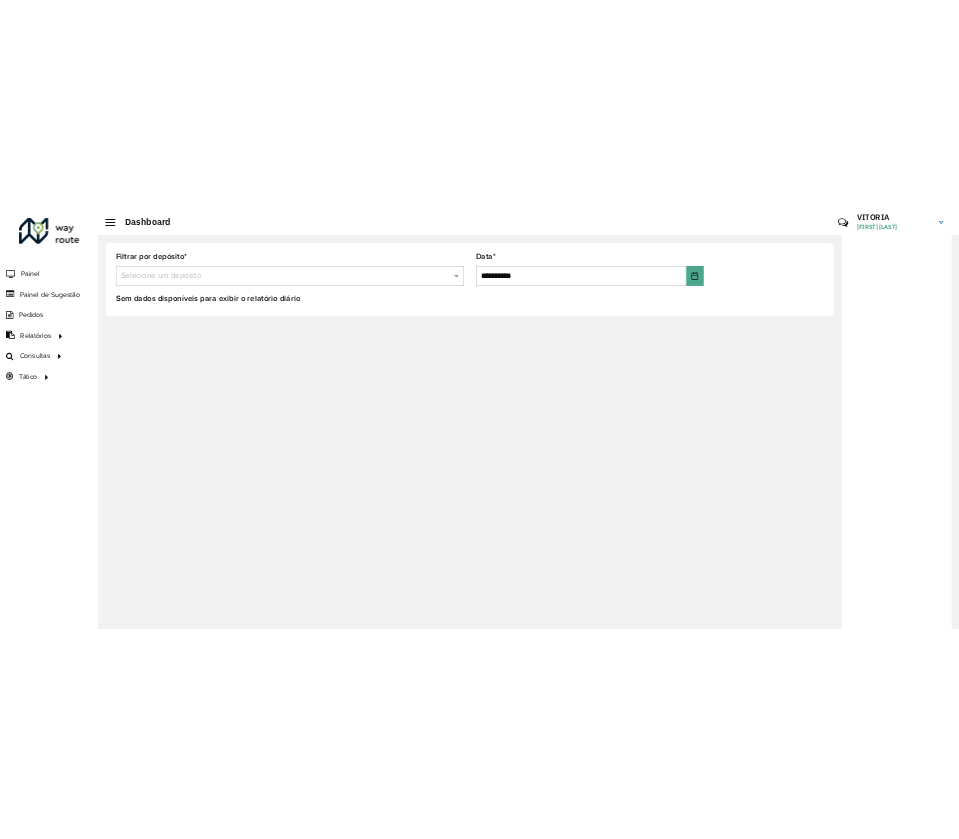 scroll, scrollTop: 0, scrollLeft: 0, axis: both 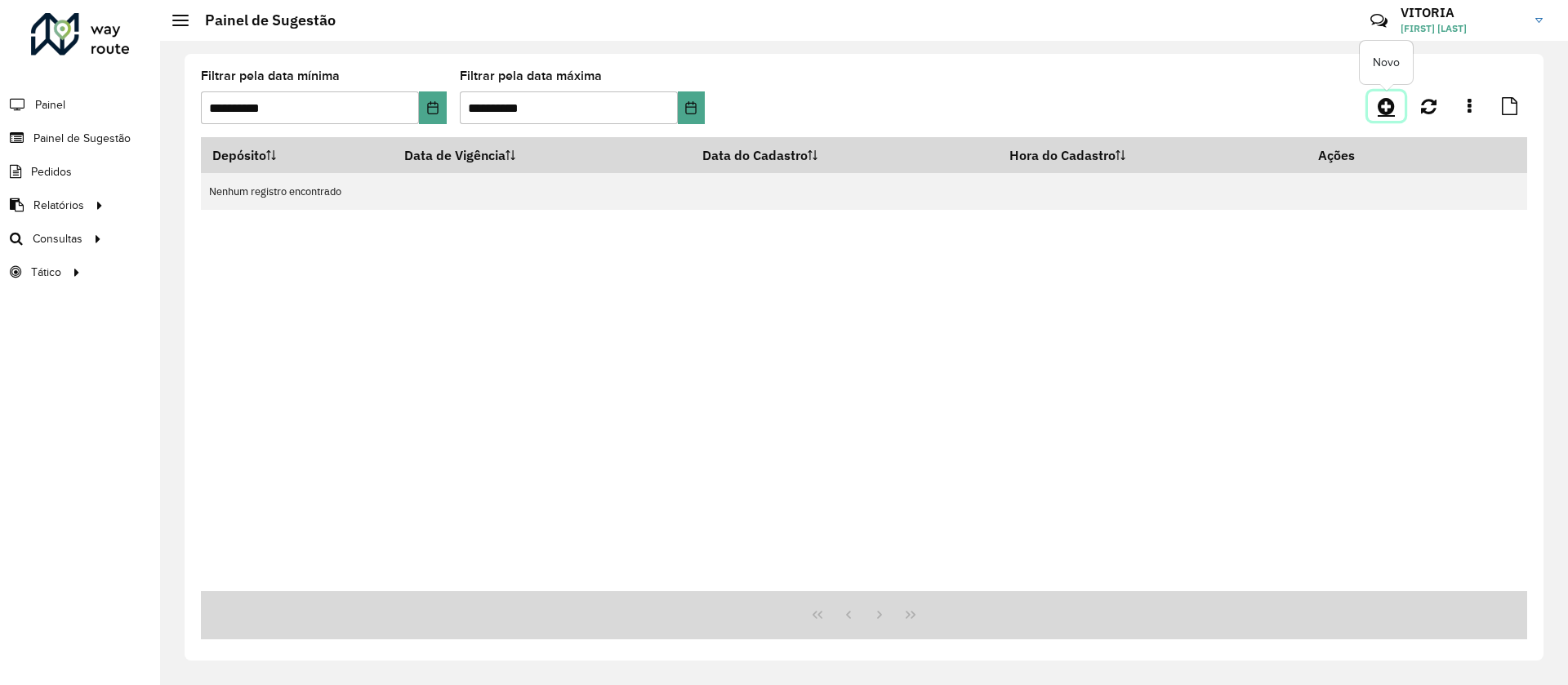 click 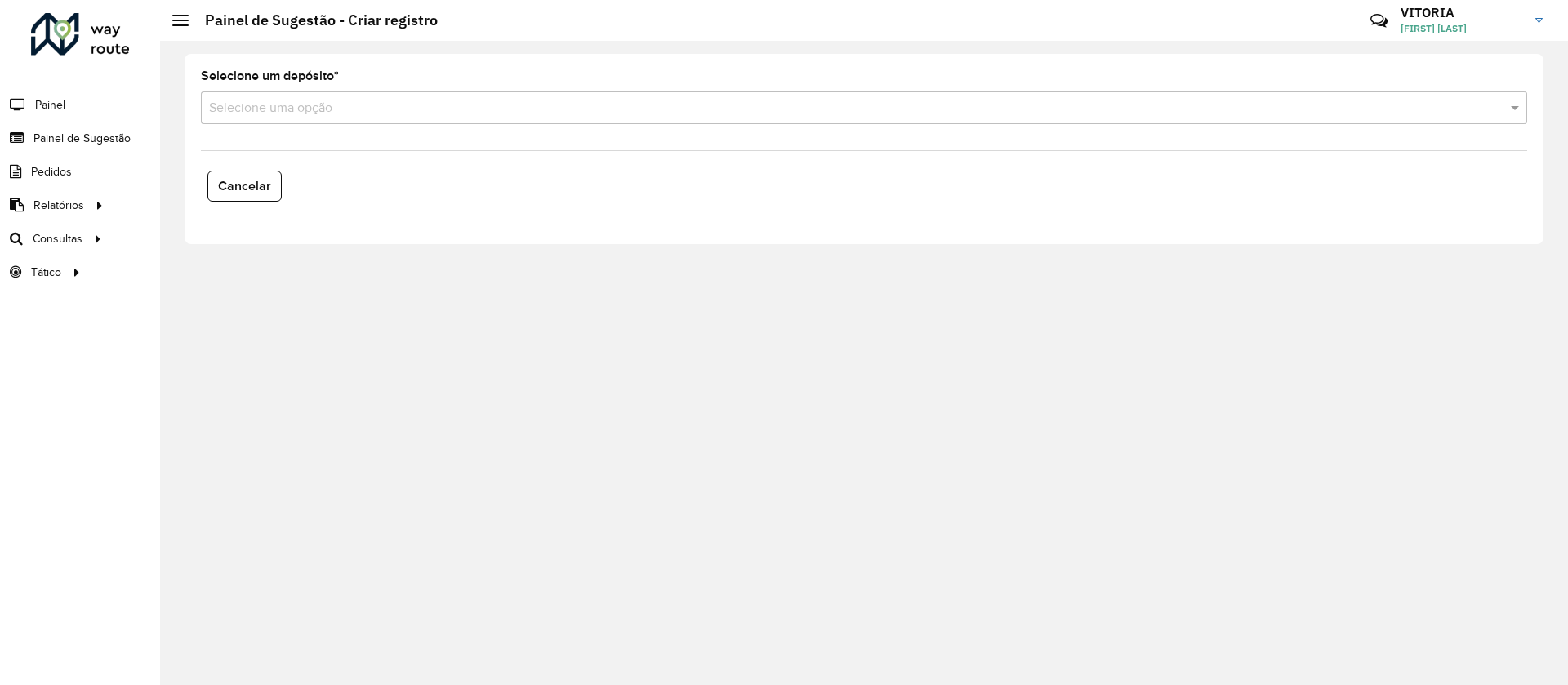 click at bounding box center (848, 109) 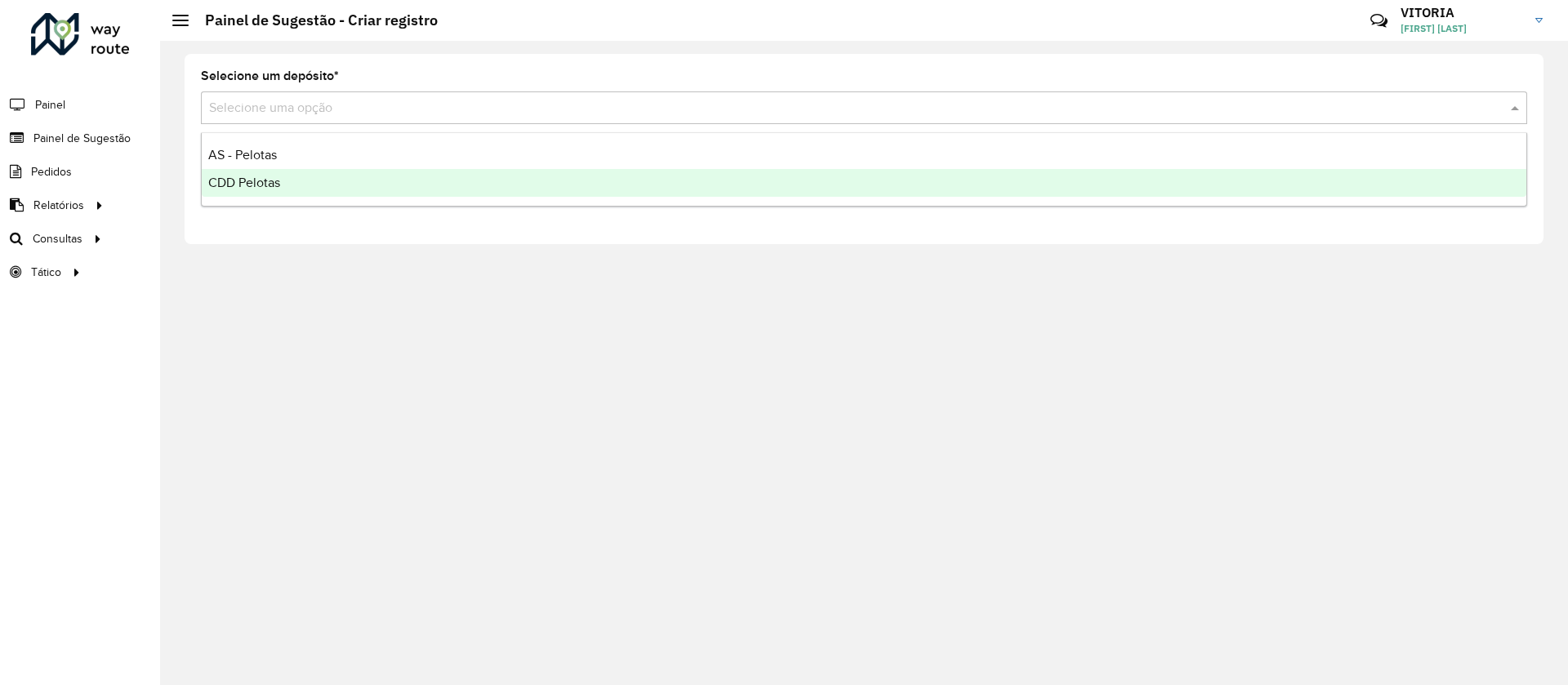 click on "CDD Pelotas" at bounding box center [864, 183] 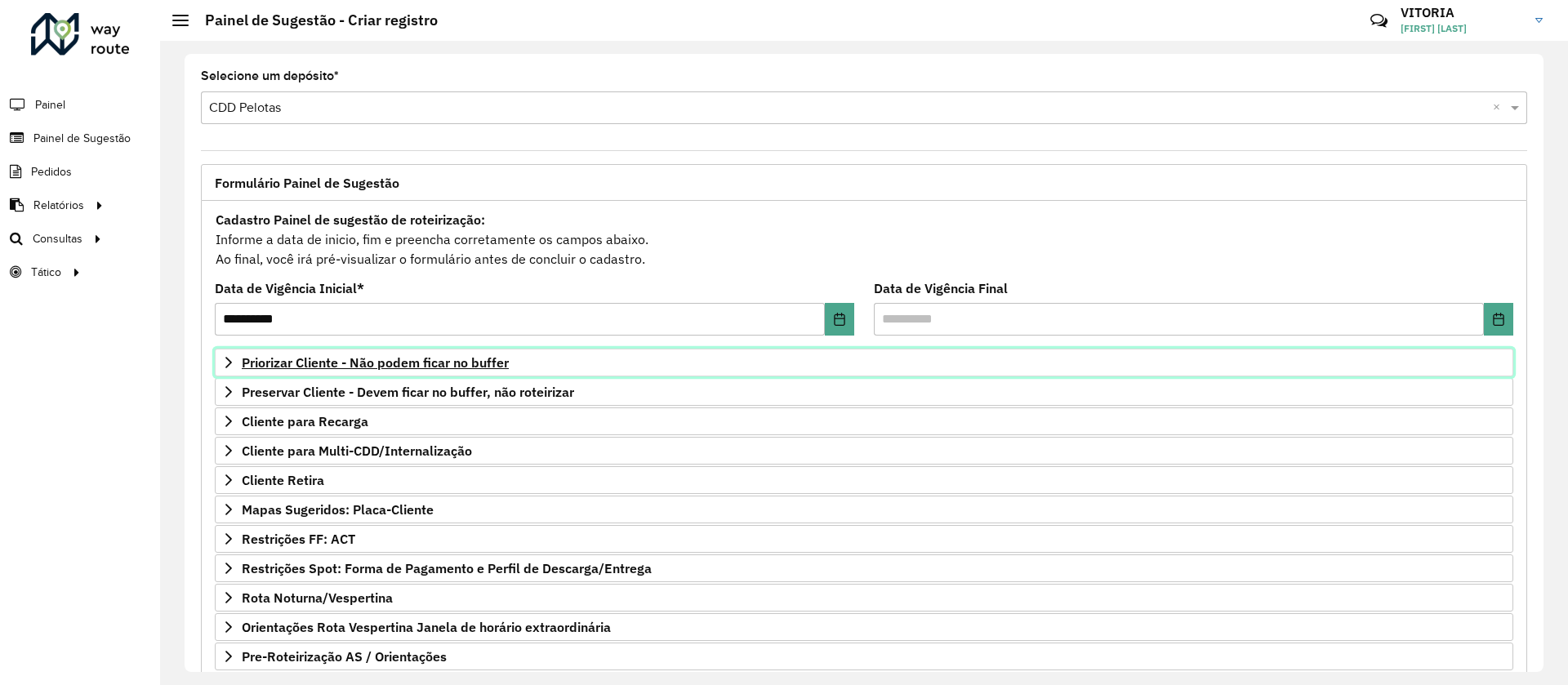 click on "Priorizar Cliente - Não podem ficar no buffer" at bounding box center (375, 363) 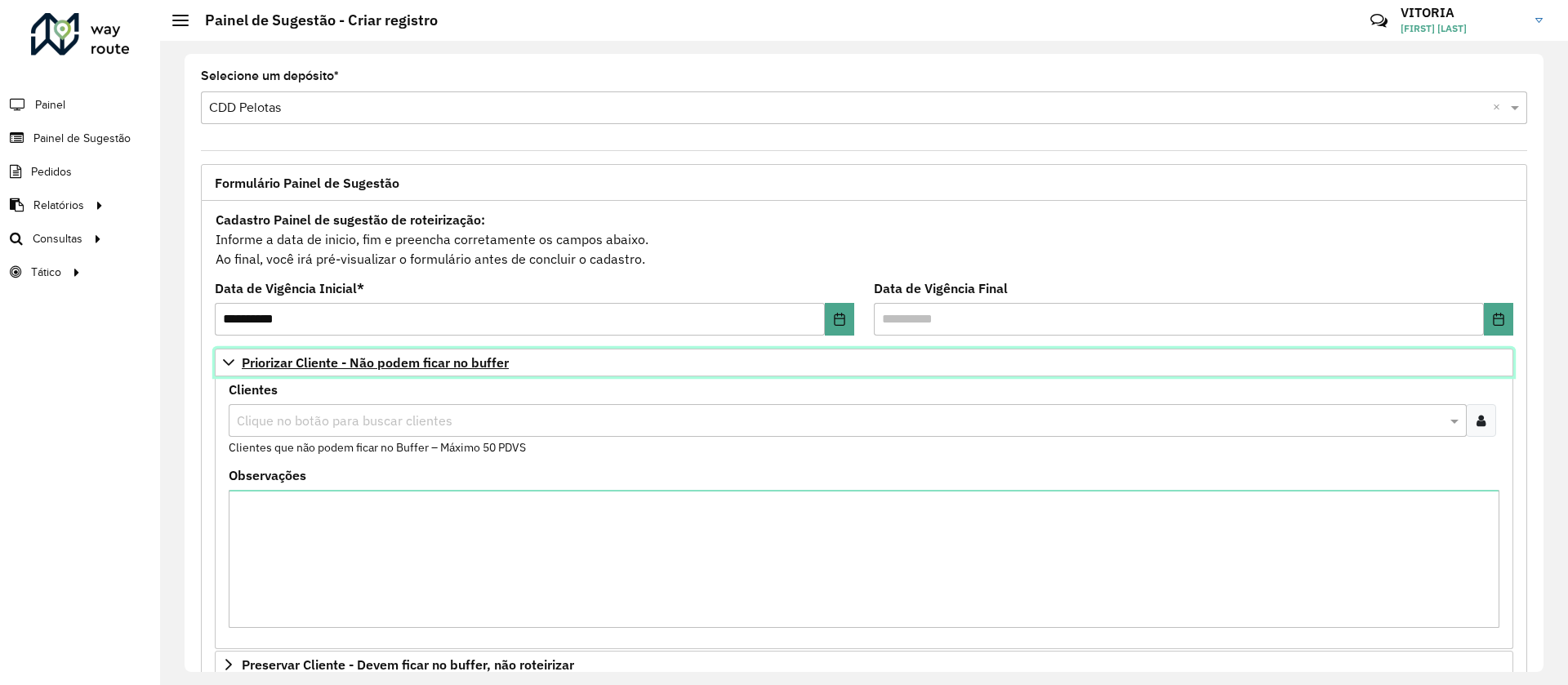 click on "Priorizar Cliente - Não podem ficar no buffer" at bounding box center [375, 363] 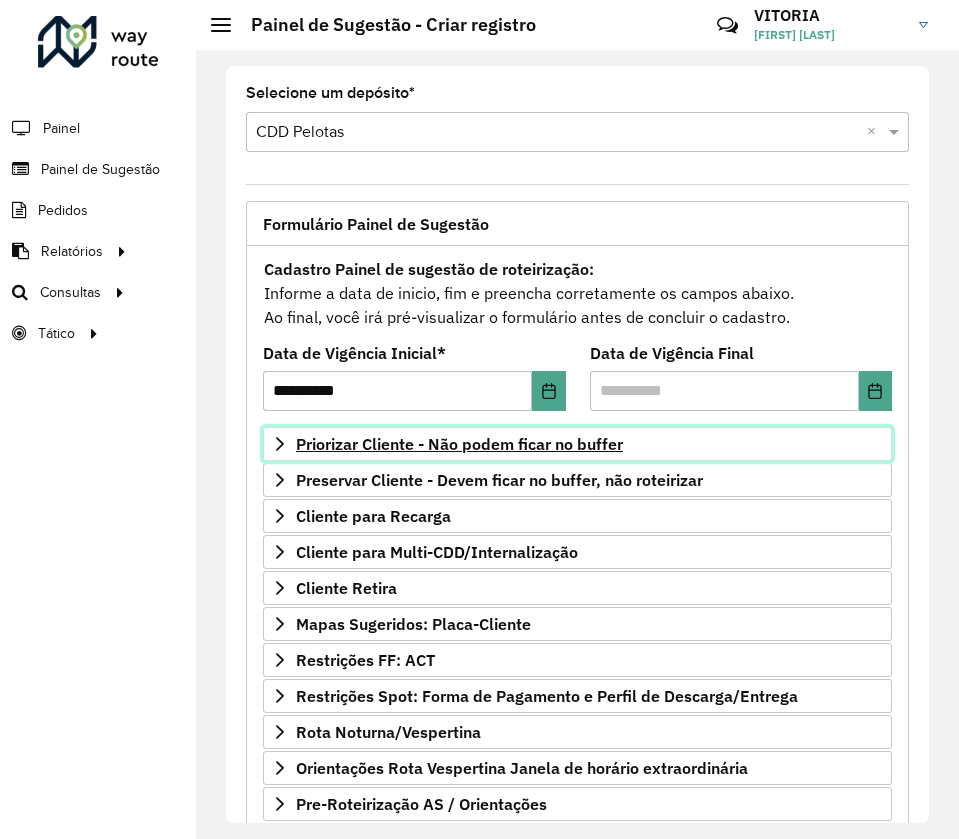 click on "Priorizar Cliente - Não podem ficar no buffer" at bounding box center (459, 444) 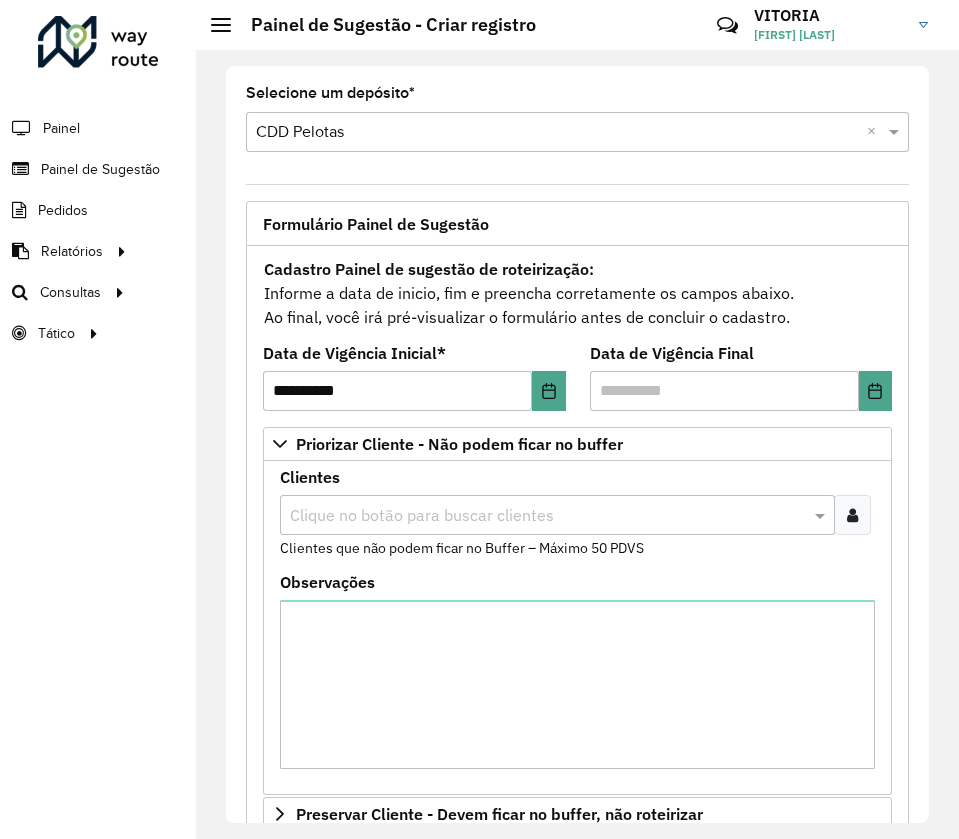 click at bounding box center [547, 516] 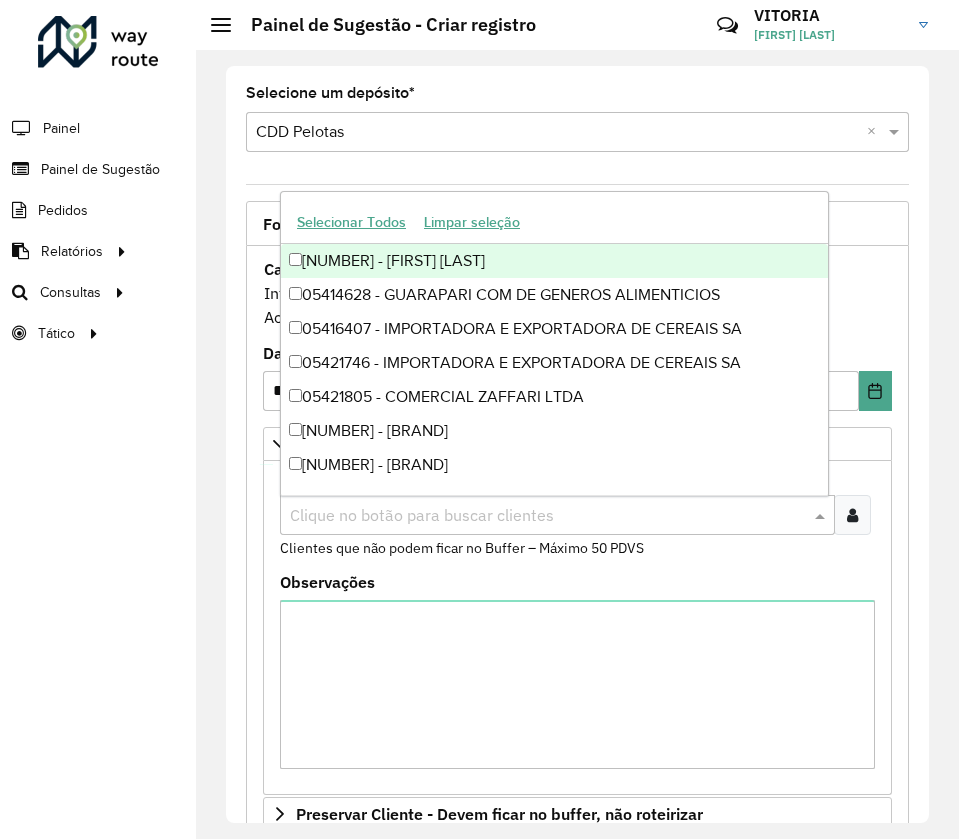 paste on "*****" 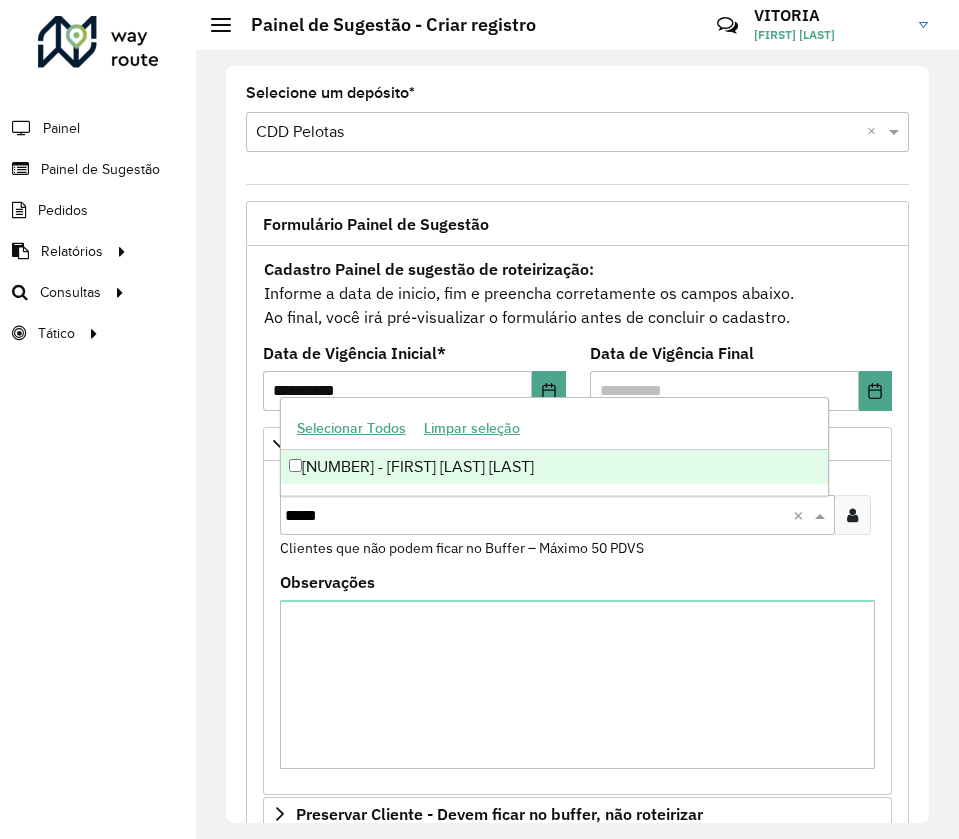 click on "[NUMBER] - [FIRST] [LAST] [LAST]" at bounding box center [554, 467] 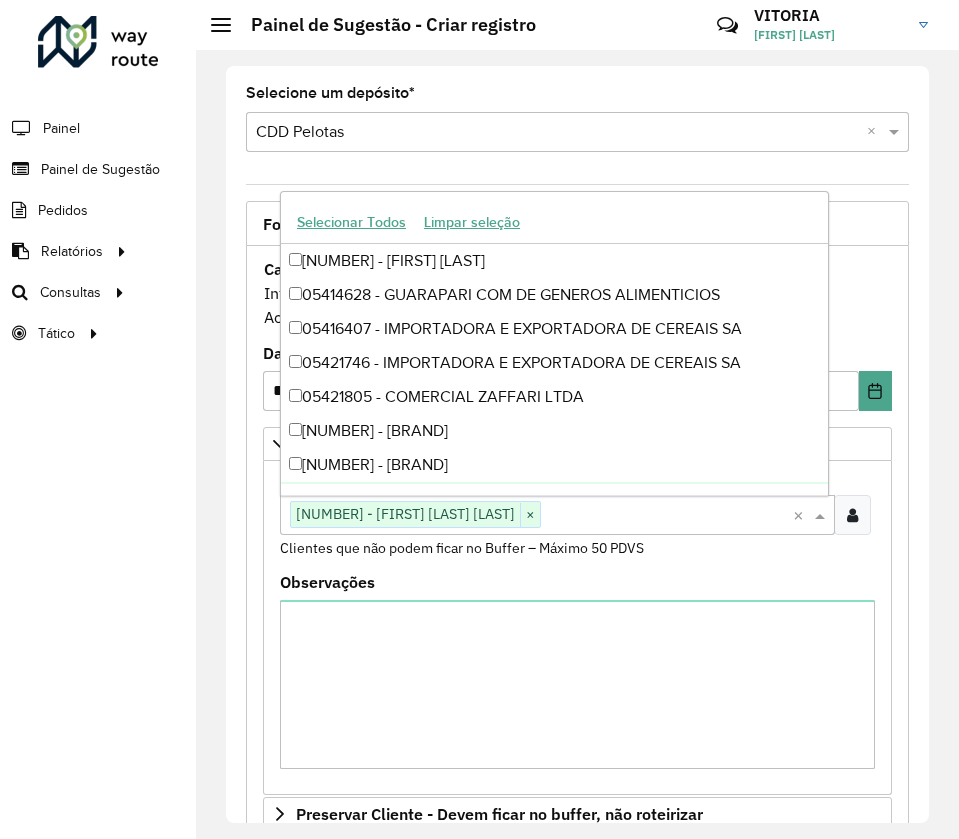 click at bounding box center [667, 516] 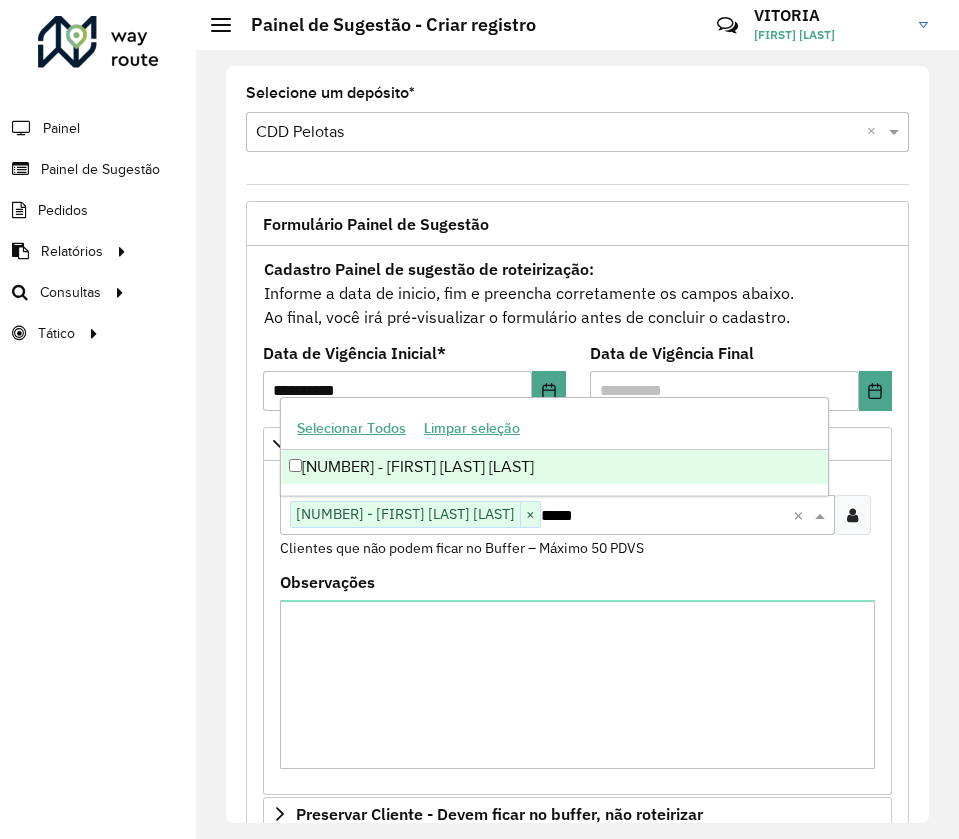 click on "[NUMBER] - [FIRST] [LAST] [LAST]" at bounding box center (554, 467) 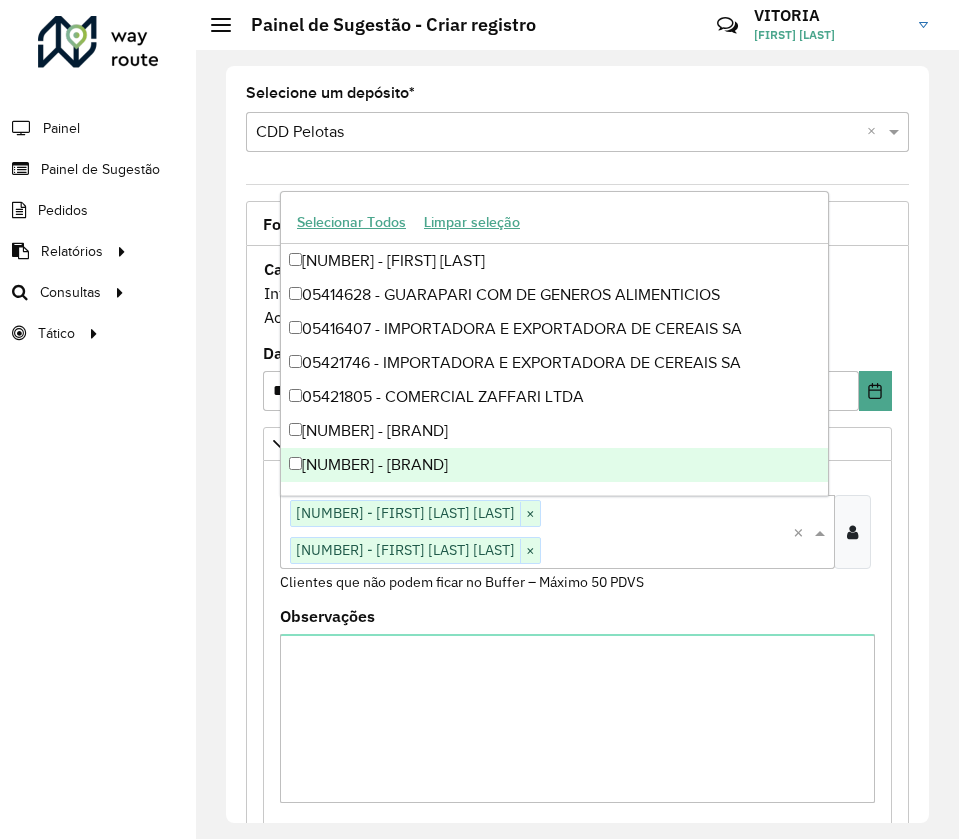 click at bounding box center [667, 551] 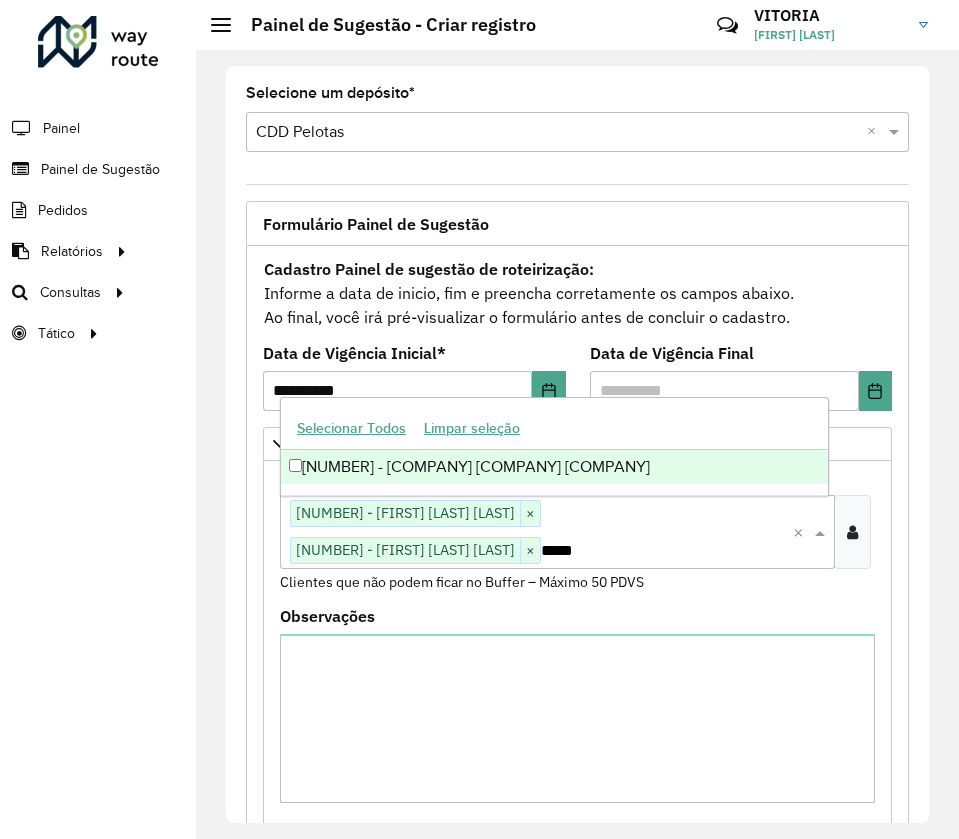 click on "[NUMBER] - [COMPANY] [COMPANY] [COMPANY]" at bounding box center (554, 467) 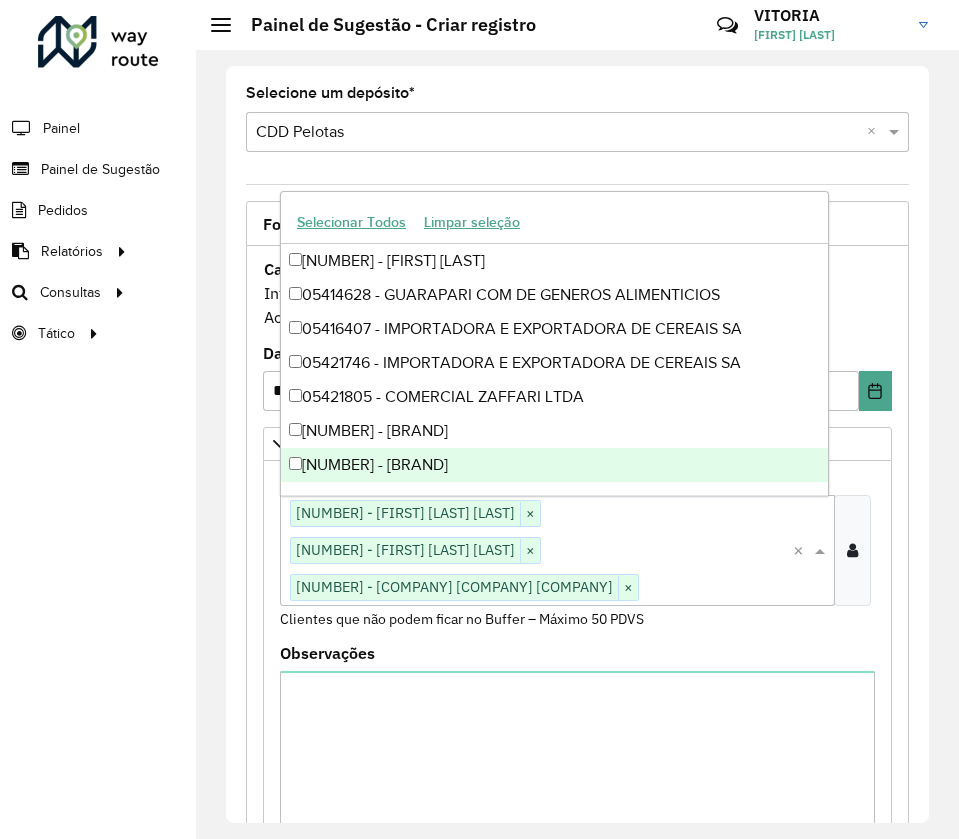 click on "Clique no botão para buscar clientes 74478204 - SUPERMERCADO SJ LTDA × 13249825 - REICHOW E GRIEP LTDA × 13246766 - GELEI COMERCIO DE BE ×" at bounding box center [536, 550] 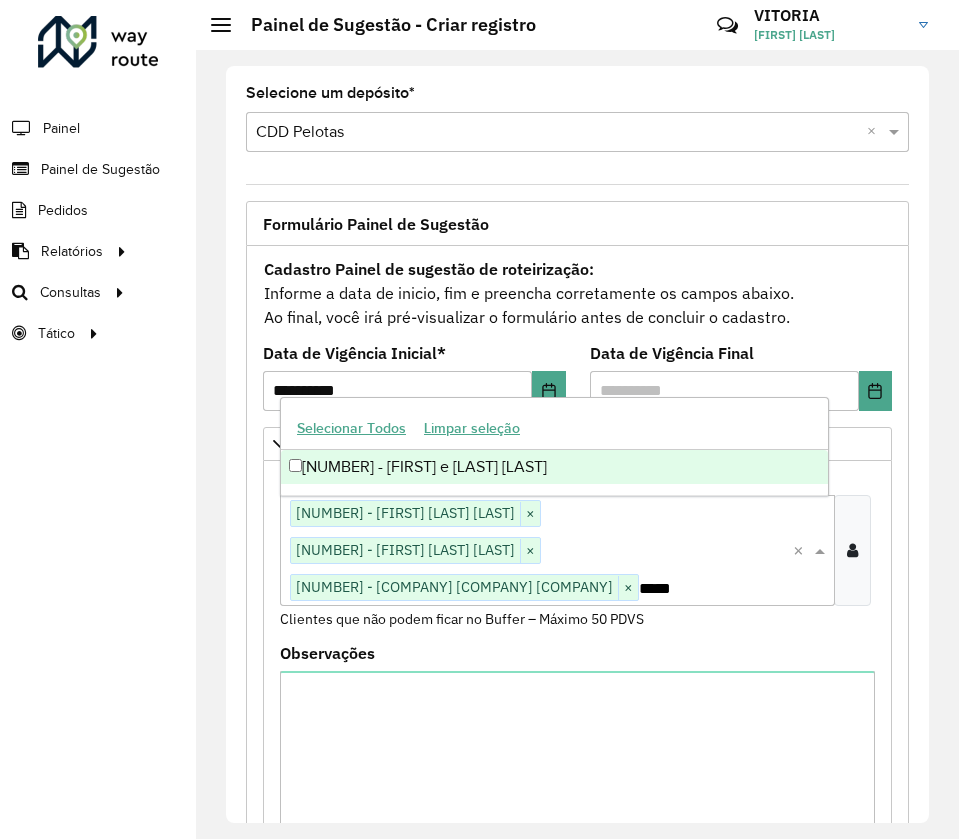 click on "[NUMBER] - [FIRST] e [LAST] [LAST]" at bounding box center [554, 467] 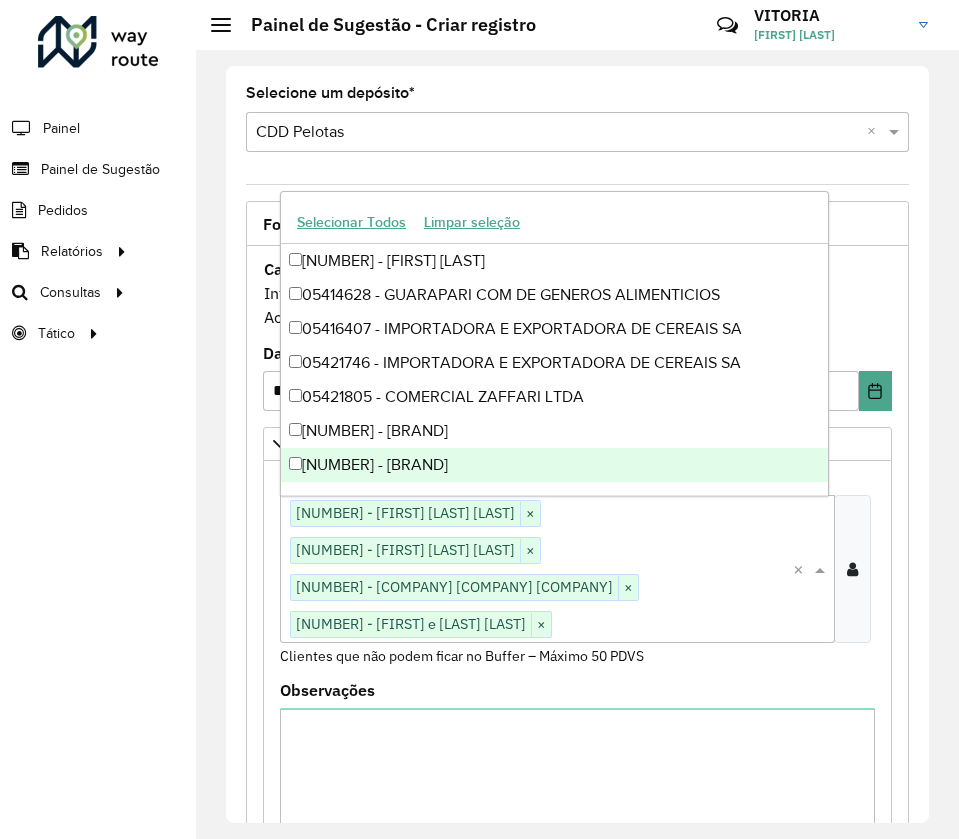 click on "Clique no botão para buscar clientes 74478204 - [COMPANY] [COMPANY] [COMPANY] × [NUMBER] - [COMPANY] [COMPANY] [COMPANY] × [NUMBER] - [COMPANY] [COMPANY] [COMPANY] × [NUMBER] - [COMPANY] [COMPANY] [COMPANY] ×" at bounding box center (536, 569) 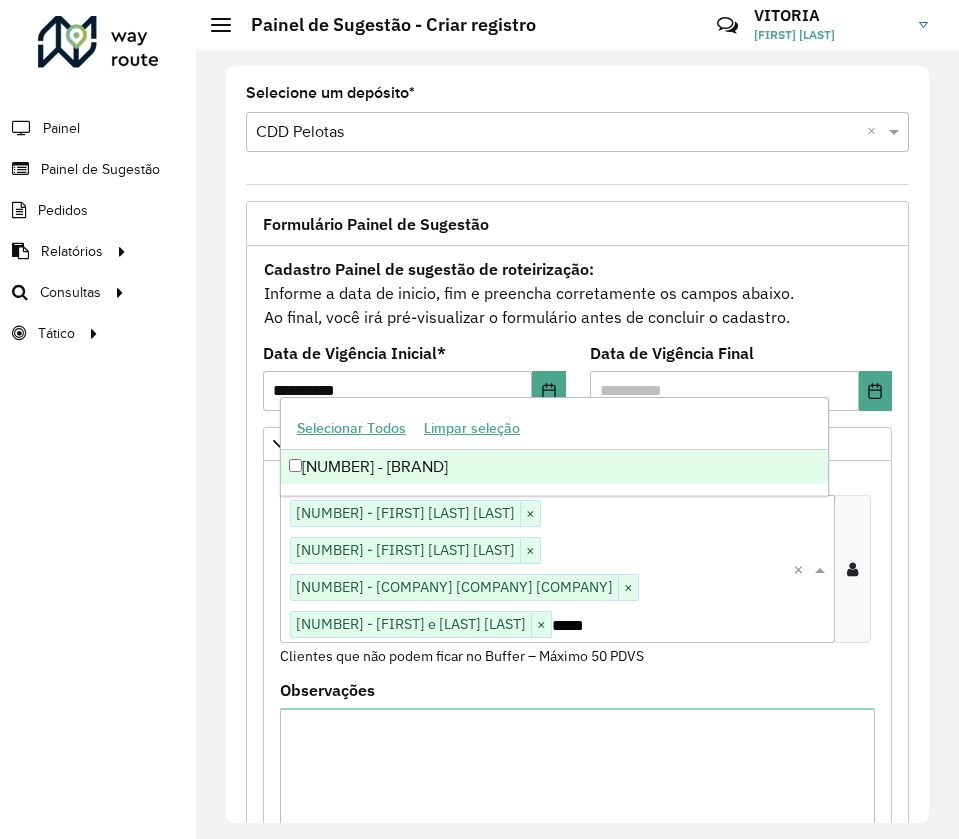 click on "[NUMBER] - [BRAND]" at bounding box center (554, 467) 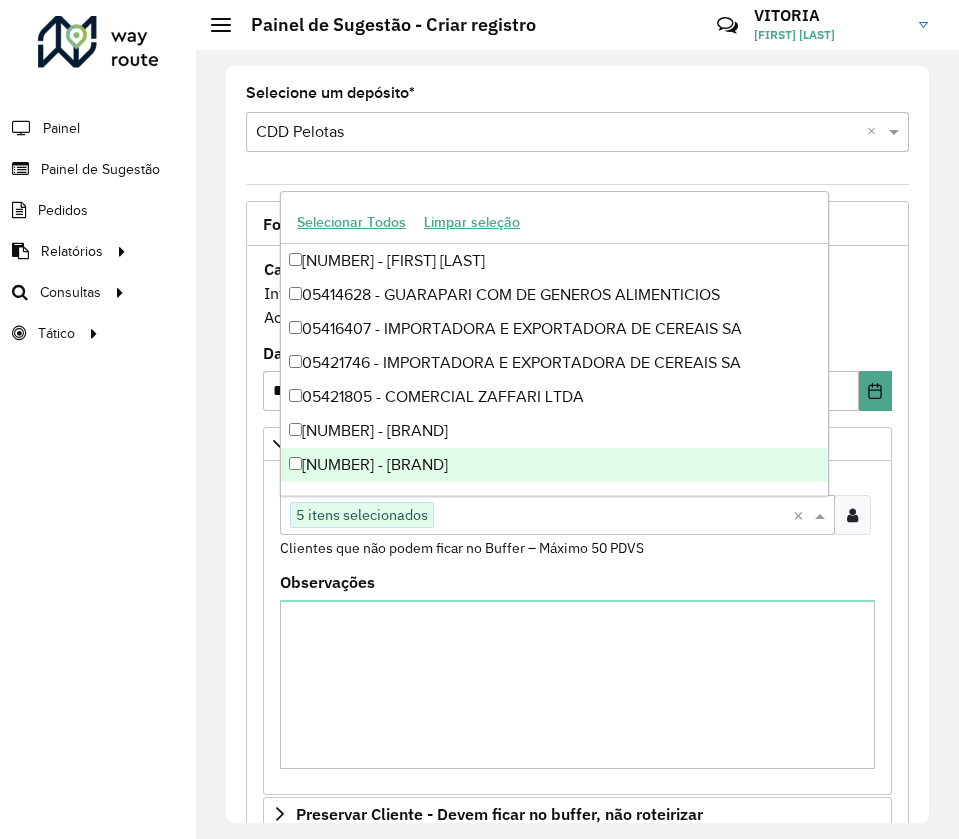 click at bounding box center (613, 516) 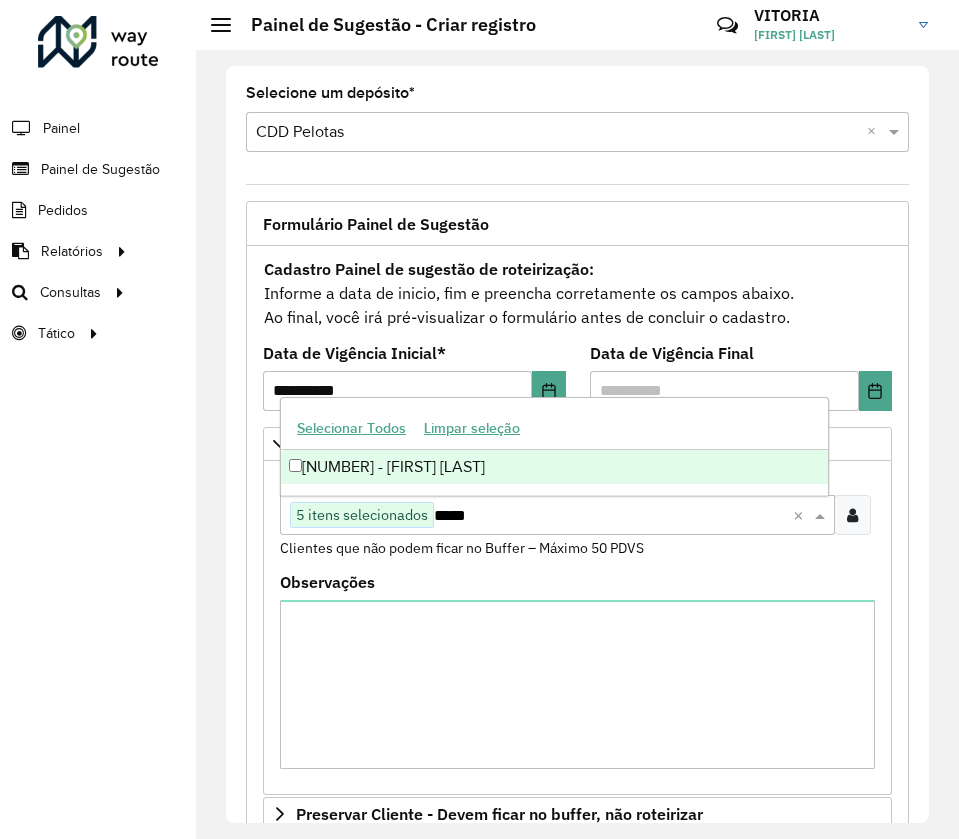click on "[NUMBER] - [FIRST] [LAST]" at bounding box center (554, 467) 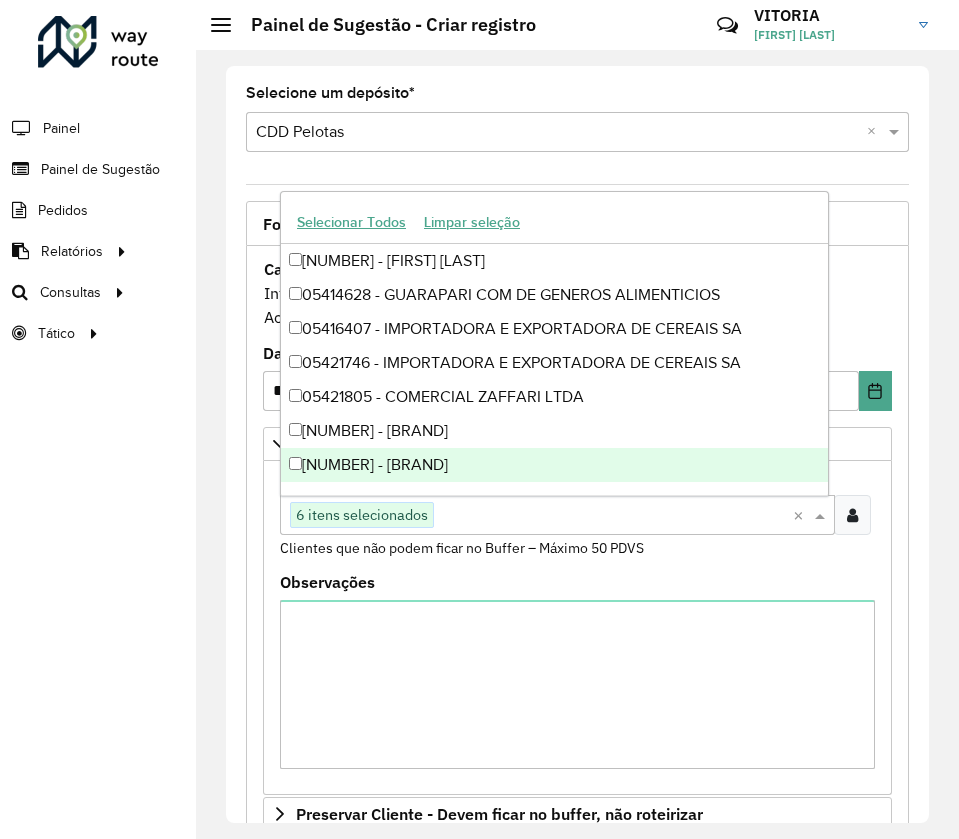 click at bounding box center [613, 516] 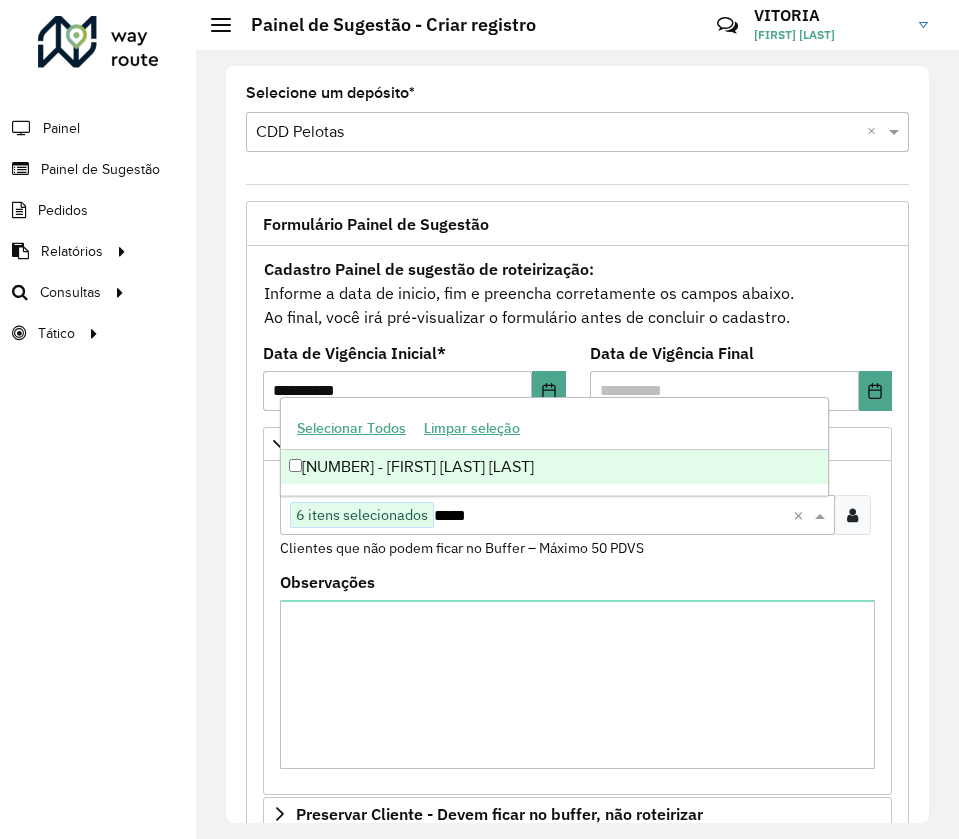 click on "[NUMBER] - [FIRST] [LAST] [LAST]" at bounding box center [554, 467] 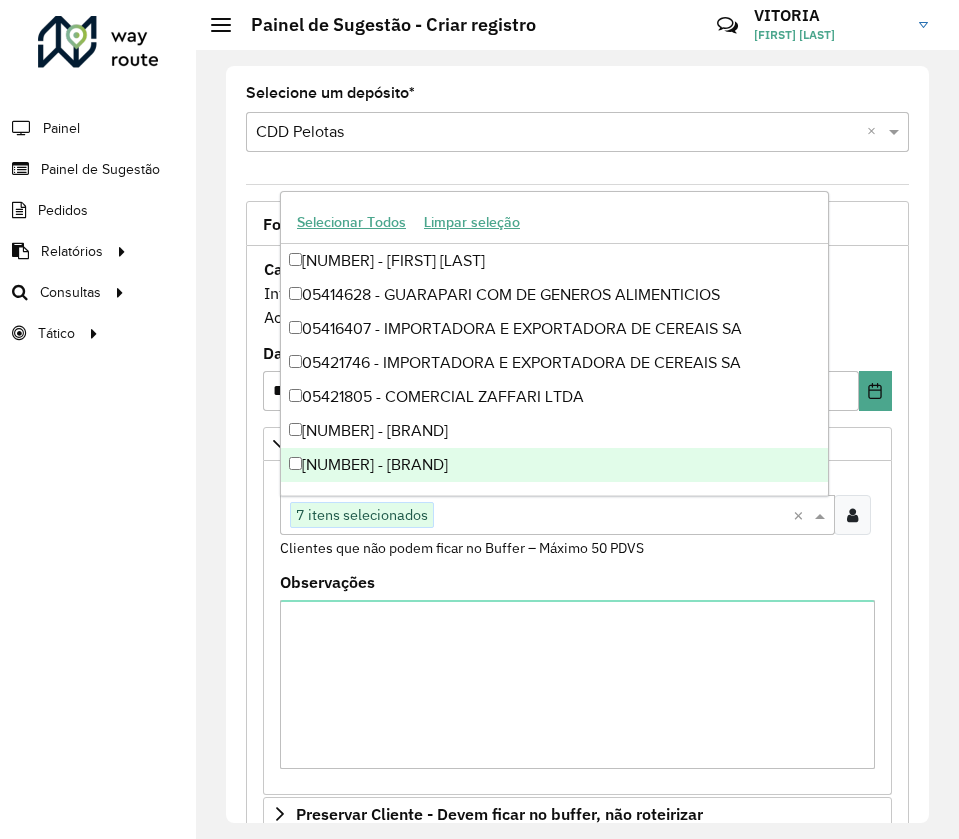 click at bounding box center [613, 516] 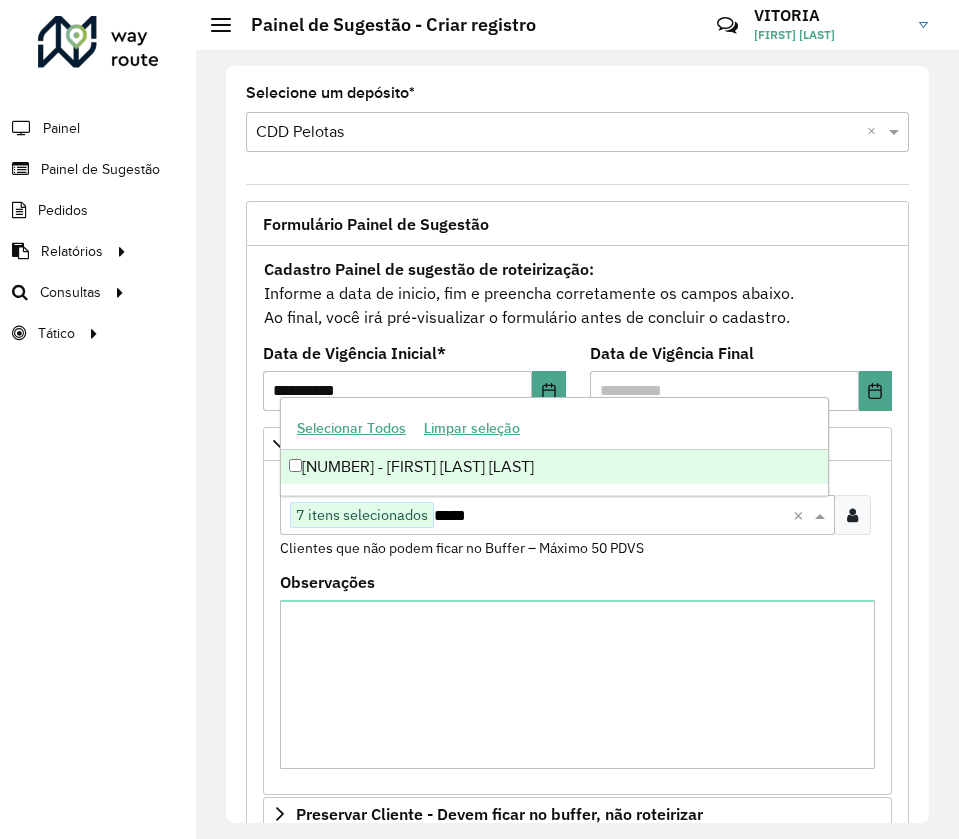 click on "[NUMBER] - [FIRST] [LAST] [LAST]" at bounding box center [554, 467] 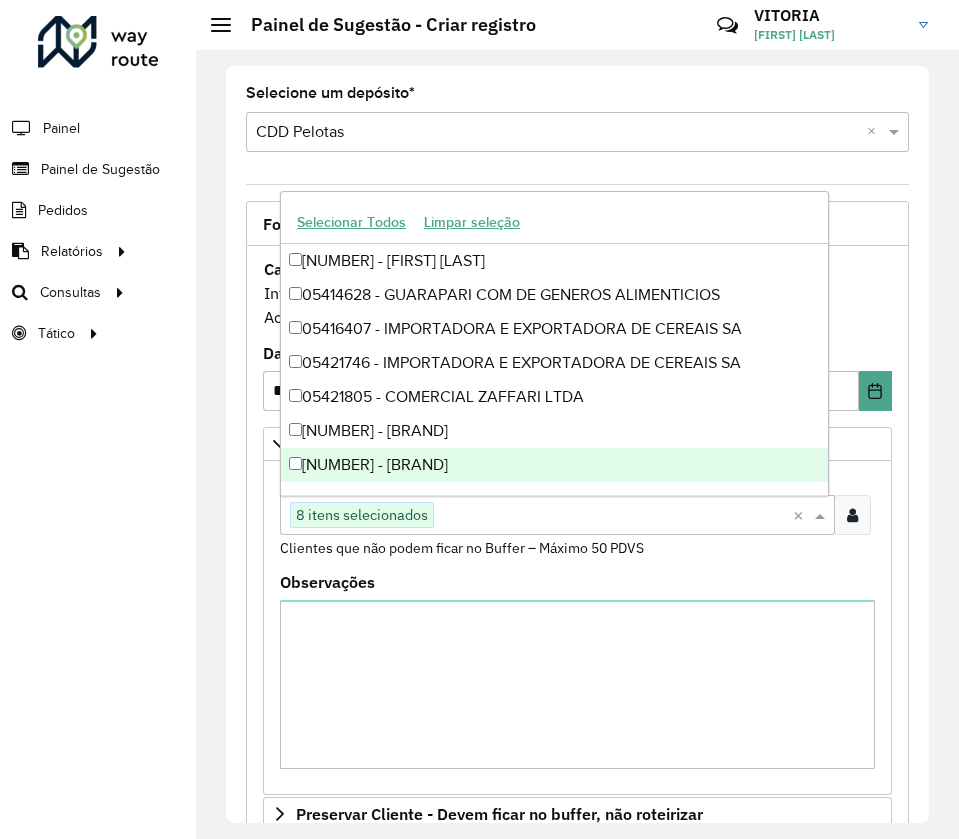 click at bounding box center [613, 516] 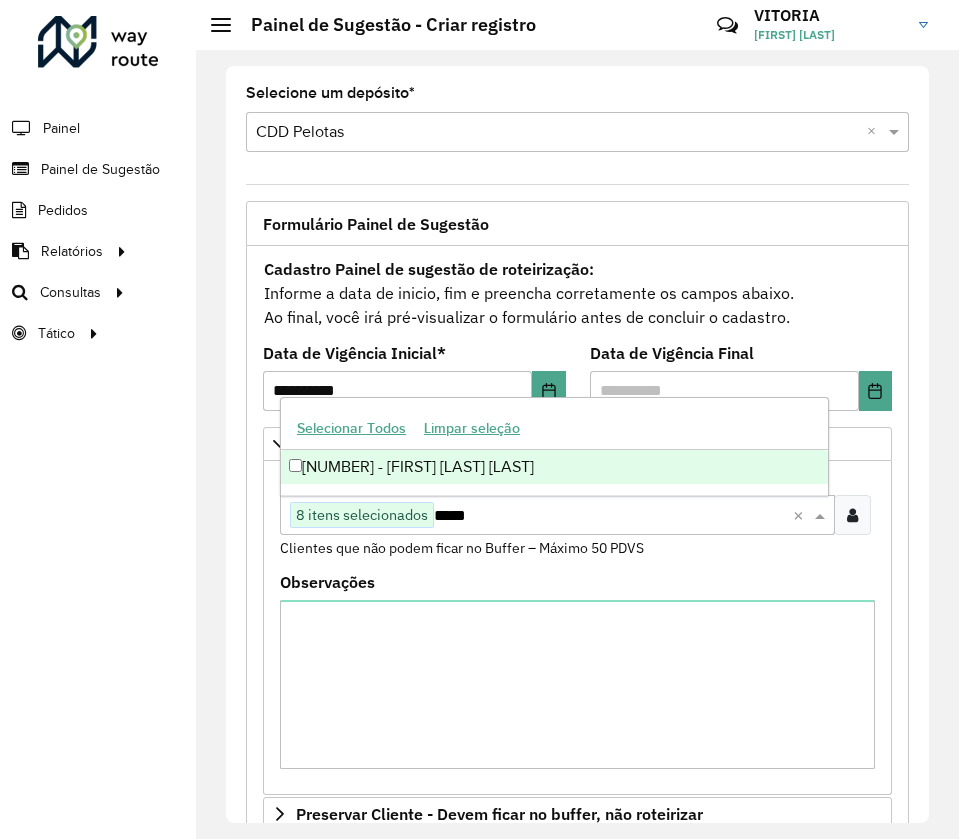 click on "[NUMBER] - [FIRST] [LAST] [LAST]" at bounding box center [554, 467] 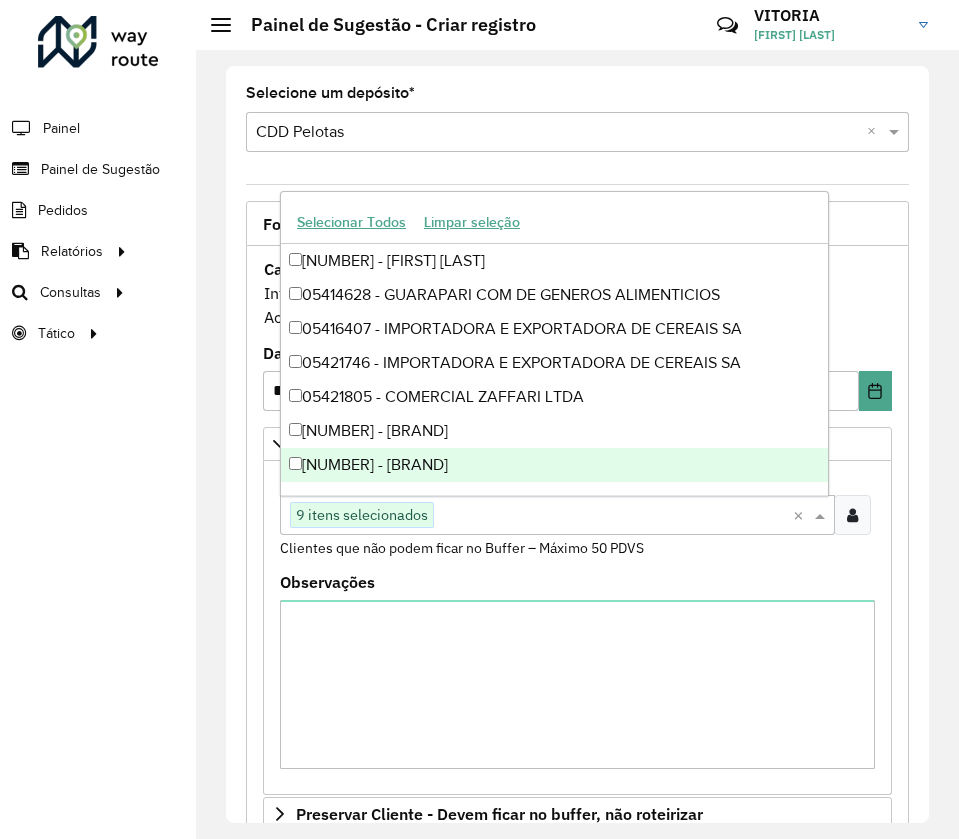 click at bounding box center (613, 516) 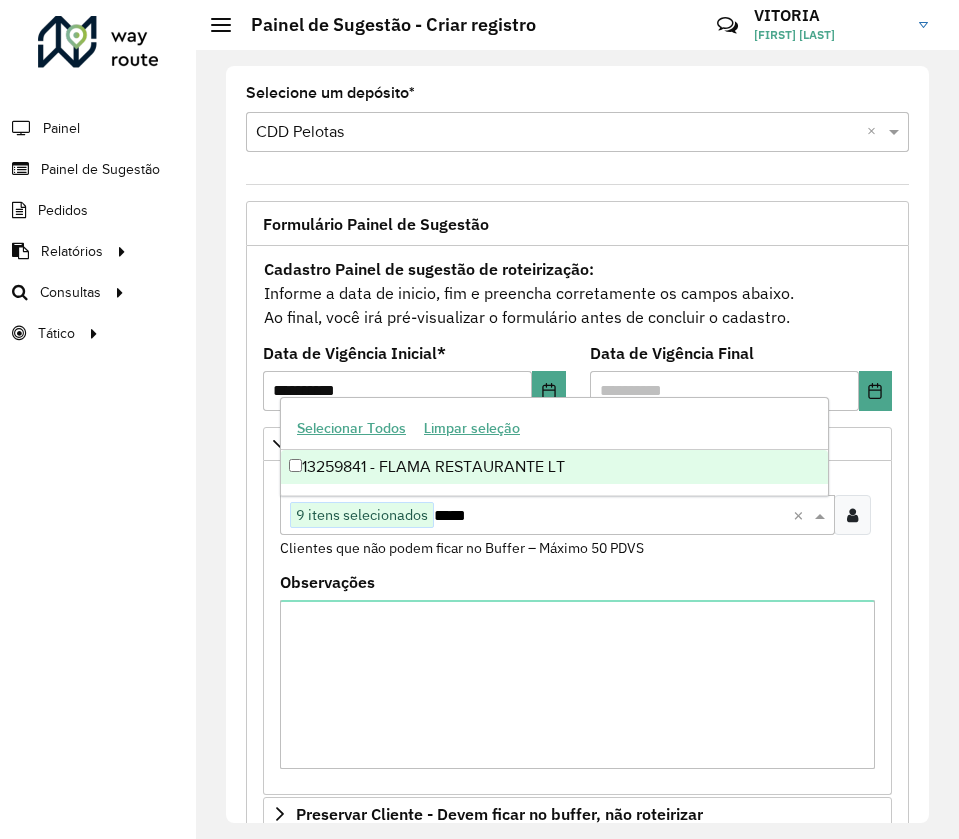 click on "13259841 - FLAMA RESTAURANTE LT" at bounding box center (554, 467) 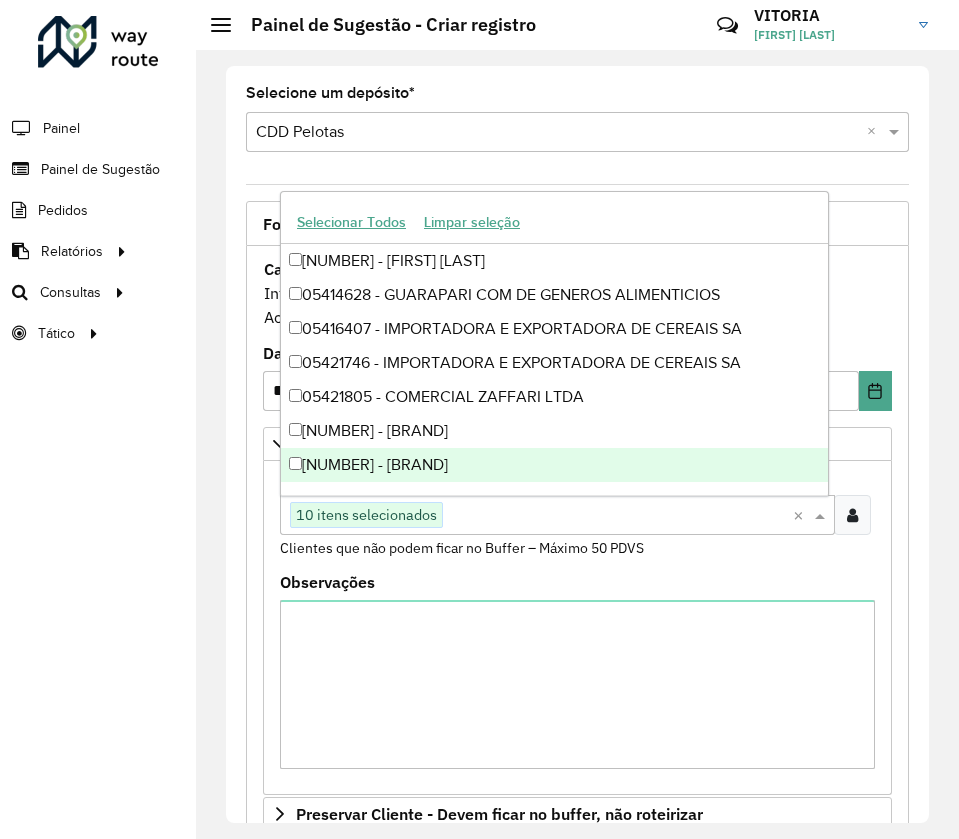 click at bounding box center (618, 516) 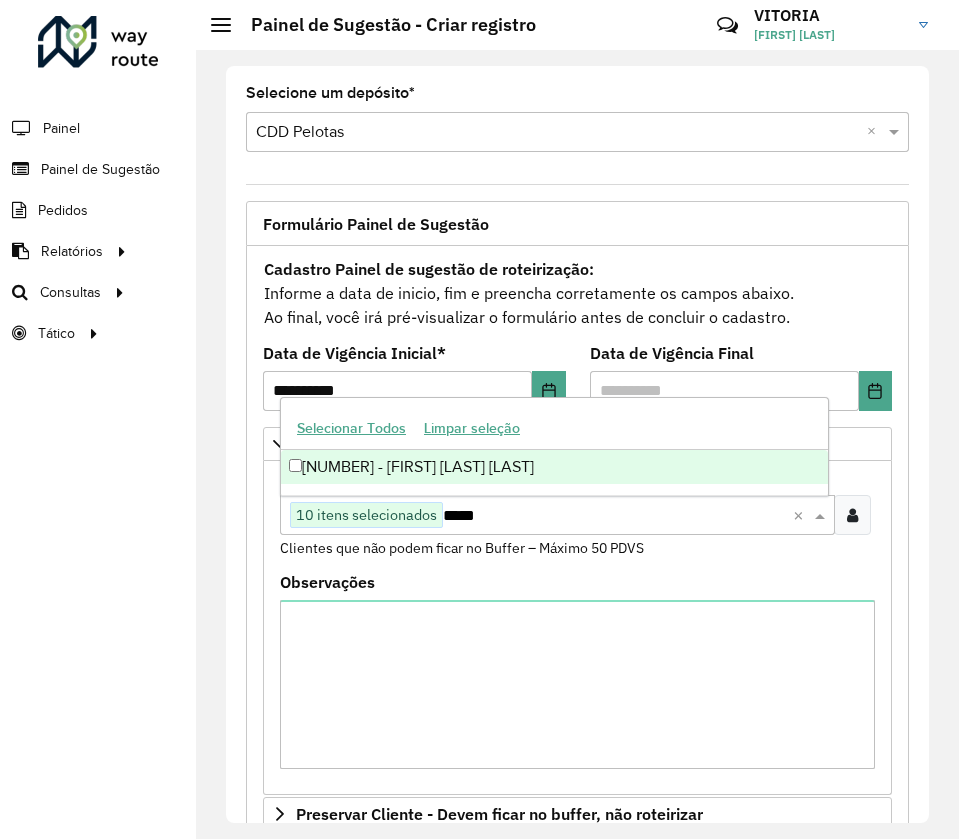 click on "[NUMBER] - [FIRST] [LAST] [LAST]" at bounding box center [554, 467] 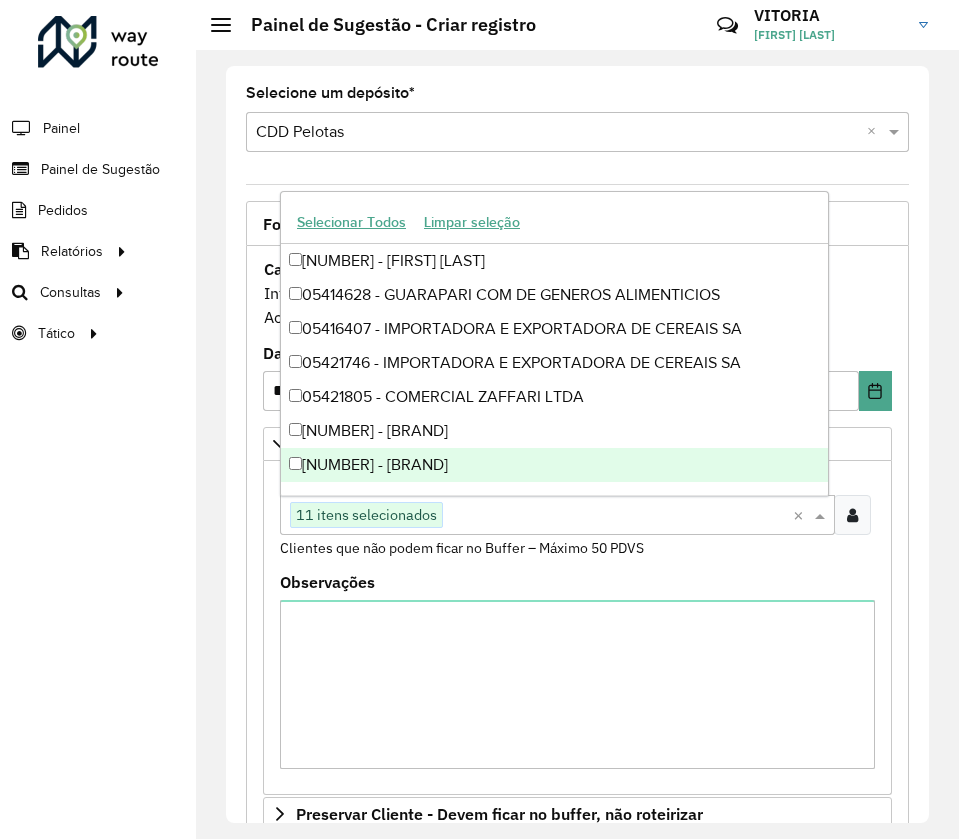 click at bounding box center [618, 516] 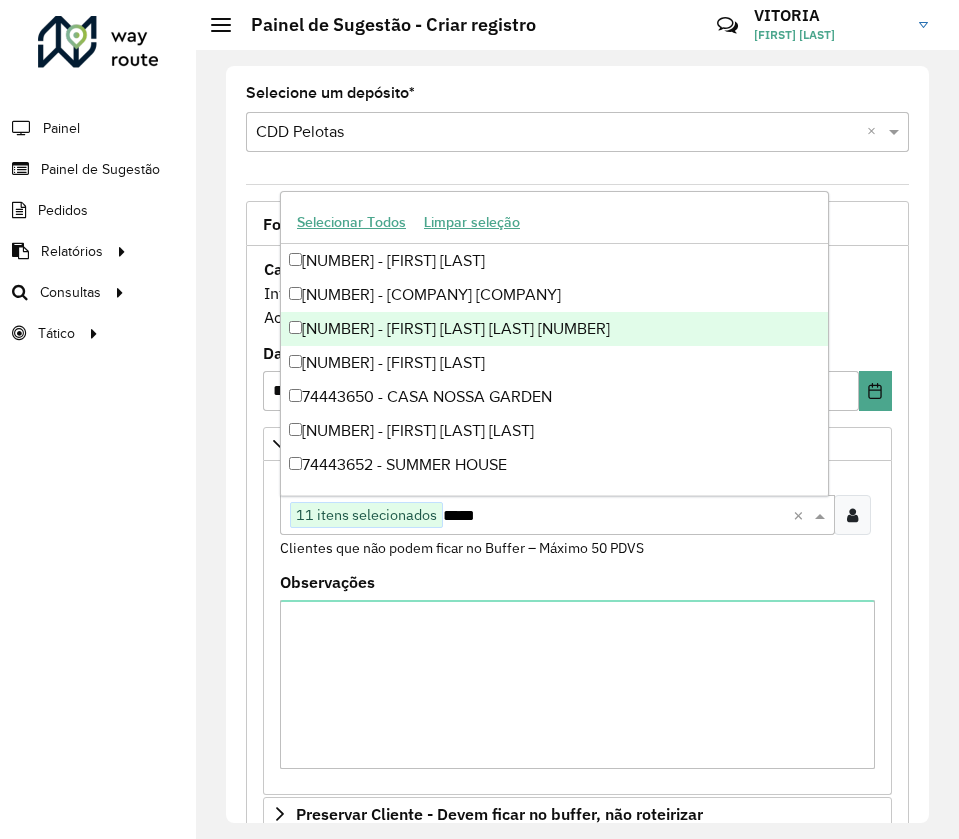 type on "*****" 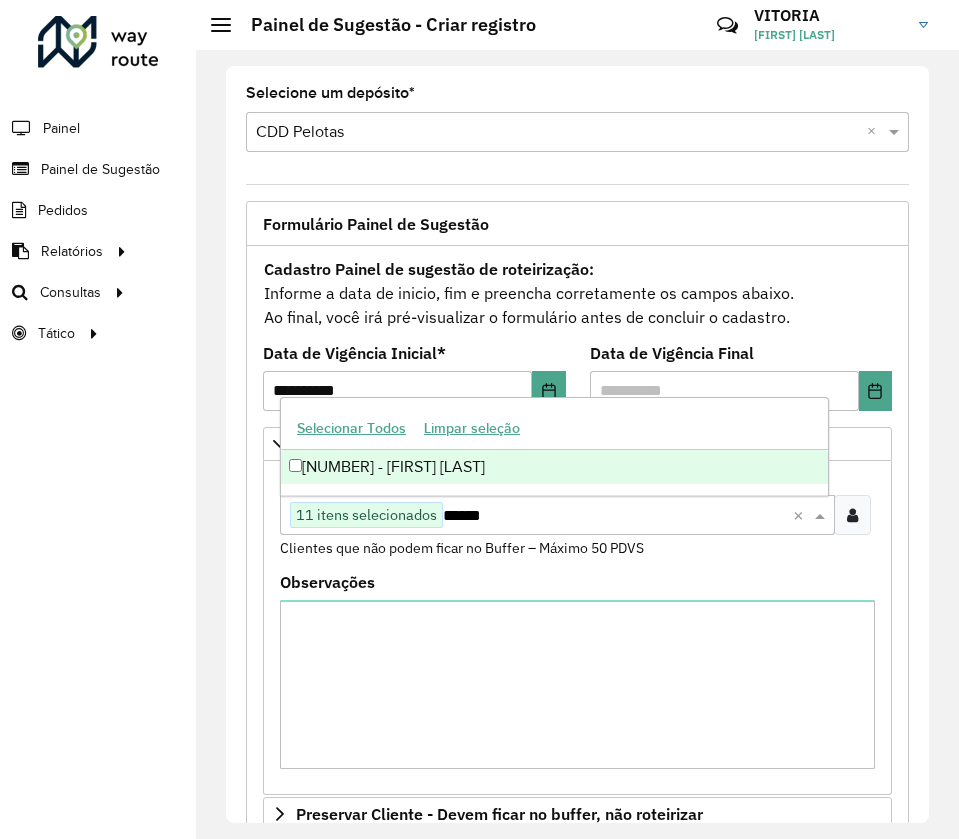 click on "[NUMBER] - [FIRST] [LAST]" at bounding box center [554, 467] 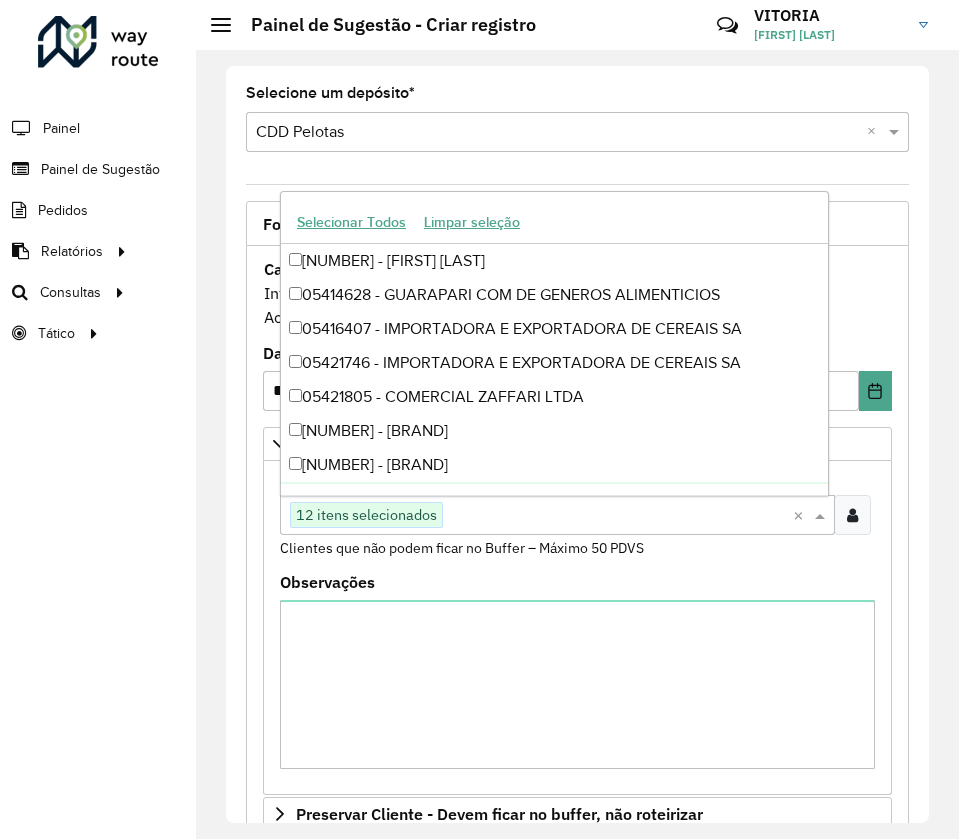 click at bounding box center (618, 516) 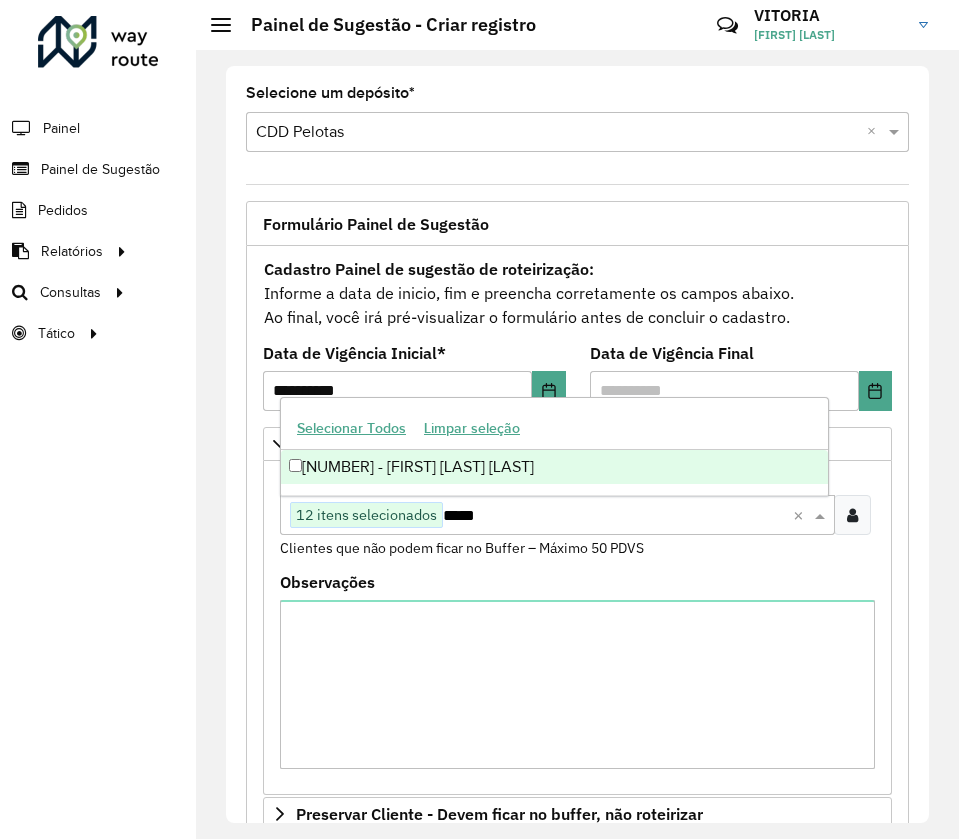 click on "*****" at bounding box center (618, 516) 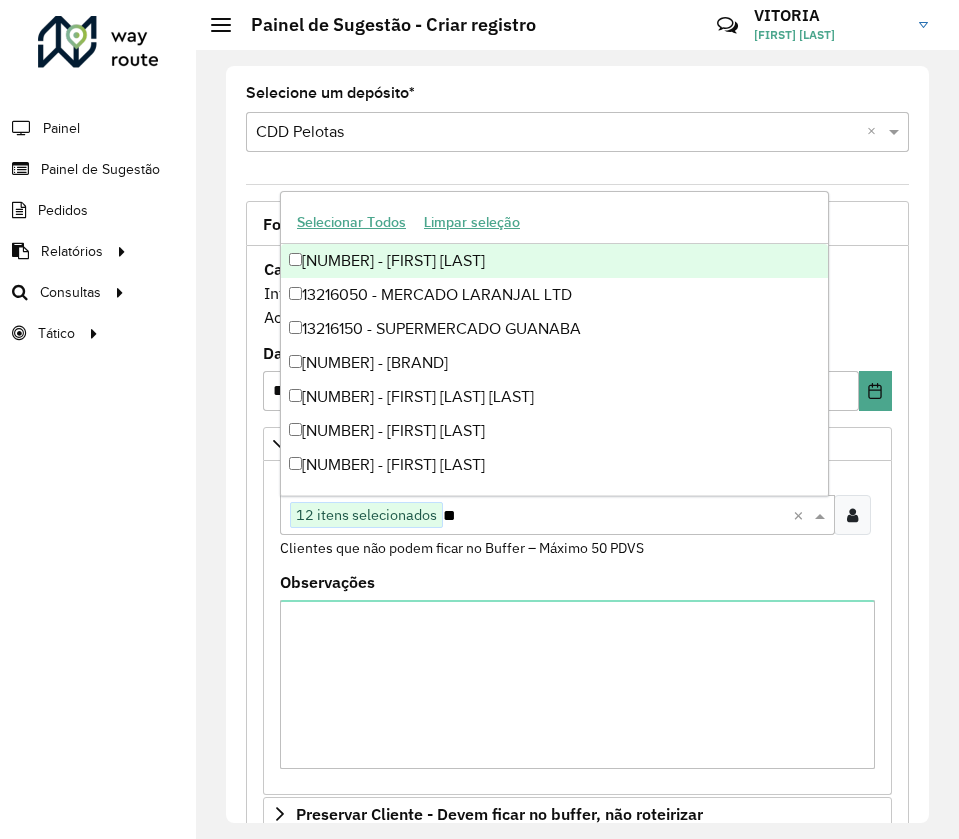 type on "*" 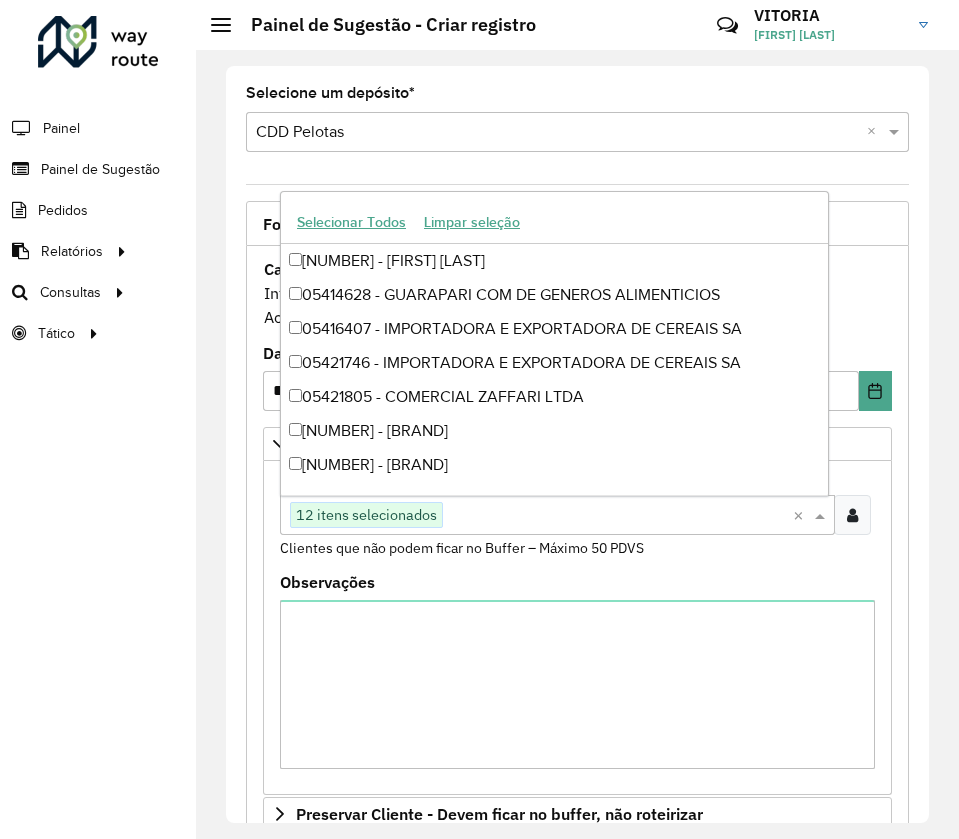 paste on "*****" 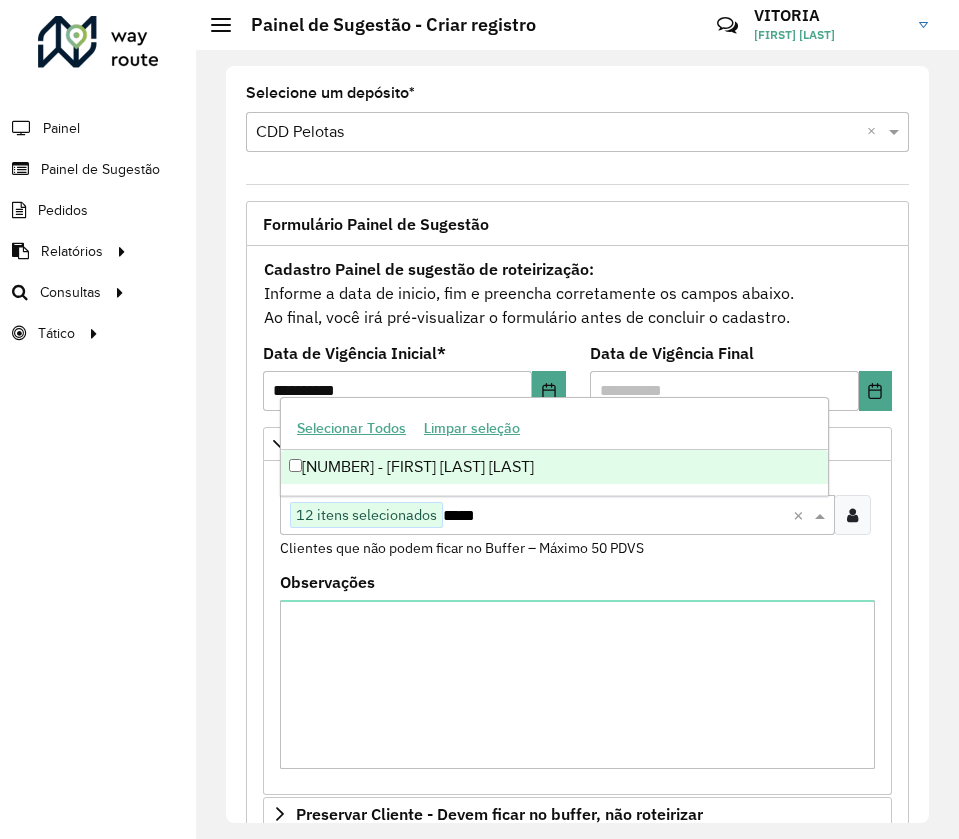 click on "*****" at bounding box center [618, 516] 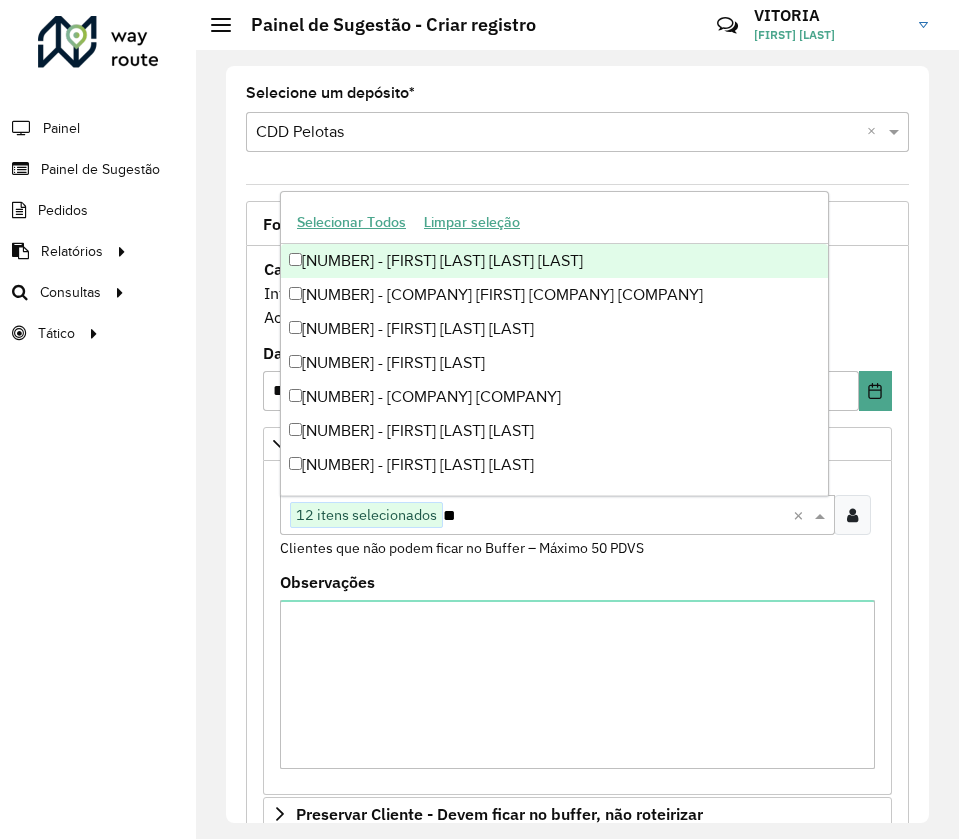 type on "*" 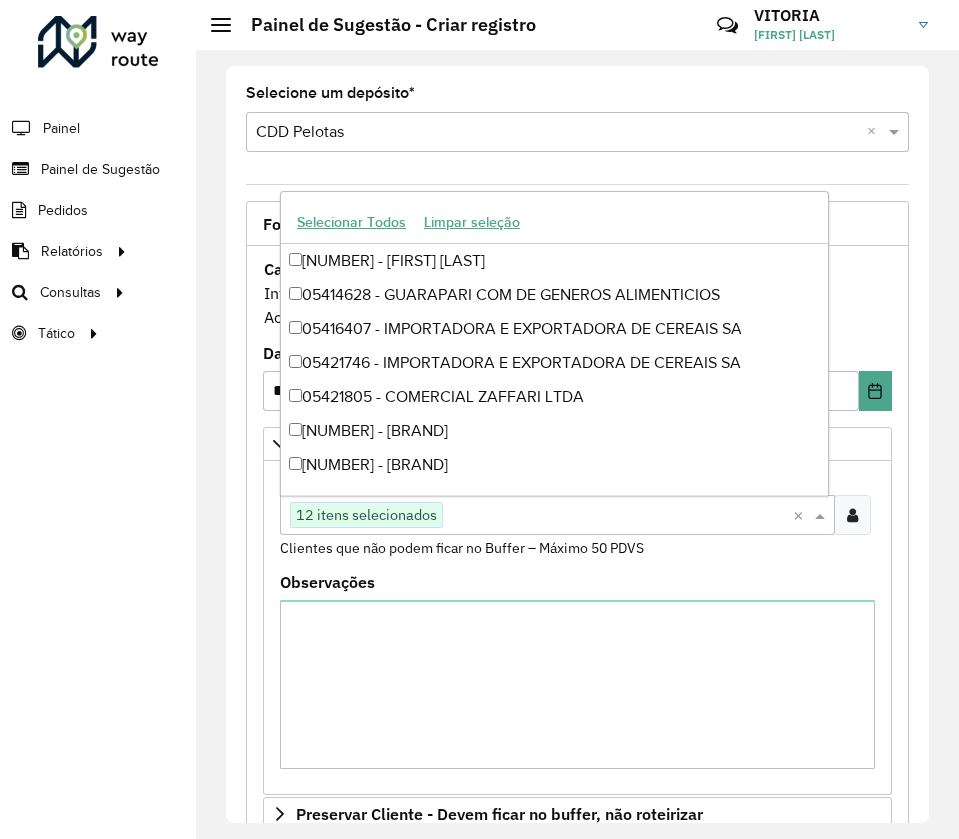 paste on "*****" 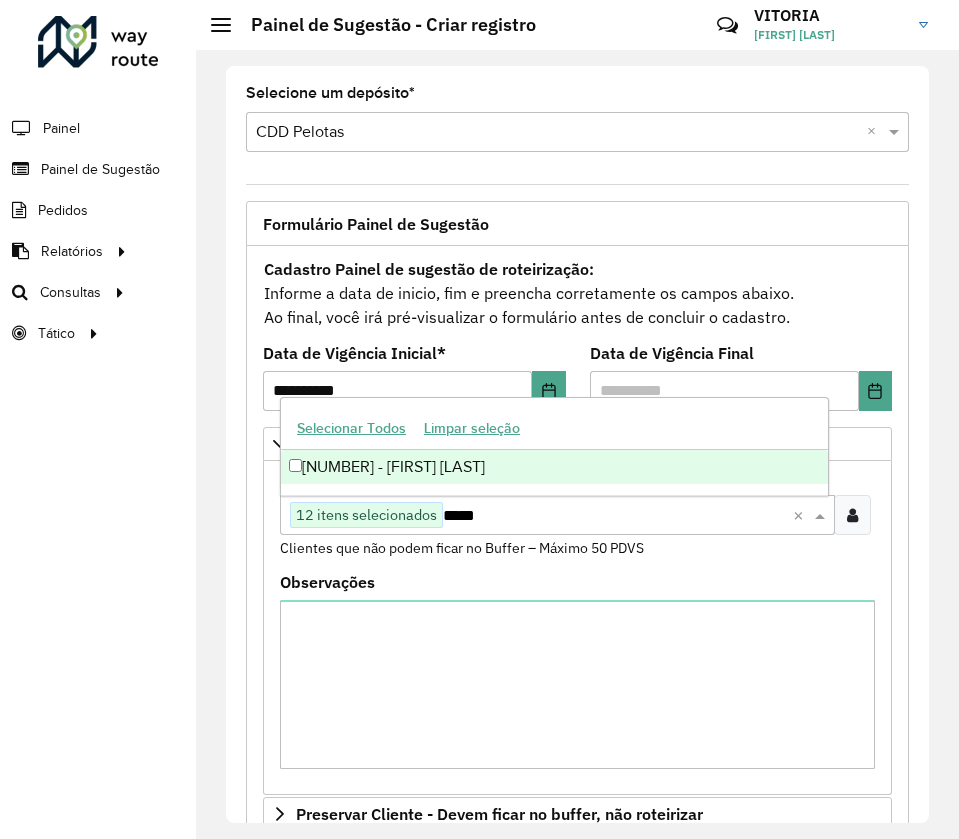click on "*****" at bounding box center (618, 516) 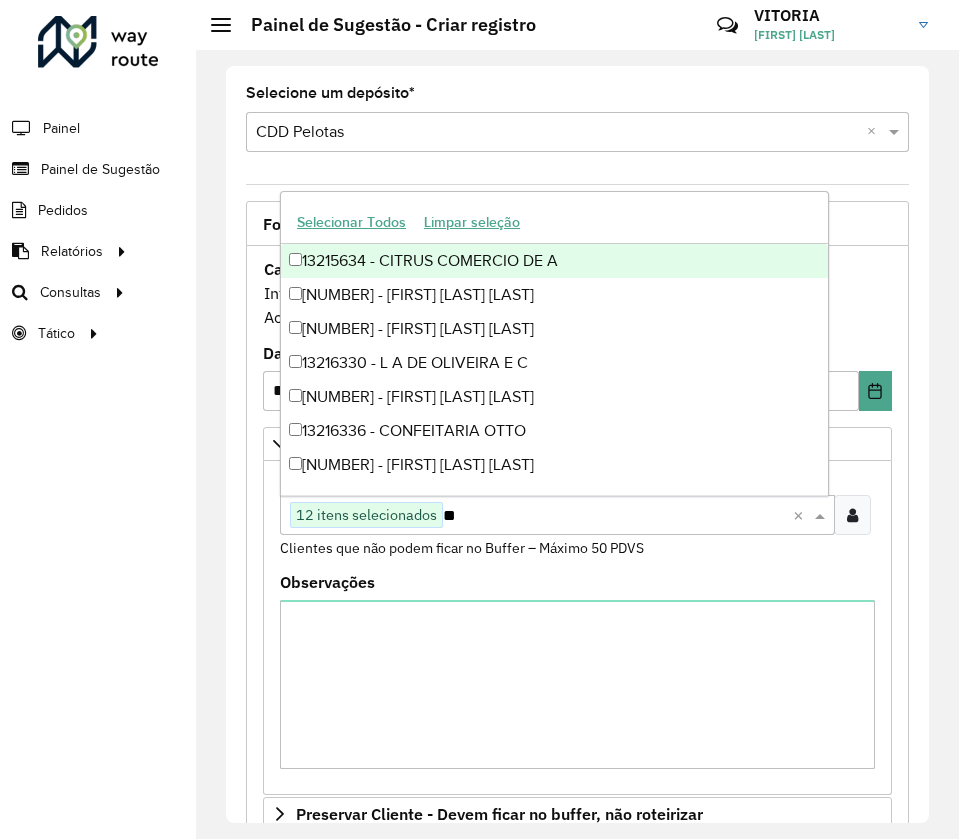 type on "*" 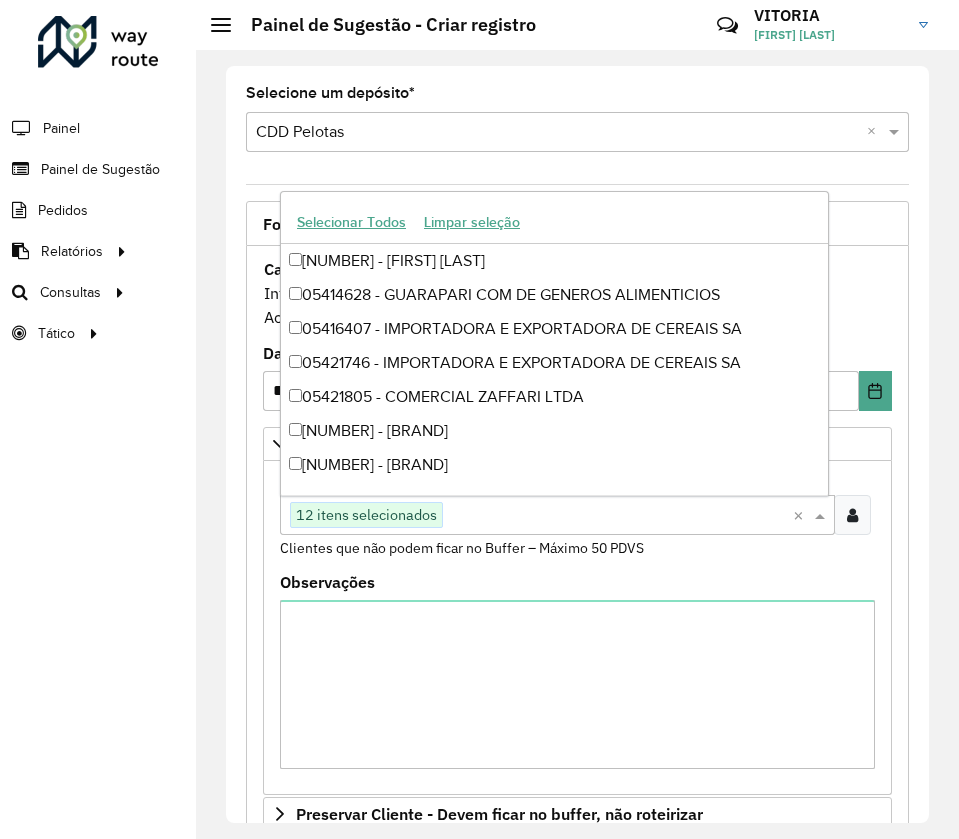 paste on "*****" 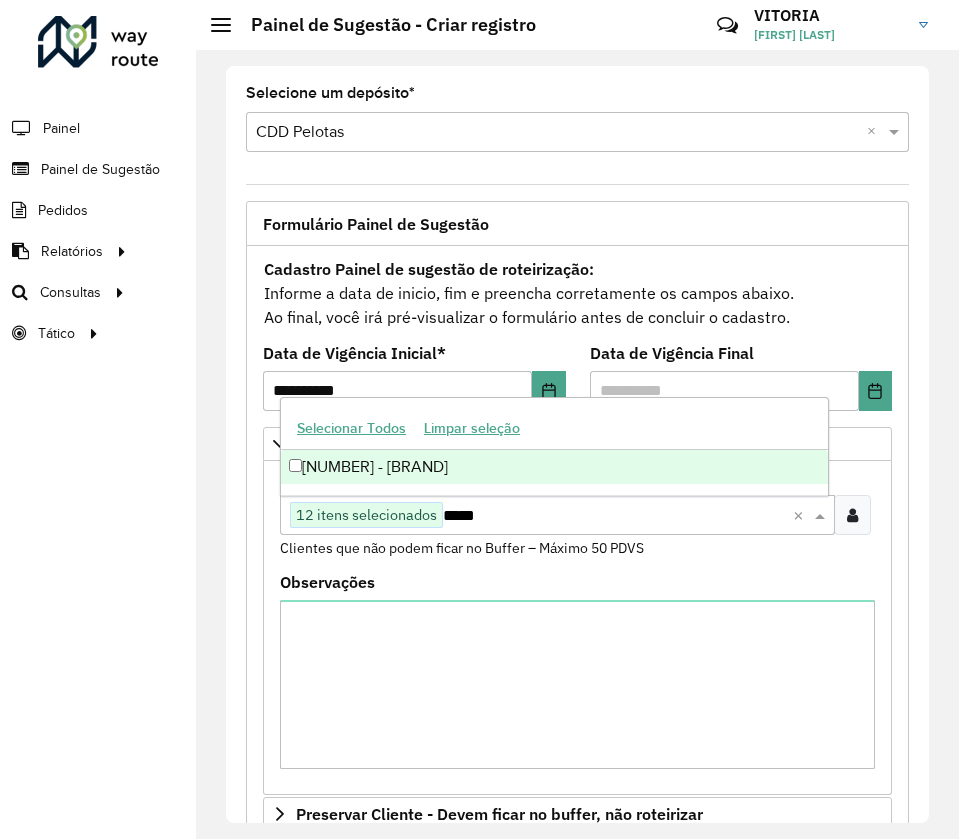 click on "*****" at bounding box center (618, 516) 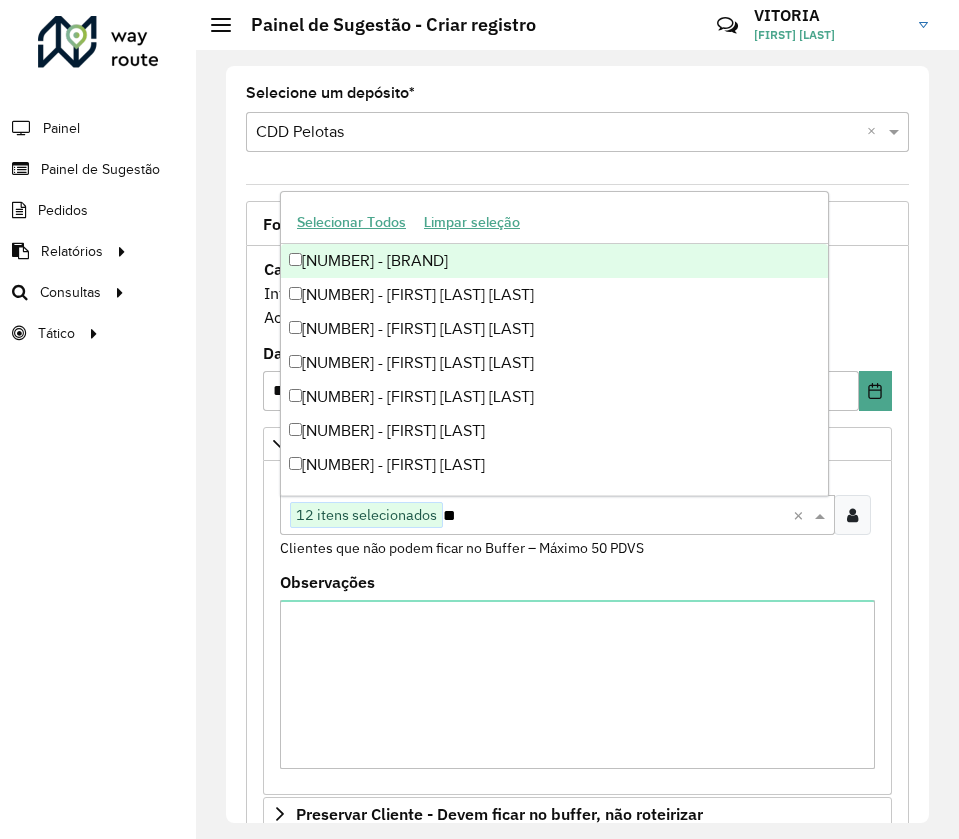 type on "*" 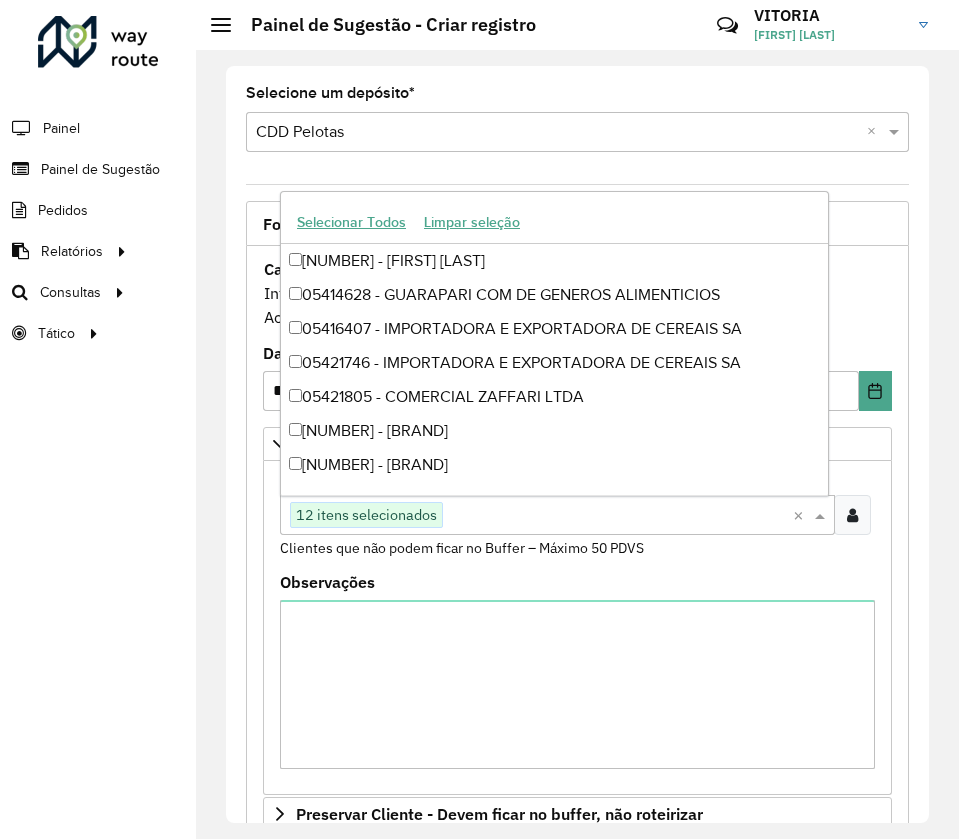 paste on "*****" 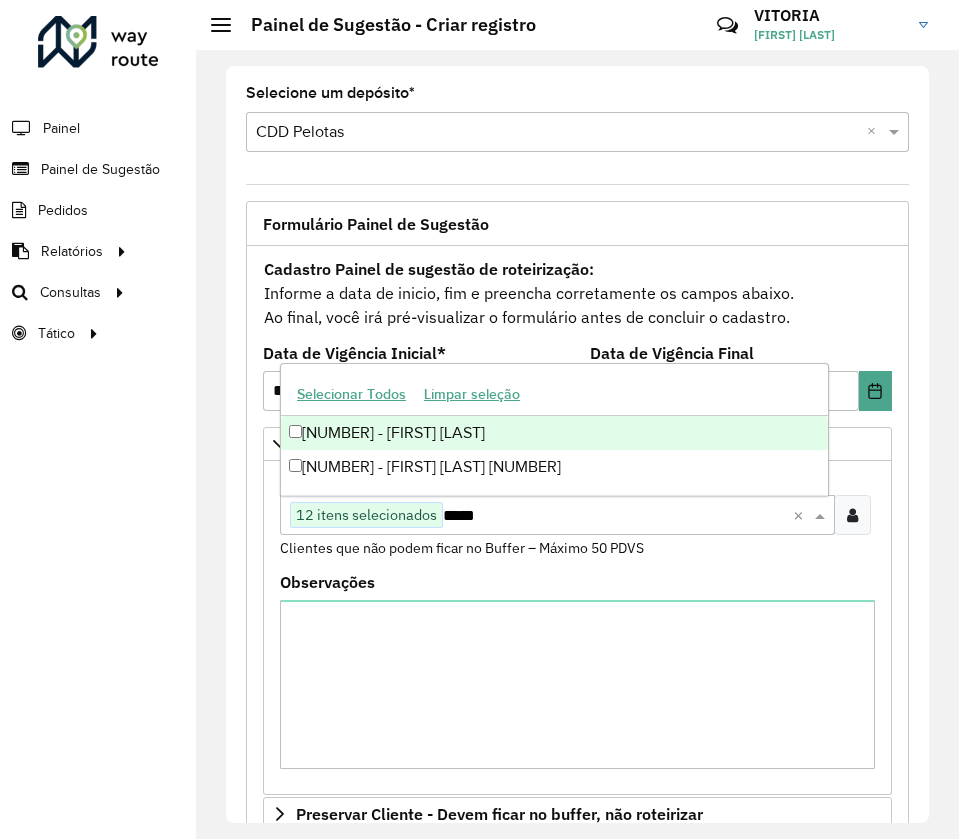 type on "*****" 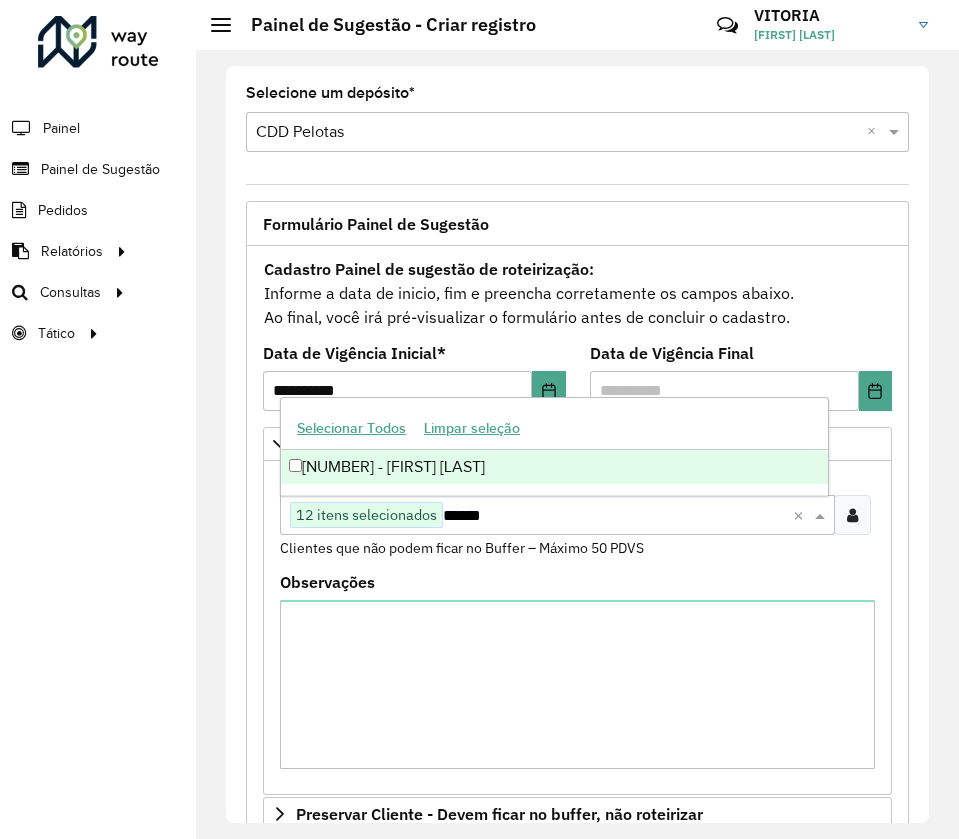 click on "[NUMBER] - [FIRST] [LAST]" at bounding box center (554, 467) 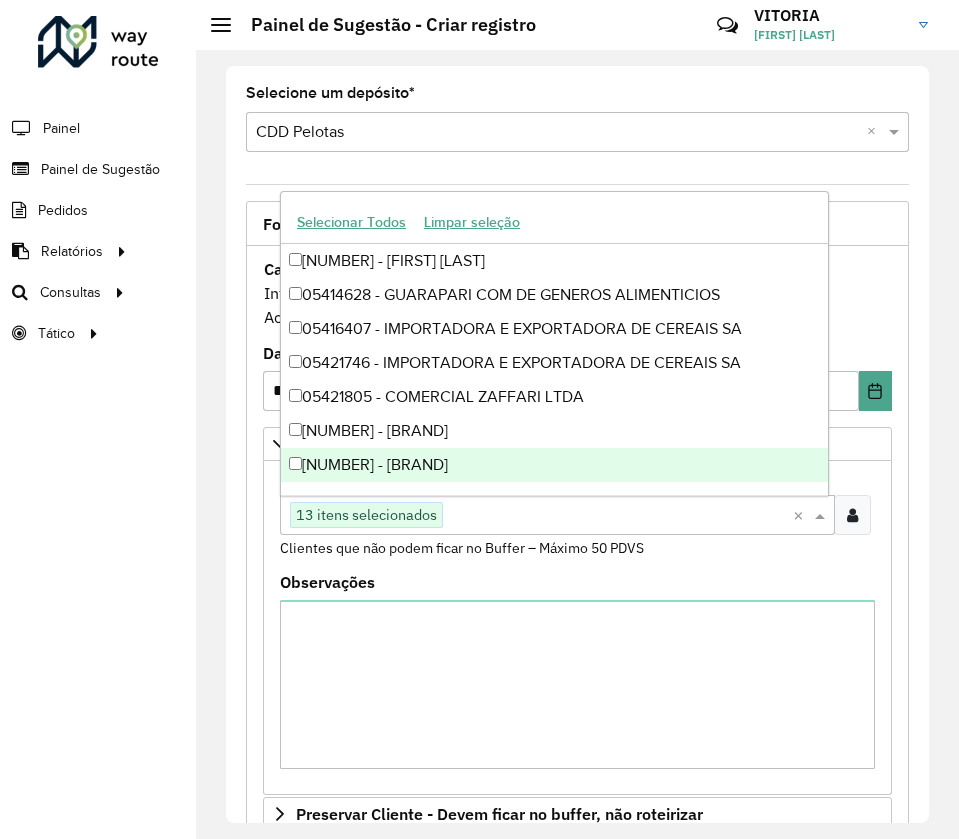 click at bounding box center [618, 516] 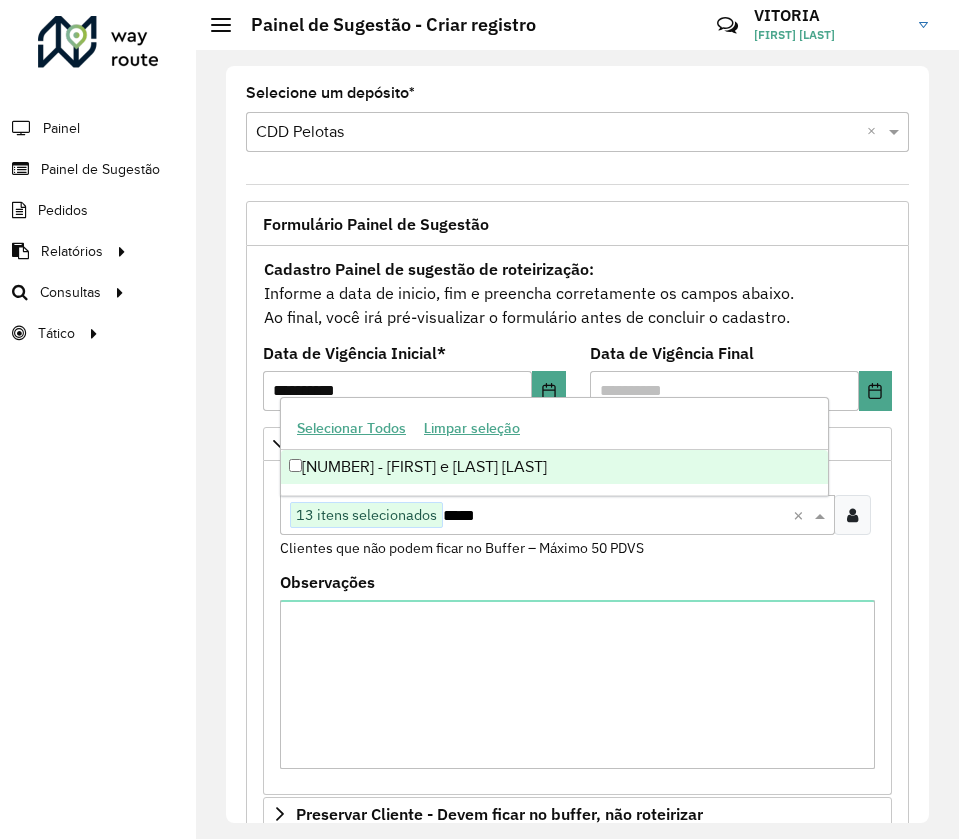 drag, startPoint x: 716, startPoint y: 510, endPoint x: 729, endPoint y: 503, distance: 14.764823 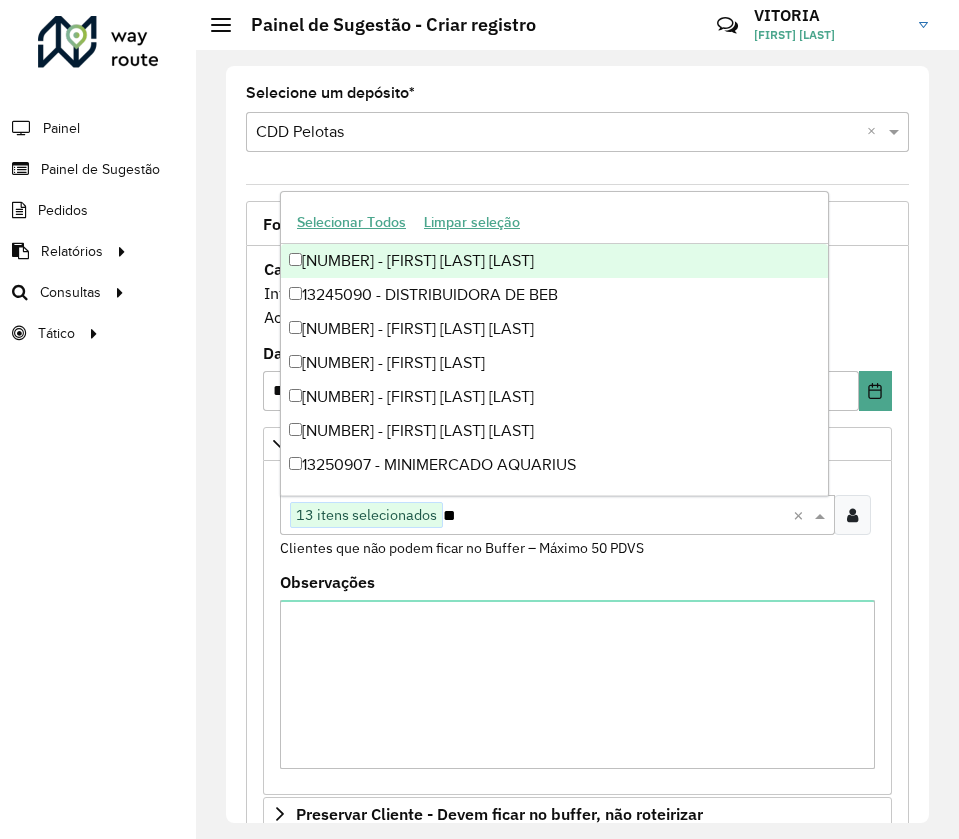 type on "*" 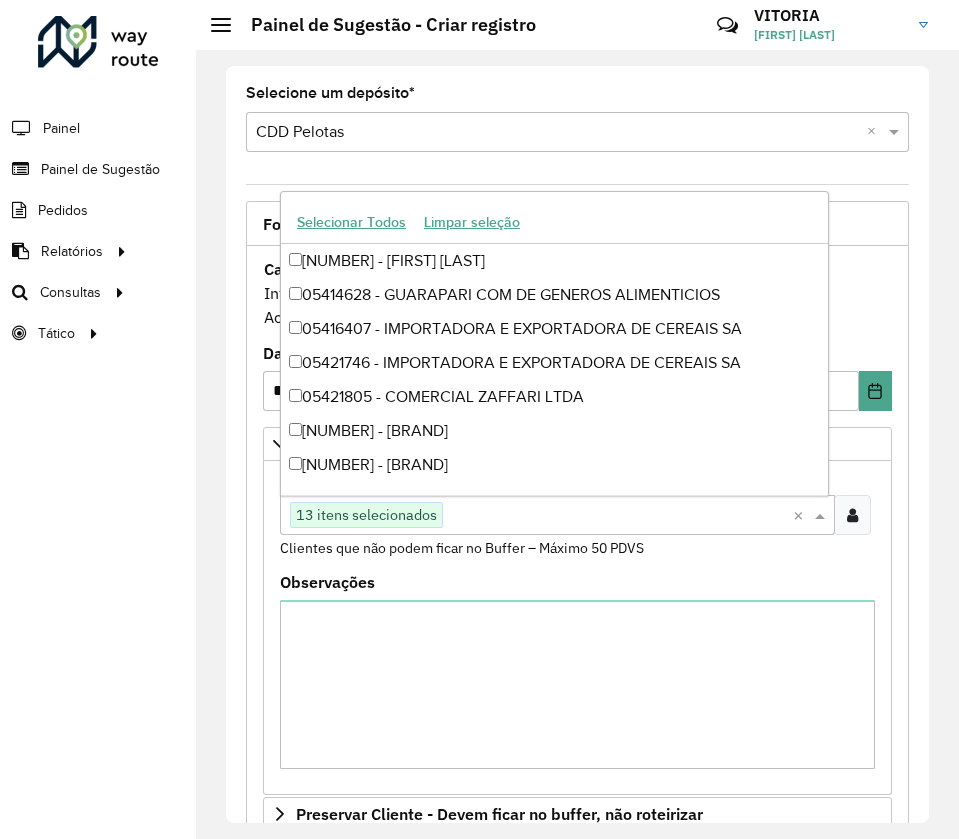 paste on "*****" 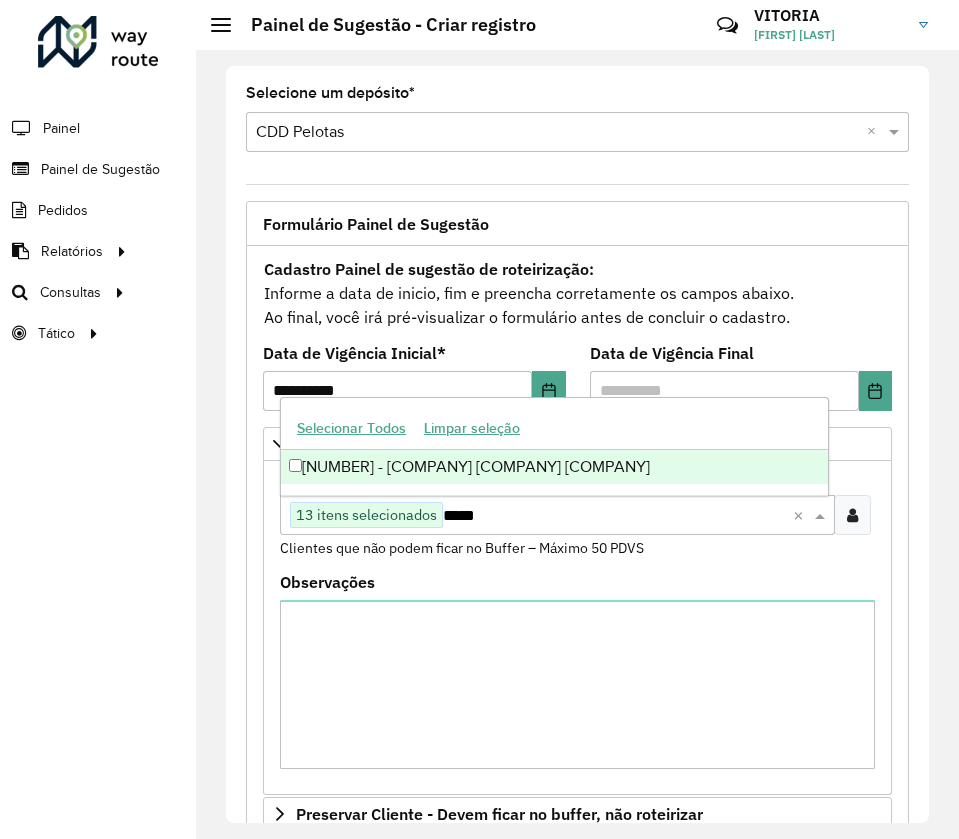 click on "*****" at bounding box center [618, 516] 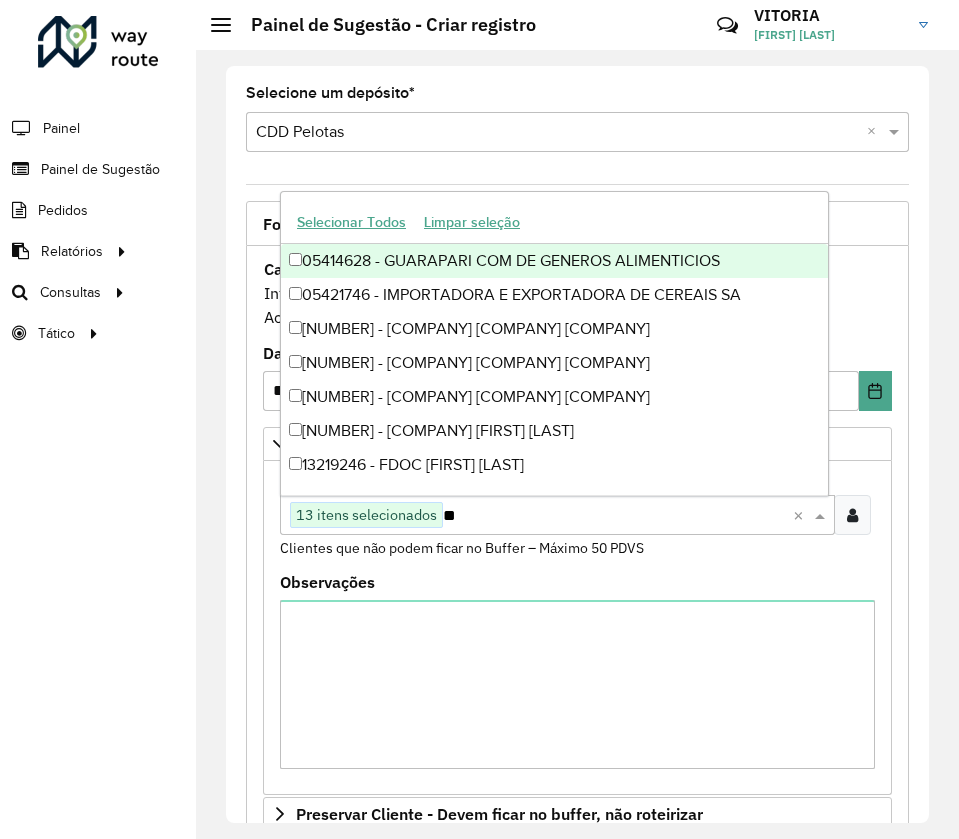 type on "*" 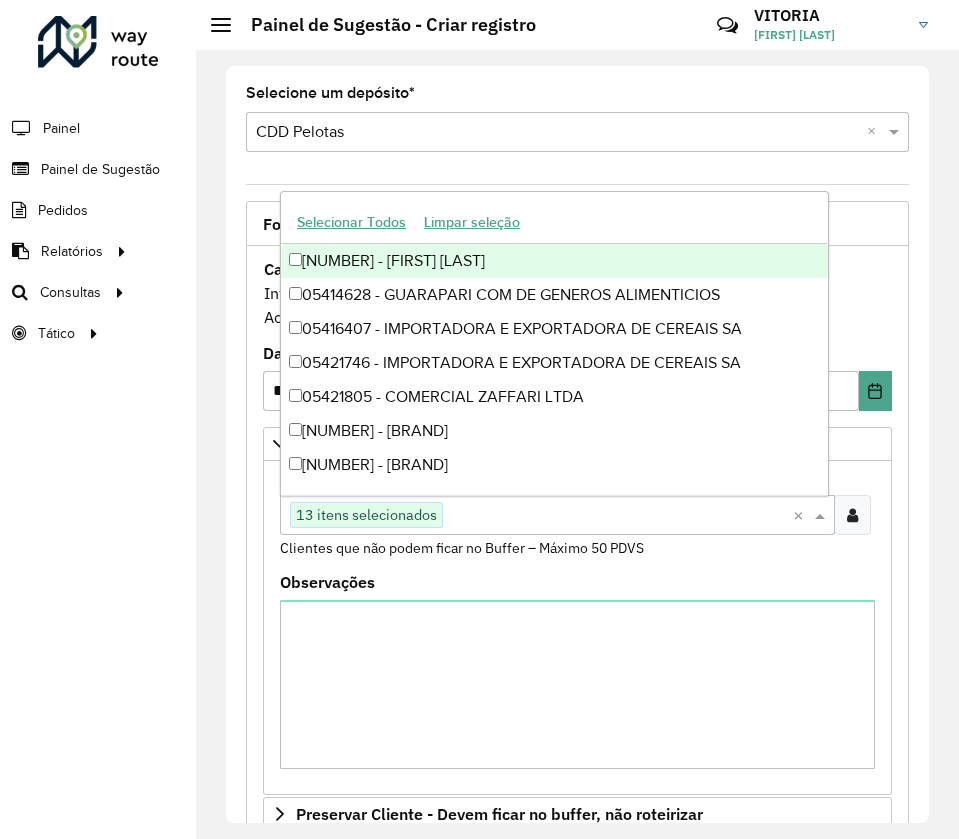 paste on "*****" 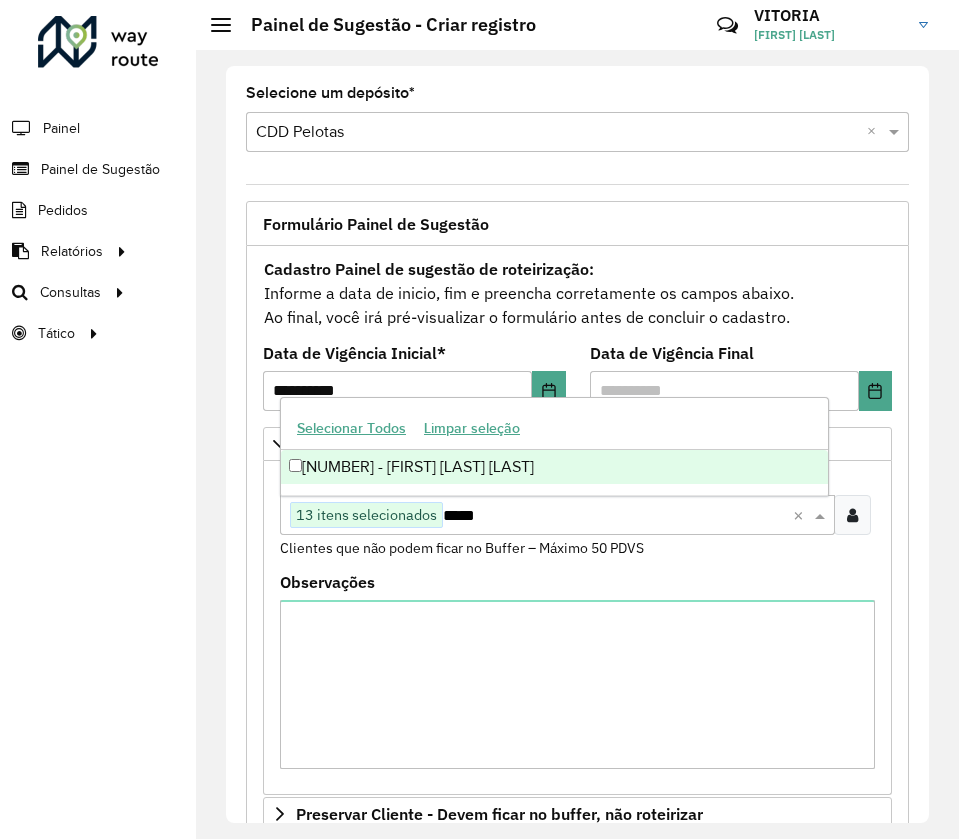 click on "*****" at bounding box center (618, 516) 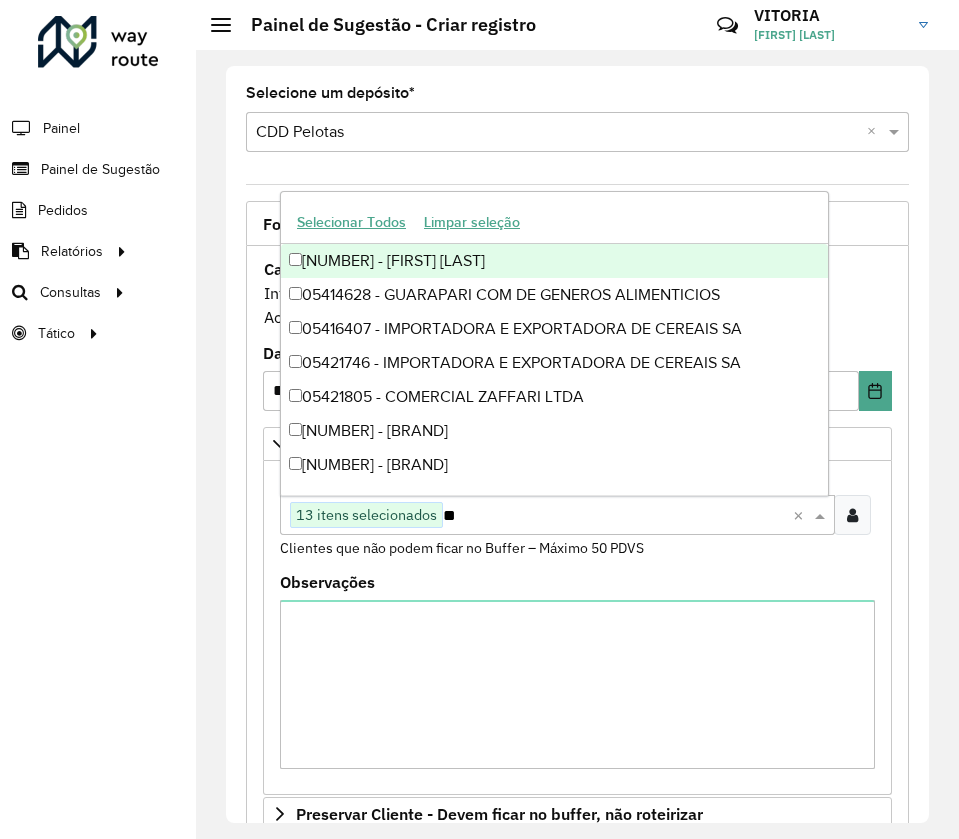 type on "*" 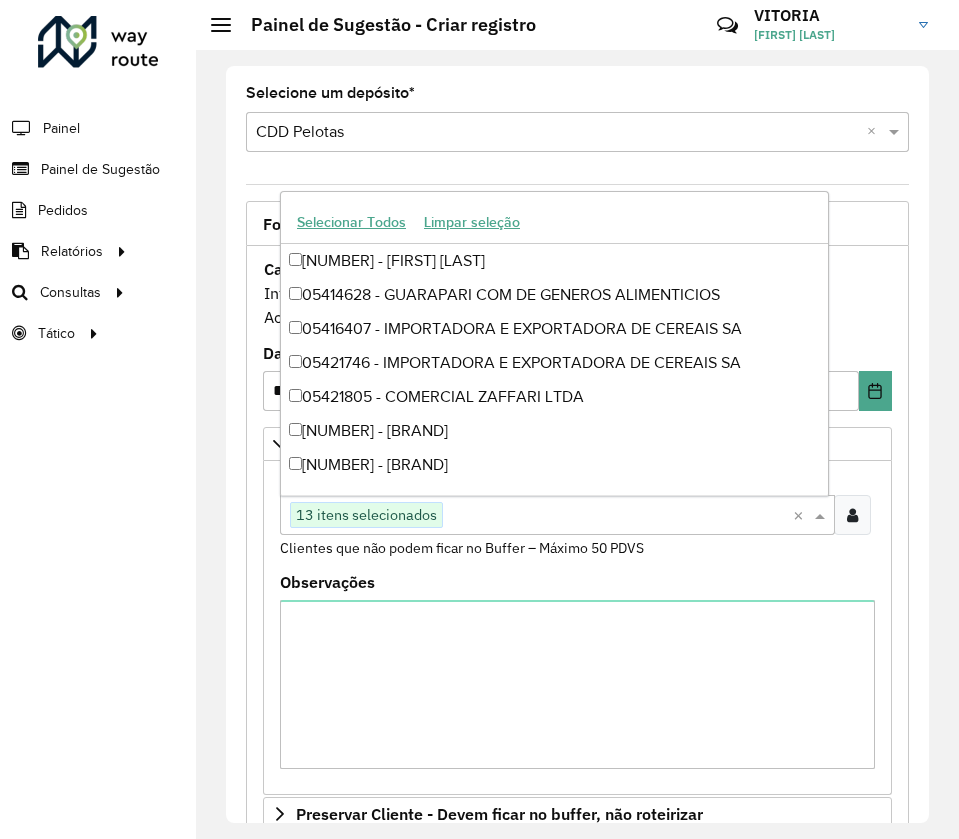 paste on "*****" 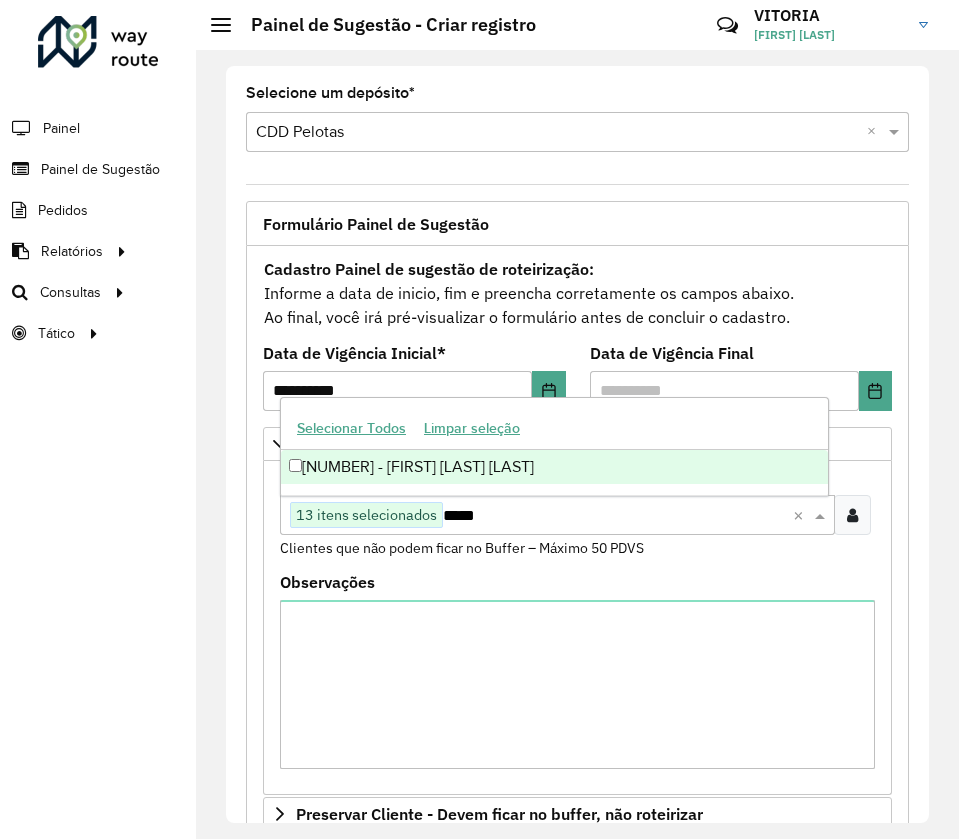 click on "*****" at bounding box center [618, 516] 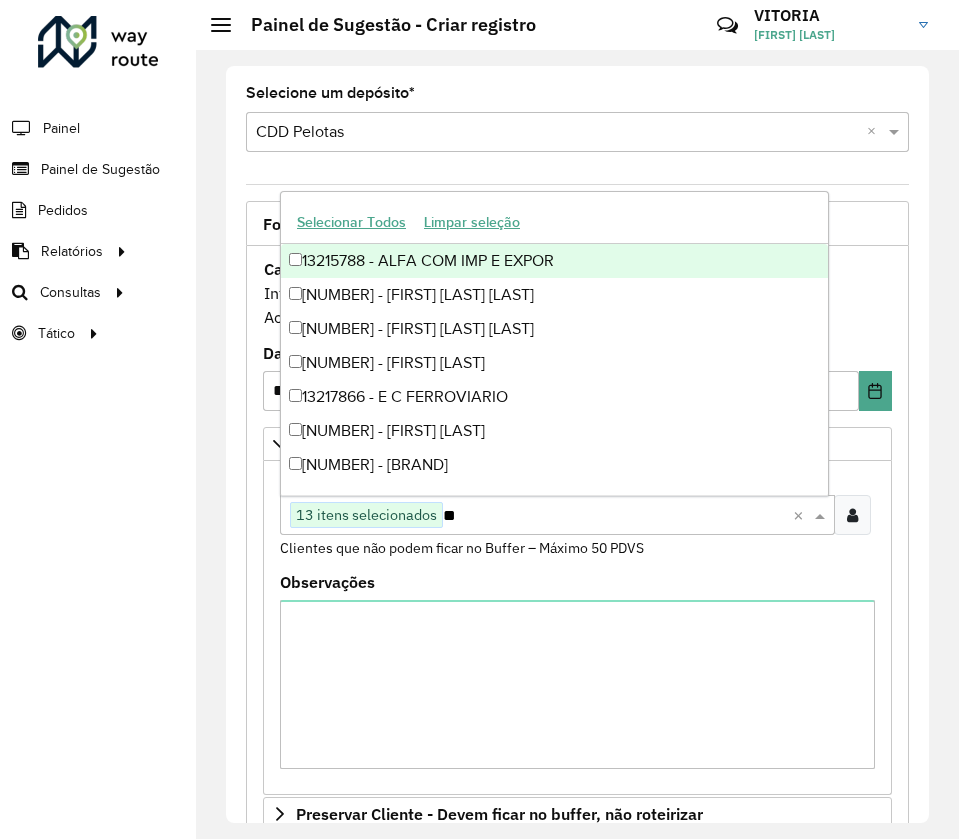 type on "*" 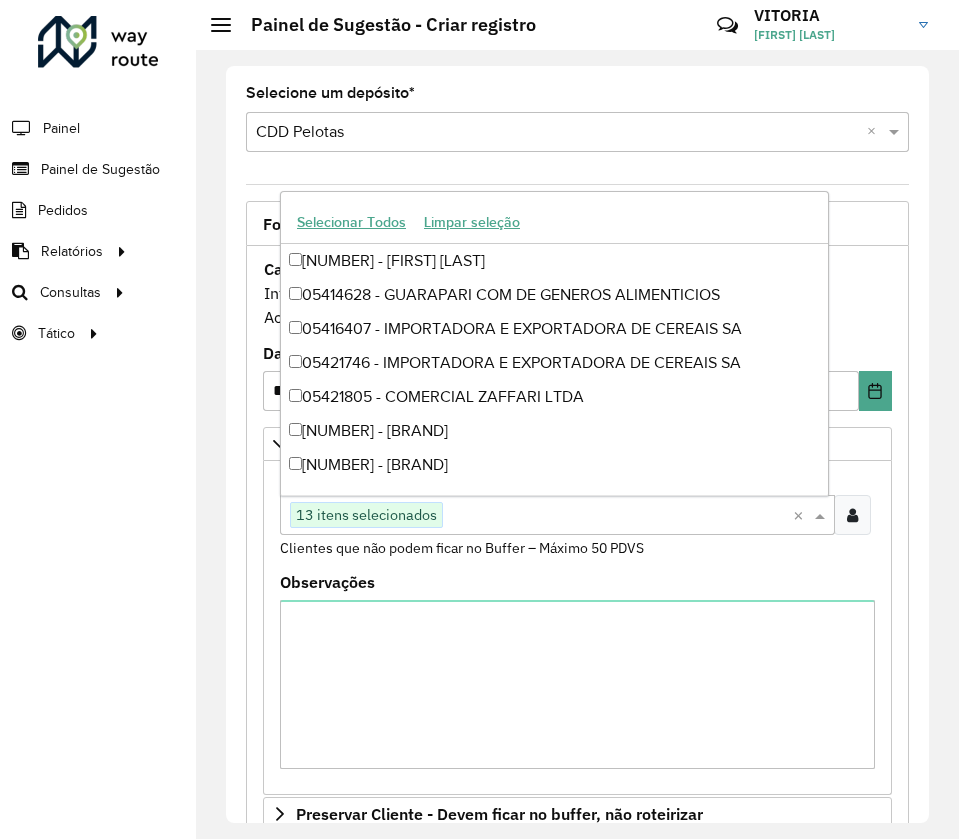 paste on "*****" 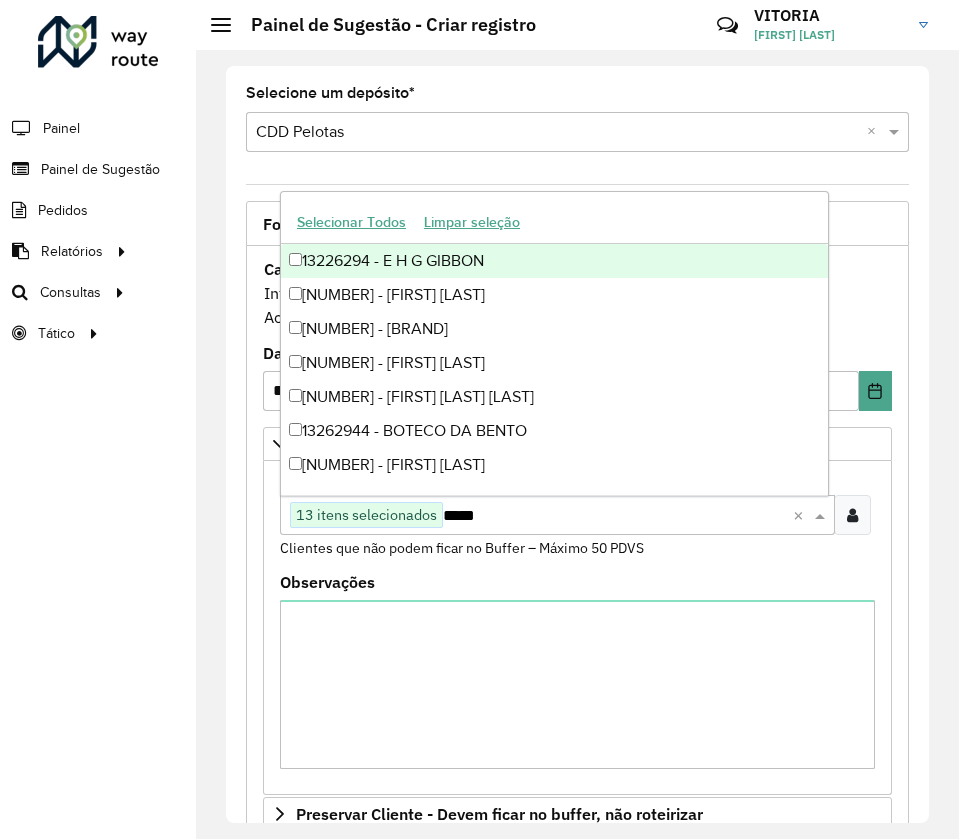 type on "*****" 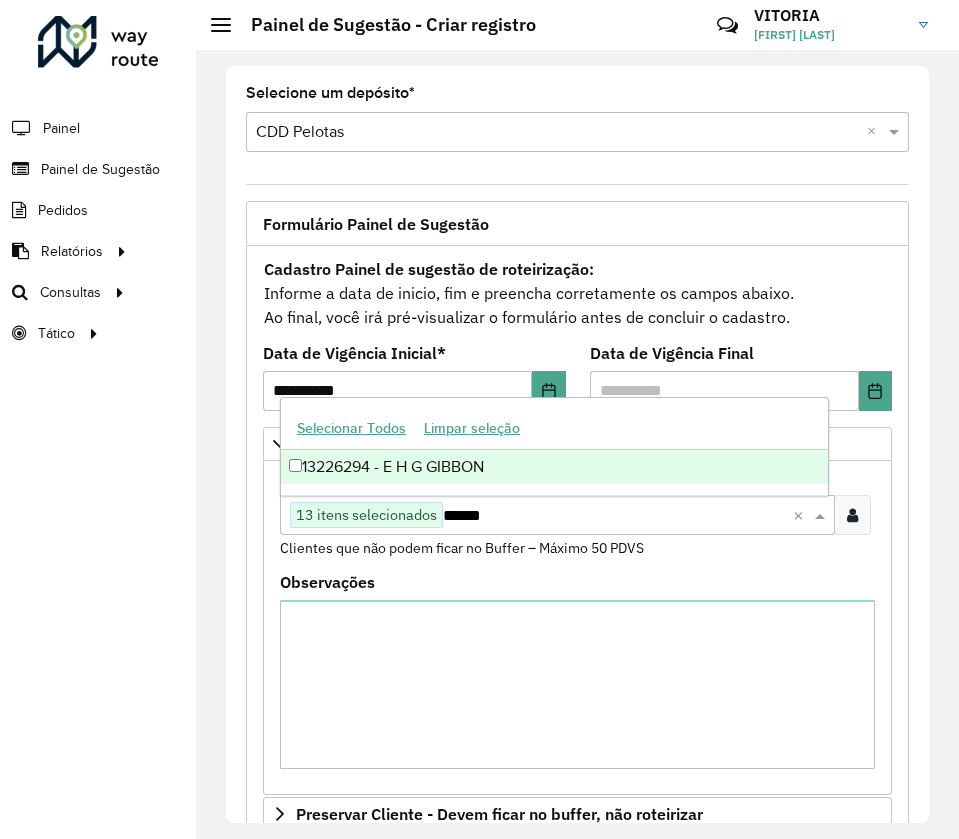 click on "13226294 - E H G GIBBON" at bounding box center [554, 467] 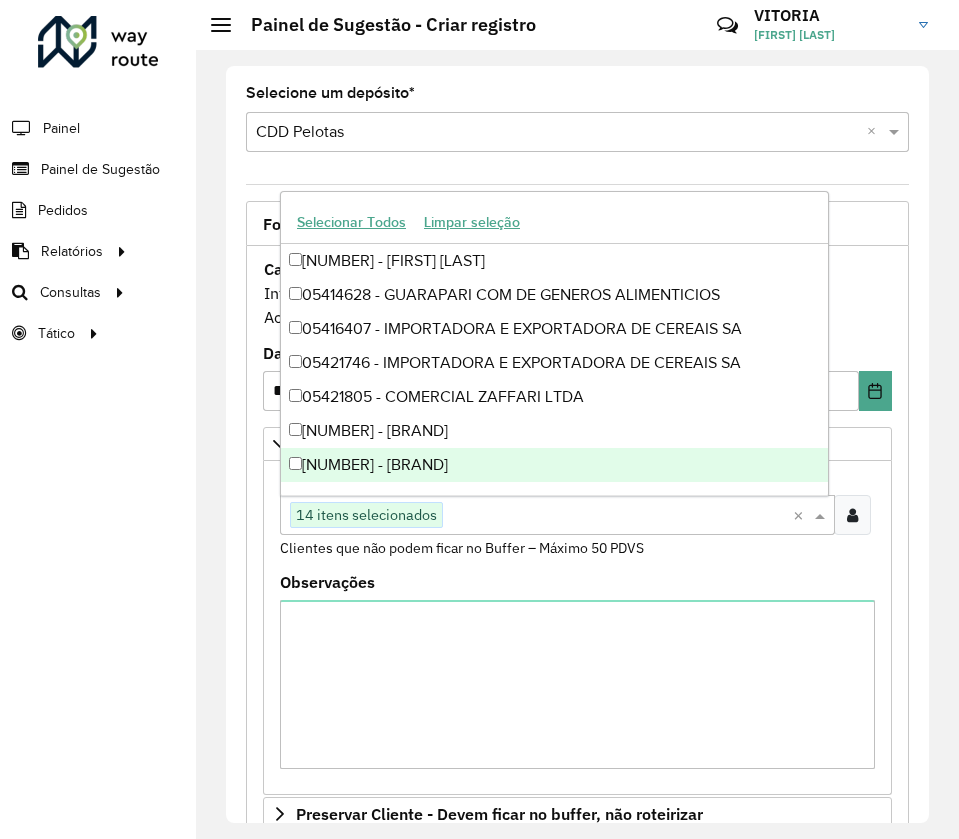 click at bounding box center [618, 516] 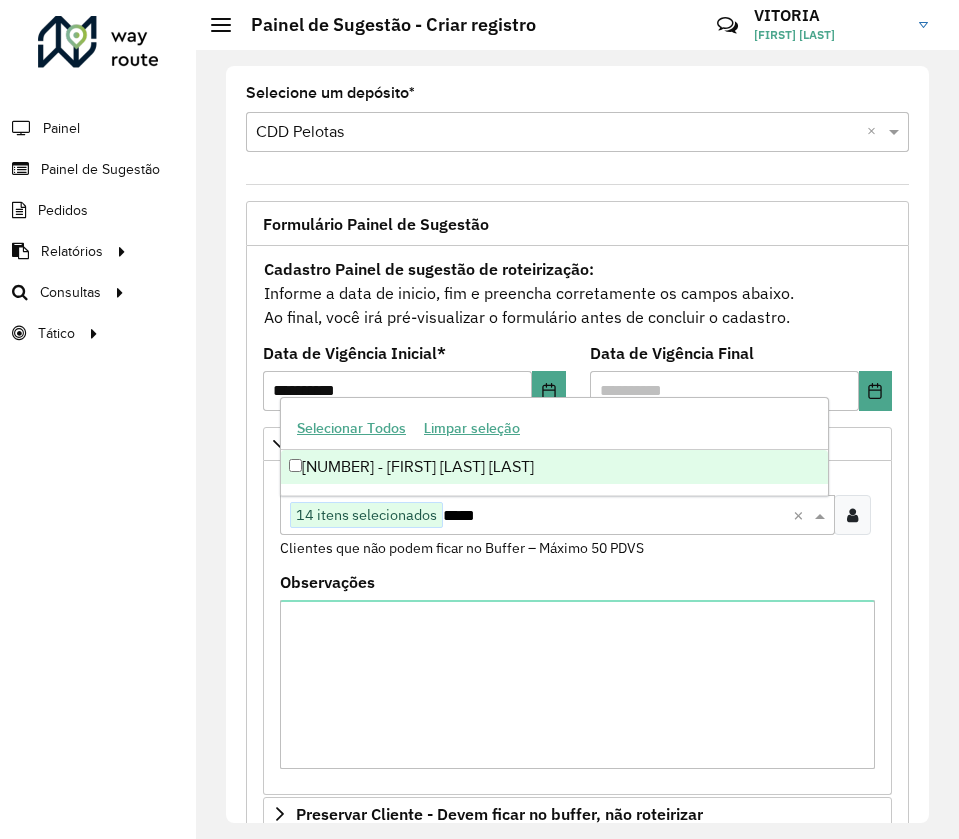 click on "[NUMBER] - [FIRST] [LAST] [LAST]" at bounding box center [554, 467] 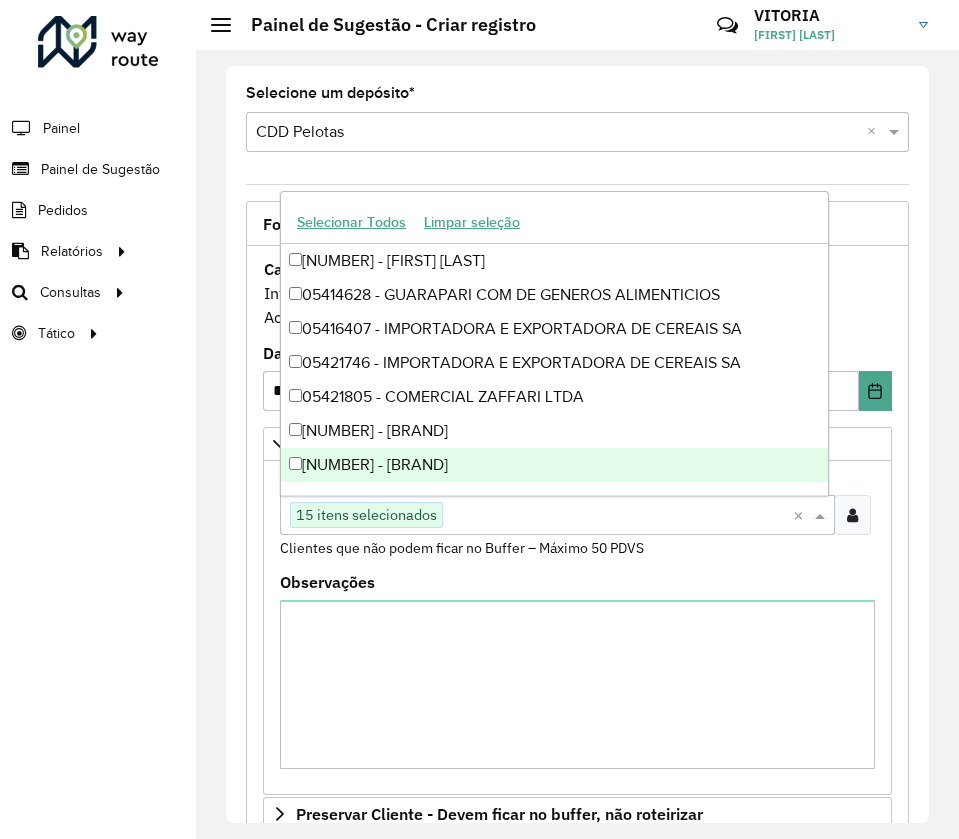 click at bounding box center (618, 516) 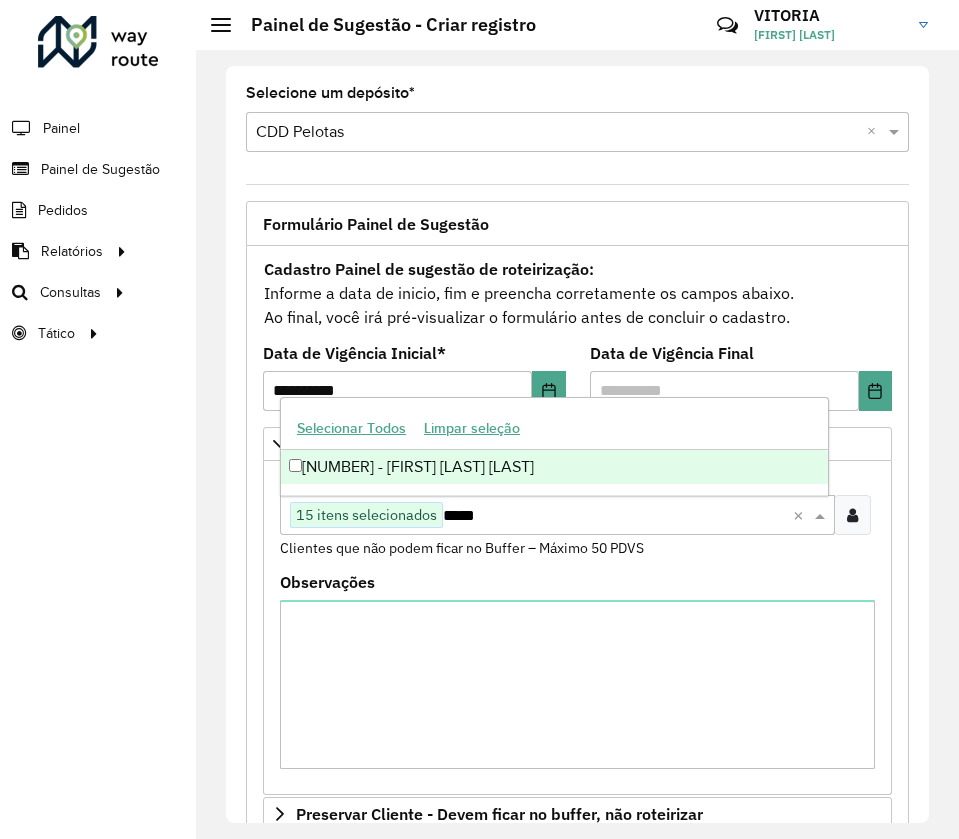 click on "*****" at bounding box center (618, 516) 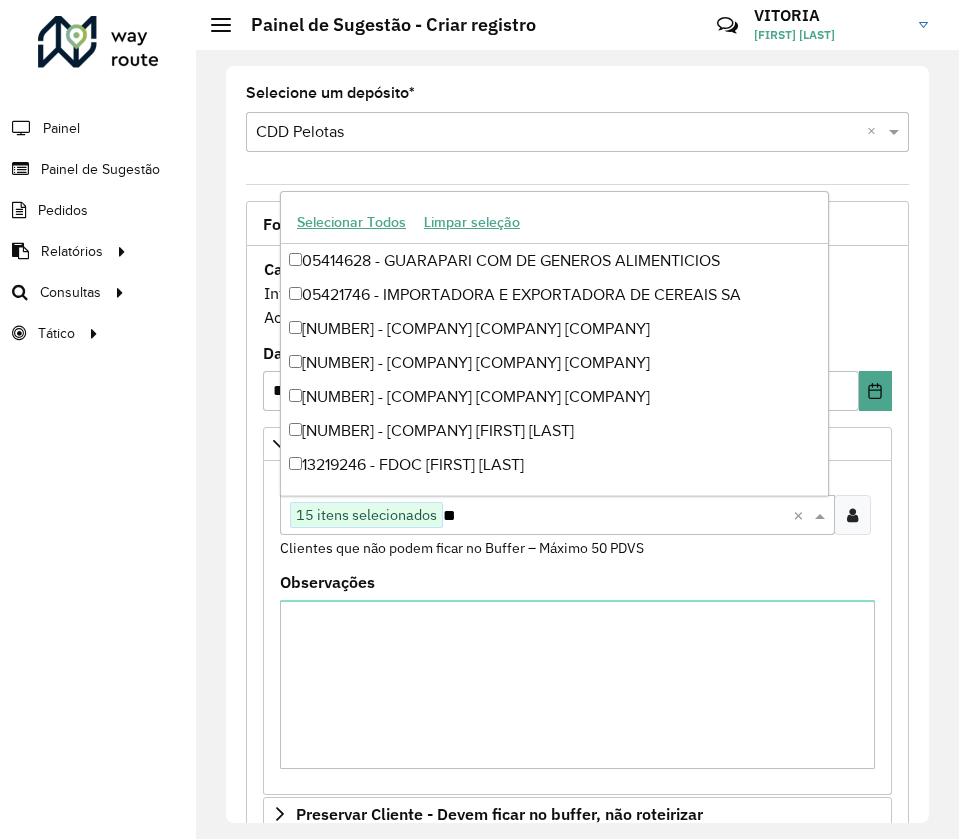 type on "*" 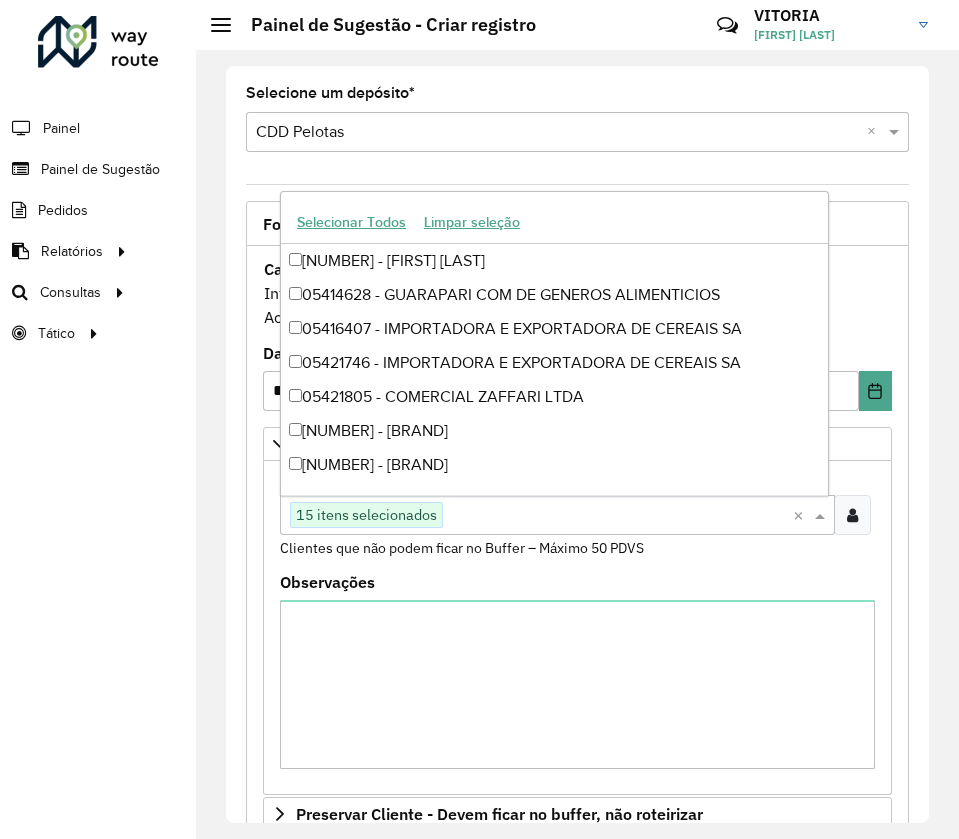paste on "*****" 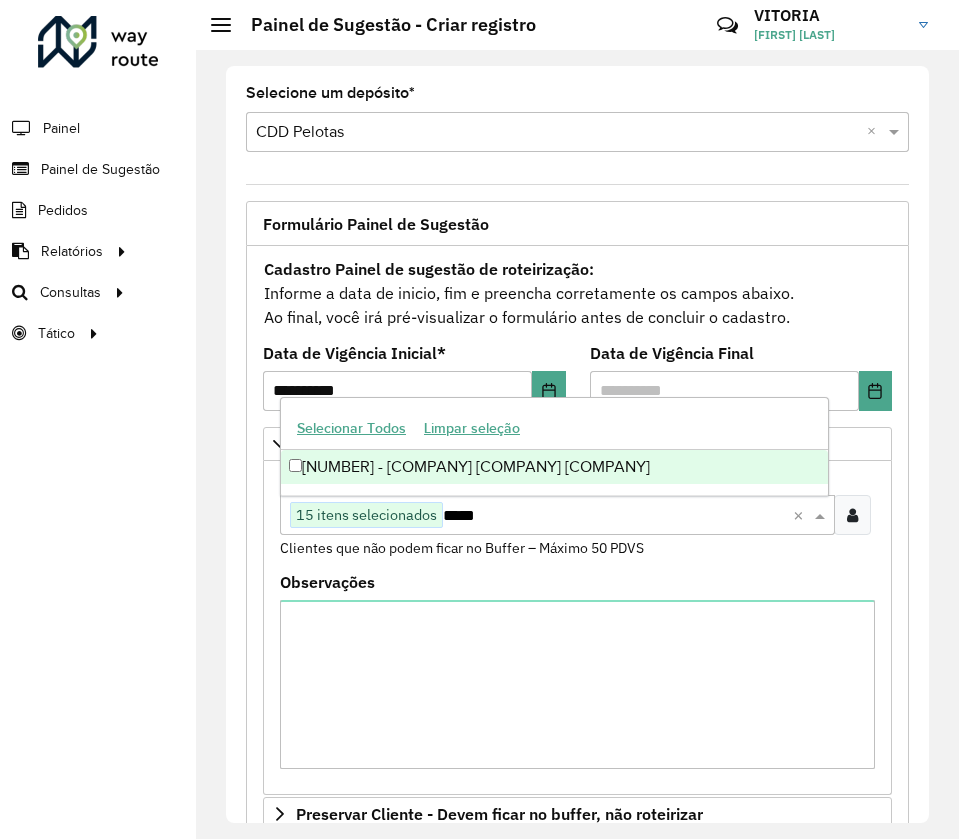 click on "Clique no botão para buscar clientes 15 itens selecionados *****" at bounding box center (536, 515) 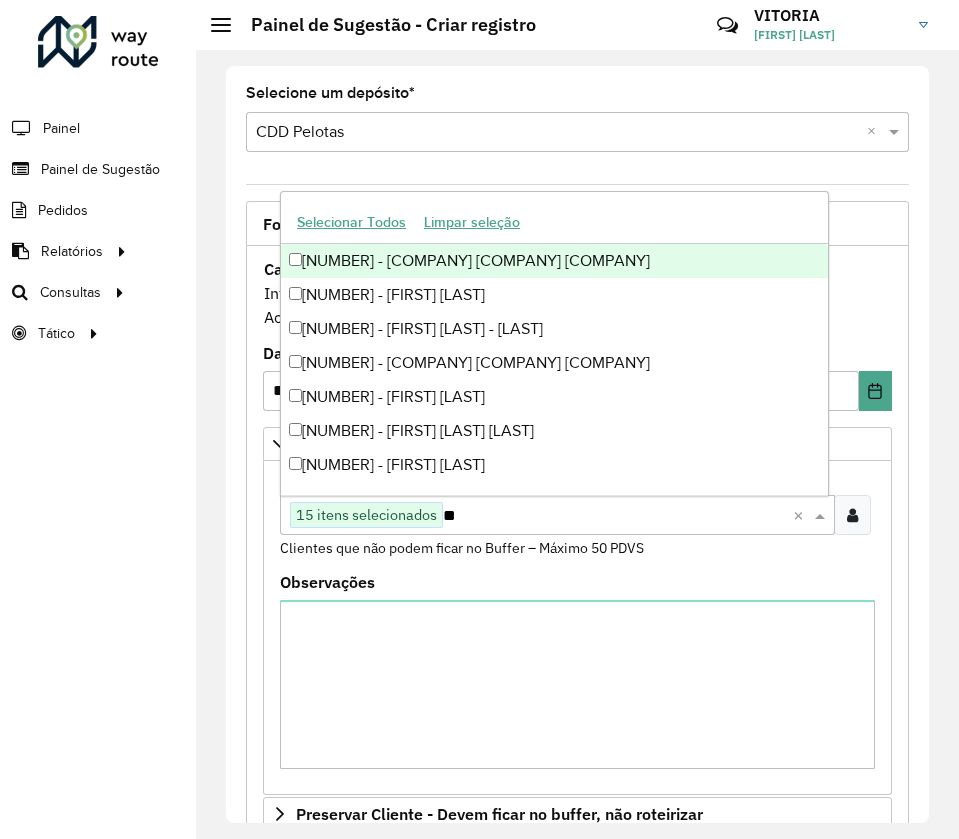 type on "*" 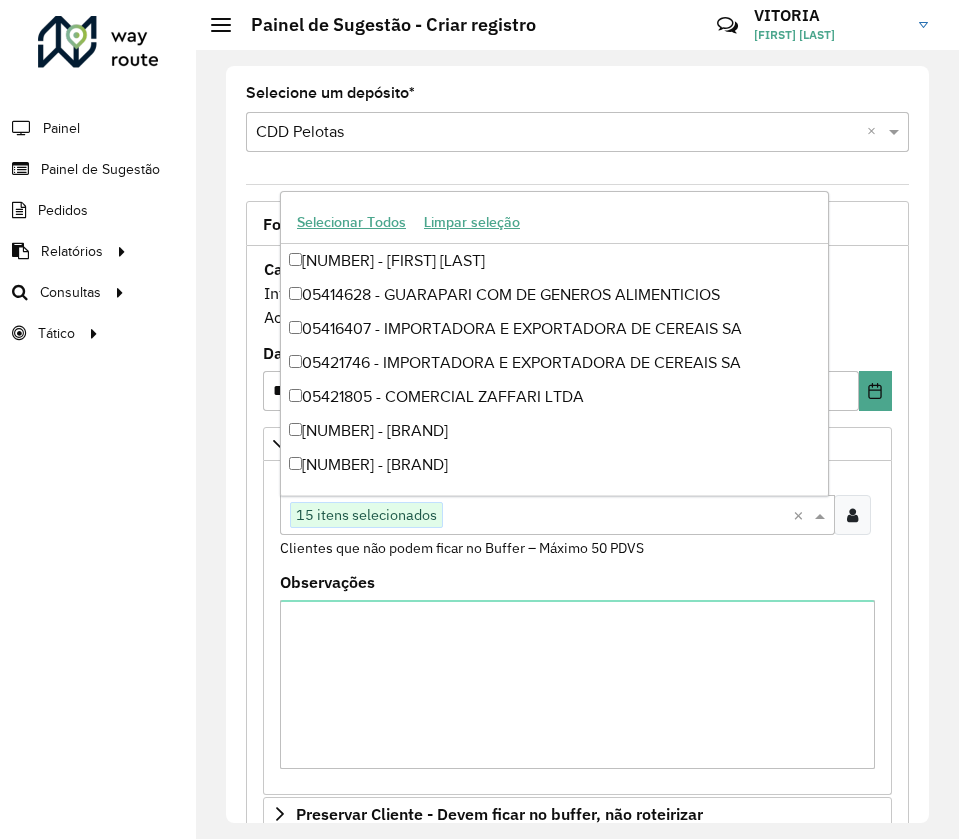 paste on "*****" 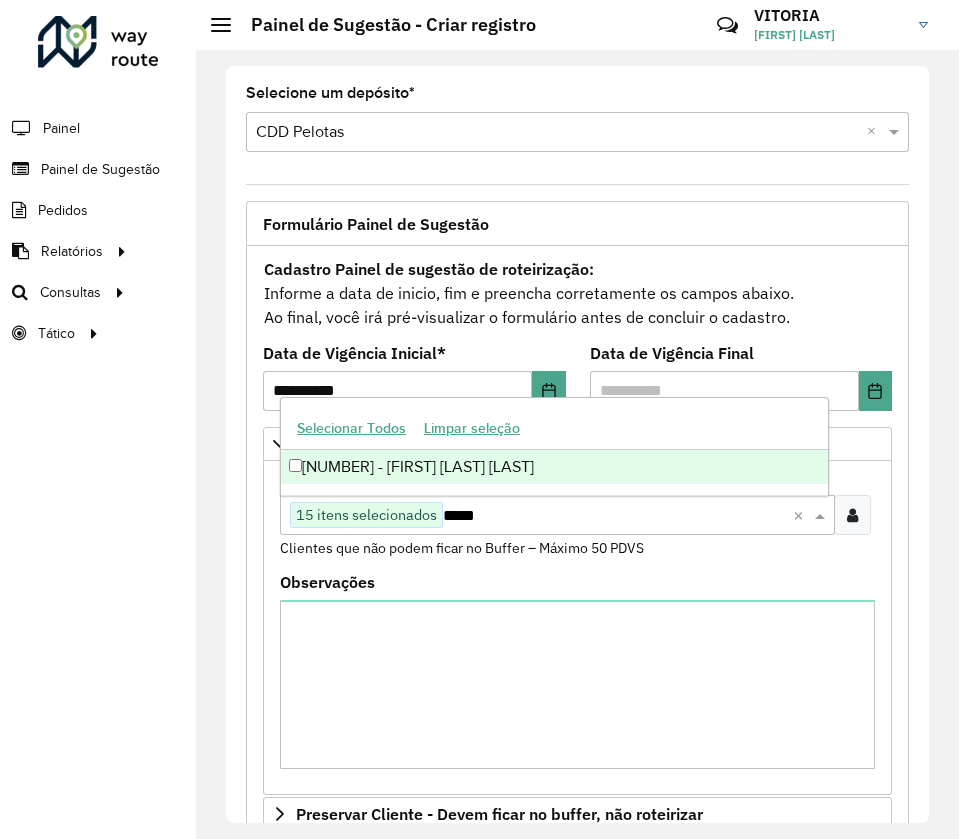 click on "*****" at bounding box center [618, 516] 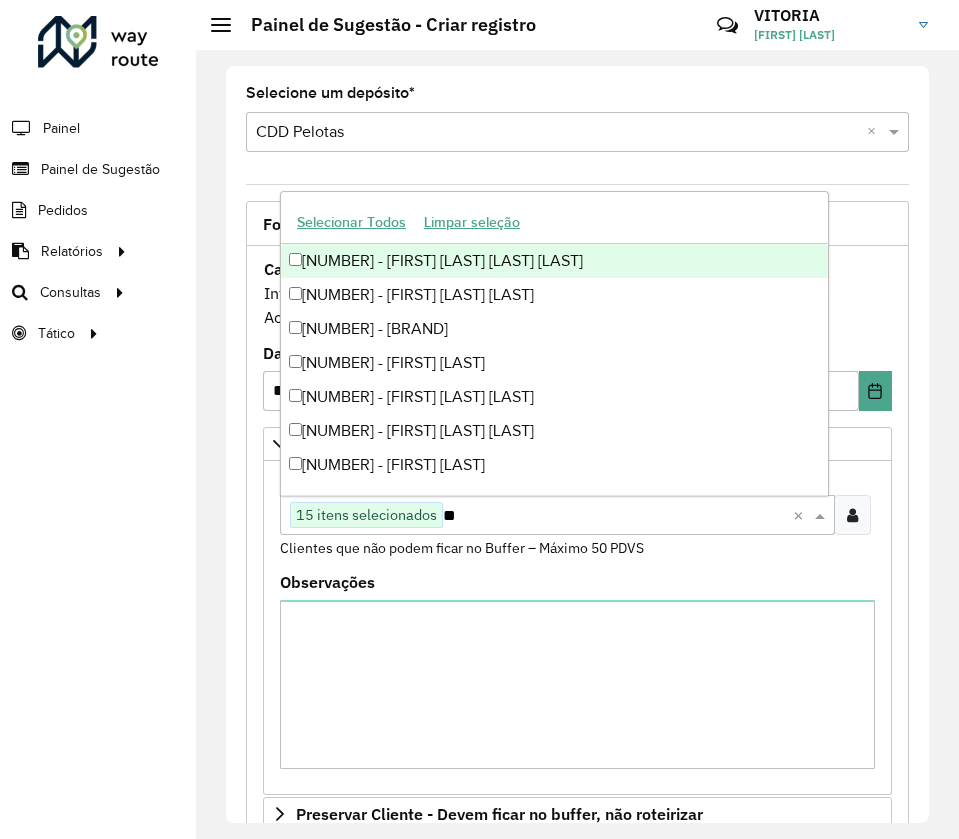 type on "*" 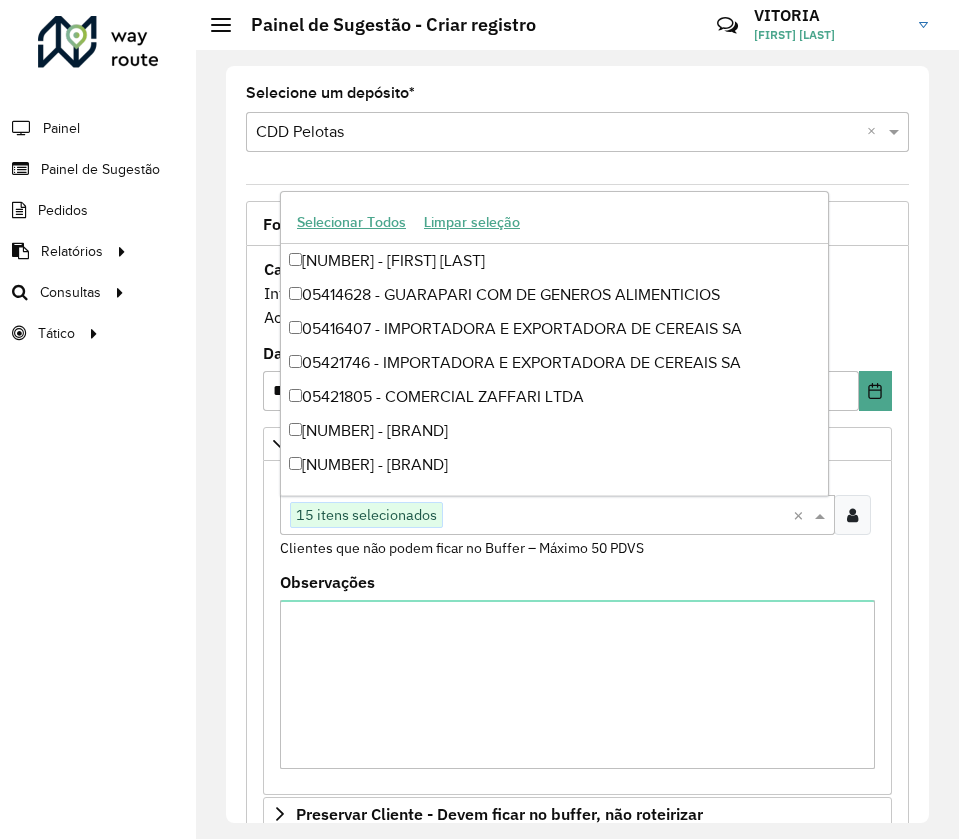 paste on "*****" 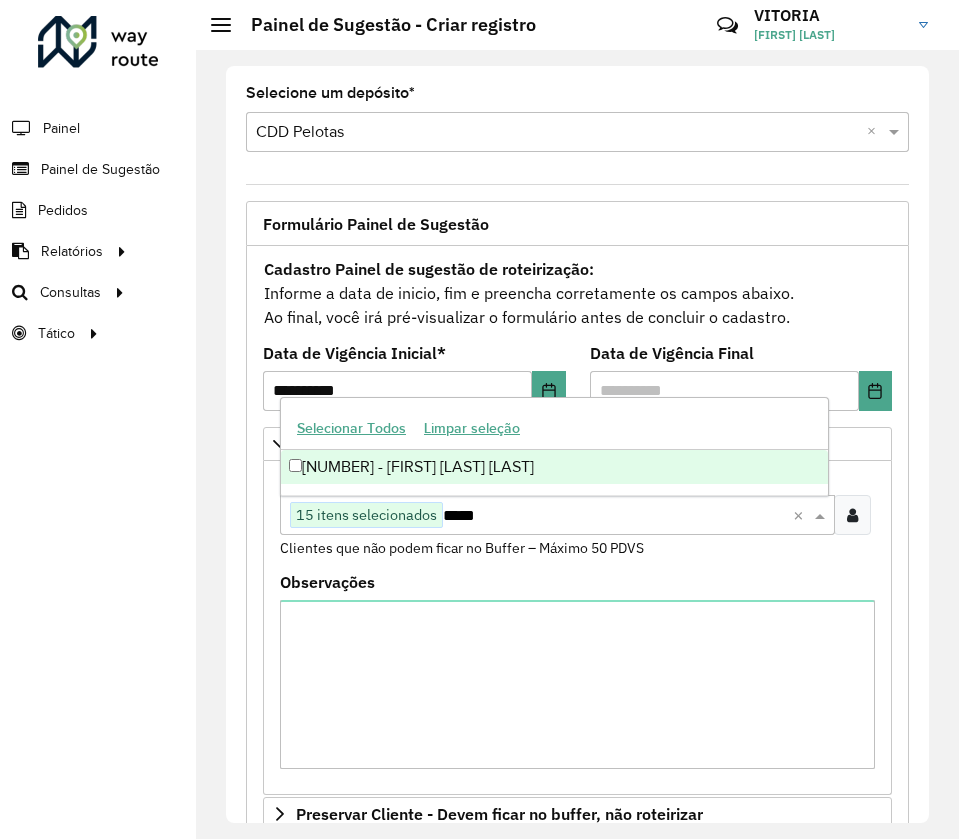click on "*****" at bounding box center [618, 516] 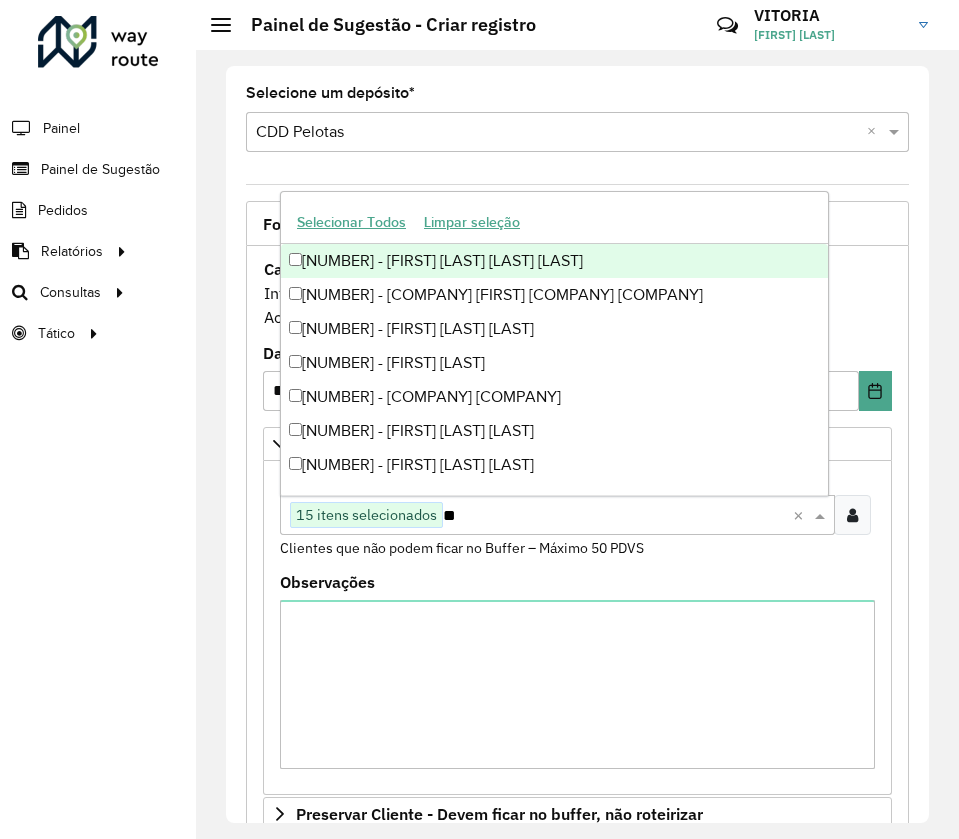 type on "*" 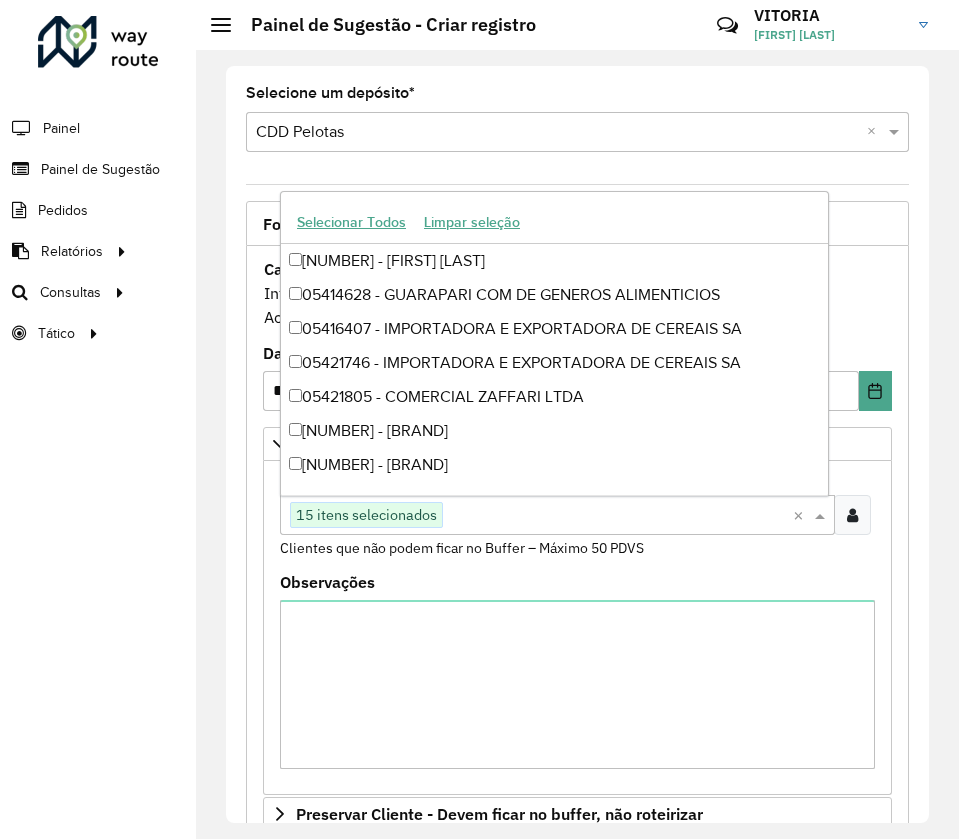 paste on "*****" 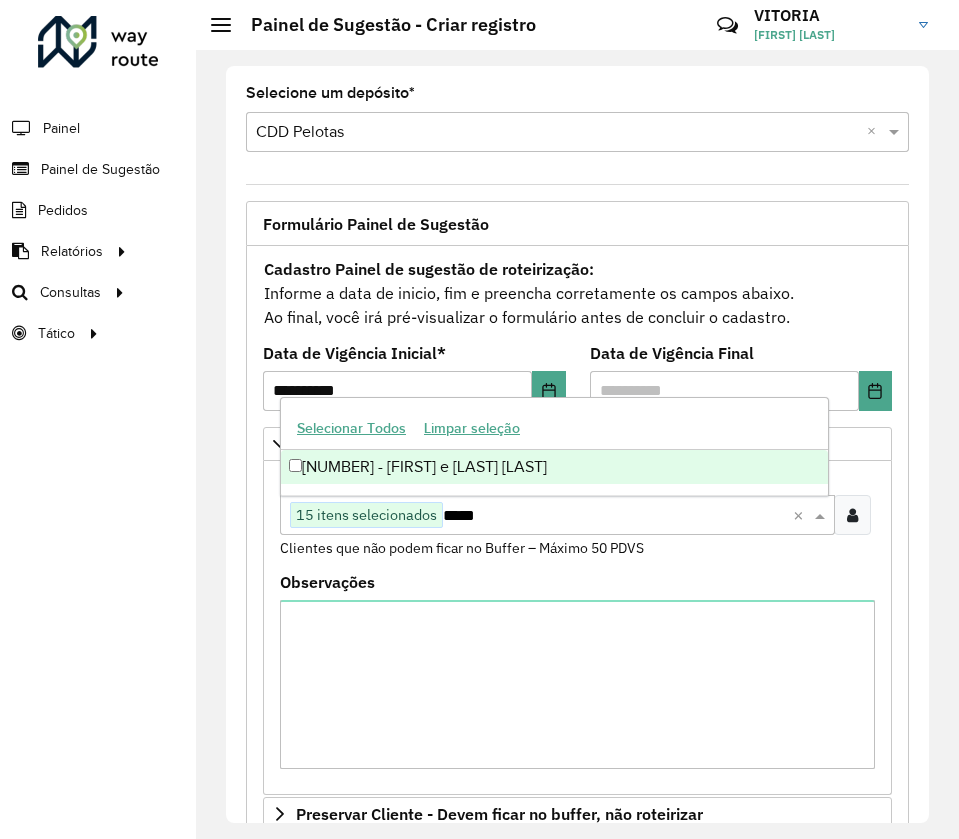 drag, startPoint x: 640, startPoint y: 524, endPoint x: 653, endPoint y: 522, distance: 13.152946 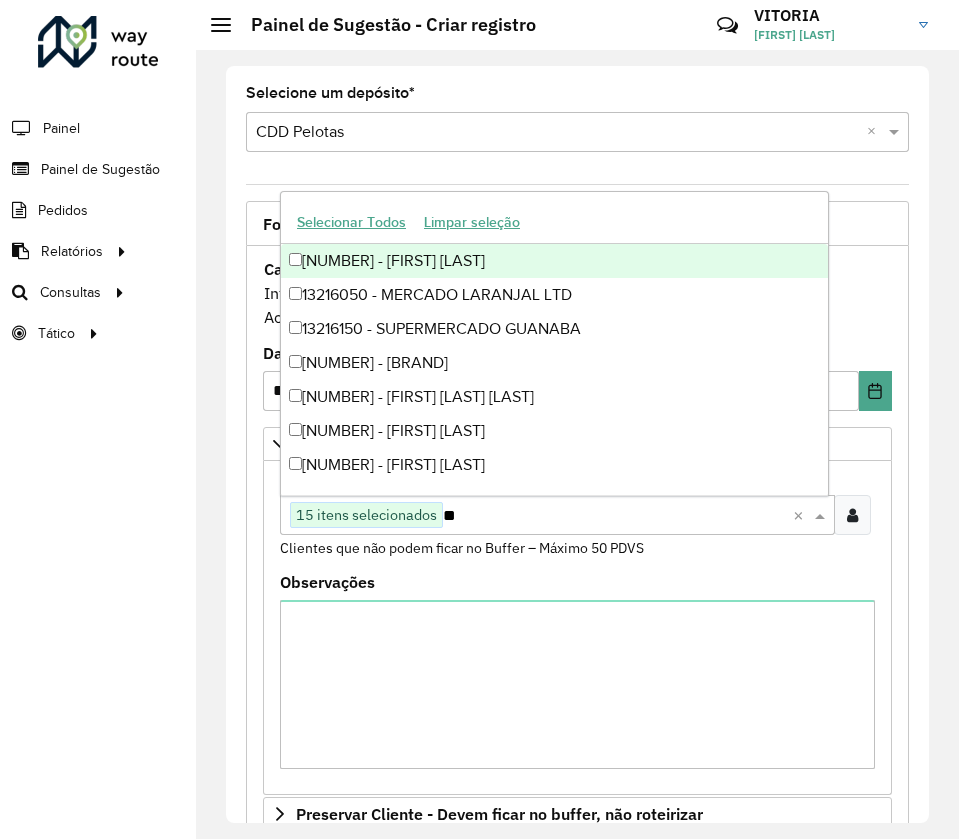 type on "*" 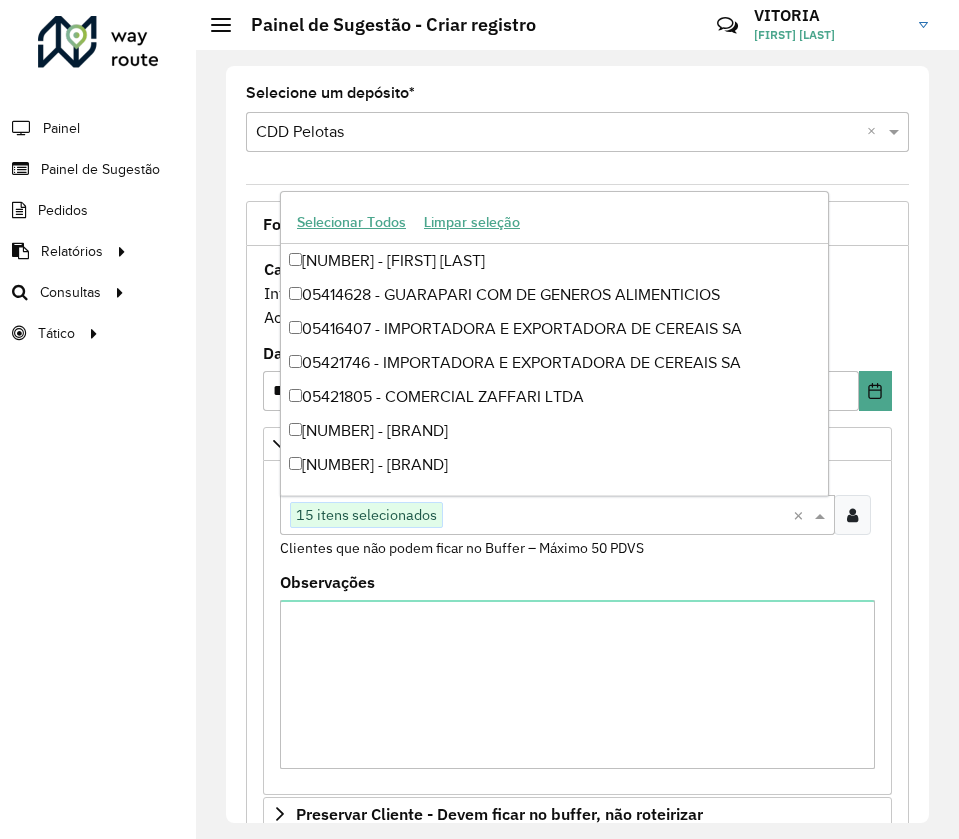 paste on "*****" 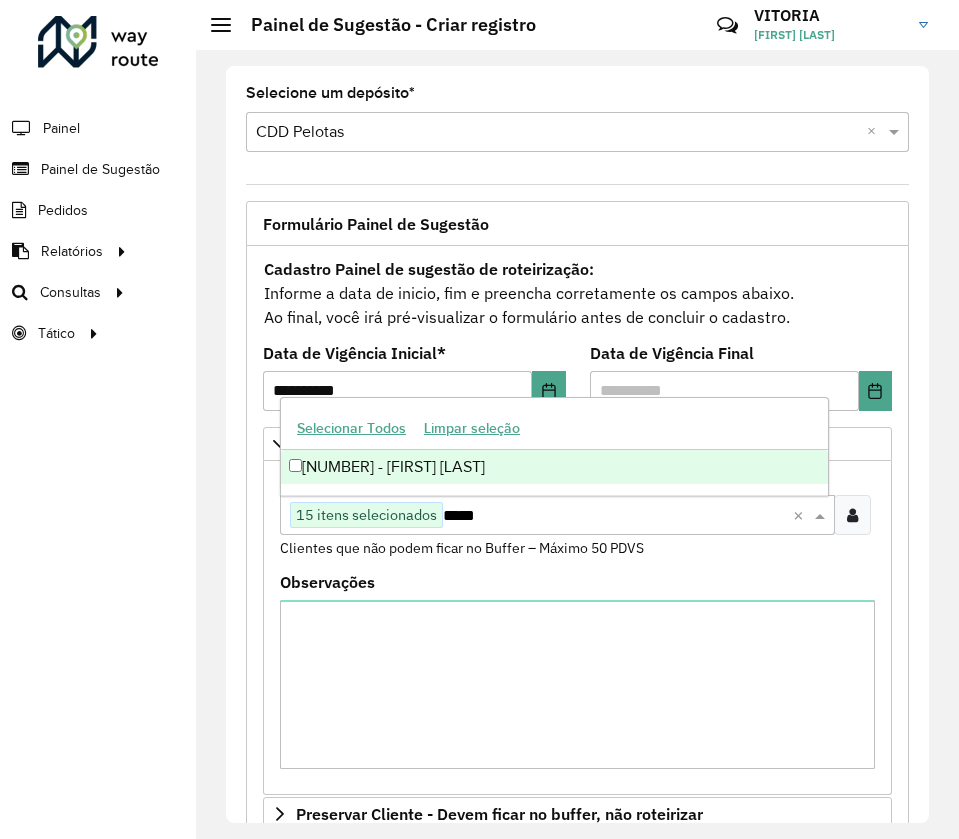 click on "[NUMBER] - [FIRST] [LAST]" at bounding box center (554, 467) 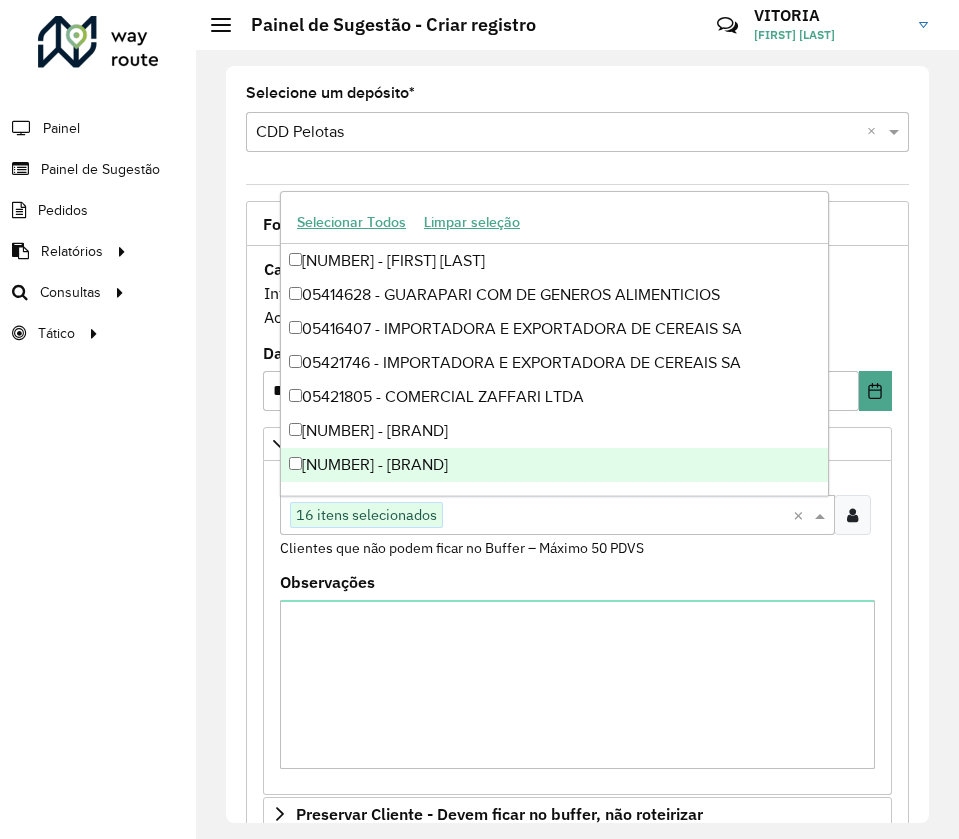 click at bounding box center (618, 516) 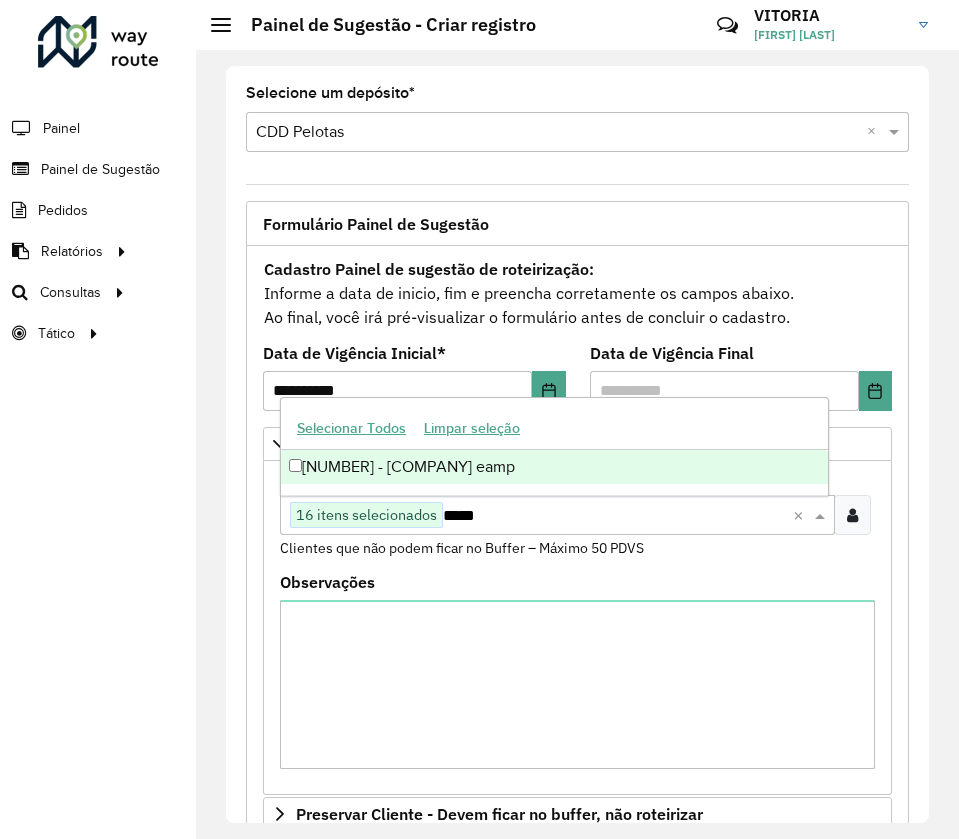 click on "[NUMBER] - [COMPANY] eamp" at bounding box center [554, 467] 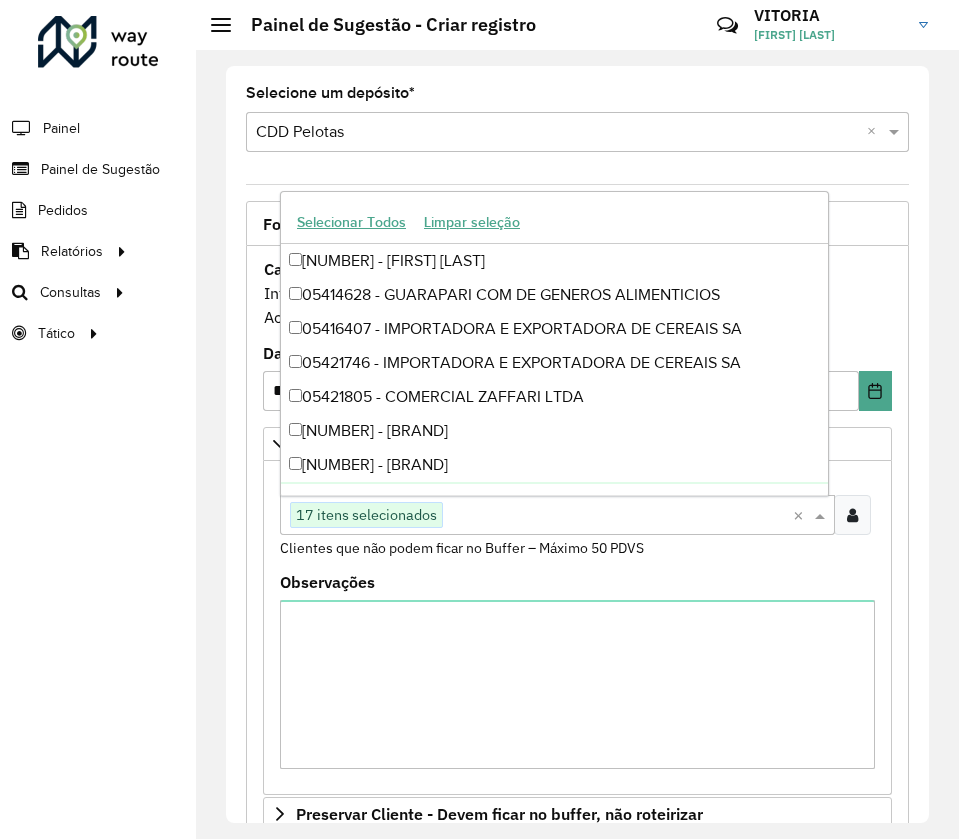 click at bounding box center [618, 516] 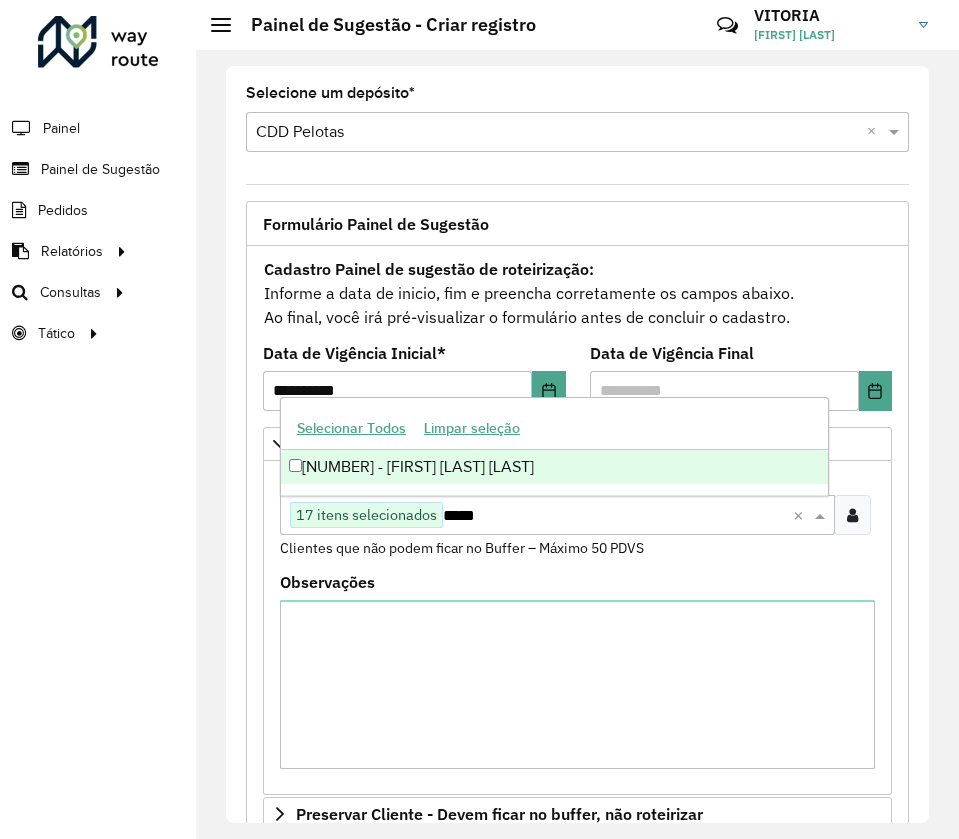 click on "[NUMBER] - [FIRST] [LAST] [LAST]" at bounding box center (554, 467) 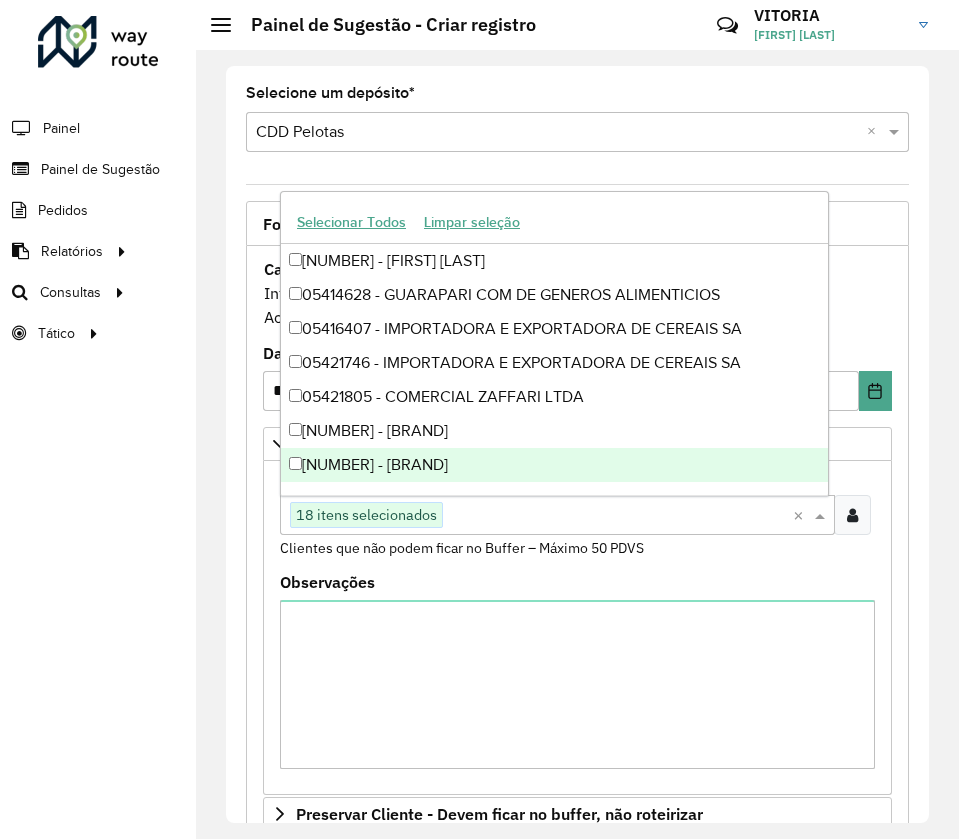 click at bounding box center [618, 516] 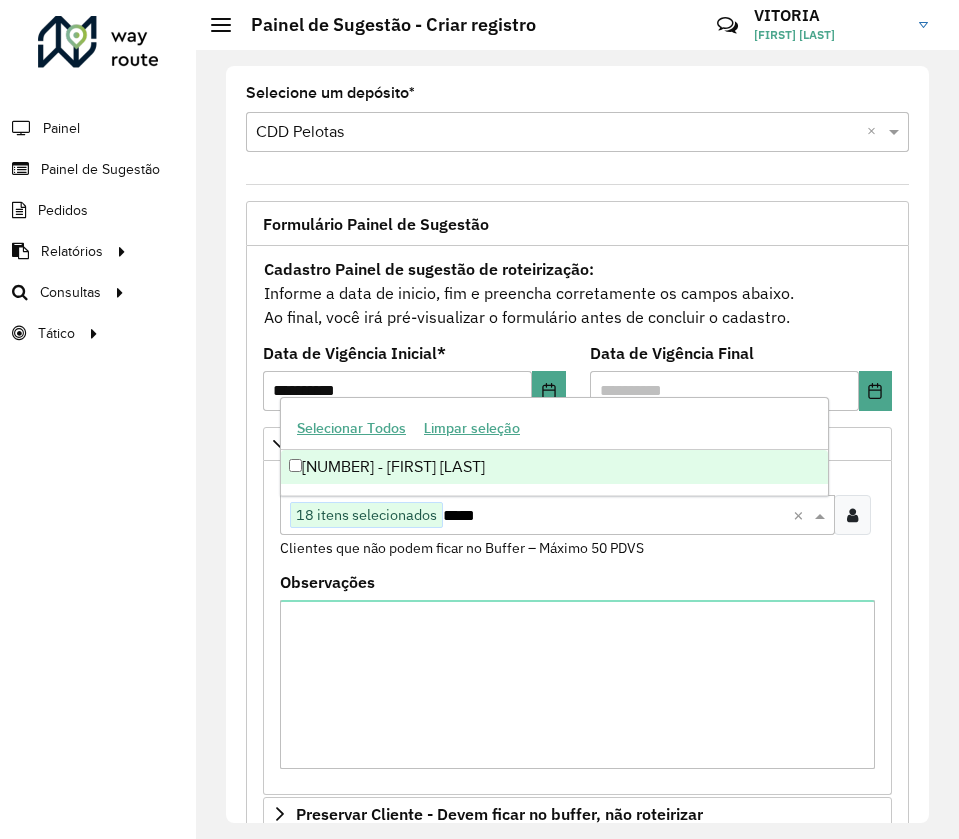 click on "[NUMBER] - [FIRST] [LAST]" at bounding box center [554, 467] 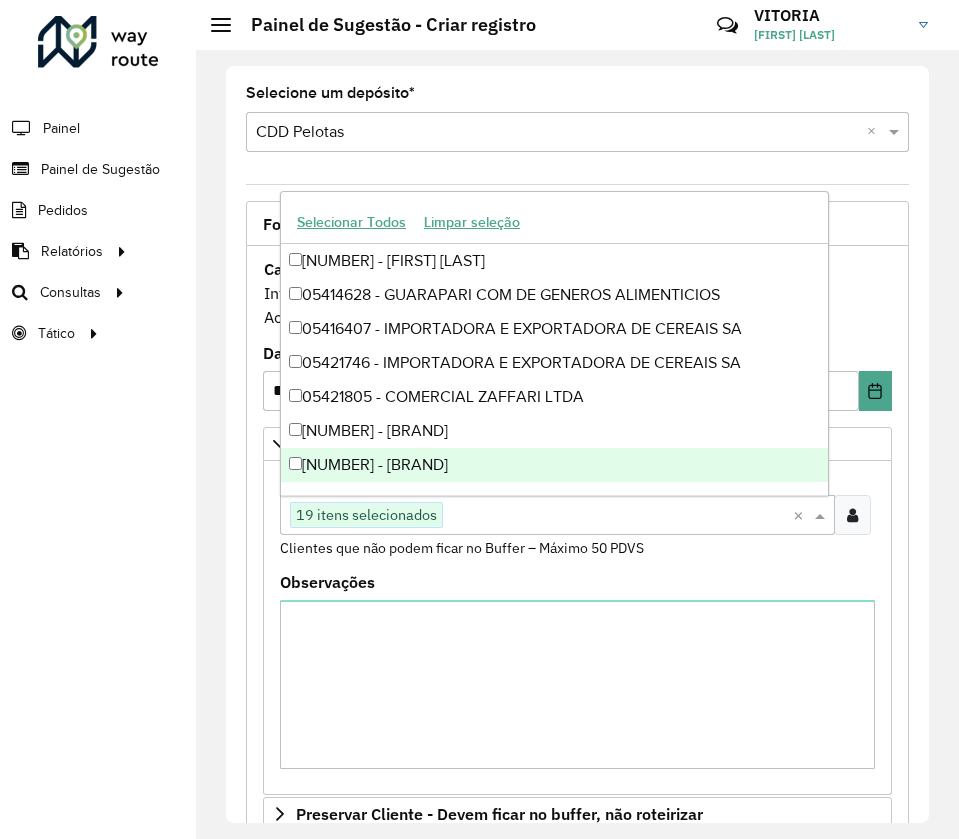 click at bounding box center [618, 516] 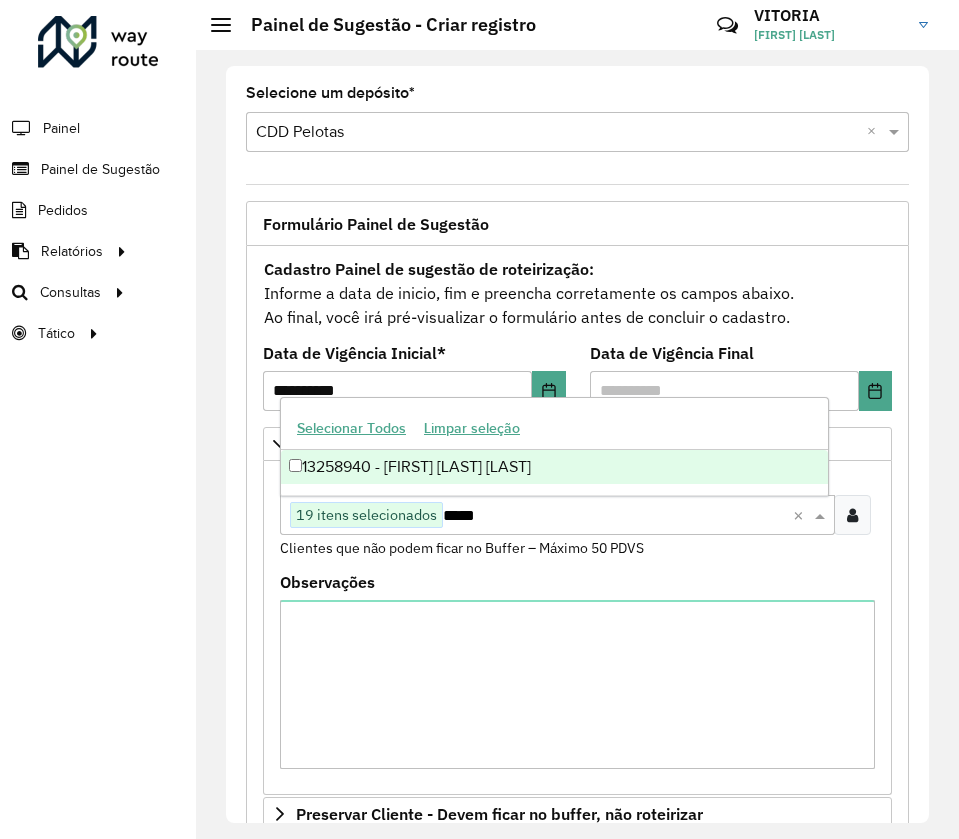 click on "13258940 - [FIRST] [LAST] [LAST]" at bounding box center (554, 467) 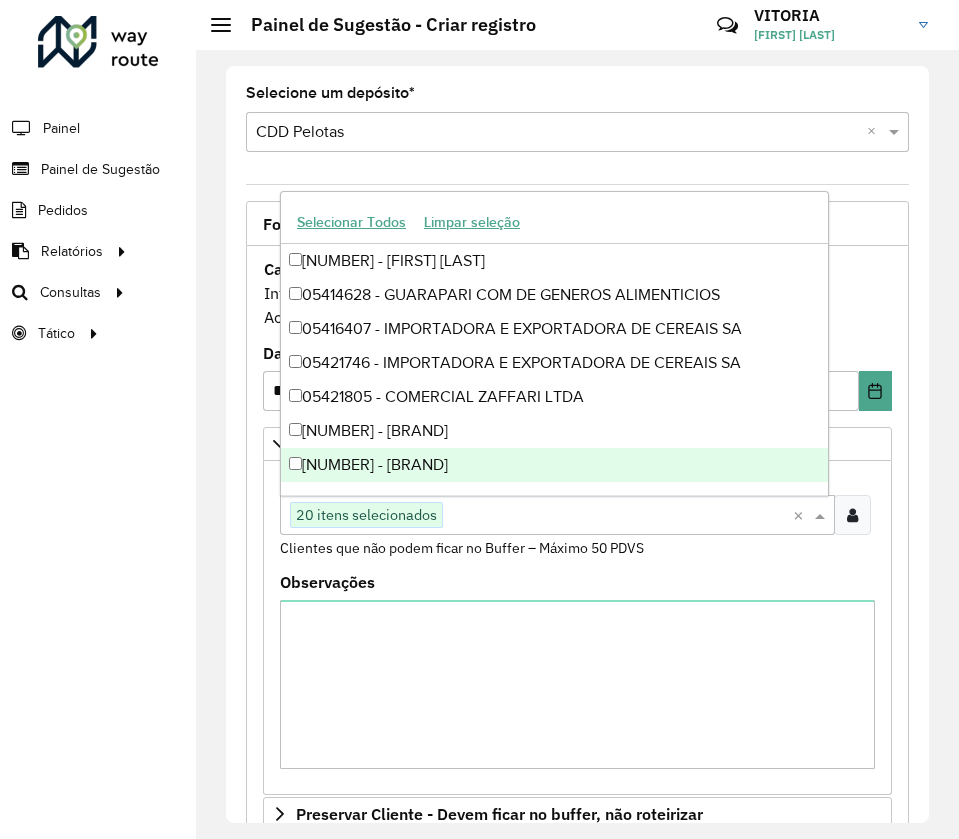 click at bounding box center (618, 516) 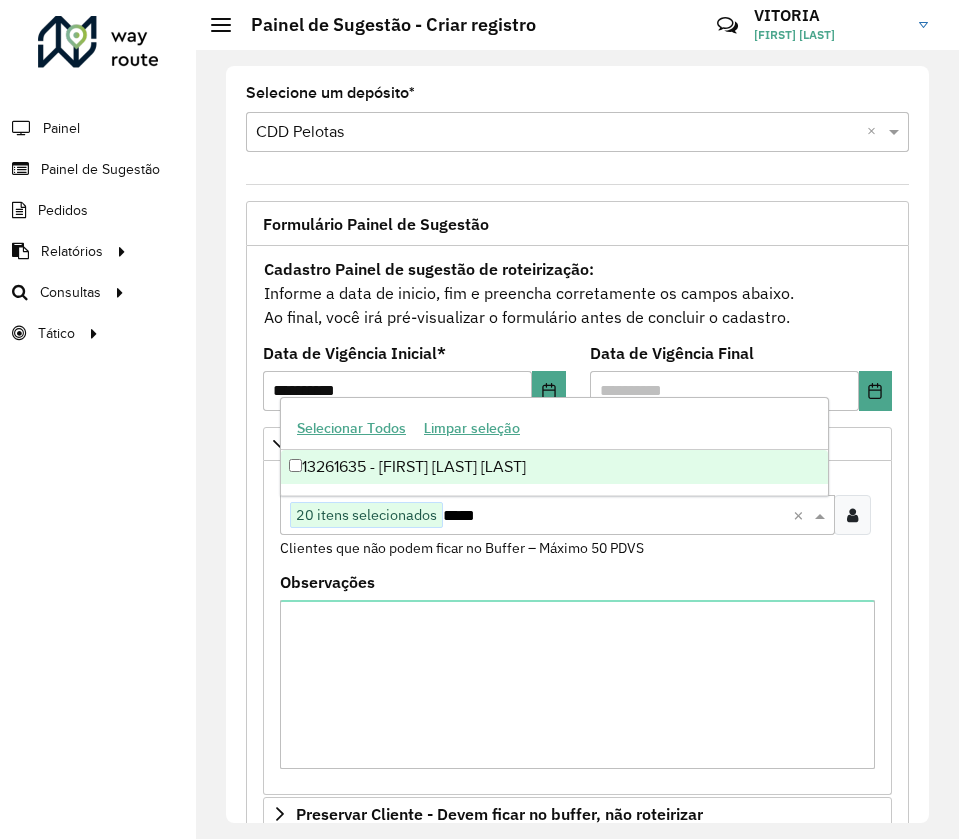 click on "13261635 - [FIRST] [LAST] [LAST]" at bounding box center [554, 467] 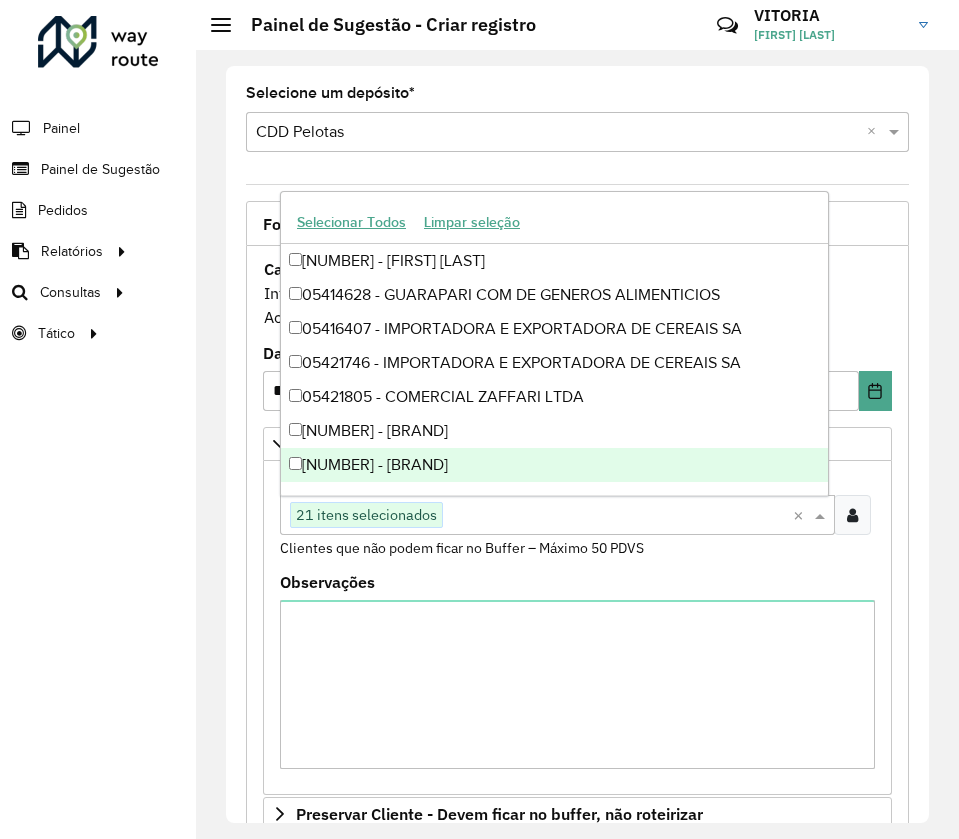 click at bounding box center [618, 516] 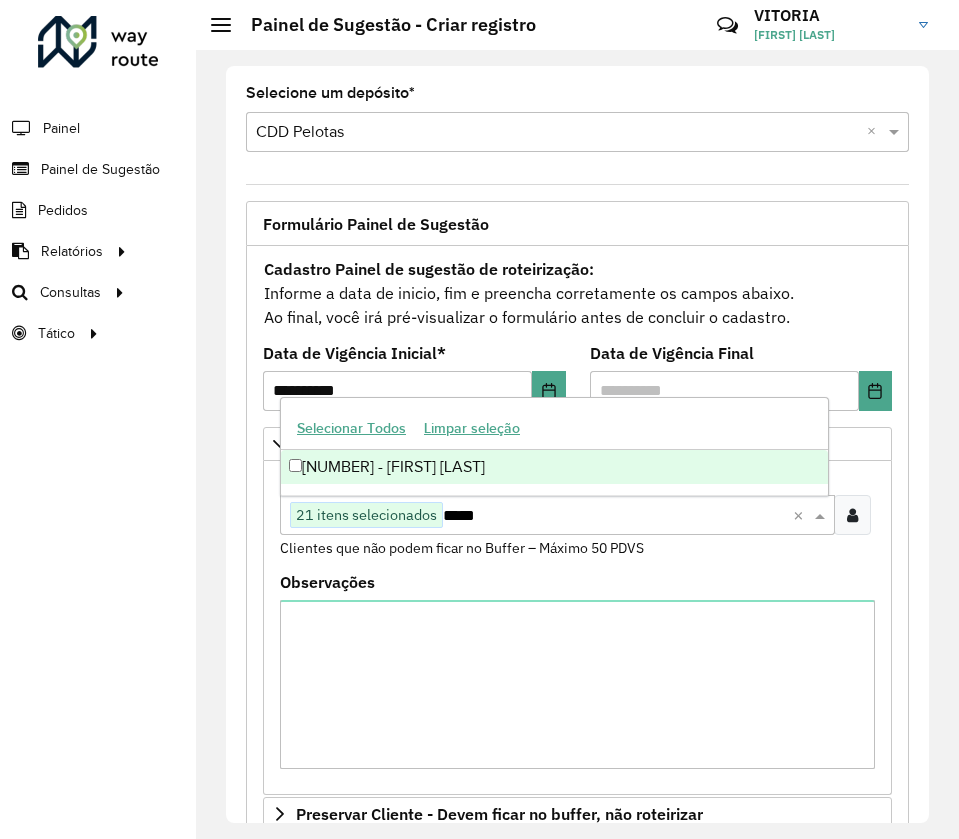 type on "*****" 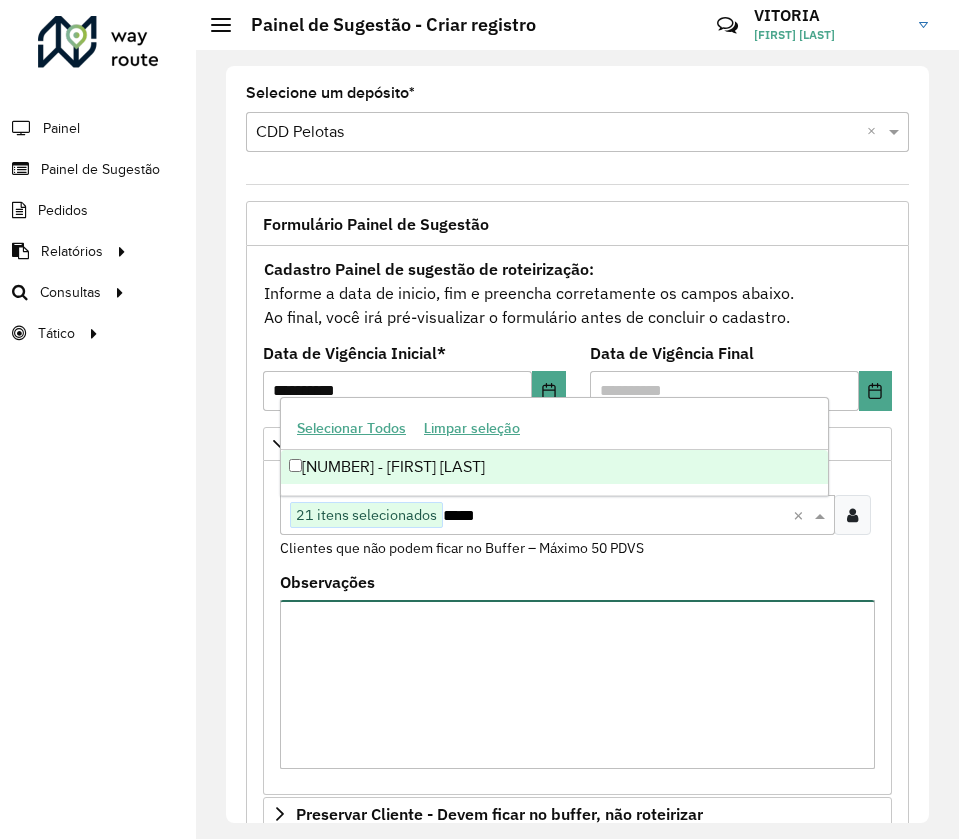 click on "Observações" at bounding box center (577, 684) 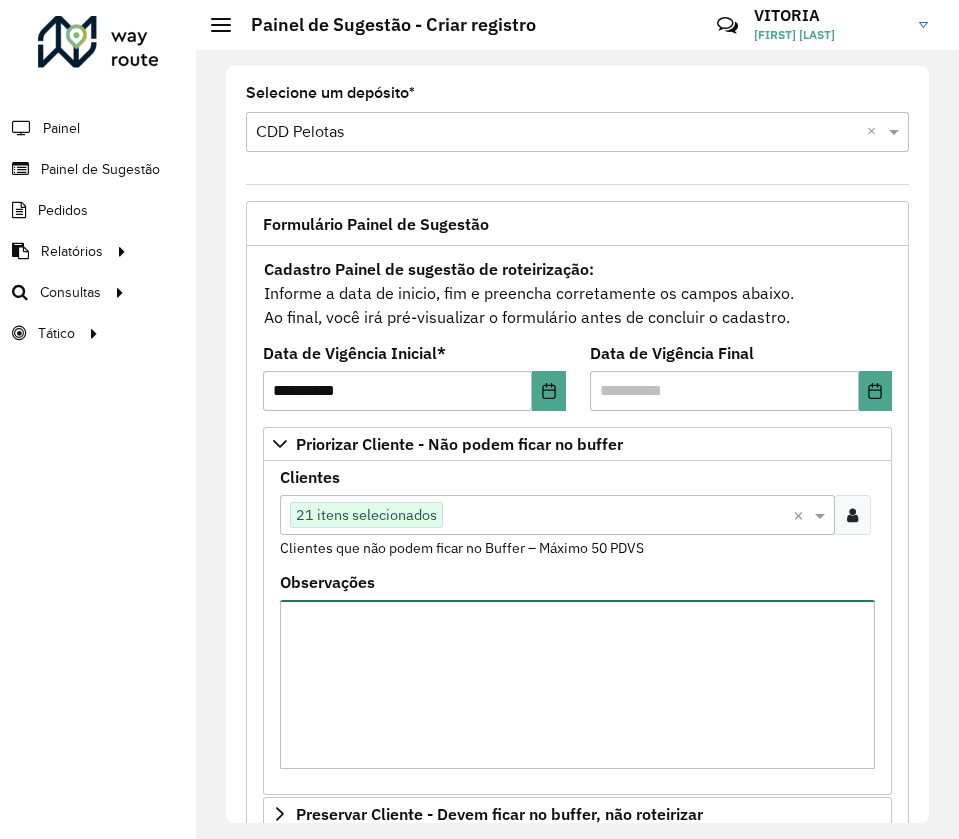 scroll, scrollTop: 492, scrollLeft: 0, axis: vertical 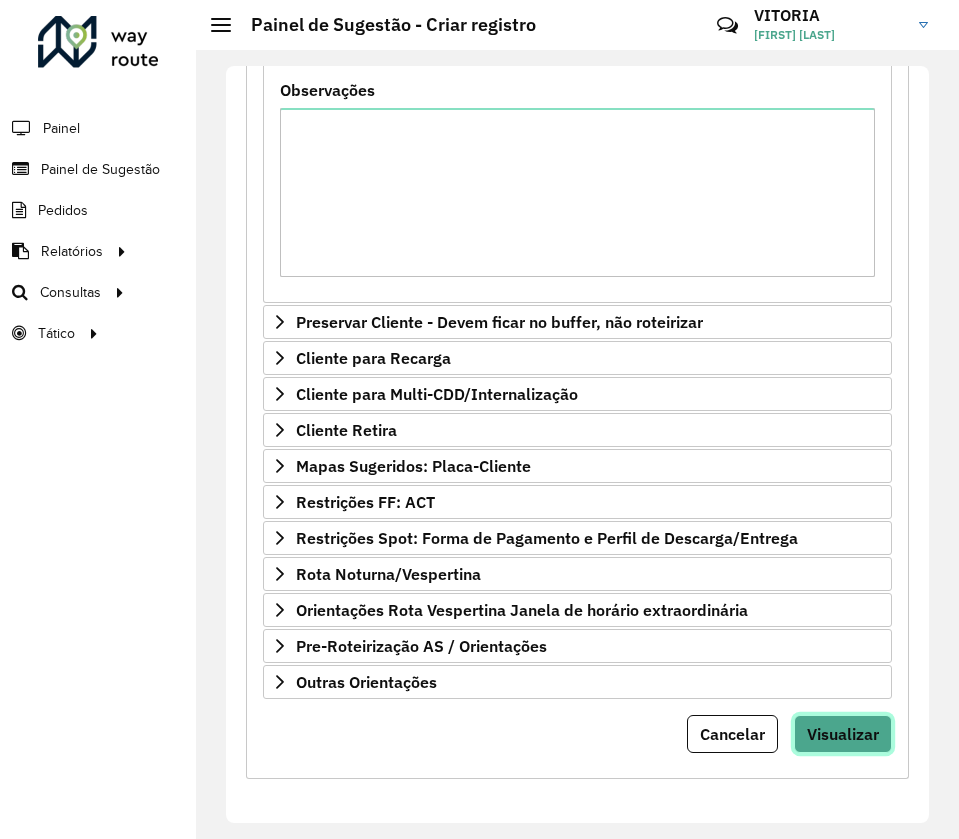 click on "Visualizar" at bounding box center (843, 734) 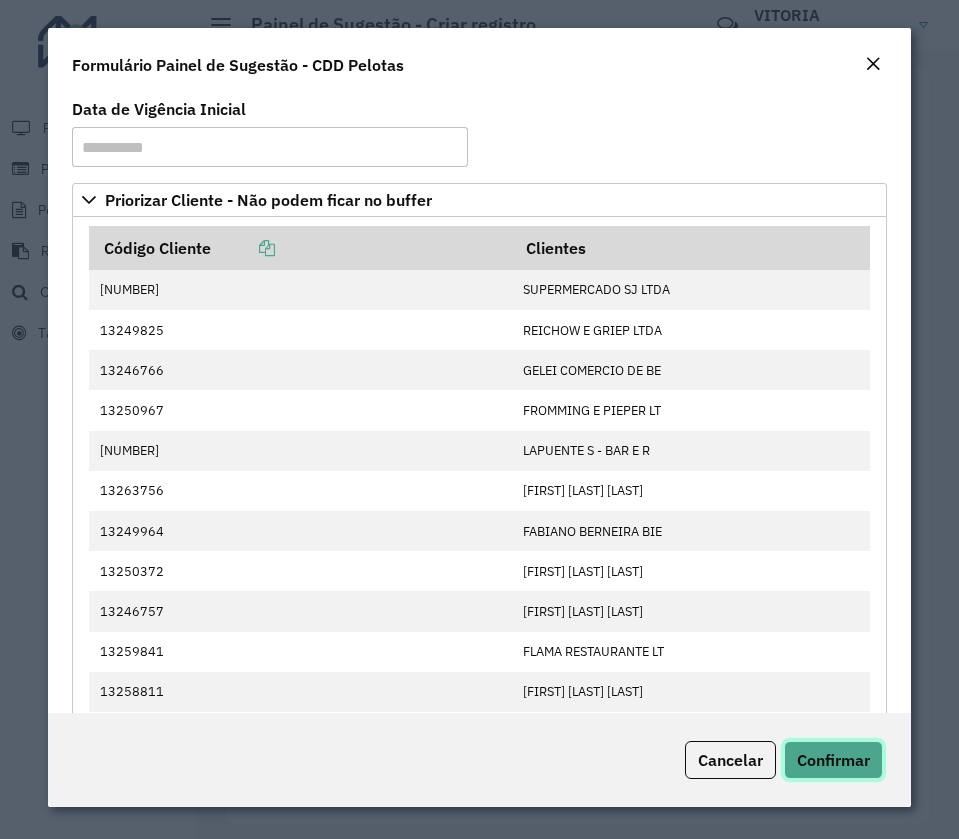 click on "Confirmar" 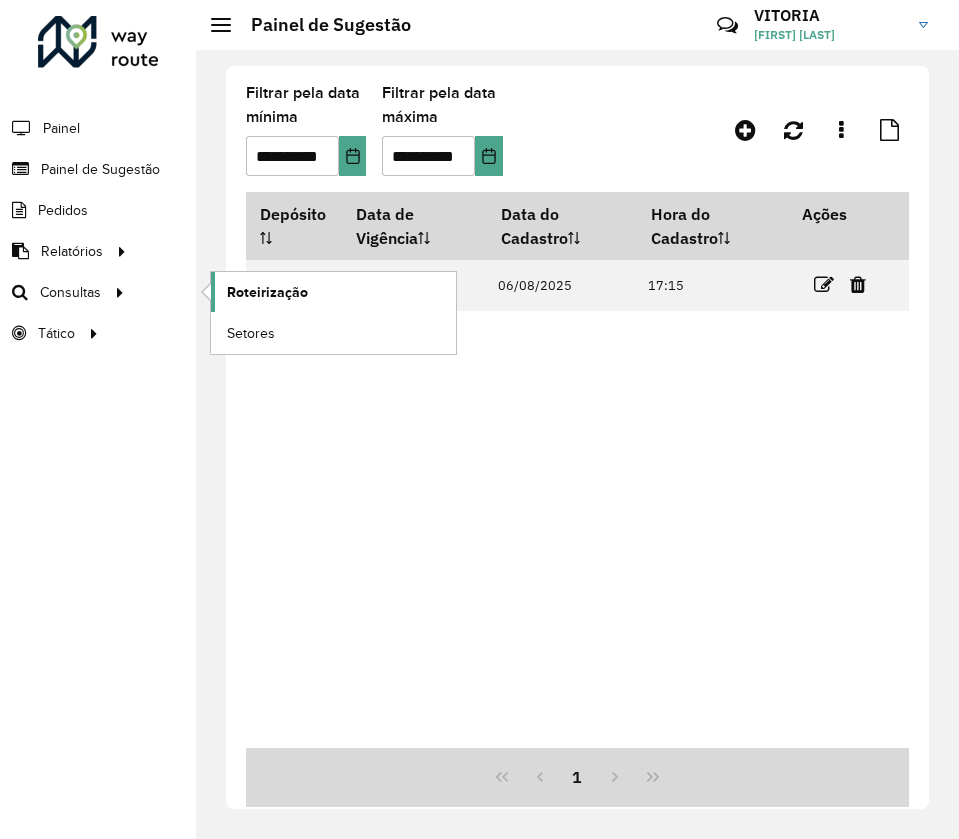 click on "Roteirização" 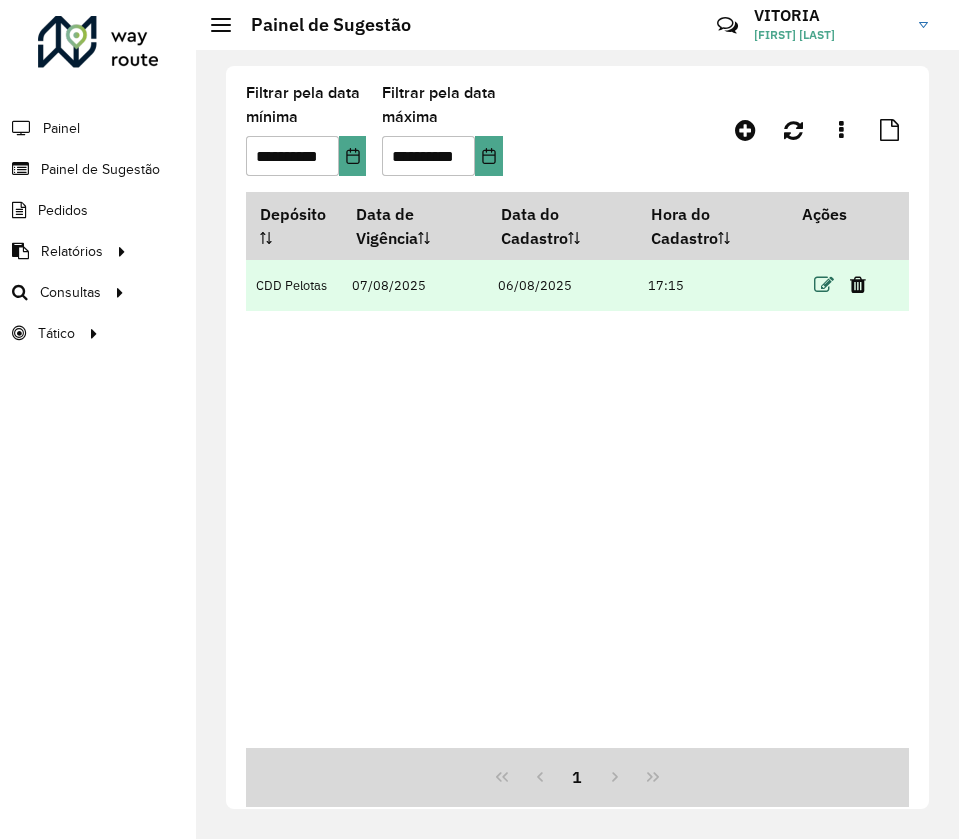 click at bounding box center [824, 285] 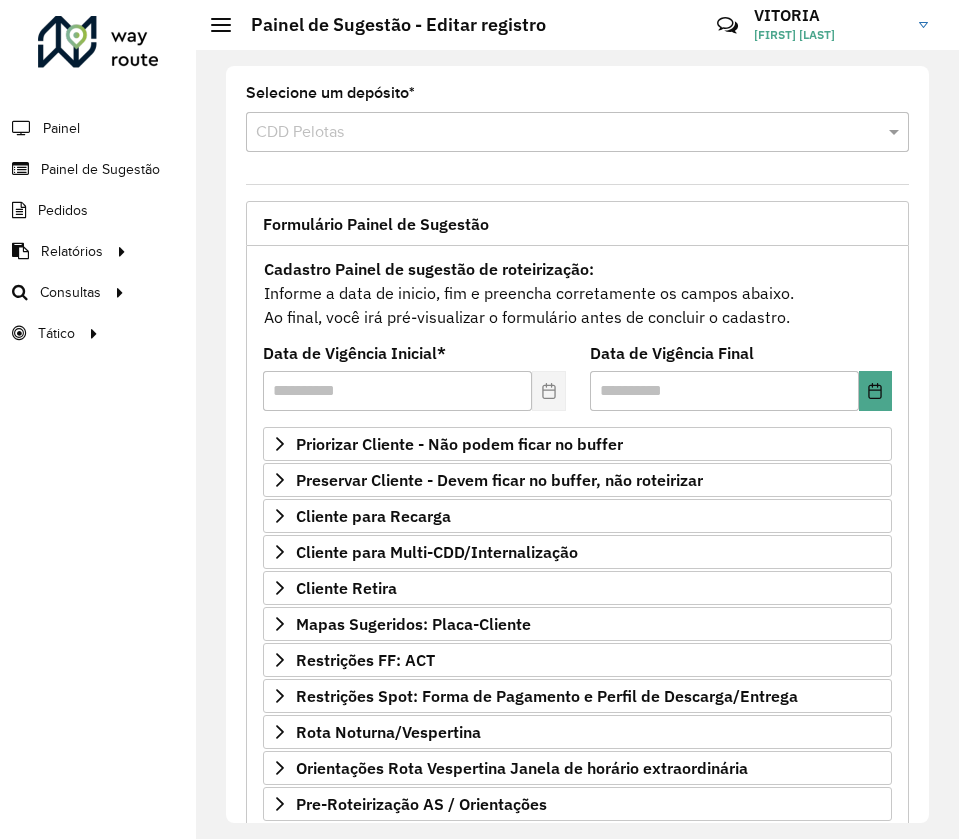 scroll, scrollTop: 158, scrollLeft: 0, axis: vertical 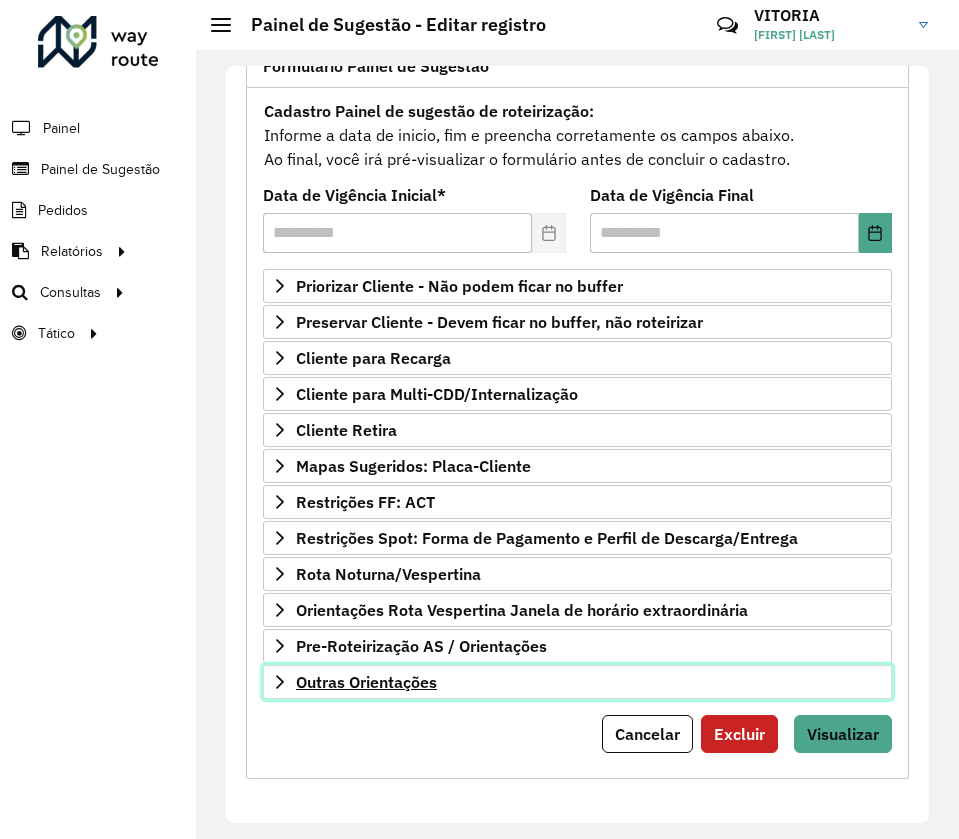 click on "Outras Orientações" at bounding box center (577, 682) 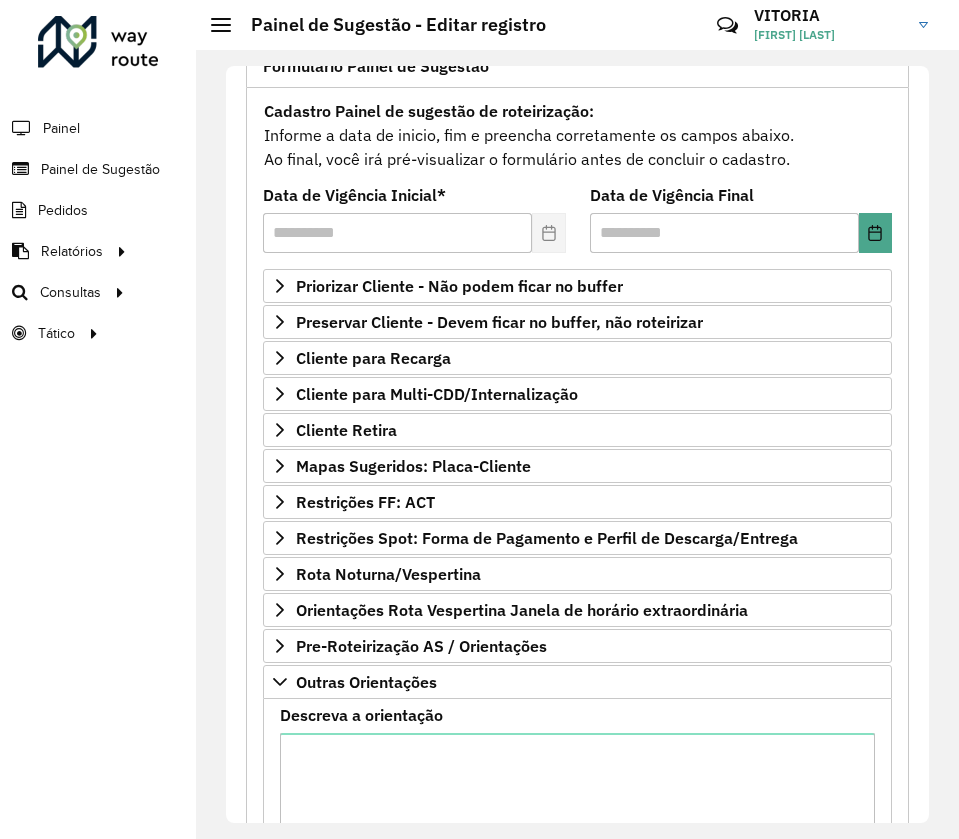 click on "Descreva a orientação" at bounding box center [577, 805] 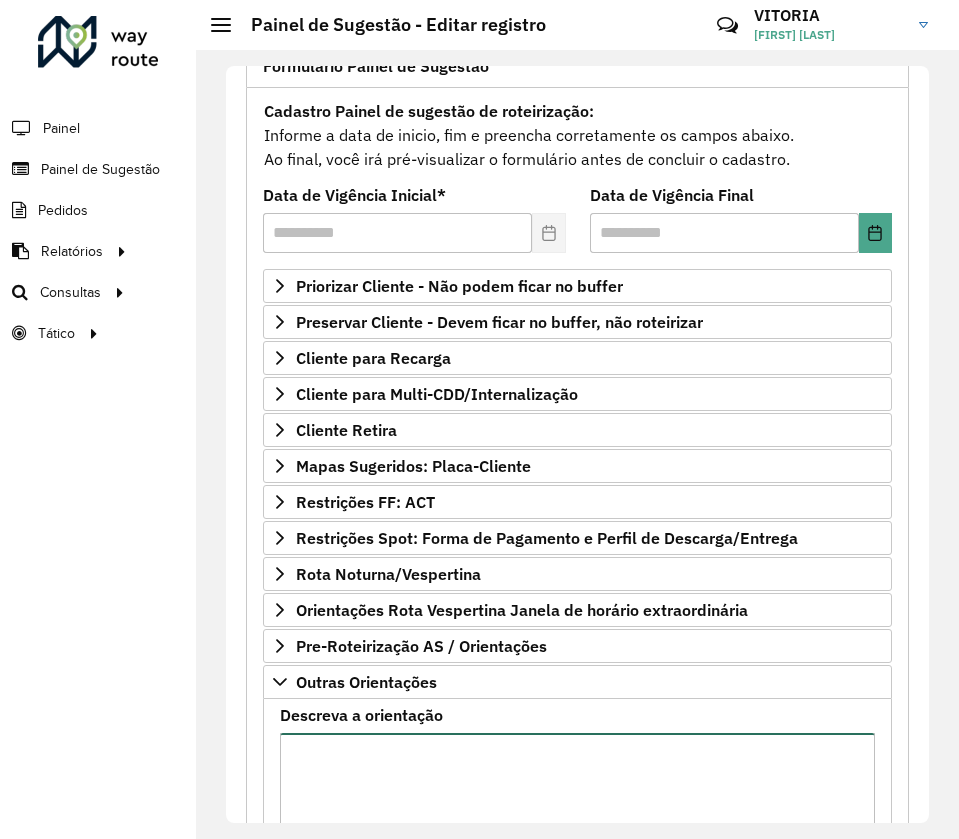 click on "Descreva a orientação" at bounding box center (577, 817) 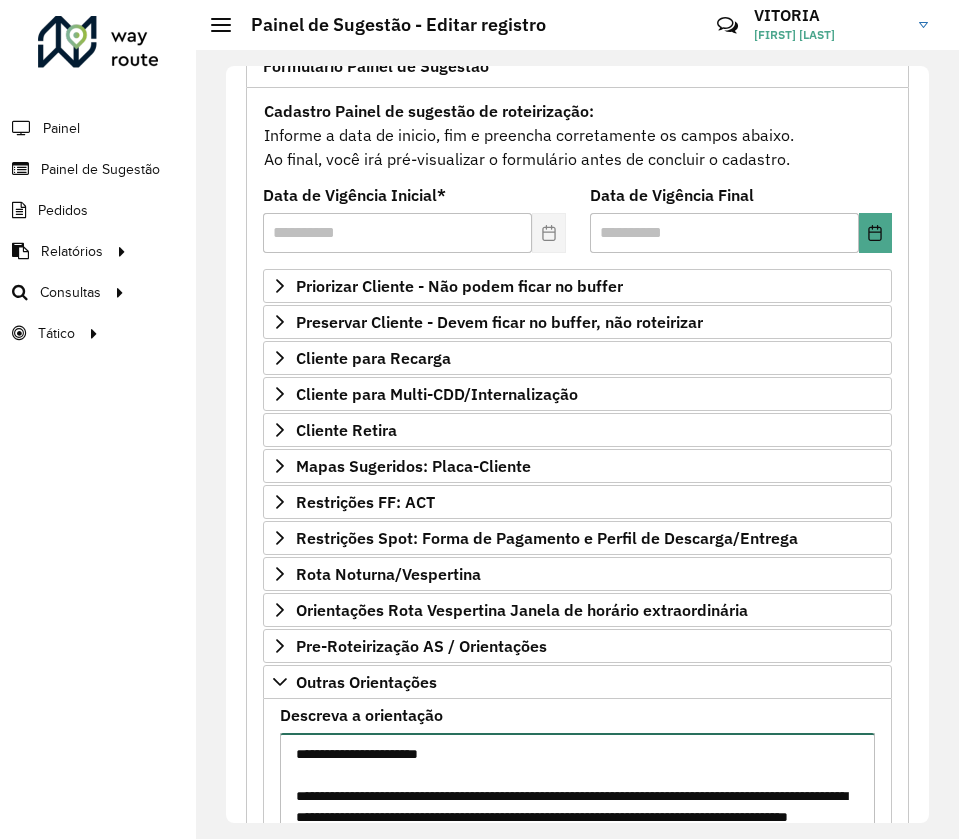 scroll, scrollTop: 155, scrollLeft: 0, axis: vertical 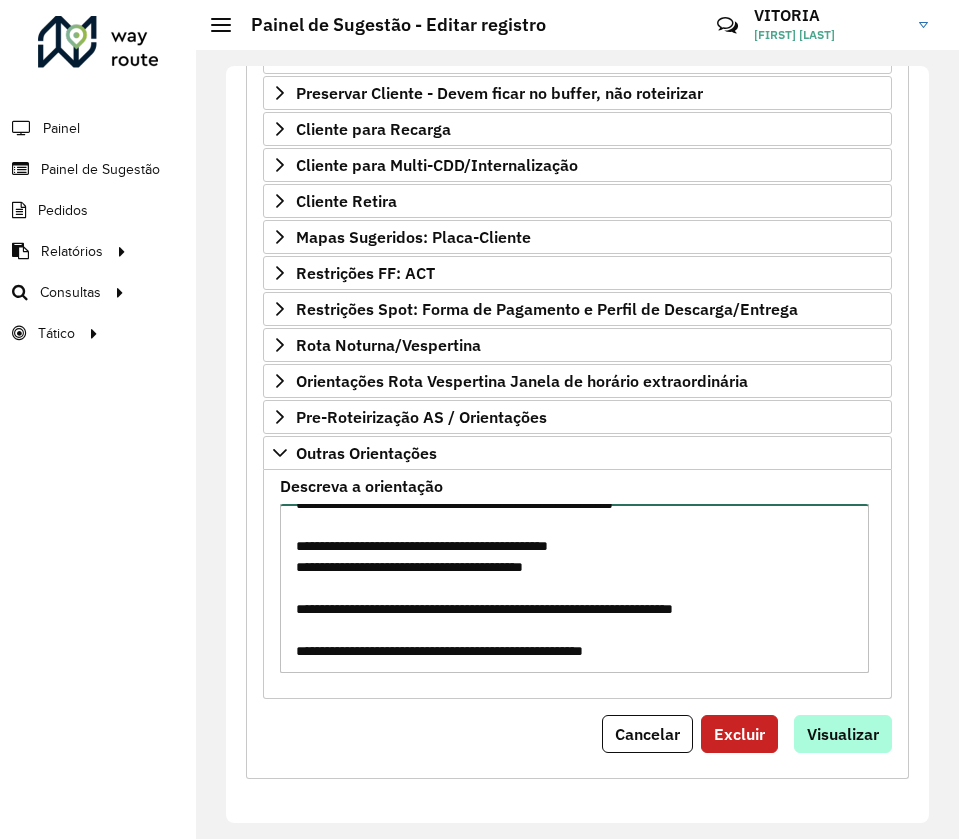 type on "**********" 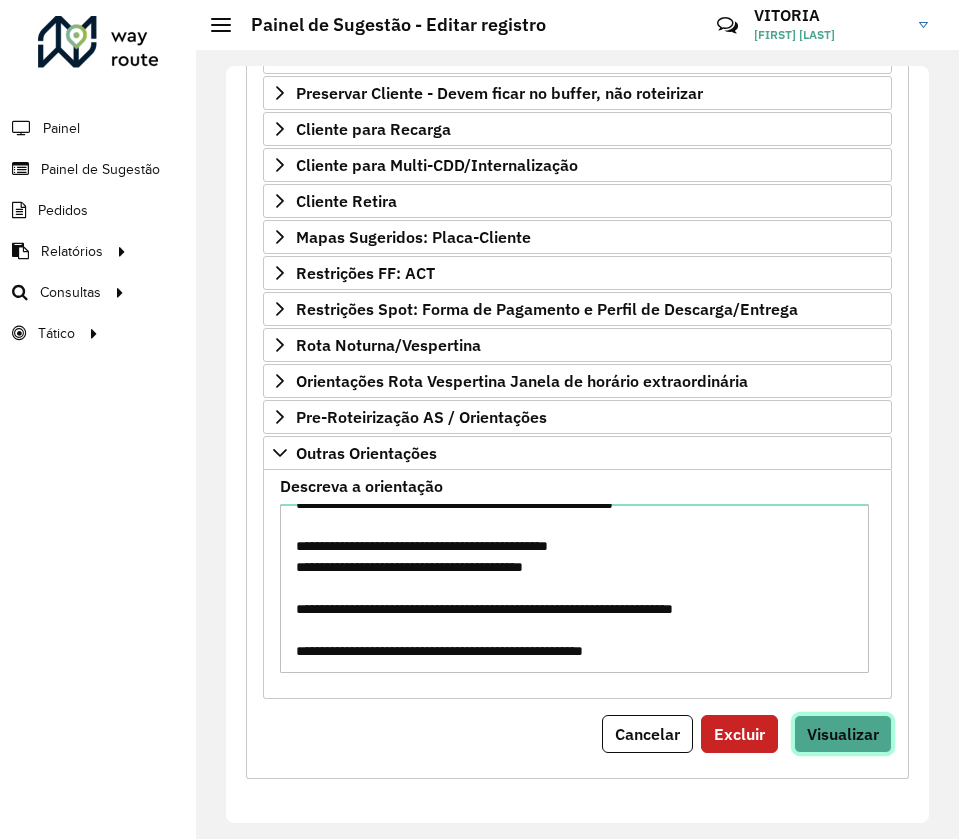click on "Visualizar" at bounding box center [843, 734] 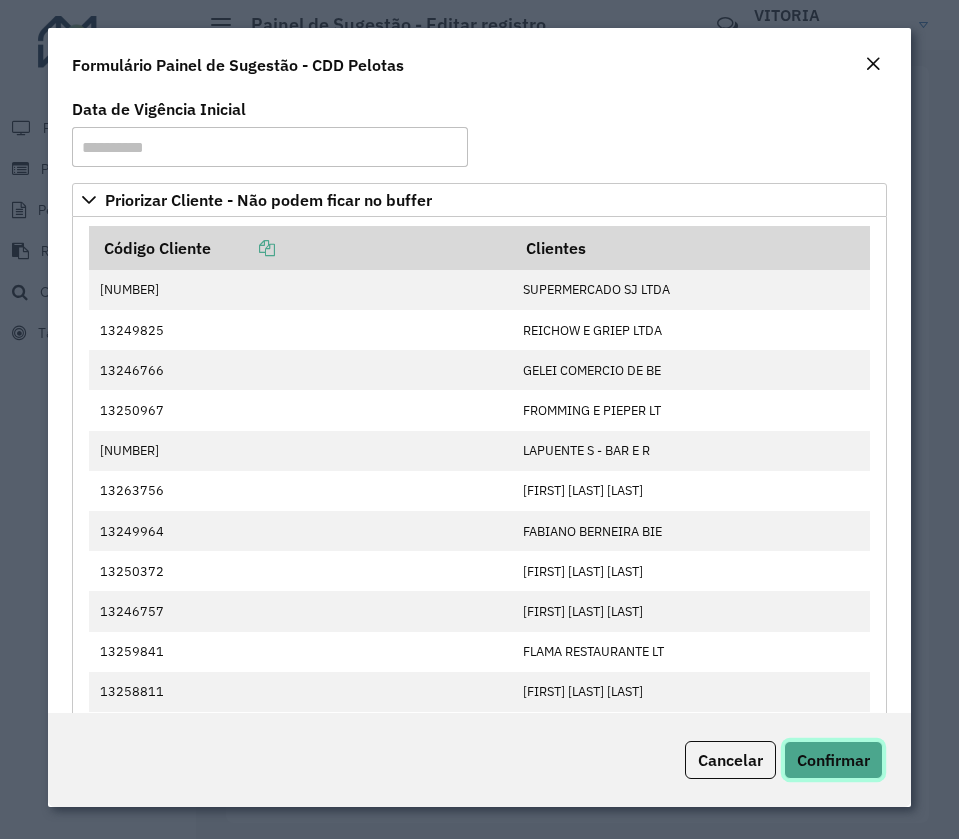 click on "Confirmar" 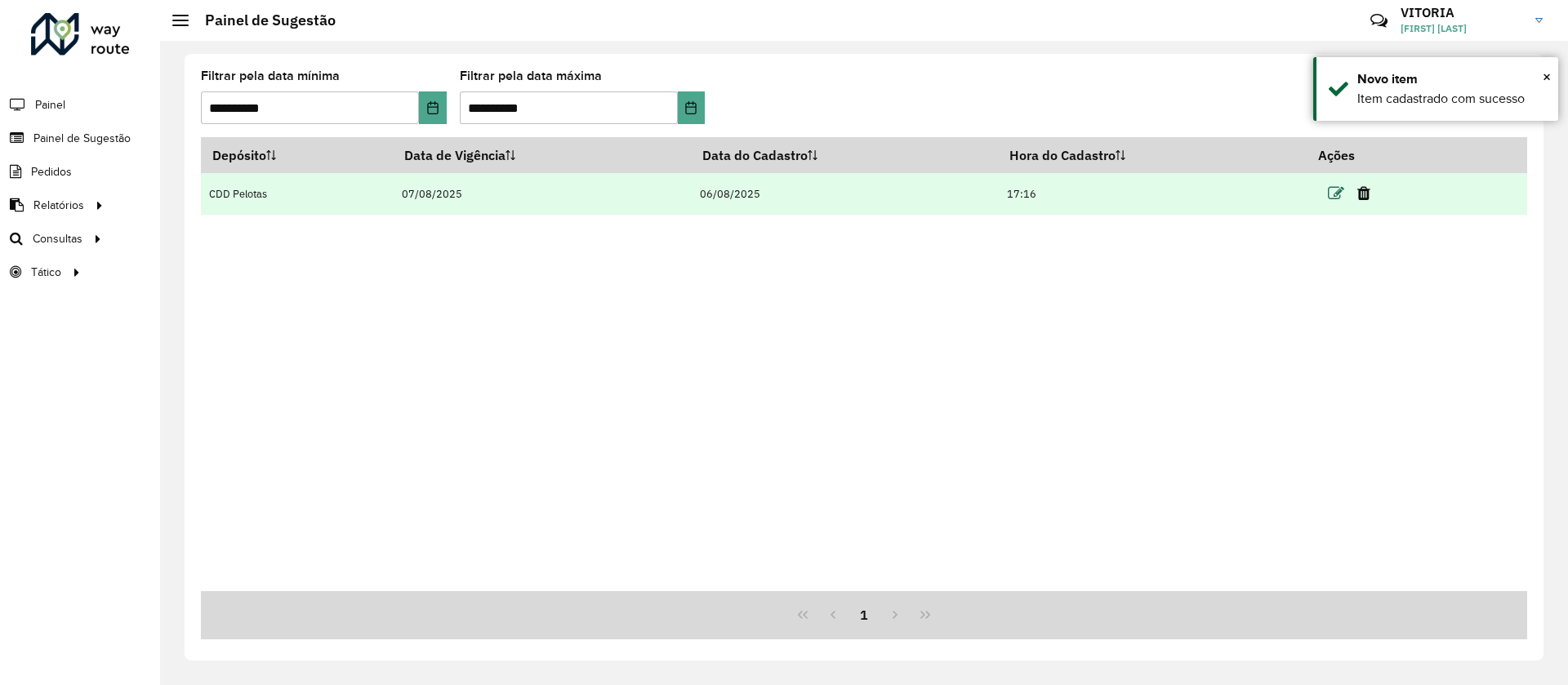 click at bounding box center (1336, 193) 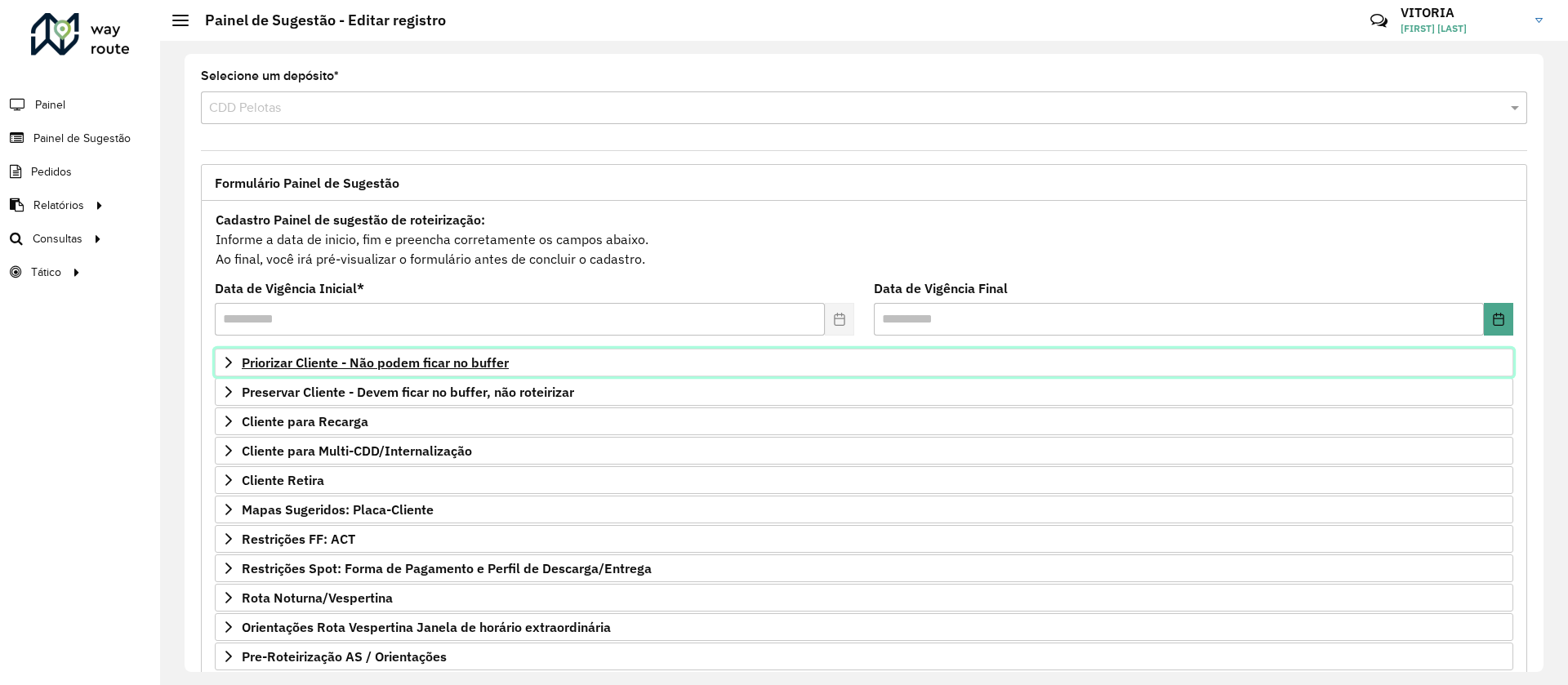 click on "Priorizar Cliente - Não podem ficar no buffer" at bounding box center (864, 363) 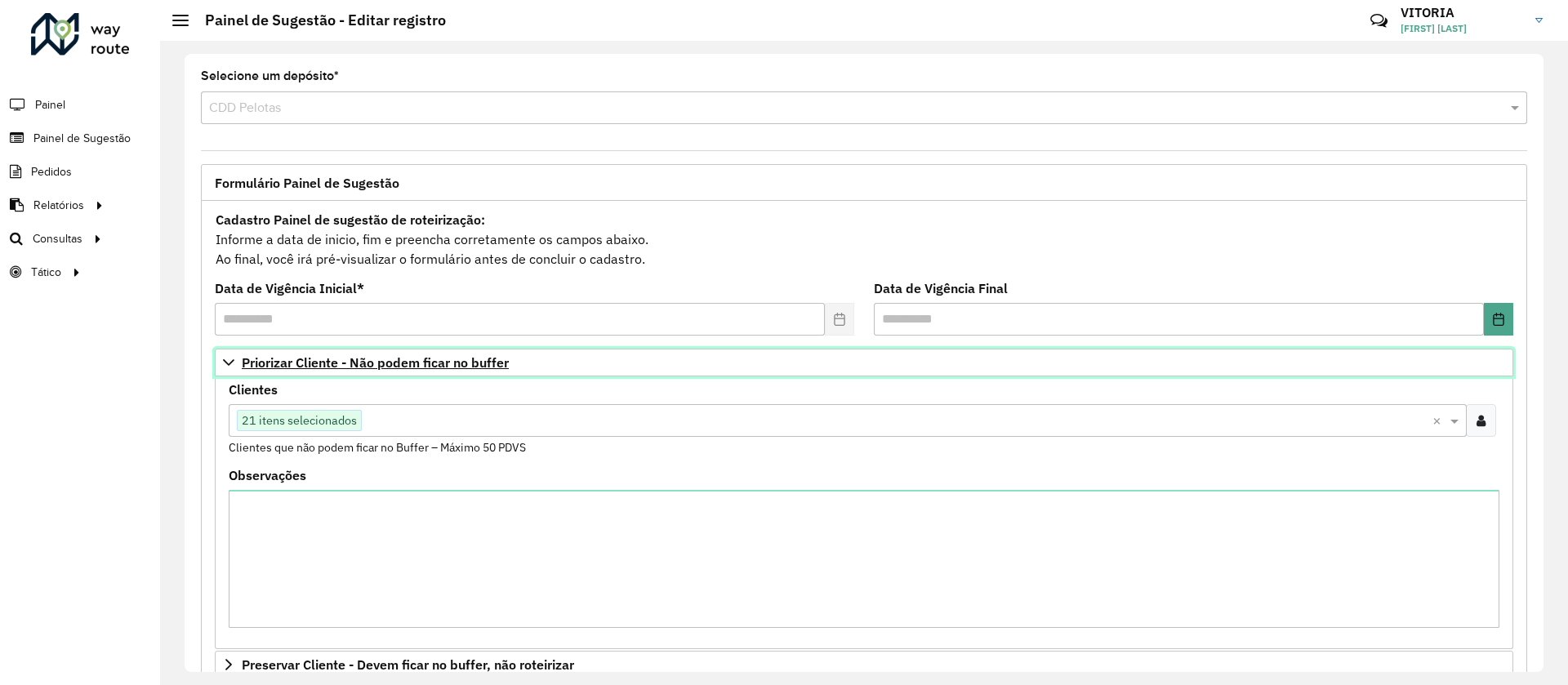 click on "Priorizar Cliente - Não podem ficar no buffer" at bounding box center (375, 363) 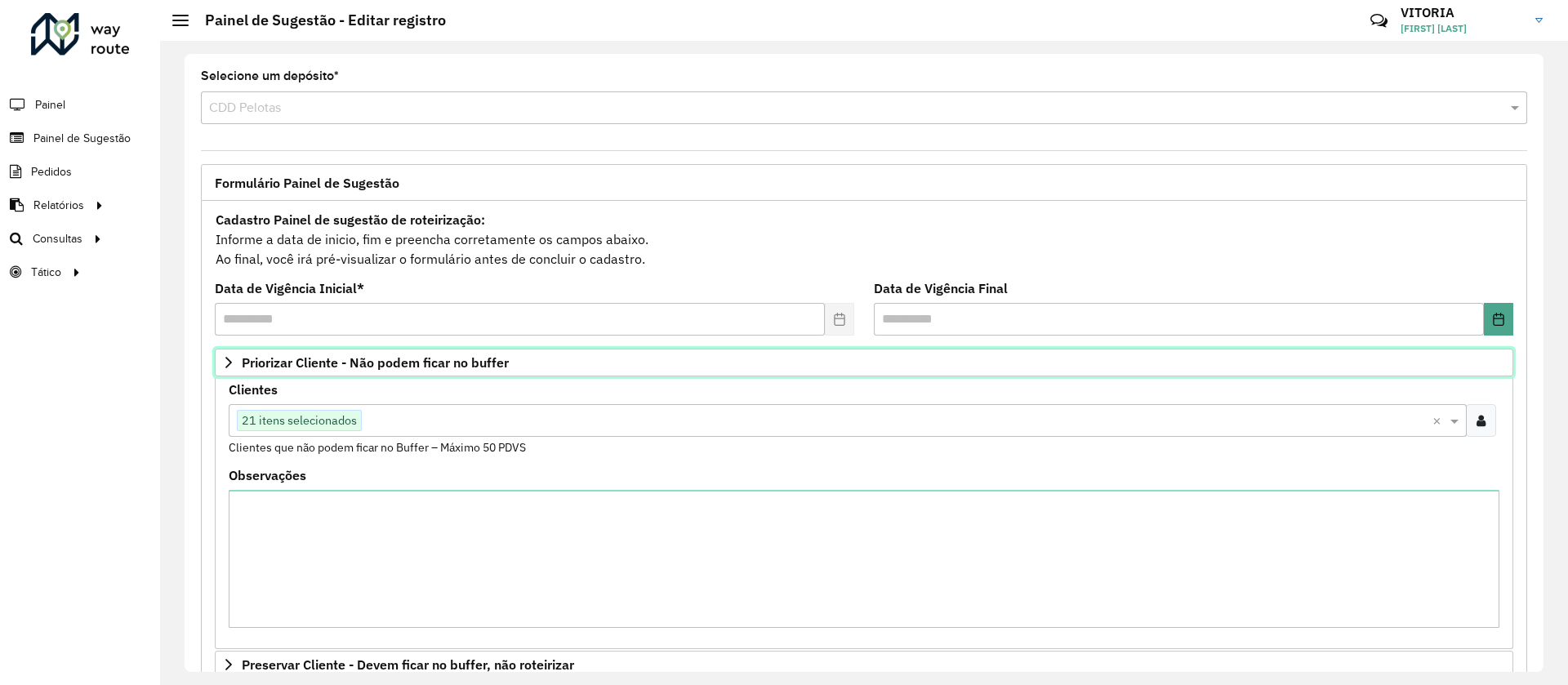scroll, scrollTop: 129, scrollLeft: 0, axis: vertical 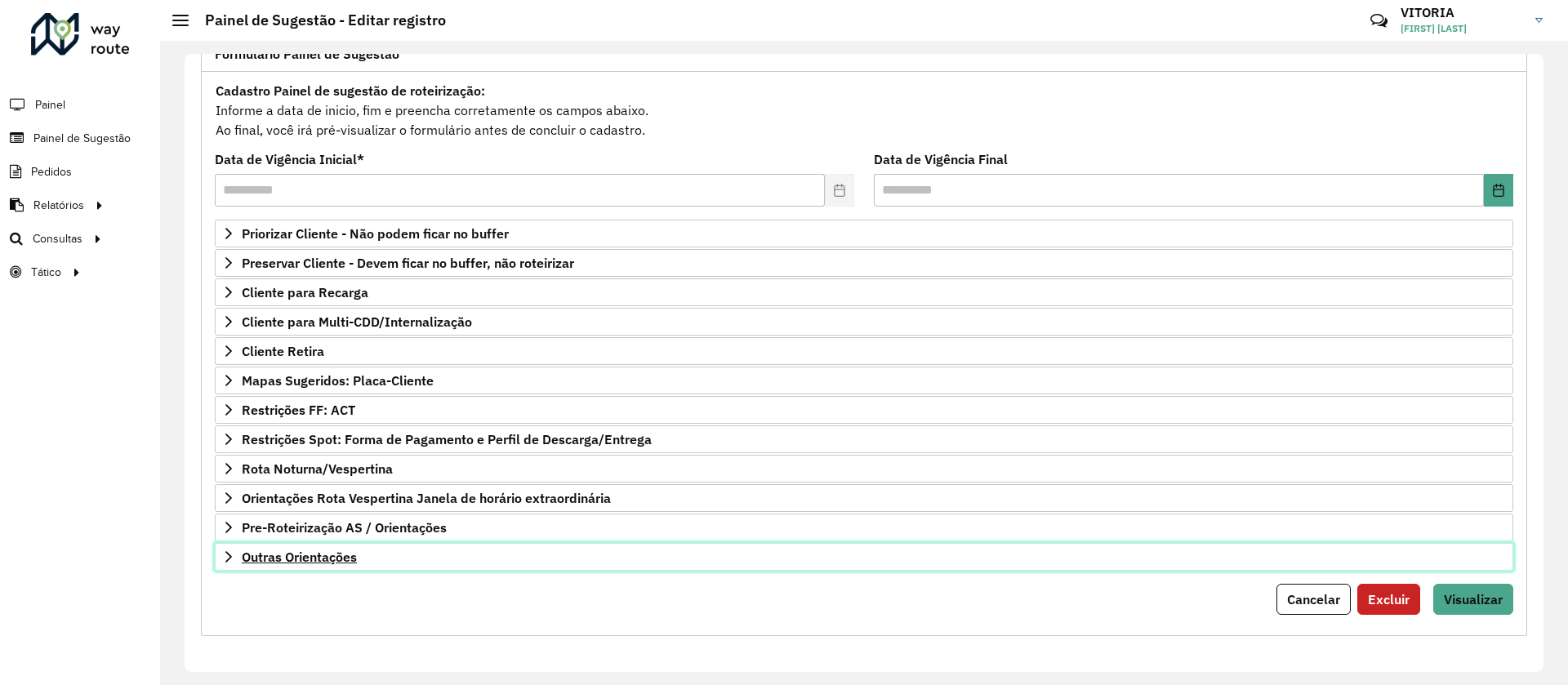 click on "Outras Orientações" at bounding box center [299, 557] 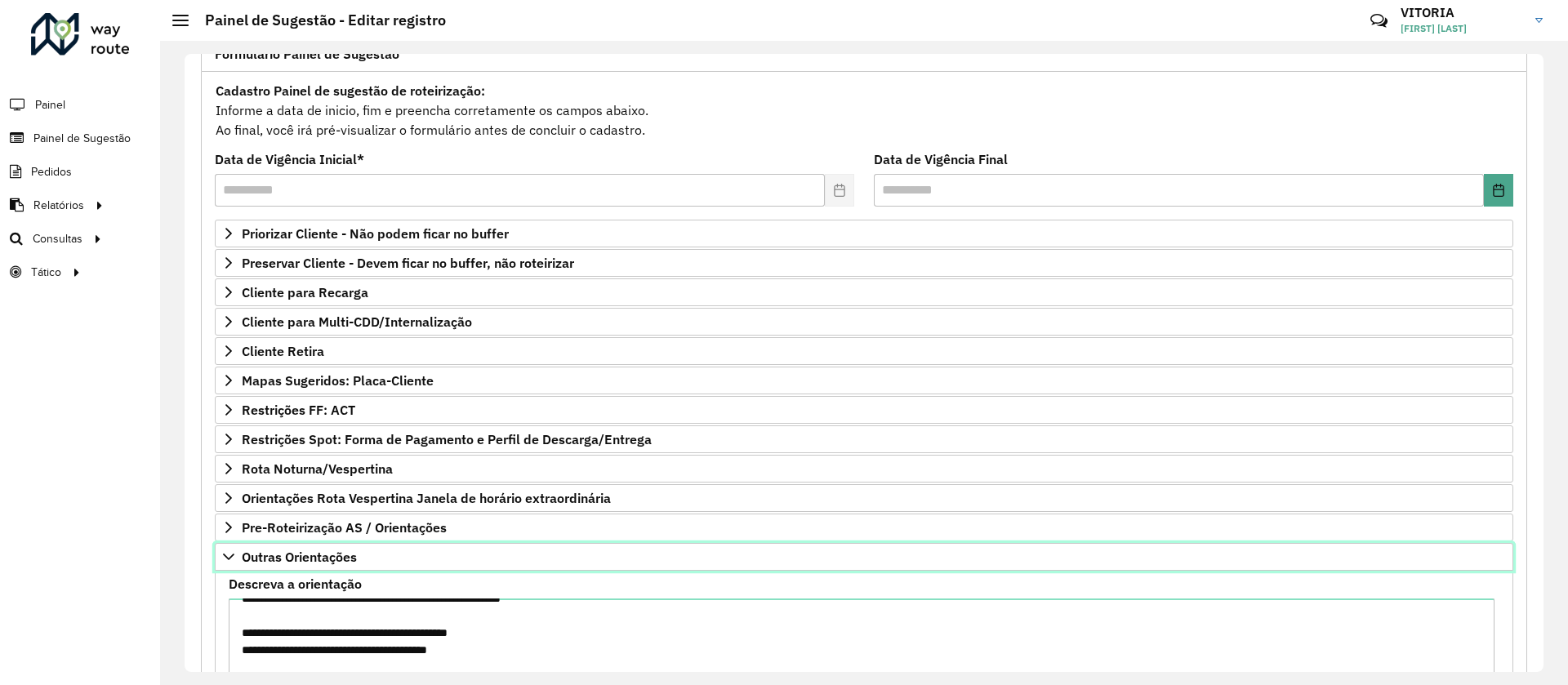 scroll, scrollTop: 0, scrollLeft: 0, axis: both 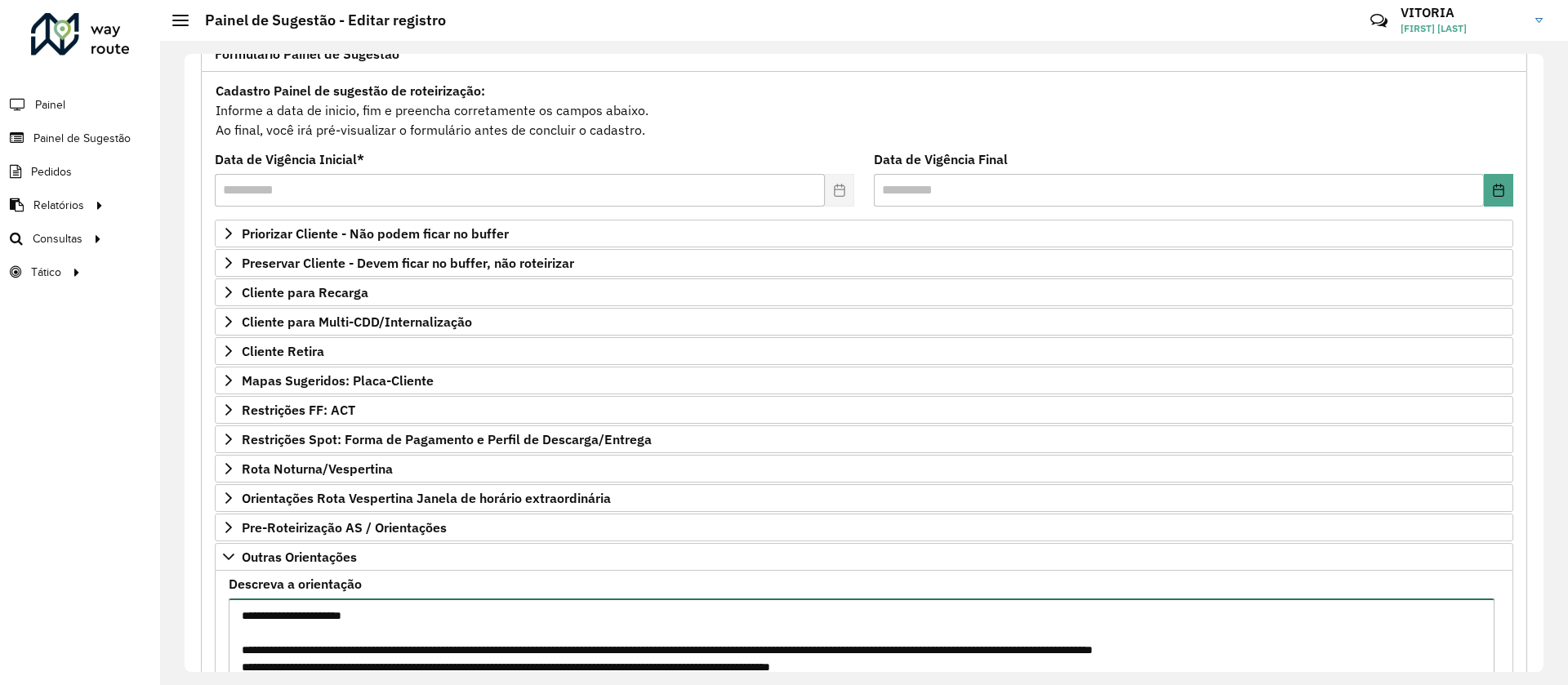 click on "**********" at bounding box center [862, 667] 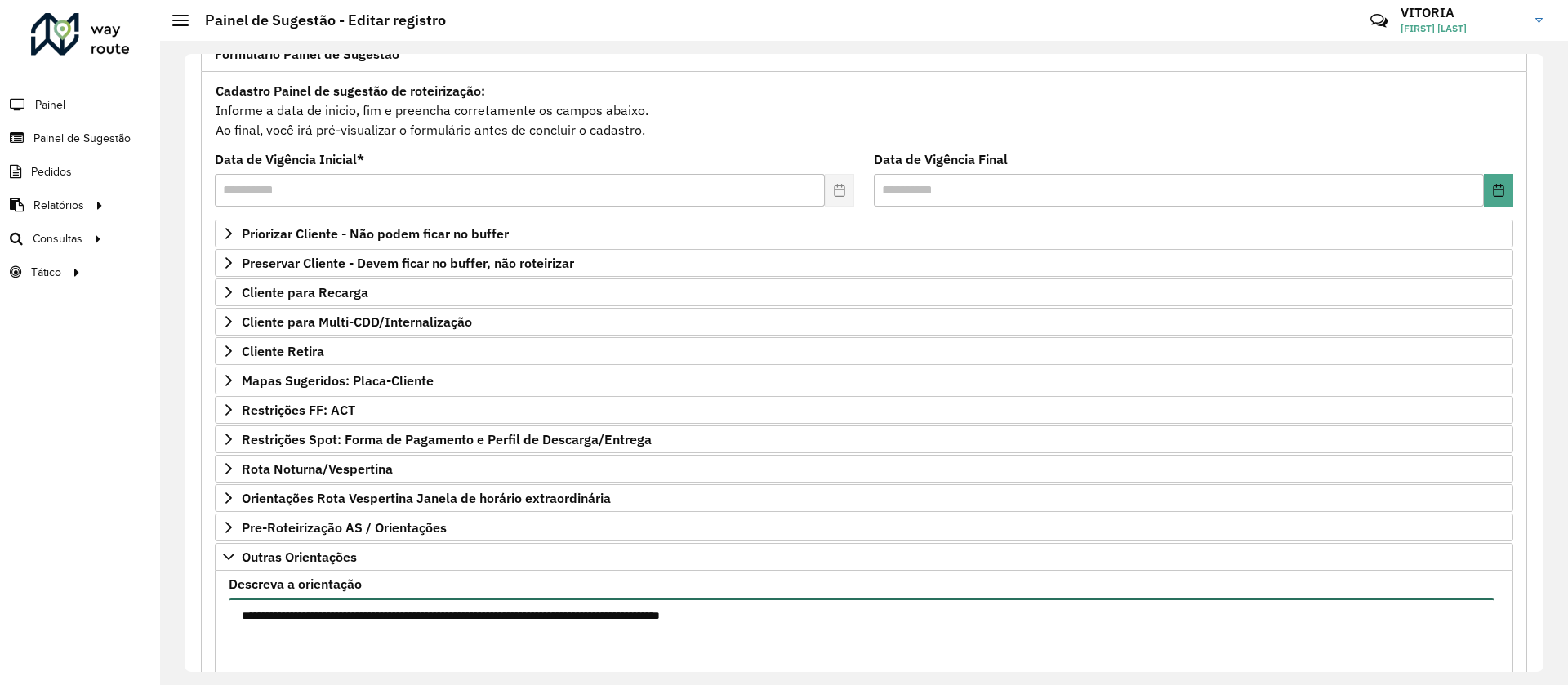 scroll, scrollTop: 316, scrollLeft: 0, axis: vertical 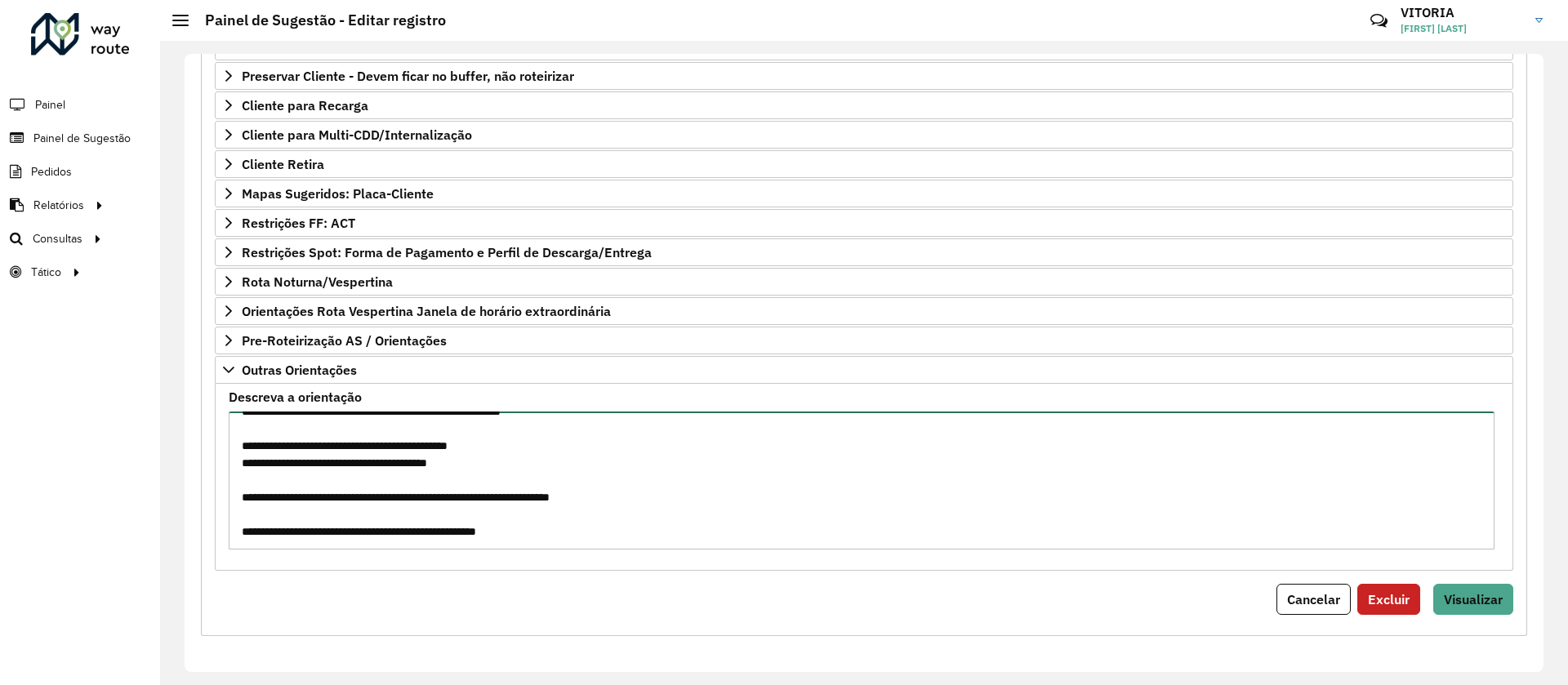 drag, startPoint x: 632, startPoint y: 526, endPoint x: 245, endPoint y: 528, distance: 387.0052 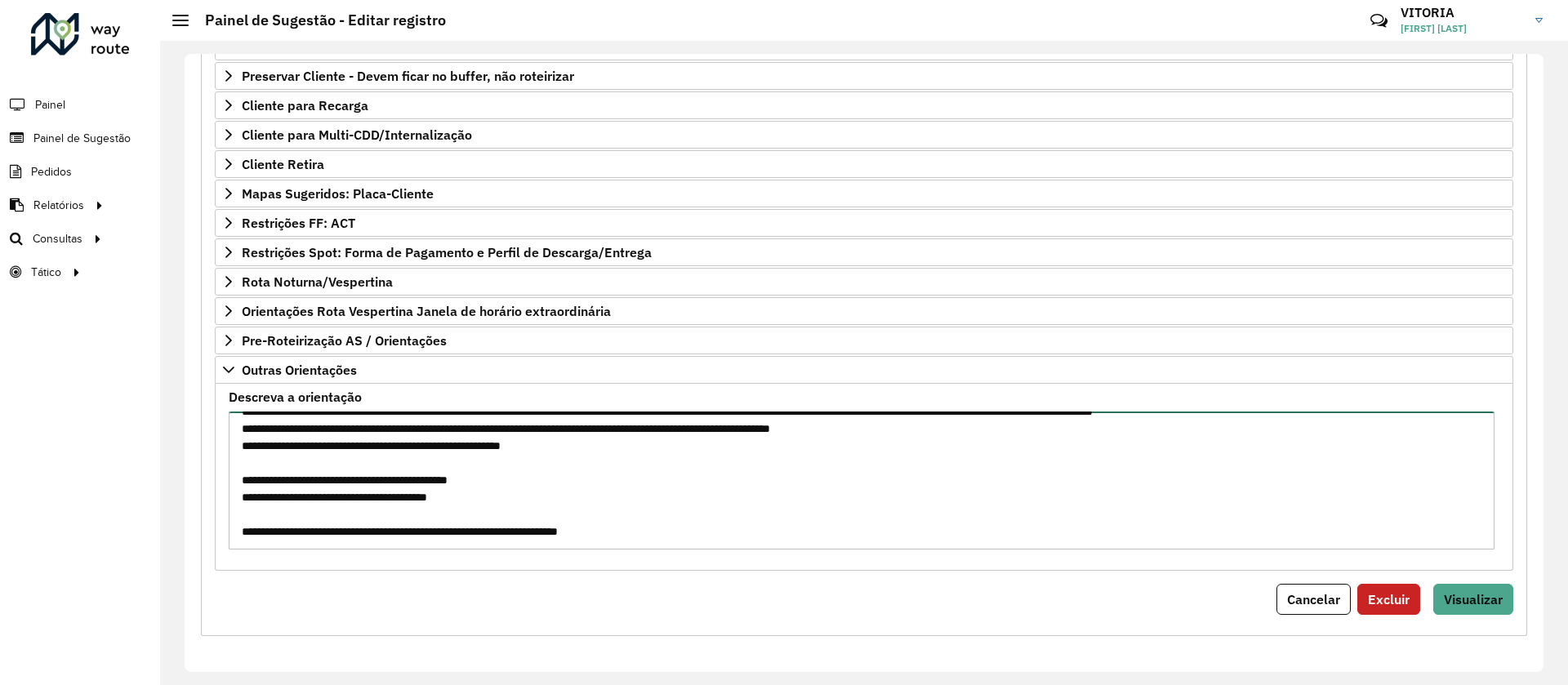 scroll, scrollTop: 0, scrollLeft: 0, axis: both 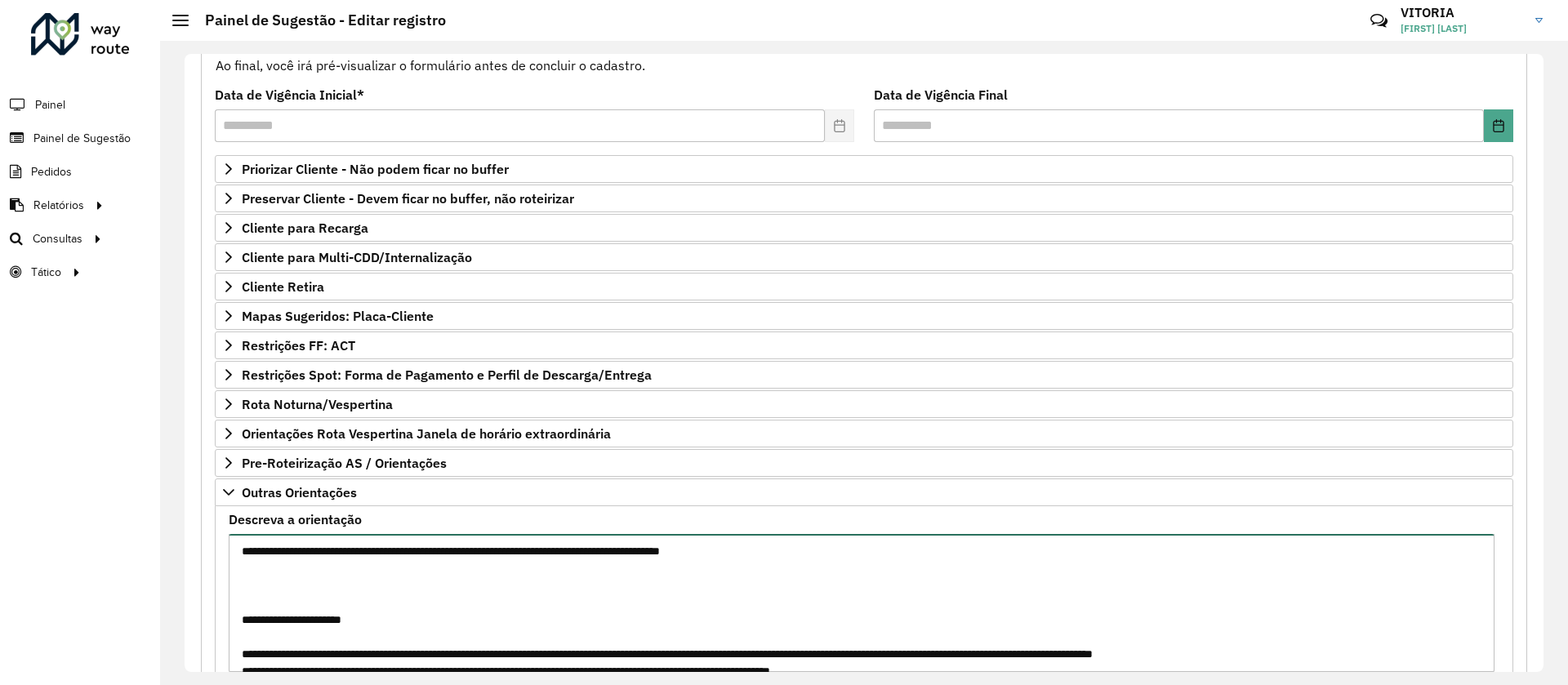 click on "**********" at bounding box center [862, 603] 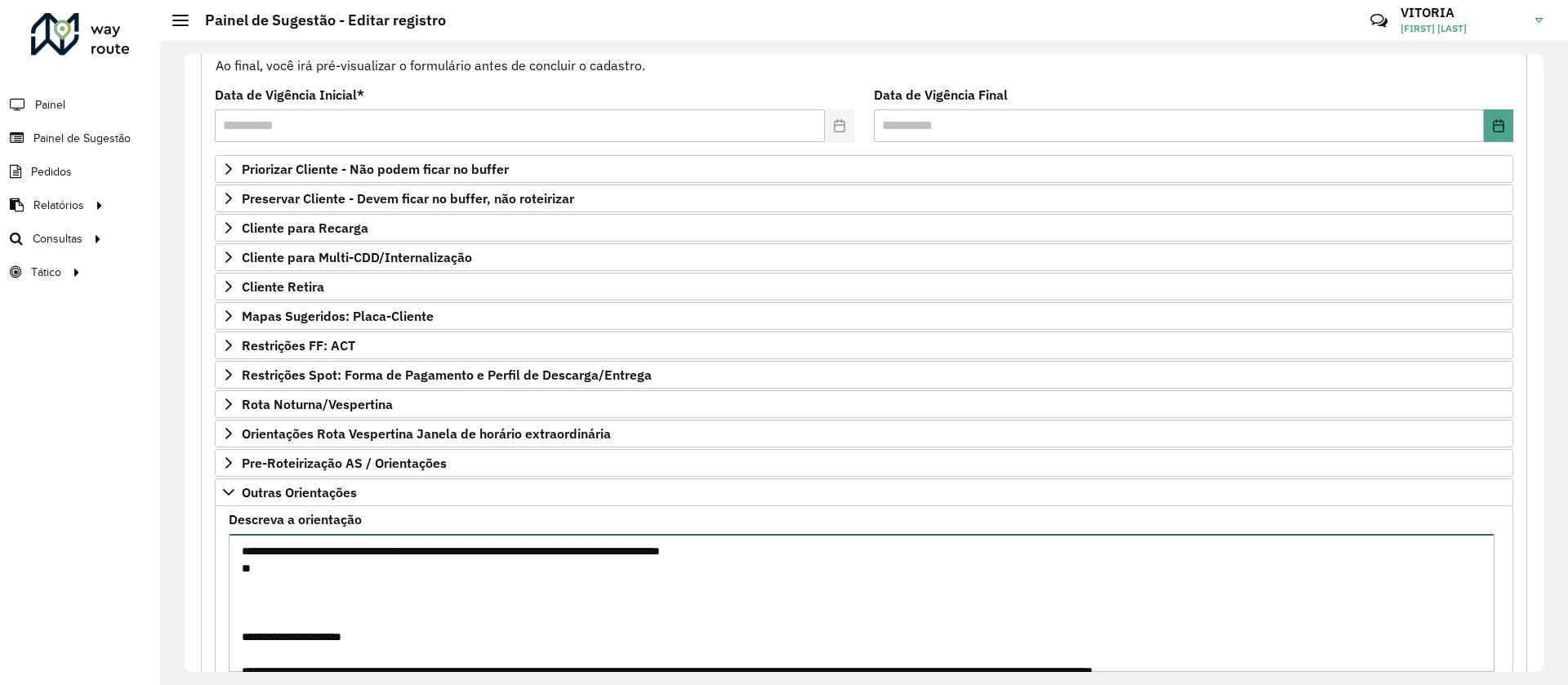 paste on "**********" 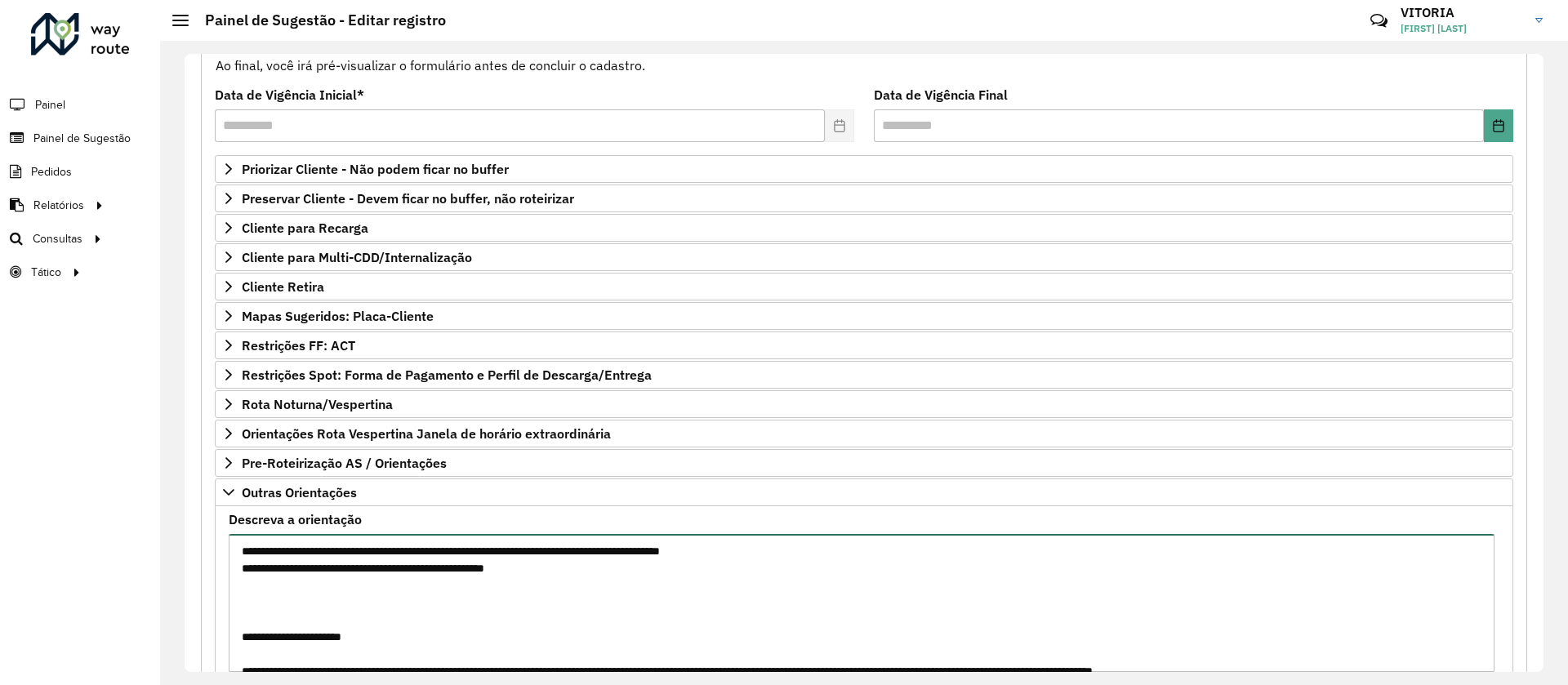 drag, startPoint x: 876, startPoint y: 554, endPoint x: 733, endPoint y: 545, distance: 143.28294 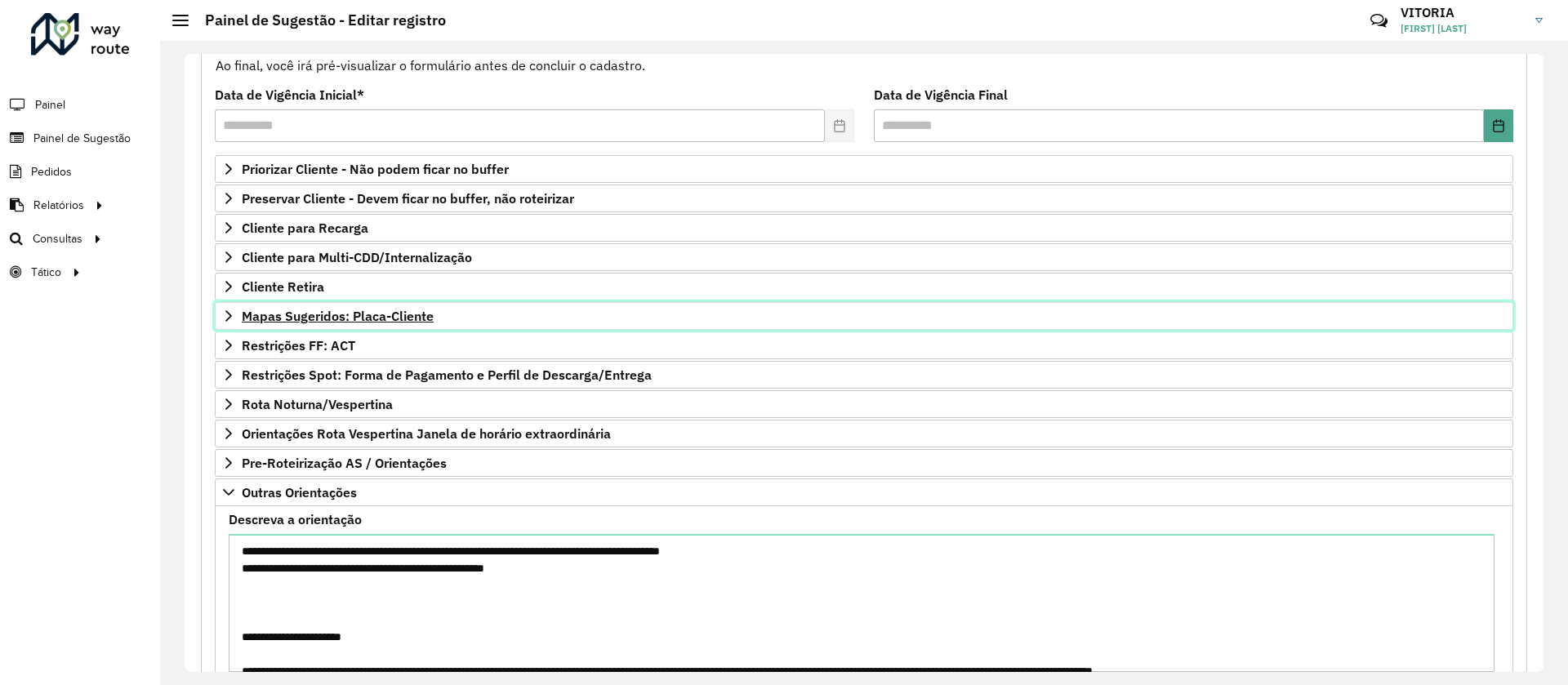 click on "Mapas Sugeridos: Placa-Cliente" at bounding box center (337, 316) 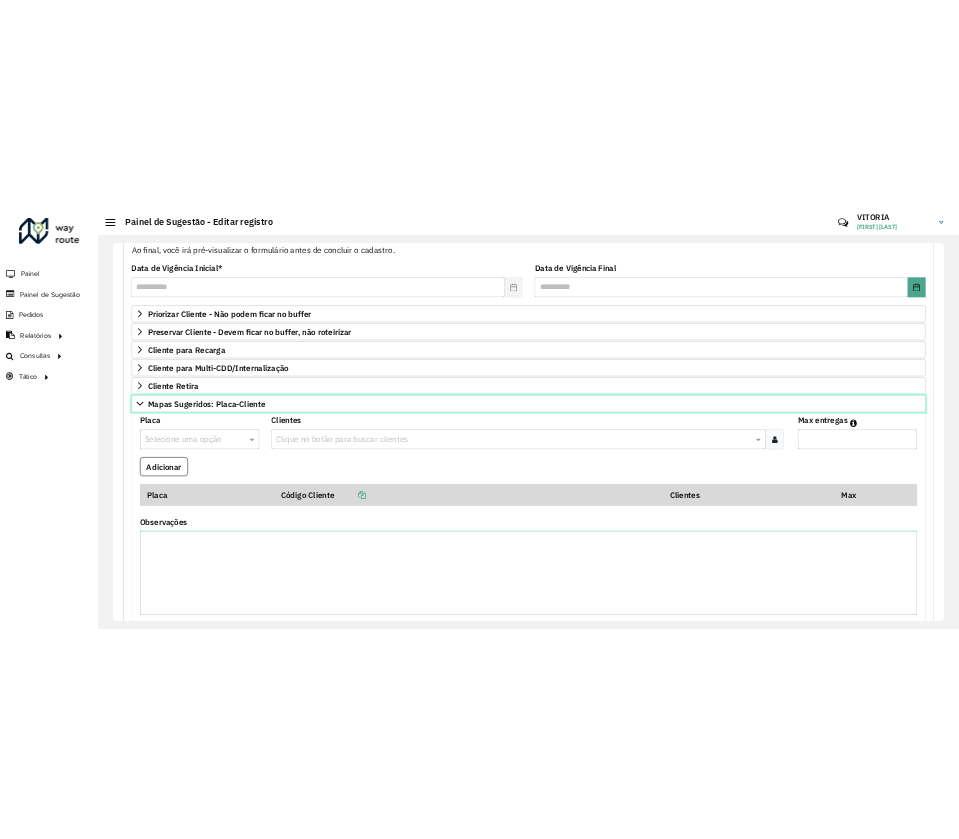 scroll, scrollTop: 387, scrollLeft: 0, axis: vertical 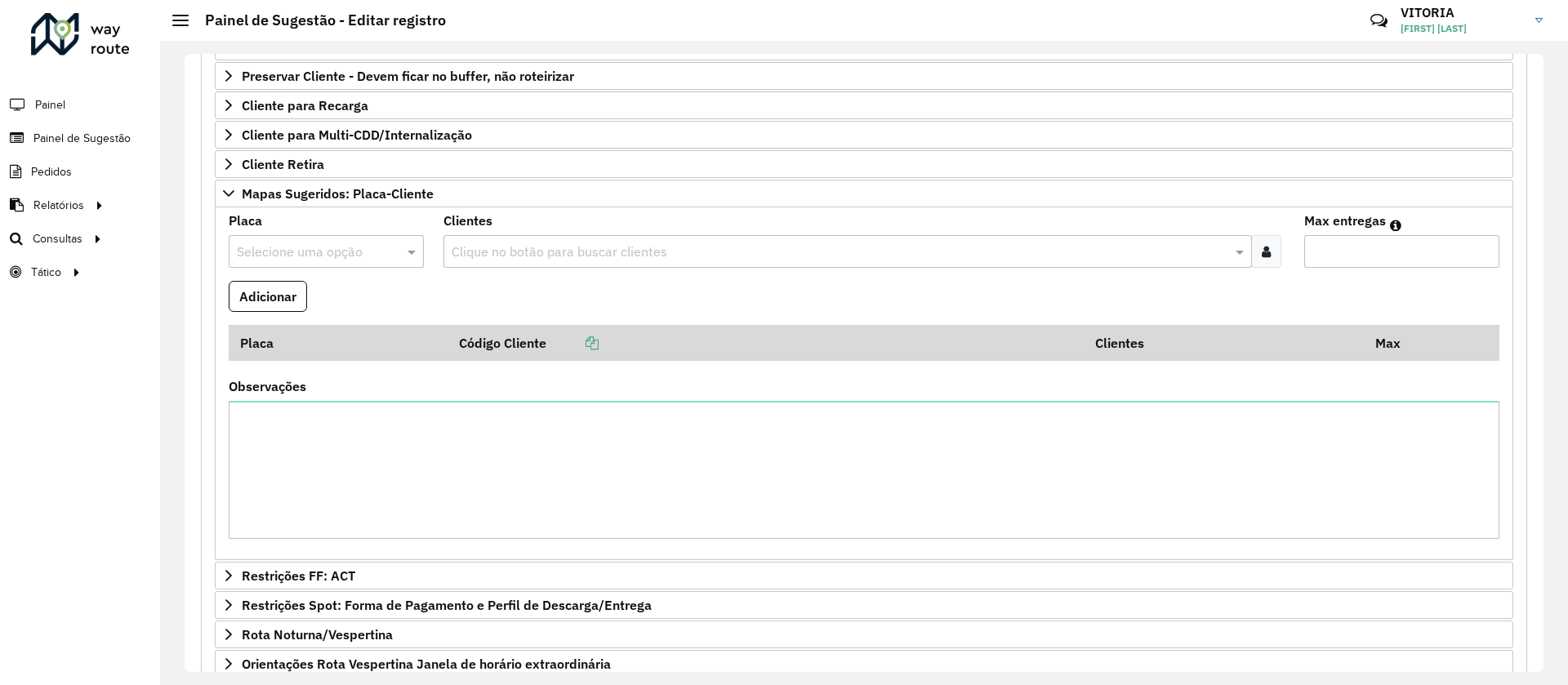 click on "Placa  Selecione uma opção" at bounding box center [326, 241] 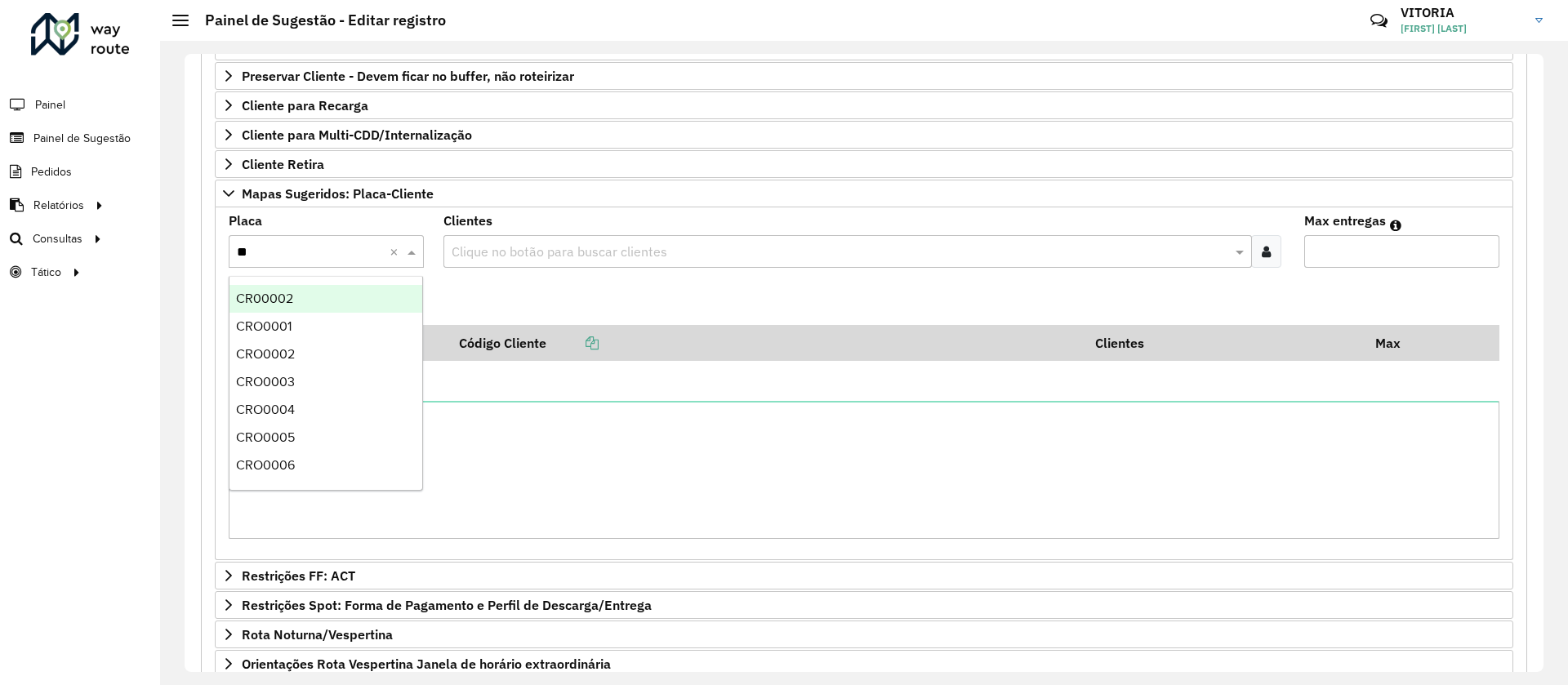 type on "***" 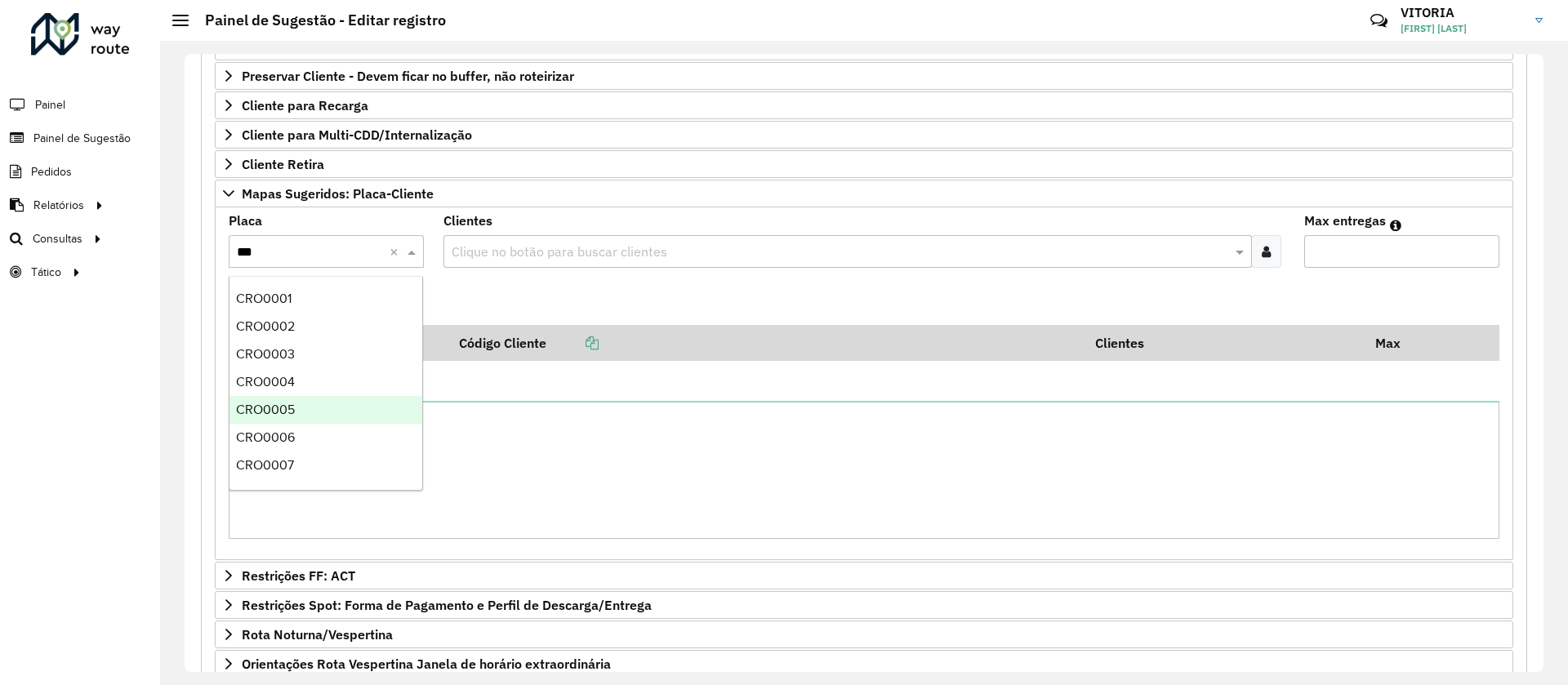 click on "CRO0005" at bounding box center (326, 410) 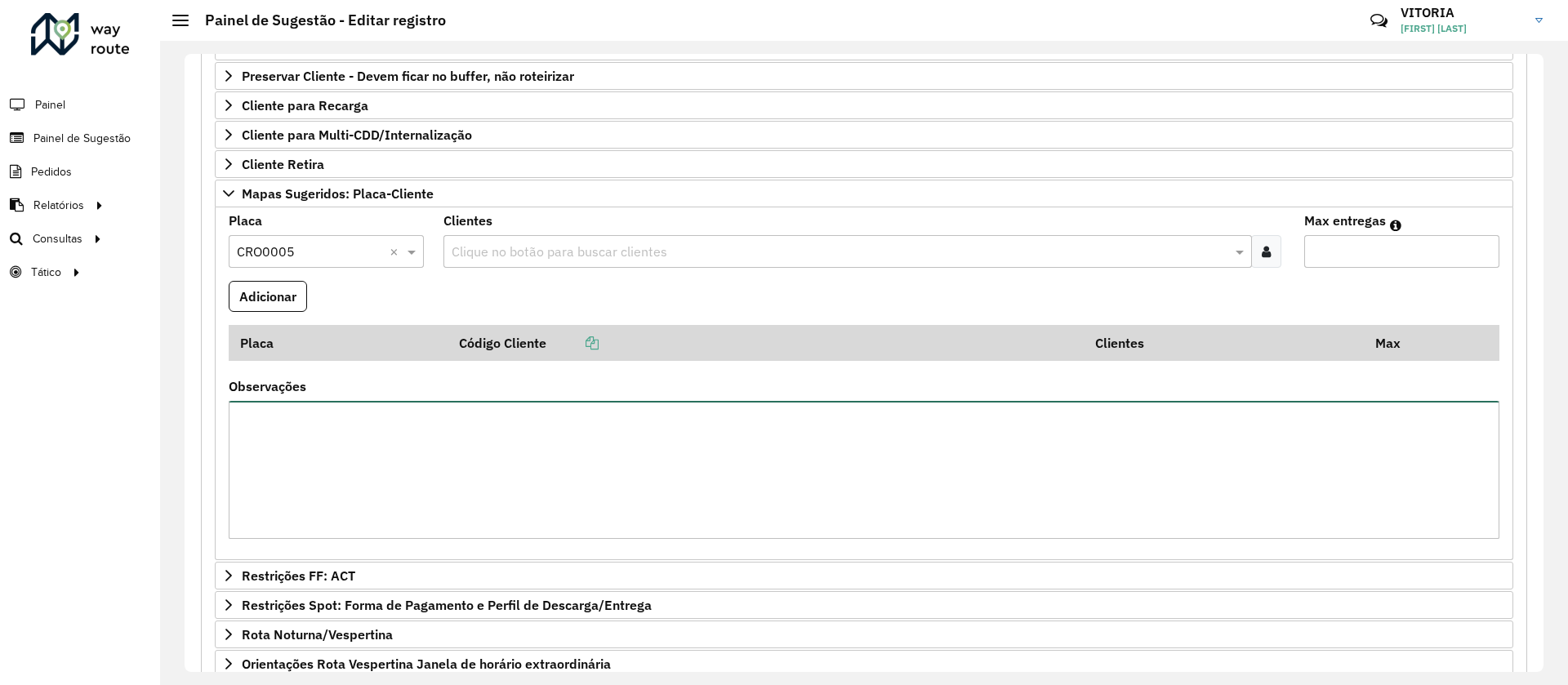 click on "Observações" at bounding box center (864, 469) 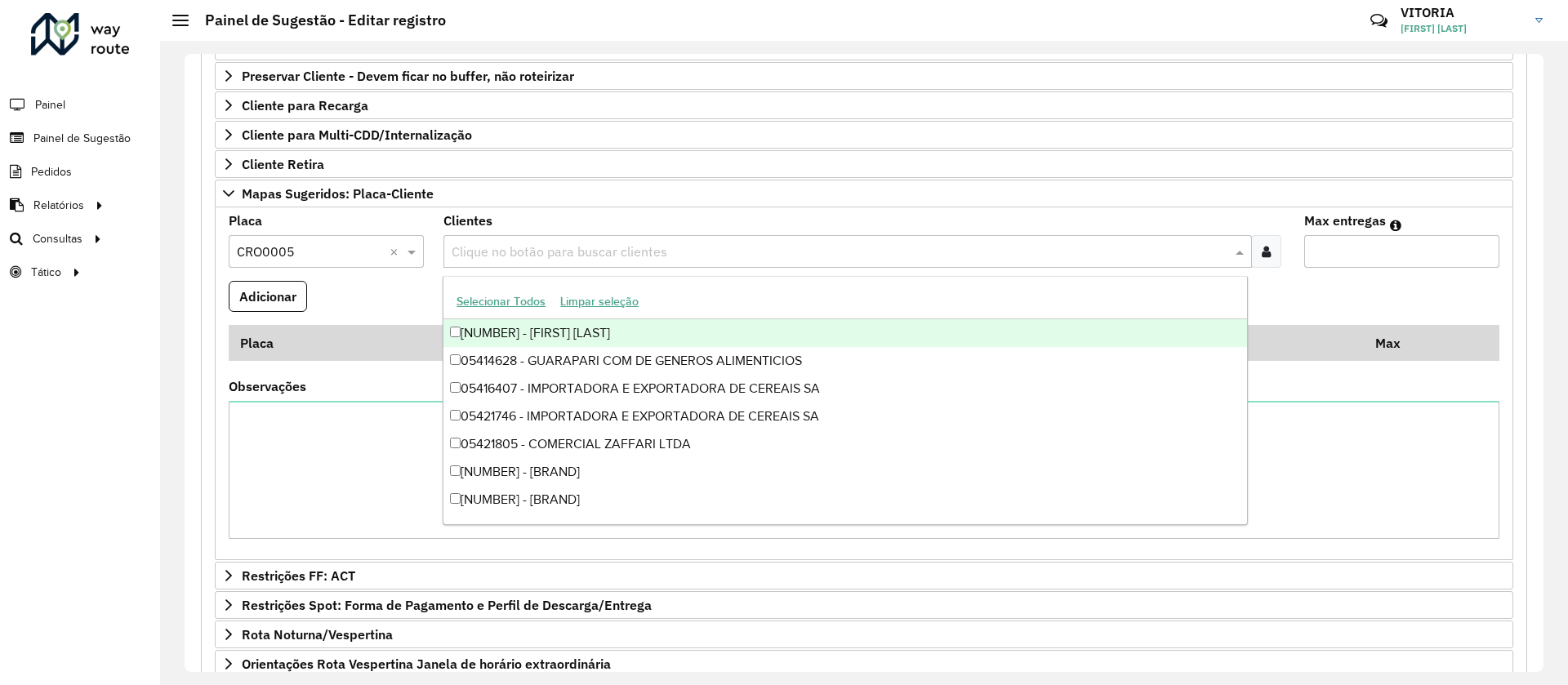 click at bounding box center (839, 252) 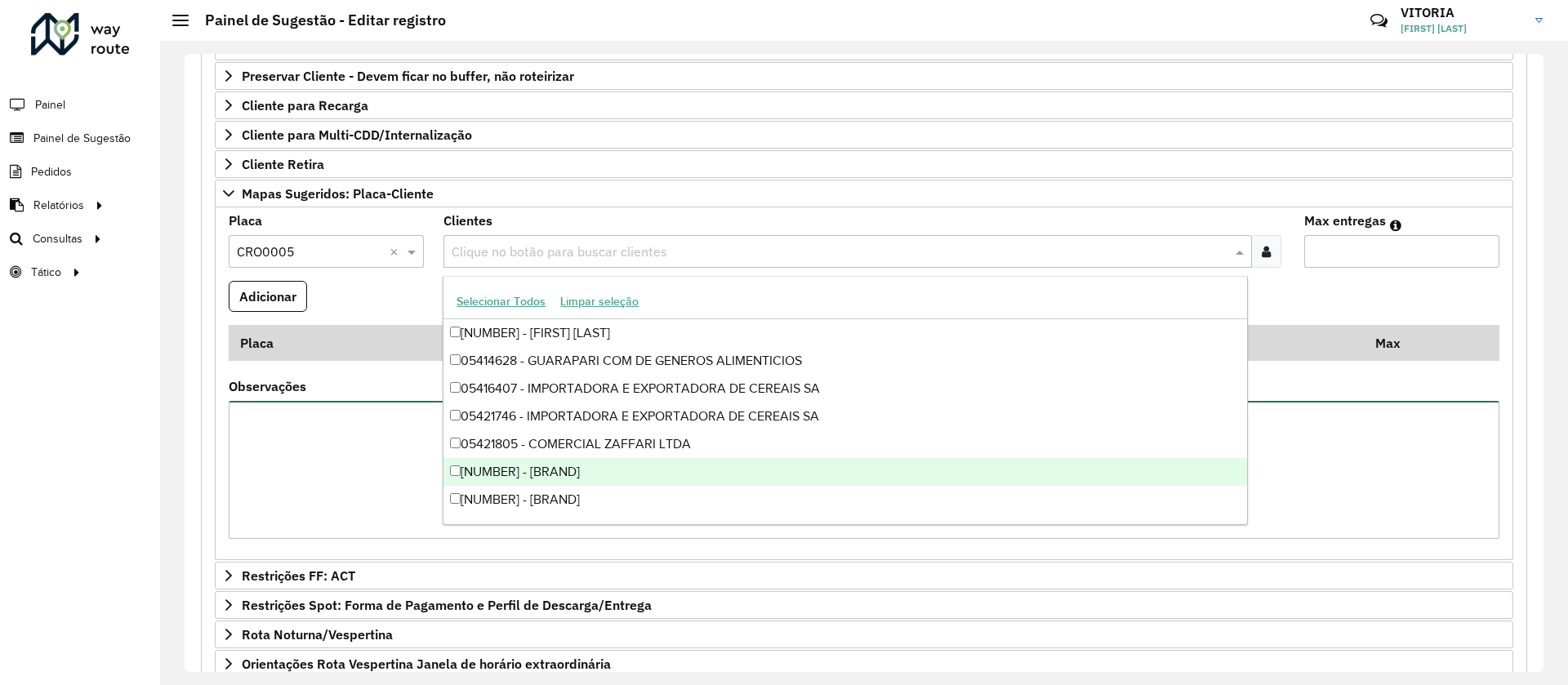 click on "Observações" at bounding box center [864, 469] 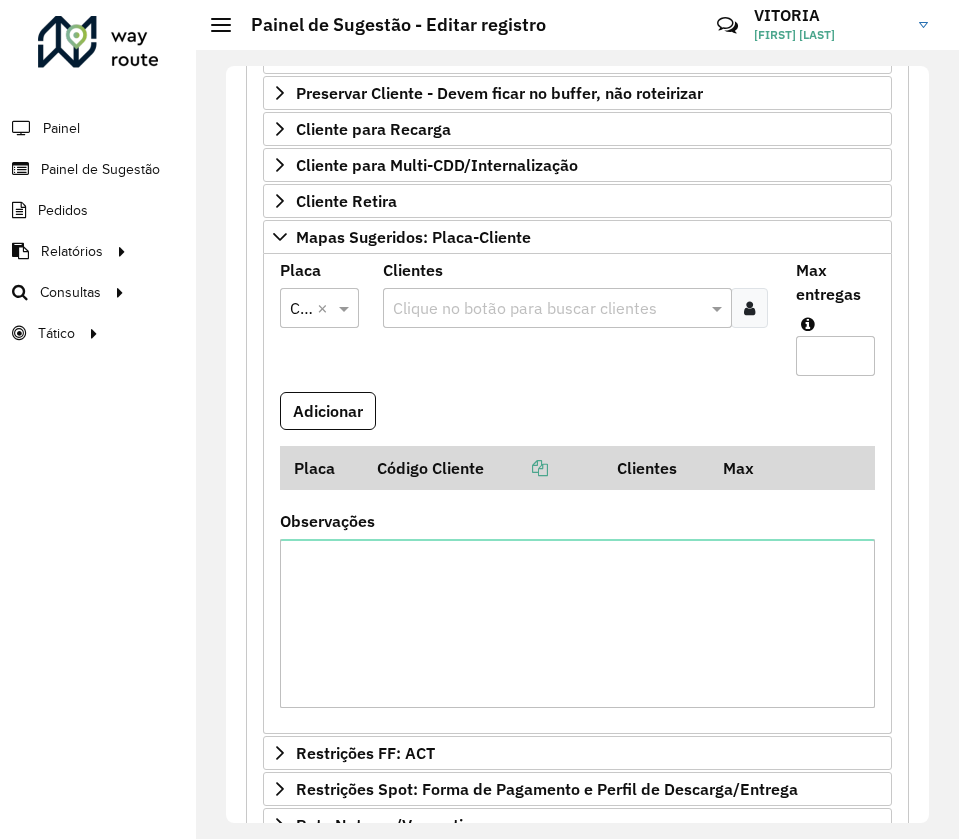 click at bounding box center [547, 309] 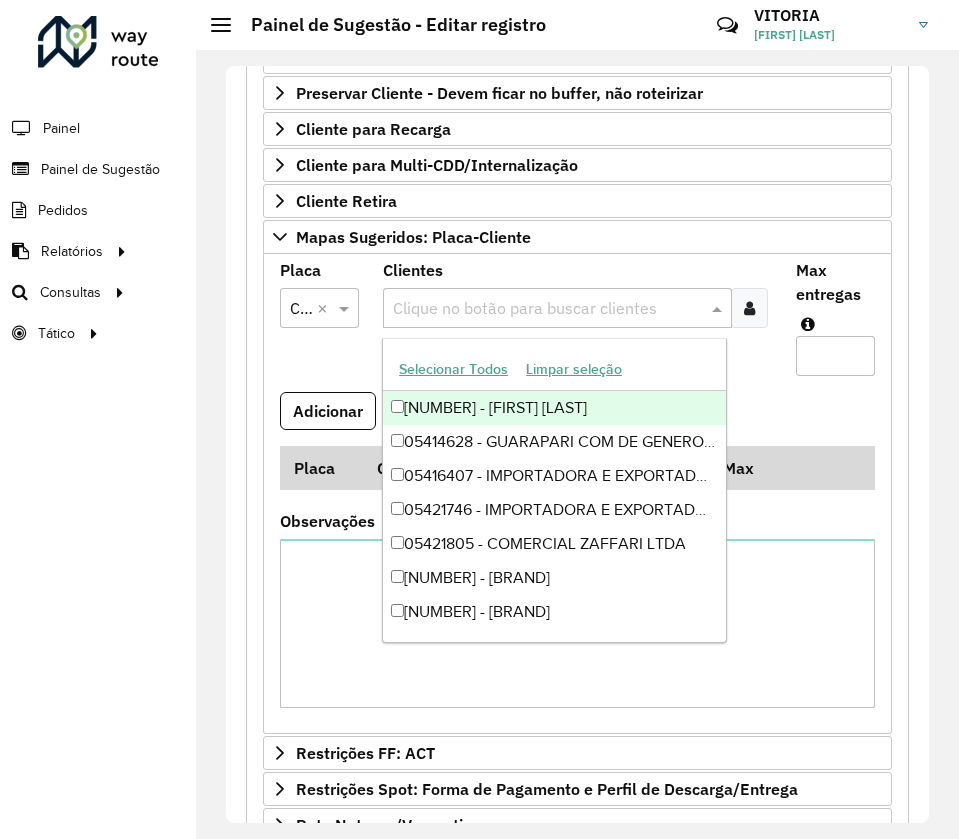 paste on "**********" 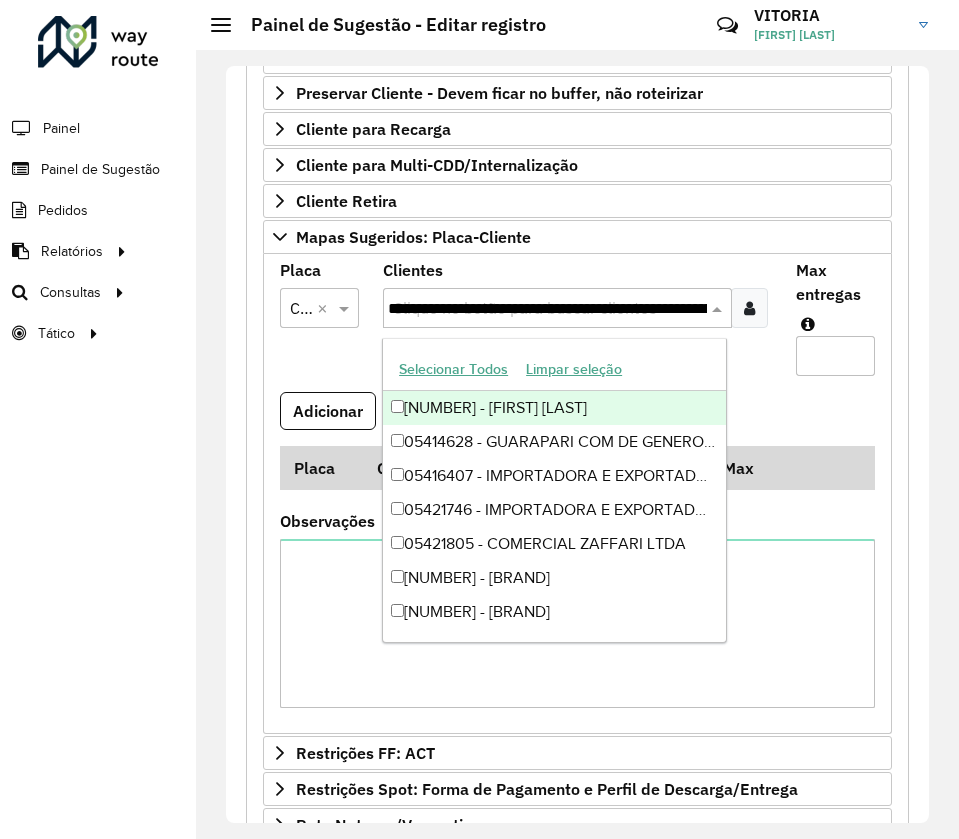 scroll, scrollTop: 0, scrollLeft: 371, axis: horizontal 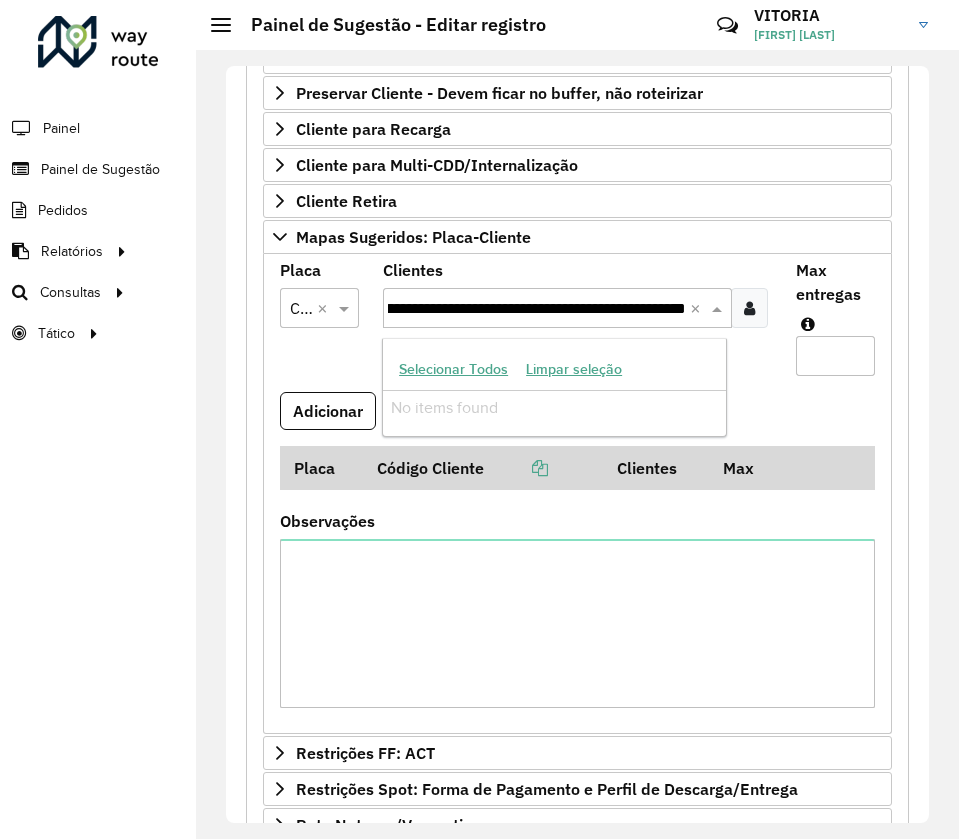 type 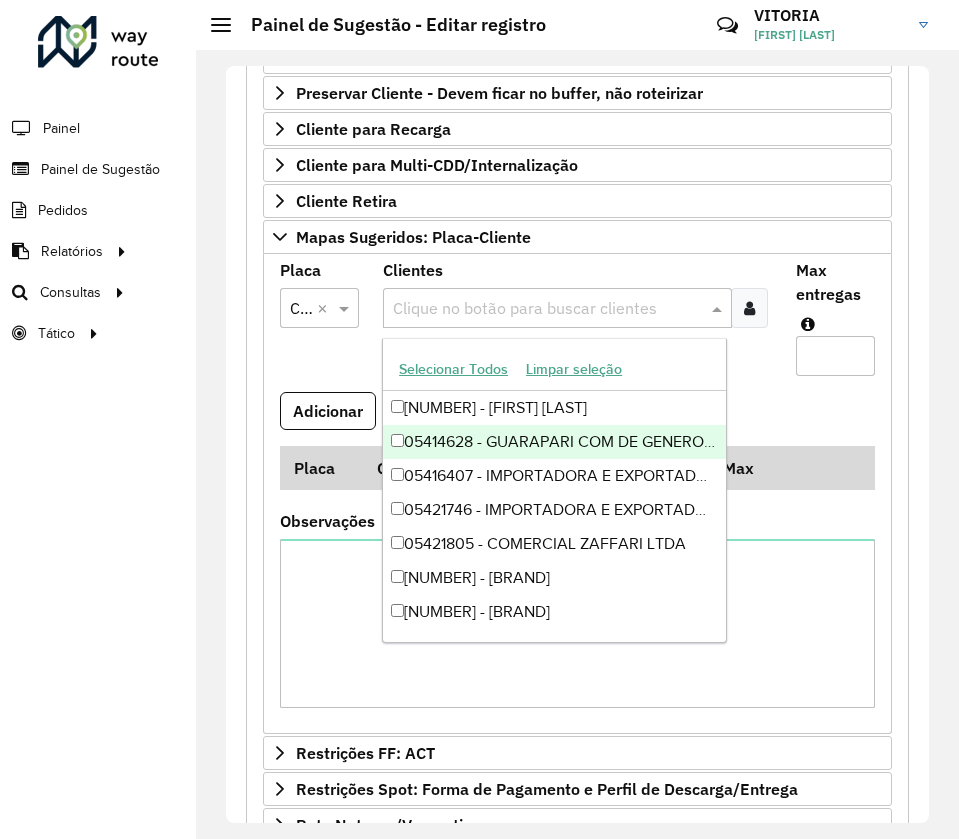 scroll, scrollTop: 0, scrollLeft: 0, axis: both 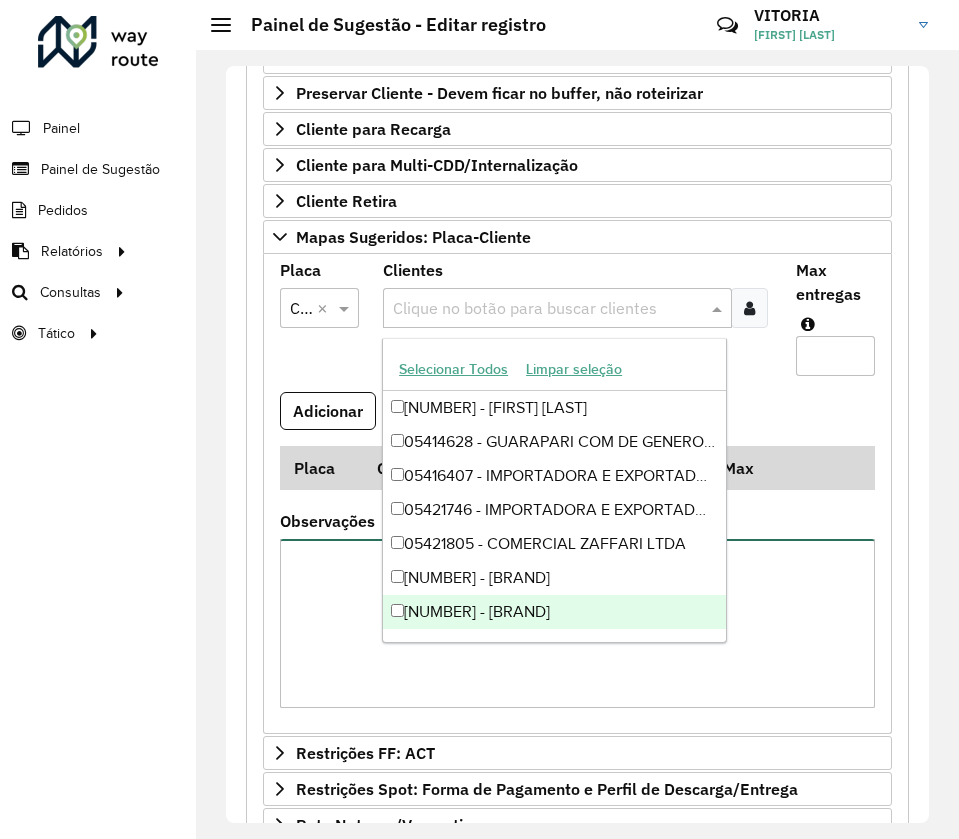 click on "Observações" at bounding box center [577, 623] 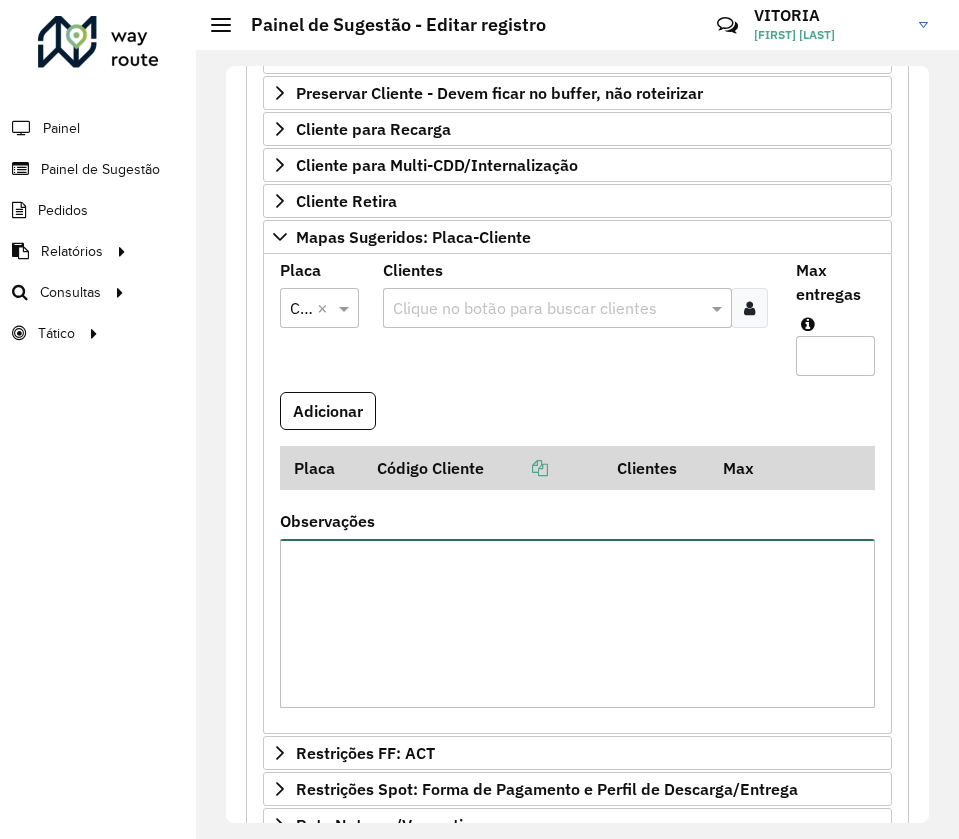 paste on "*****
*****
*****
*****
*****
*****
*****
*****
*****
*****
*****
*****
*****" 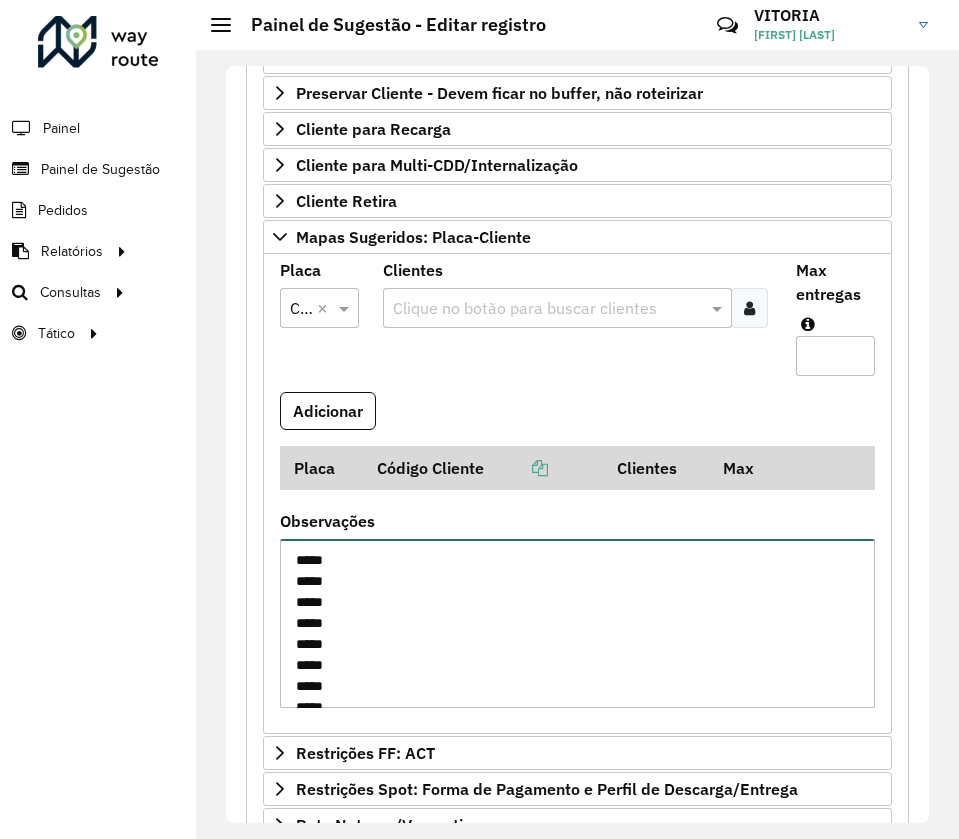 scroll, scrollTop: 134, scrollLeft: 0, axis: vertical 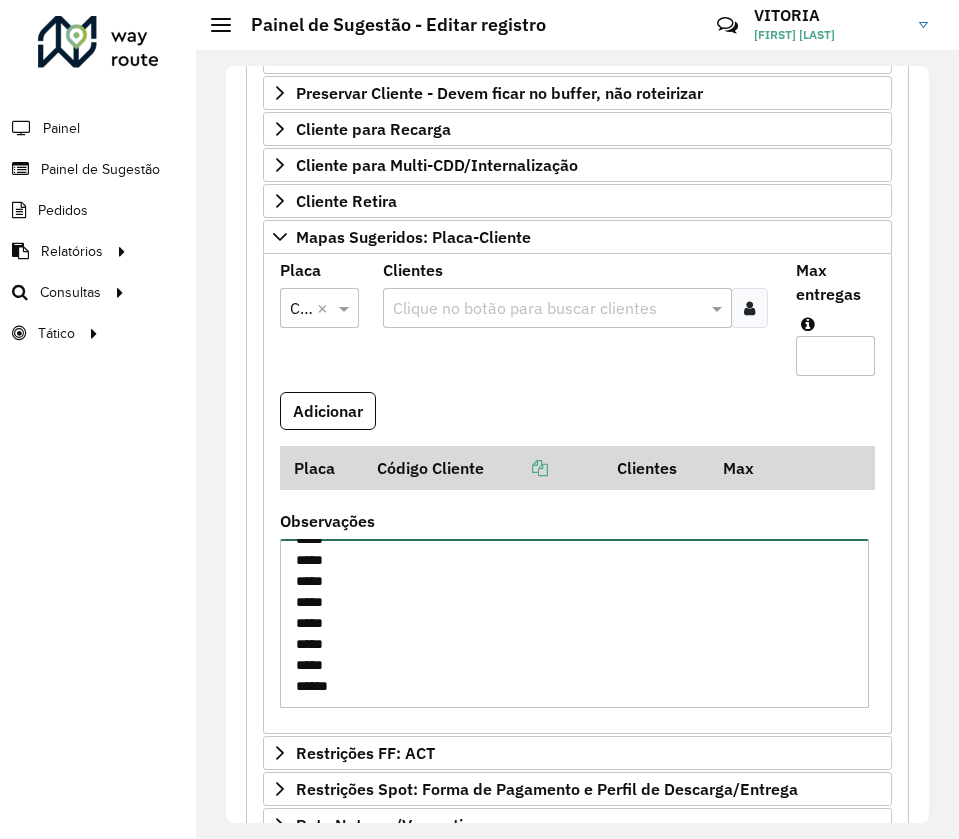 click on "*****
*****
*****
*****
*****
*****
*****
*****
*****
*****
*****
*****
*****" at bounding box center [574, 623] 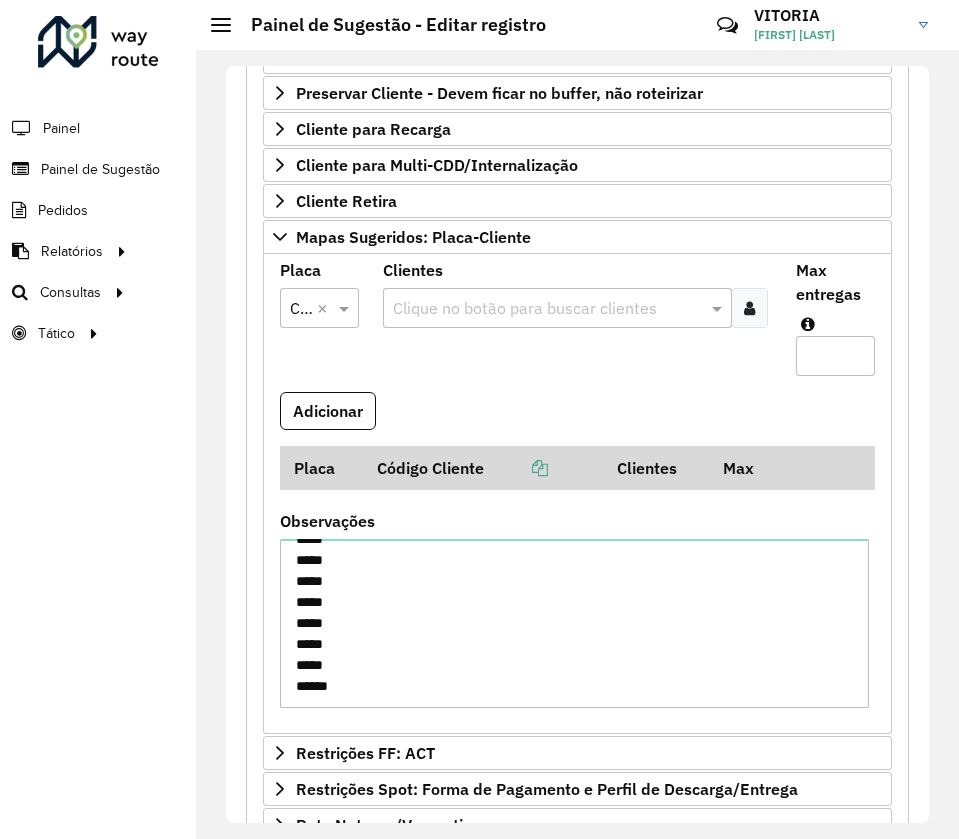 click at bounding box center [545, 309] 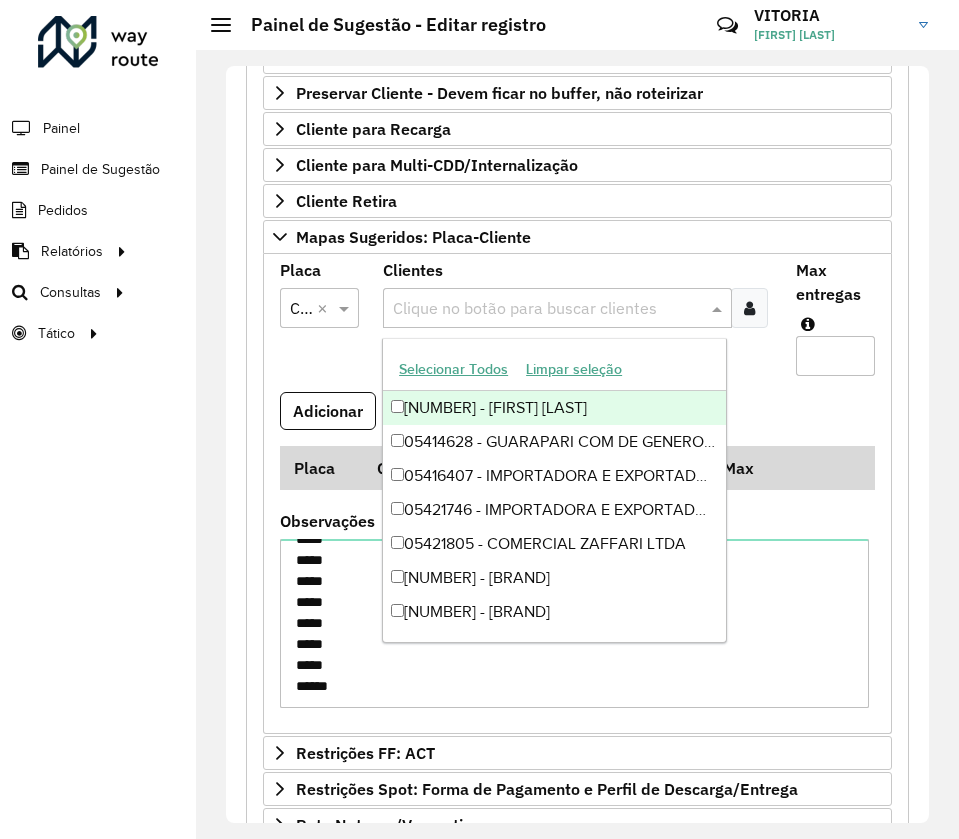 paste on "*****" 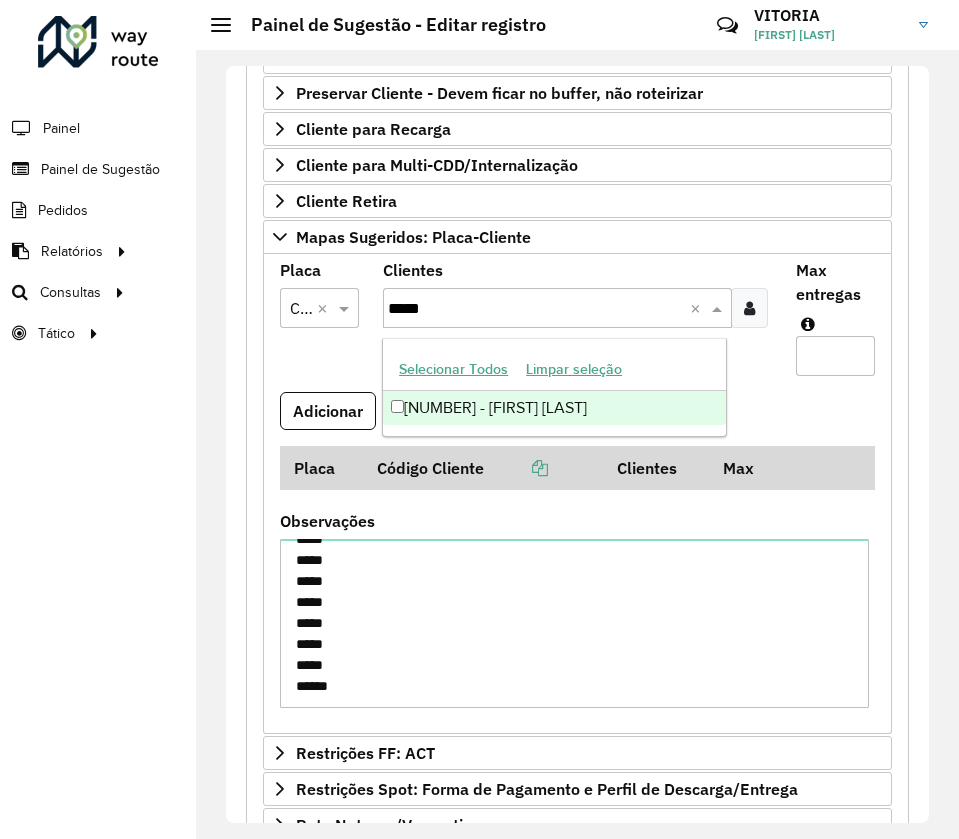 click on "[NUMBER] - [FIRST] [LAST]" at bounding box center (554, 408) 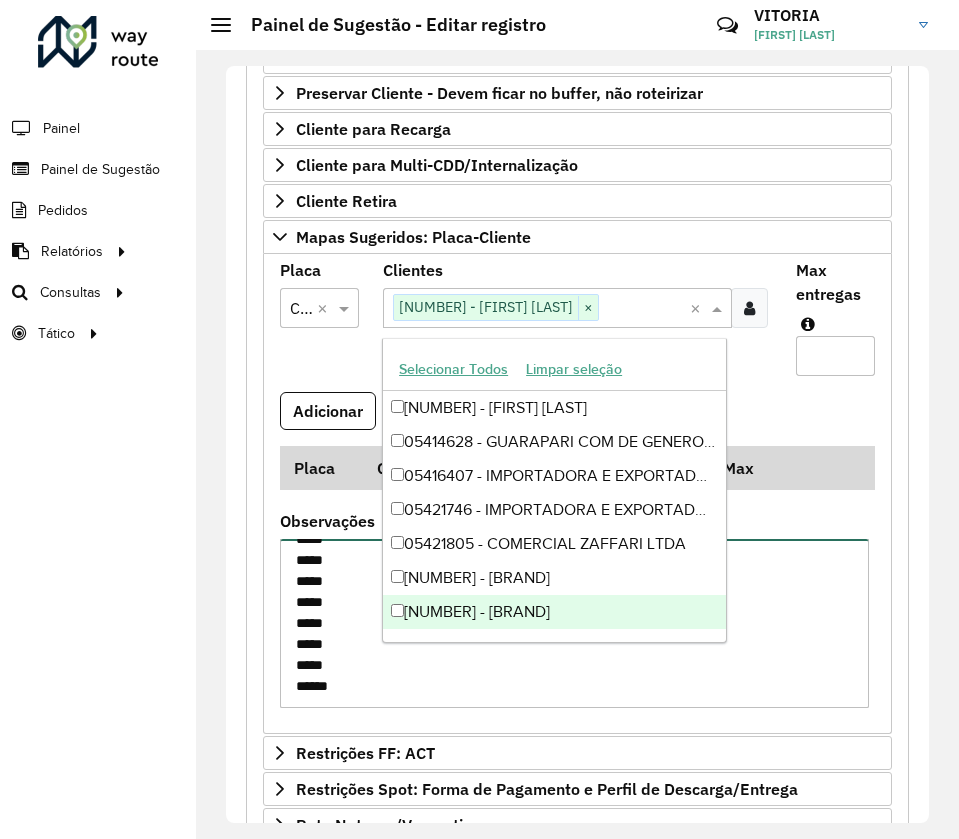 click on "*****
*****
*****
*****
*****
*****
*****
*****
*****
*****
*****
*****
*****" at bounding box center [574, 623] 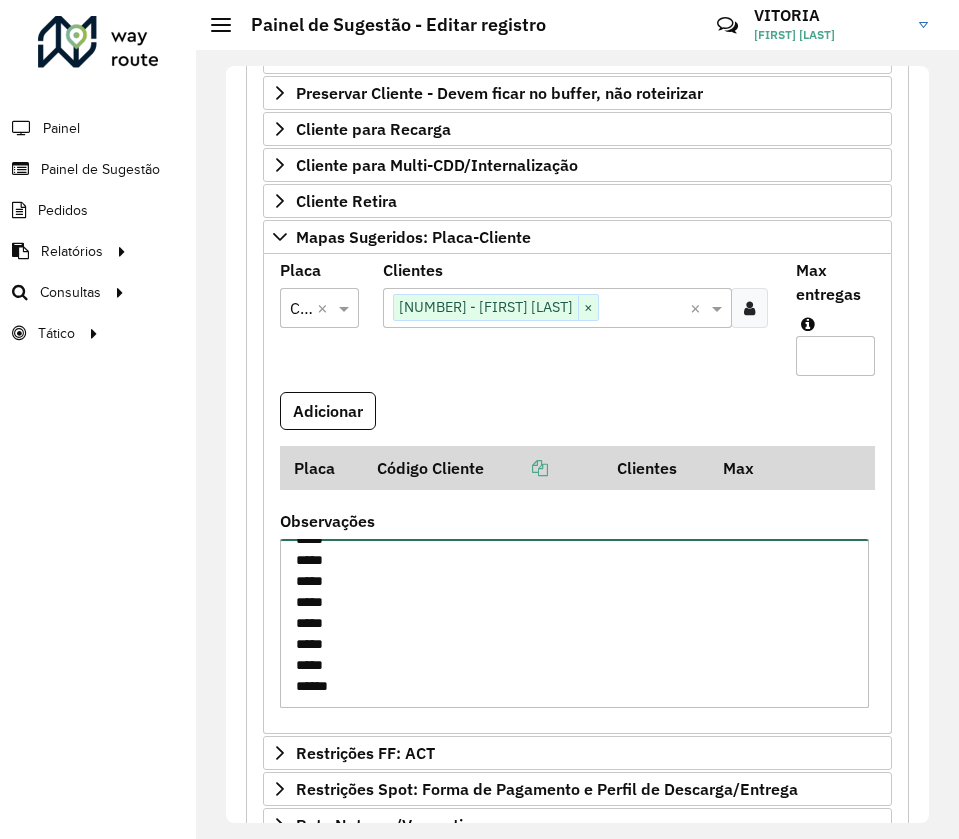 click on "*****
*****
*****
*****
*****
*****
*****
*****
*****
*****
*****
*****
*****" at bounding box center (574, 623) 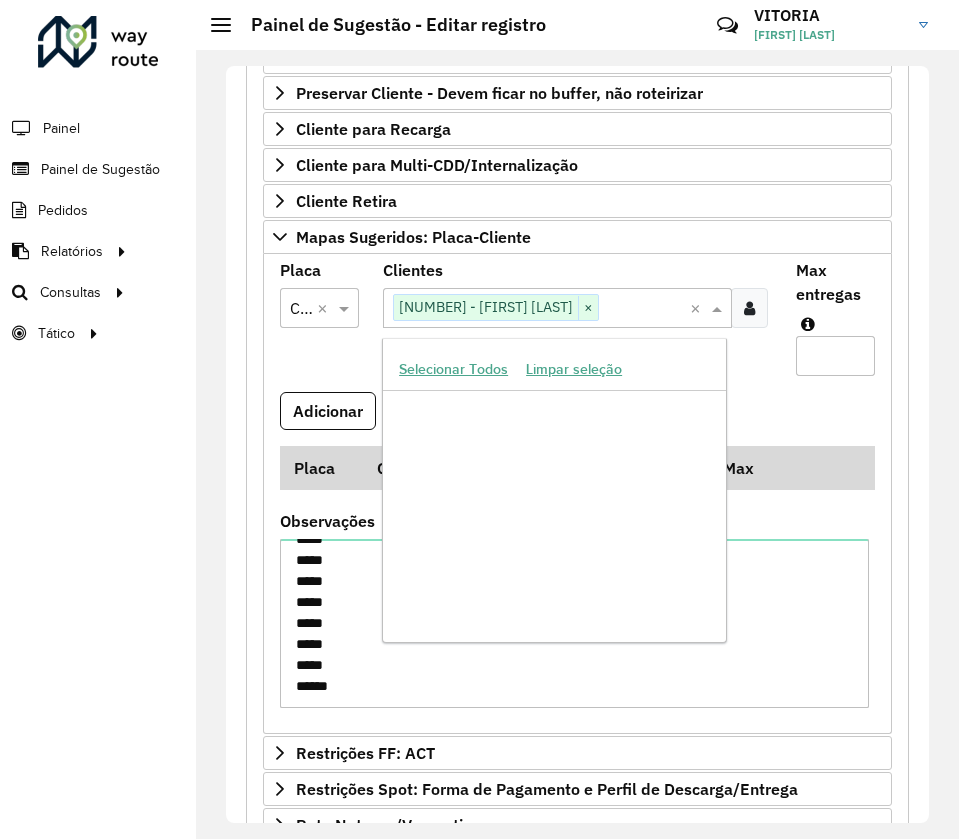 click on "Clique no botão para buscar clientes [NUMBER] - [FIRST] [LAST] - [COMPANY] ×" at bounding box center [536, 307] 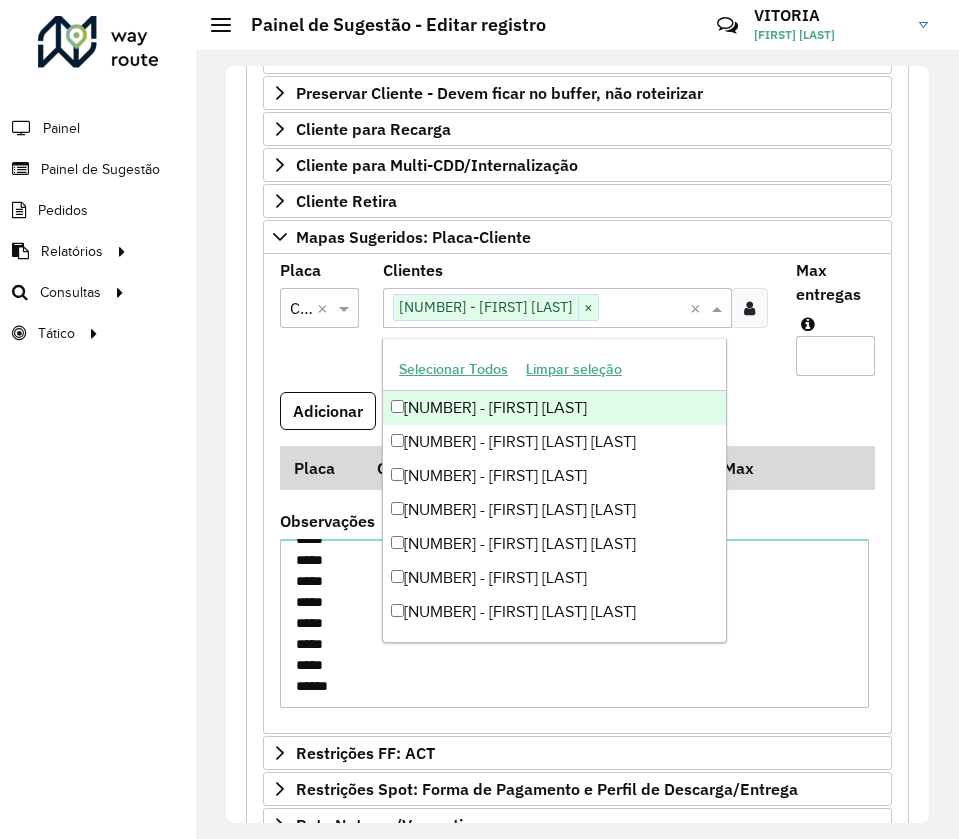 paste on "*****" 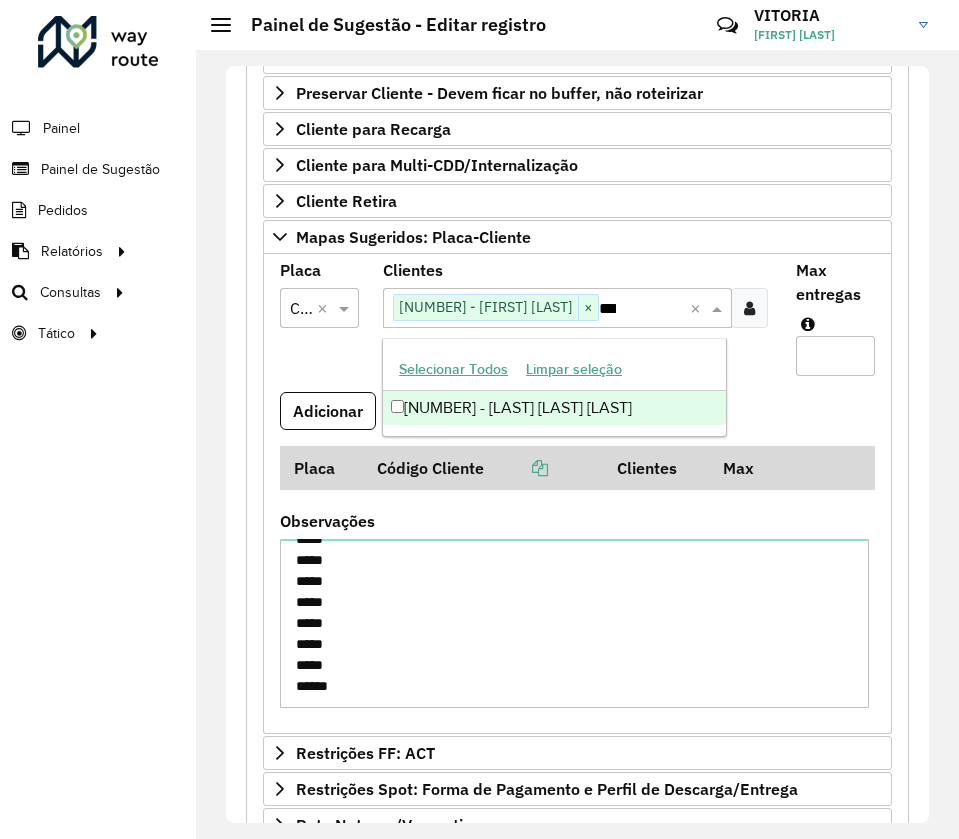 scroll, scrollTop: 0, scrollLeft: 31, axis: horizontal 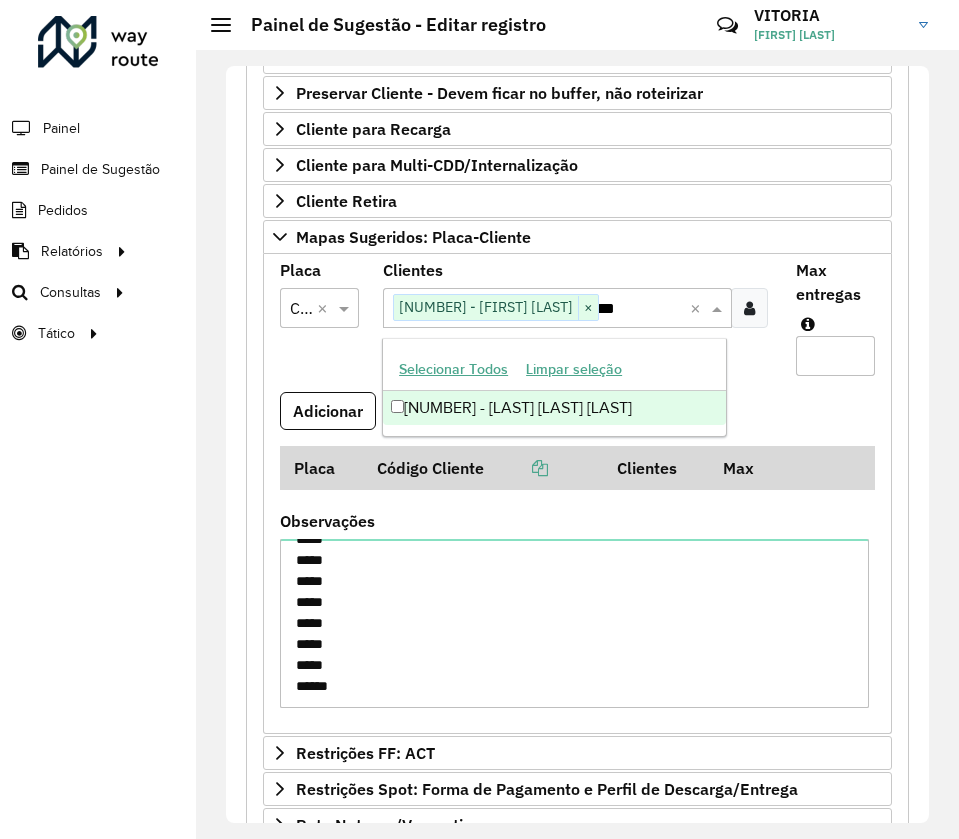 click on "[NUMBER] - [LAST] [LAST] [LAST]" at bounding box center [554, 408] 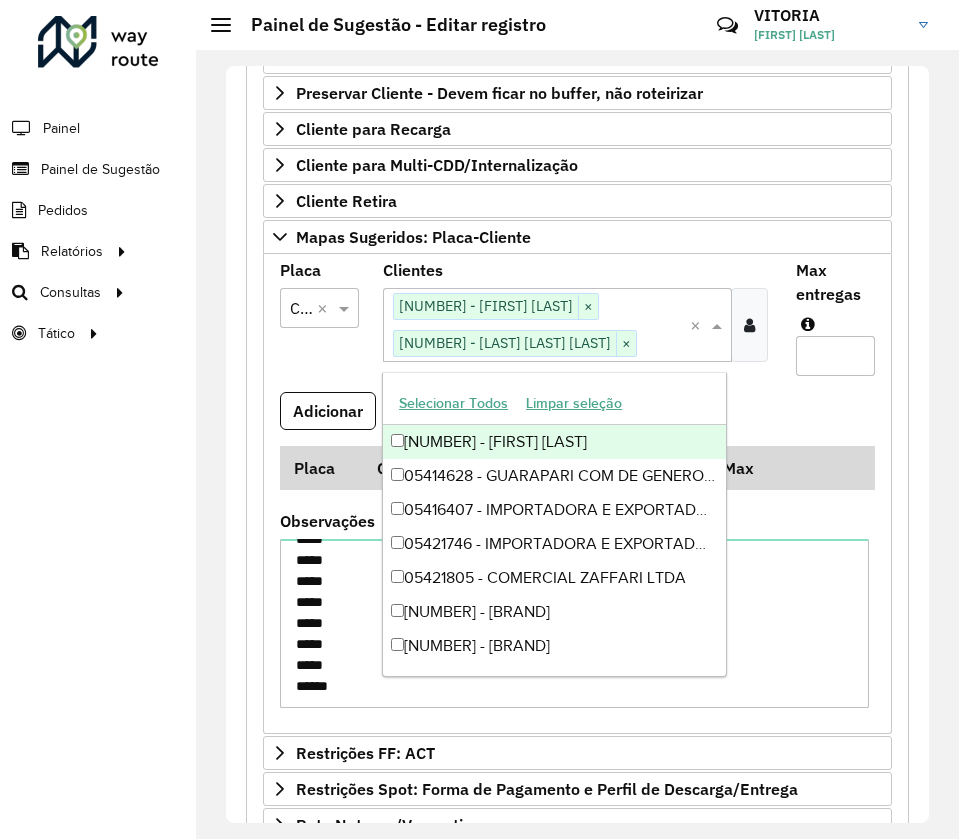 scroll, scrollTop: 0, scrollLeft: 0, axis: both 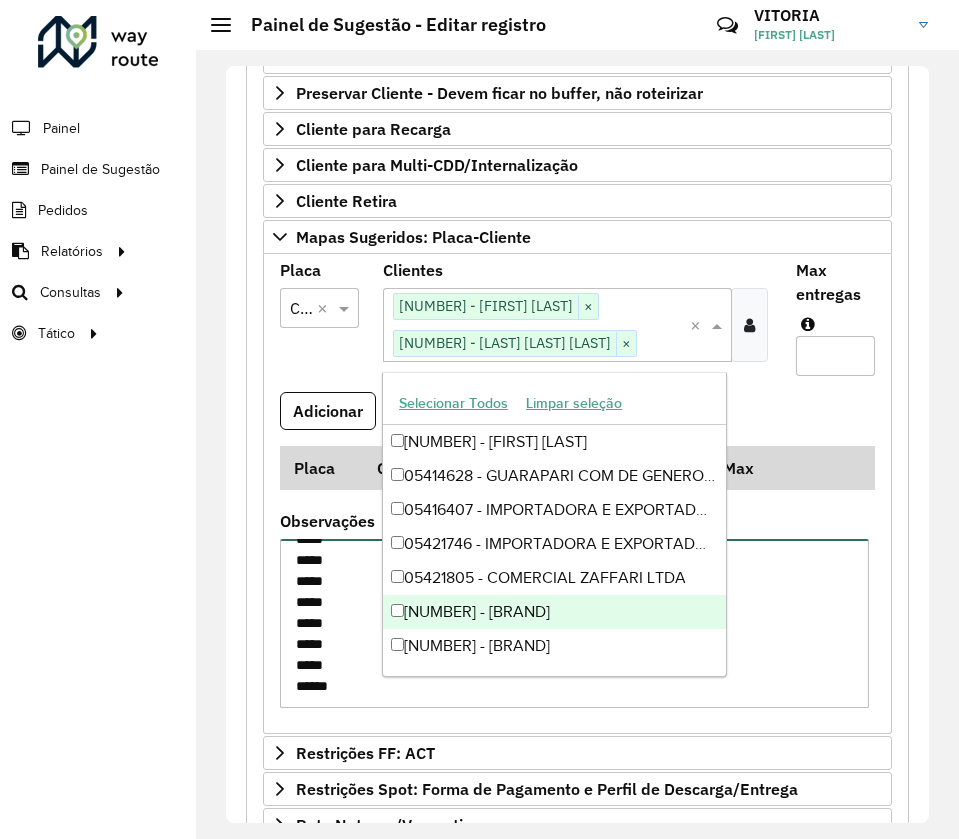 click on "*****
*****
*****
*****
*****
*****
*****
*****
*****
*****
*****
*****
*****" at bounding box center (574, 623) 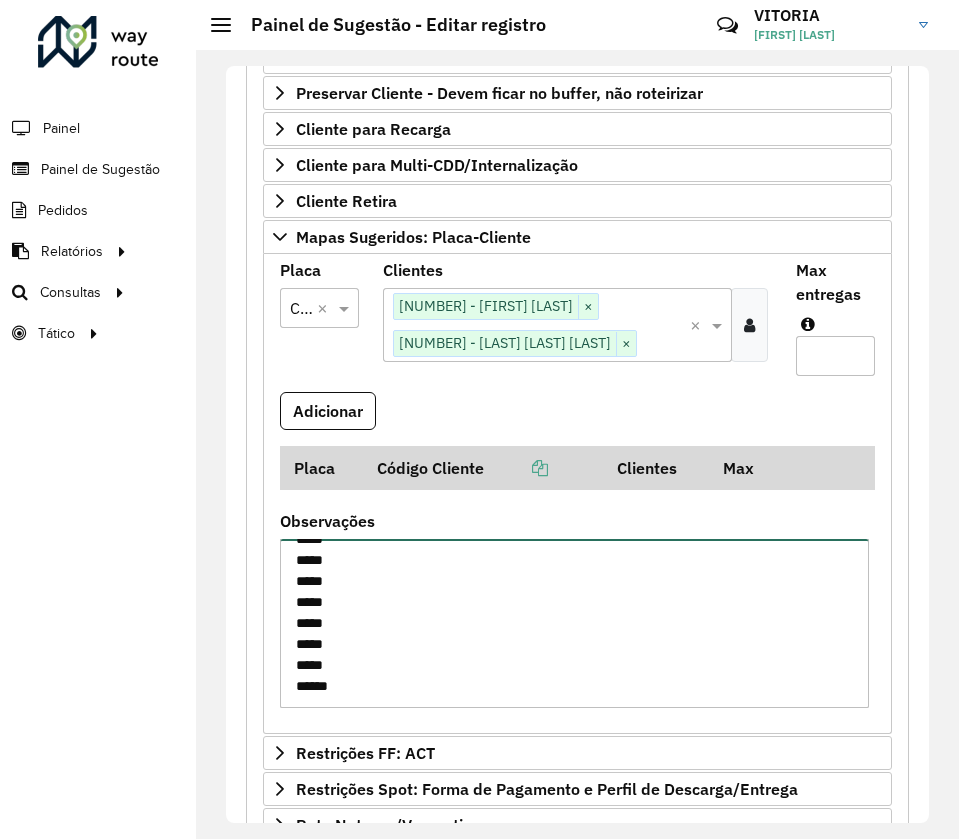 click on "*****
*****
*****
*****
*****
*****
*****
*****
*****
*****
*****
*****
*****" at bounding box center [574, 623] 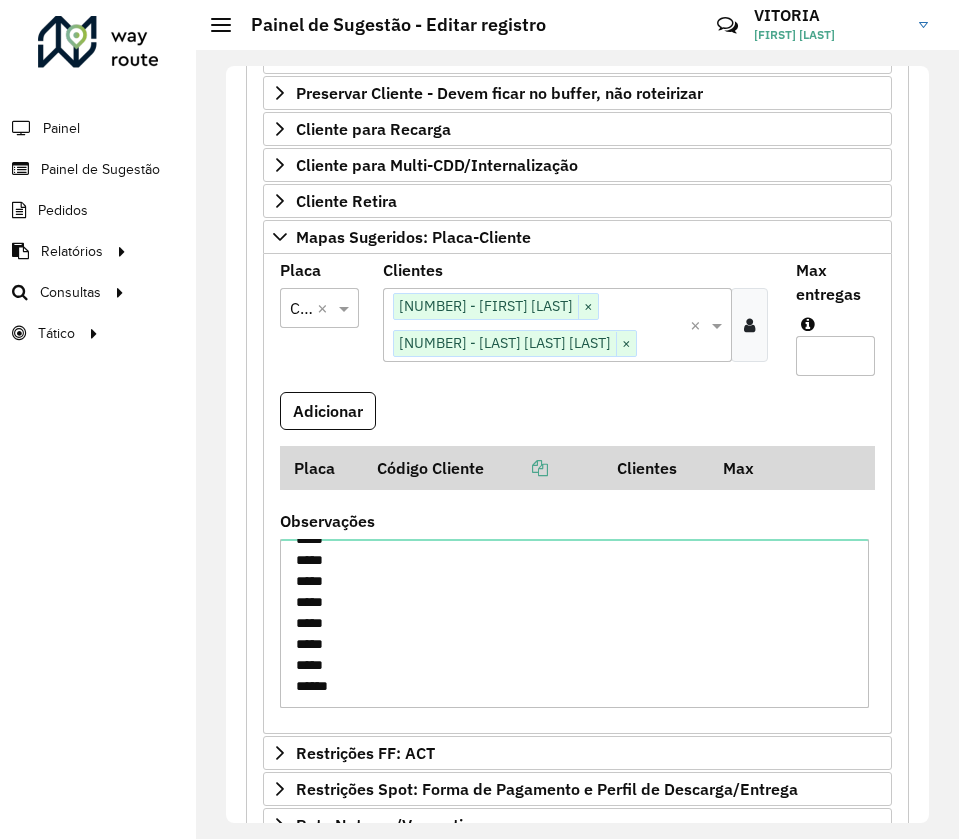 click on "Clique no botão para buscar clientes [NUMBER] - [FIRST] [LAST] - [LAST] × [NUMBER] - [LAST] [LAST] × ×" at bounding box center (557, 325) 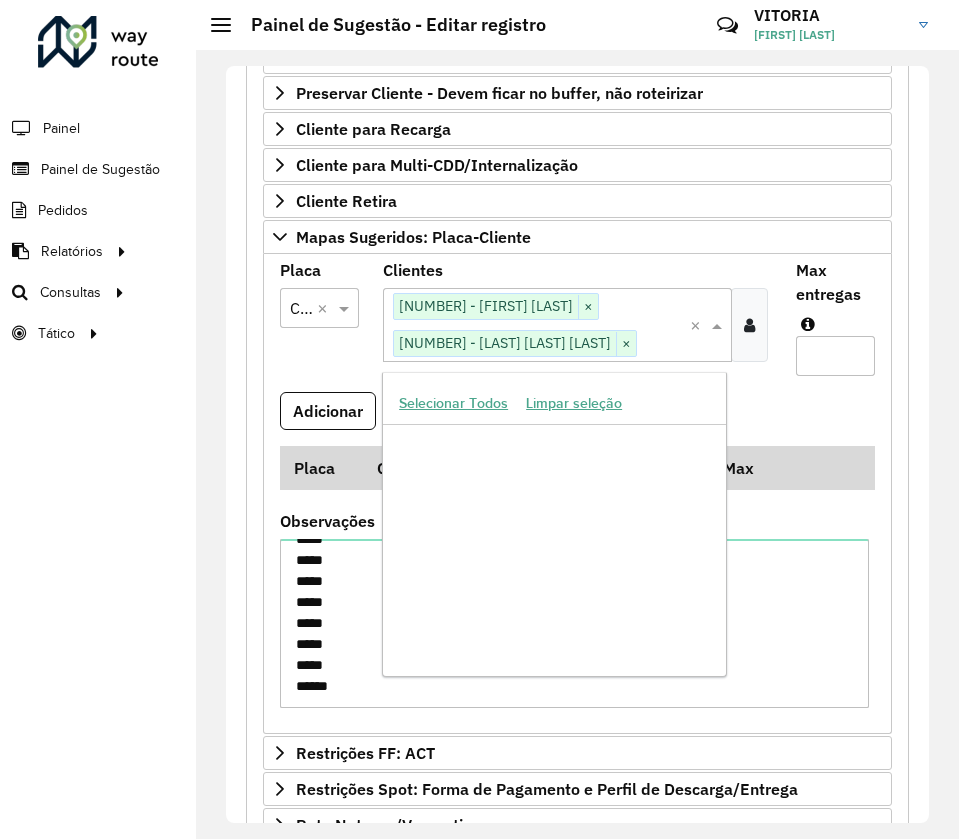 paste on "*****" 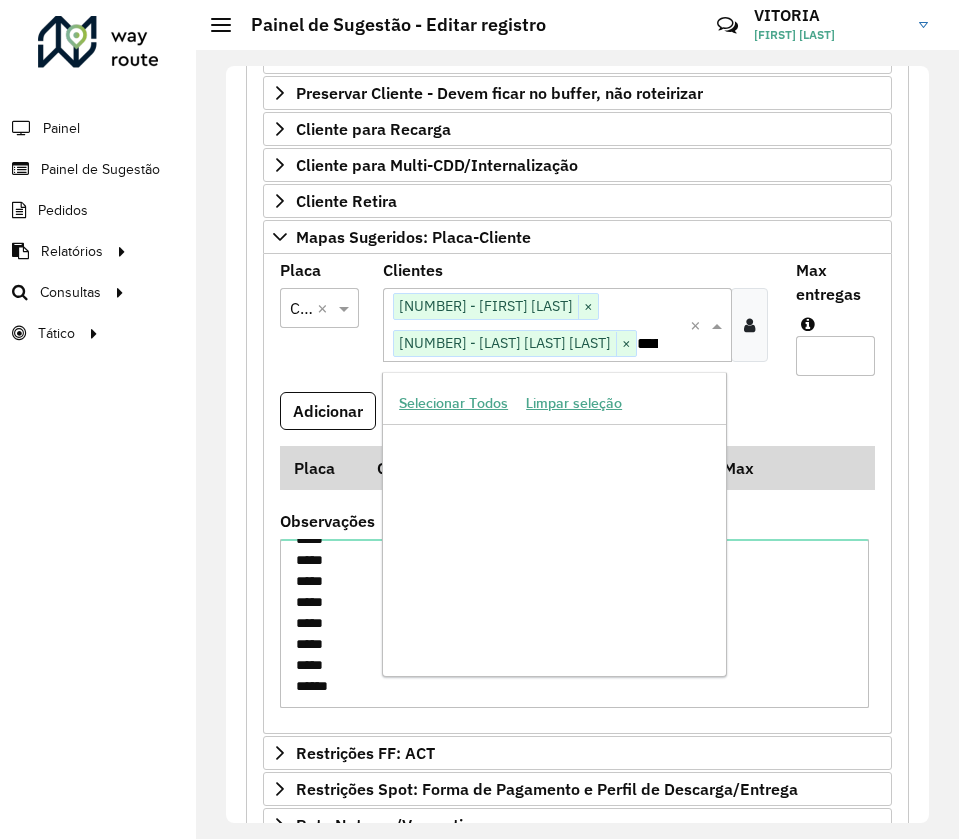 scroll, scrollTop: 0, scrollLeft: 27, axis: horizontal 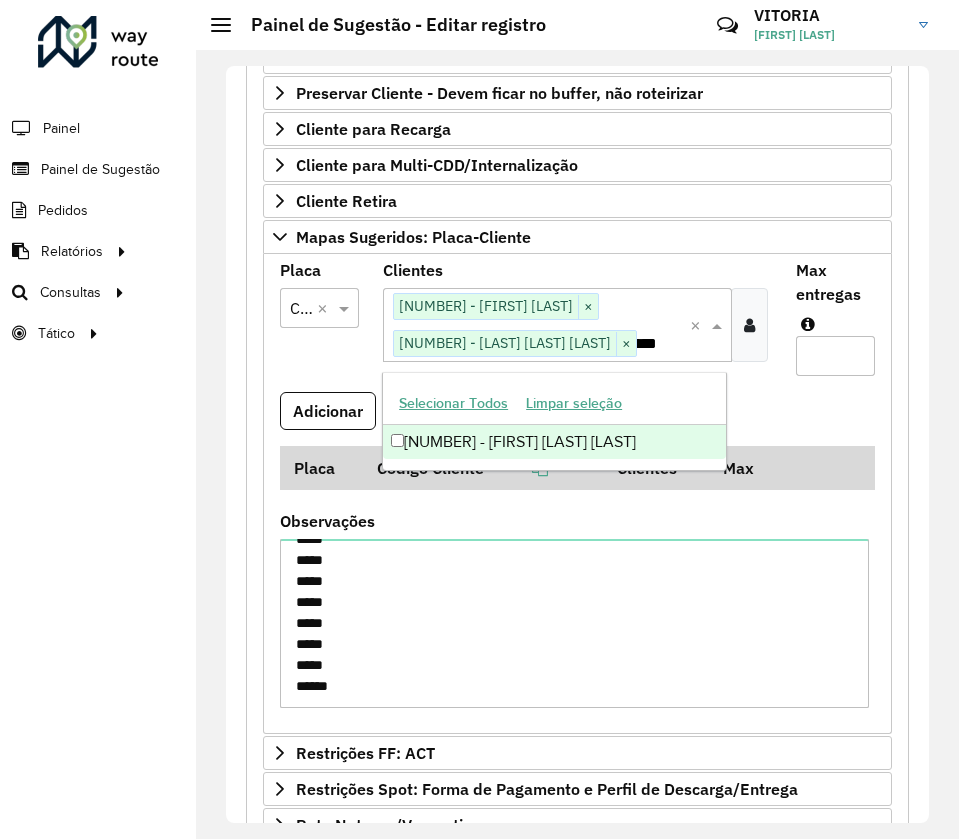 click on "[NUMBER] - [FIRST] [LAST] [LAST]" at bounding box center (554, 442) 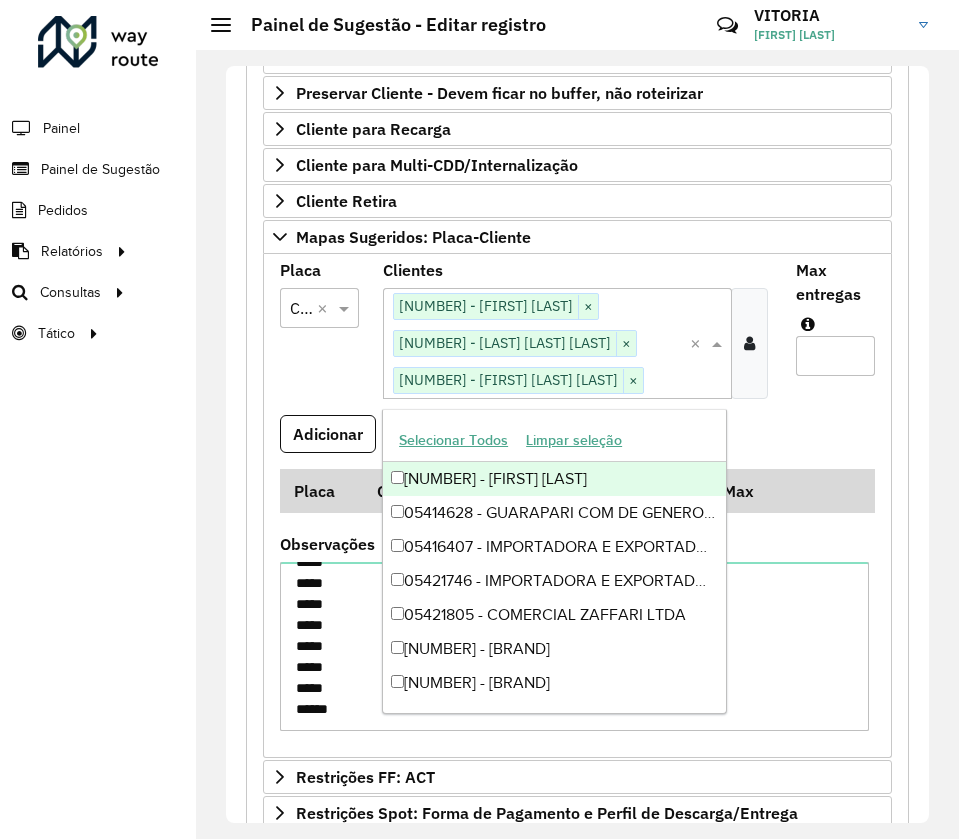 scroll, scrollTop: 0, scrollLeft: 0, axis: both 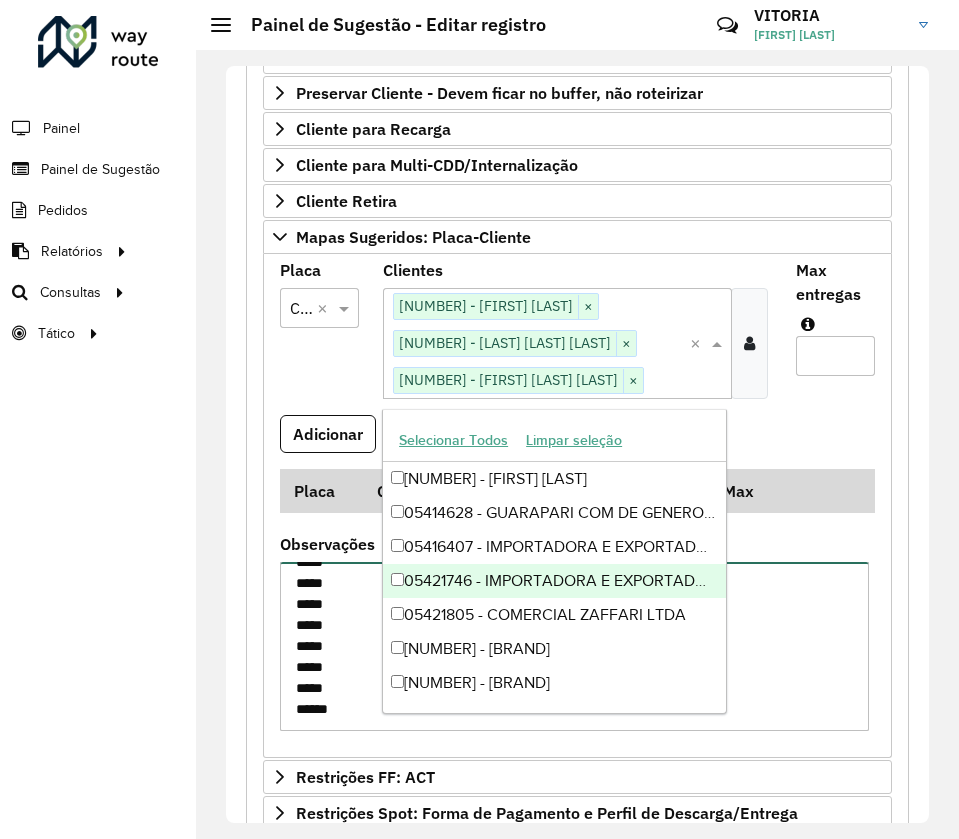 click on "*****
*****
*****
*****
*****
*****
*****
*****
*****
*****
*****
*****
*****" at bounding box center [574, 646] 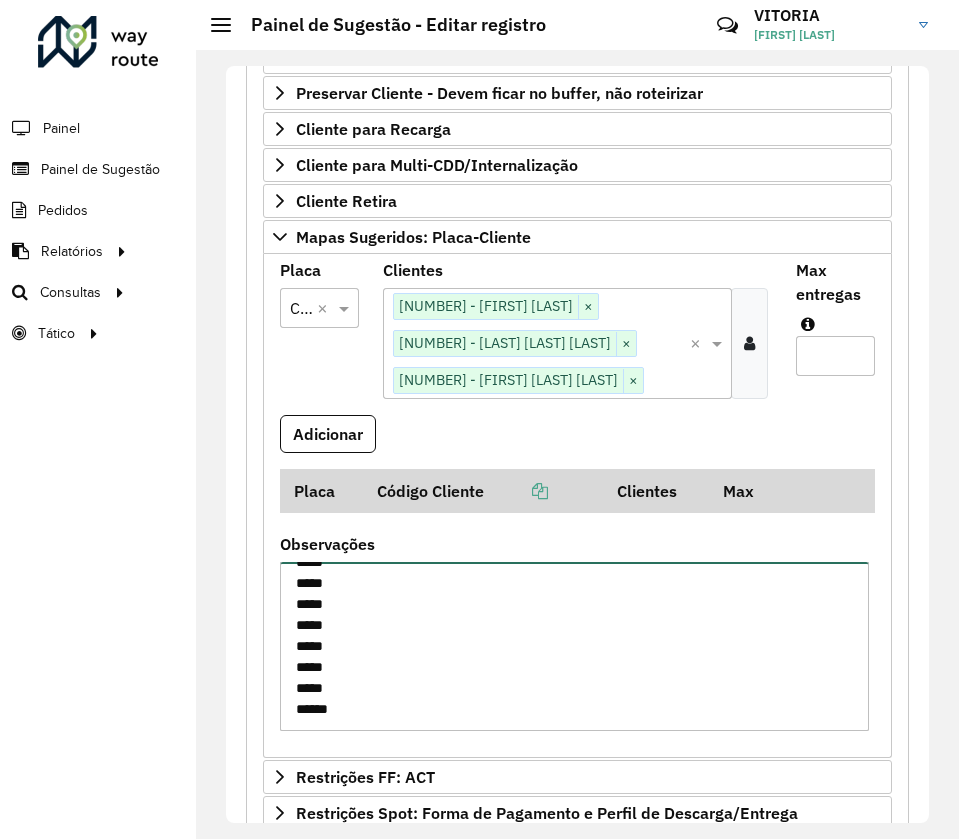 scroll, scrollTop: 0, scrollLeft: 0, axis: both 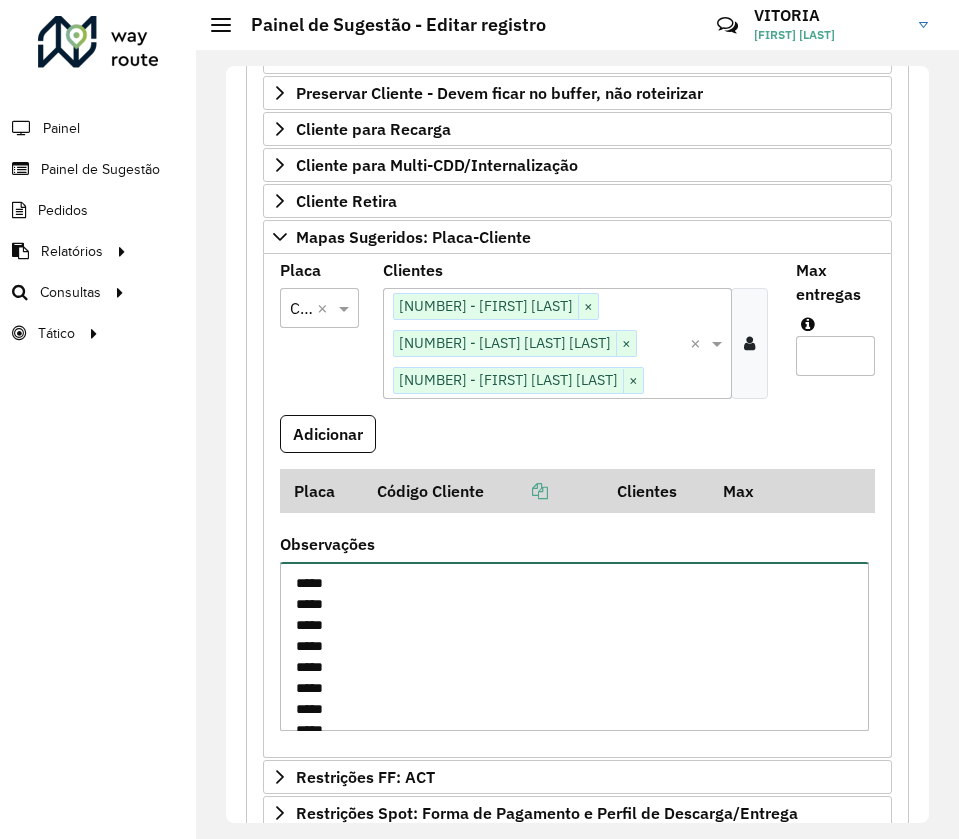 click on "*****
*****
*****
*****
*****
*****
*****
*****
*****
*****
*****
*****
*****" at bounding box center (574, 646) 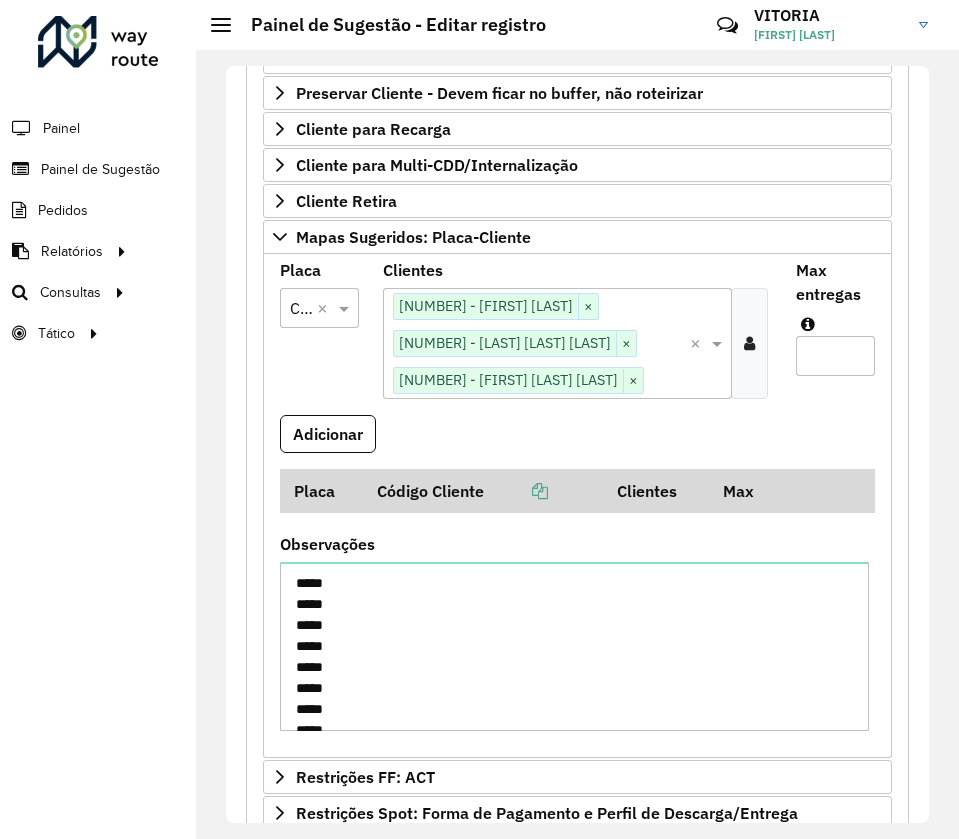 click on "Clique no botão para buscar clientes 13253825 - [FIRST] [LAST] - M × 13247395 - [FIRST] [LAST] × 13247703 - [FIRST] [LAST] [LAST] ×" at bounding box center [536, 343] 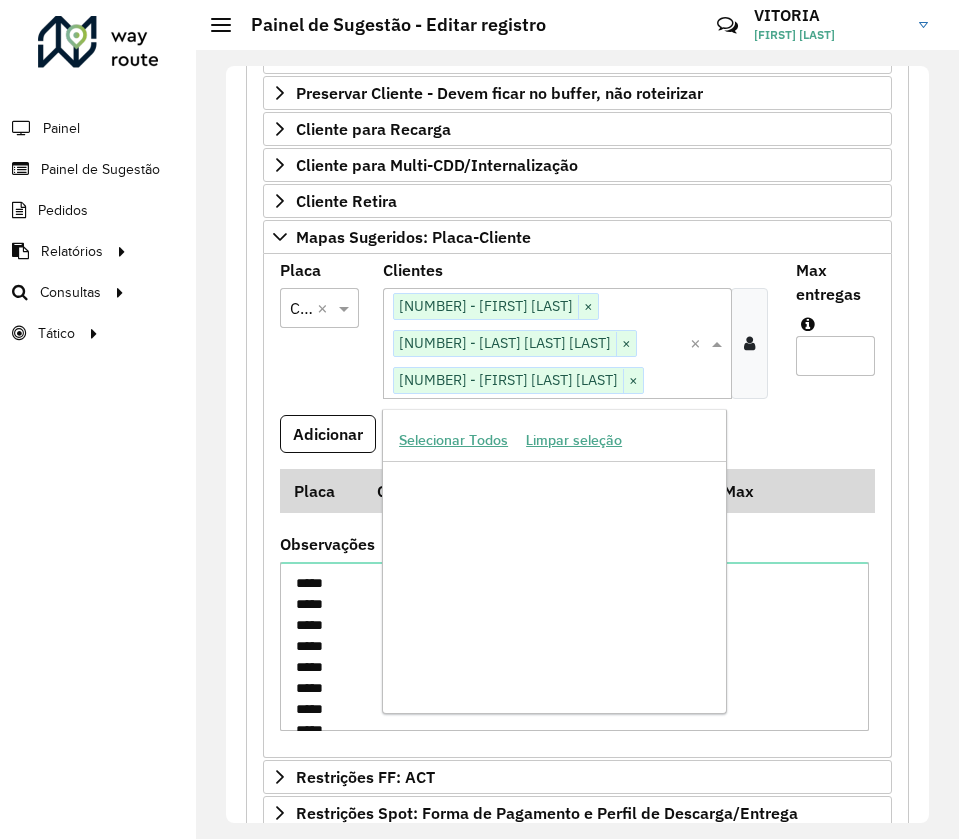 paste on "*****" 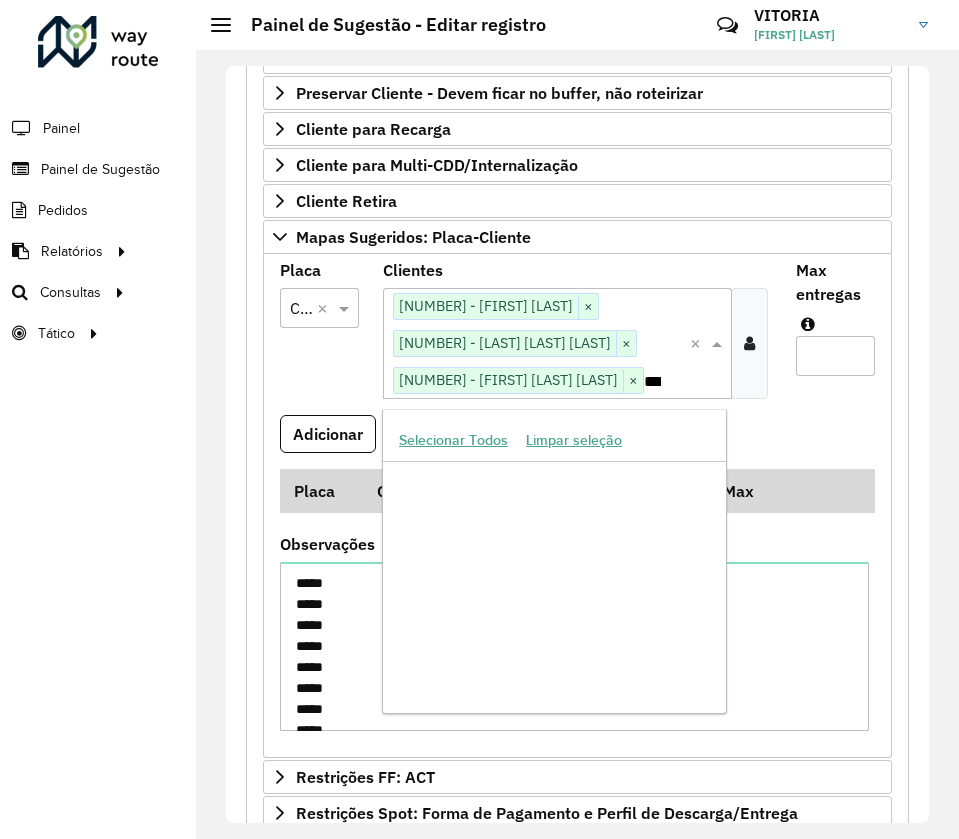 scroll, scrollTop: 0, scrollLeft: 0, axis: both 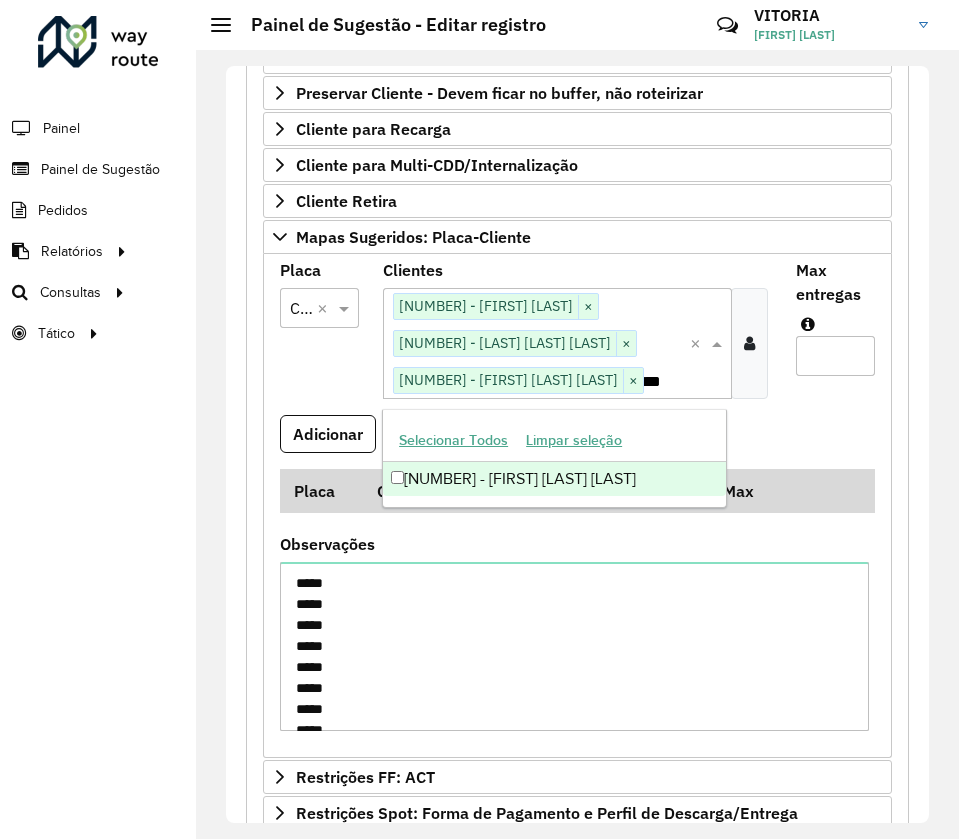 click on "[NUMBER] - [FIRST] [LAST] [LAST]" at bounding box center [554, 479] 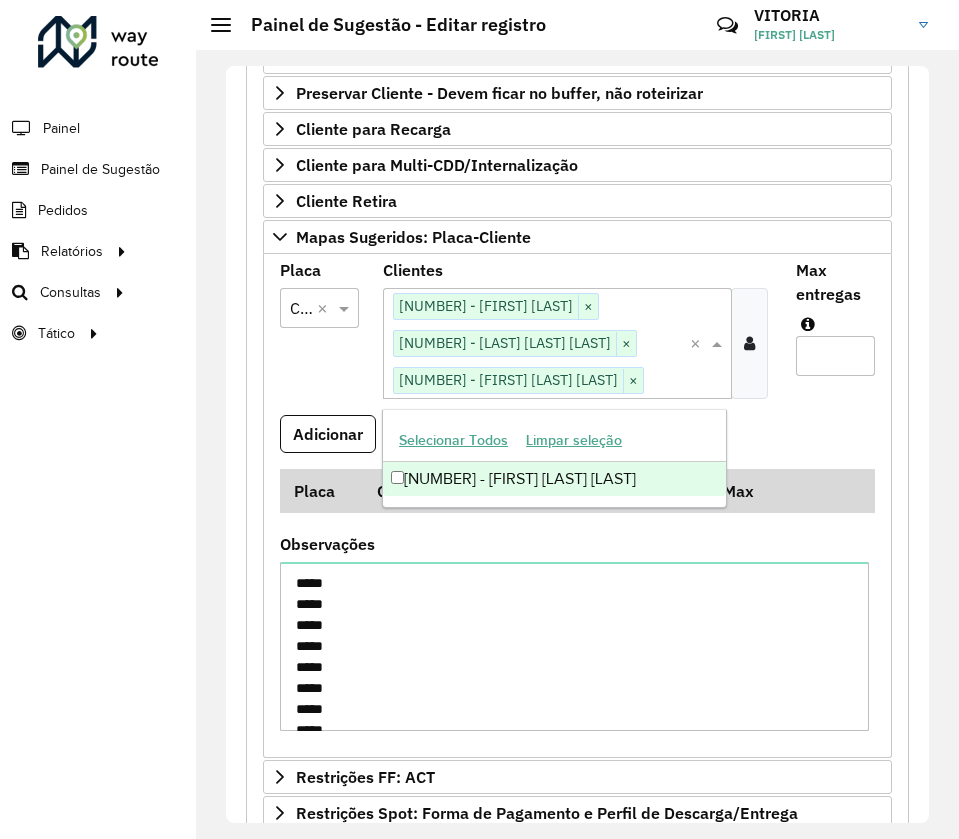 scroll, scrollTop: 0, scrollLeft: 0, axis: both 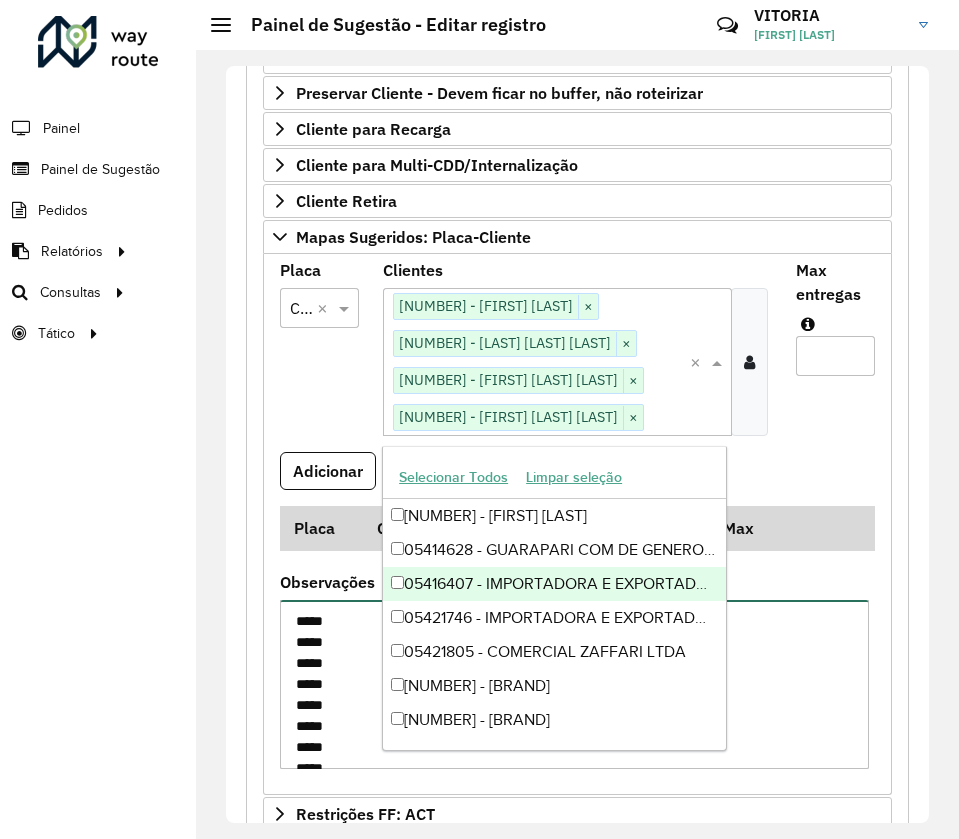 click on "*****
*****
*****
*****
*****
*****
*****
*****
*****
*****
*****
*****
*****" at bounding box center [574, 684] 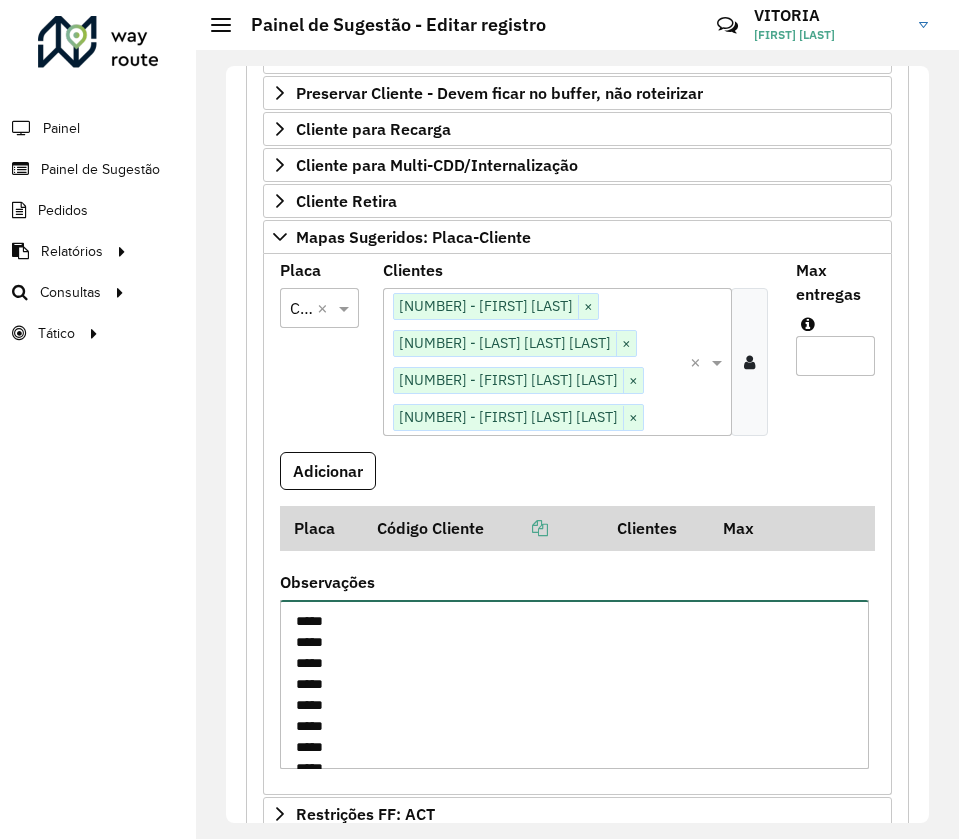 click on "*****
*****
*****
*****
*****
*****
*****
*****
*****
*****
*****
*****
*****" at bounding box center (574, 684) 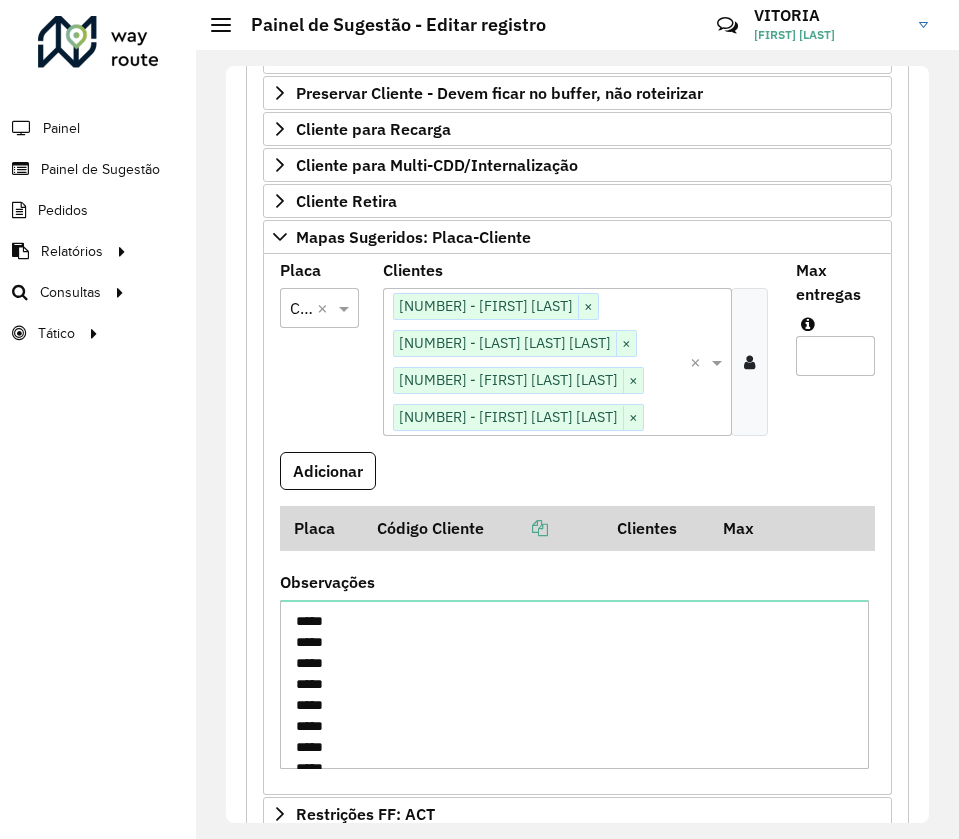 click at bounding box center [657, 419] 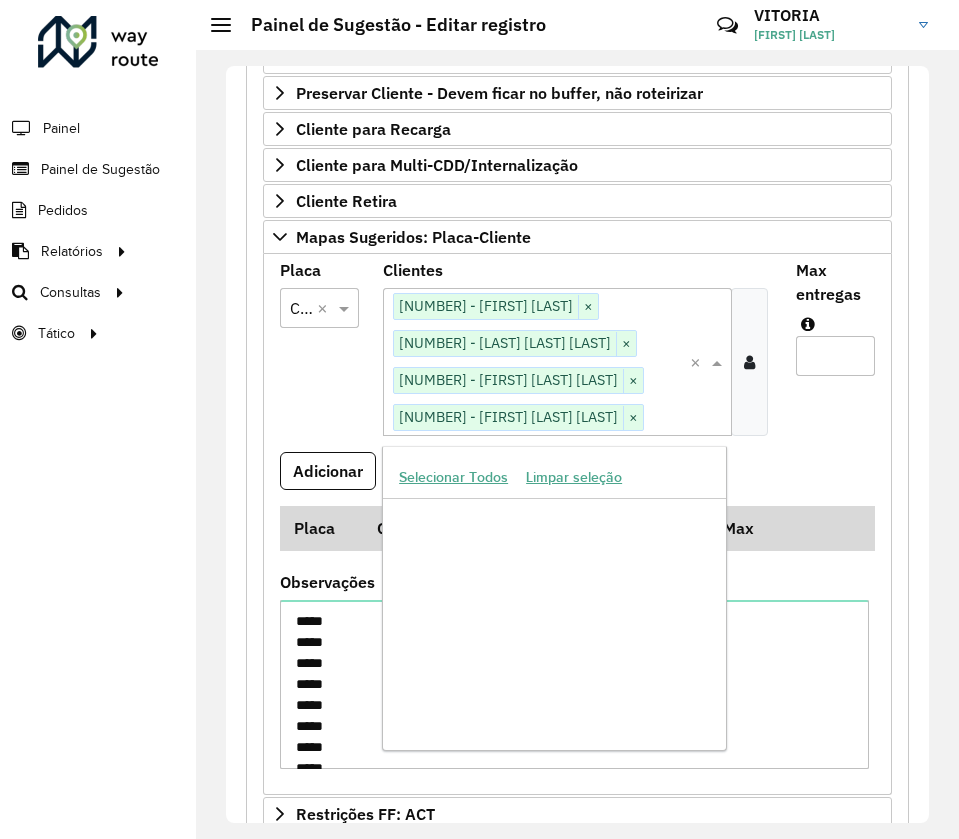 paste on "*****" 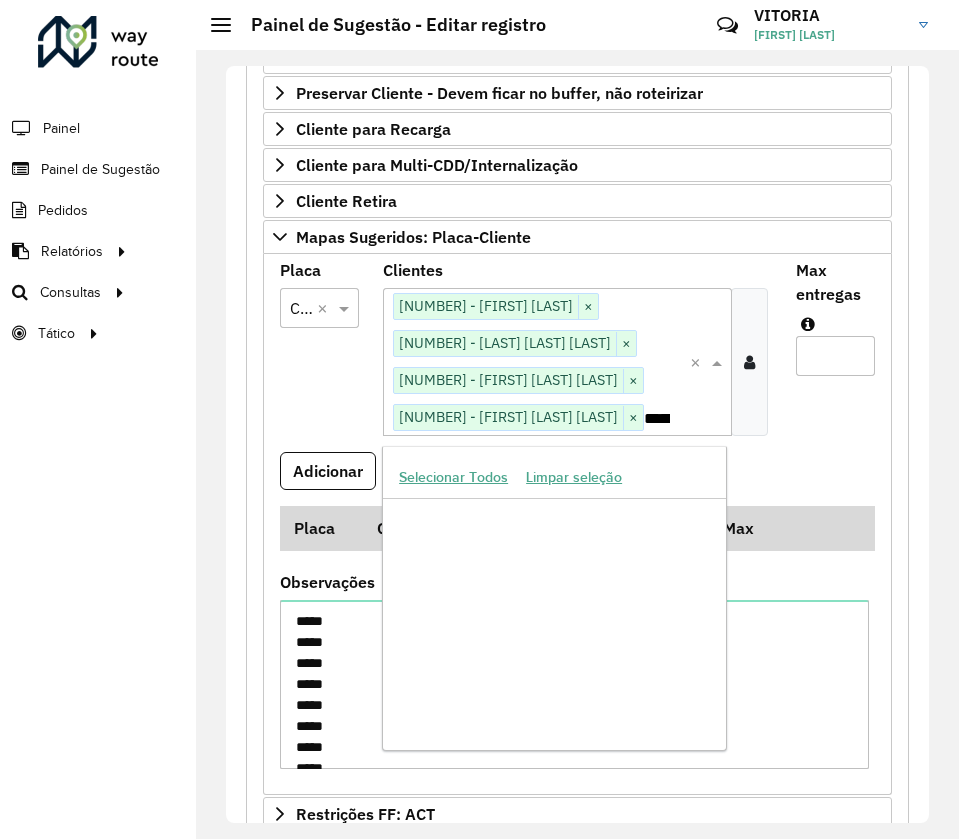 scroll, scrollTop: 0, scrollLeft: 0, axis: both 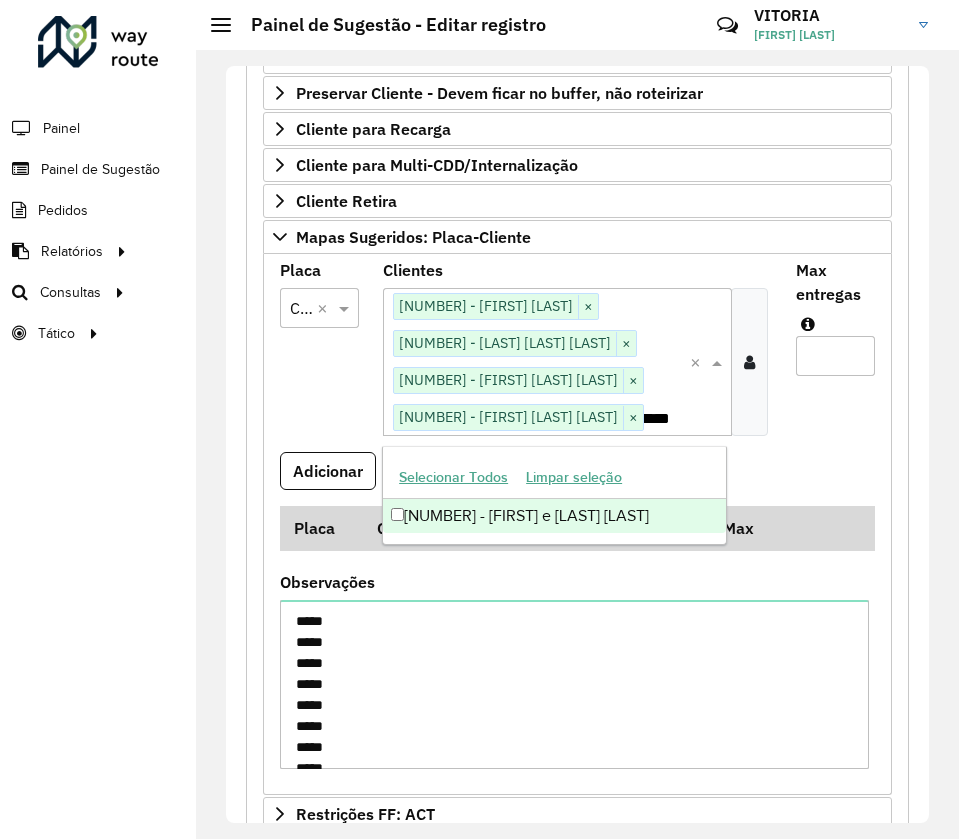 click on "[NUMBER] - [FIRST] e [LAST] [LAST]" at bounding box center [554, 516] 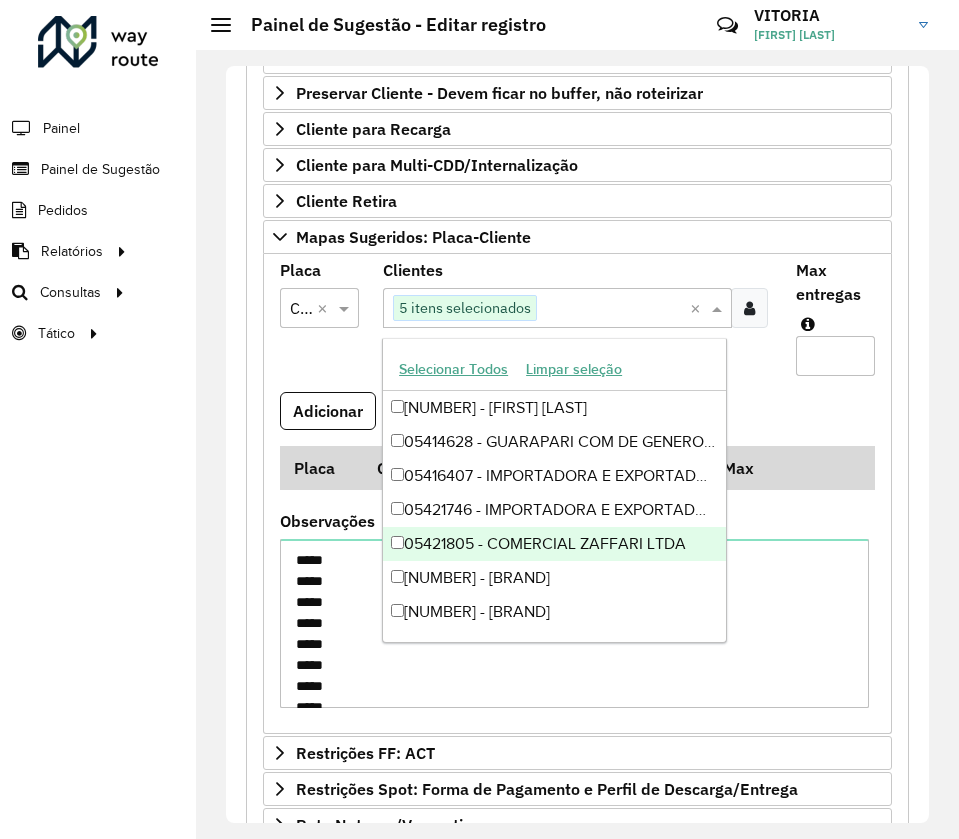 scroll, scrollTop: 0, scrollLeft: 0, axis: both 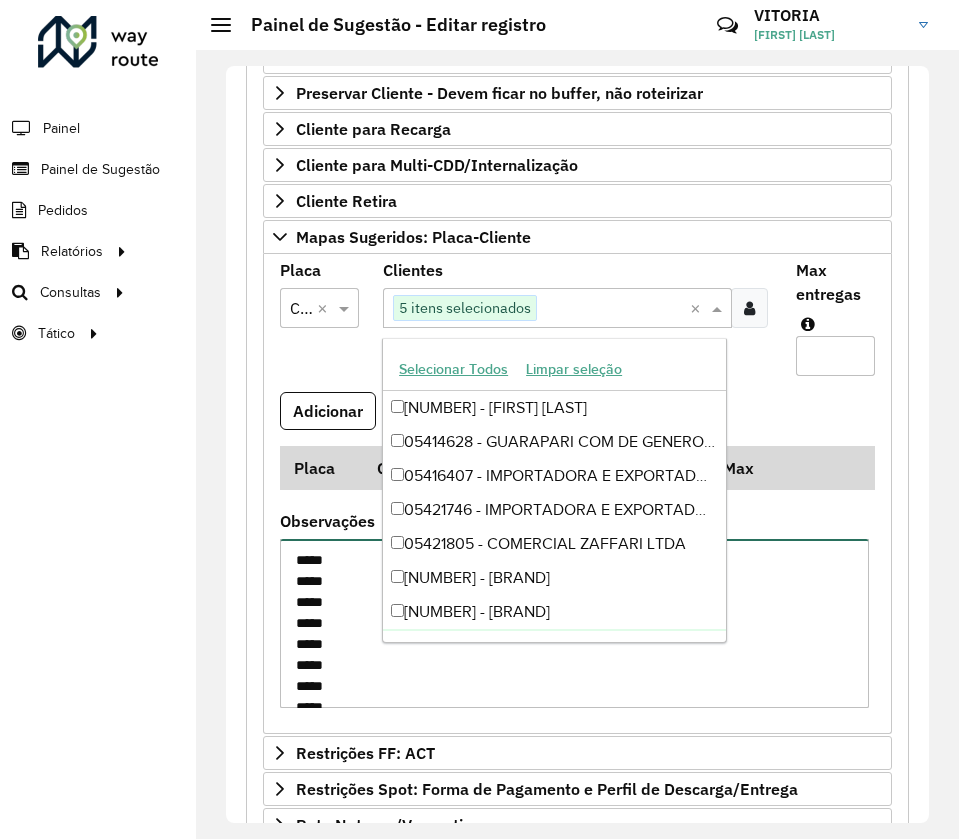 click on "*****
*****
*****
*****
*****
*****
*****
*****
*****
*****
*****
*****
*****" at bounding box center (574, 623) 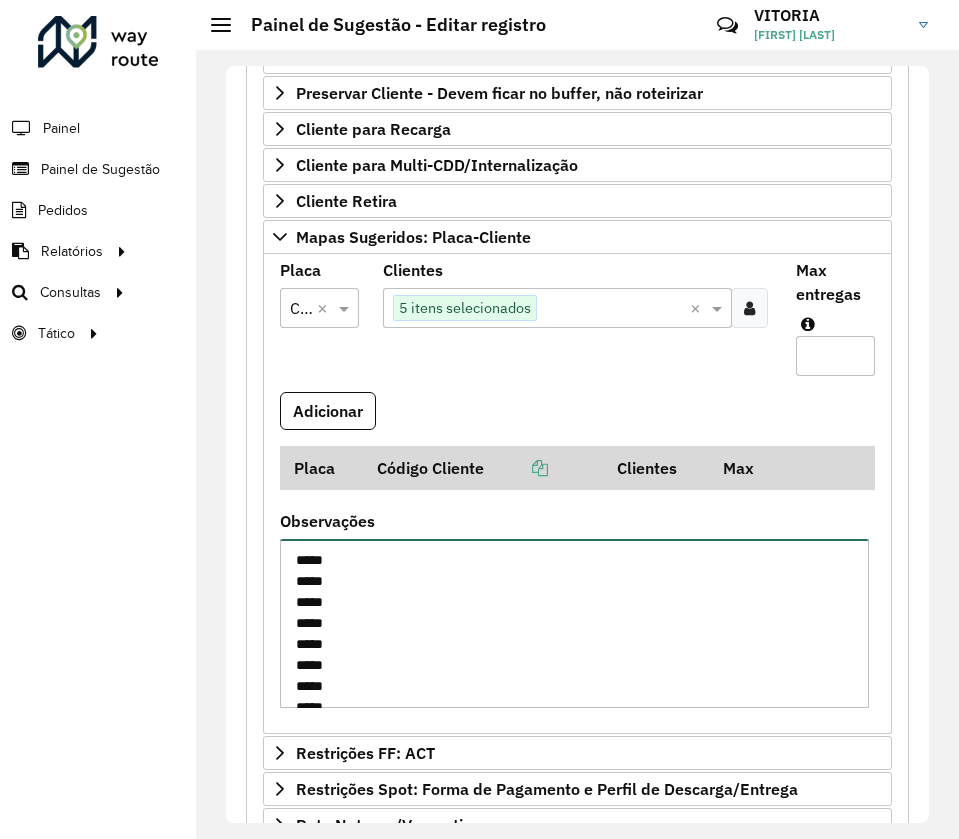 click on "*****
*****
*****
*****
*****
*****
*****
*****
*****
*****
*****
*****
*****" at bounding box center (574, 623) 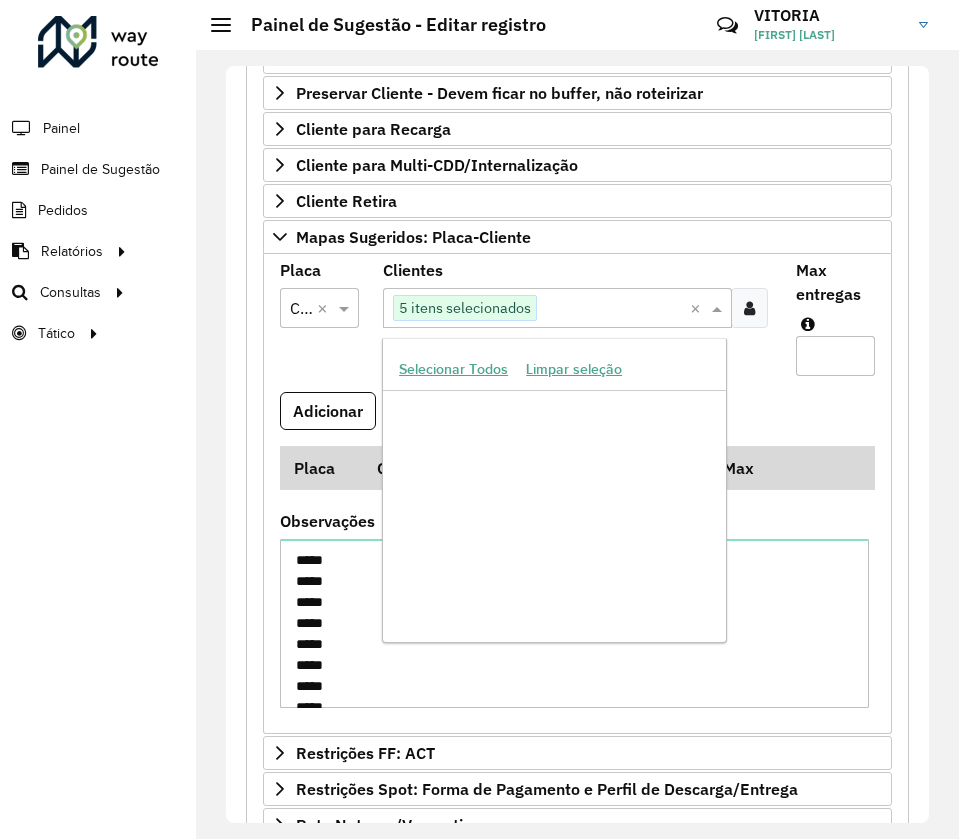 click on "Clique no botão para buscar clientes 5 itens selecionados" at bounding box center [536, 308] 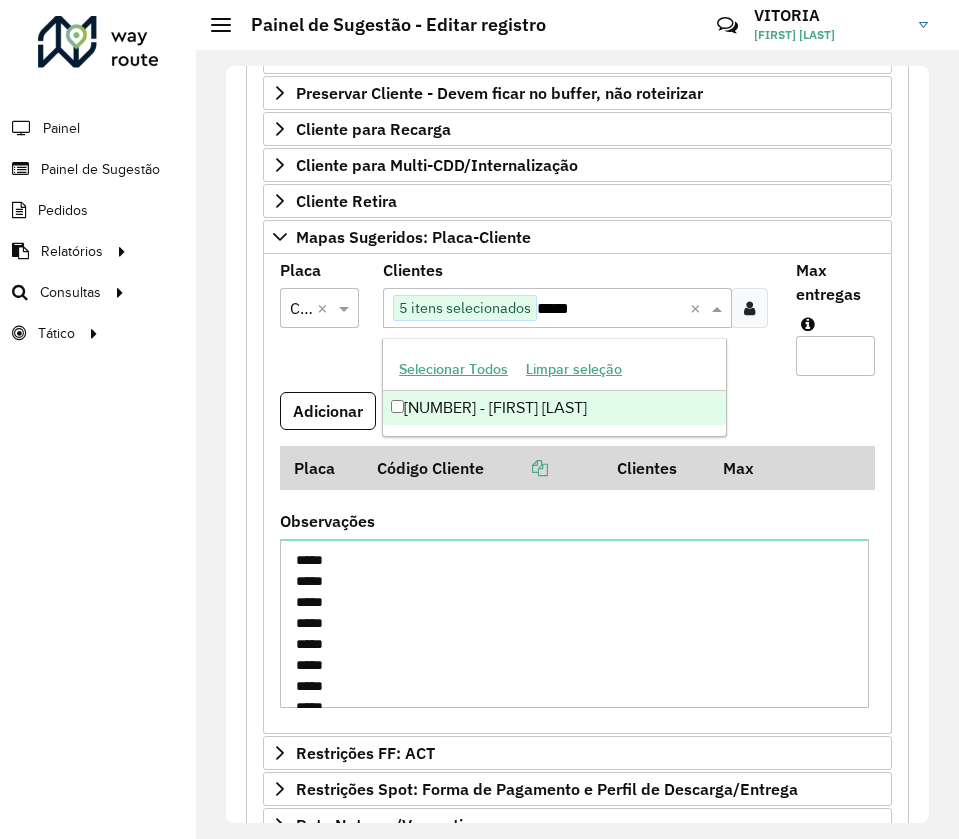 click on "[NUMBER] - [FIRST] [LAST]" at bounding box center [554, 408] 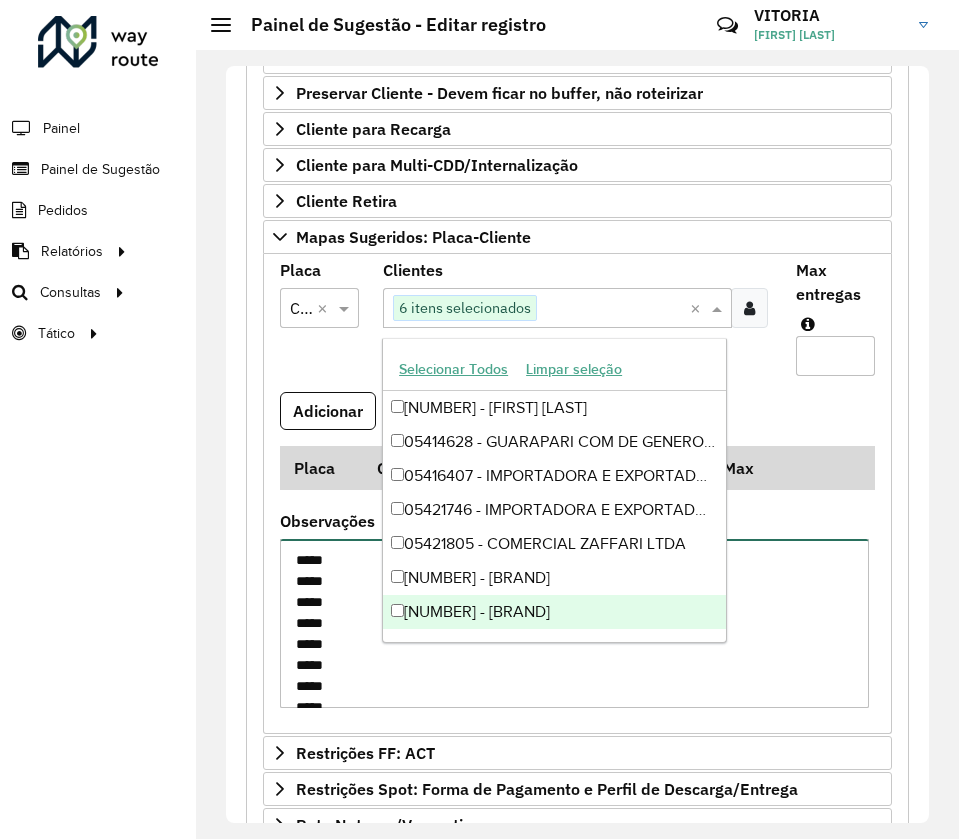 click on "*****
*****
*****
*****
*****
*****
*****
*****
*****
*****
*****
*****
*****" at bounding box center (574, 623) 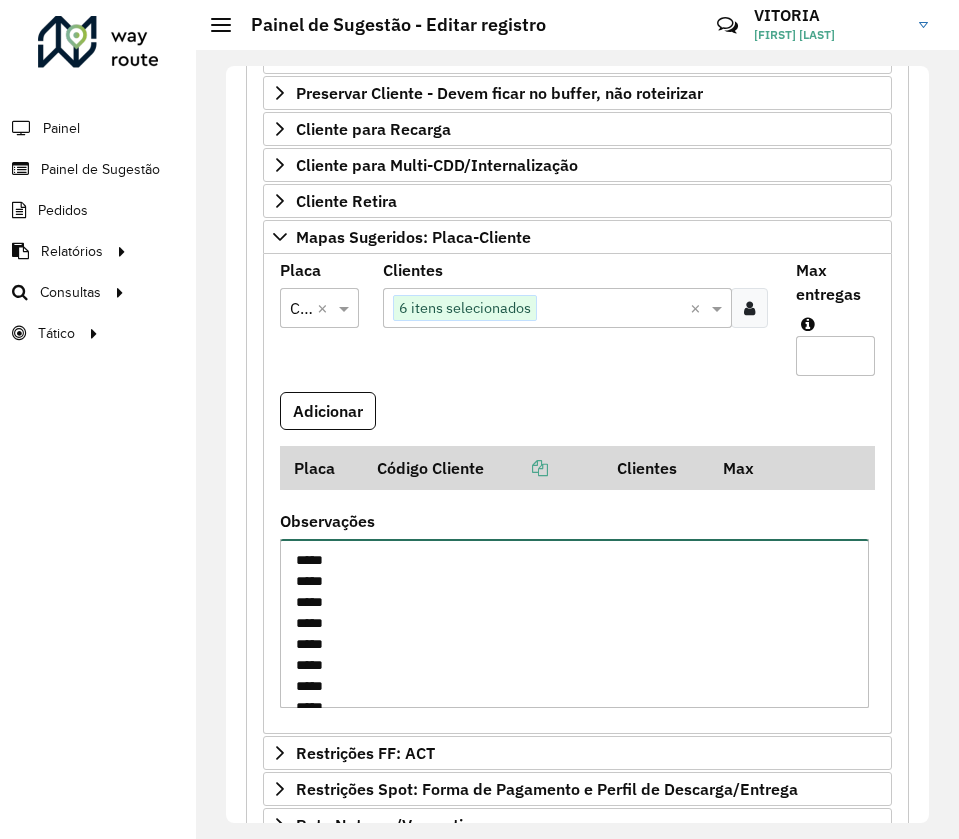 click on "*****
*****
*****
*****
*****
*****
*****
*****
*****
*****
*****
*****
*****" at bounding box center [574, 623] 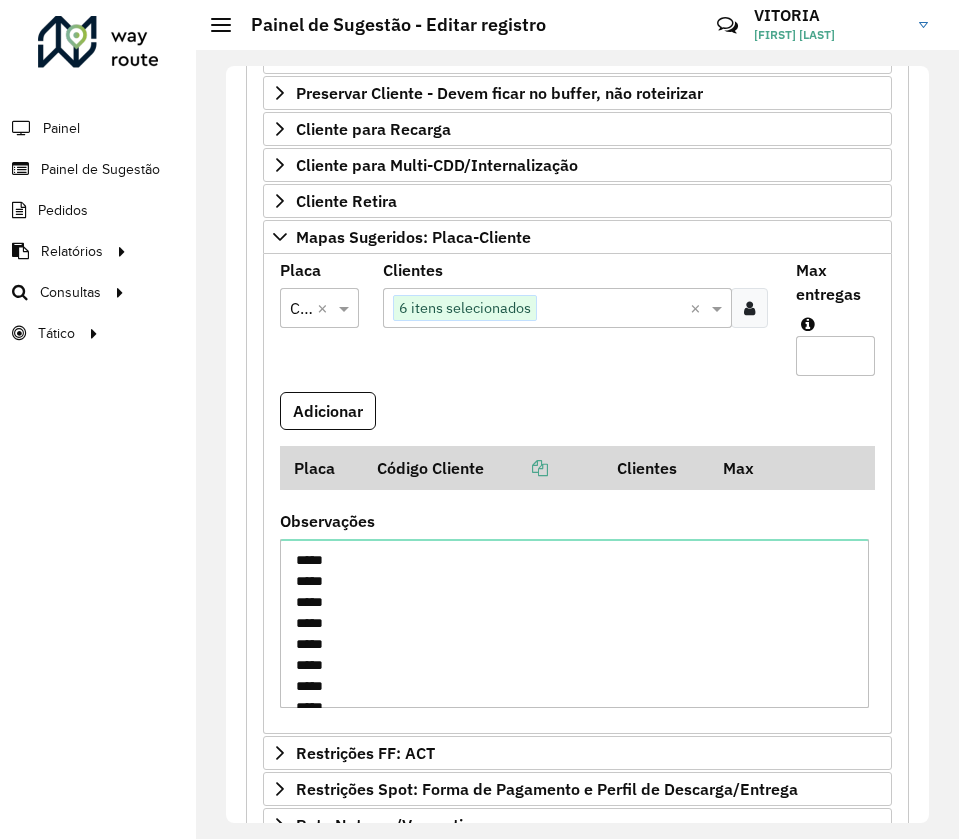 click at bounding box center (611, 309) 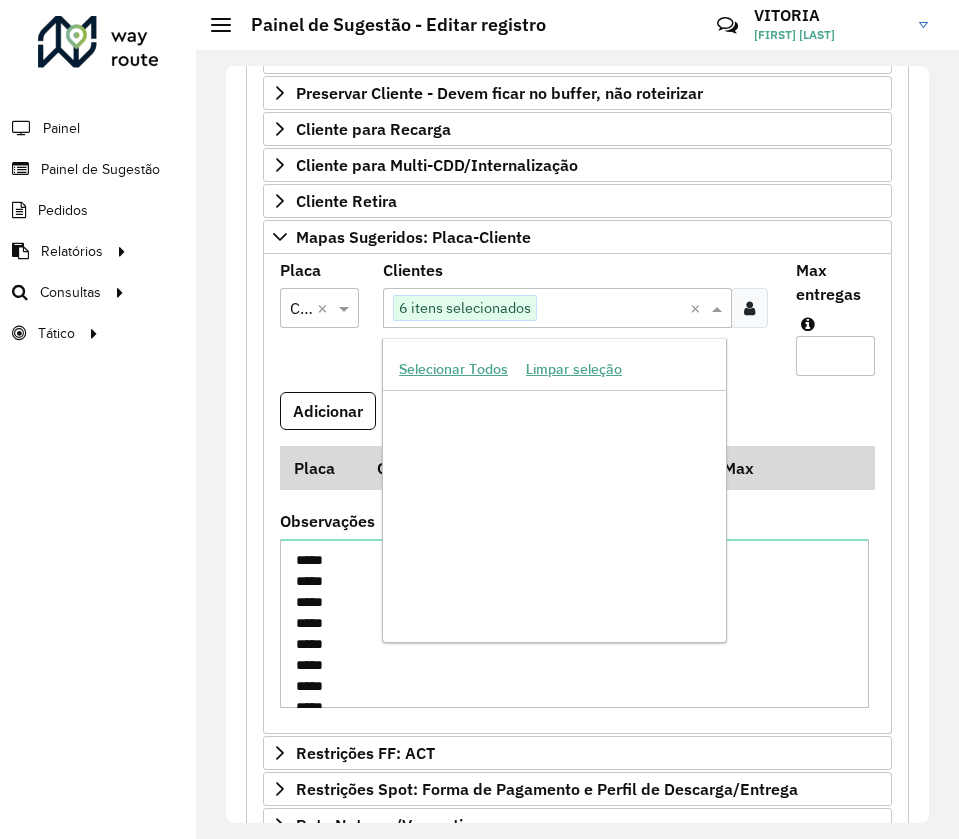 paste on "*****" 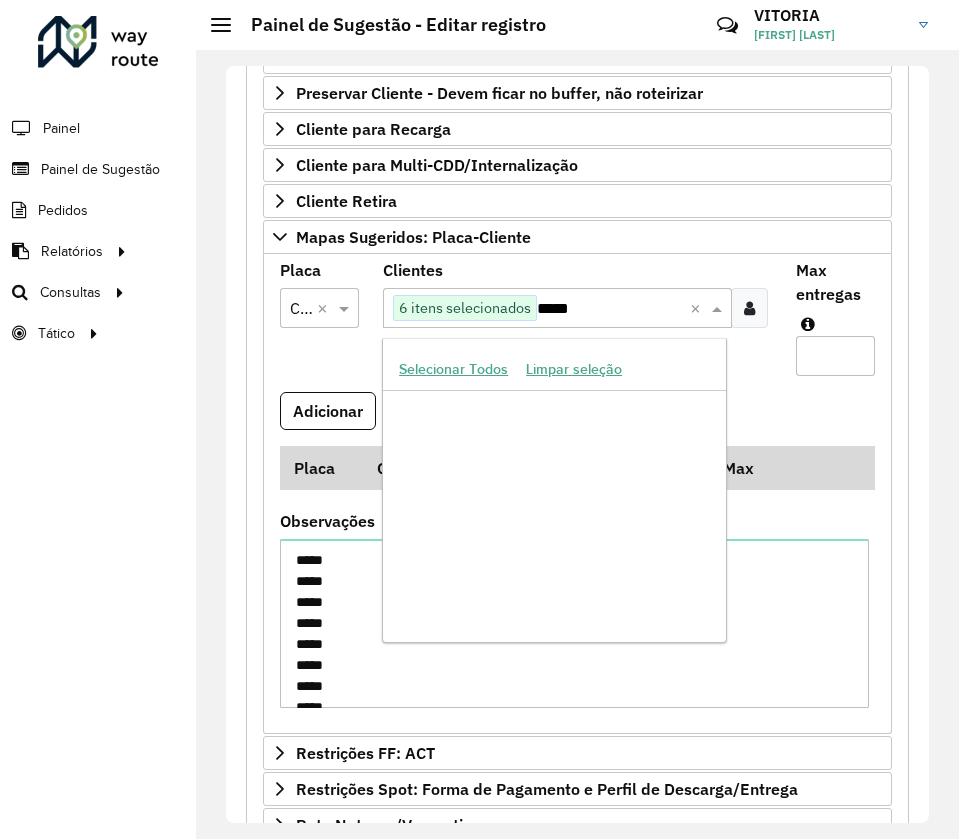 scroll, scrollTop: 0, scrollLeft: 0, axis: both 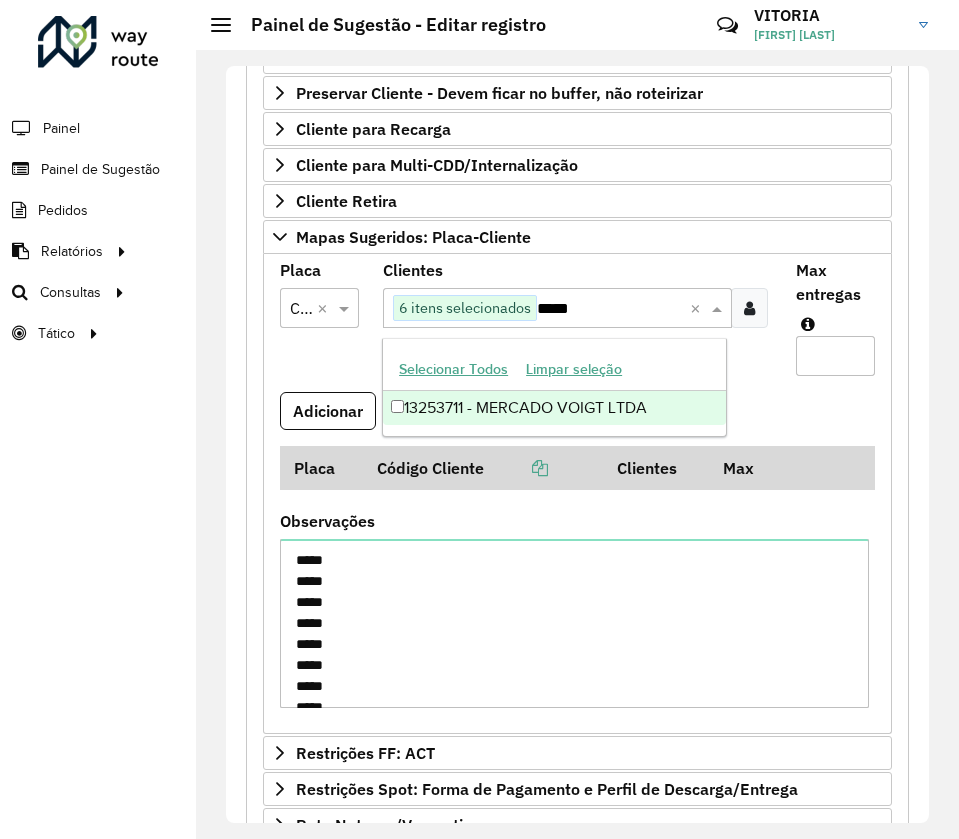 click on "13253711 - MERCADO VOIGT LTDA" at bounding box center [554, 408] 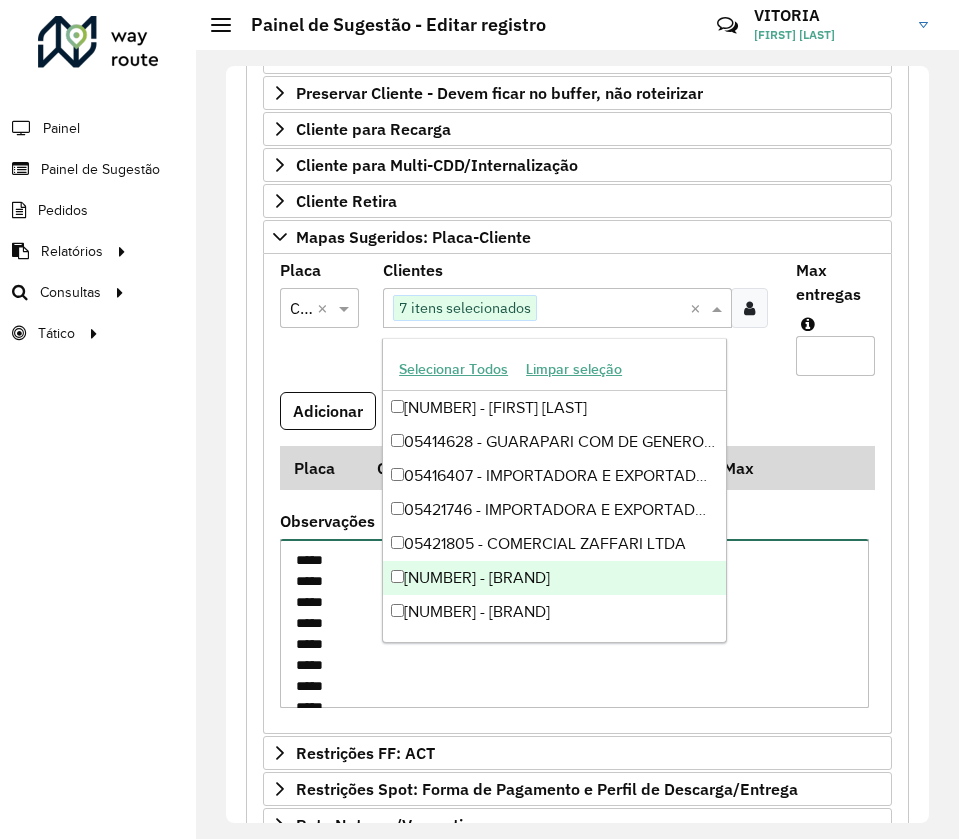 click on "*****
*****
*****
*****
*****
*****
*****
*****
*****
*****
*****
*****
*****" at bounding box center [574, 623] 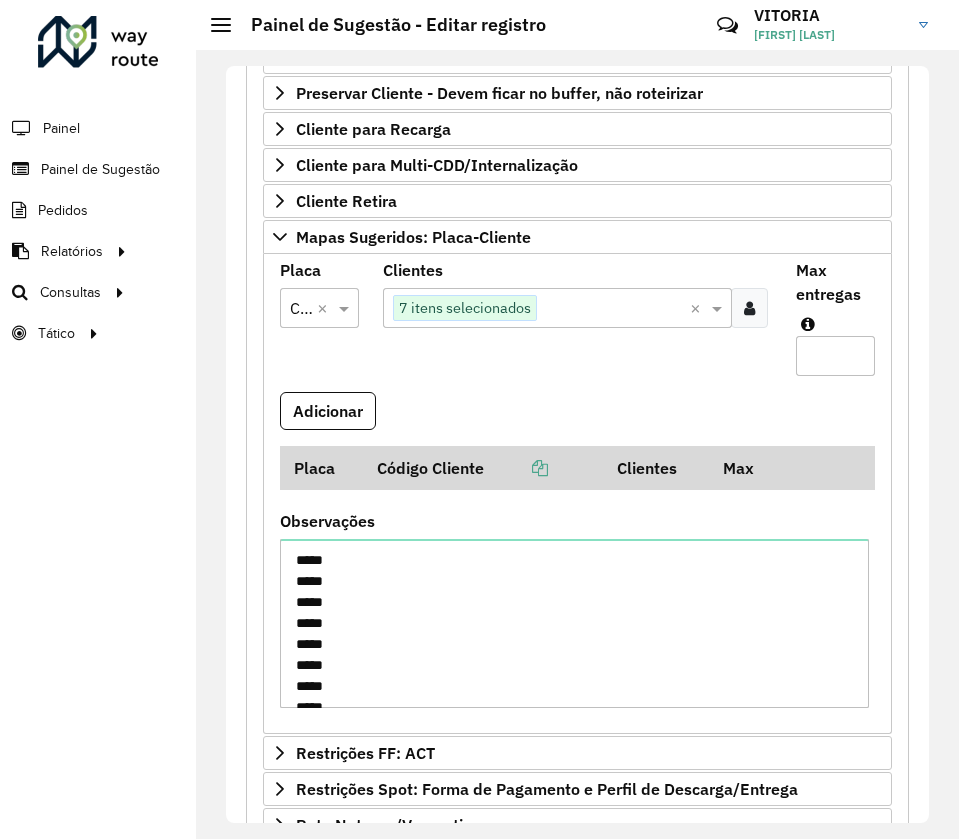 click at bounding box center (611, 309) 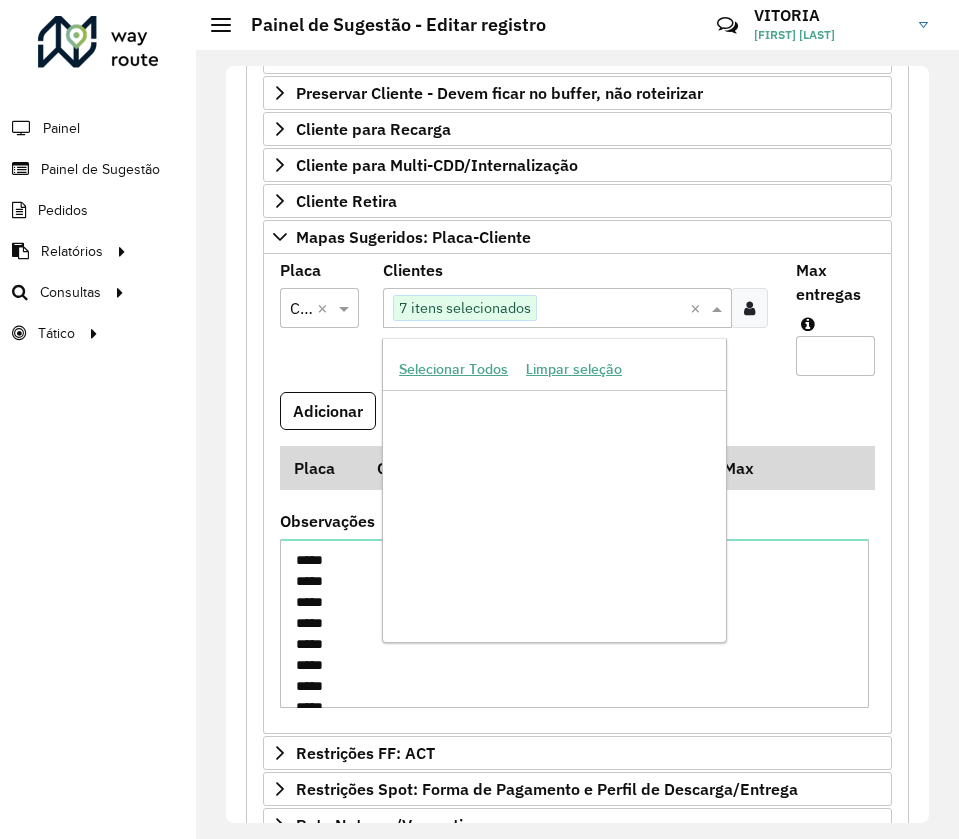 paste on "*****" 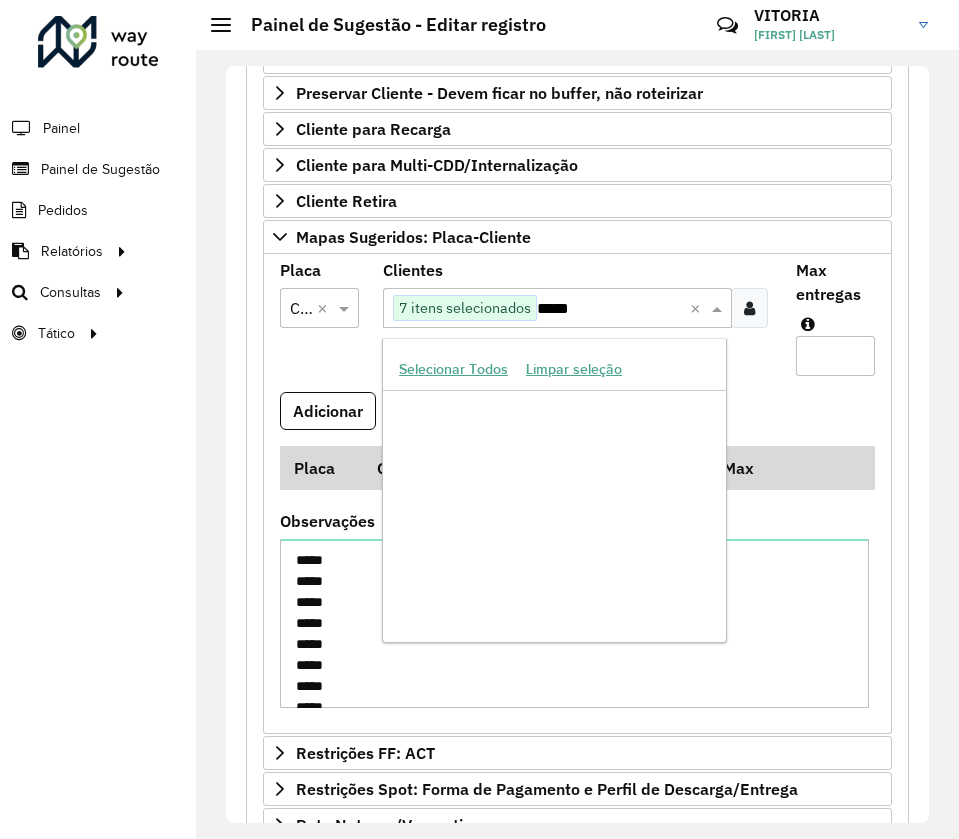 scroll, scrollTop: 0, scrollLeft: 0, axis: both 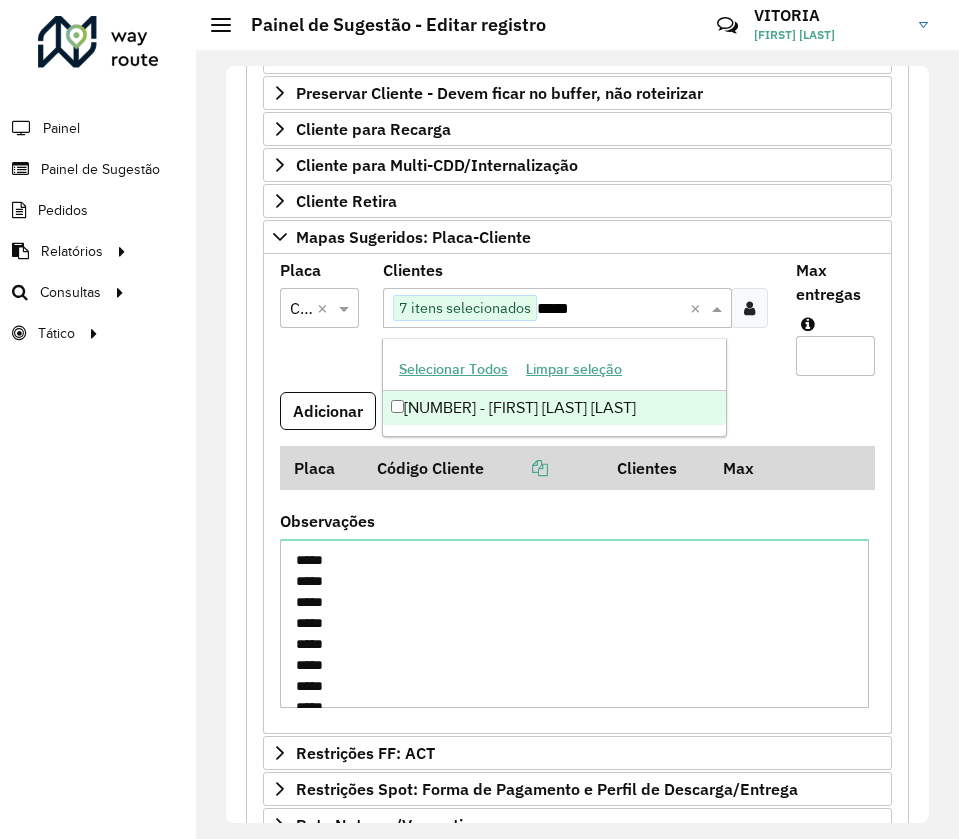 click on "[NUMBER] - [FIRST] [LAST] [LAST]" at bounding box center (554, 408) 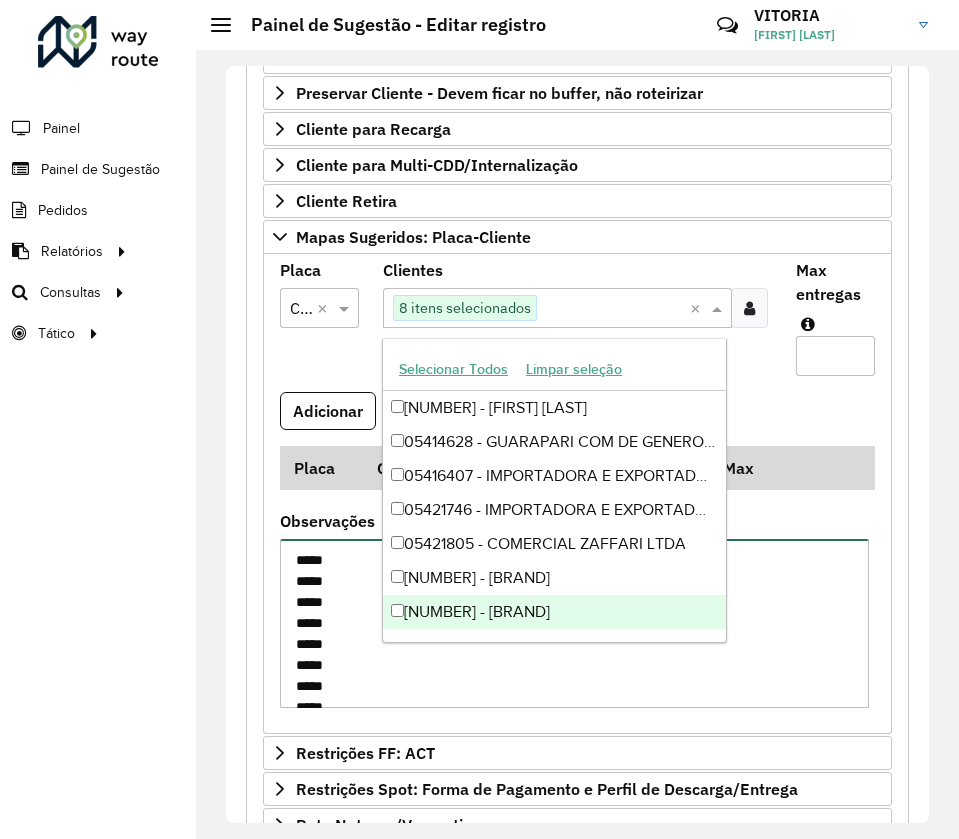 click on "*****
*****
*****
*****
*****
*****
*****
*****
*****
*****
*****
*****
*****" at bounding box center (574, 623) 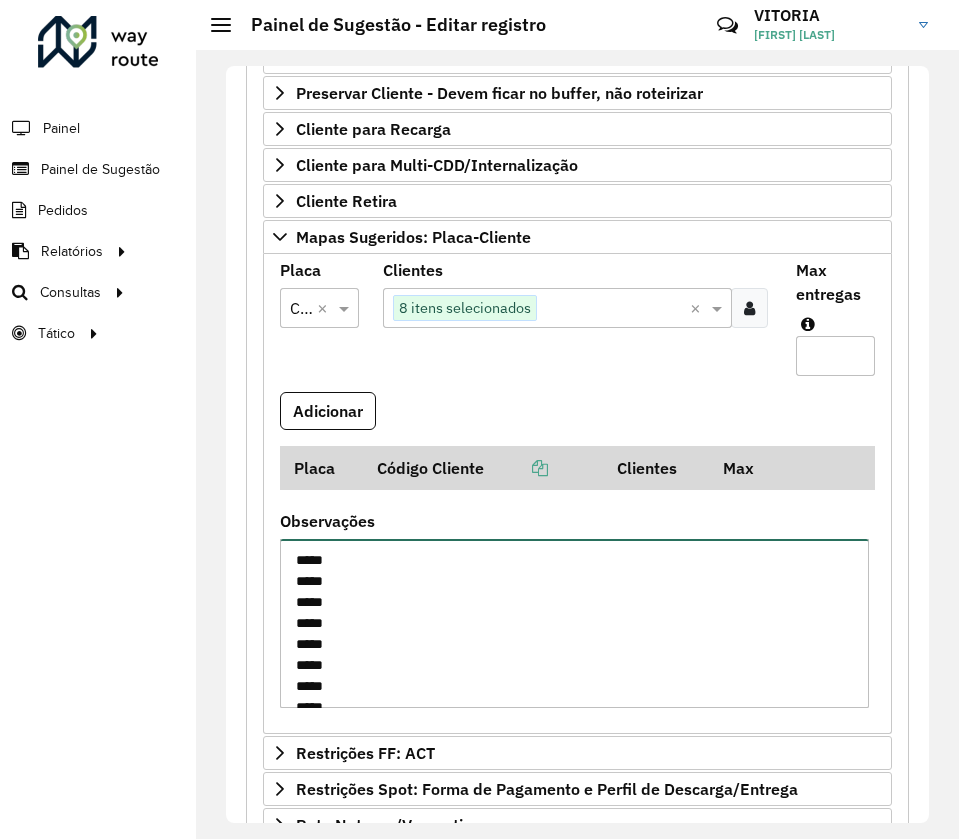click on "*****
*****
*****
*****
*****
*****
*****
*****
*****
*****
*****
*****
*****" at bounding box center [574, 623] 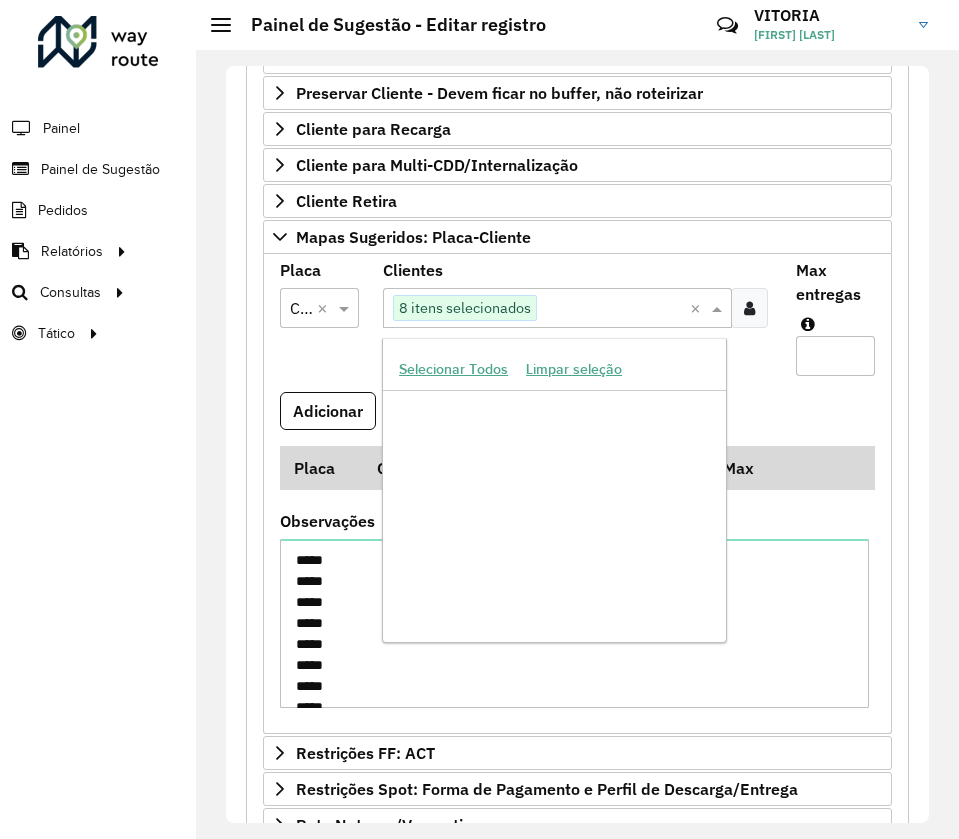 click on "Clique no botão para buscar clientes 8 itens selecionados" at bounding box center [536, 308] 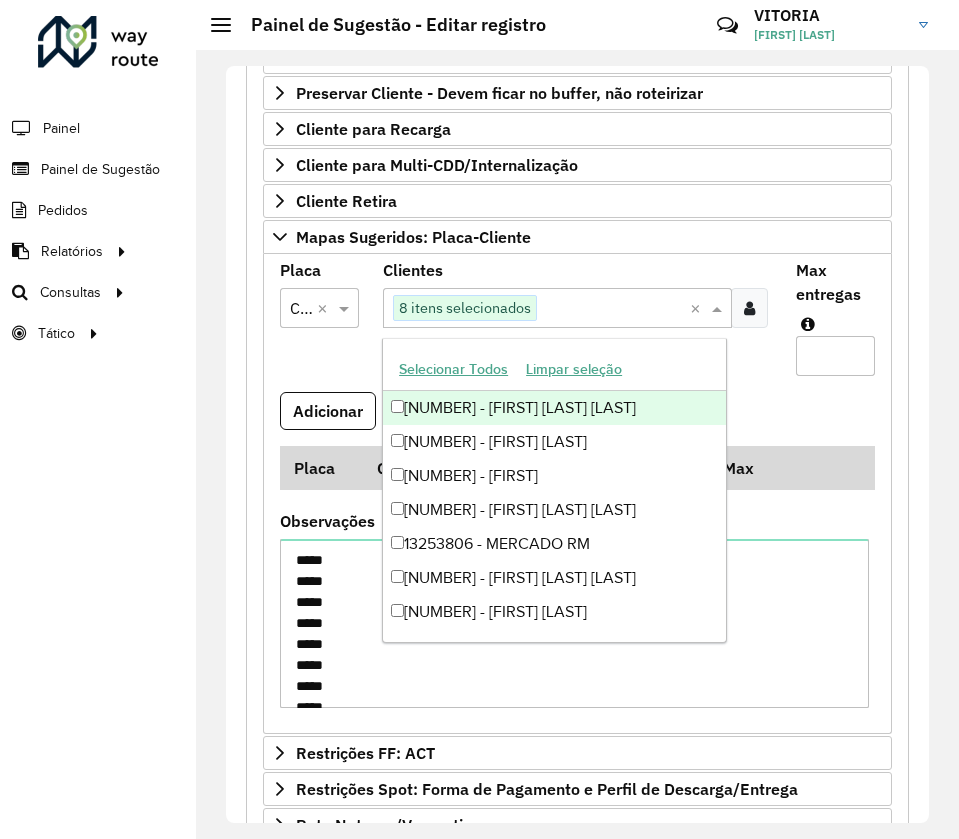 paste on "*****" 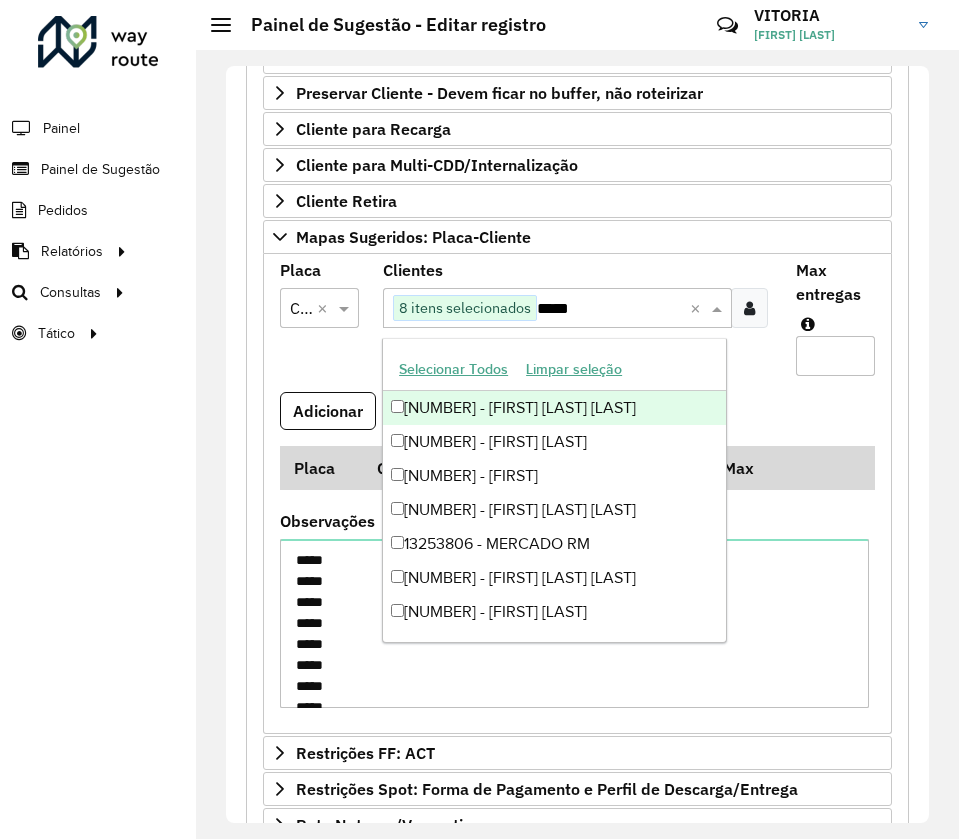scroll, scrollTop: 0, scrollLeft: 0, axis: both 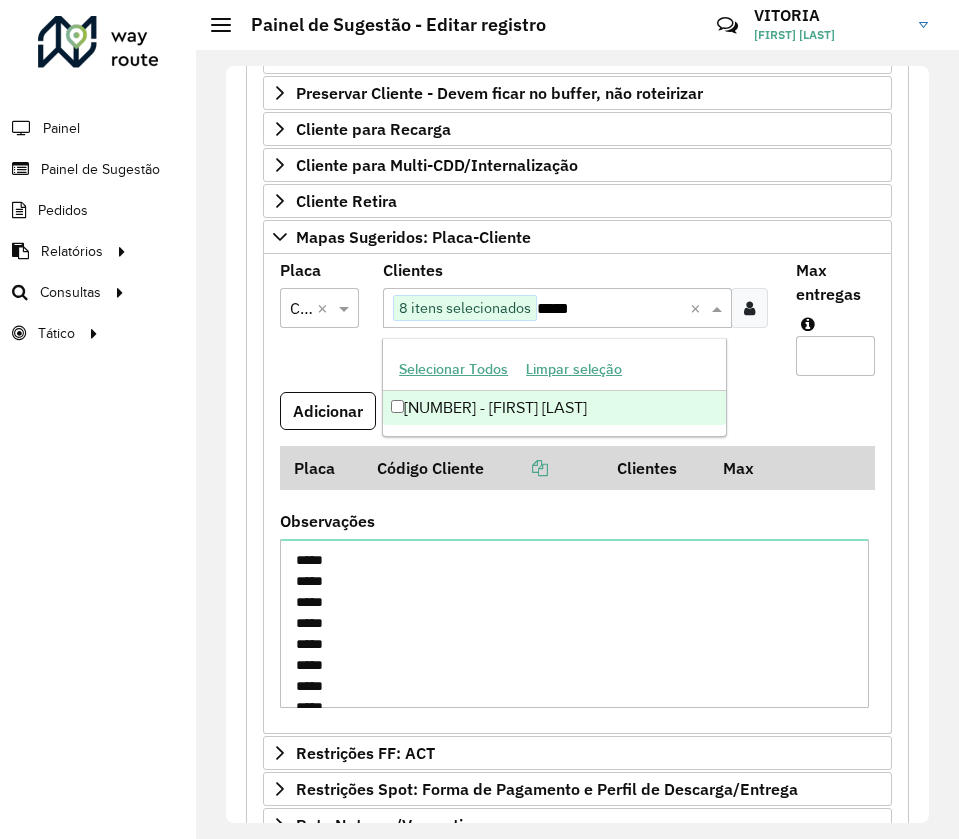 click on "[NUMBER] - [FIRST] [LAST]" at bounding box center [554, 408] 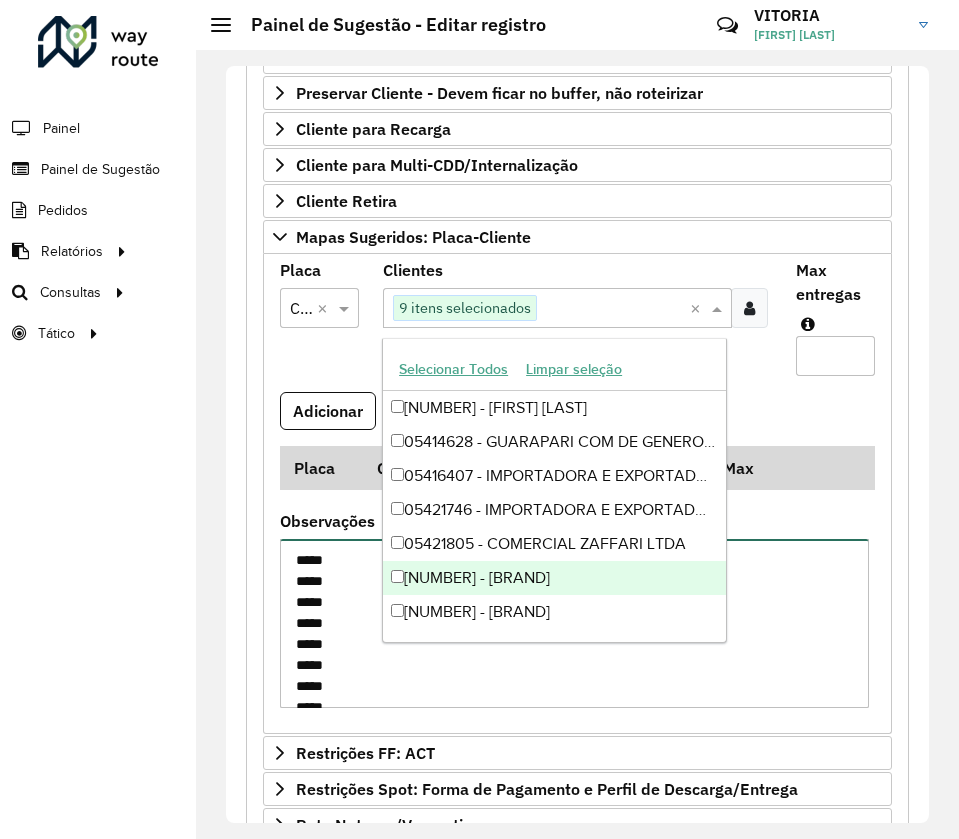click on "*****
*****
*****
*****
*****
*****
*****
*****
*****
*****
*****
*****
*****" at bounding box center [574, 623] 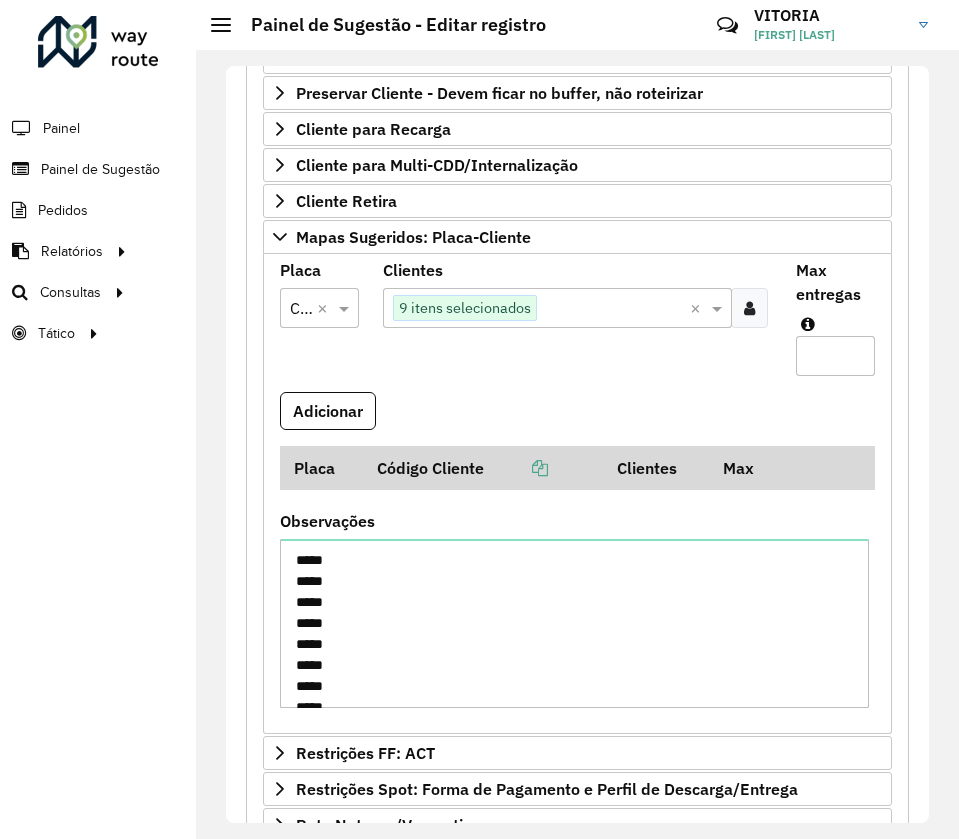 click at bounding box center (611, 309) 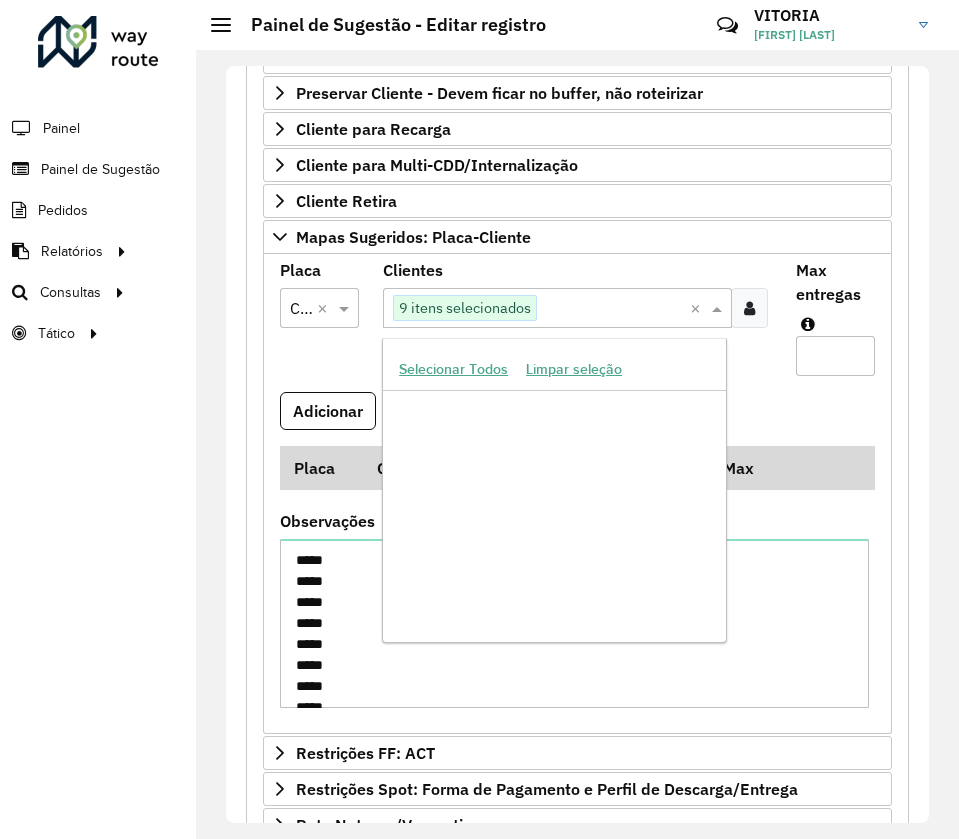 paste on "*****" 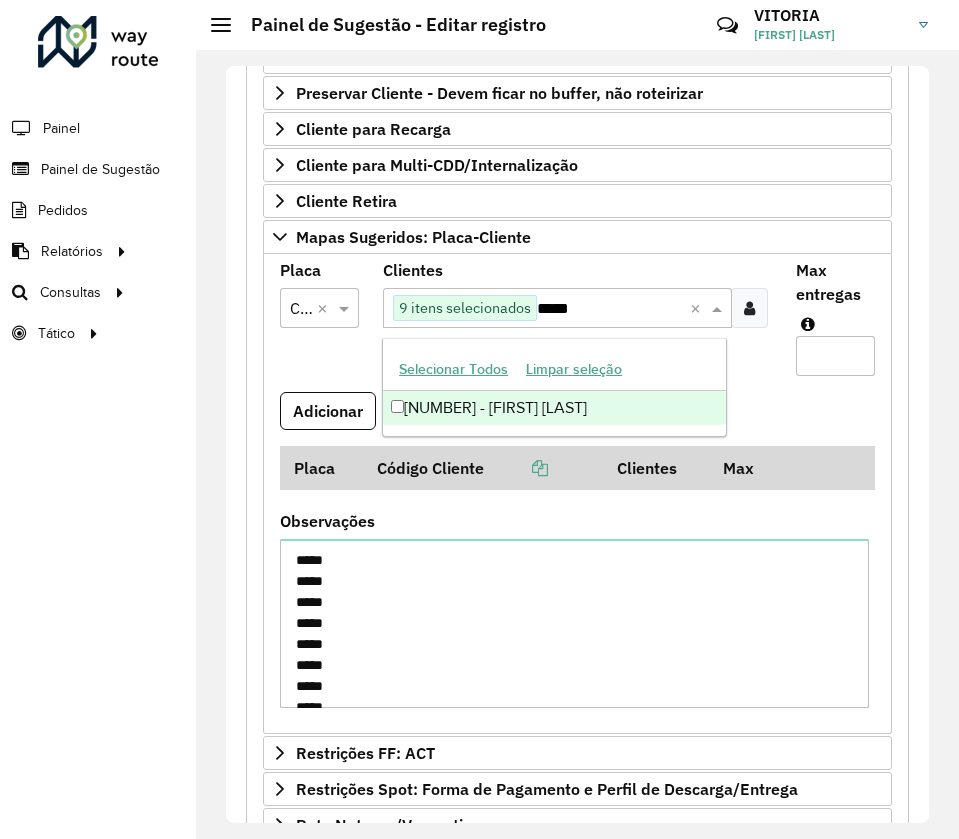 scroll, scrollTop: 0, scrollLeft: 0, axis: both 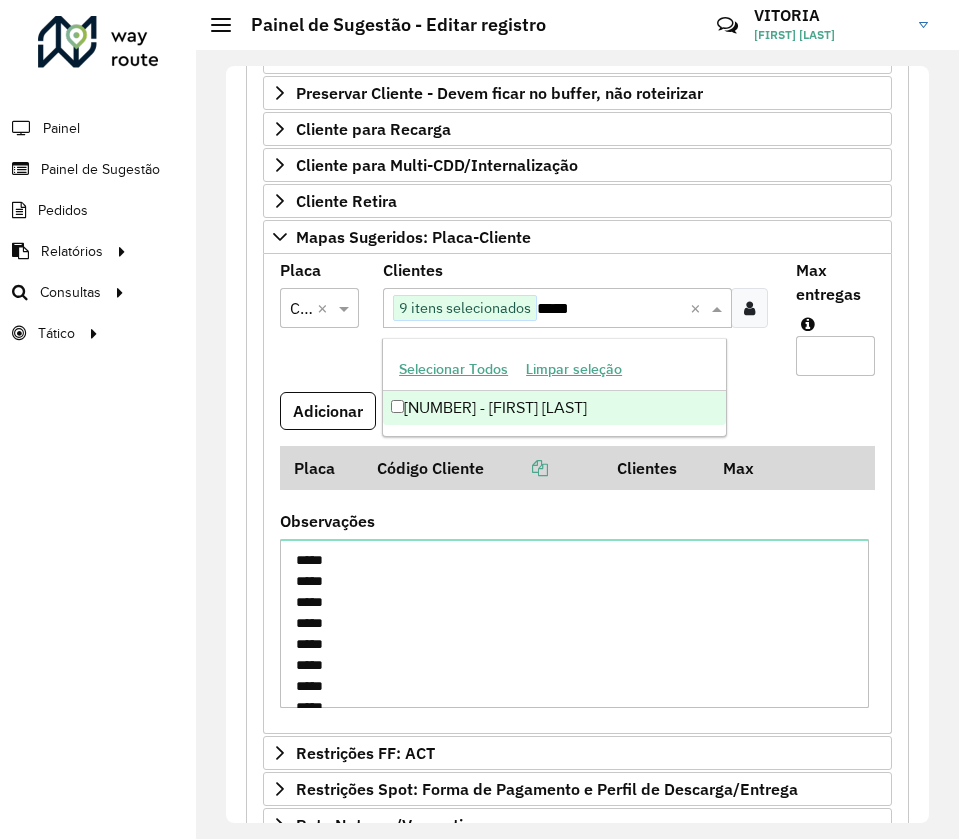 type on "*****" 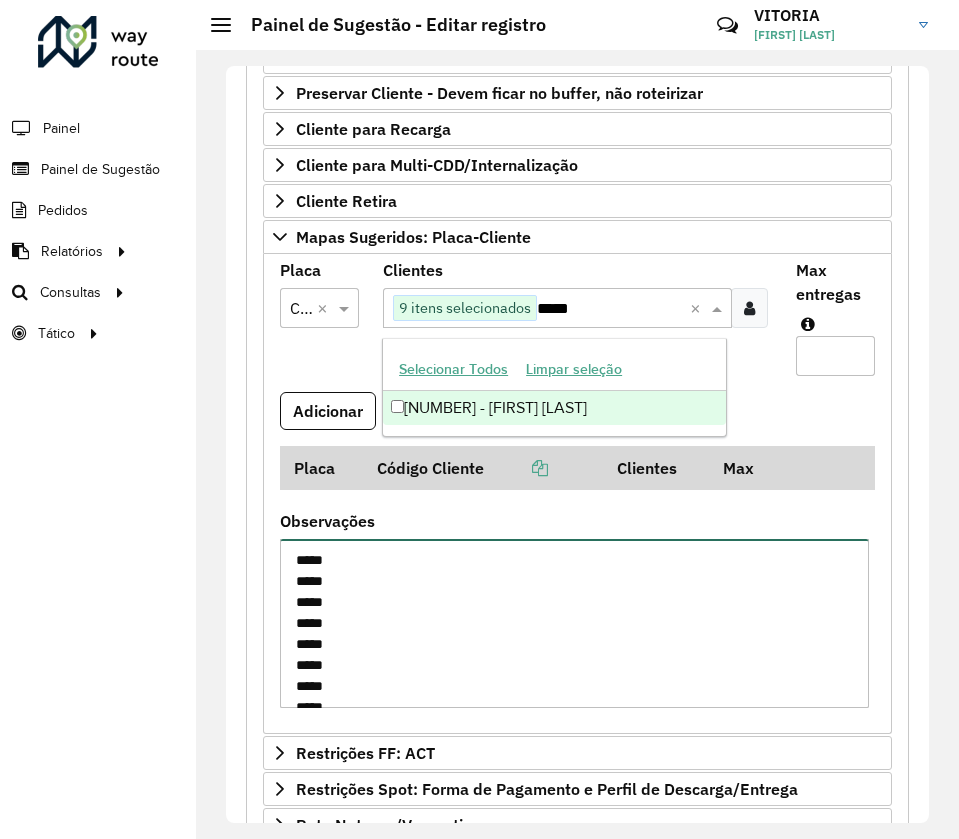 click on "*****
*****
*****
*****
*****
*****
*****
*****
*****
*****
*****
*****
*****" at bounding box center [574, 623] 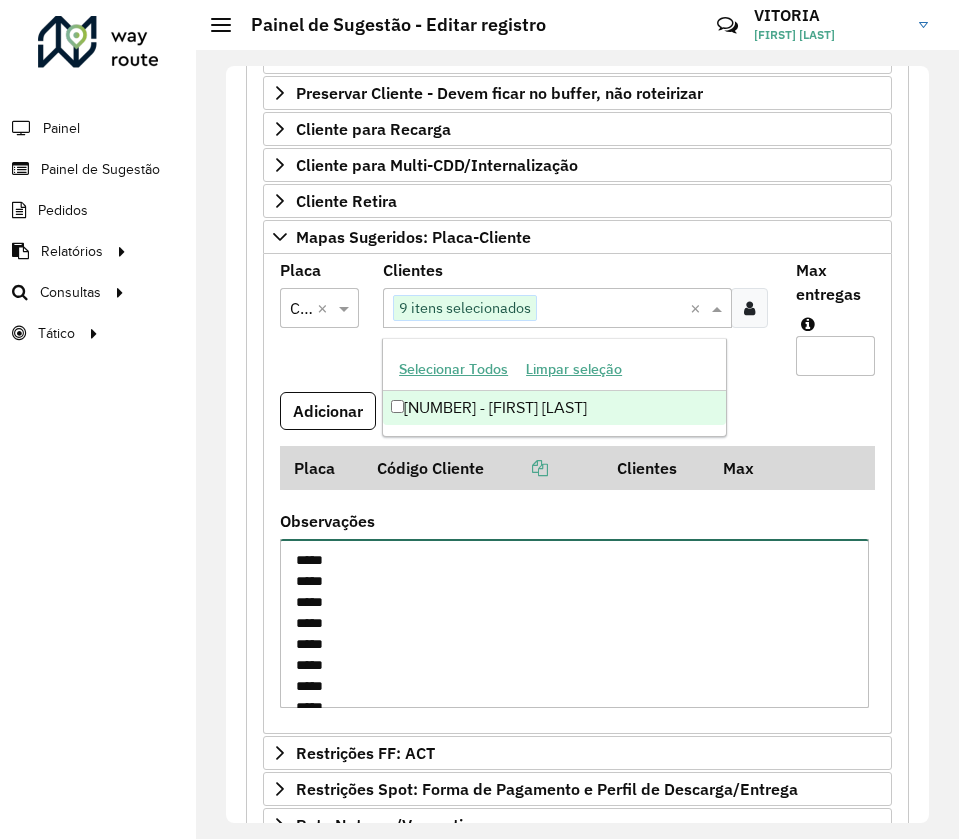 click on "*****
*****
*****
*****
*****
*****
*****
*****
*****
*****
*****
*****
*****" at bounding box center (574, 623) 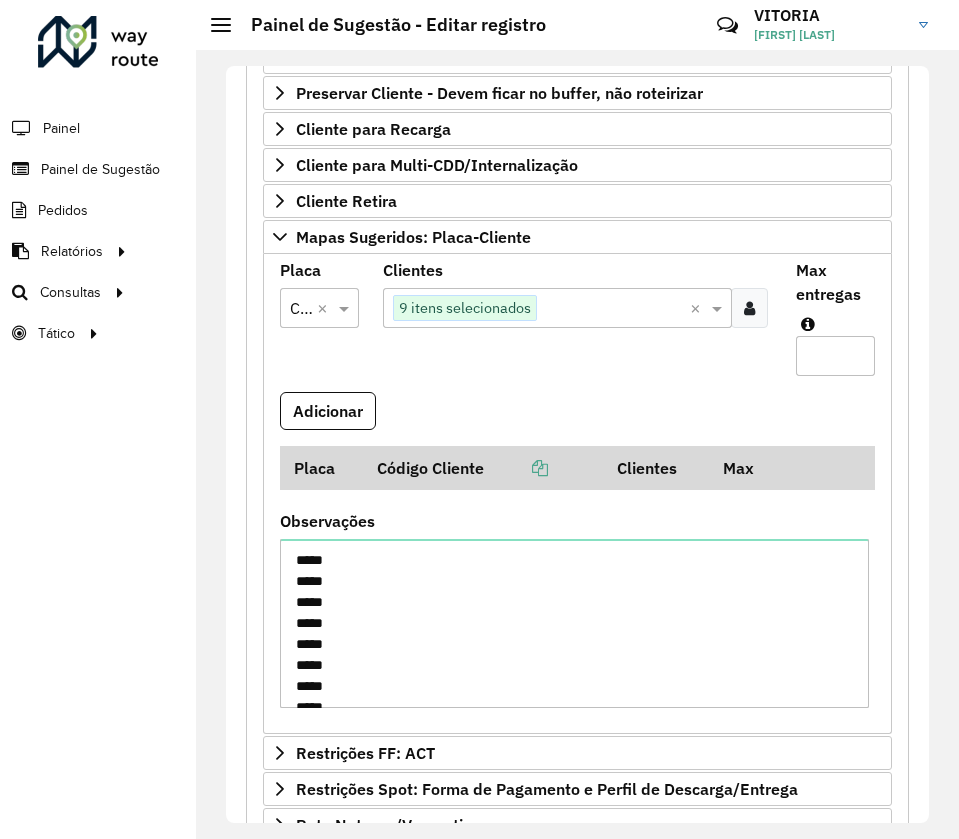 click at bounding box center [611, 309] 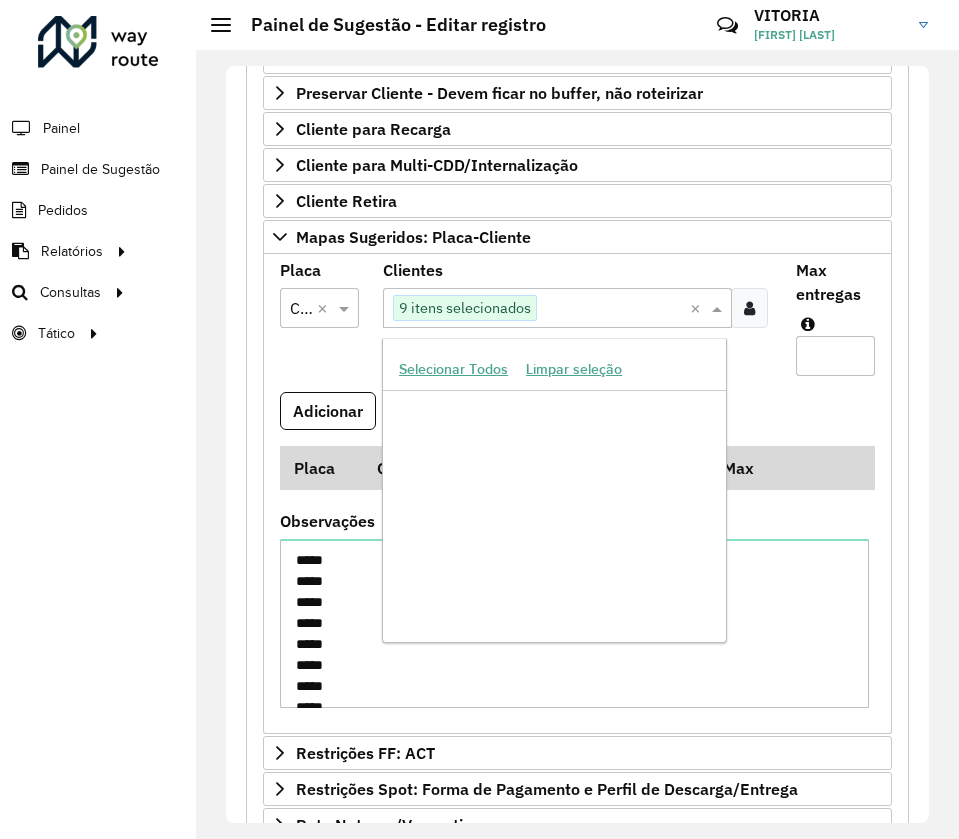 scroll, scrollTop: 110160, scrollLeft: 0, axis: vertical 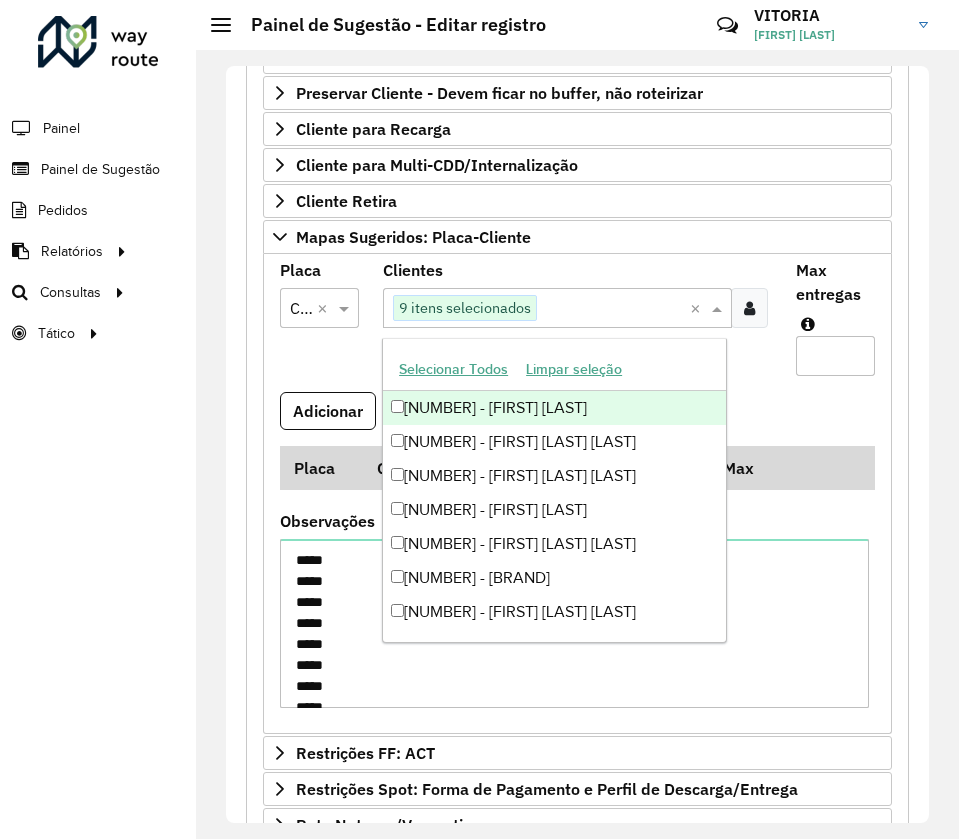 paste on "*****" 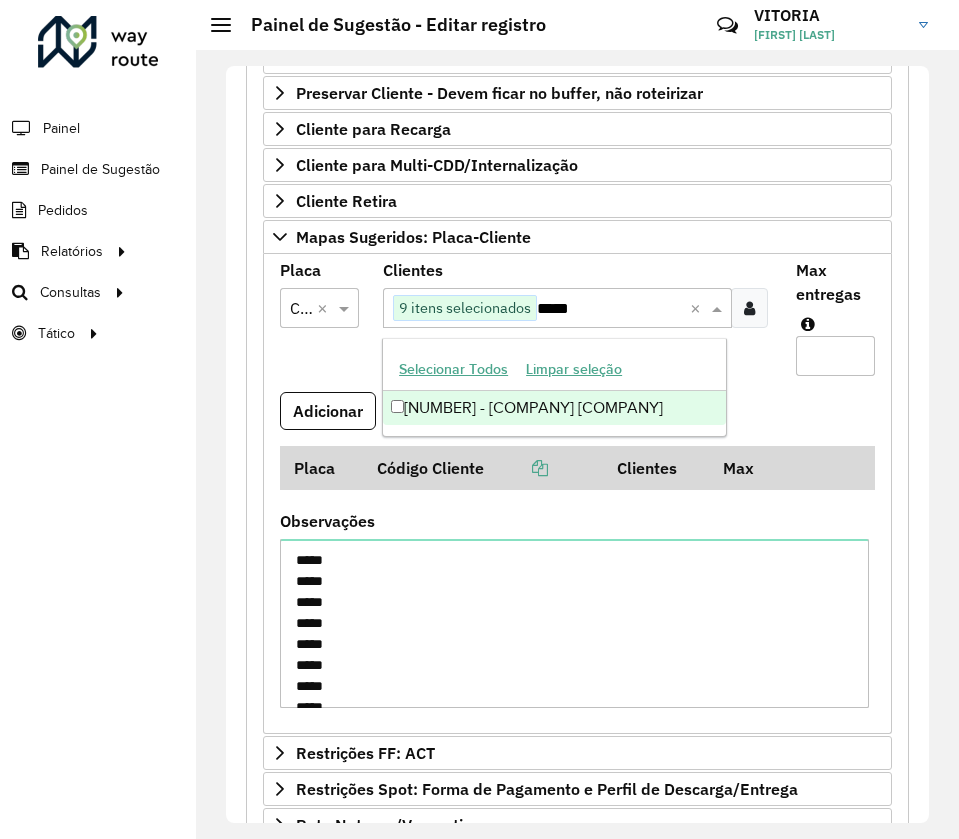 scroll, scrollTop: 0, scrollLeft: 0, axis: both 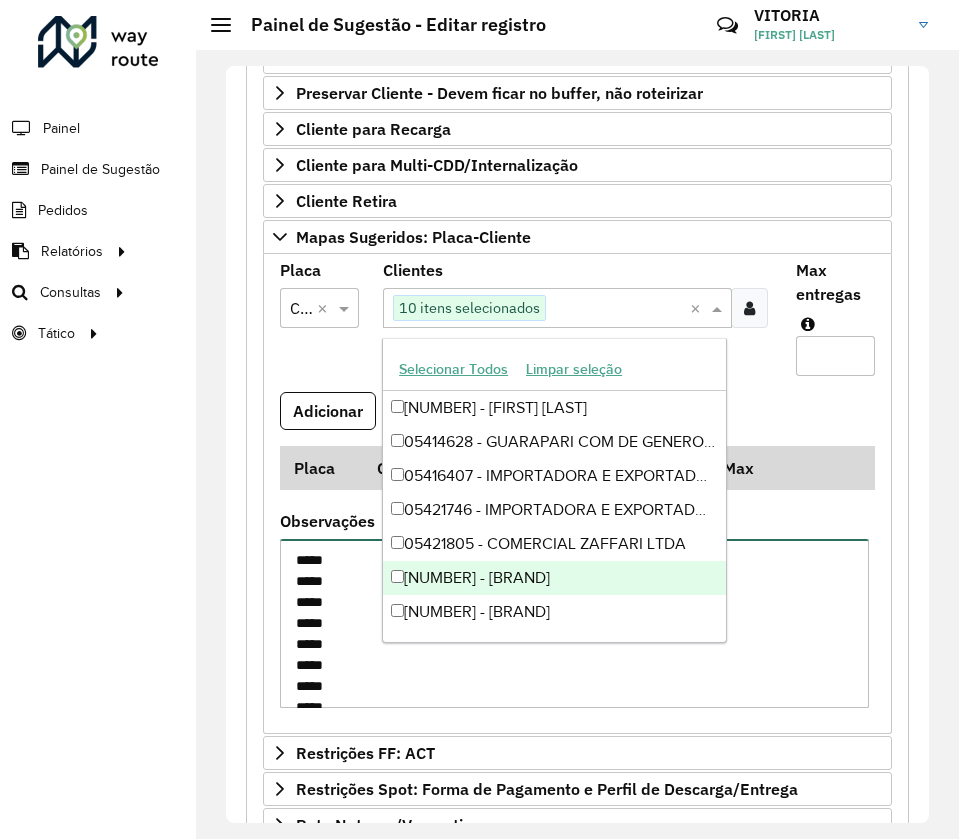 click on "*****
*****
*****
*****
*****
*****
*****
*****
*****
*****
*****
*****
*****" at bounding box center (574, 623) 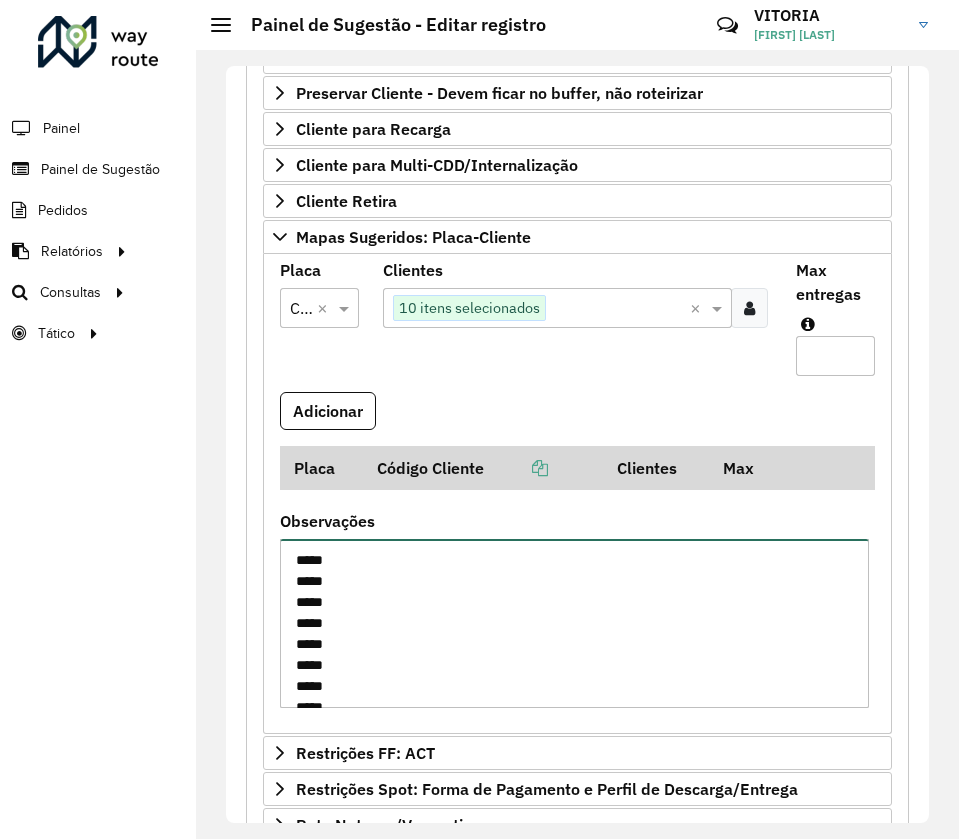 click on "*****
*****
*****
*****
*****
*****
*****
*****
*****
*****
*****
*****
*****" at bounding box center (574, 623) 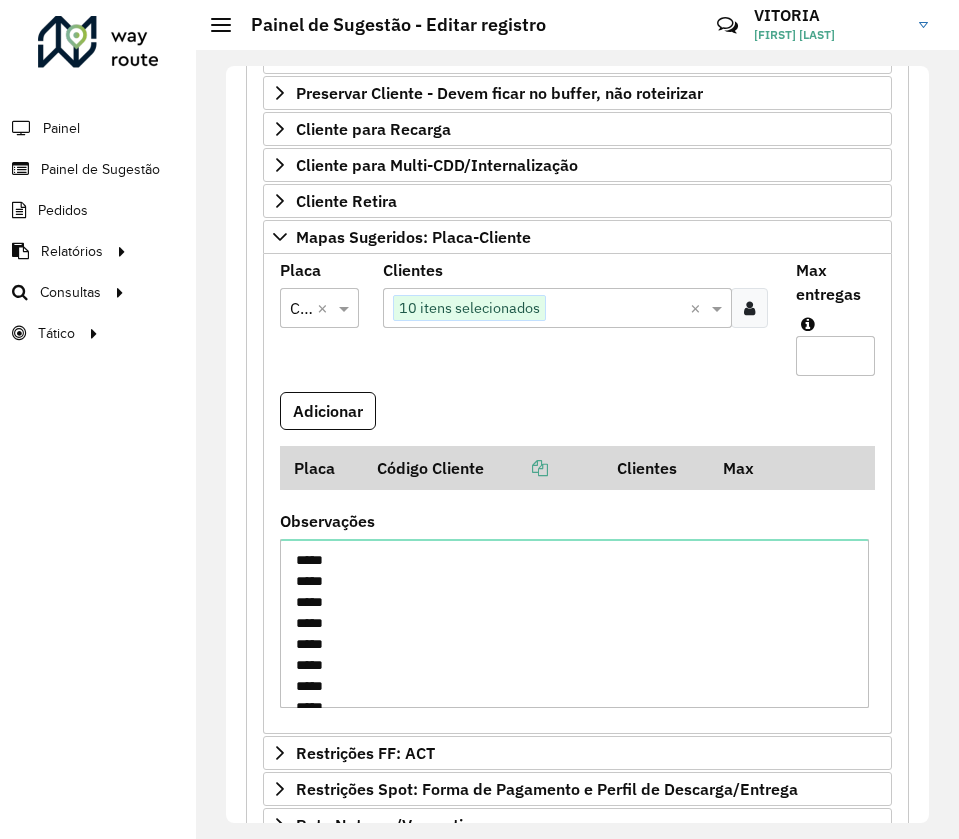 click on "Clique no botão para buscar clientes 10 itens selecionados" at bounding box center [536, 308] 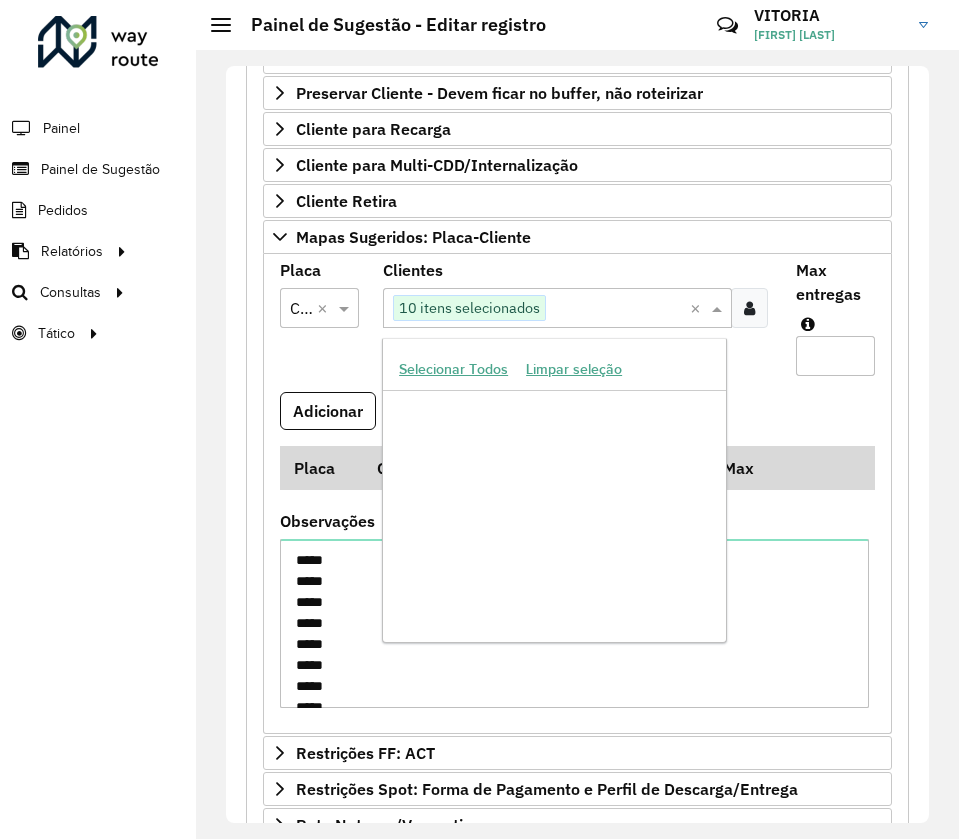 paste on "*****" 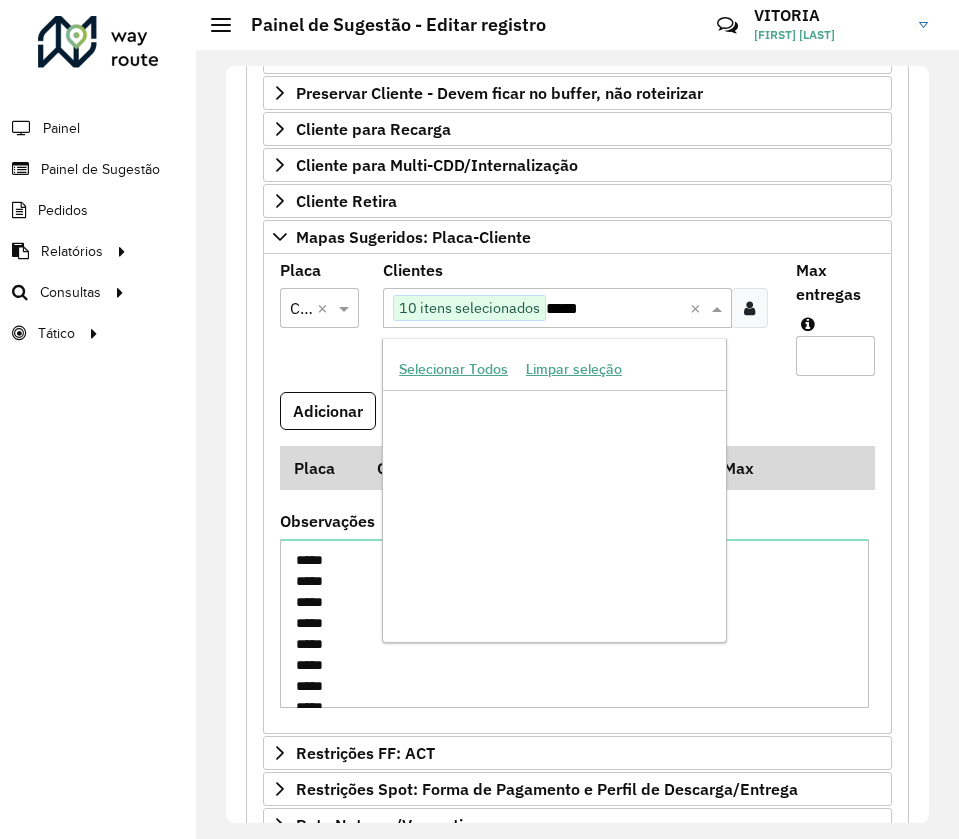scroll, scrollTop: 0, scrollLeft: 0, axis: both 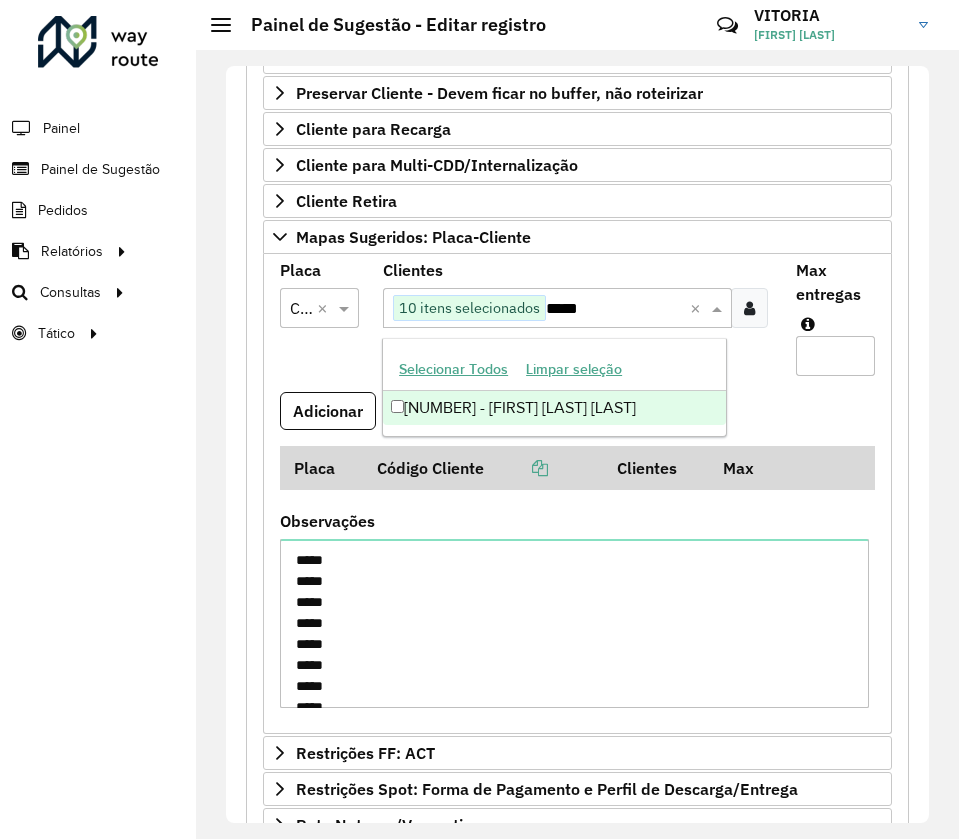 click on "[NUMBER] - [FIRST] [LAST] [LAST]" at bounding box center [554, 408] 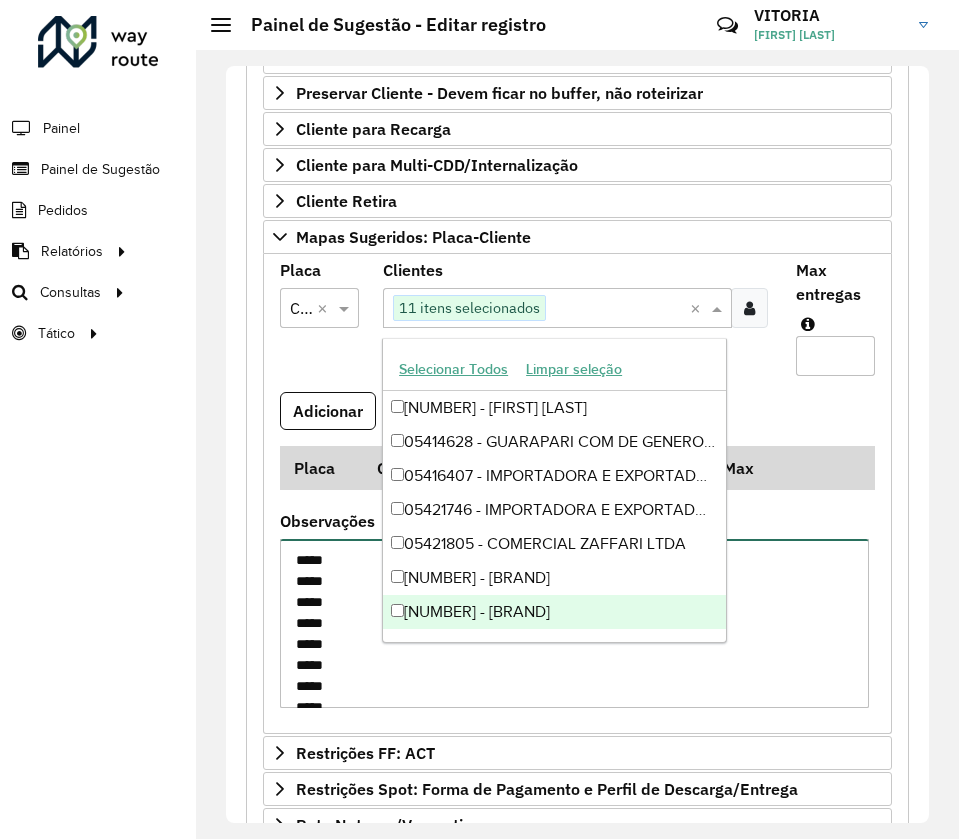 click on "*****
*****
*****
*****
*****
*****
*****
*****
*****
*****
*****
*****
*****" at bounding box center (574, 623) 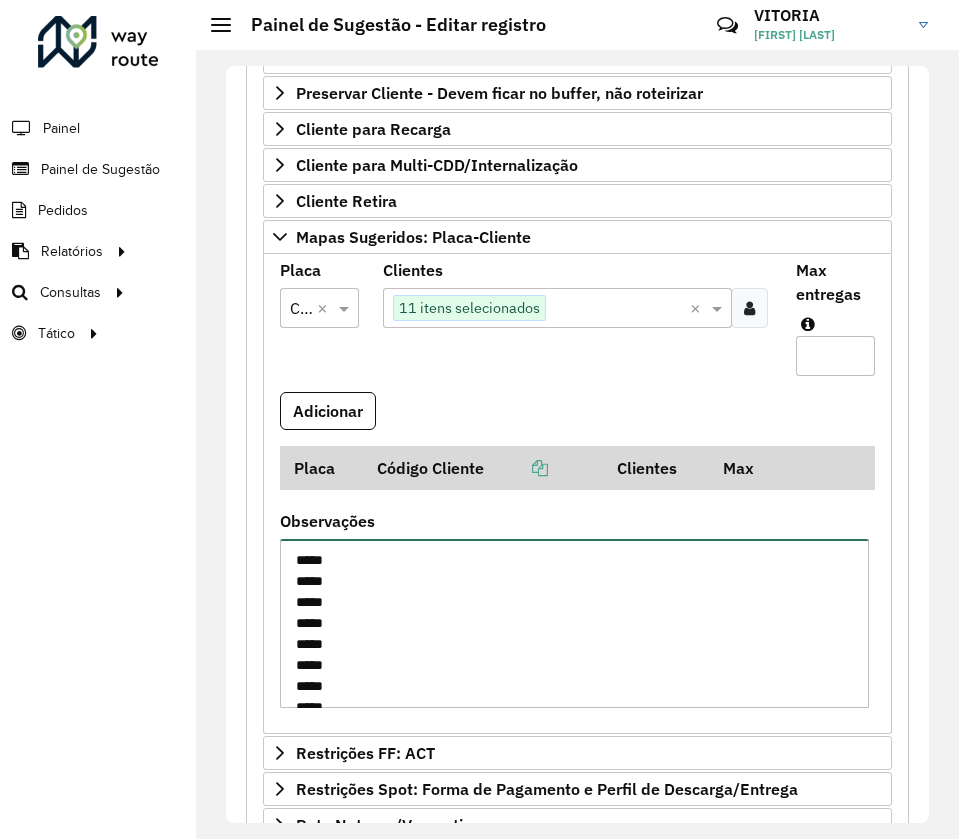 scroll, scrollTop: 147, scrollLeft: 0, axis: vertical 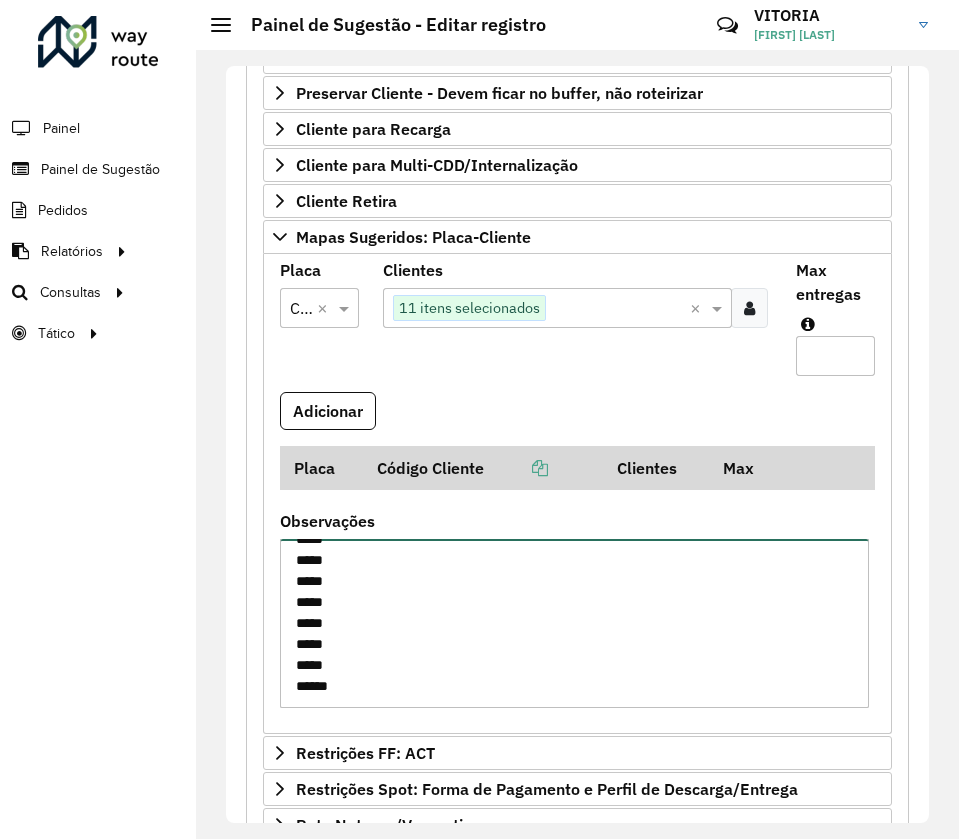 click on "*****
*****
*****
*****
*****
*****
*****
*****
*****
*****
*****
*****
*****" at bounding box center [574, 623] 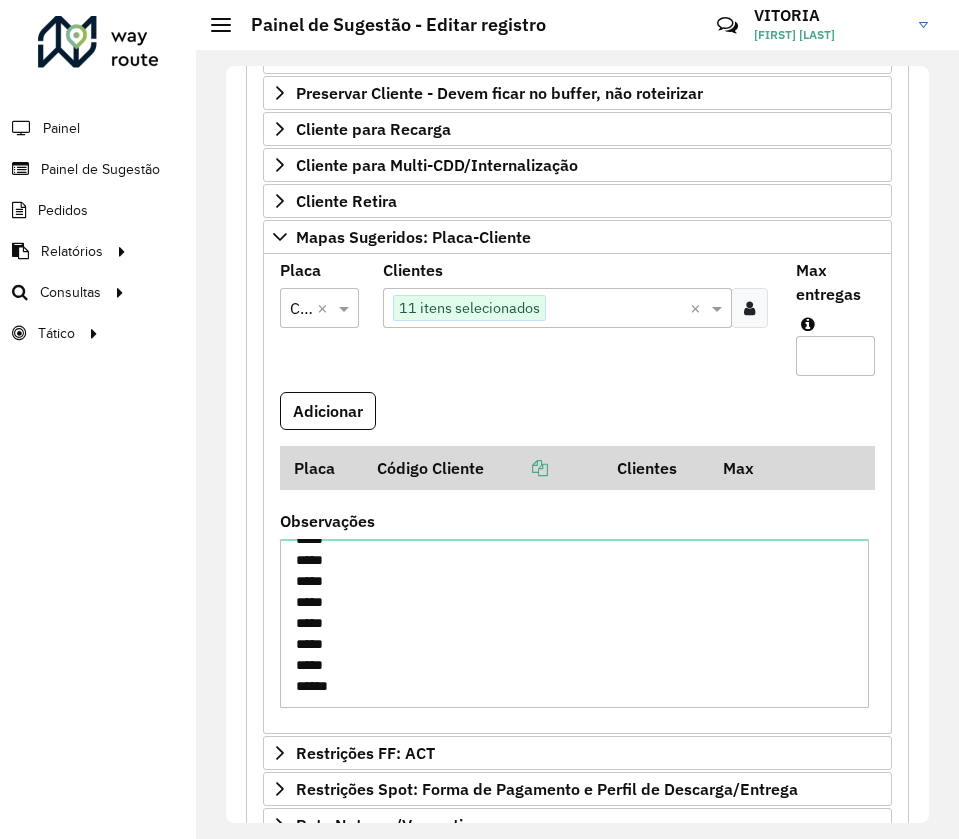click at bounding box center [616, 309] 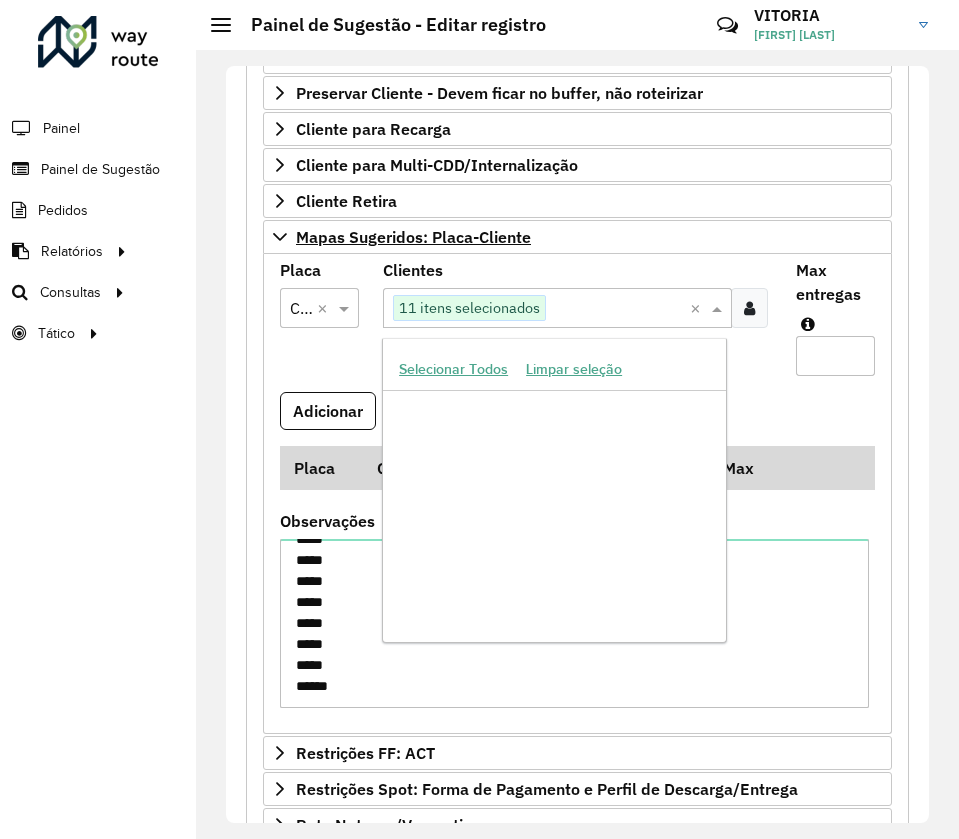 paste on "*****" 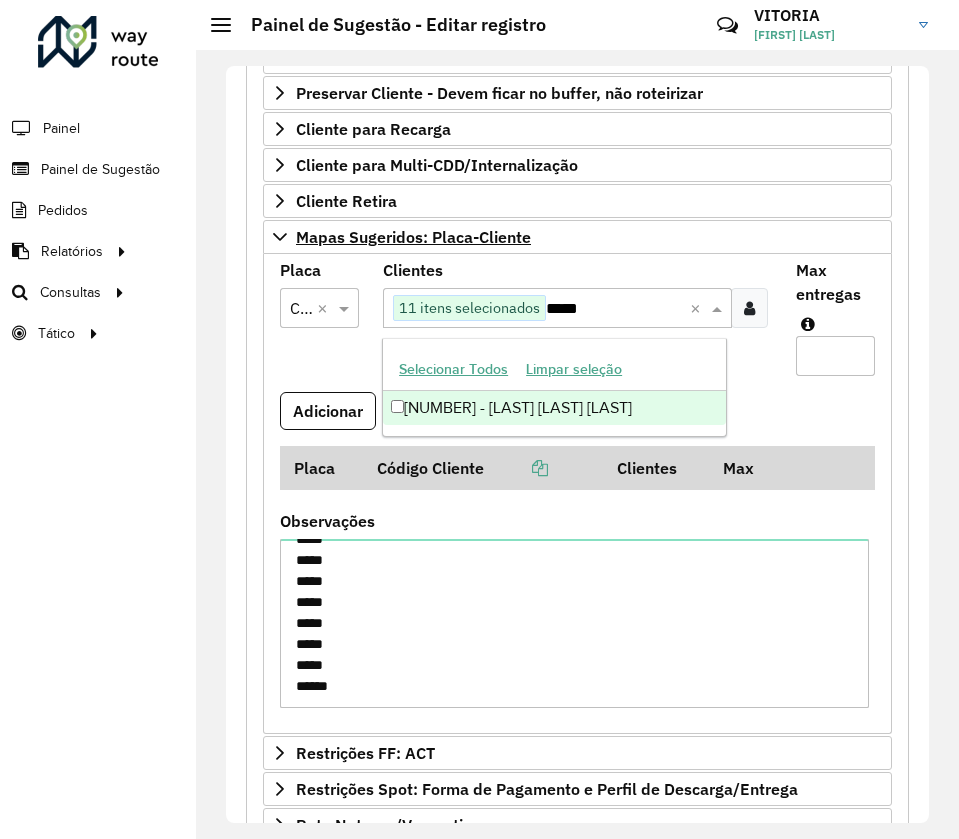 scroll, scrollTop: 0, scrollLeft: 0, axis: both 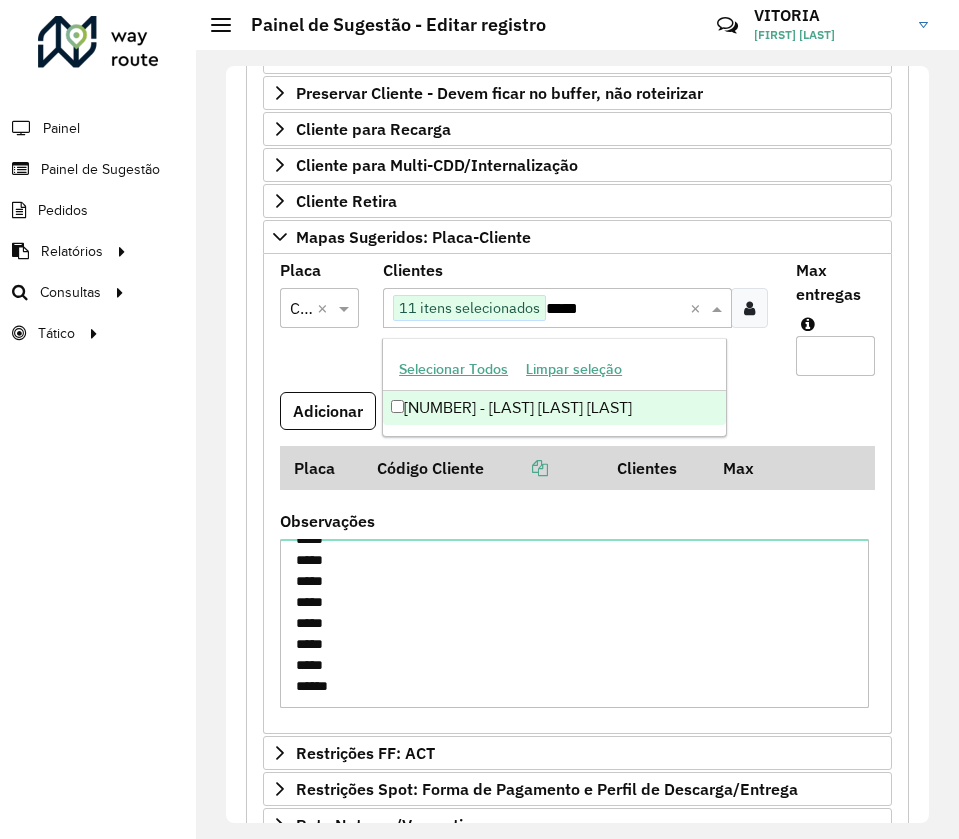 type on "*****" 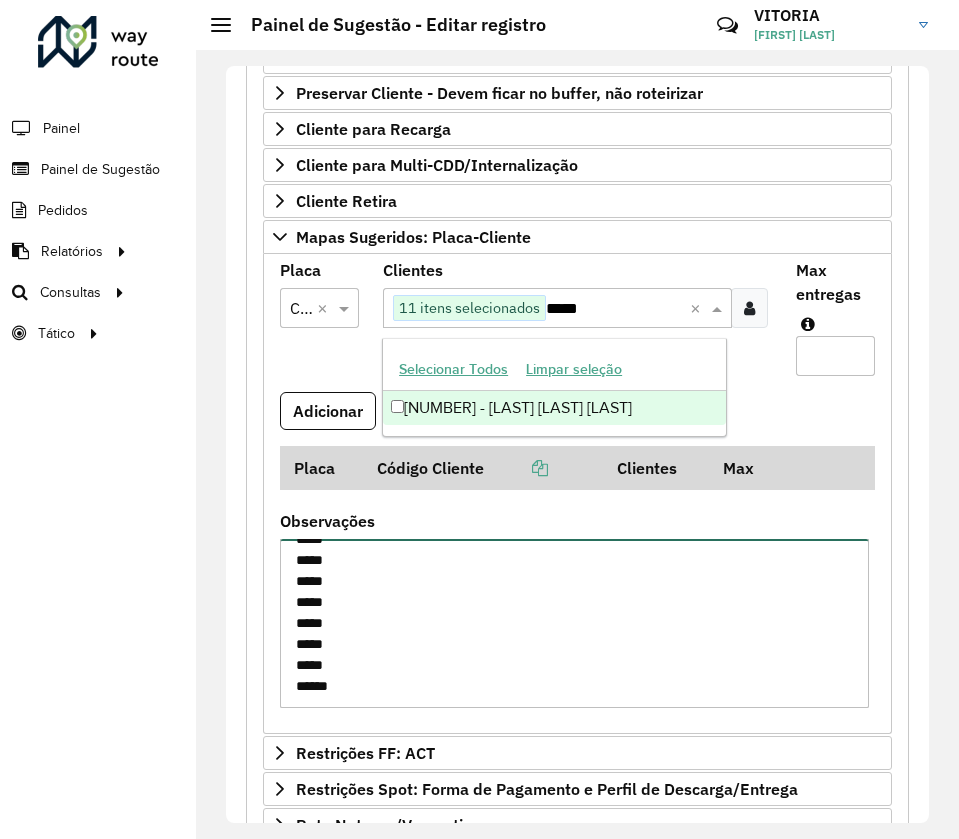 click on "*****
*****
*****
*****
*****
*****
*****
*****
*****
*****
*****
*****
*****" at bounding box center [574, 623] 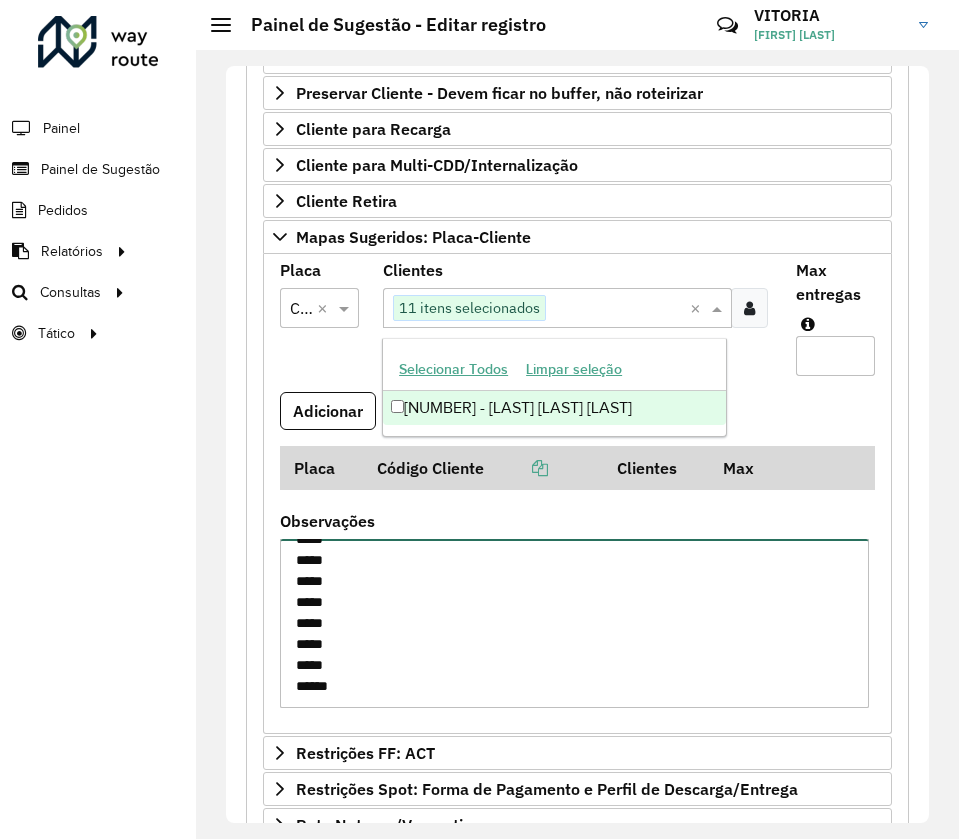 click on "*****
*****
*****
*****
*****
*****
*****
*****
*****
*****
*****
*****
*****" at bounding box center [574, 623] 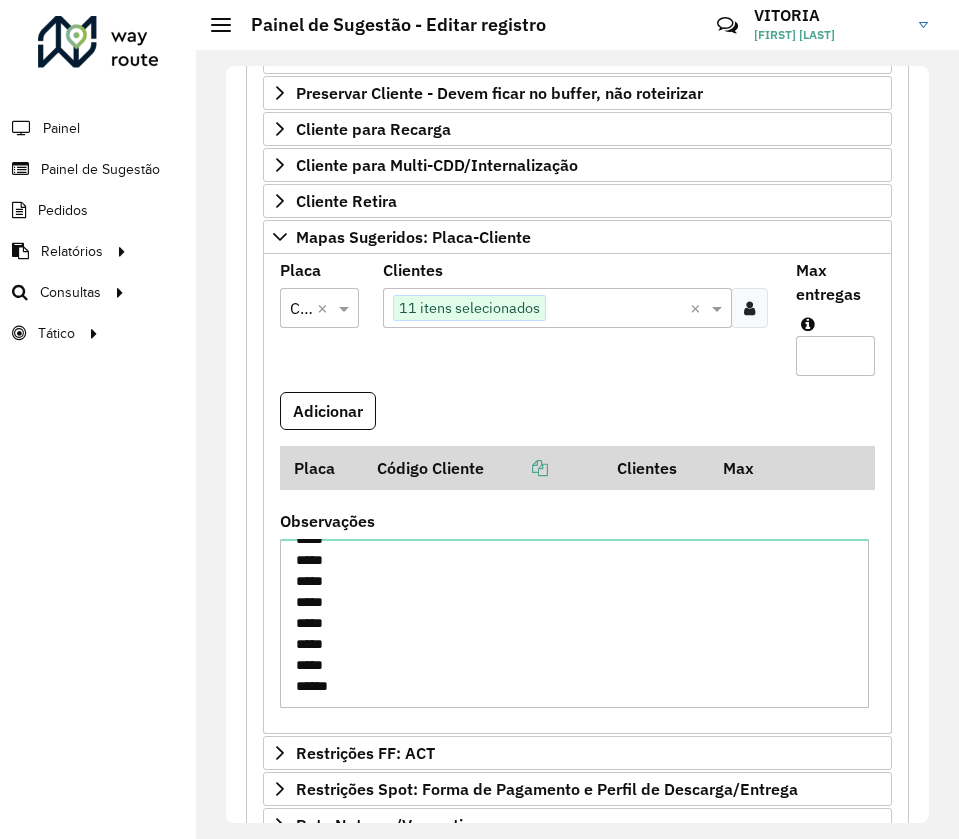 click at bounding box center (616, 309) 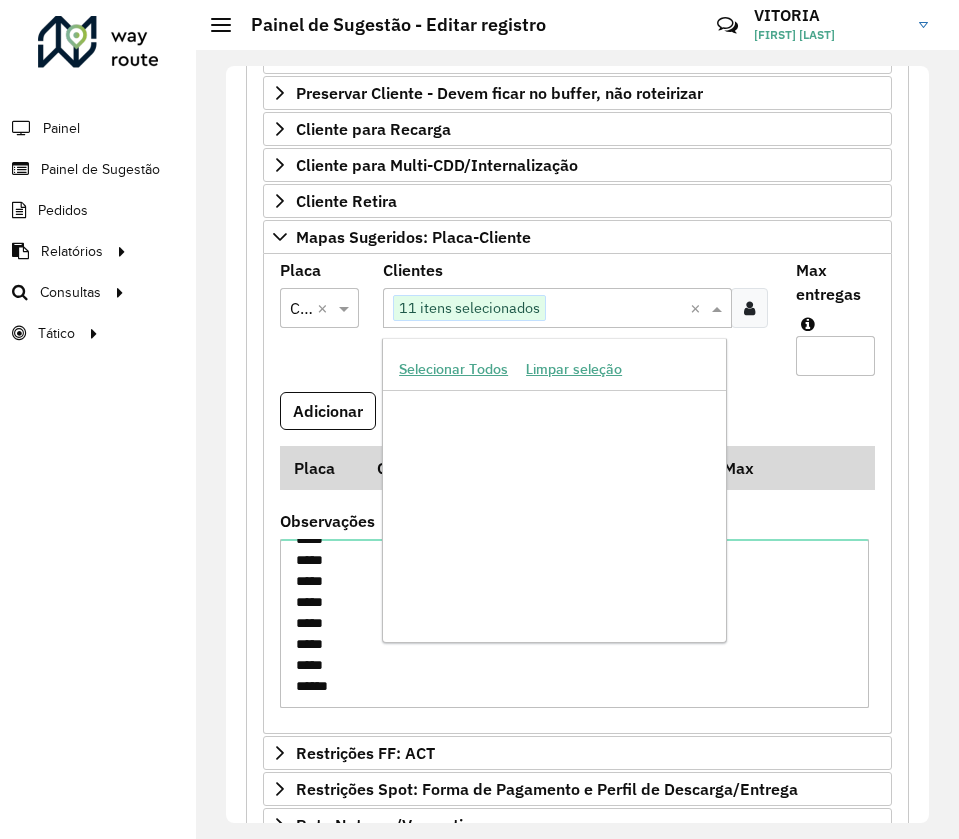 paste on "*****" 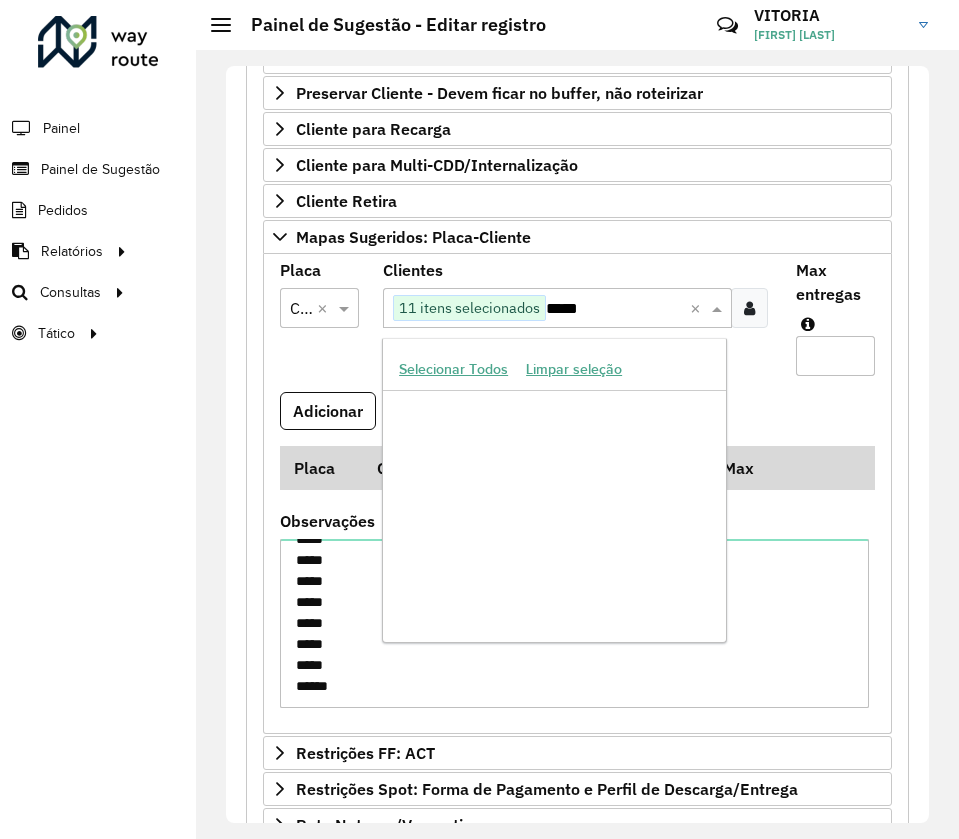 scroll, scrollTop: 0, scrollLeft: 0, axis: both 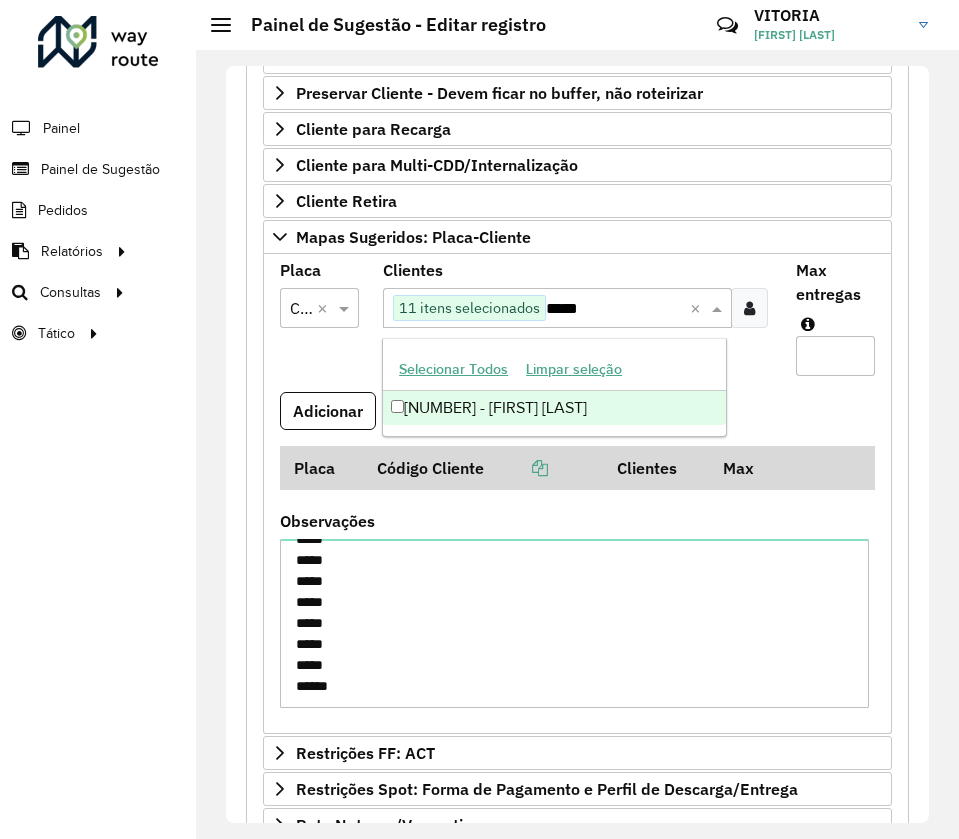 type on "*****" 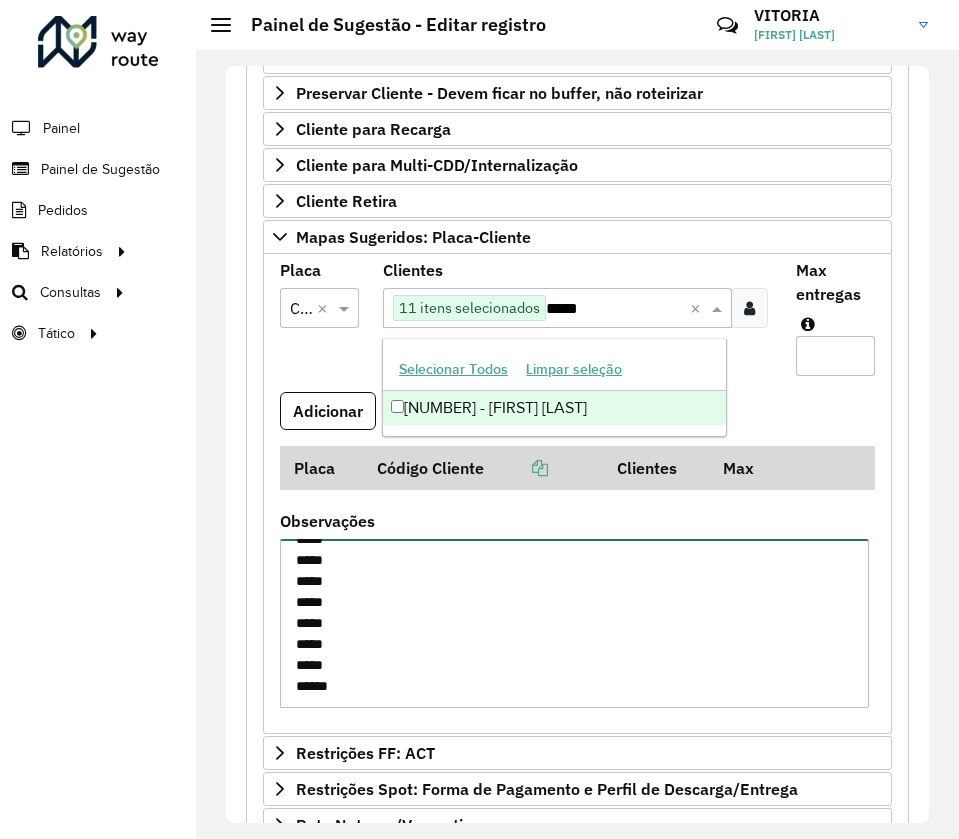 click on "*****
*****
*****
*****
*****
*****
*****
*****
*****
*****
*****
*****
*****" at bounding box center (574, 623) 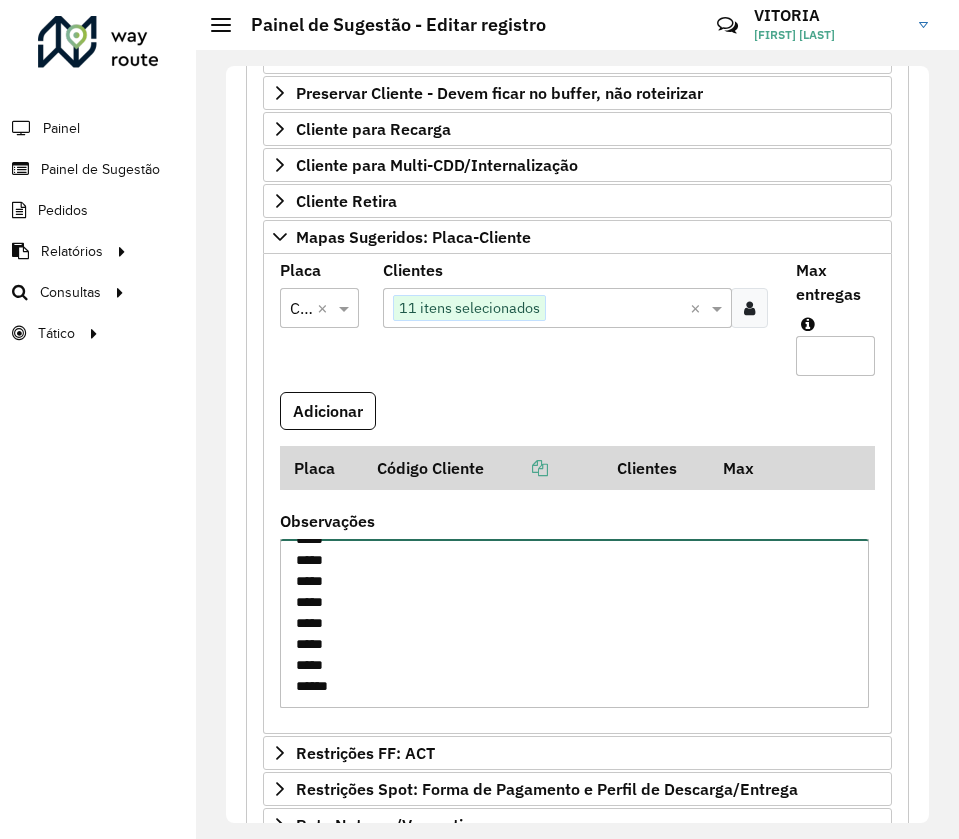 click on "*****
*****
*****
*****
*****
*****
*****
*****
*****
*****
*****
*****
*****" at bounding box center [574, 623] 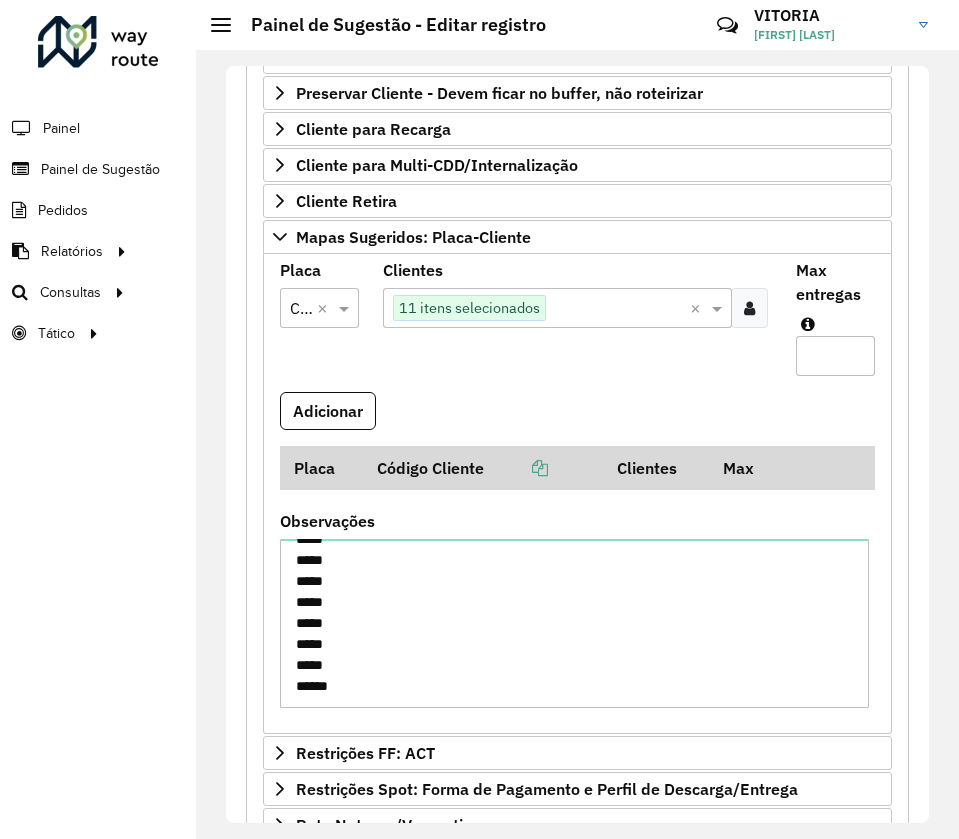 click at bounding box center (616, 309) 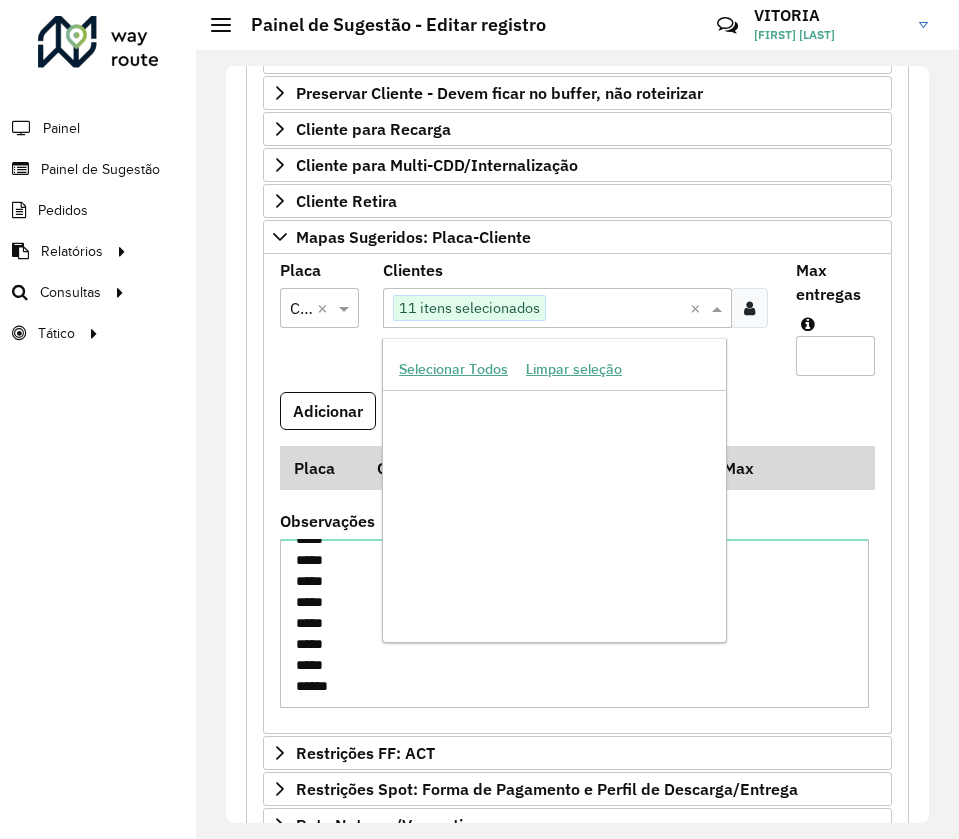 paste on "*****" 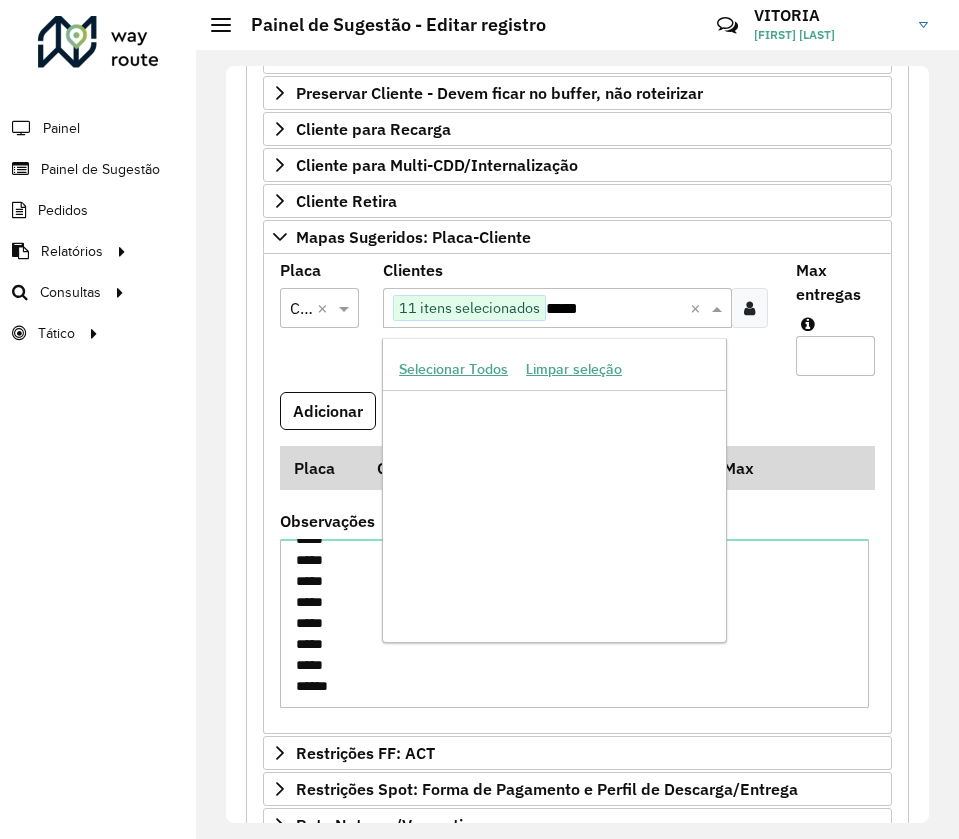 scroll, scrollTop: 0, scrollLeft: 0, axis: both 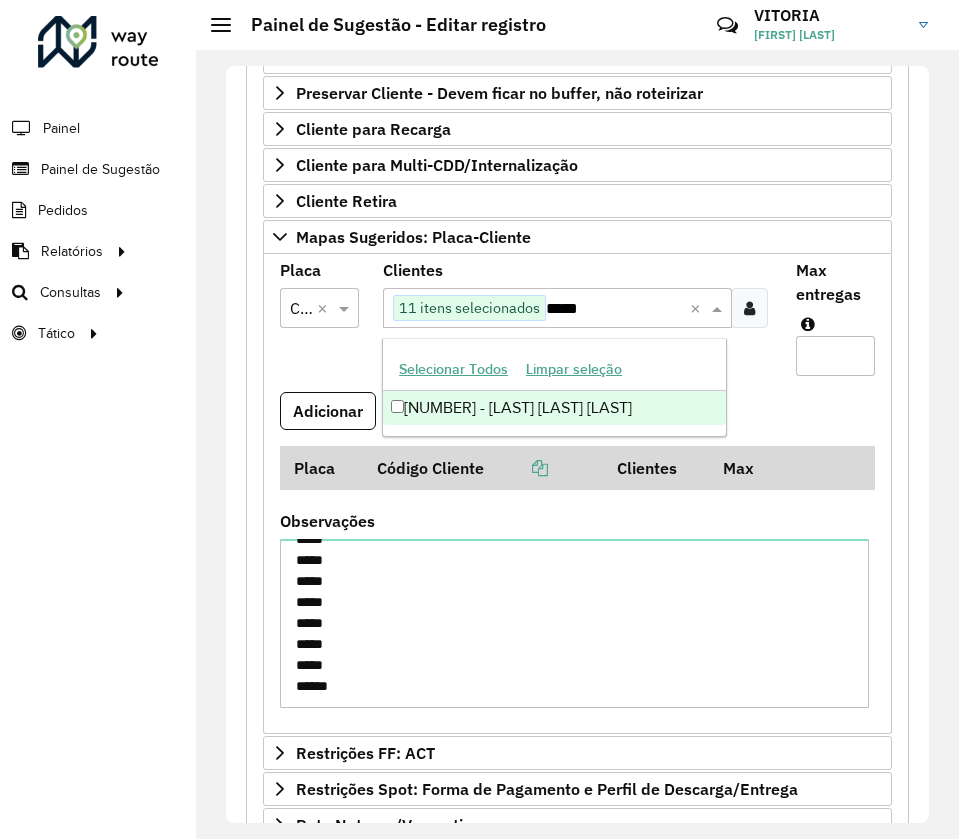 type on "*****" 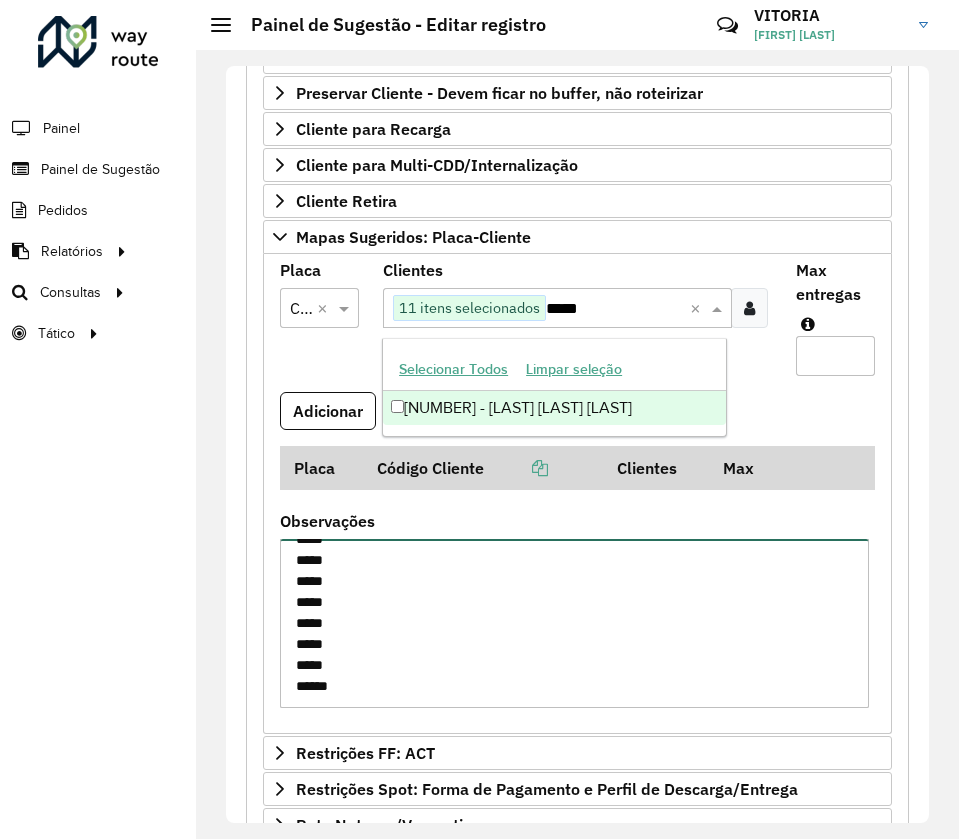 click on "*****
*****
*****
*****
*****
*****
*****
*****
*****
*****
*****
*****
*****" at bounding box center [574, 623] 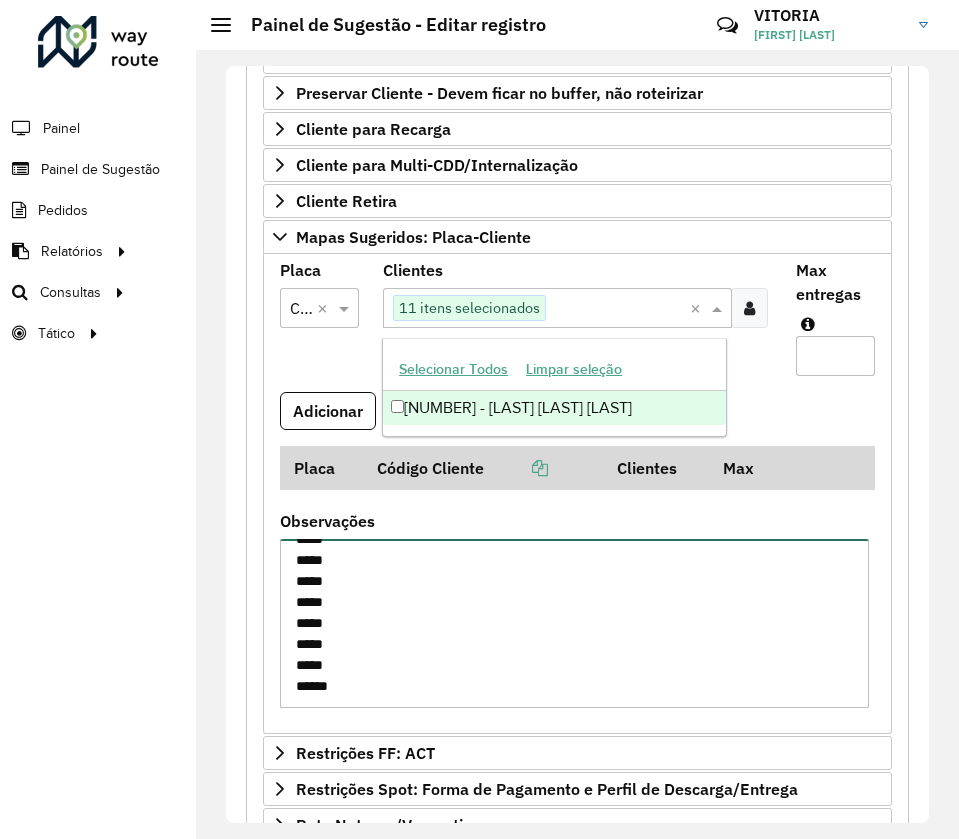 click on "*****
*****
*****
*****
*****
*****
*****
*****
*****
*****
*****
*****
*****" at bounding box center (574, 623) 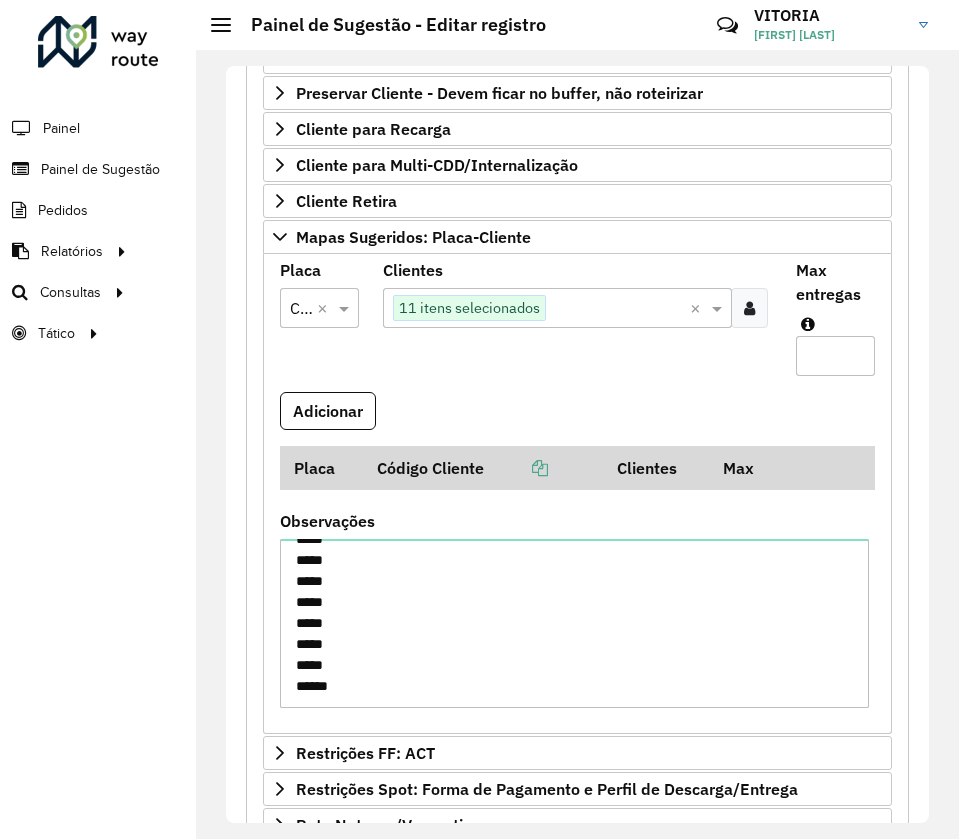 click on "Clique no botão para buscar clientes 11 itens selecionados" at bounding box center (536, 308) 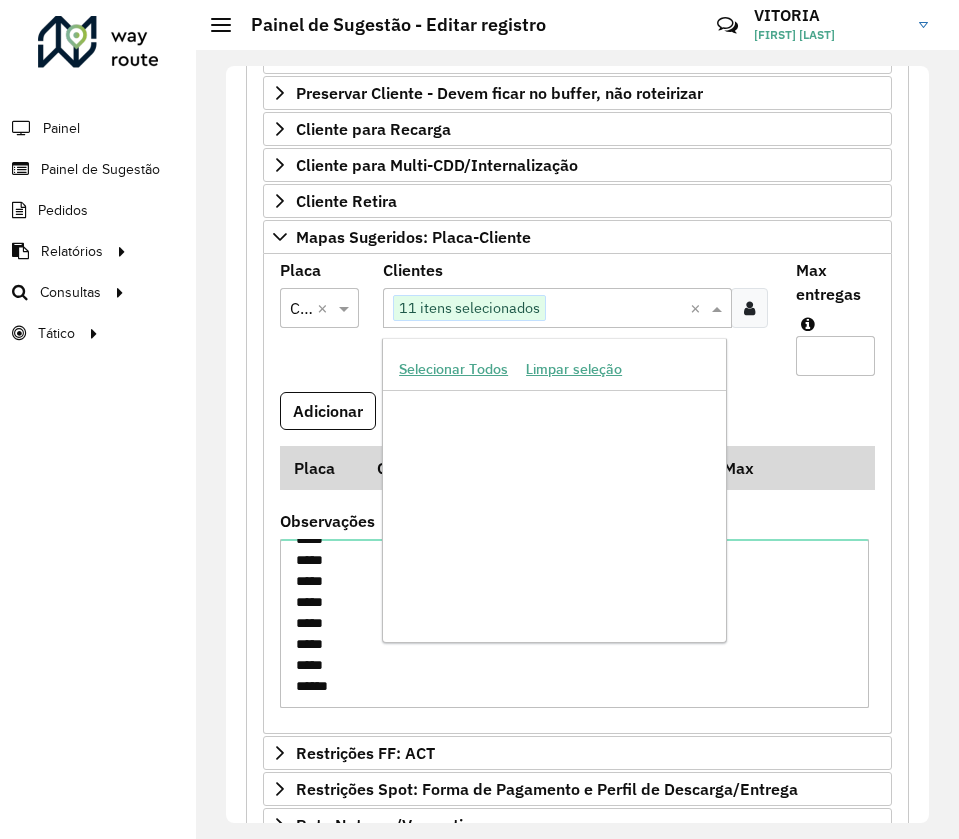 paste on "*****" 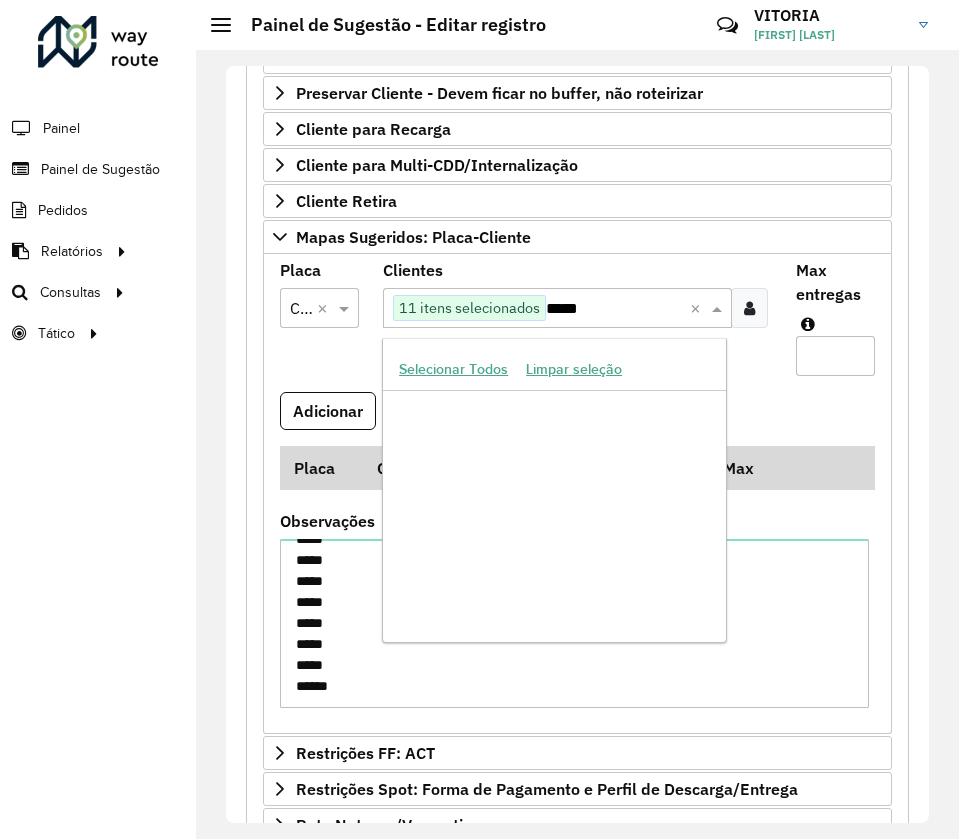 scroll 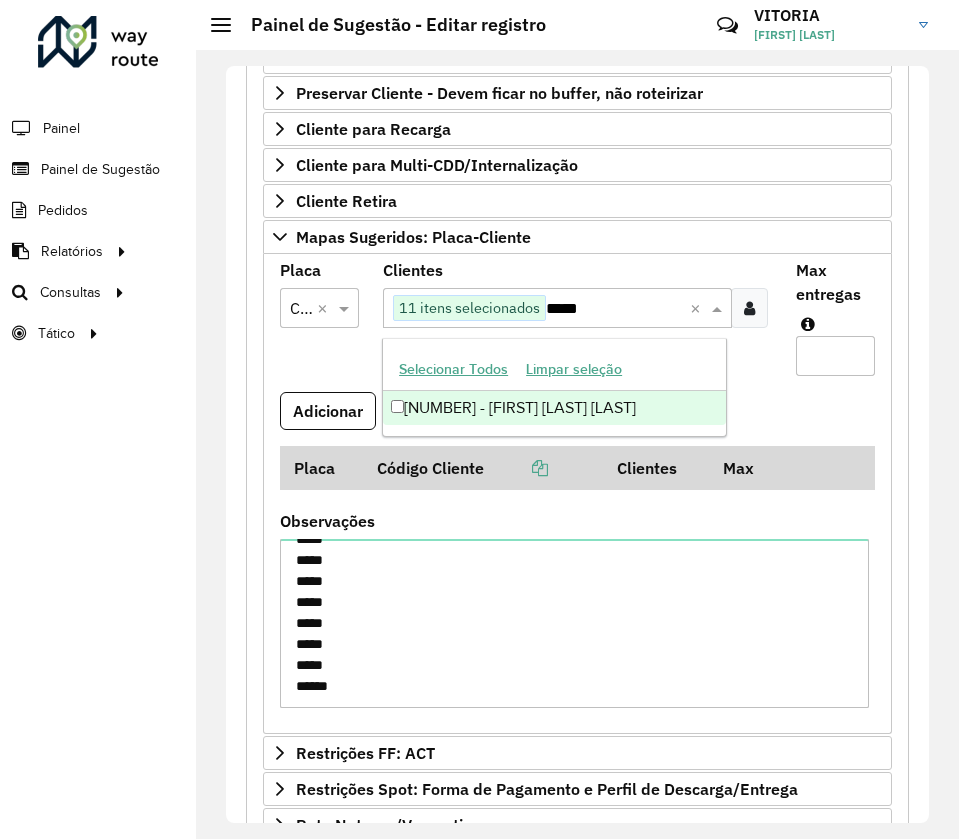 type on "*****" 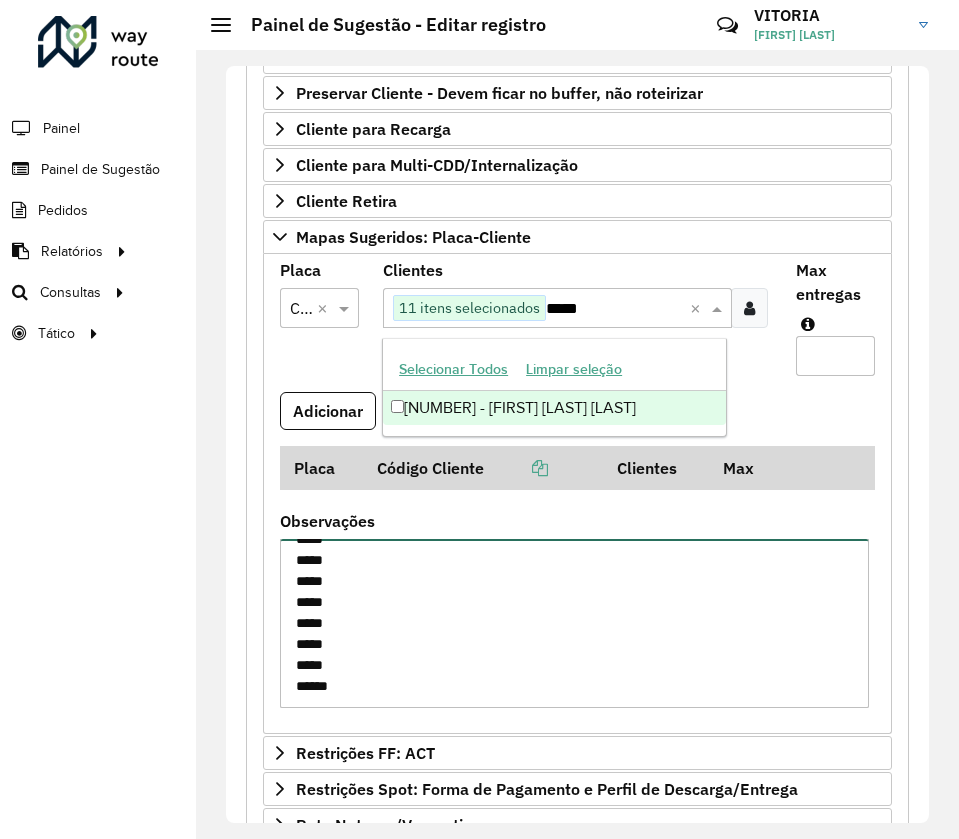 click on "*****
*****
*****
*****
*****
*****
*****
*****
*****
*****
*****
*****
*****" at bounding box center (574, 623) 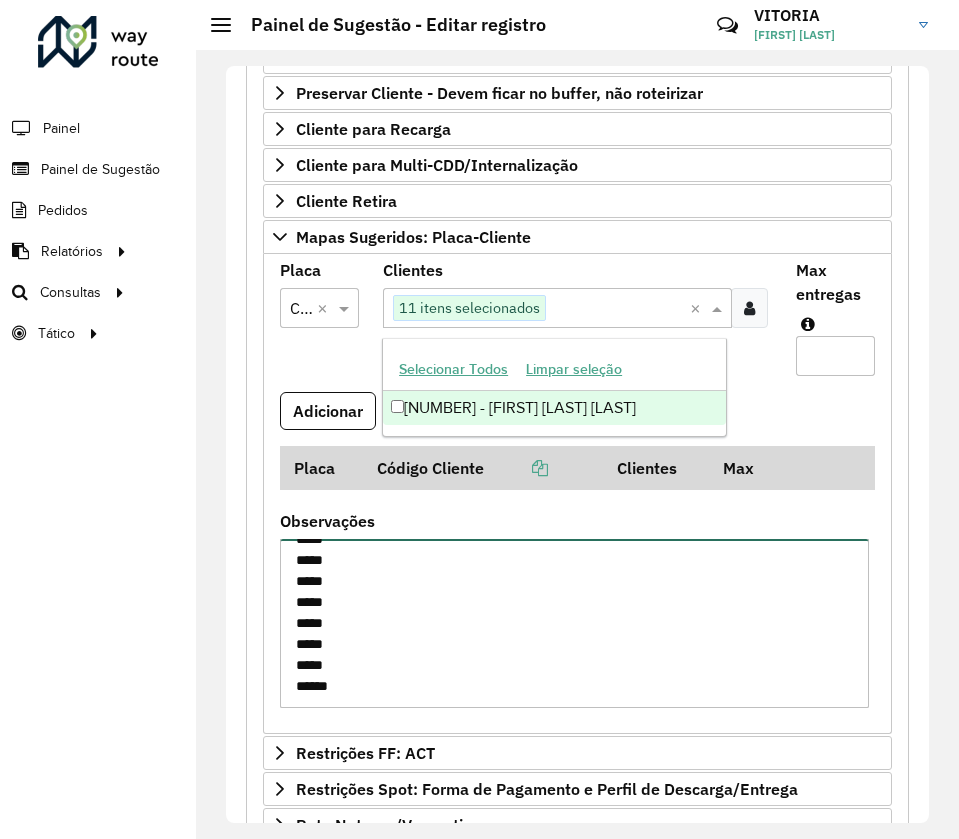 click on "*****
*****
*****
*****
*****
*****
*****
*****
*****
*****
*****
*****
*****" at bounding box center [574, 623] 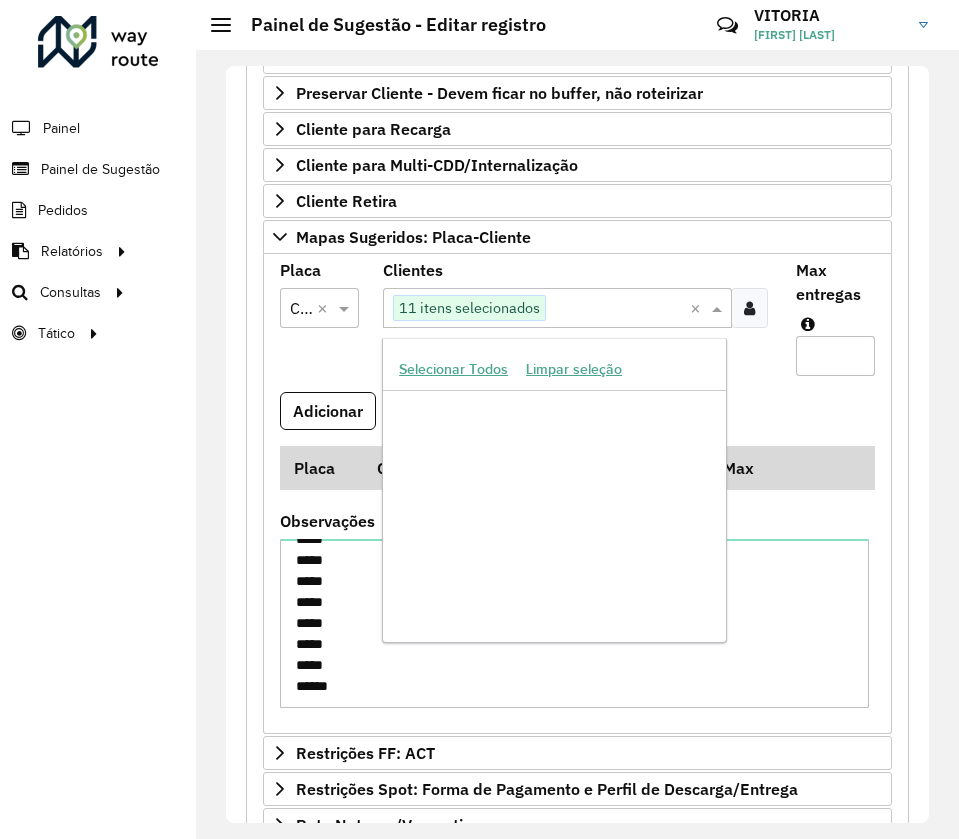click at bounding box center [616, 309] 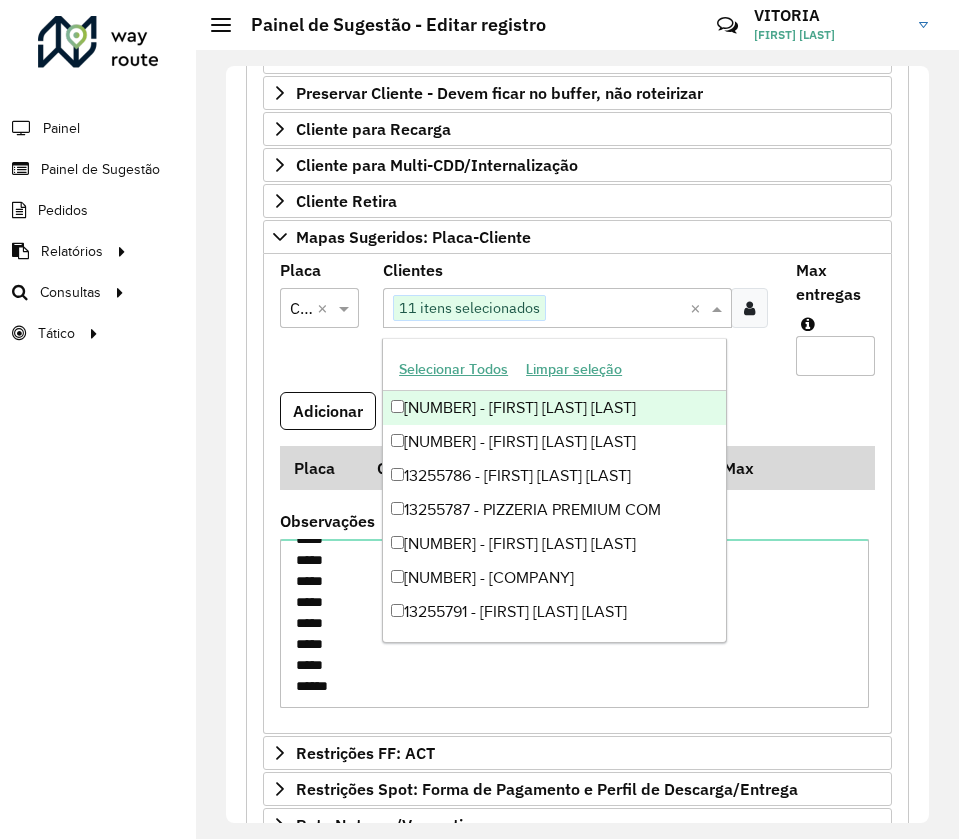 paste on "*****" 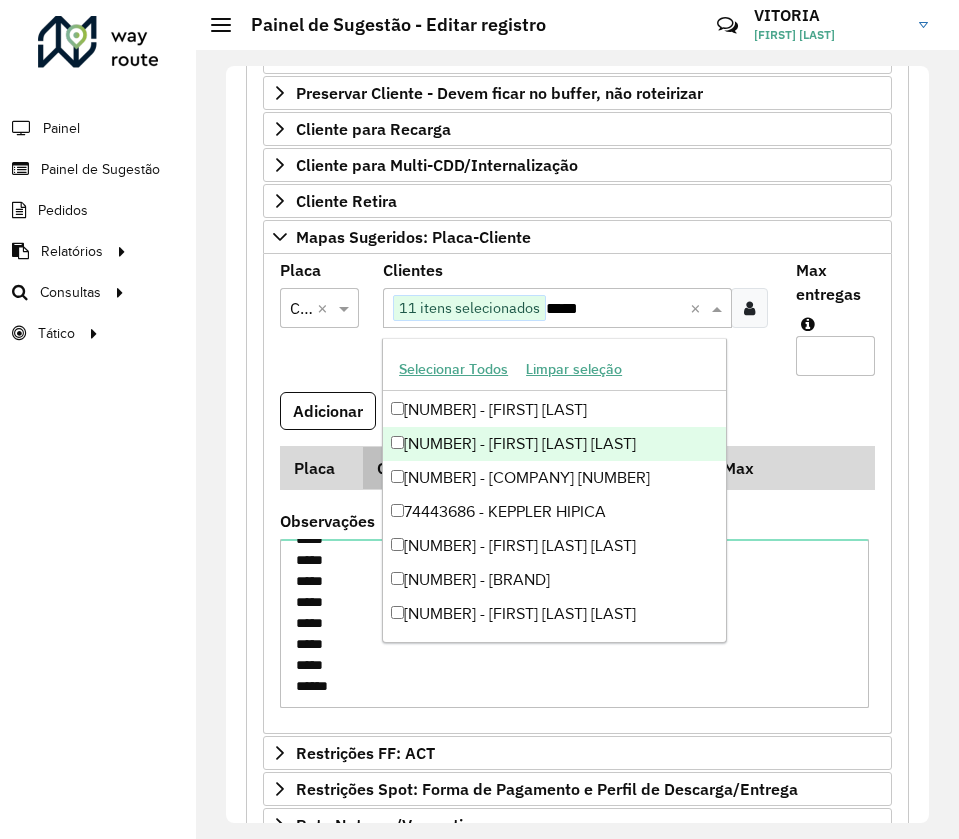 type on "*****" 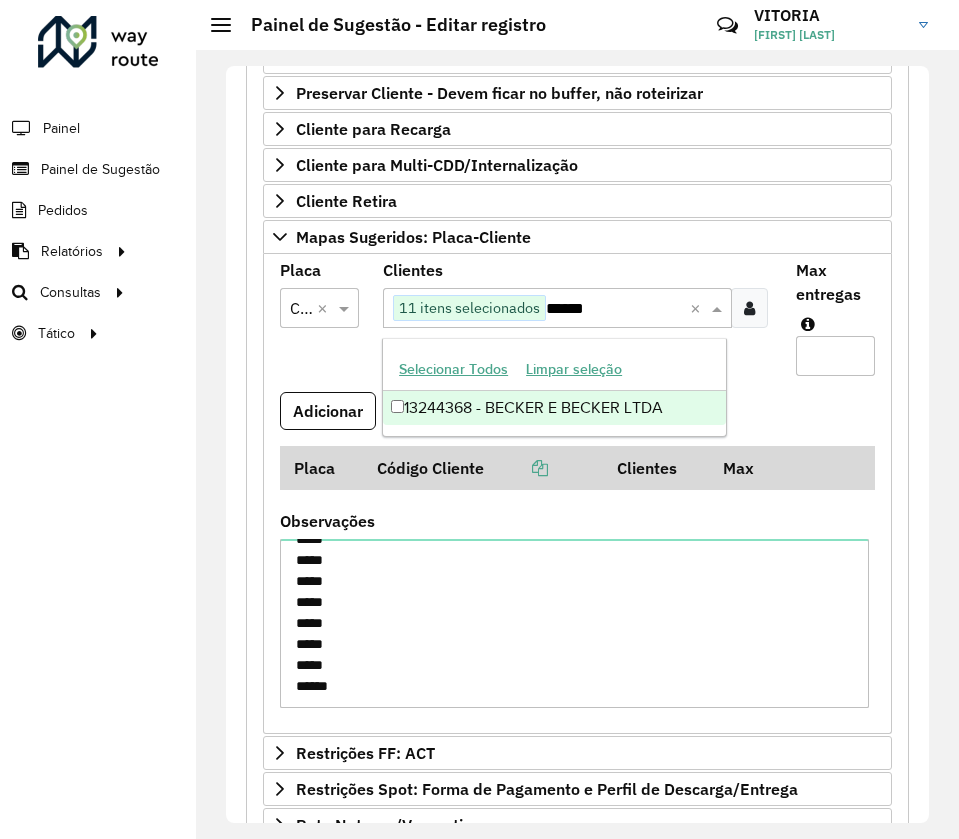 click on "13244368 - BECKER E BECKER LTDA" at bounding box center (554, 408) 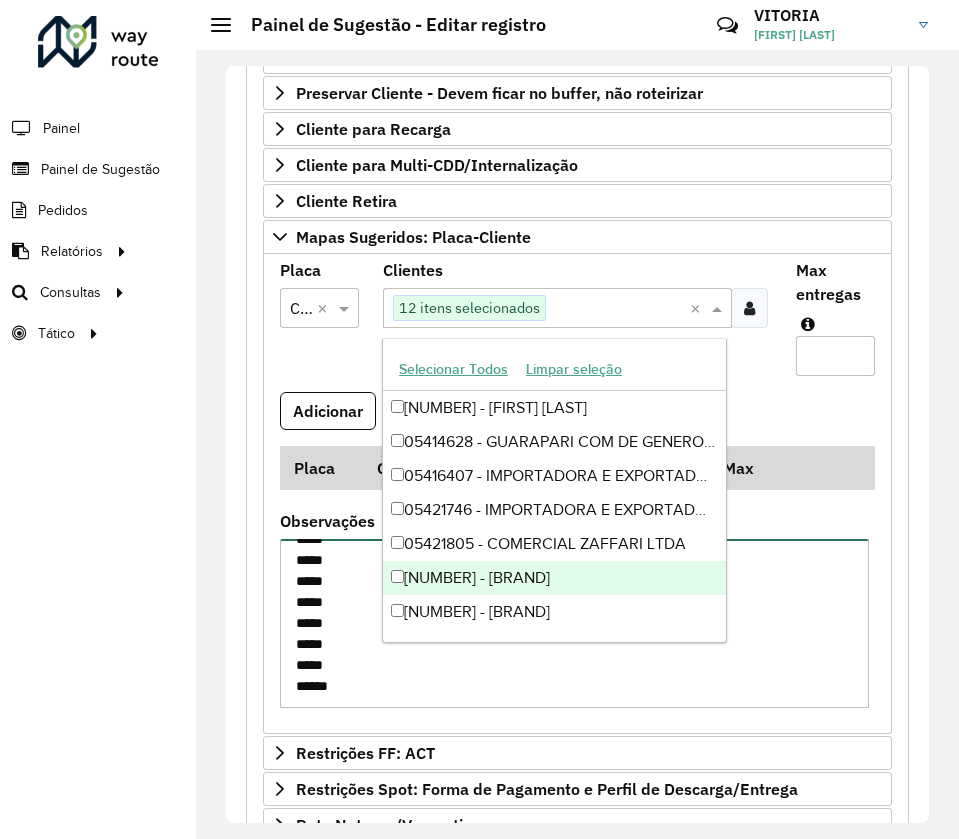 click on "*****
*****
*****
*****
*****
*****
*****
*****
*****
*****
*****
*****
*****" at bounding box center (574, 623) 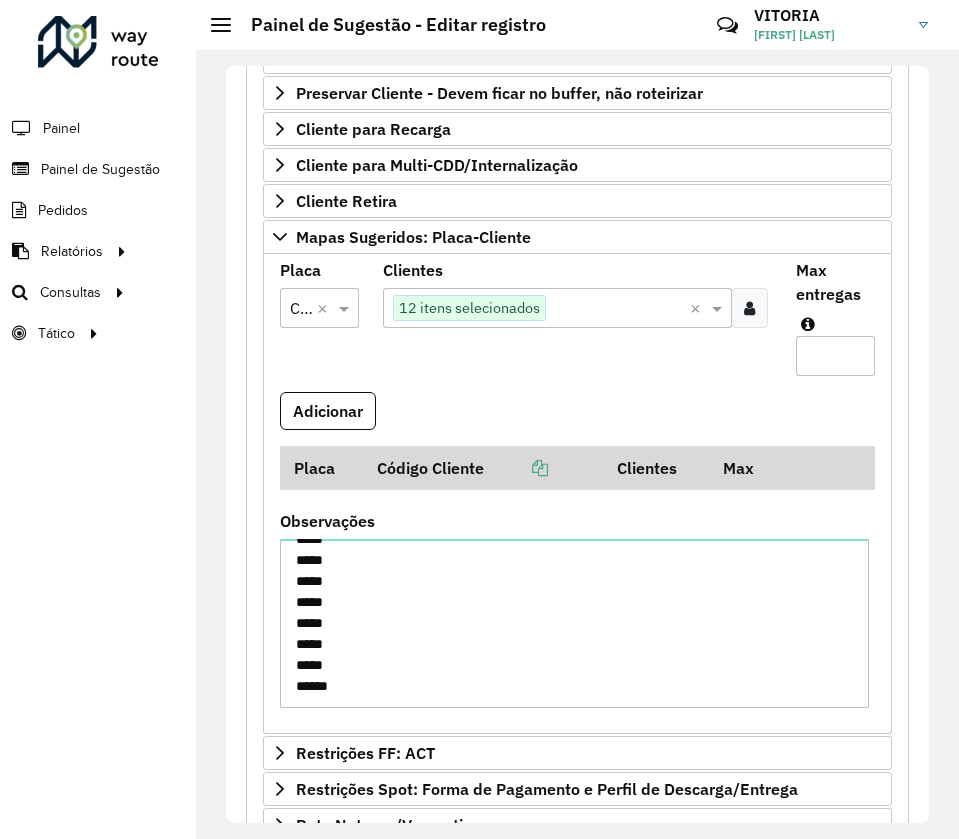 click at bounding box center (616, 309) 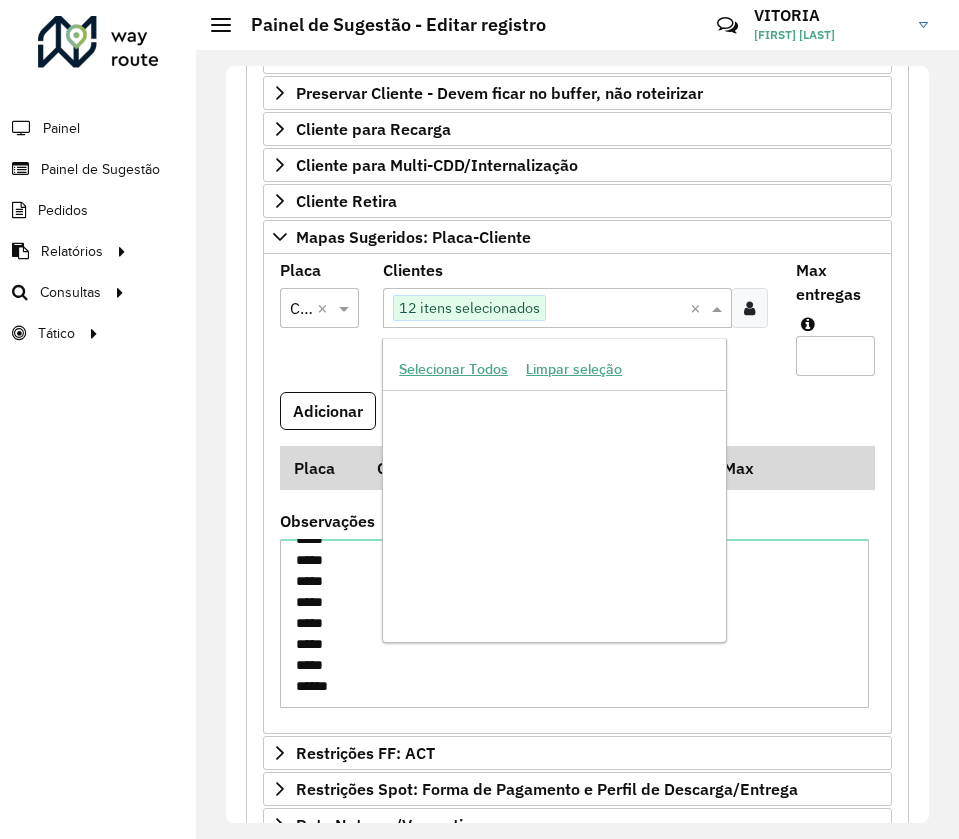 paste on "*****" 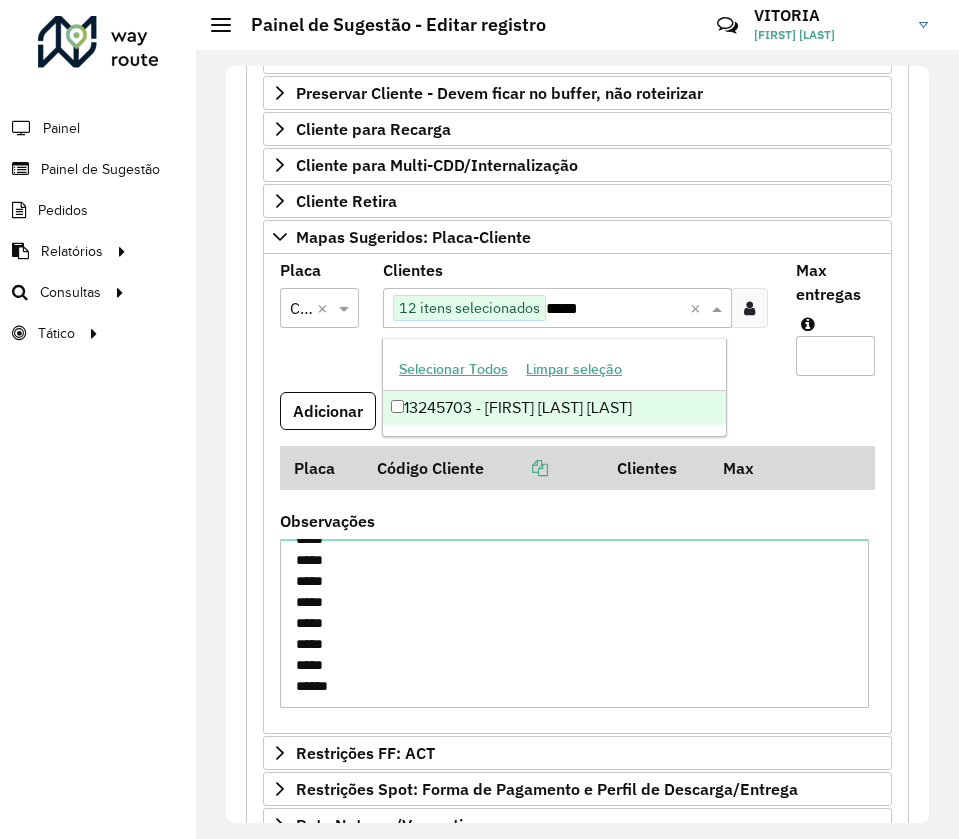 click on "13245703 - [FIRST] [LAST] [LAST]" at bounding box center (554, 408) 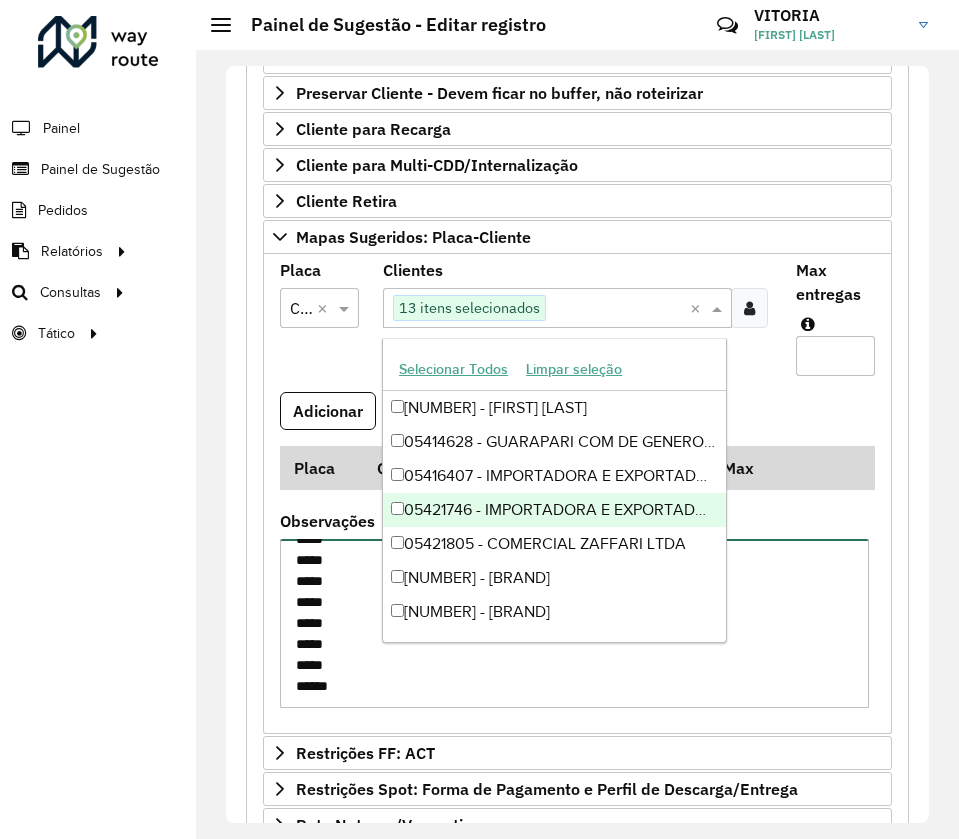 click on "*****
*****
*****
*****
*****
*****
*****
*****
*****
*****
*****
*****
*****" at bounding box center [574, 623] 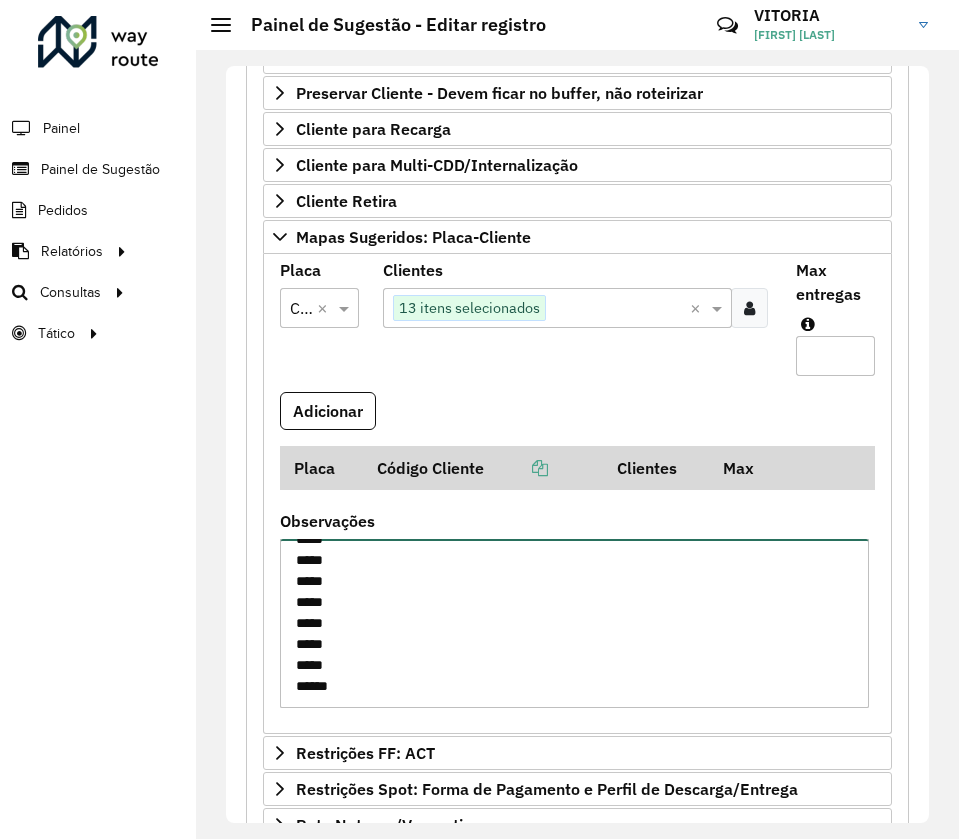 click on "*****
*****
*****
*****
*****
*****
*****
*****
*****
*****
*****
*****
*****" at bounding box center (574, 623) 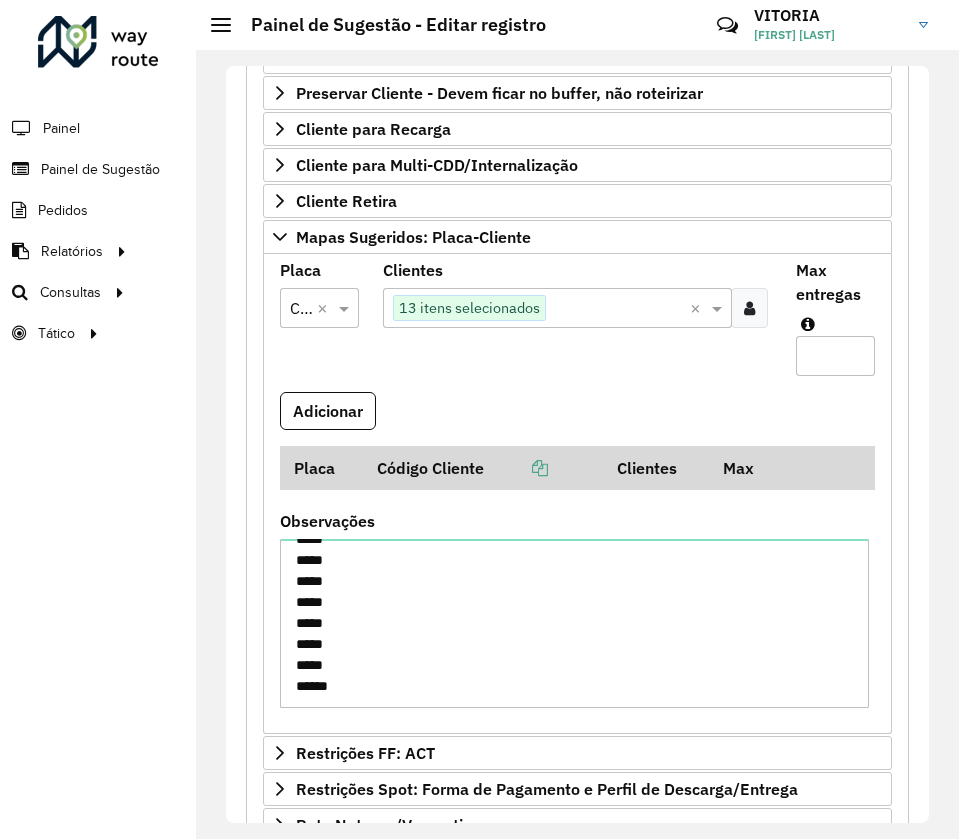 click at bounding box center (616, 309) 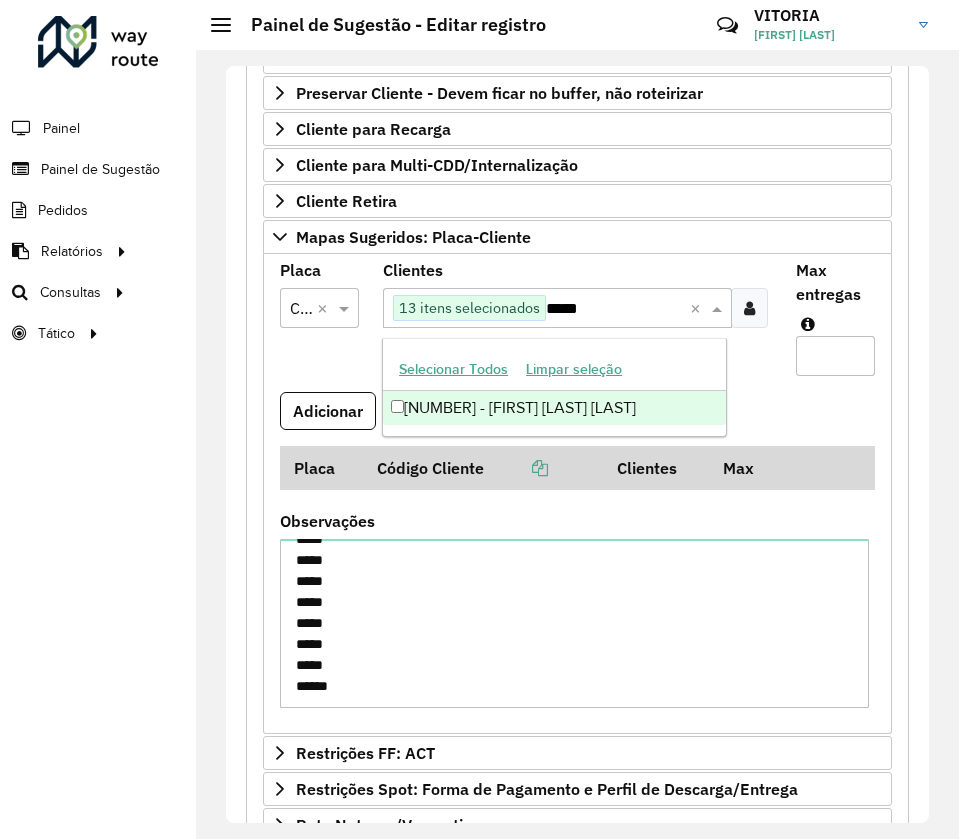 type on "*****" 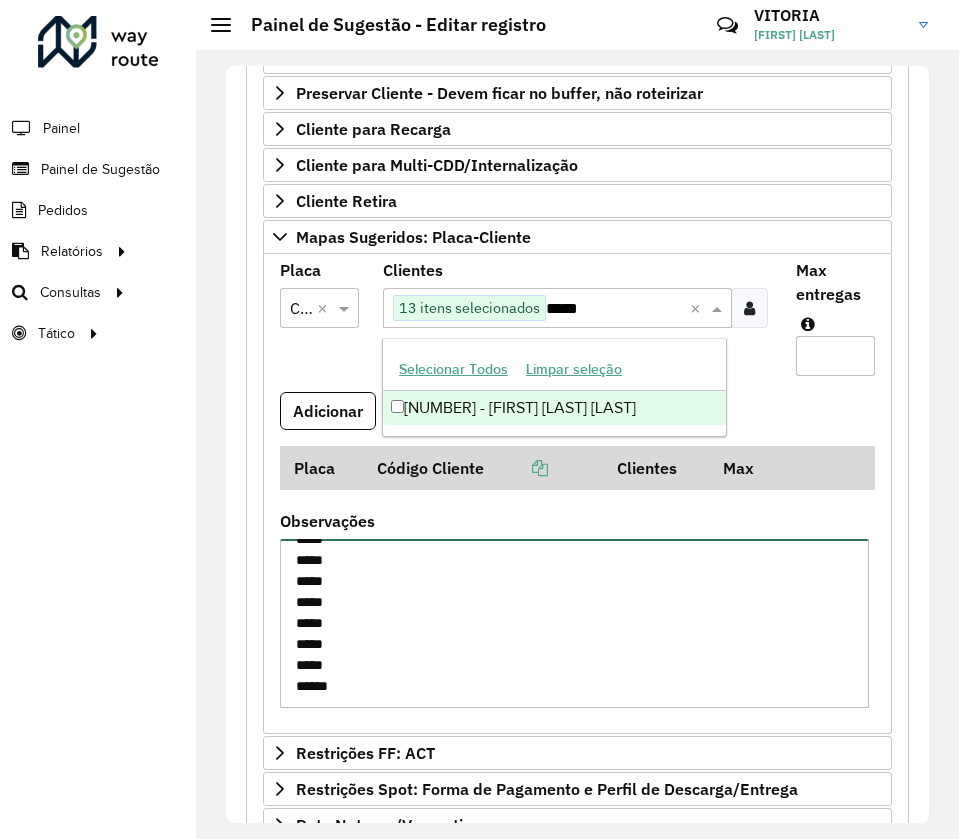 click on "*****
*****
*****
*****
*****
*****
*****
*****
*****
*****
*****
*****
*****" at bounding box center [574, 623] 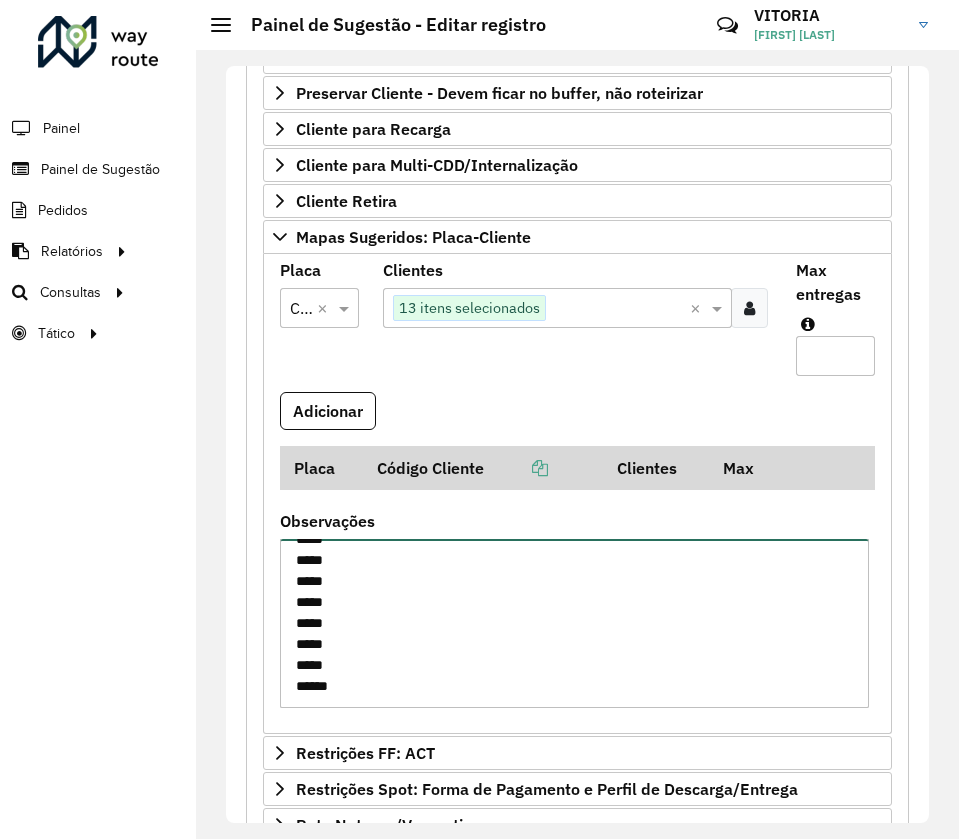 click on "*****
*****
*****
*****
*****
*****
*****
*****
*****
*****
*****
*****
*****" at bounding box center (574, 623) 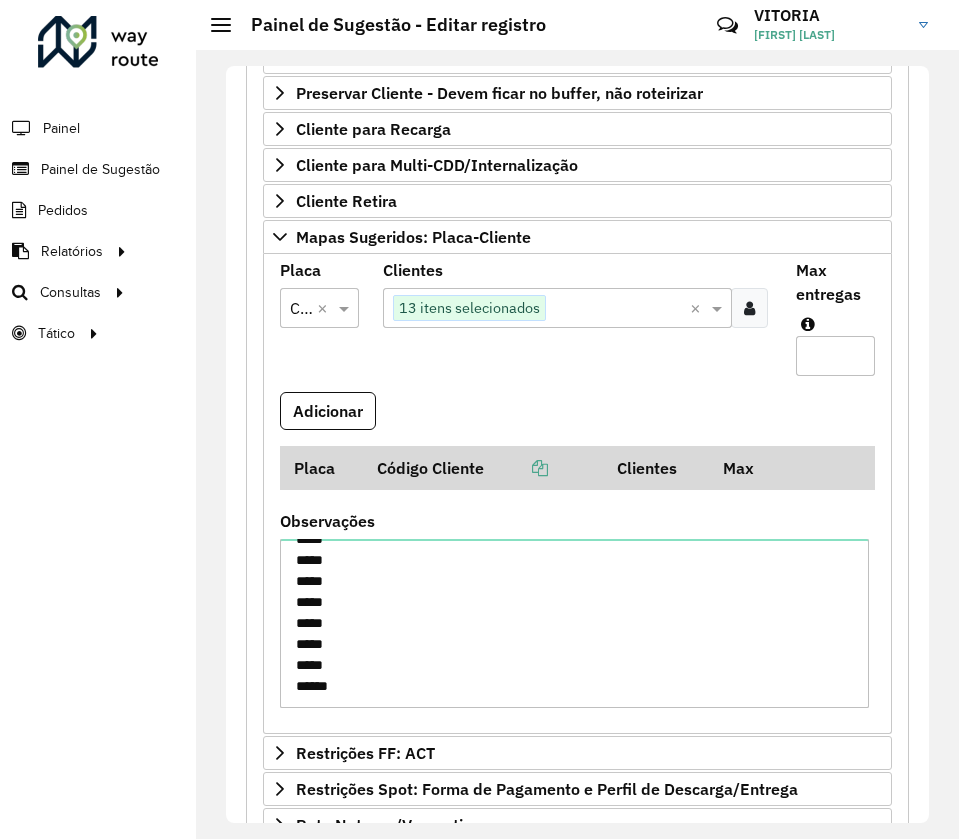 click at bounding box center [616, 309] 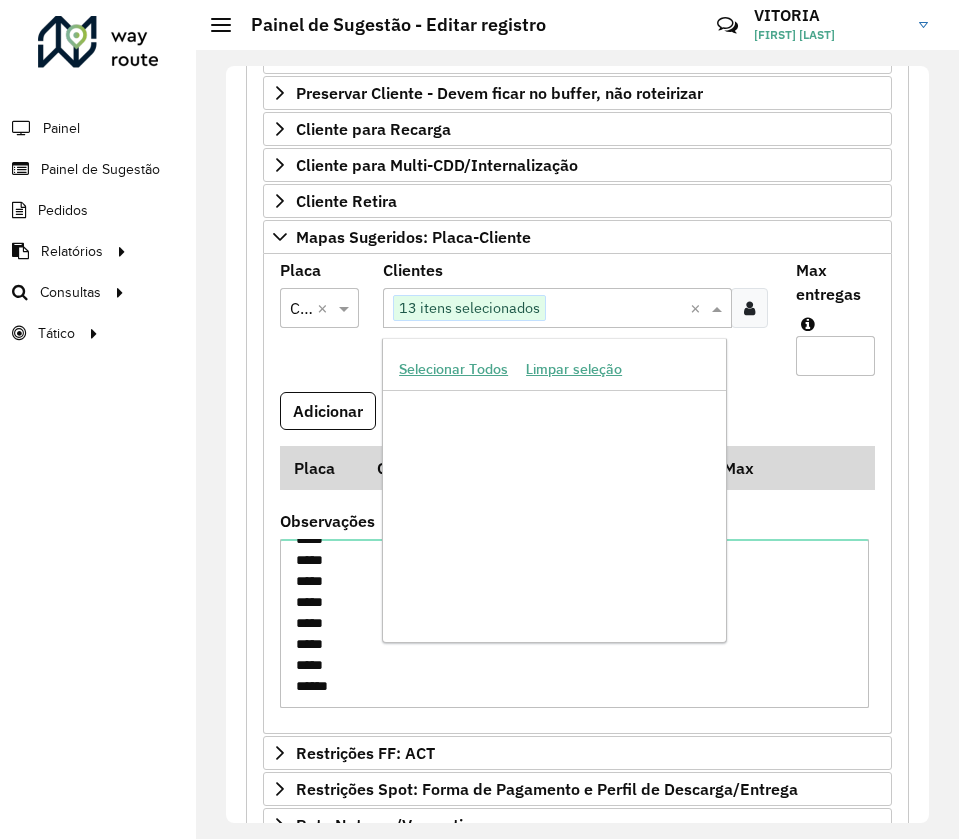 paste on "*****" 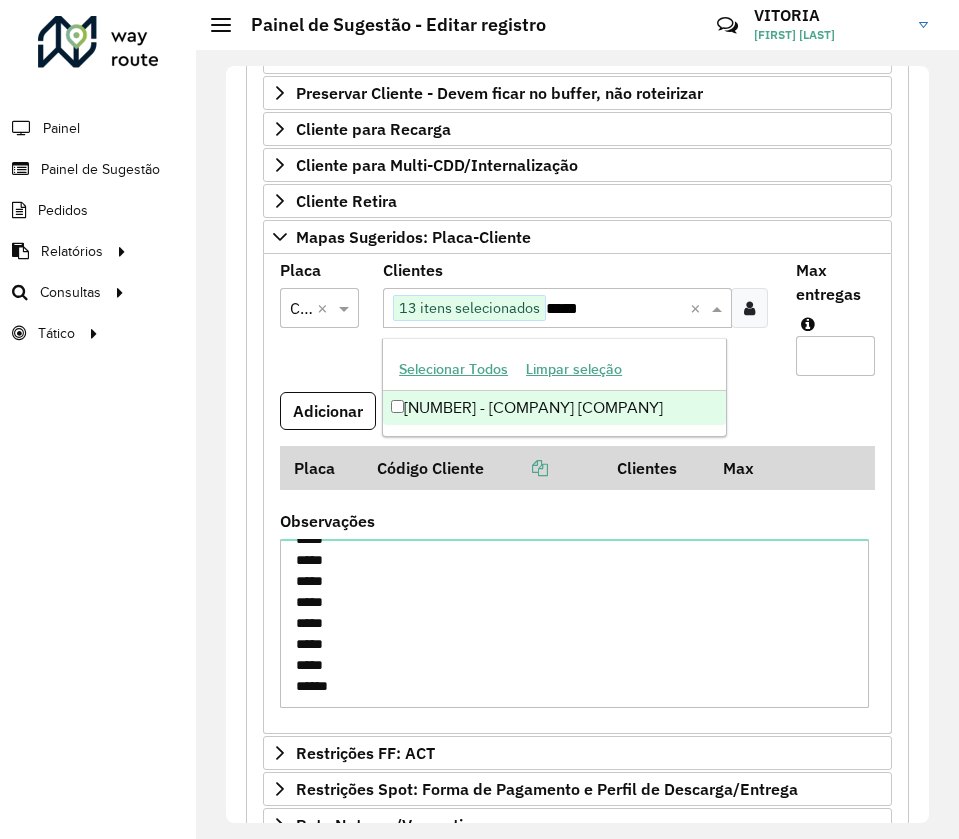 type on "*****" 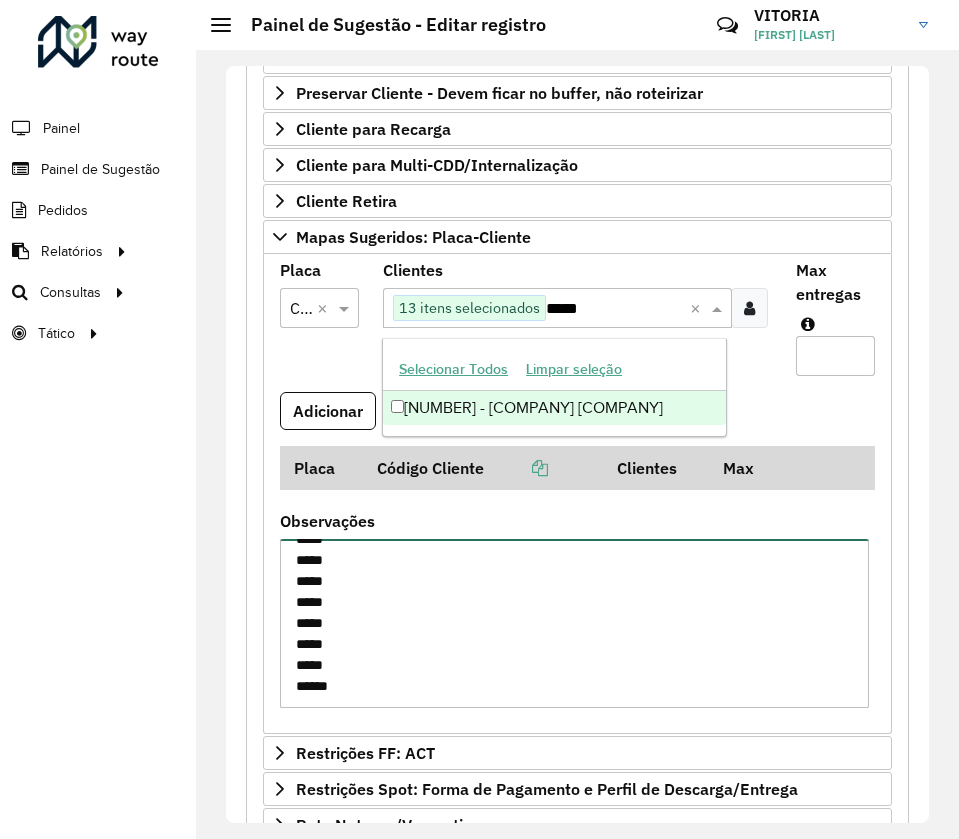 click on "*****
*****
*****
*****
*****
*****
*****
*****
*****
*****
*****
*****
*****" at bounding box center [574, 623] 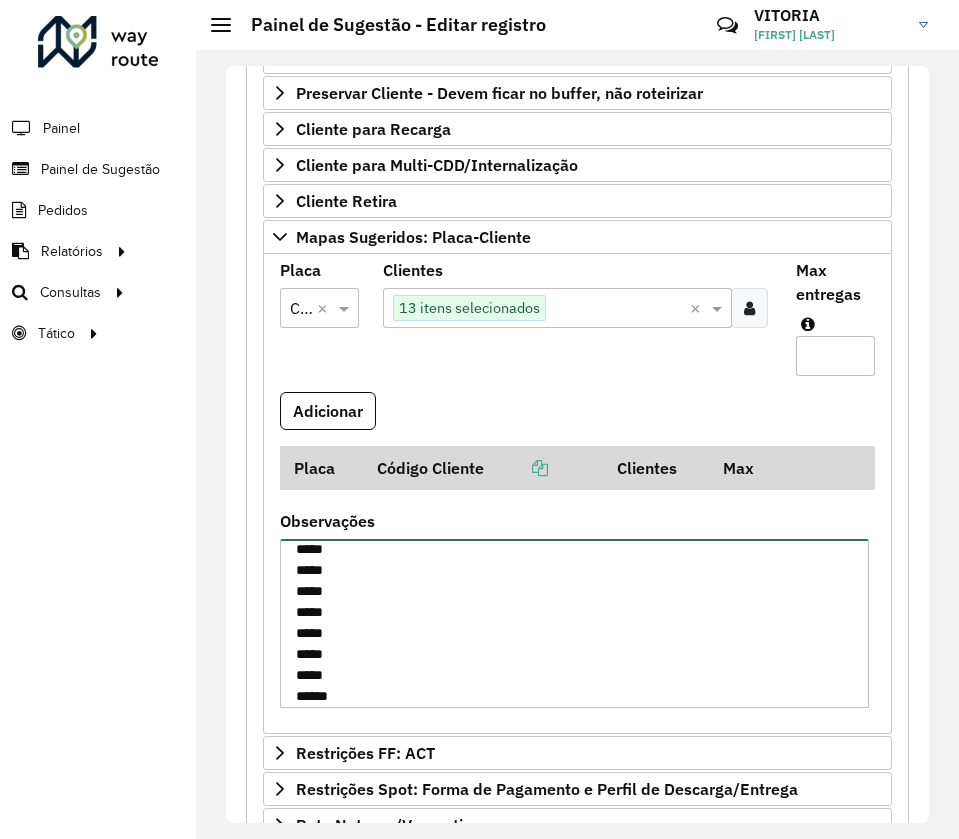 click on "*****
*****
*****
*****
*****
*****
*****
*****
*****
*****
*****
*****
*****" at bounding box center (574, 623) 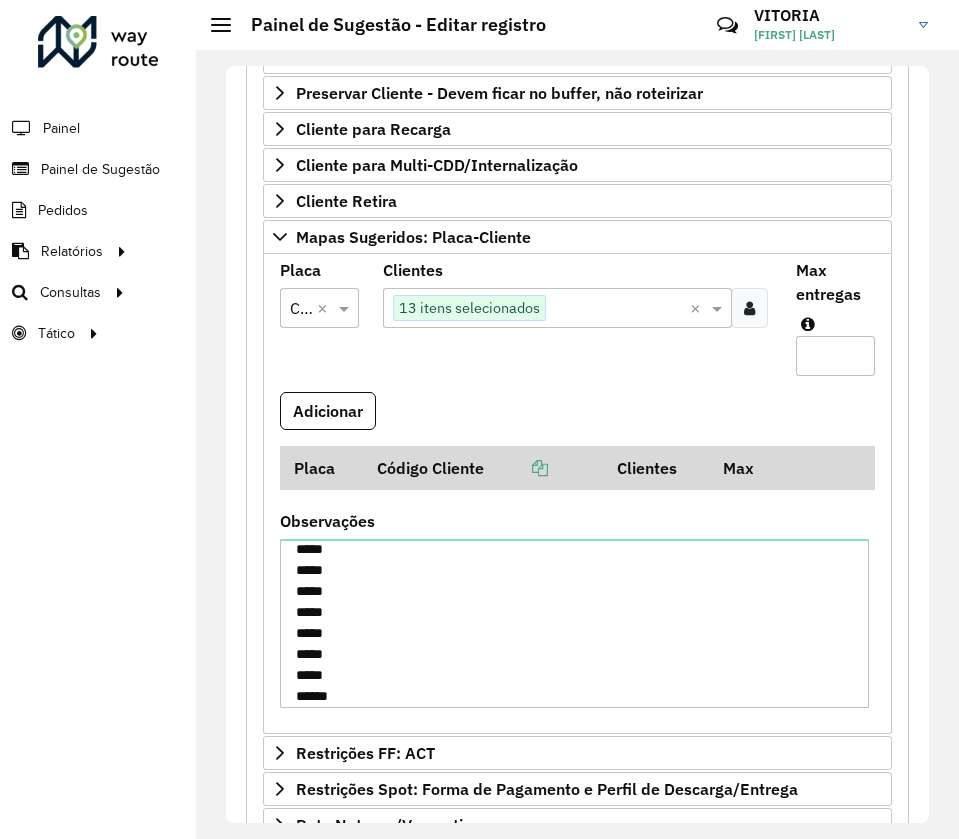 click on "Clique no botão para buscar clientes 13 itens selecionados" at bounding box center [536, 308] 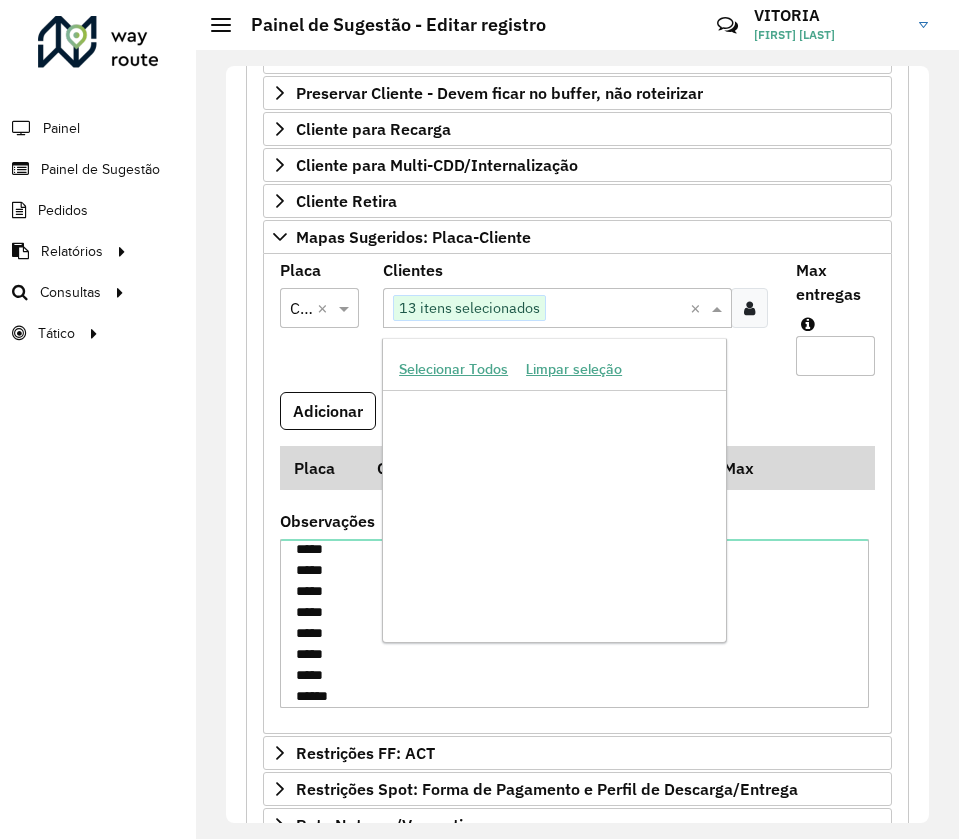 paste on "*****" 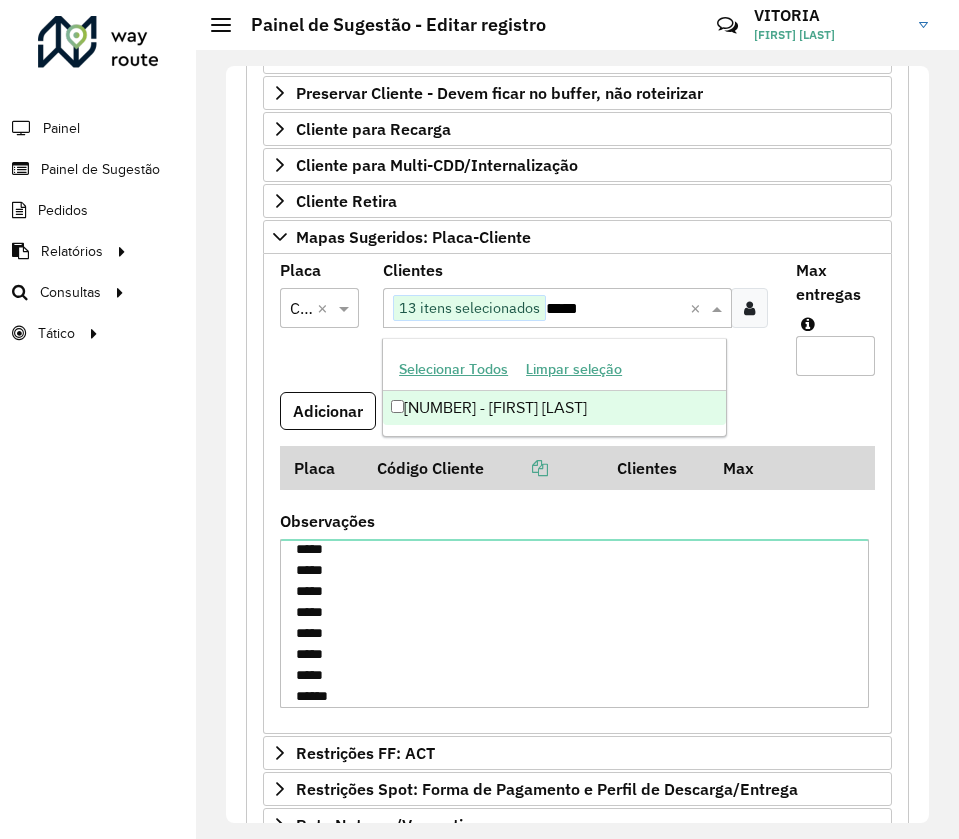 type on "*****" 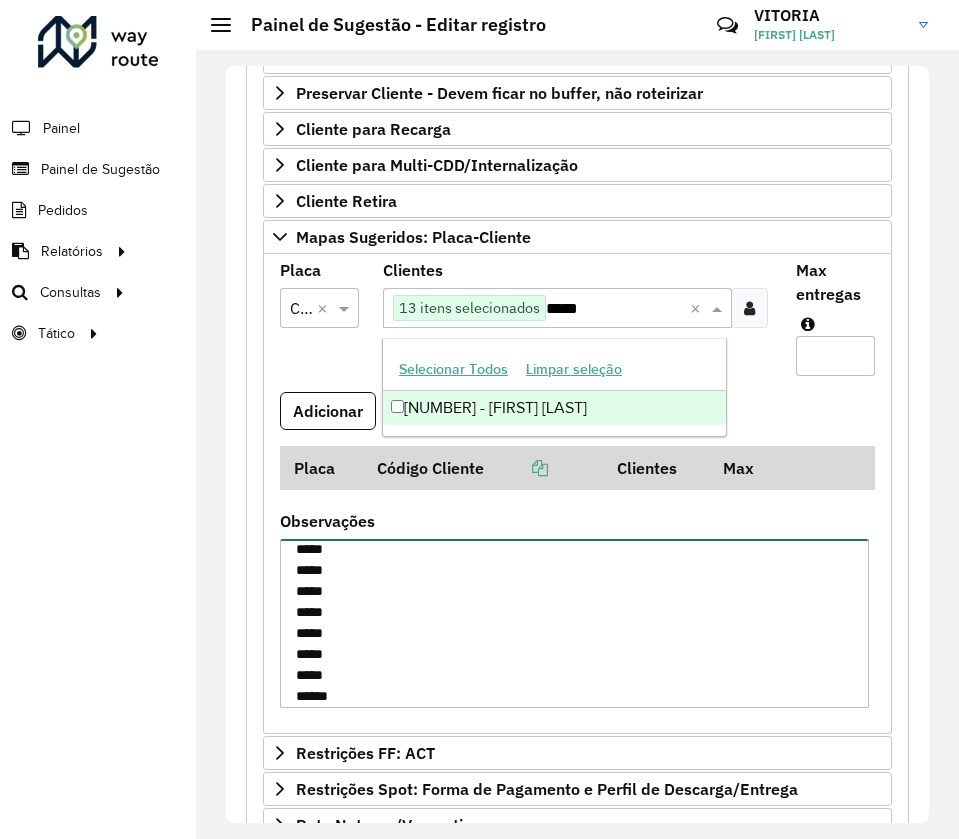 click on "*****
*****
*****
*****
*****
*****
*****
*****
*****
*****
*****
*****
*****" at bounding box center [574, 623] 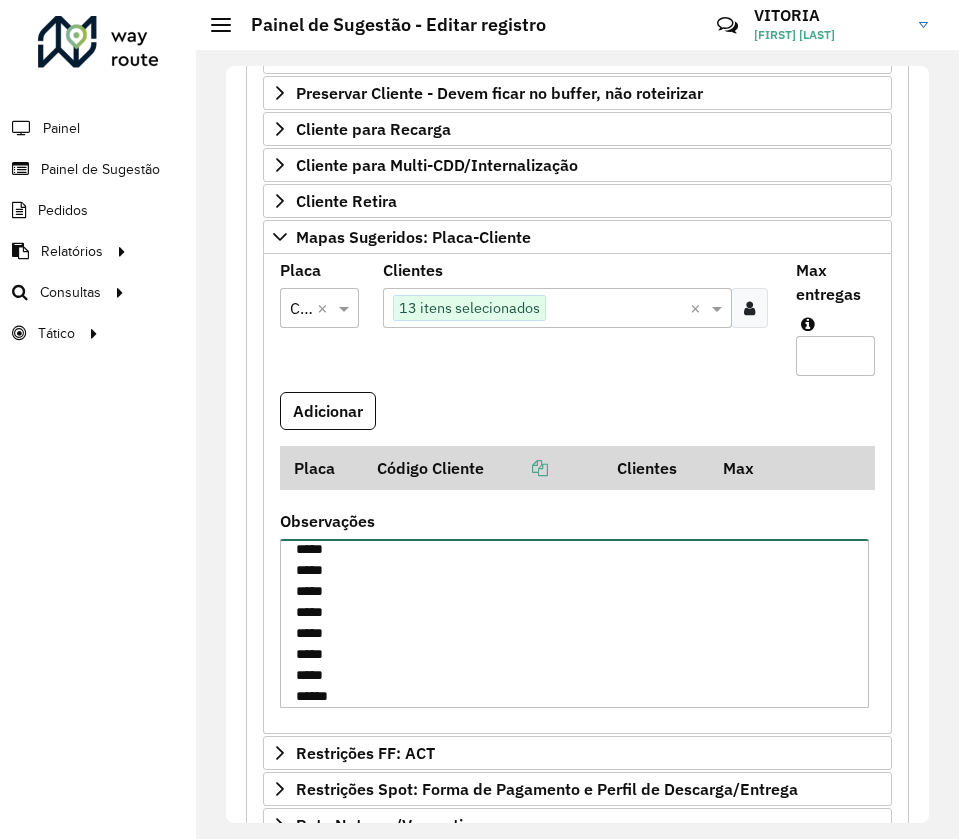 scroll, scrollTop: 95, scrollLeft: 0, axis: vertical 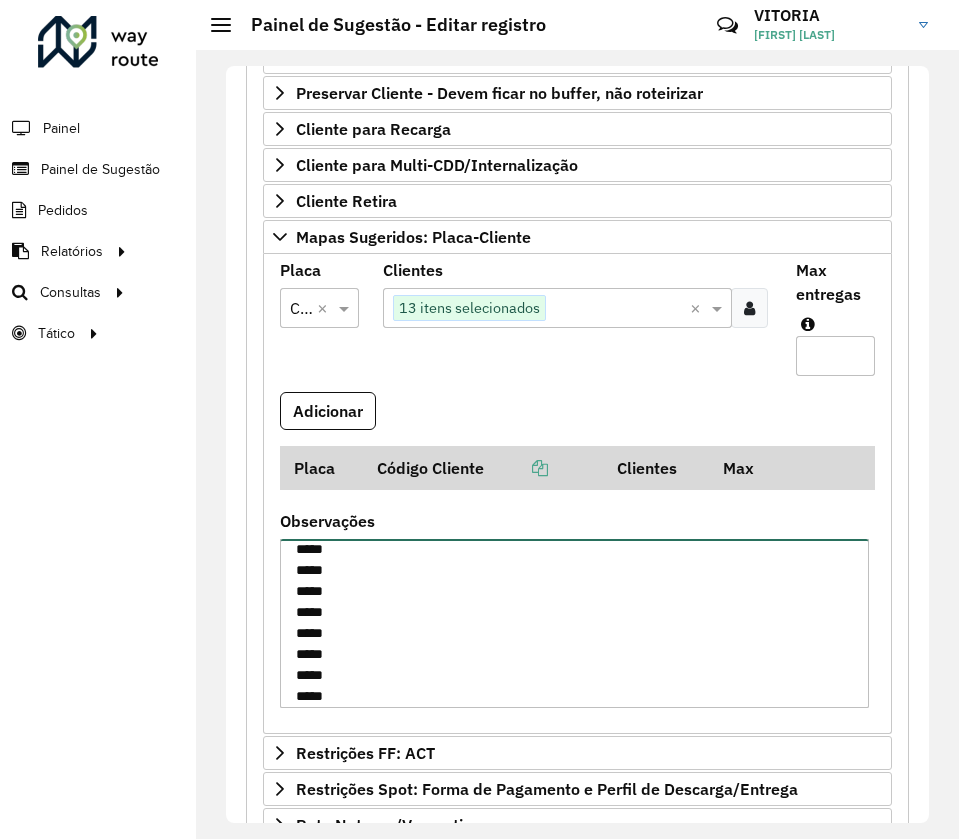 click on "*****
*****
*****
*****
*****
*****
*****
*****
*****
*****
*****
*****
*****" at bounding box center (574, 623) 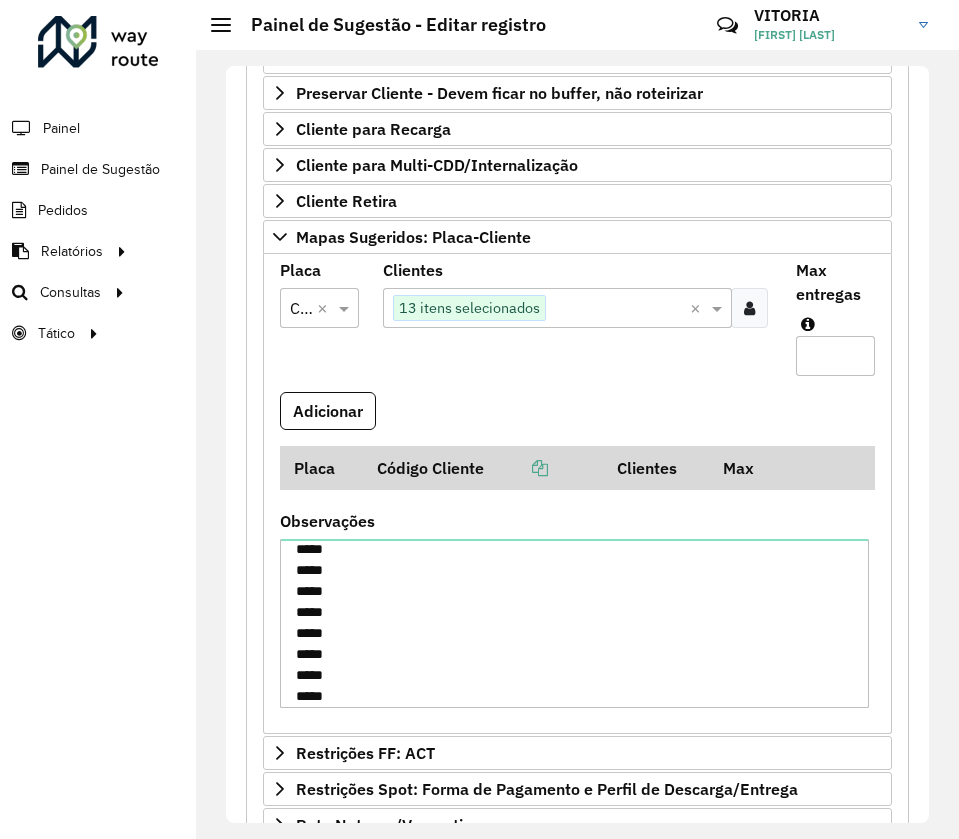 click at bounding box center (616, 309) 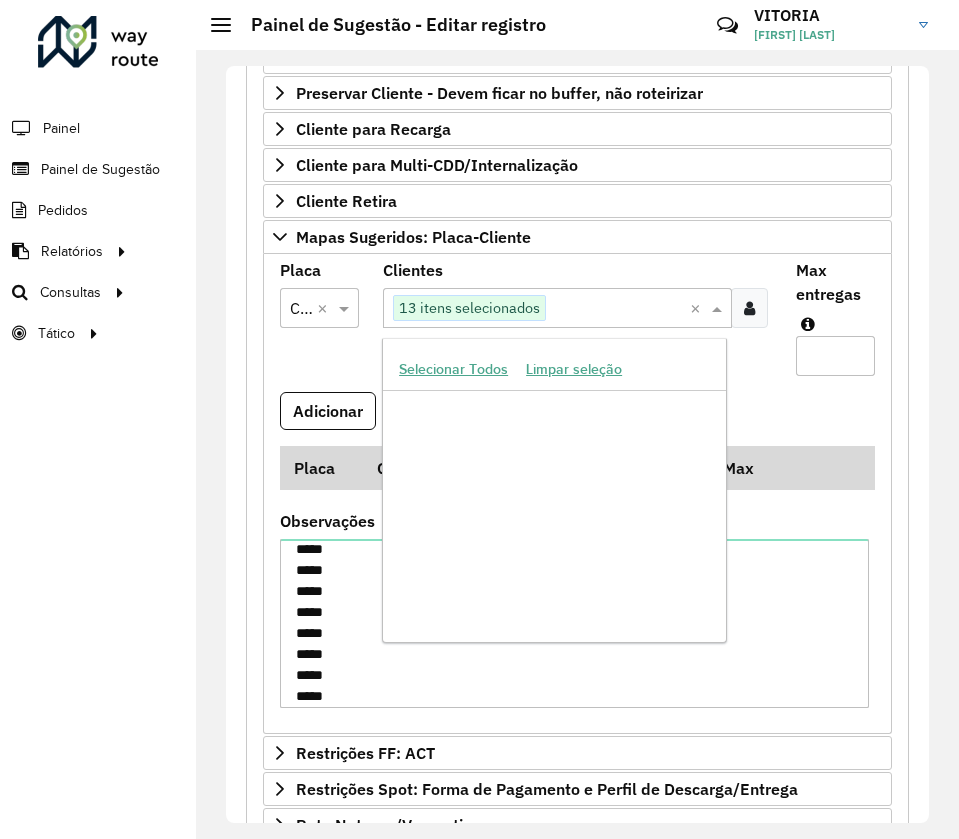 paste on "*****" 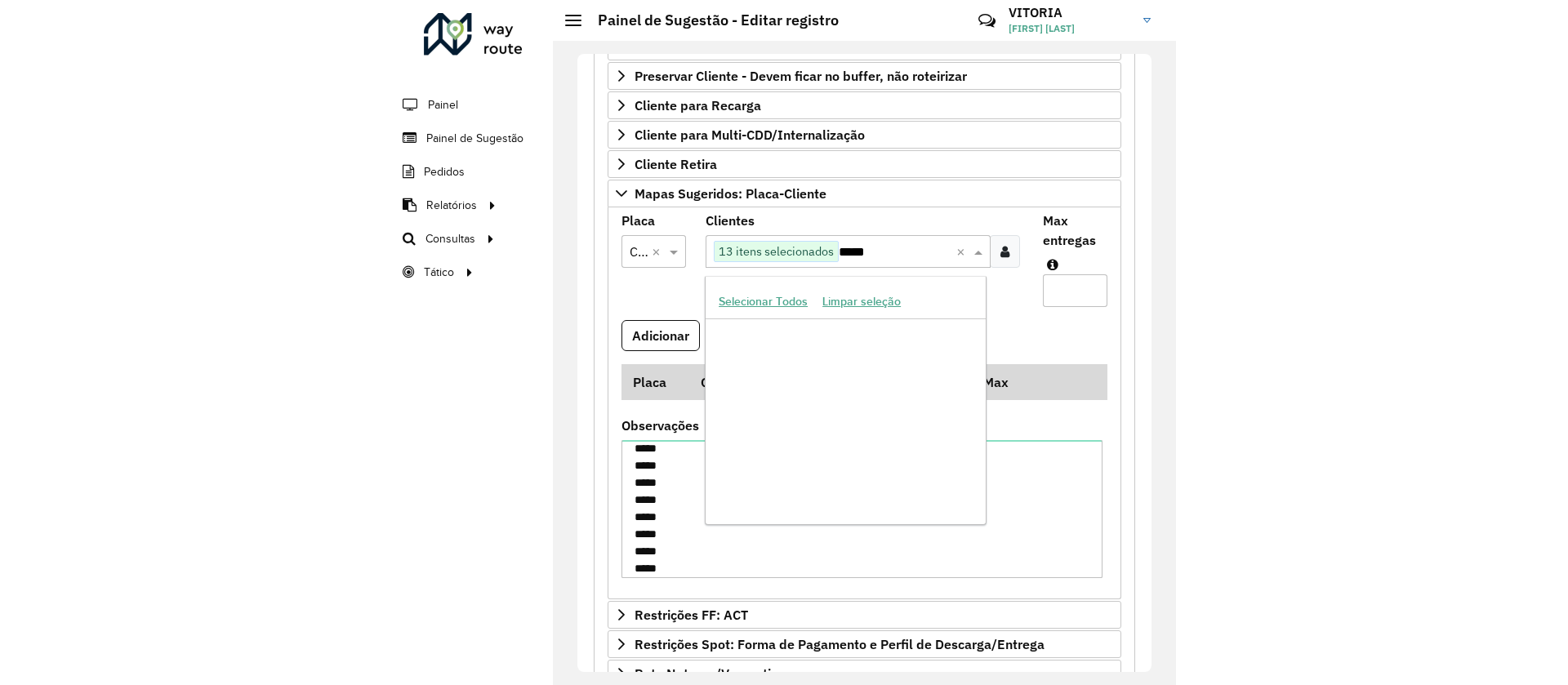 scroll, scrollTop: 0, scrollLeft: 0, axis: both 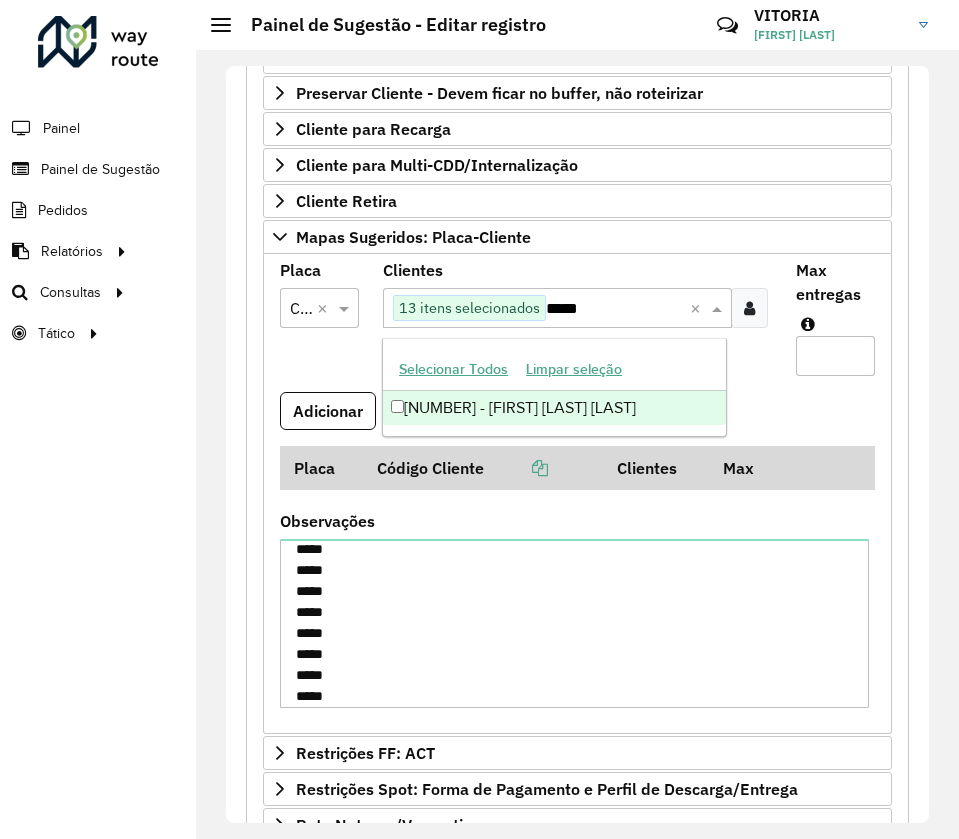 type on "*****" 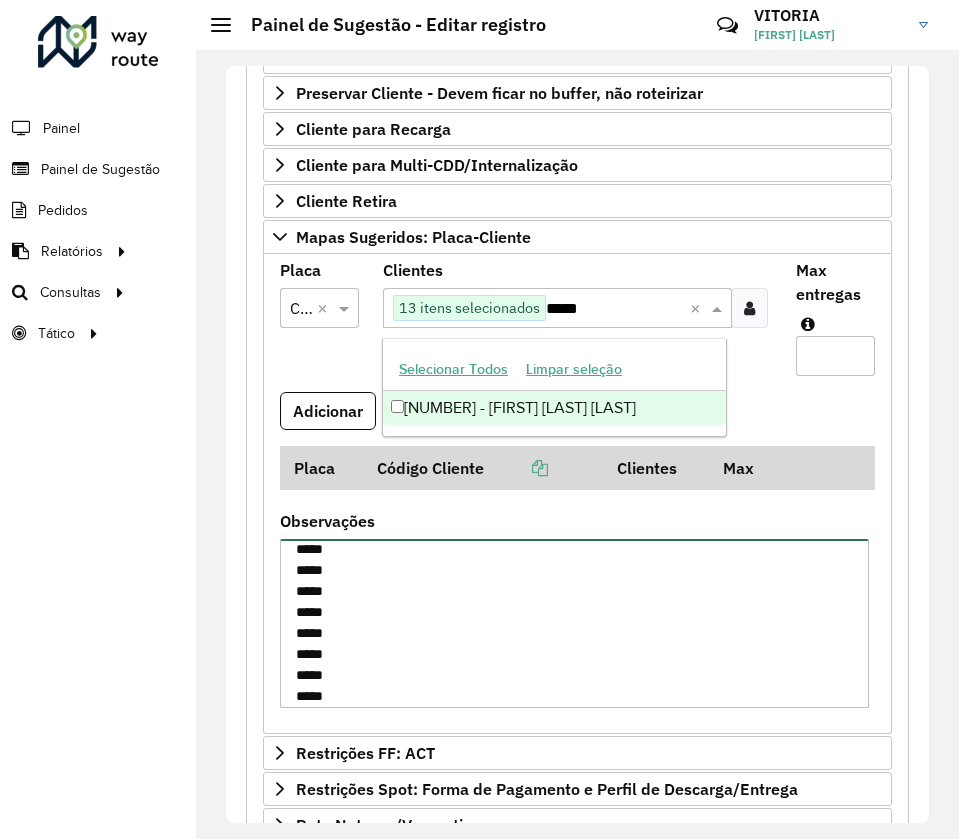 click on "*****
*****
*****
*****
*****
*****
*****
*****
*****
*****
*****
*****
*****" at bounding box center (574, 623) 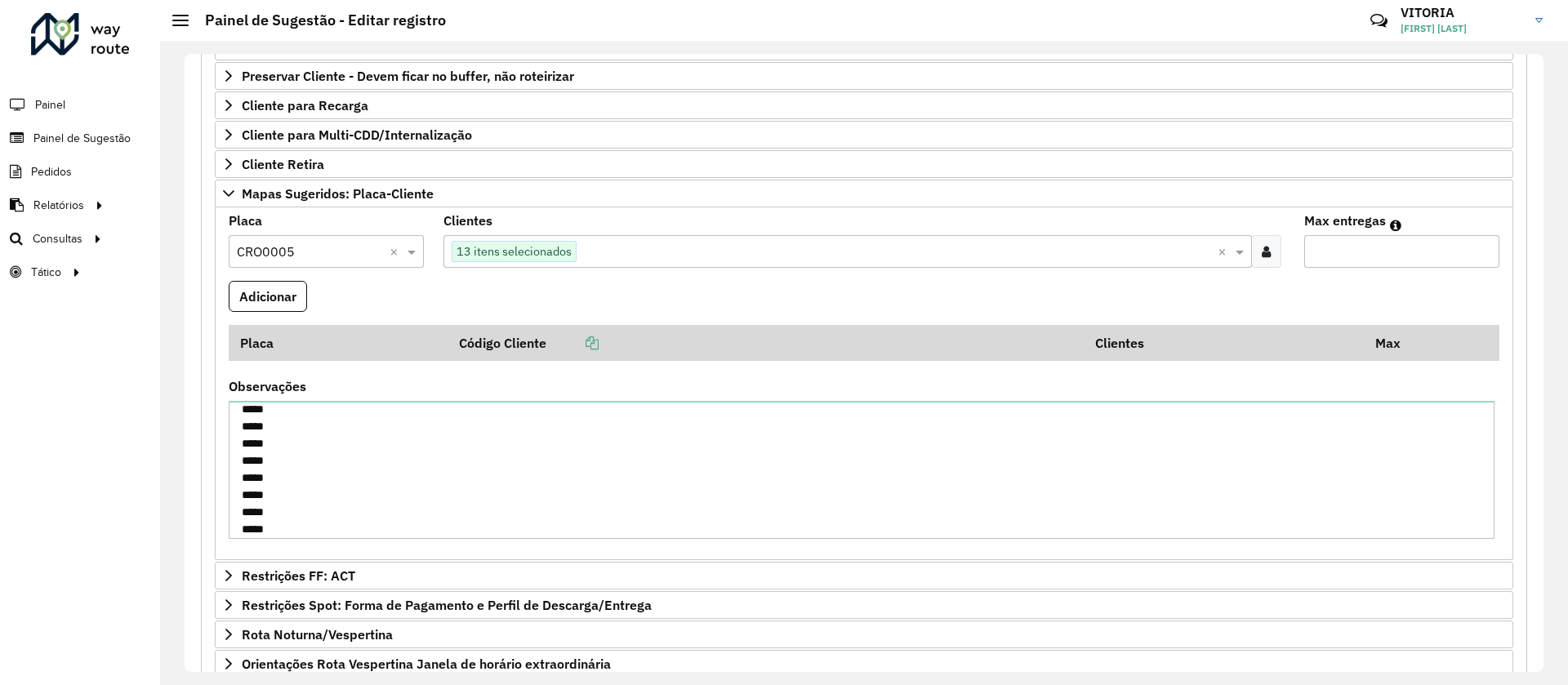 click on "Max entregas" at bounding box center [1401, 251] 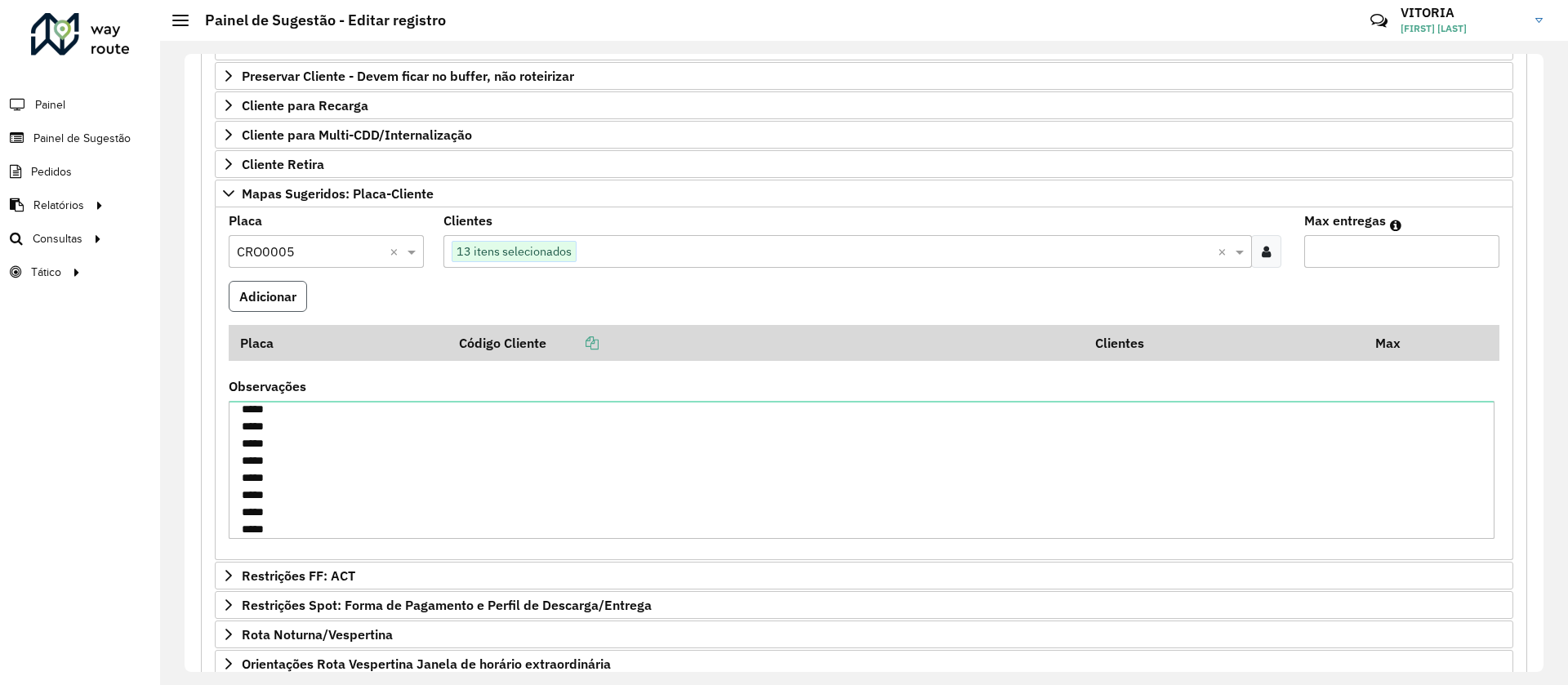 click on "Adicionar" at bounding box center [268, 296] 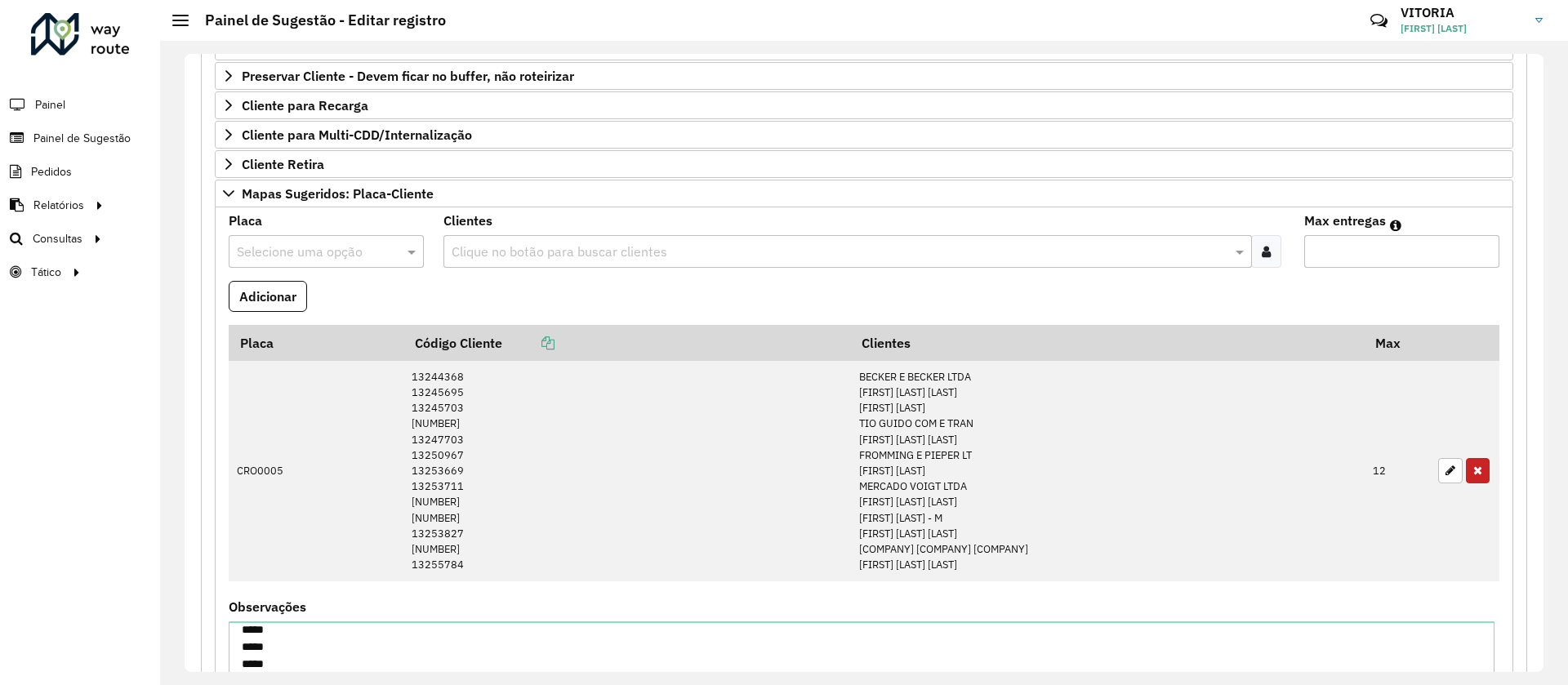 scroll, scrollTop: 438, scrollLeft: 0, axis: vertical 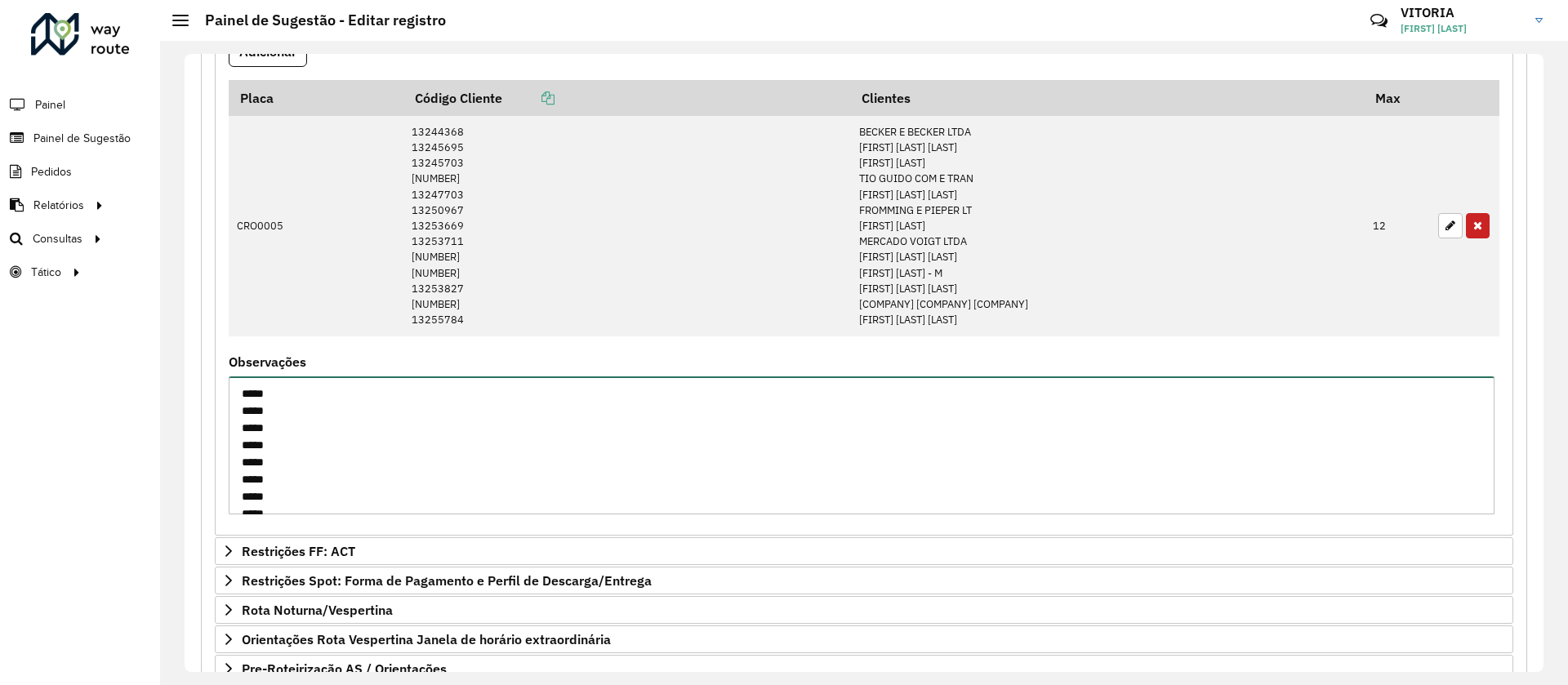 drag, startPoint x: 289, startPoint y: 482, endPoint x: 217, endPoint y: 317, distance: 180.025 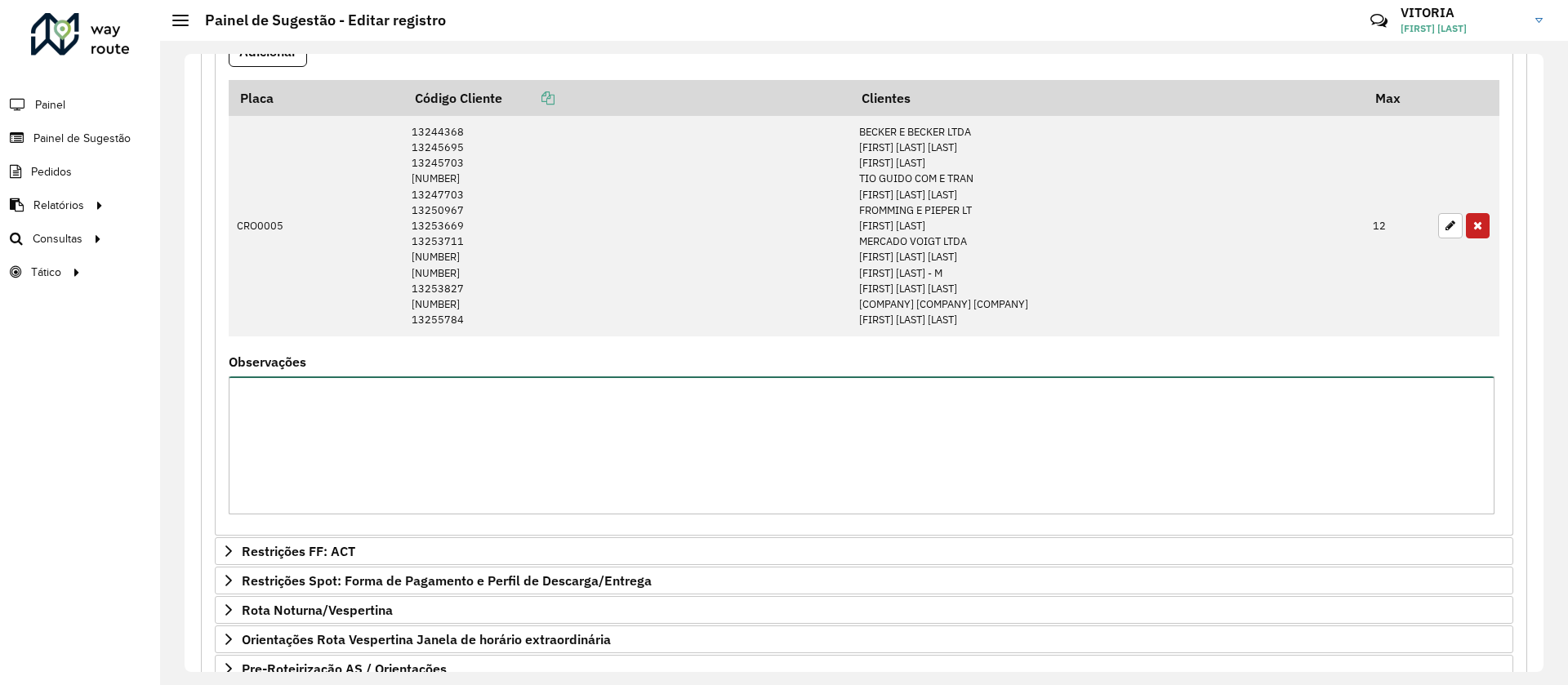 type 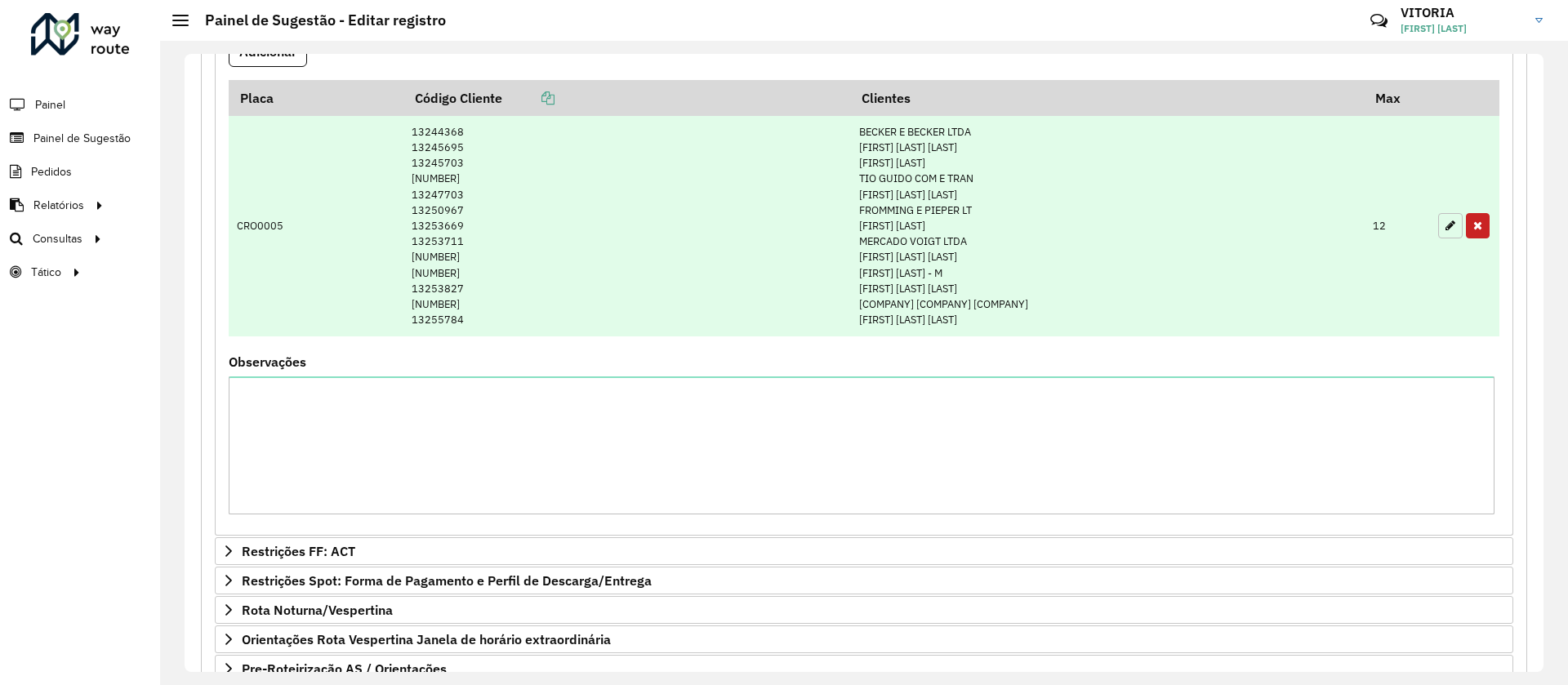 click at bounding box center [1450, 225] 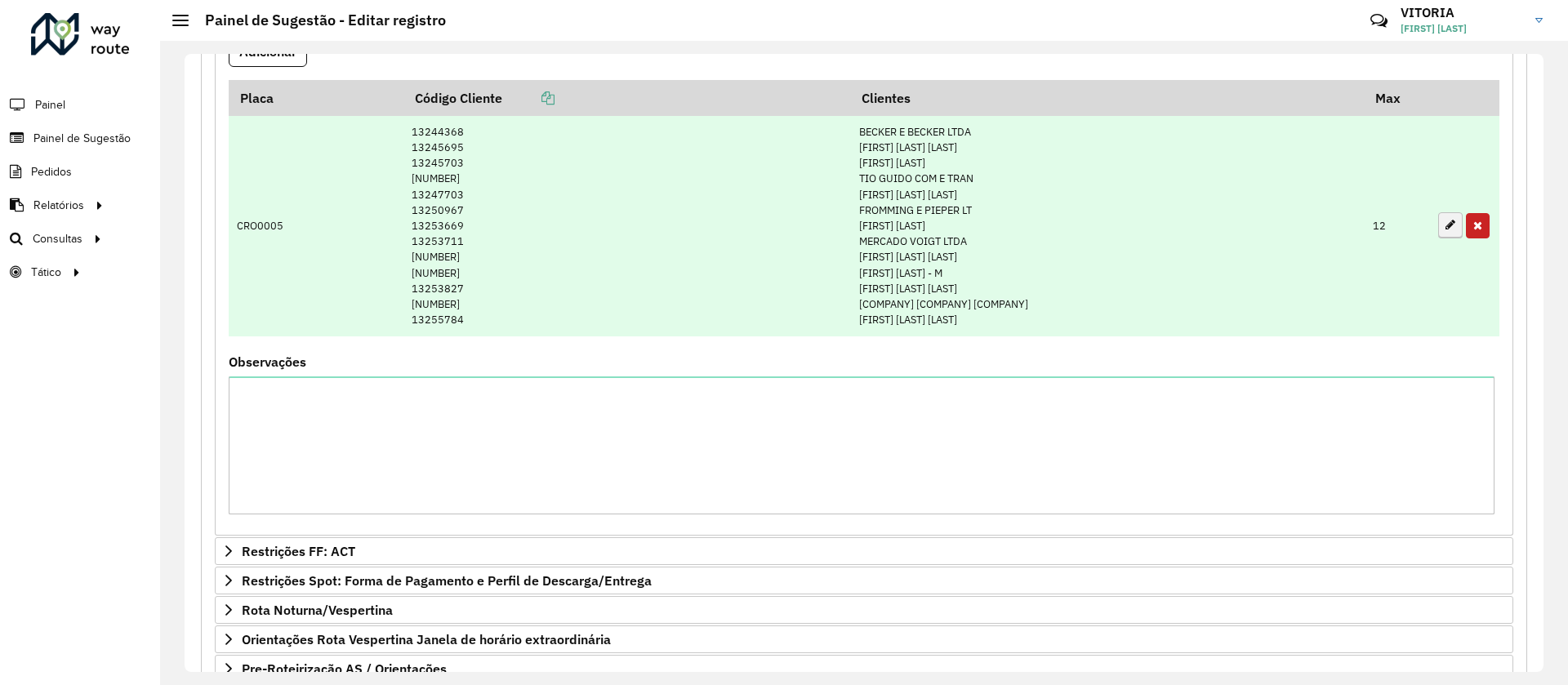 type on "**" 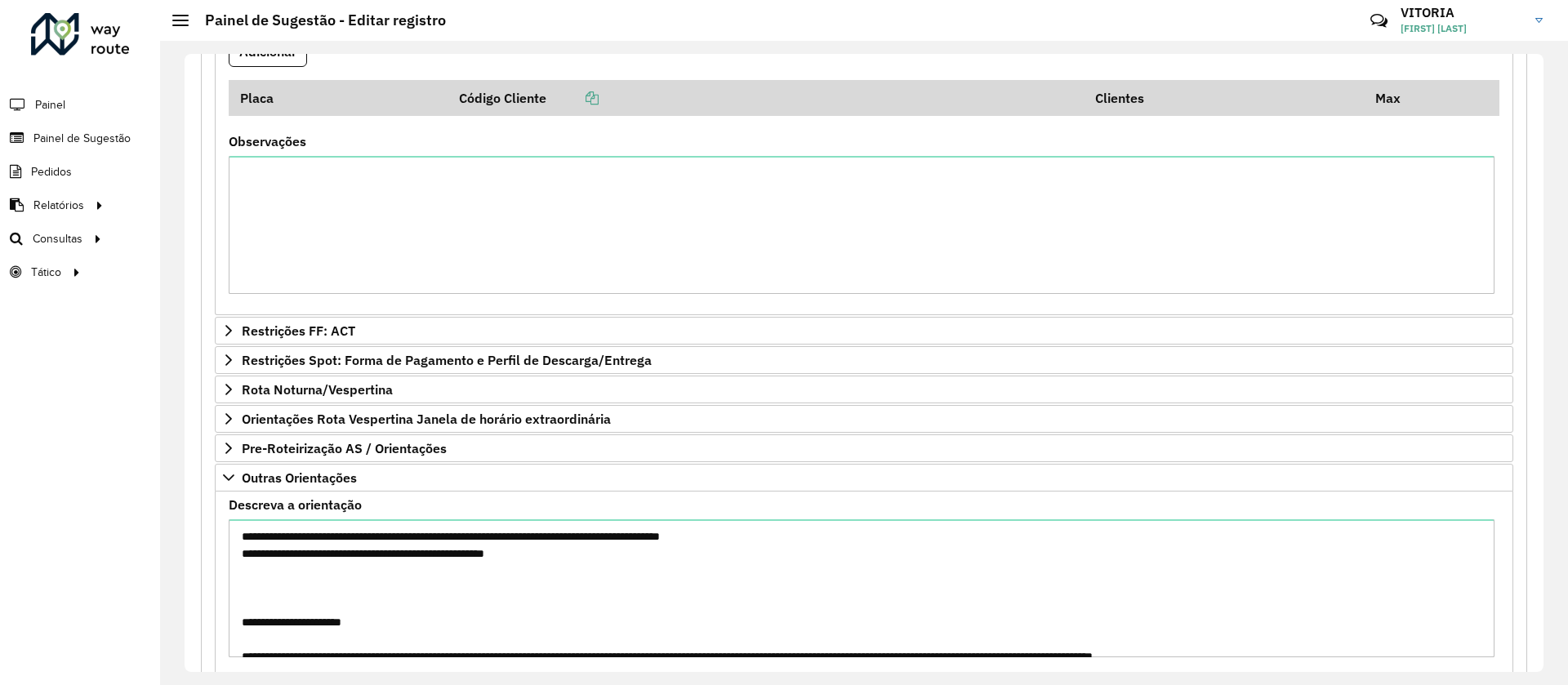scroll, scrollTop: 438, scrollLeft: 0, axis: vertical 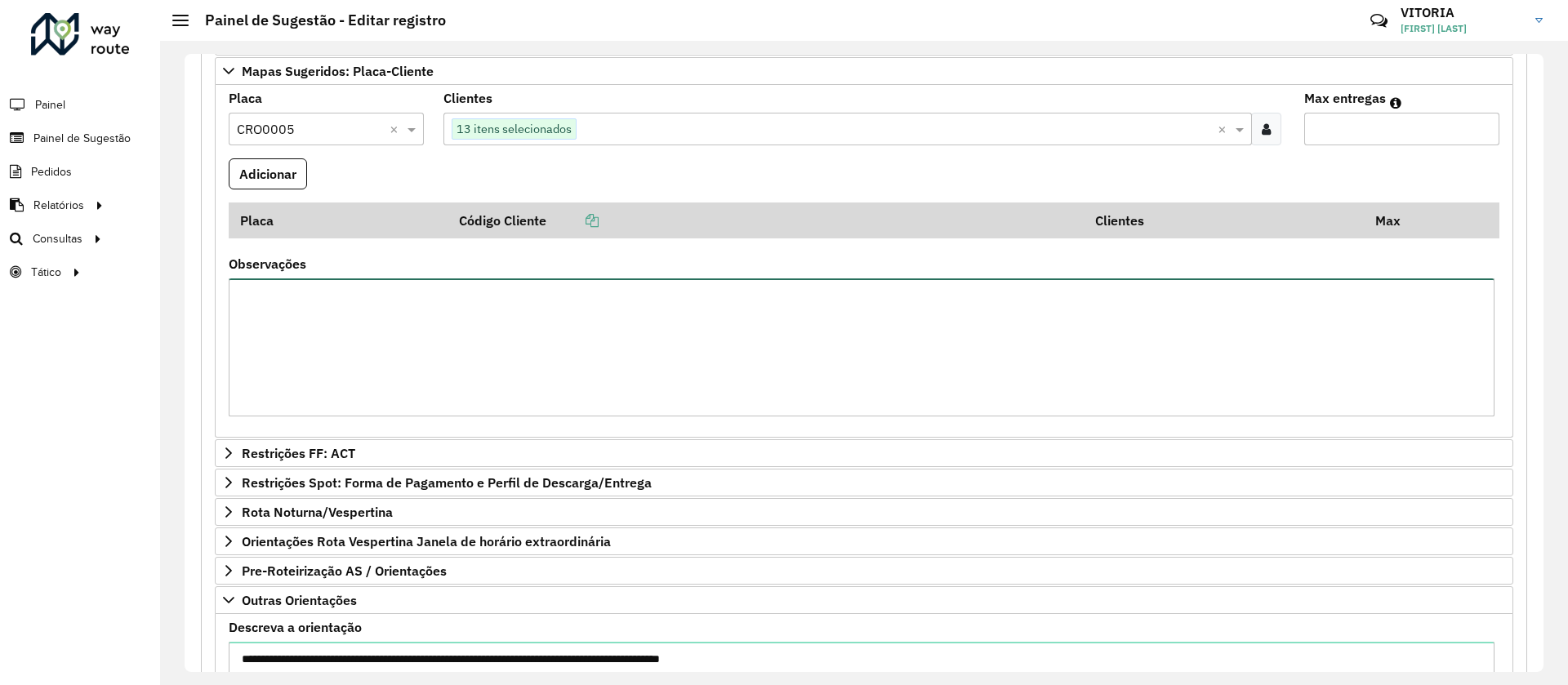 click on "Observações" at bounding box center [862, 347] 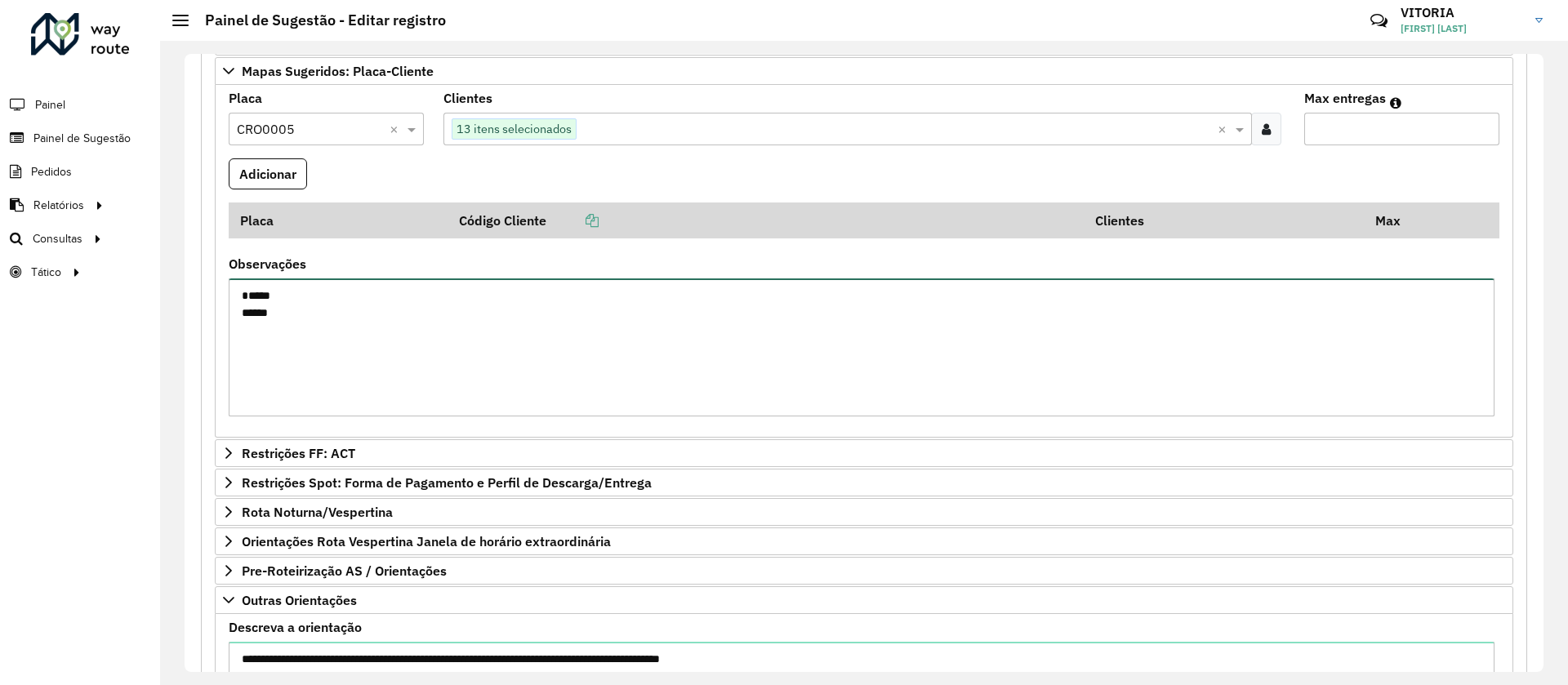drag, startPoint x: 278, startPoint y: 309, endPoint x: 222, endPoint y: 312, distance: 56.0803 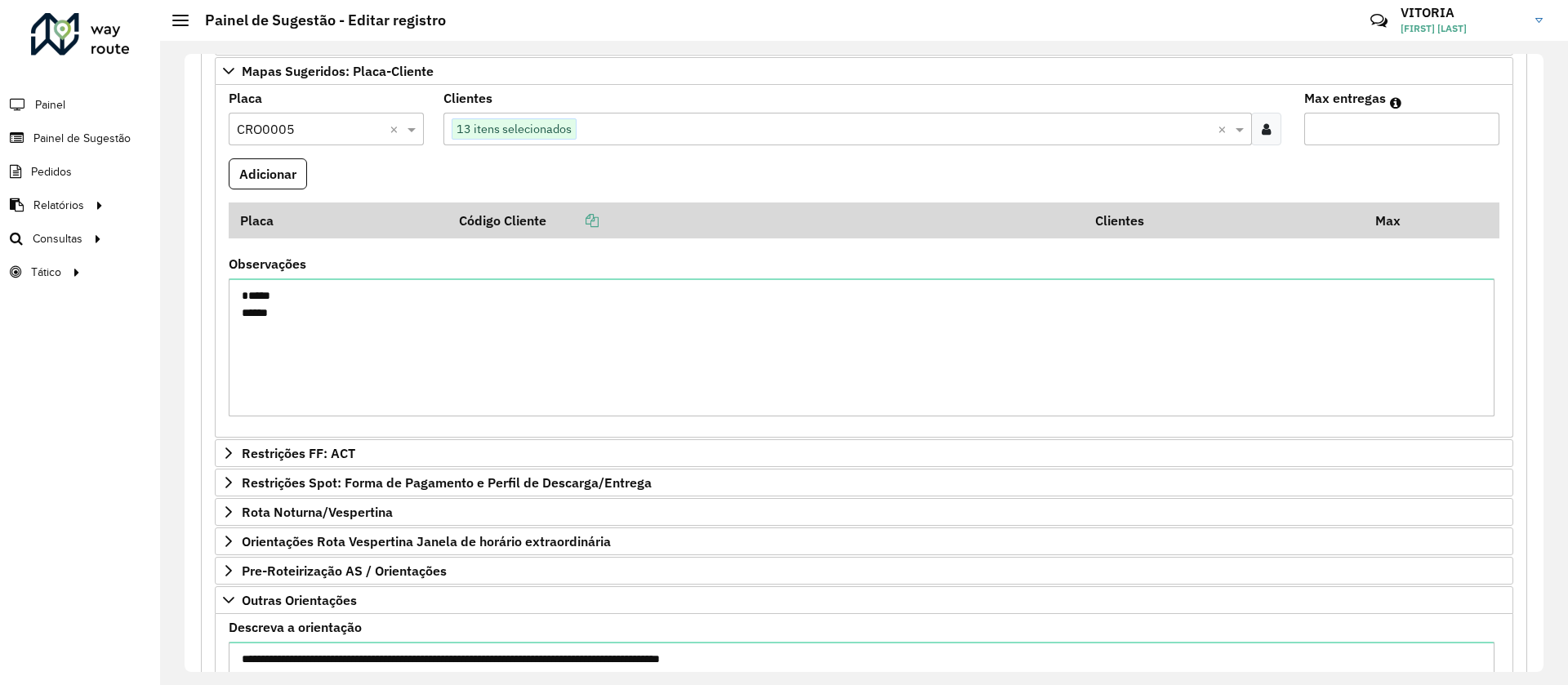 click at bounding box center [895, 130] 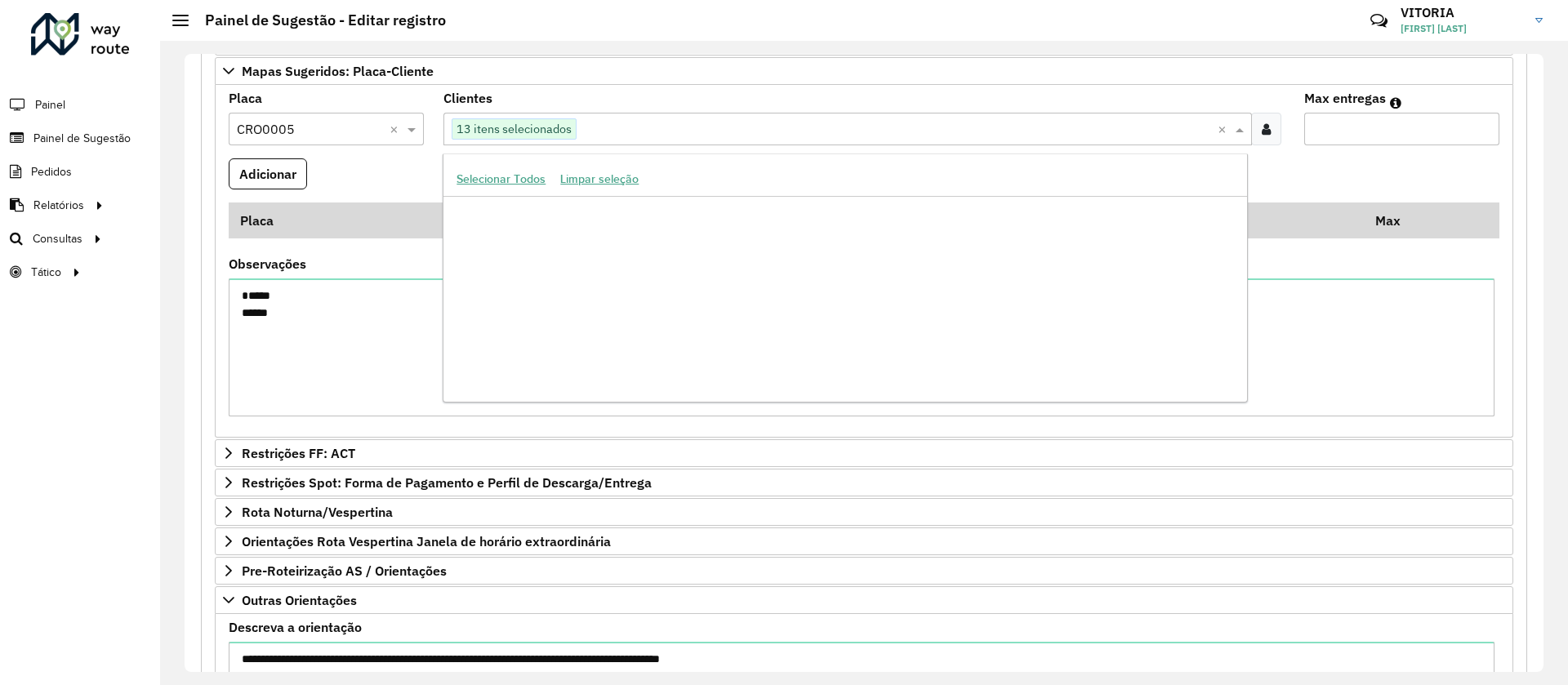 paste on "*****" 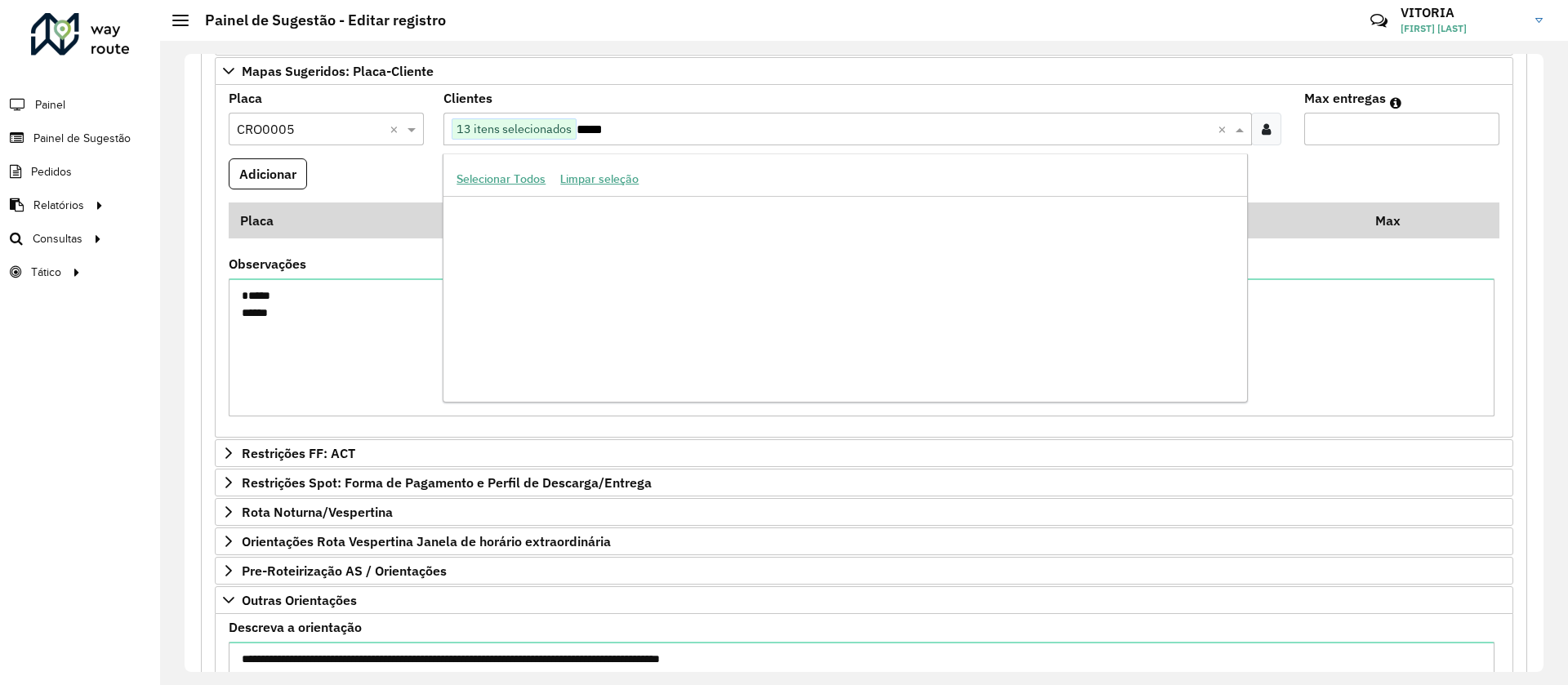 scroll, scrollTop: 0, scrollLeft: 0, axis: both 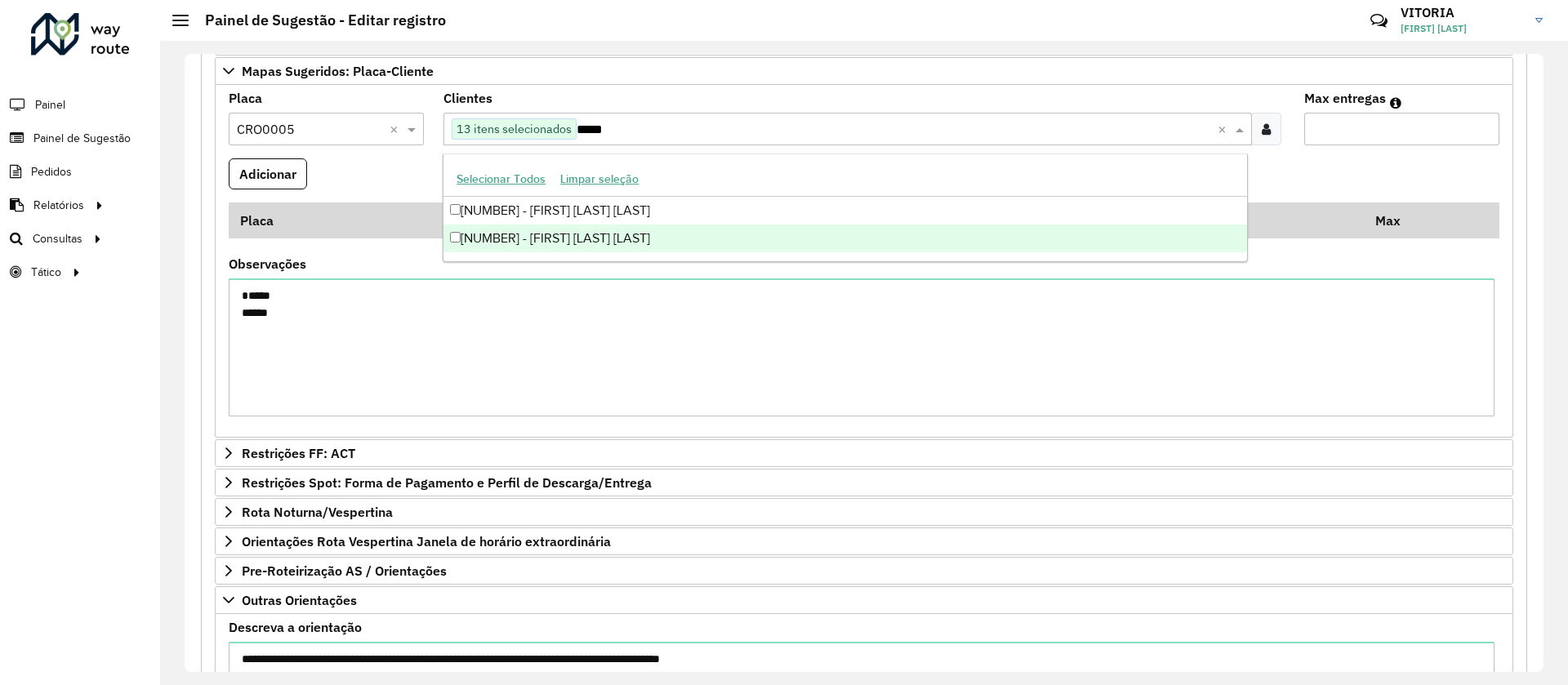 type on "*****" 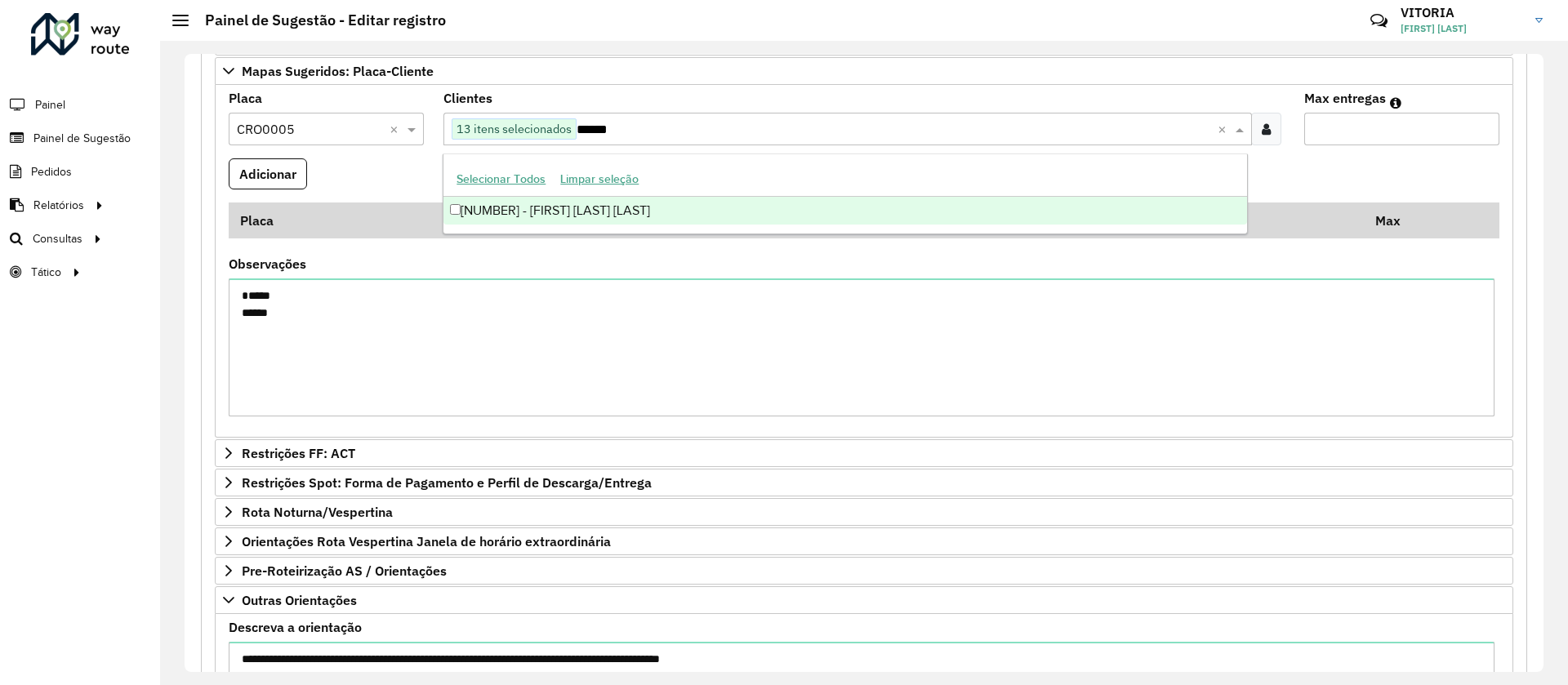 click on "[NUMBER] - [FIRST] [LAST] [LAST]" at bounding box center (844, 211) 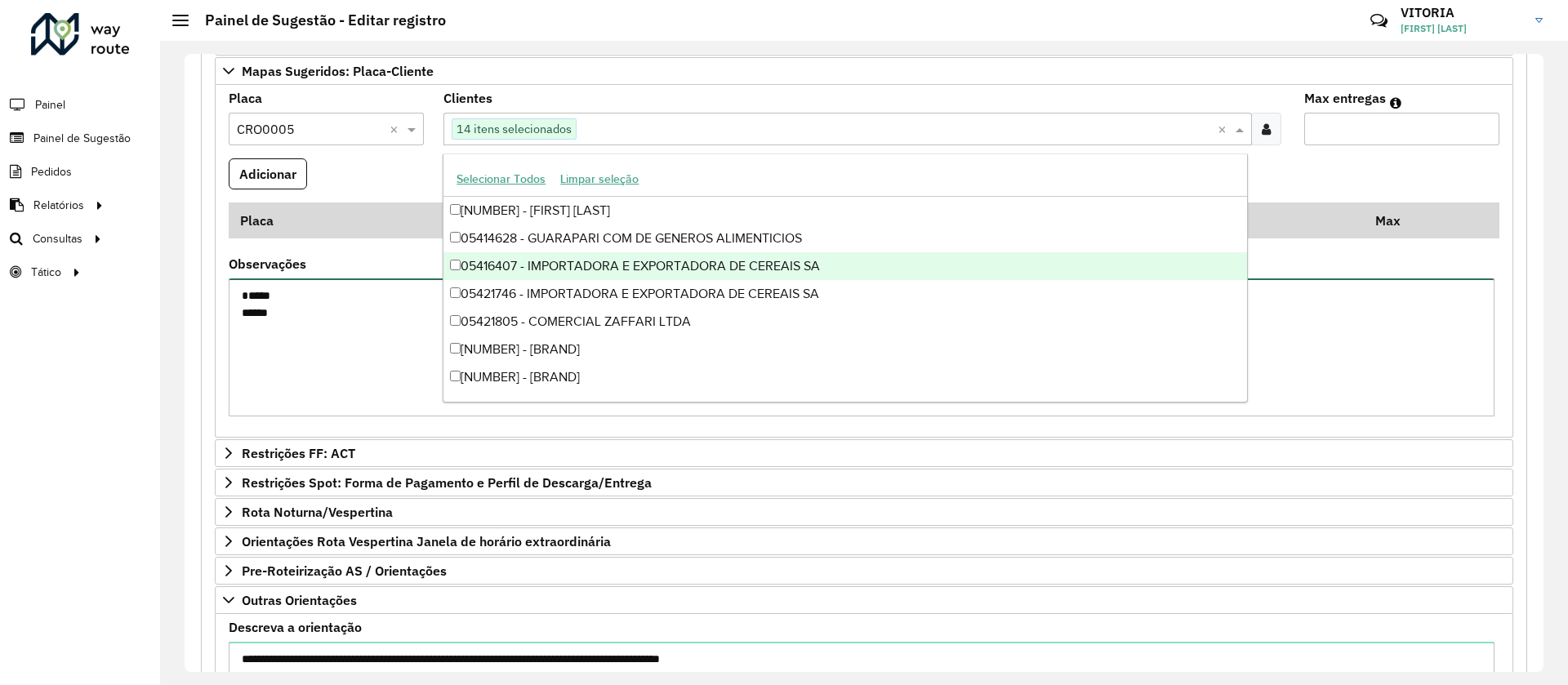 drag, startPoint x: 265, startPoint y: 334, endPoint x: 219, endPoint y: 334, distance: 46 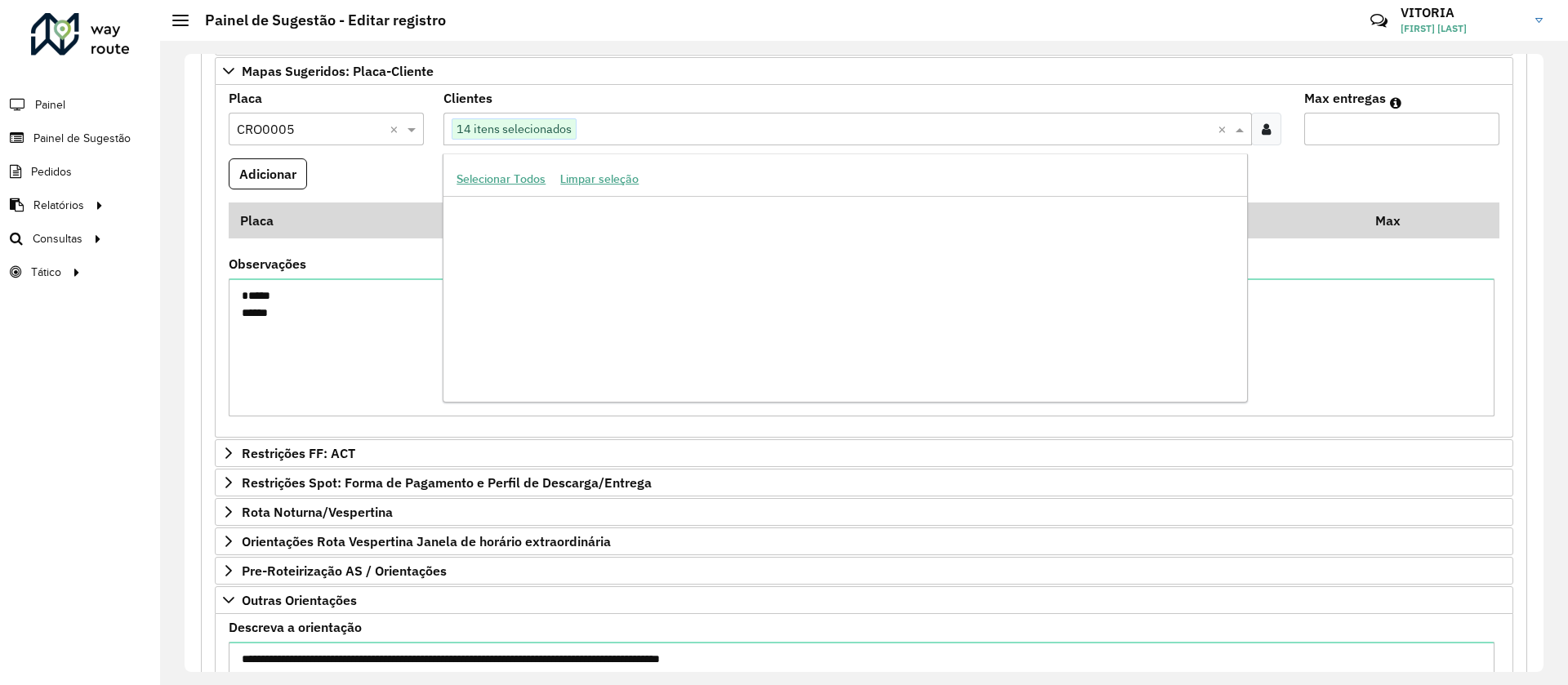 click at bounding box center (895, 130) 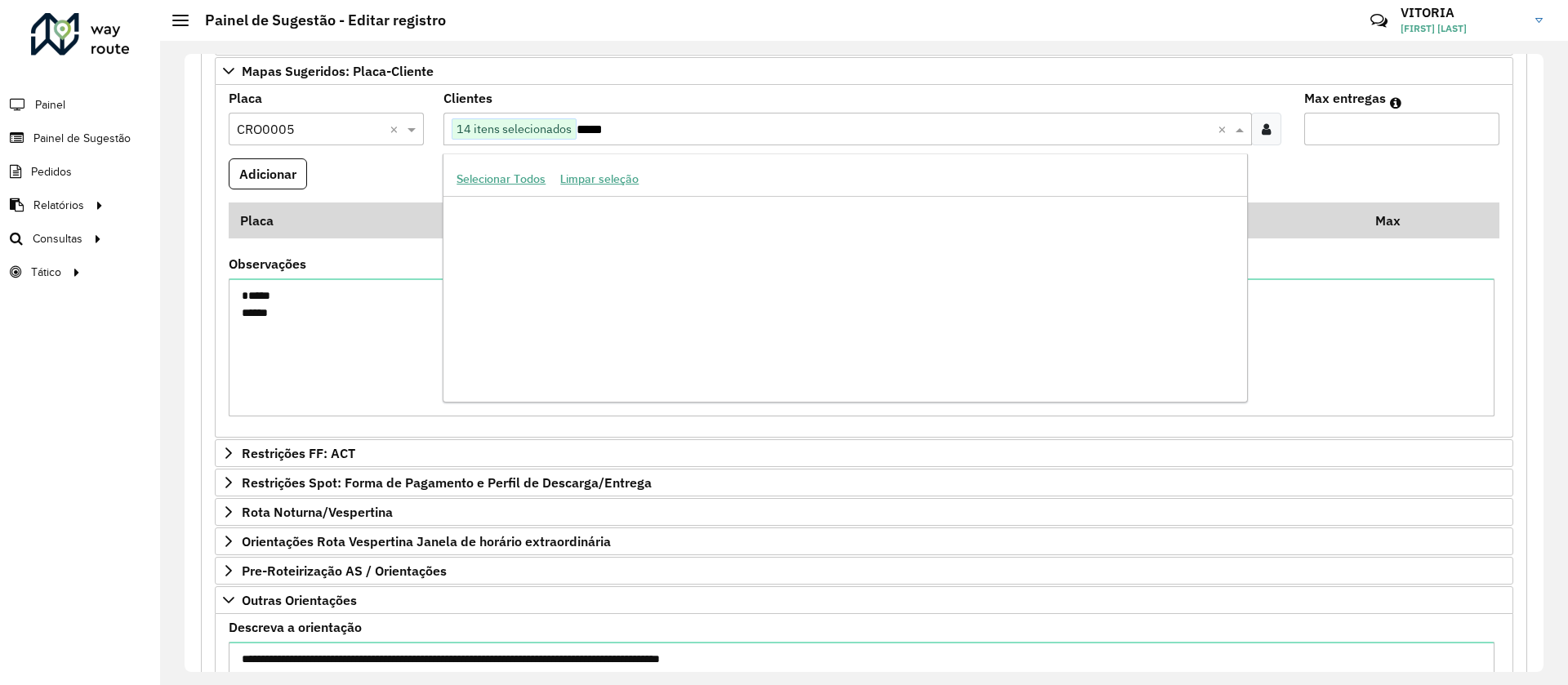 scroll, scrollTop: 0, scrollLeft: 0, axis: both 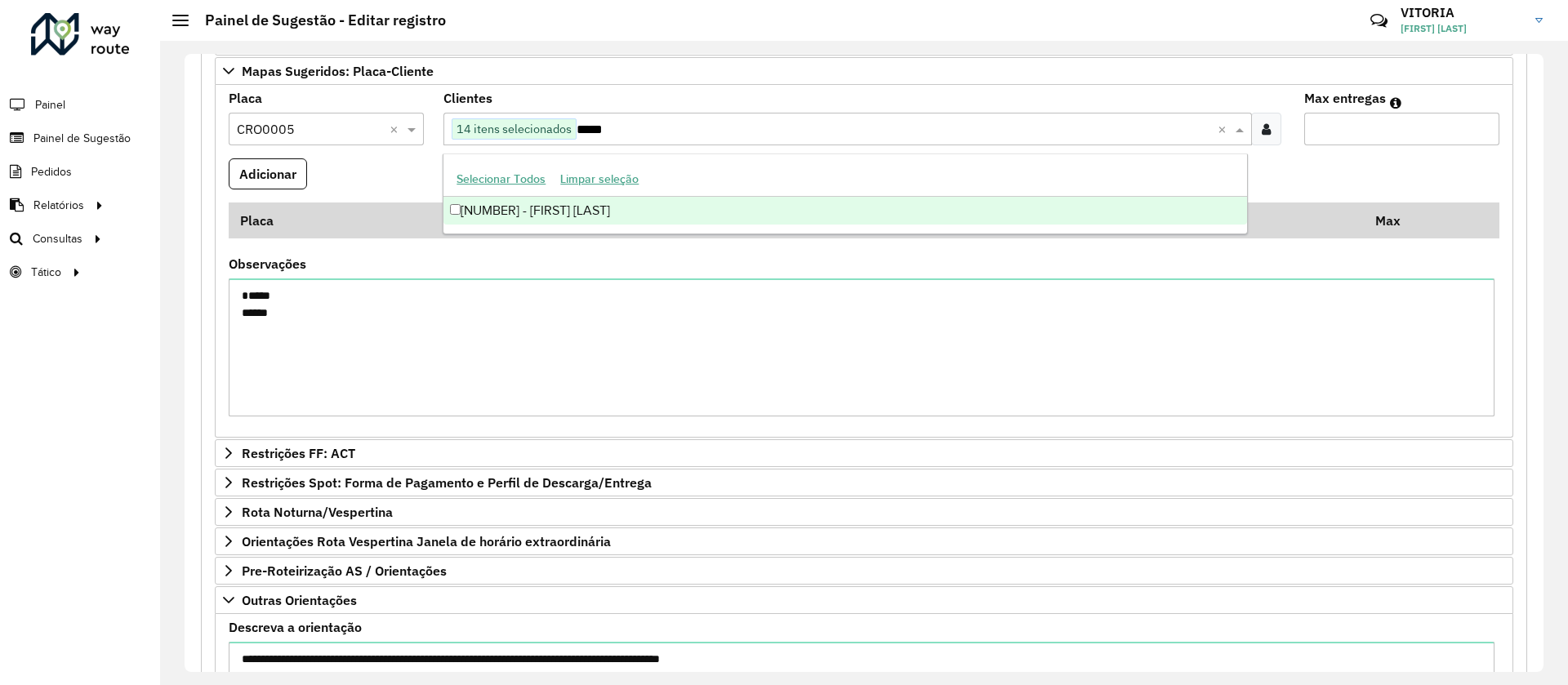 click on "[NUMBER] - [FIRST] [LAST]" at bounding box center [844, 211] 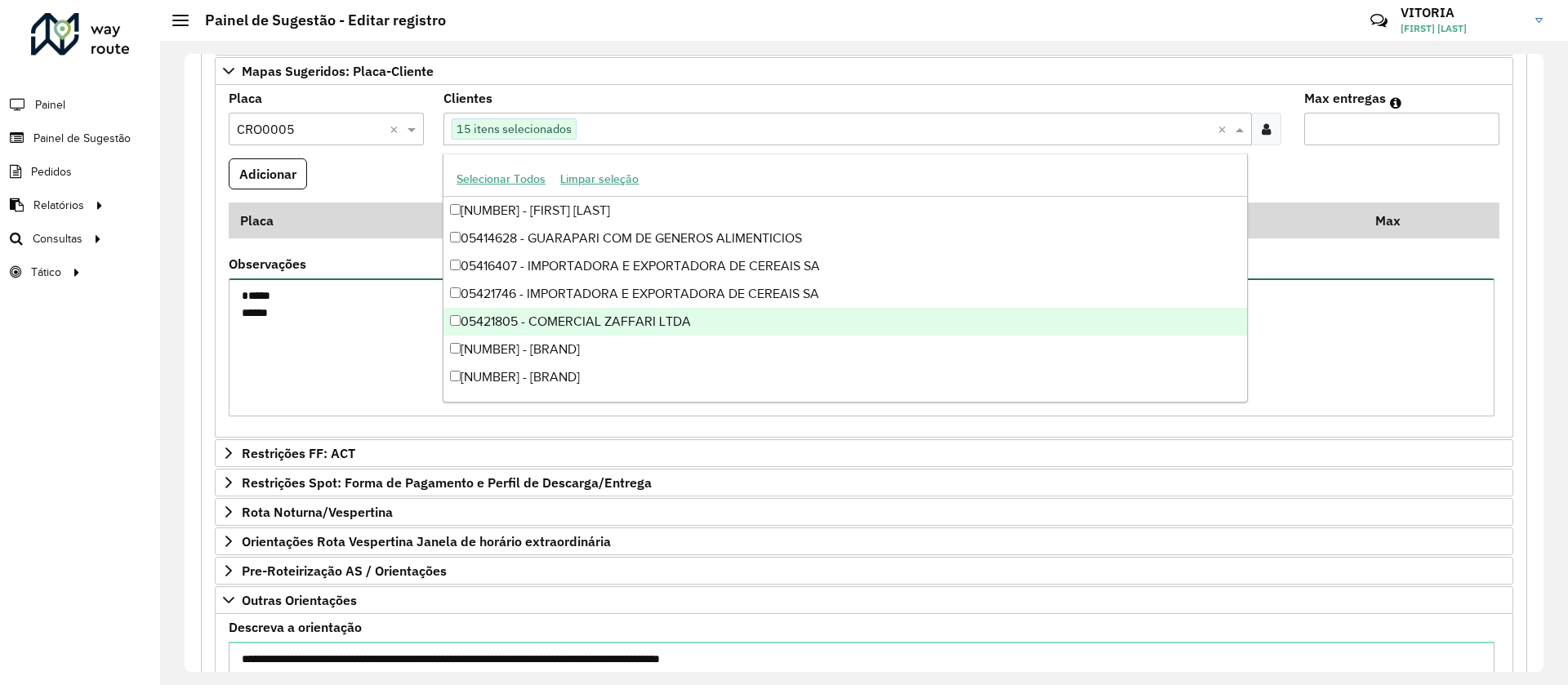 click on "*****
*****" at bounding box center (862, 347) 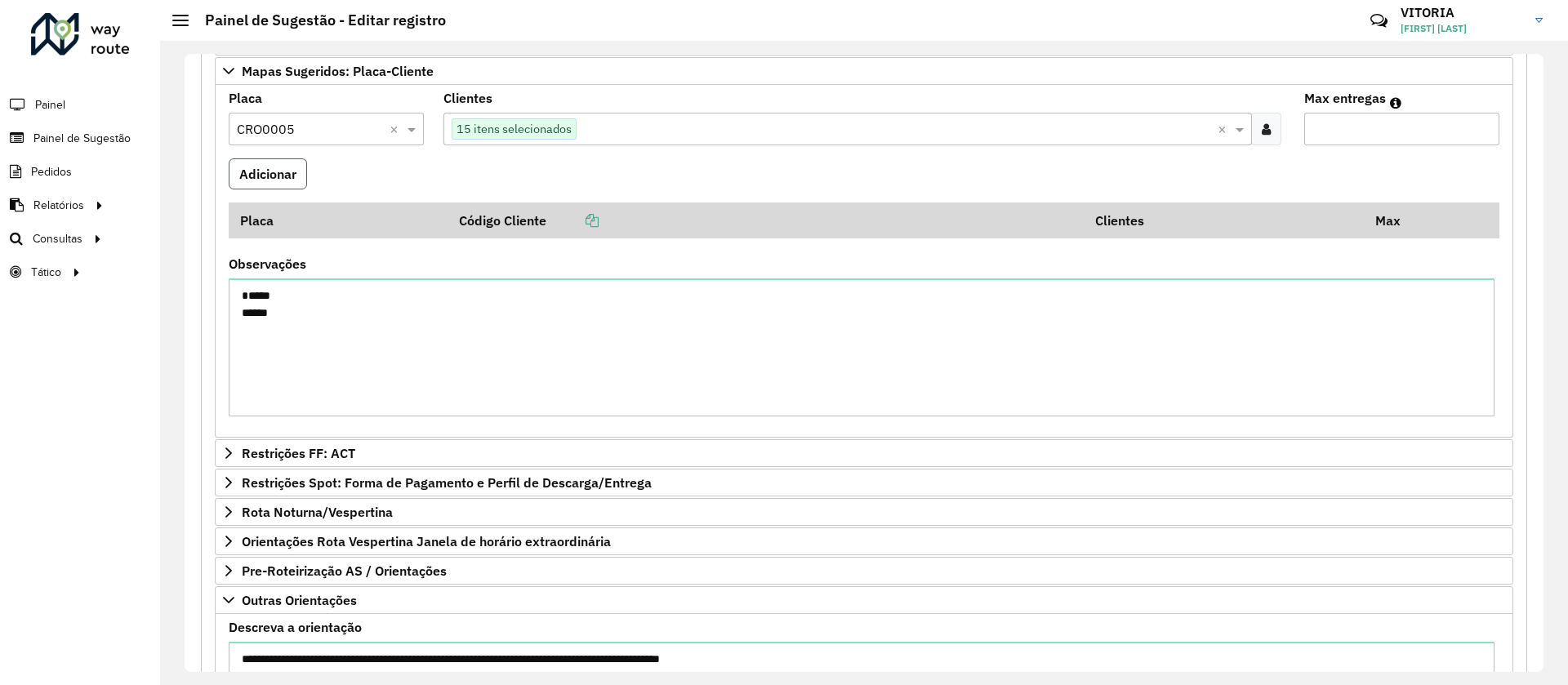 click on "Adicionar" at bounding box center [268, 174] 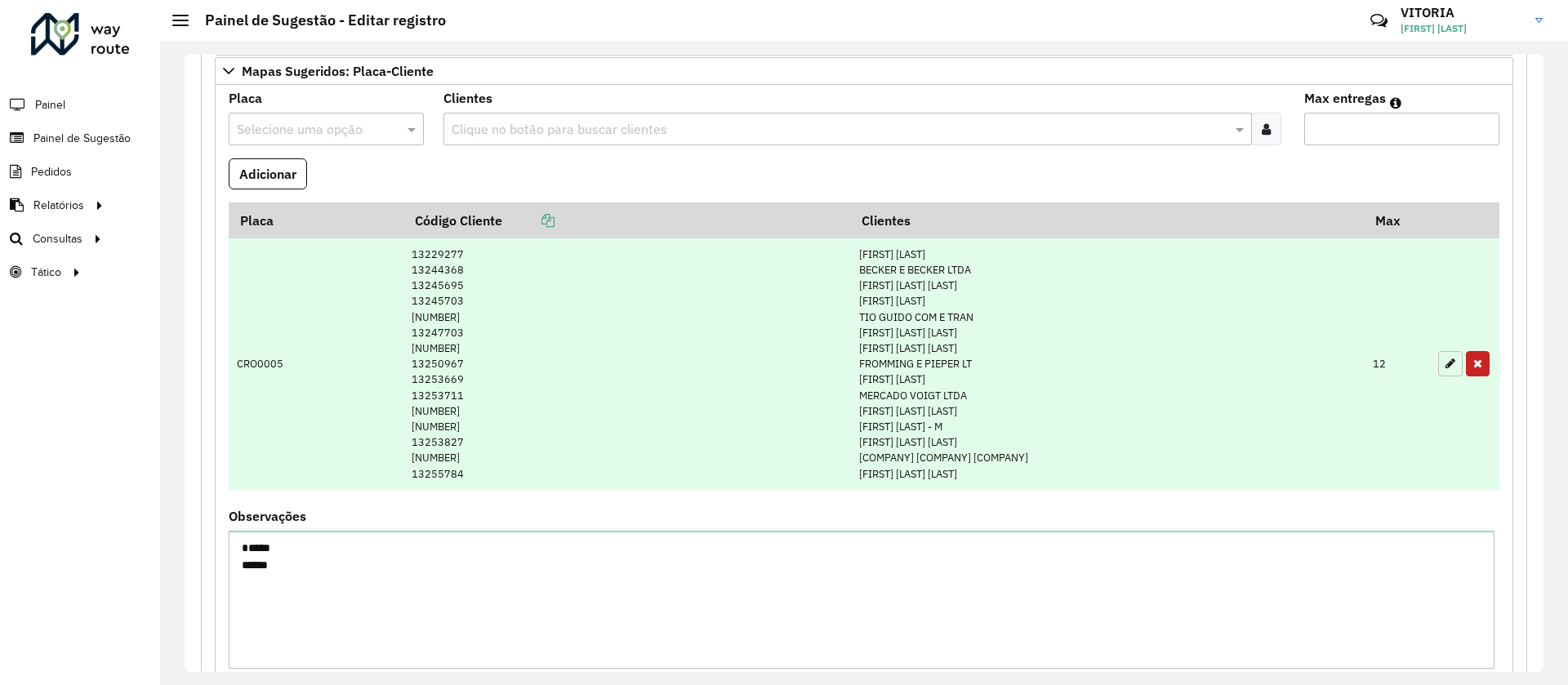 click at bounding box center [1450, 363] 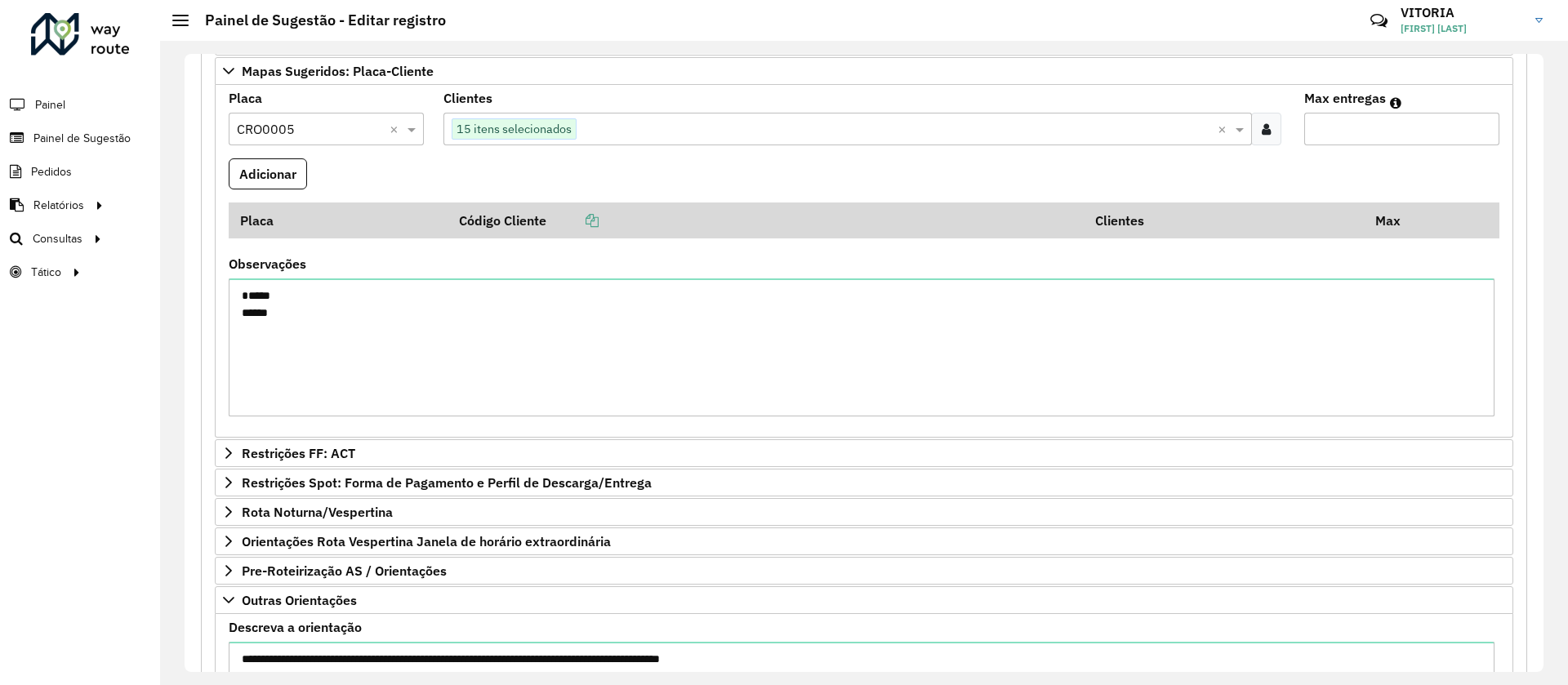 click on "**" at bounding box center (1401, 129) 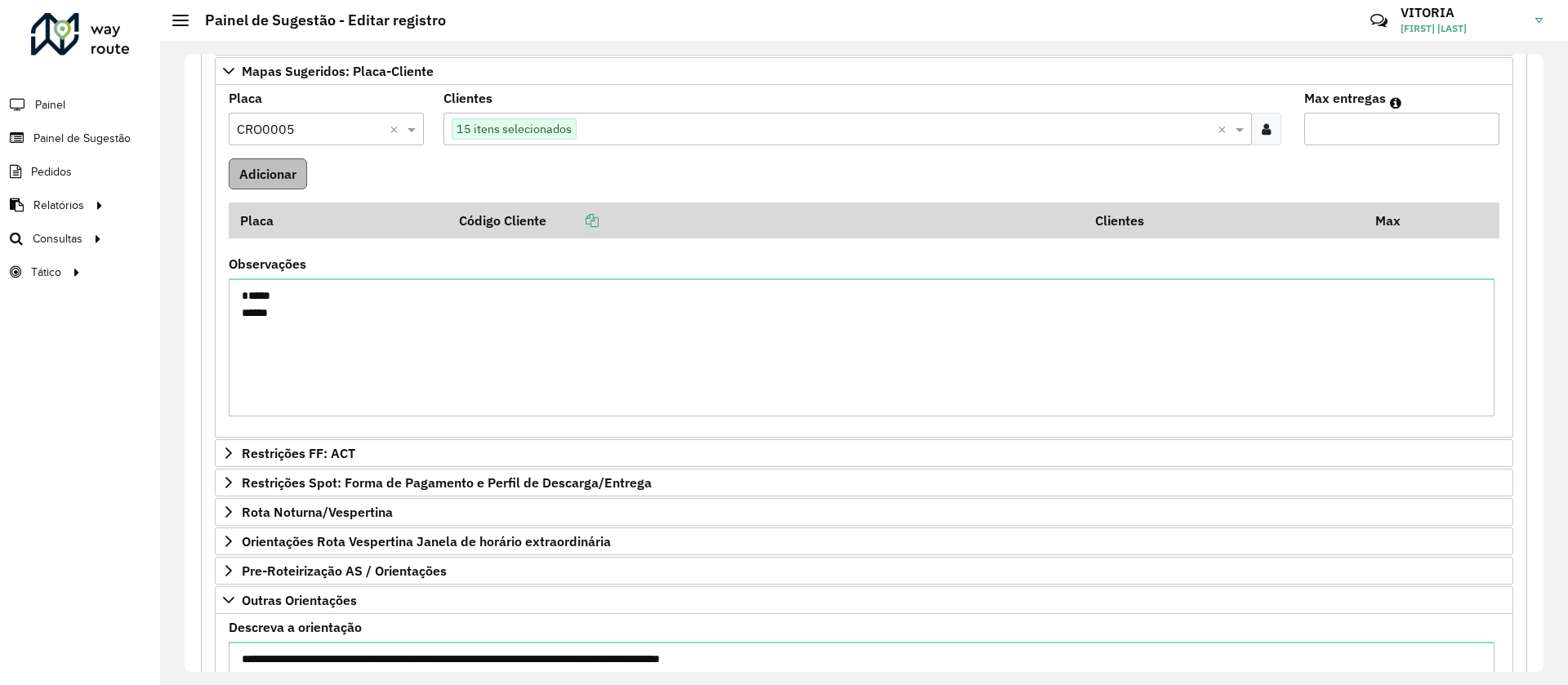 type on "**" 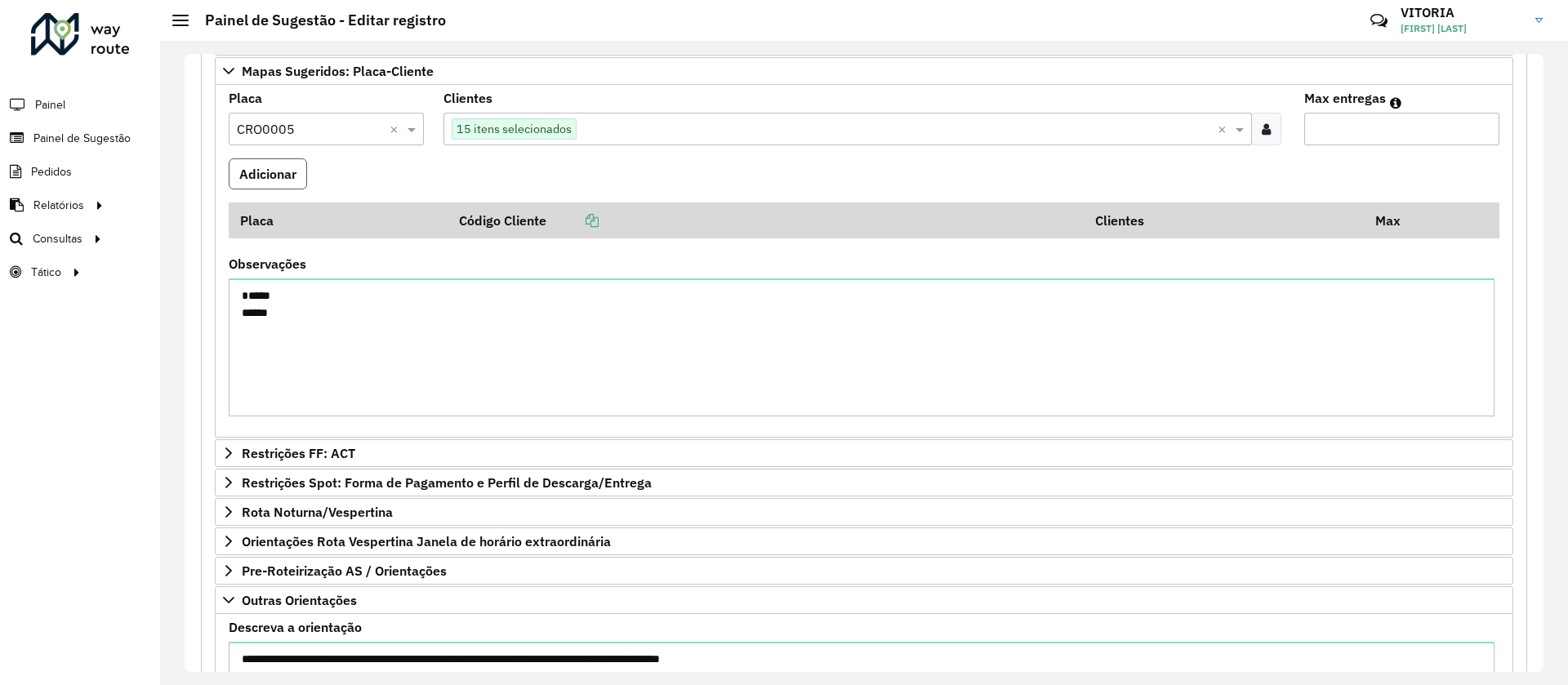click on "Adicionar" at bounding box center (268, 174) 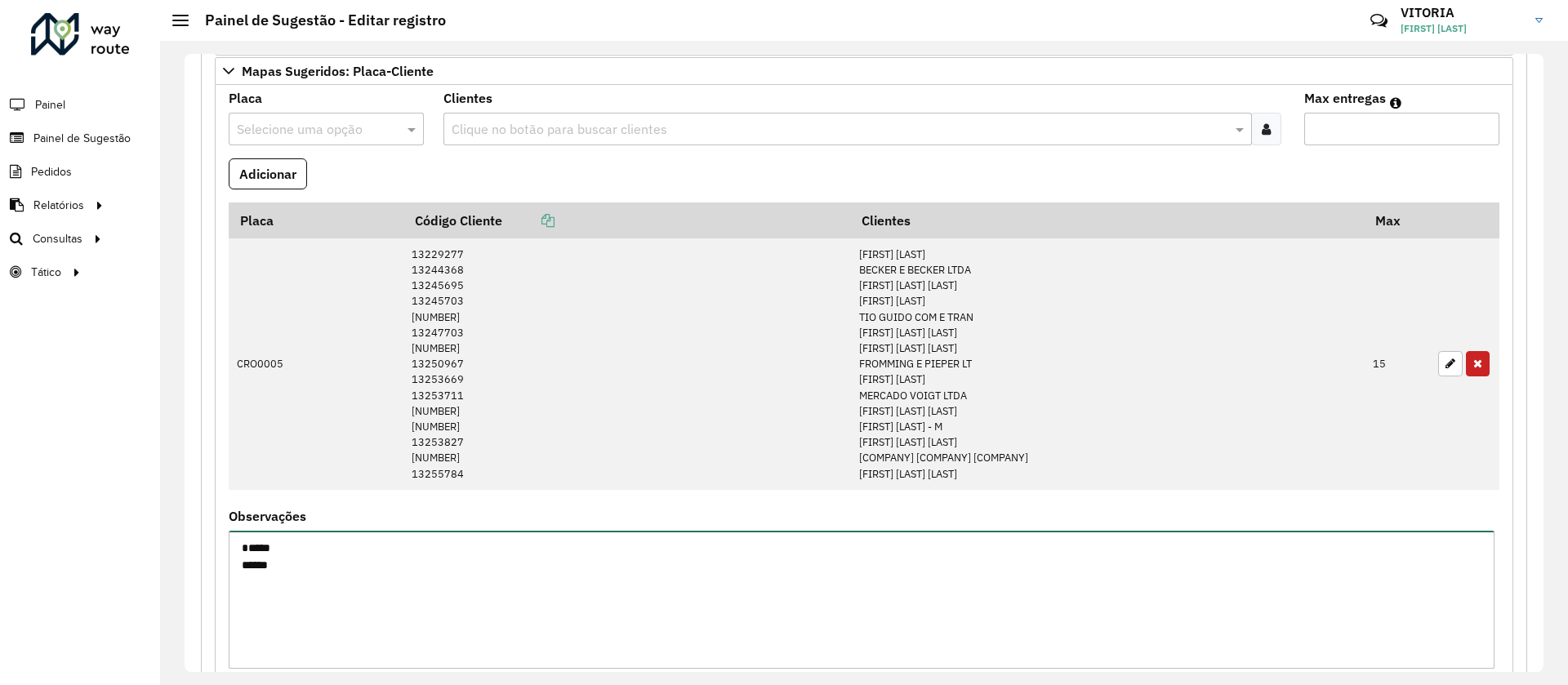drag, startPoint x: 354, startPoint y: 571, endPoint x: 199, endPoint y: 564, distance: 155.15798 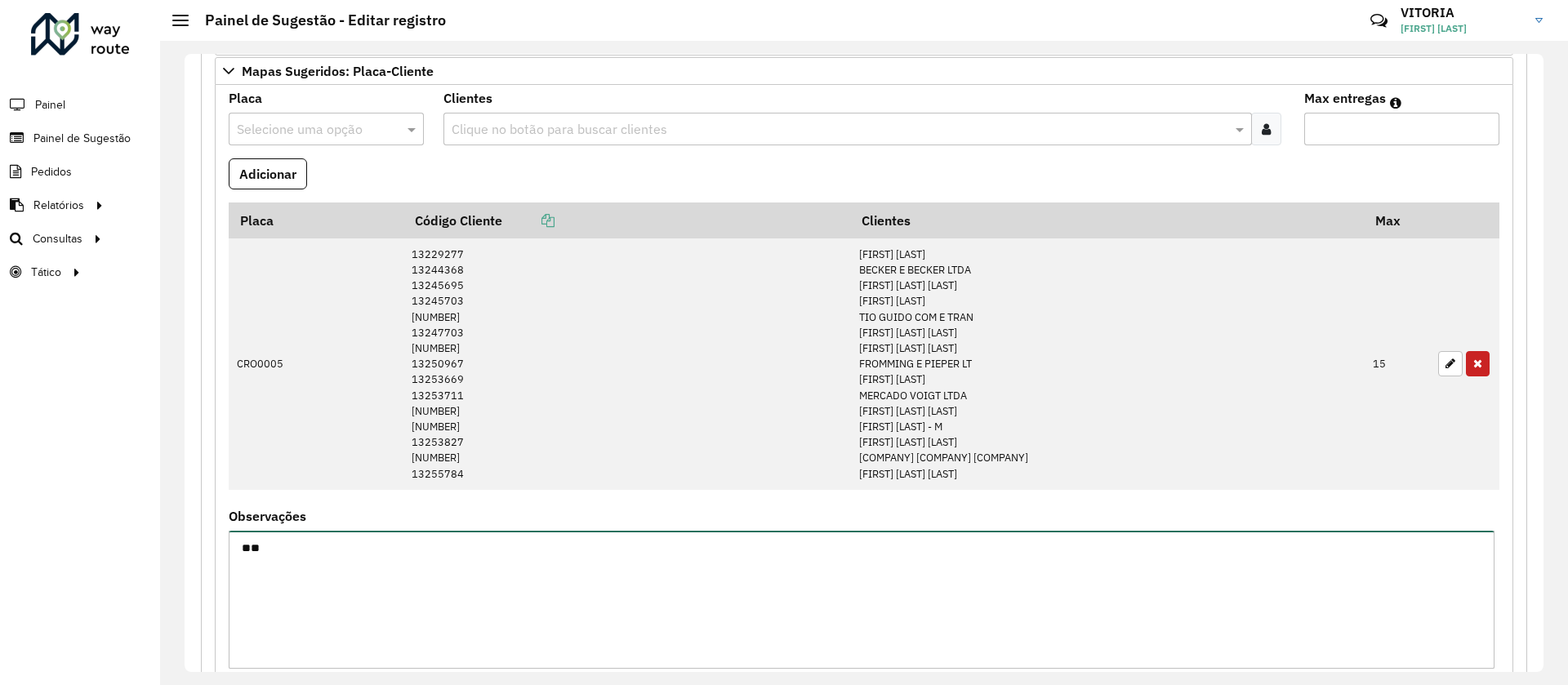 type on "*" 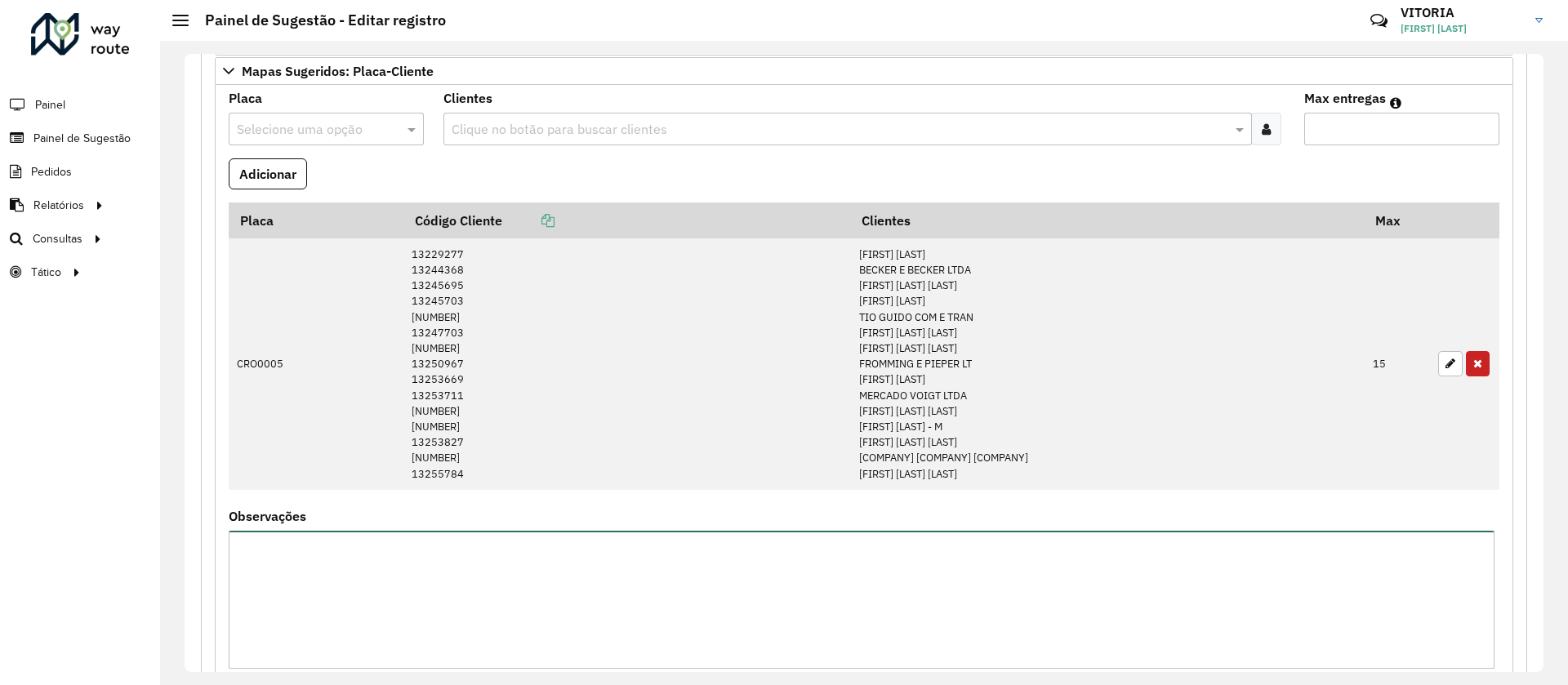type 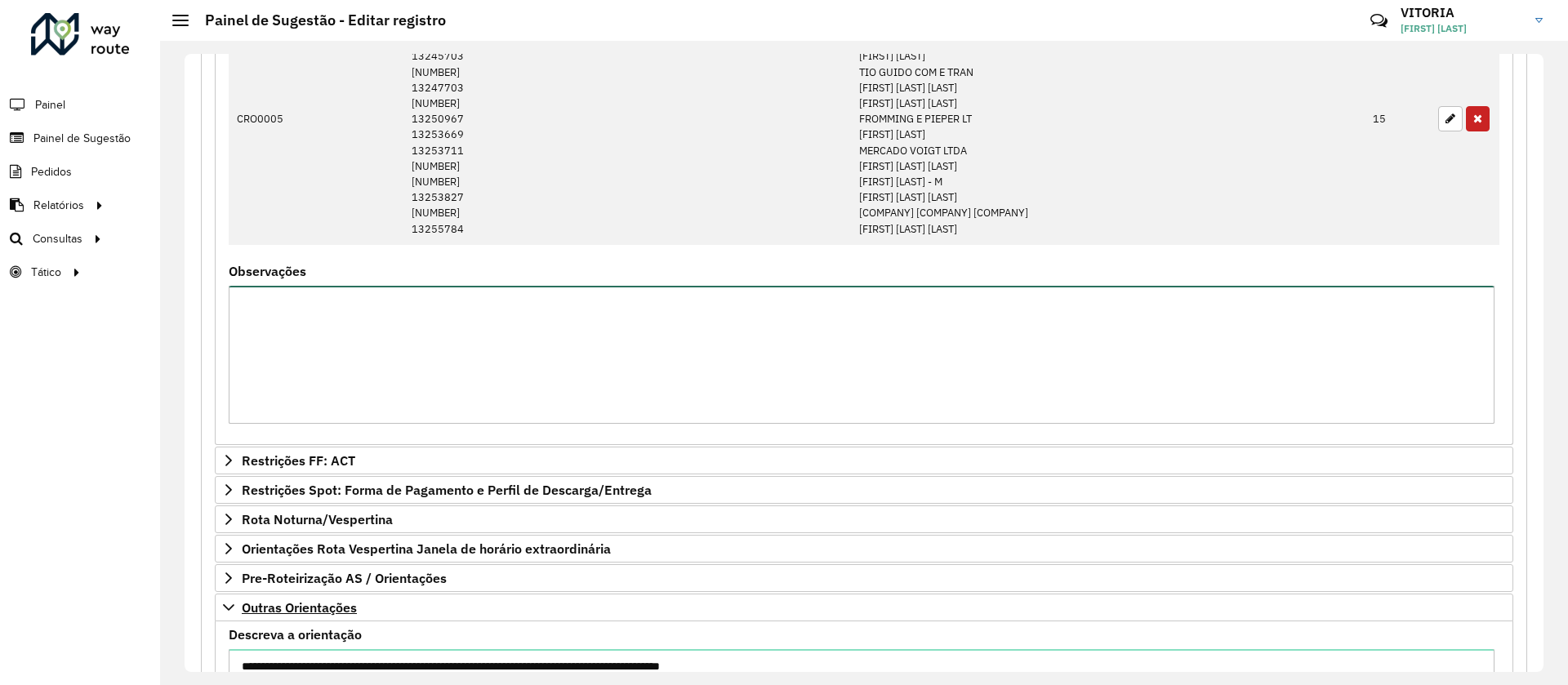scroll, scrollTop: 921, scrollLeft: 0, axis: vertical 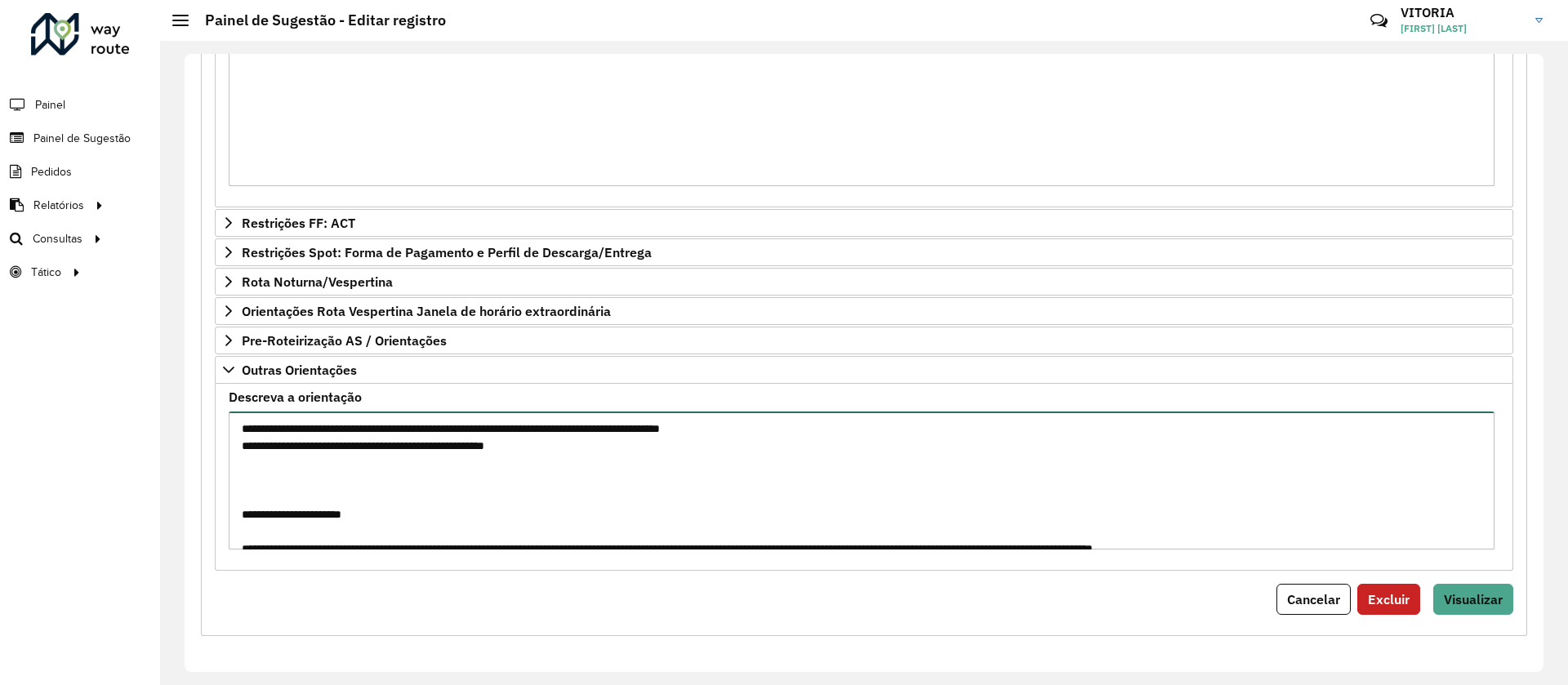 click on "**********" at bounding box center (862, 480) 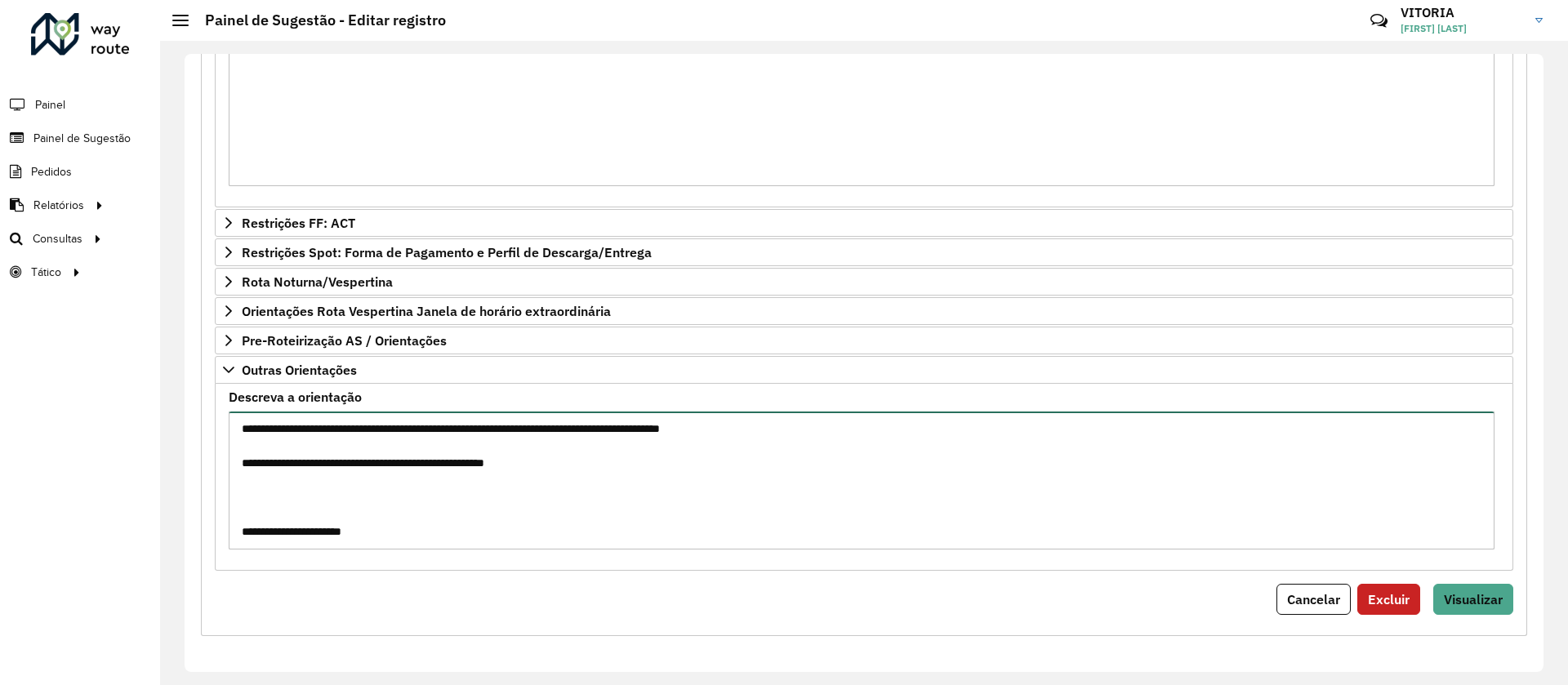 drag, startPoint x: 400, startPoint y: 430, endPoint x: 451, endPoint y: 430, distance: 51 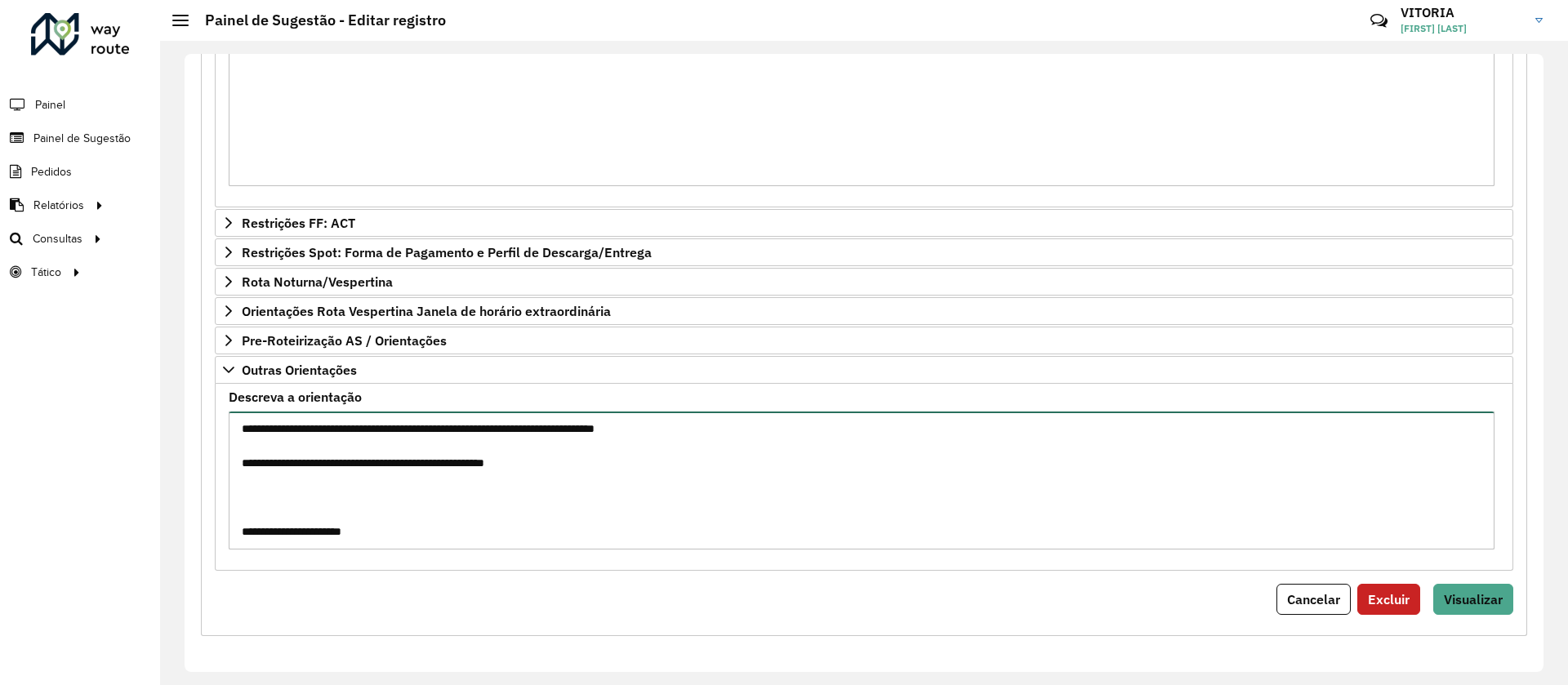 click on "**********" at bounding box center [862, 480] 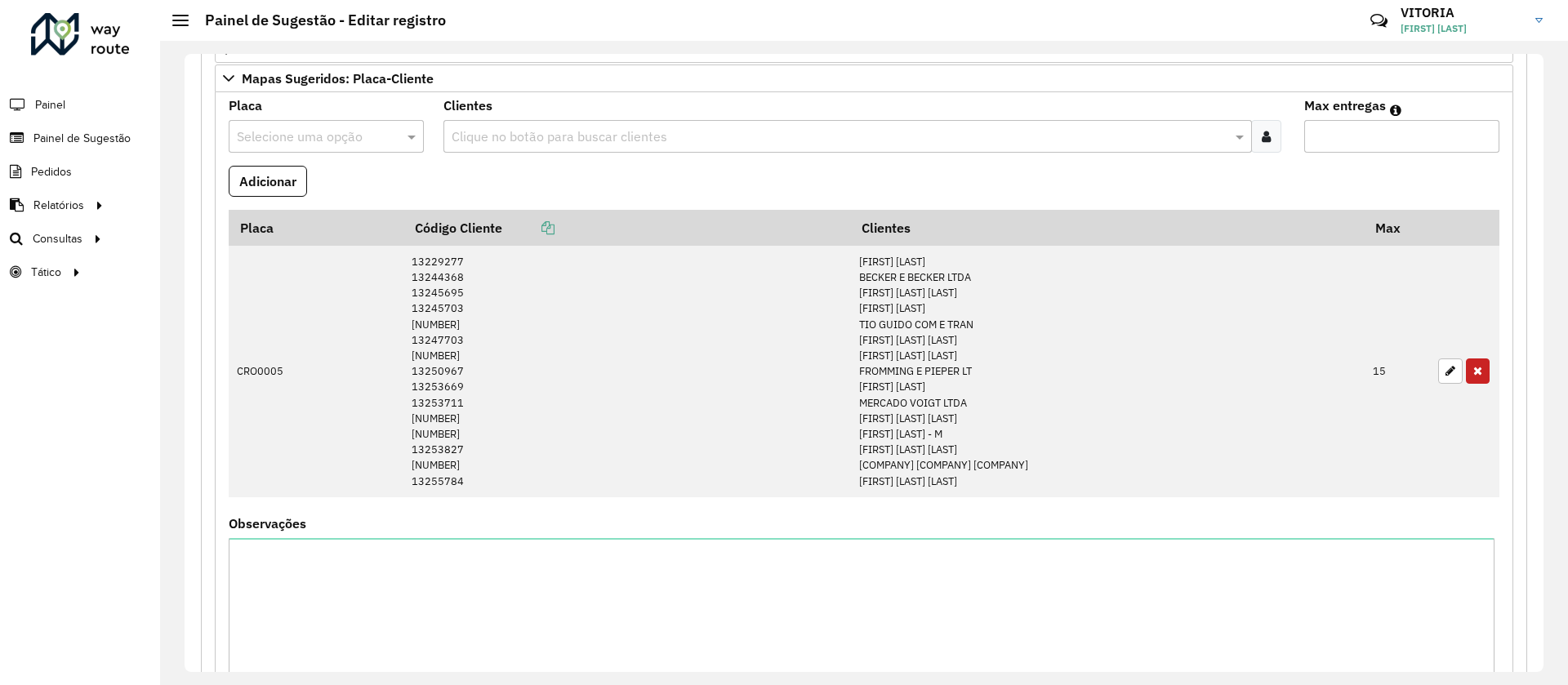 scroll, scrollTop: 921, scrollLeft: 0, axis: vertical 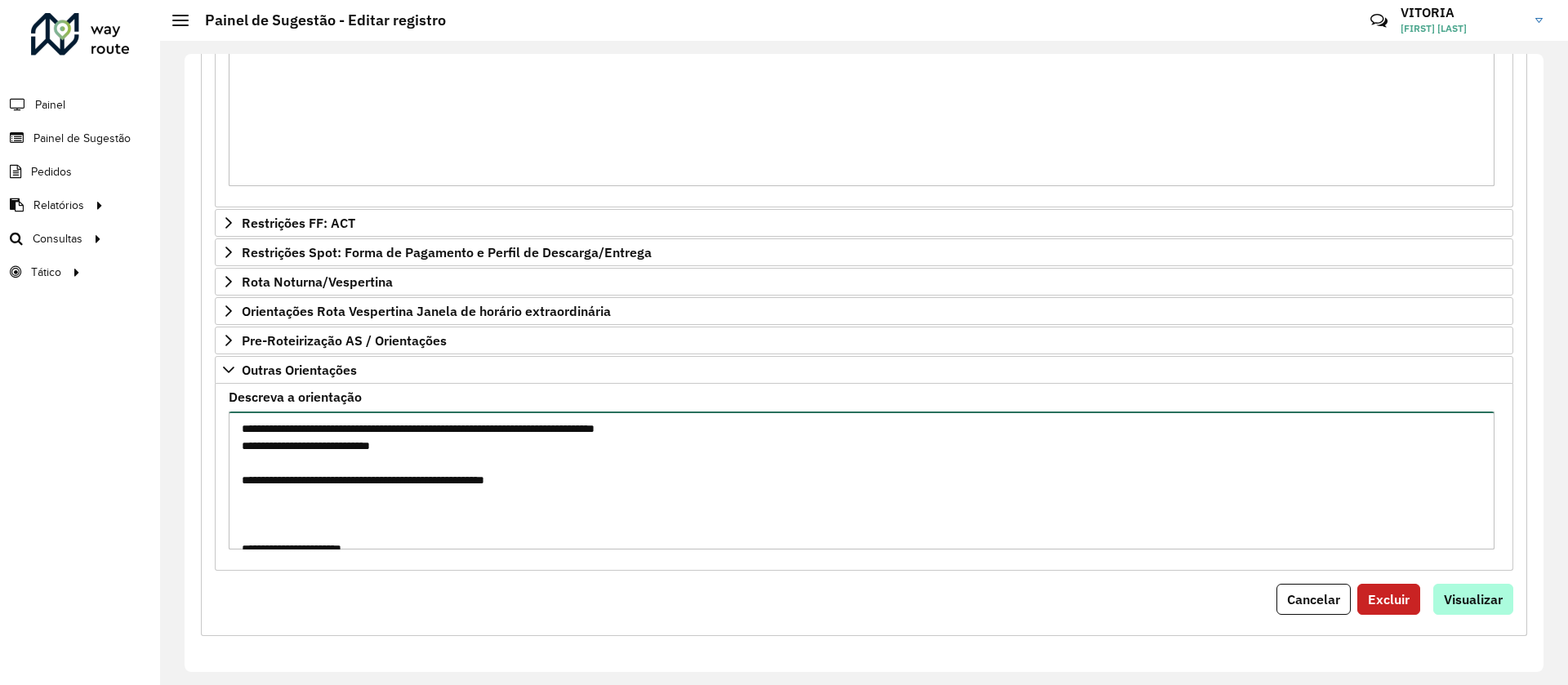 type on "**********" 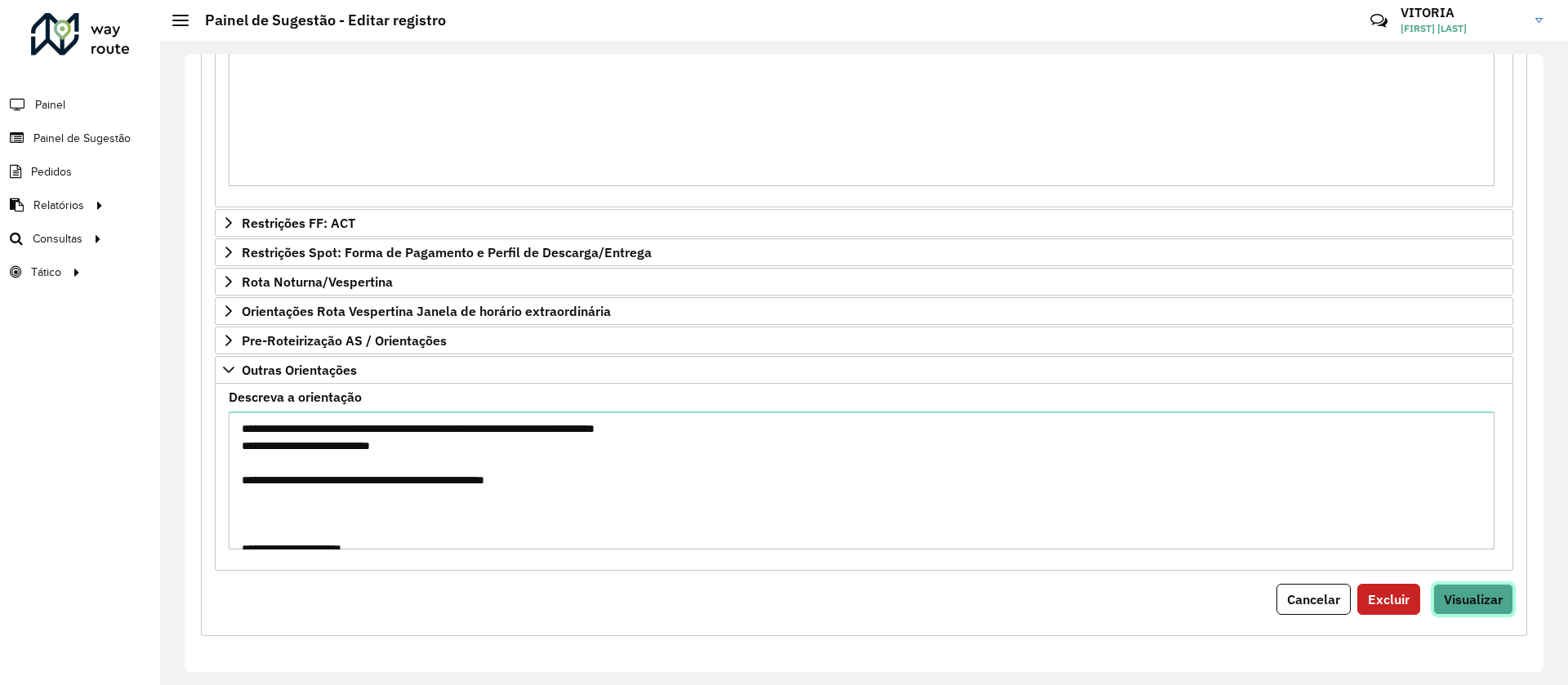 click on "Visualizar" at bounding box center (1473, 599) 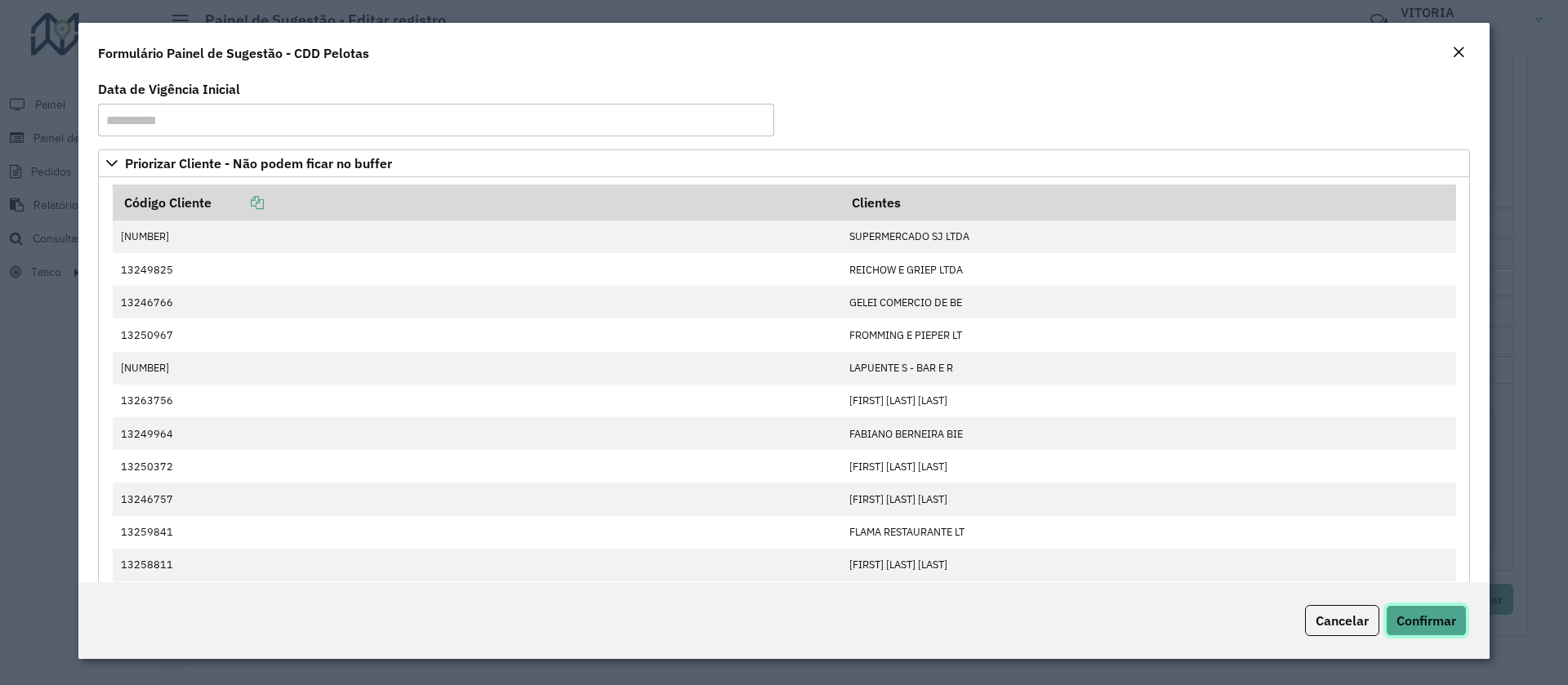click on "Confirmar" 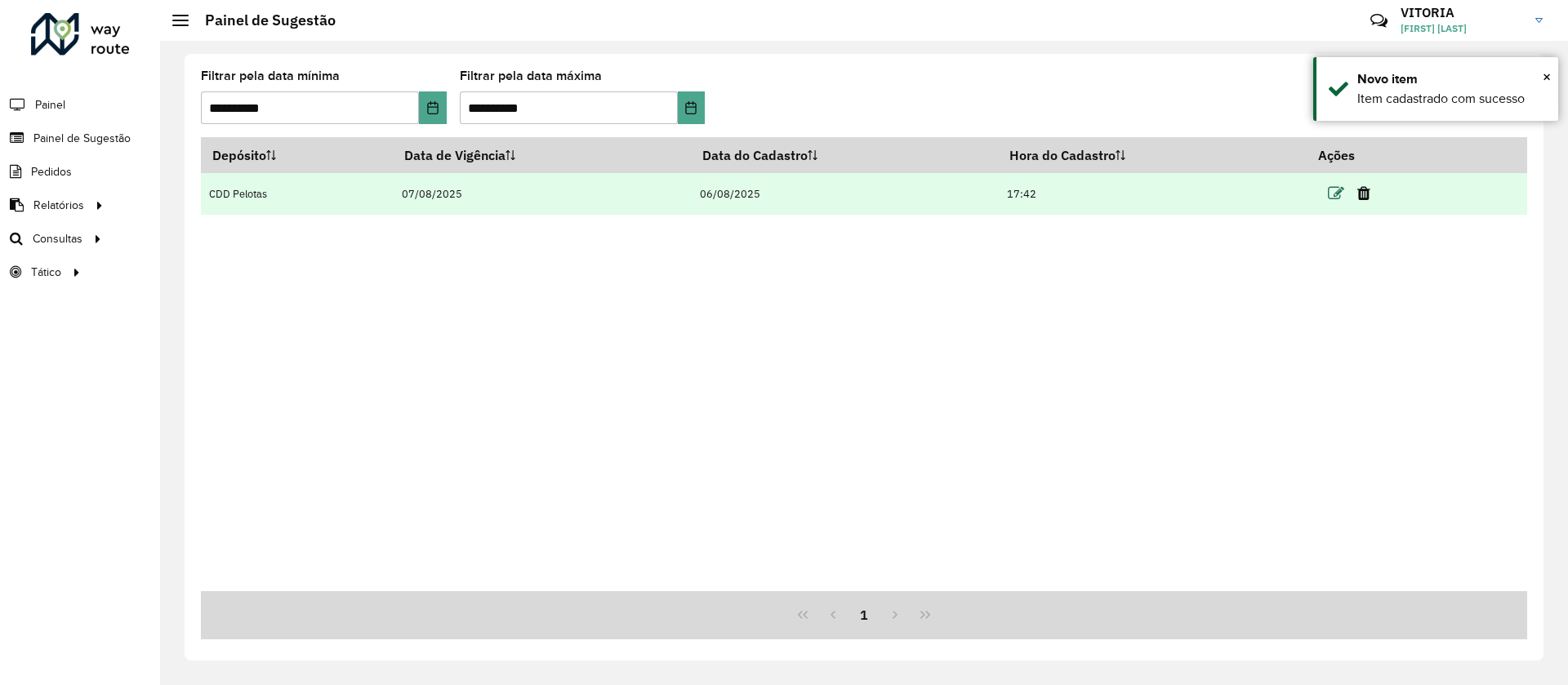 click at bounding box center (1336, 193) 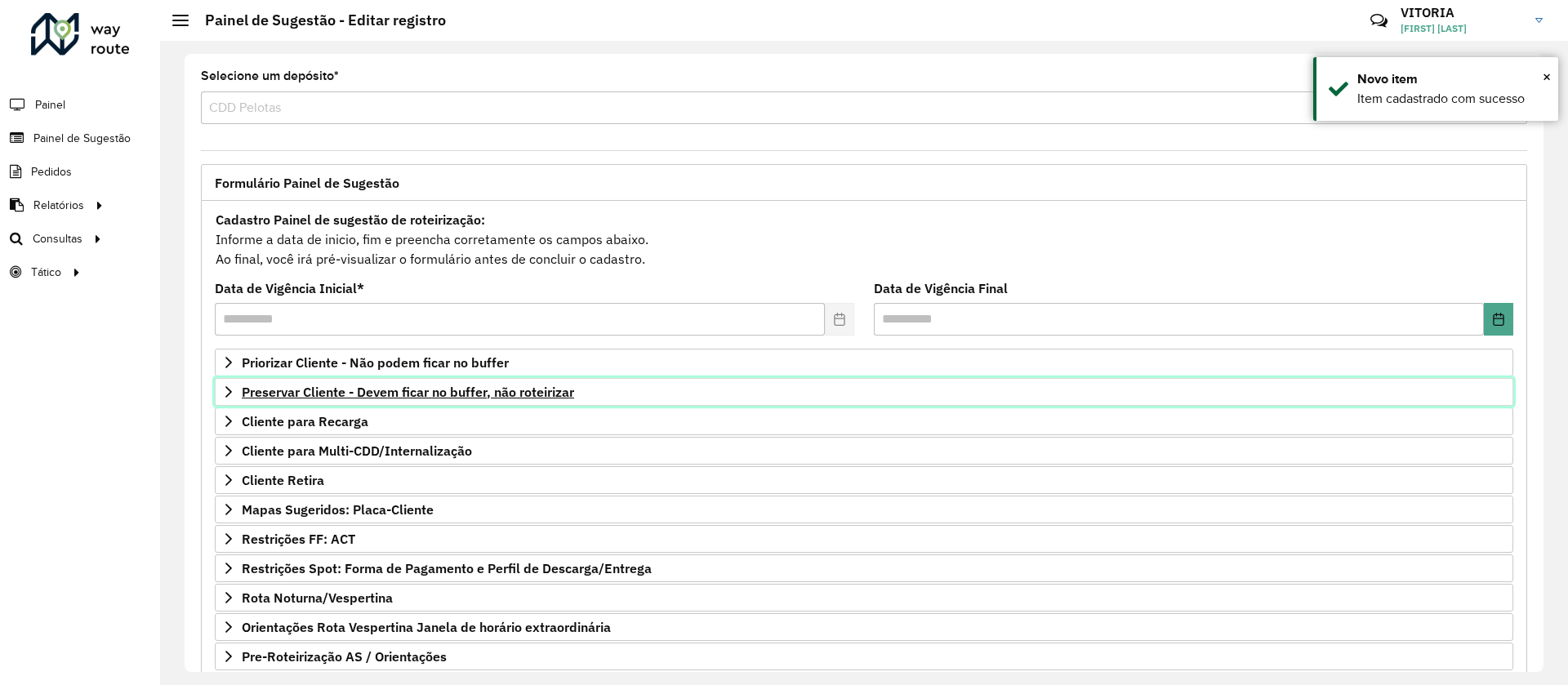 click on "Preservar Cliente - Devem ficar no buffer, não roteirizar" at bounding box center [408, 392] 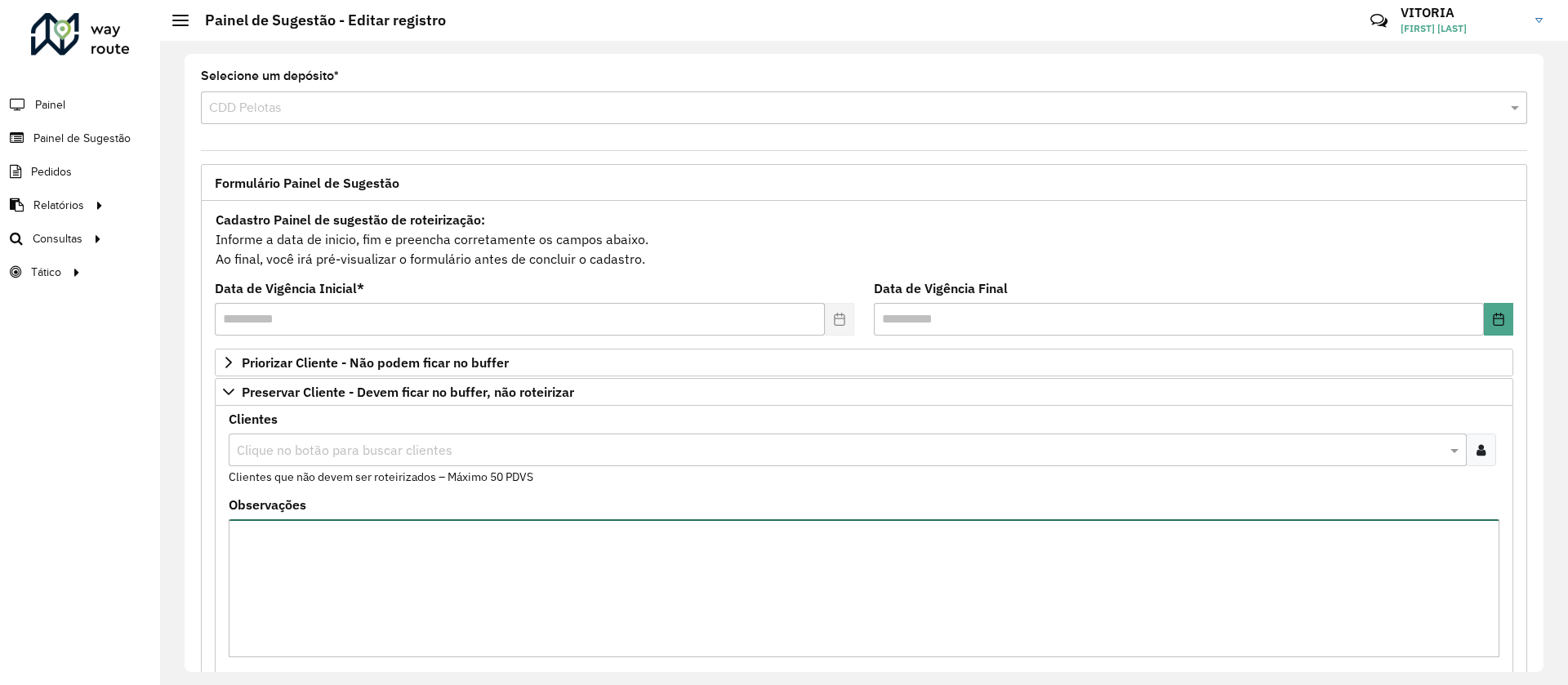 click on "Observações" at bounding box center (864, 588) 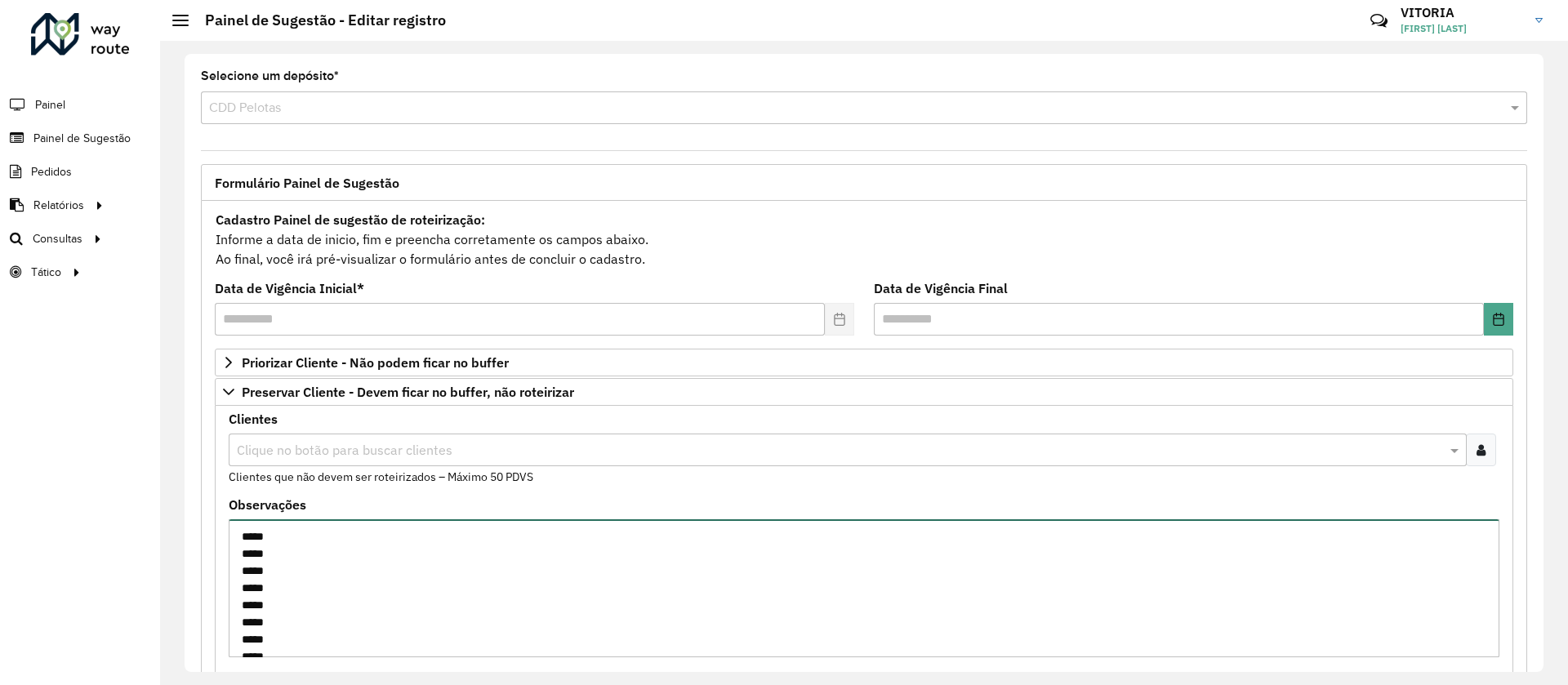 scroll, scrollTop: 58, scrollLeft: 0, axis: vertical 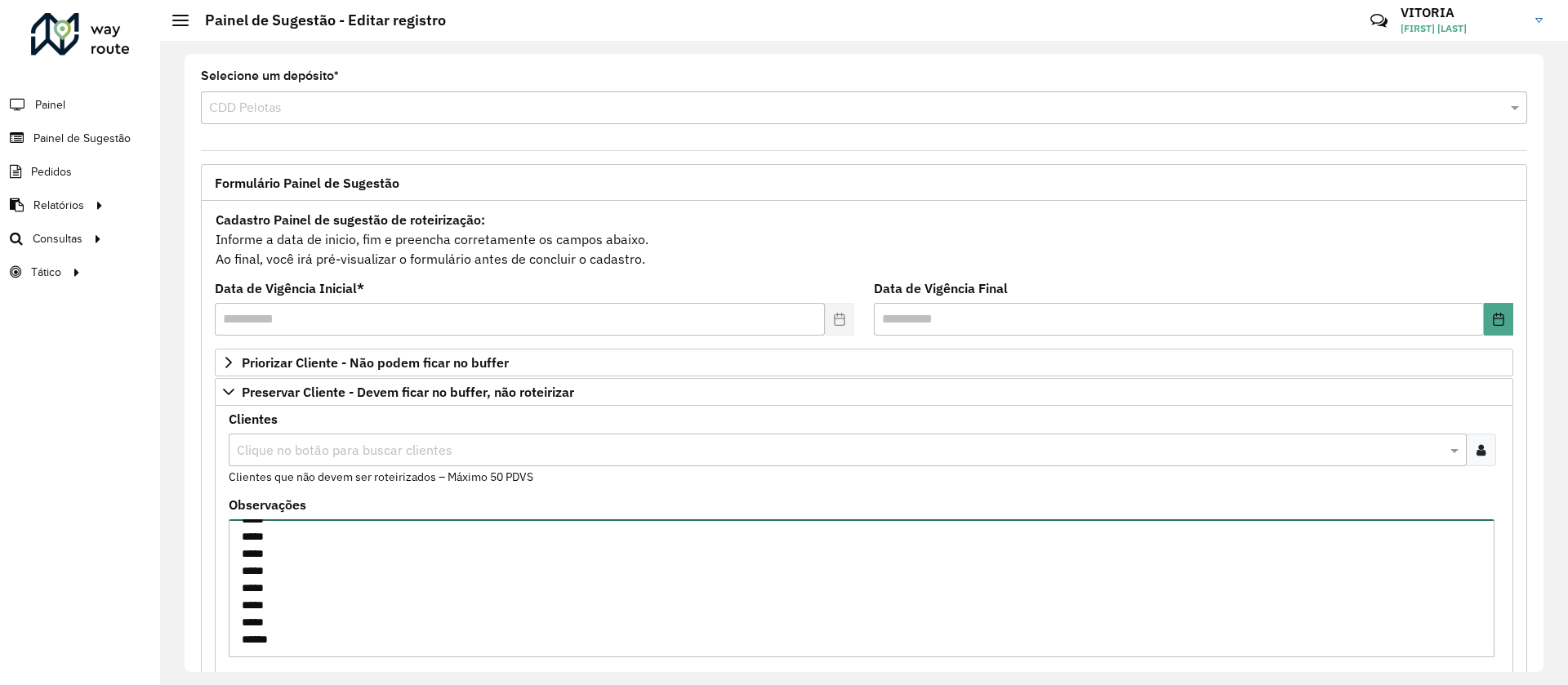 click on "*****
*****
*****
*****
*****
*****
*****
*****
*****
*****" at bounding box center (862, 588) 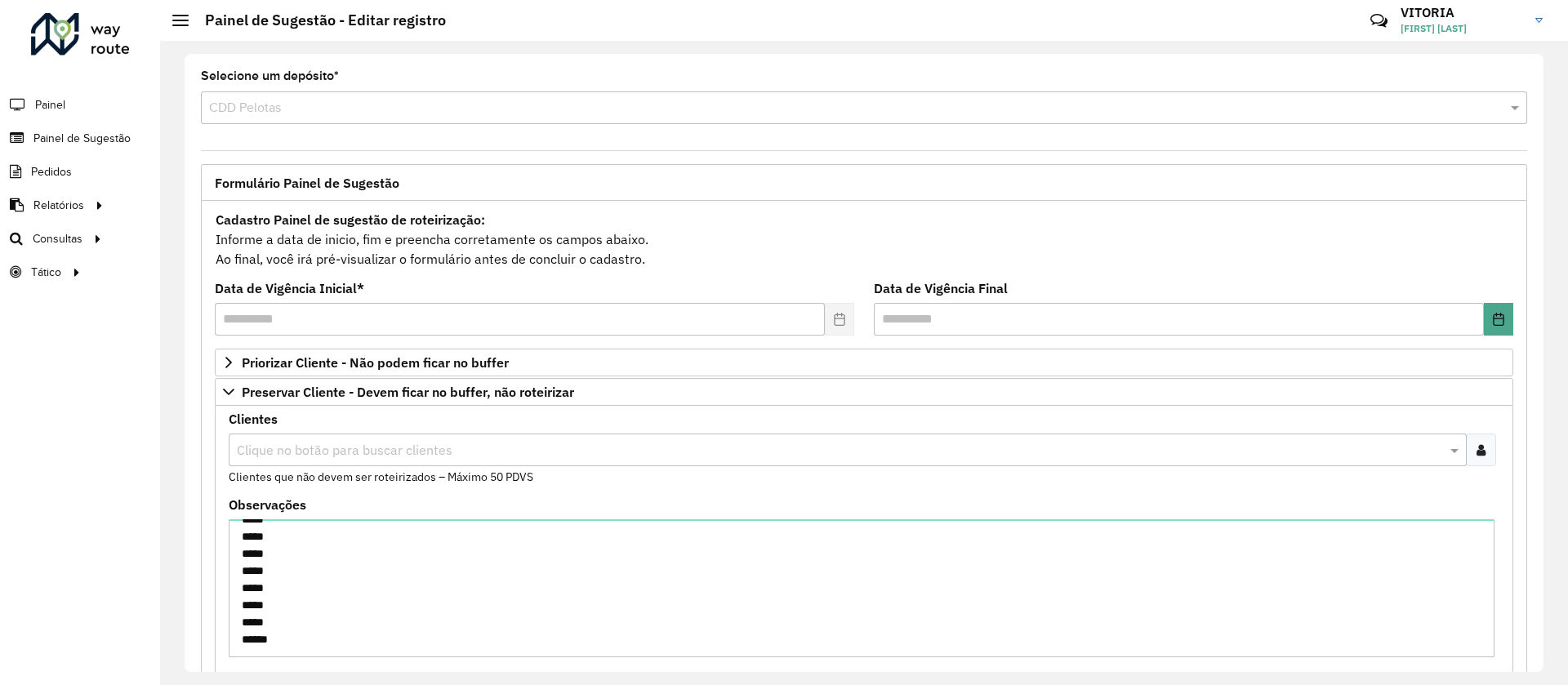 click at bounding box center (840, 451) 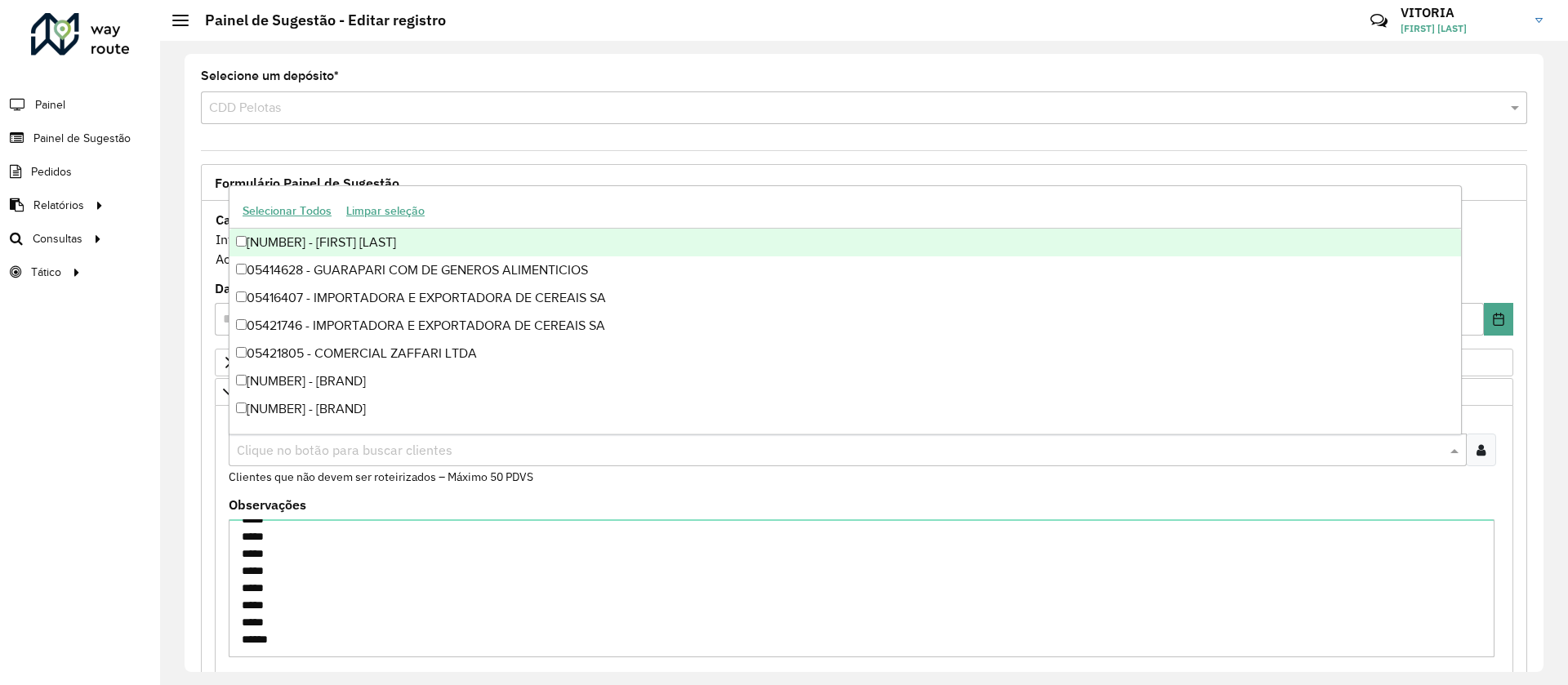 paste on "*****" 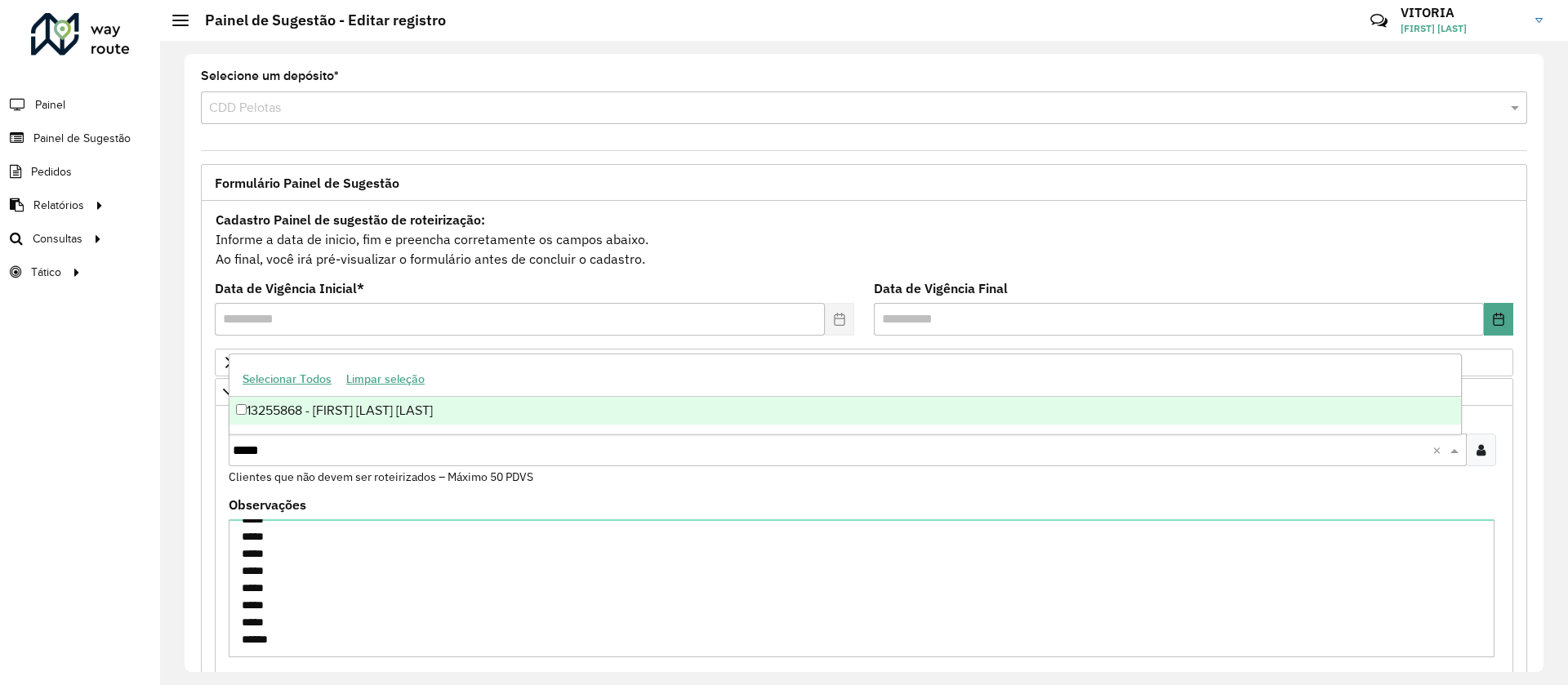 click on "13255868 - [FIRST] [LAST] [LAST]" at bounding box center (845, 411) 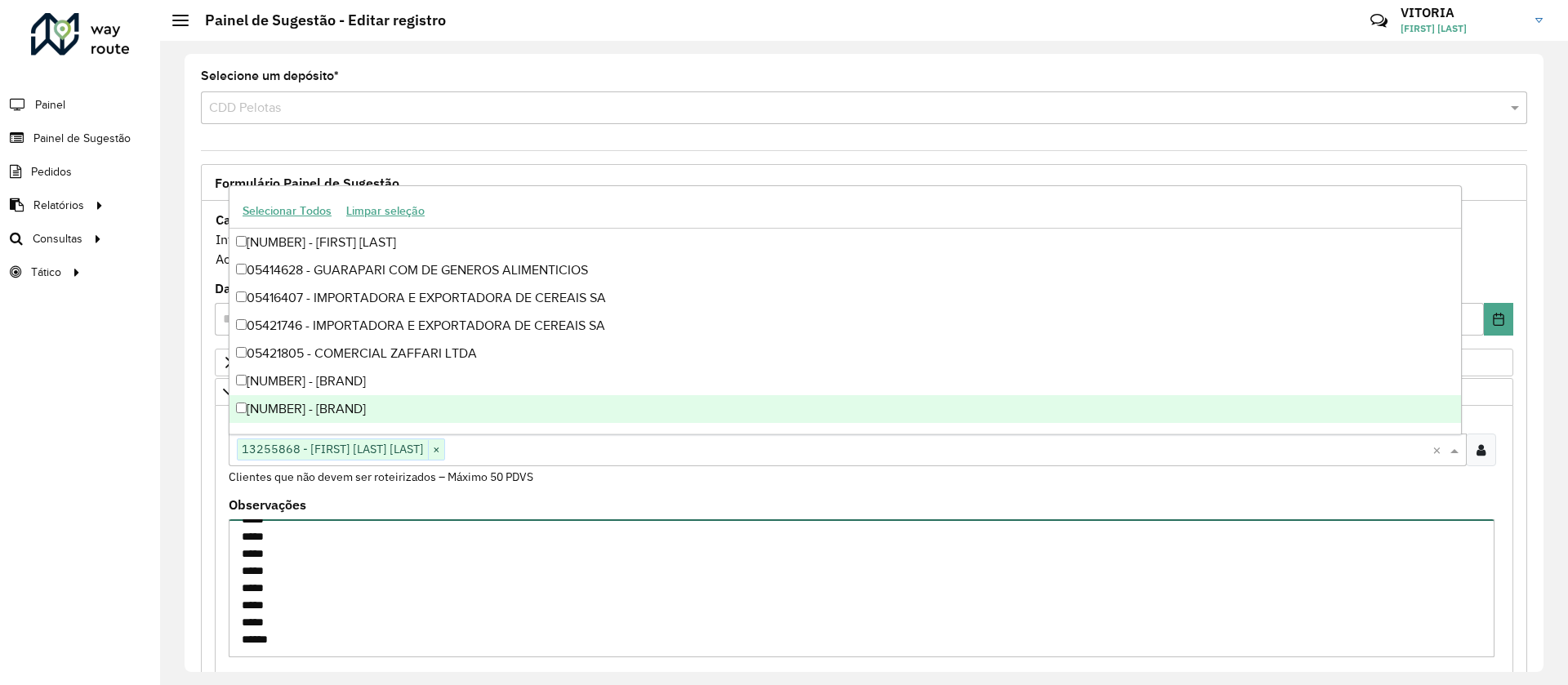 click on "*****
*****
*****
*****
*****
*****
*****
*****
*****
*****" at bounding box center [862, 588] 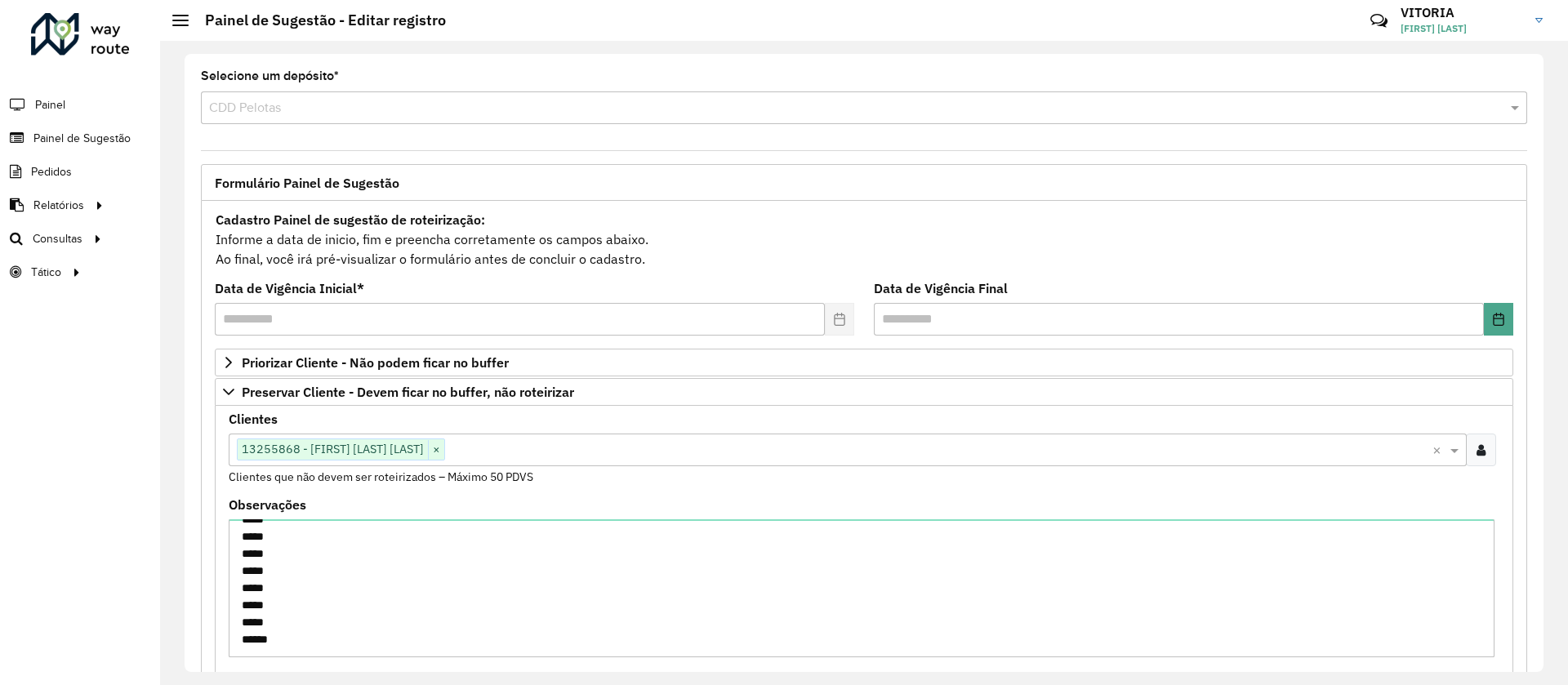 click at bounding box center (938, 451) 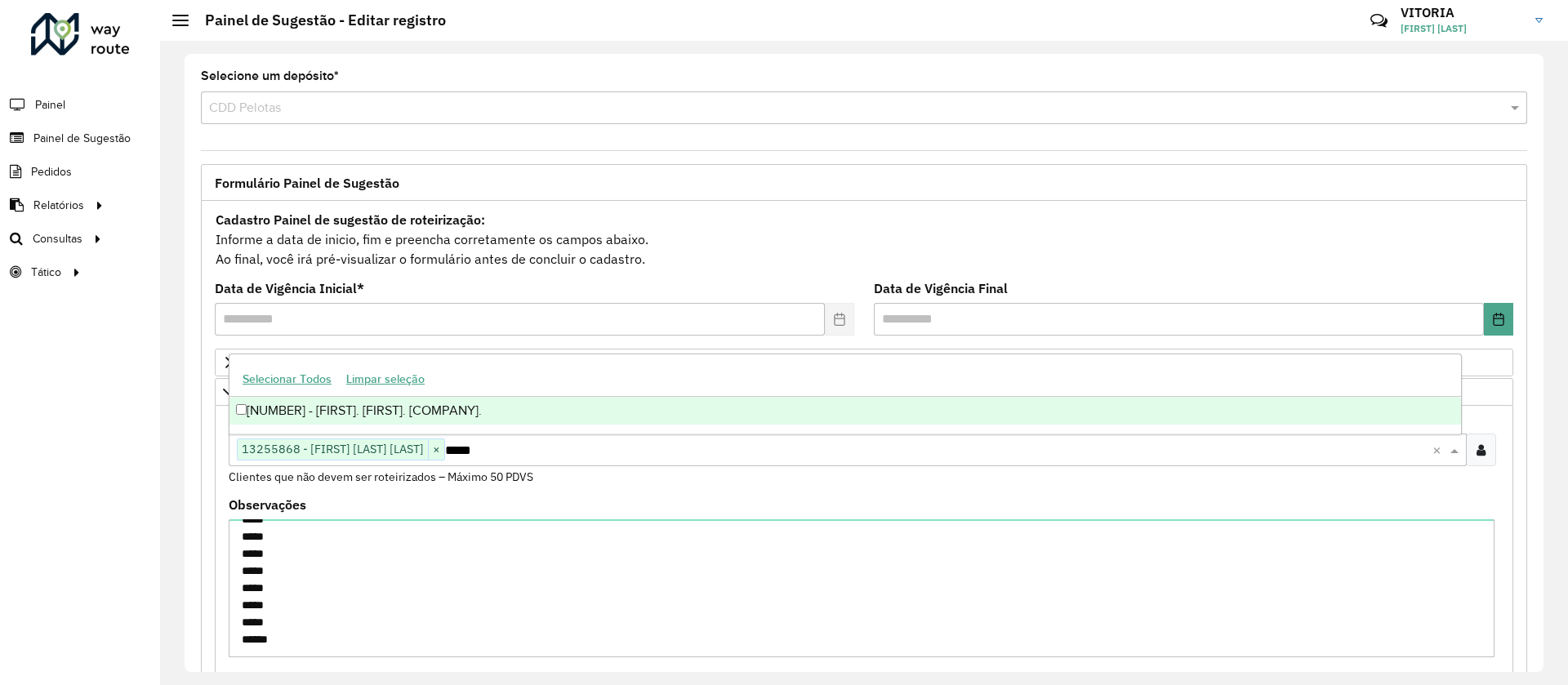 click on "[NUMBER] - [FIRST]. [FIRST]. [COMPANY]." at bounding box center [845, 411] 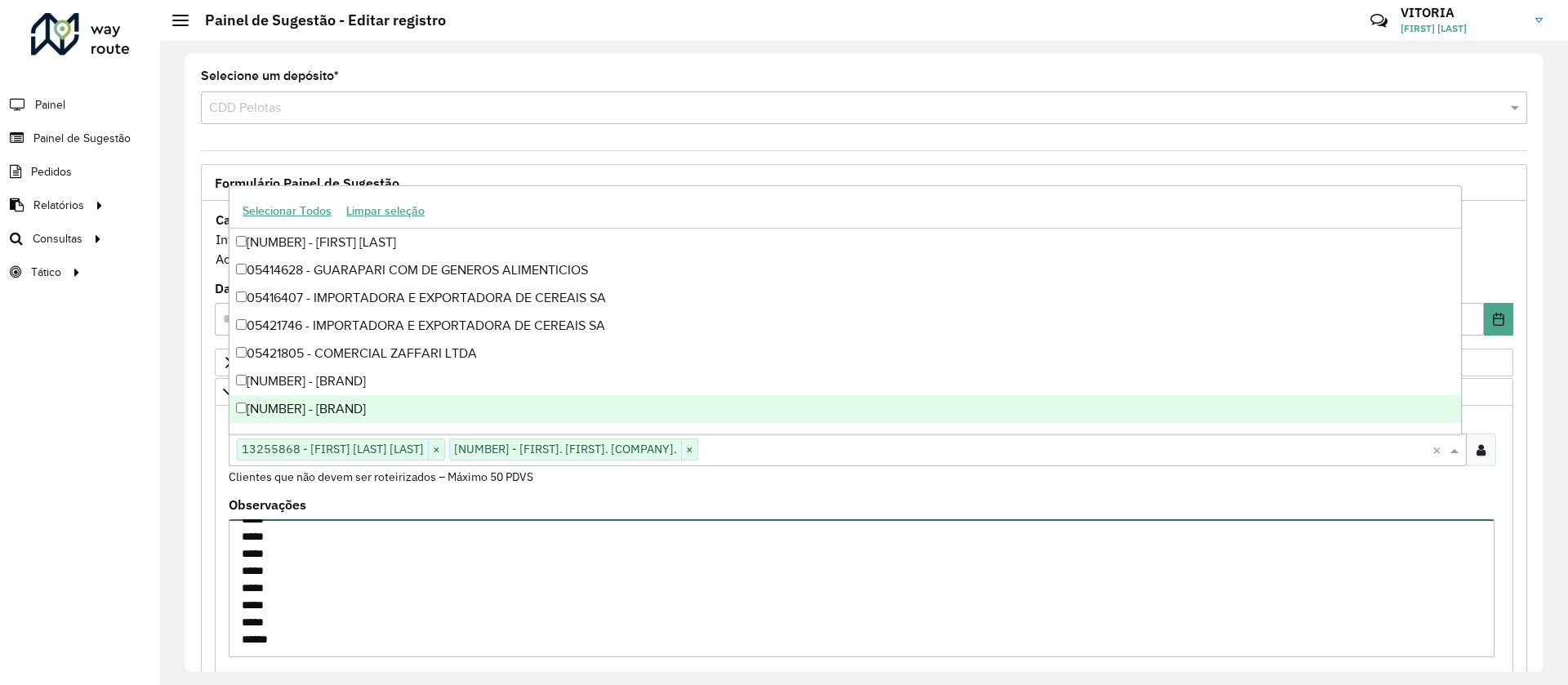 click on "*****
*****
*****
*****
*****
*****
*****
*****
*****
*****" at bounding box center (862, 588) 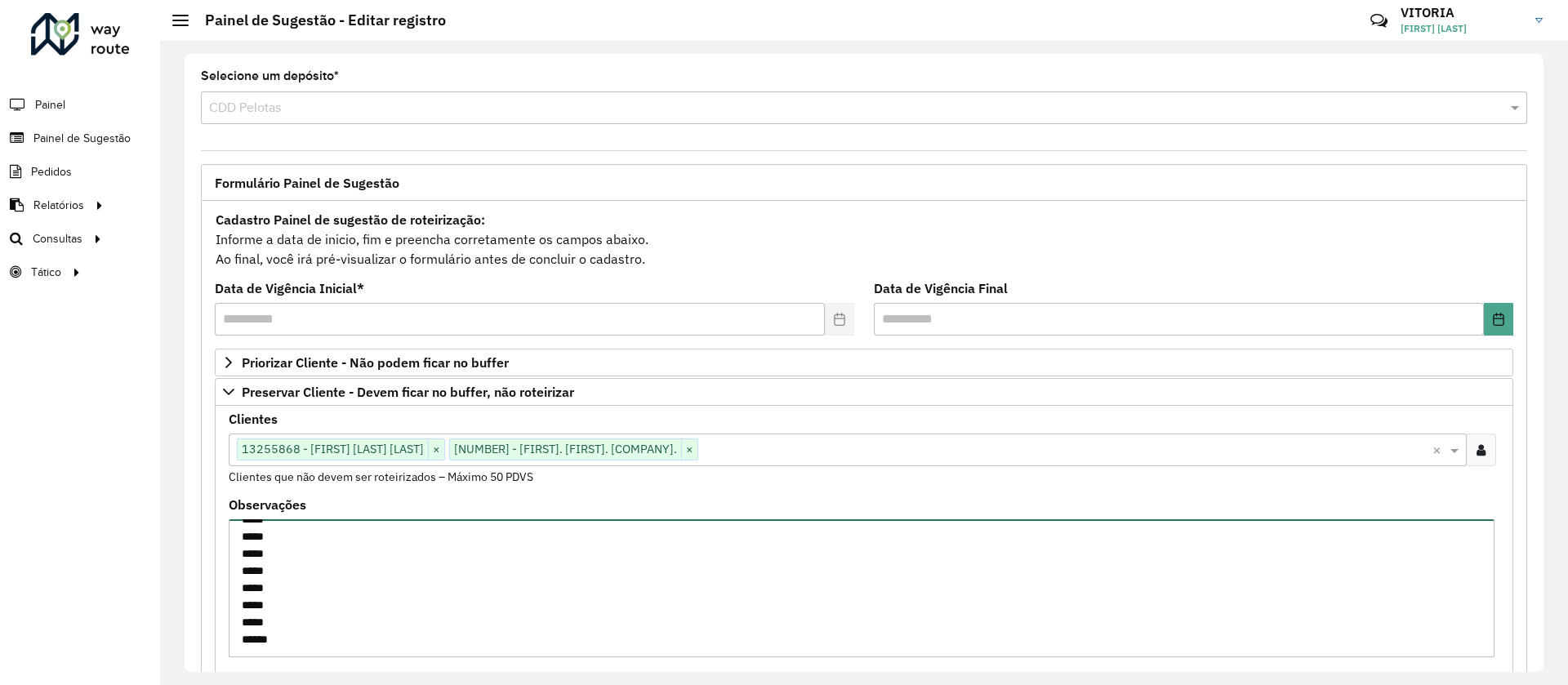 click on "*****
*****
*****
*****
*****
*****
*****
*****
*****
*****" at bounding box center [862, 588] 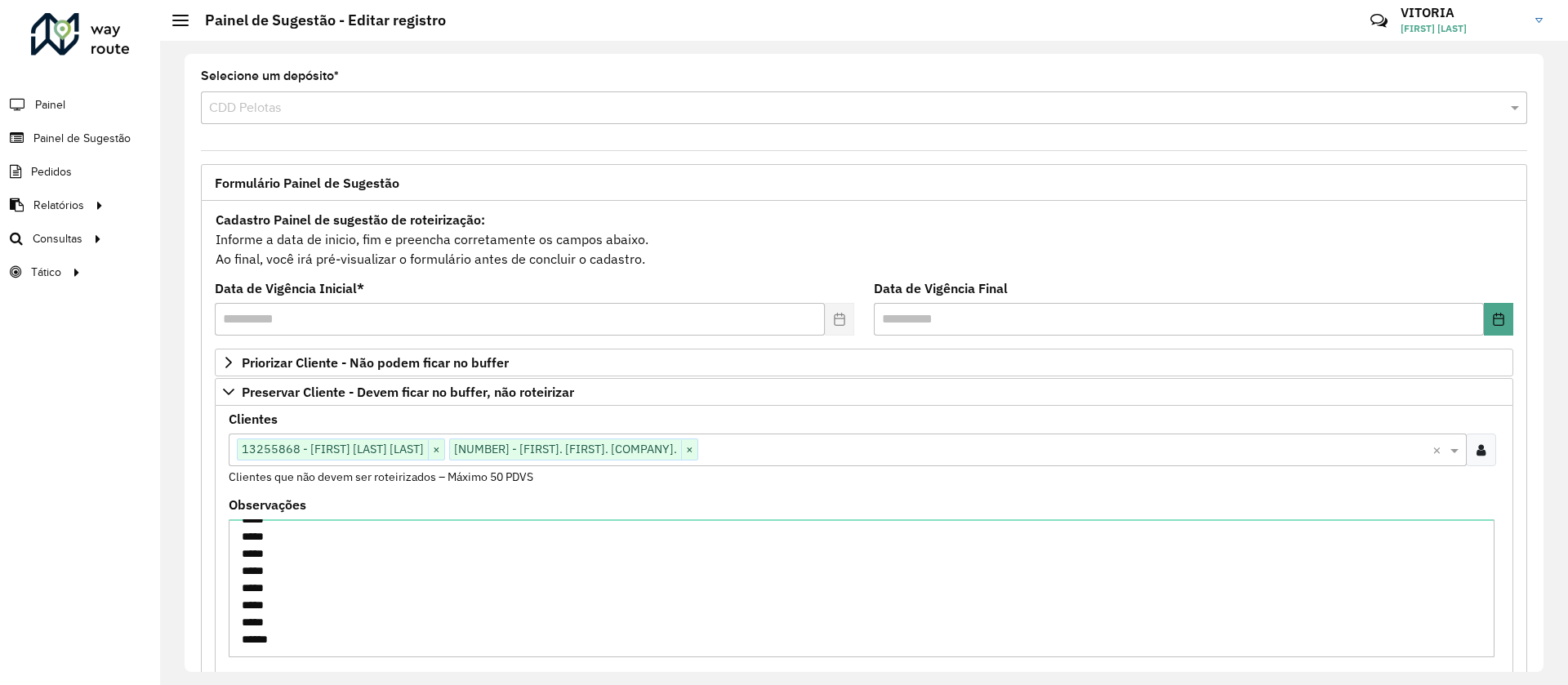 click at bounding box center [1065, 451] 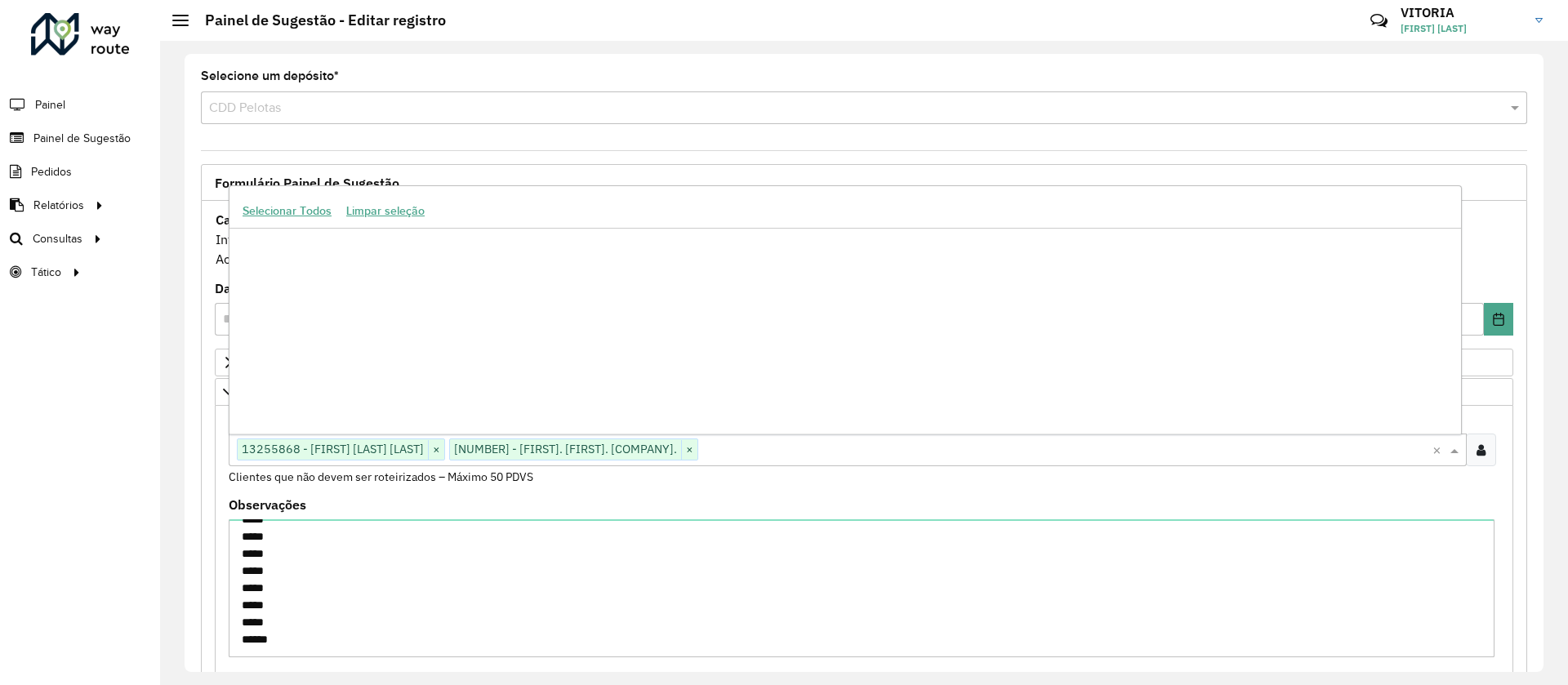 scroll, scrollTop: 168665, scrollLeft: 0, axis: vertical 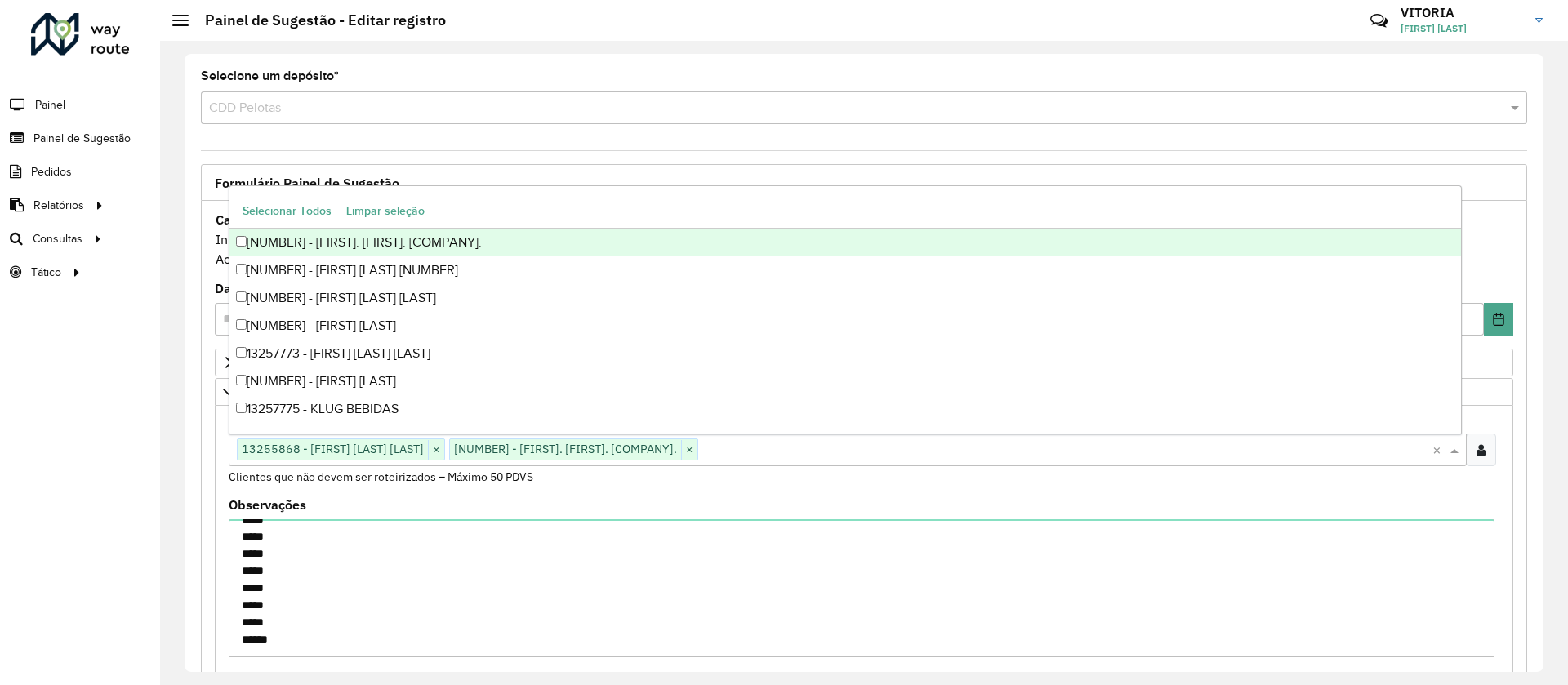 paste on "*****" 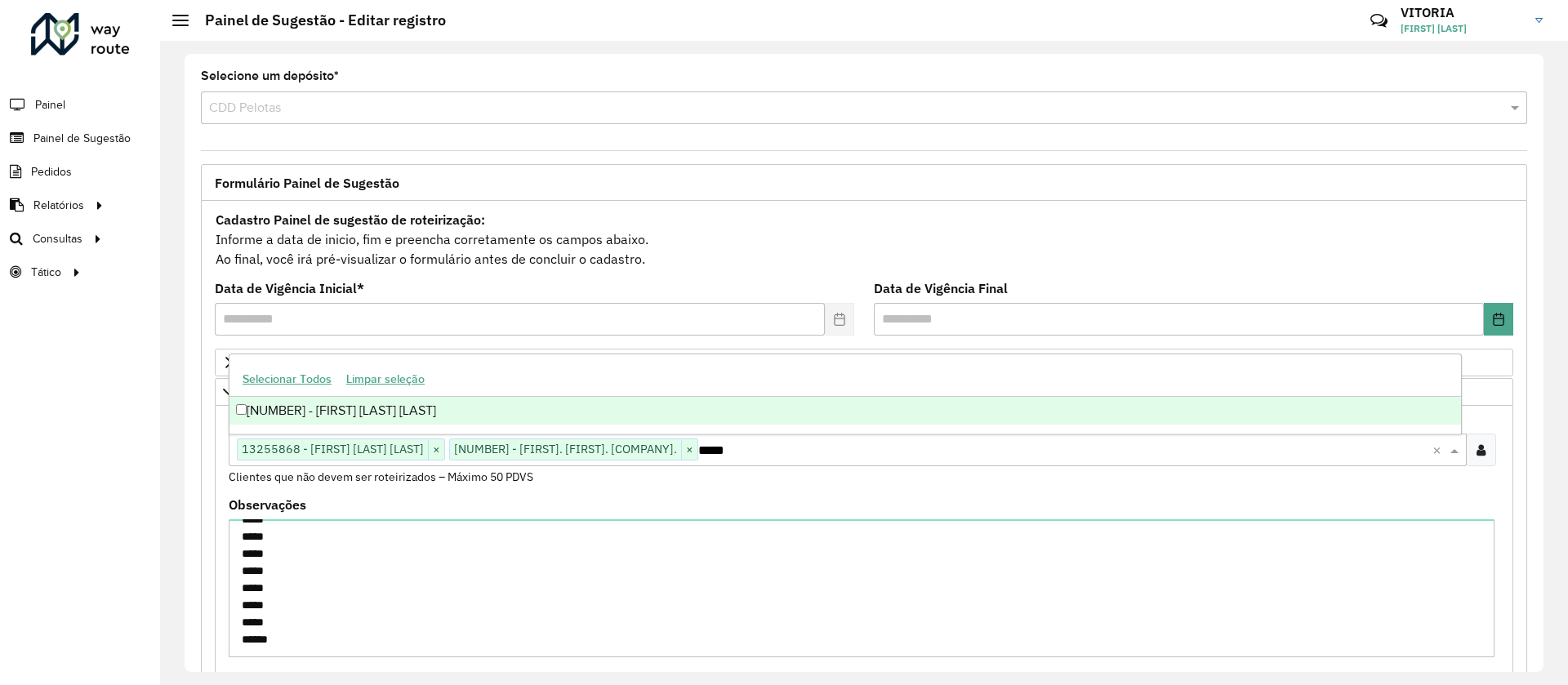 scroll, scrollTop: 0, scrollLeft: 0, axis: both 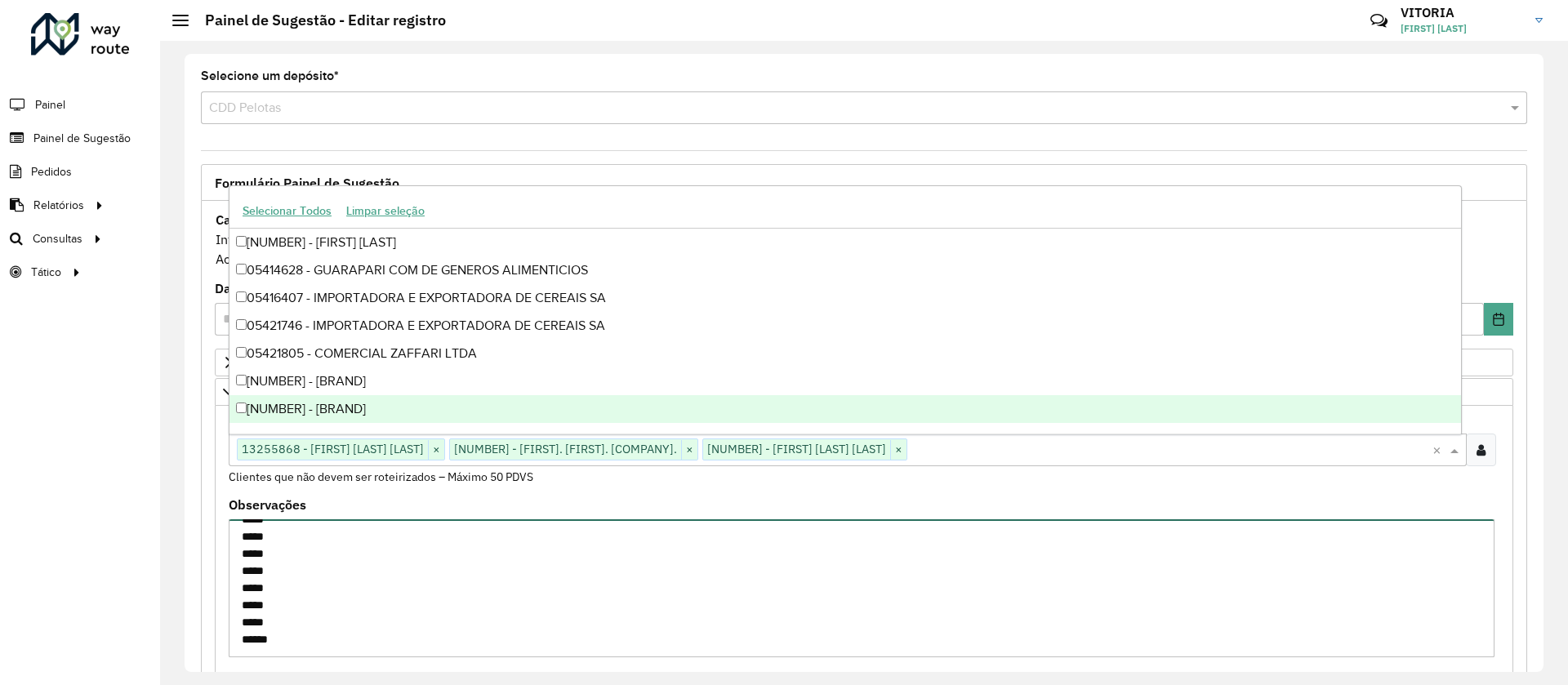 click on "*****
*****
*****
*****
*****
*****
*****
*****
*****
*****" at bounding box center [862, 588] 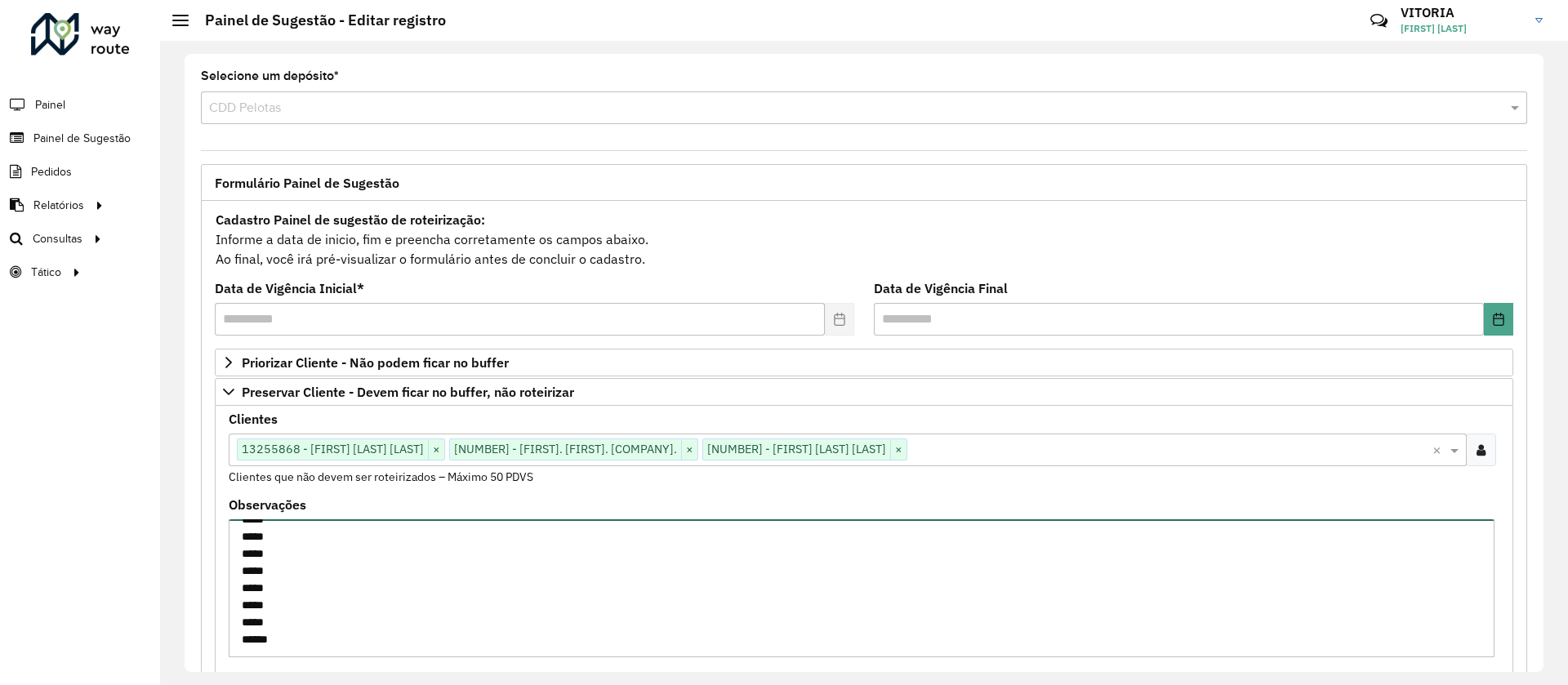 click on "*****
*****
*****
*****
*****
*****
*****
*****
*****
*****" at bounding box center (862, 588) 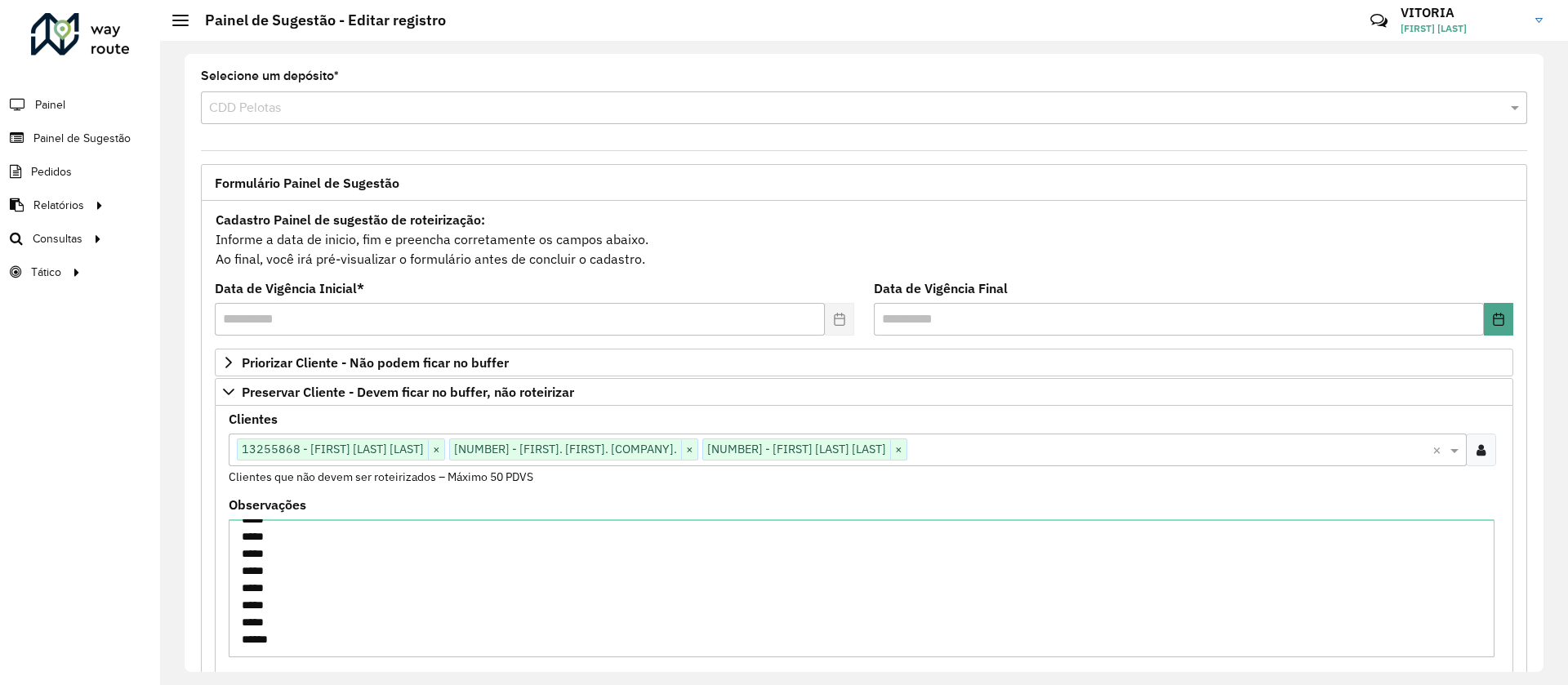 click at bounding box center [1169, 451] 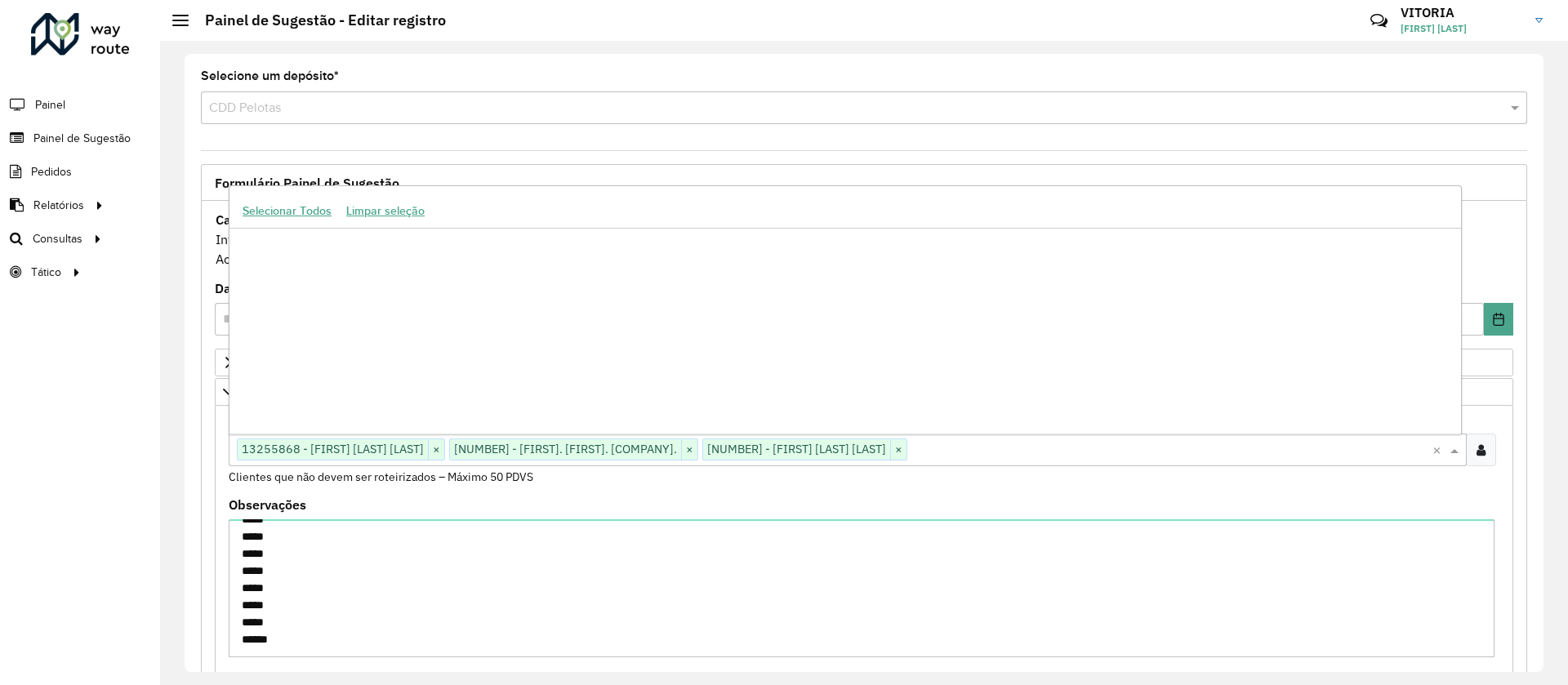 paste on "*****" 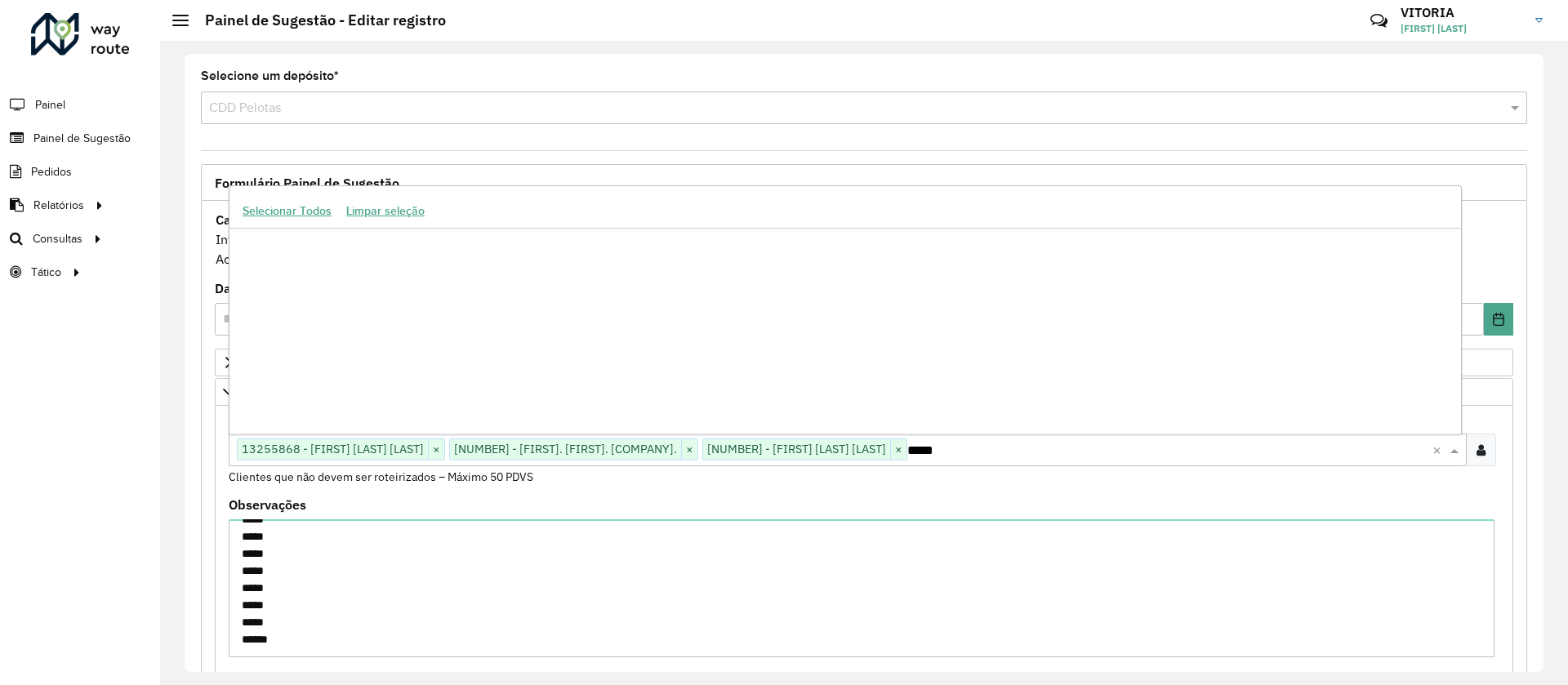 scroll, scrollTop: 0, scrollLeft: 0, axis: both 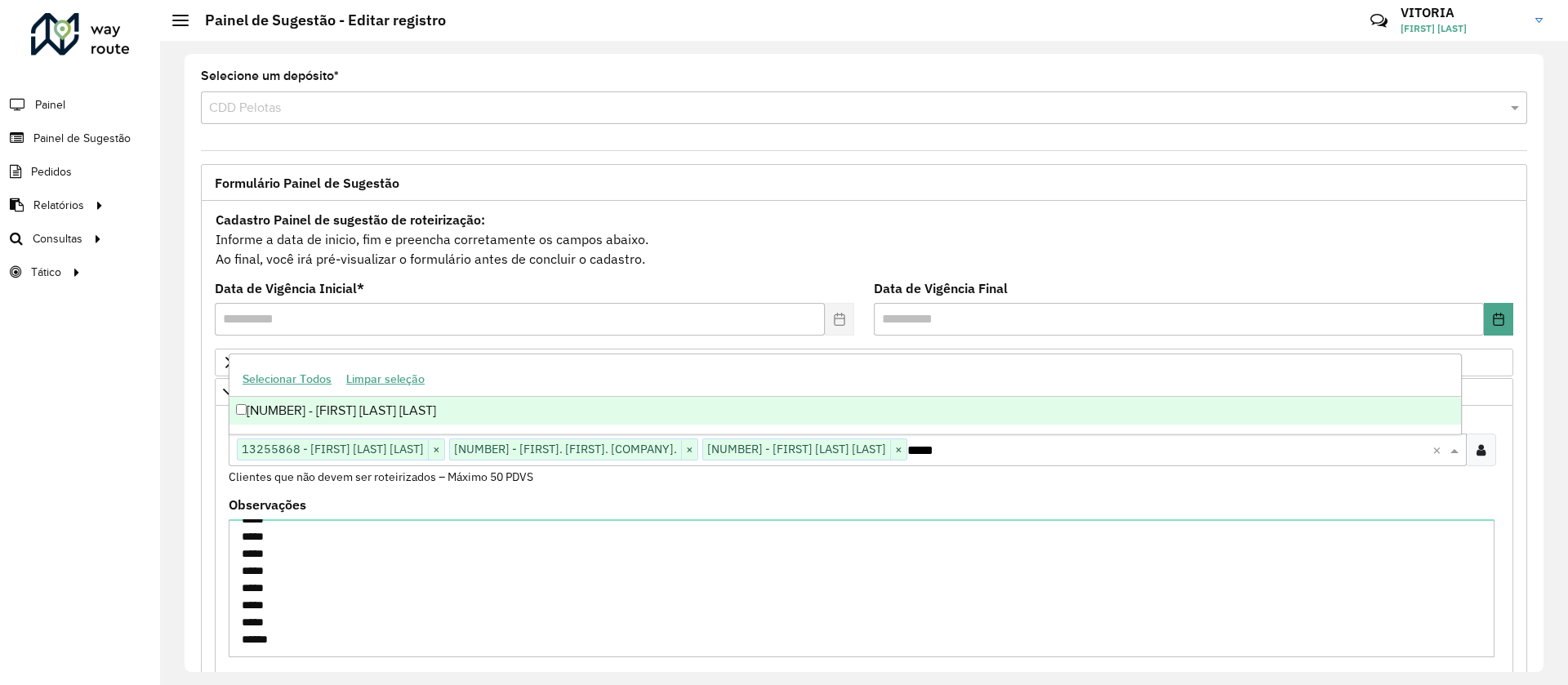 click on "[NUMBER] - [FIRST] [LAST] [LAST]" at bounding box center [845, 411] 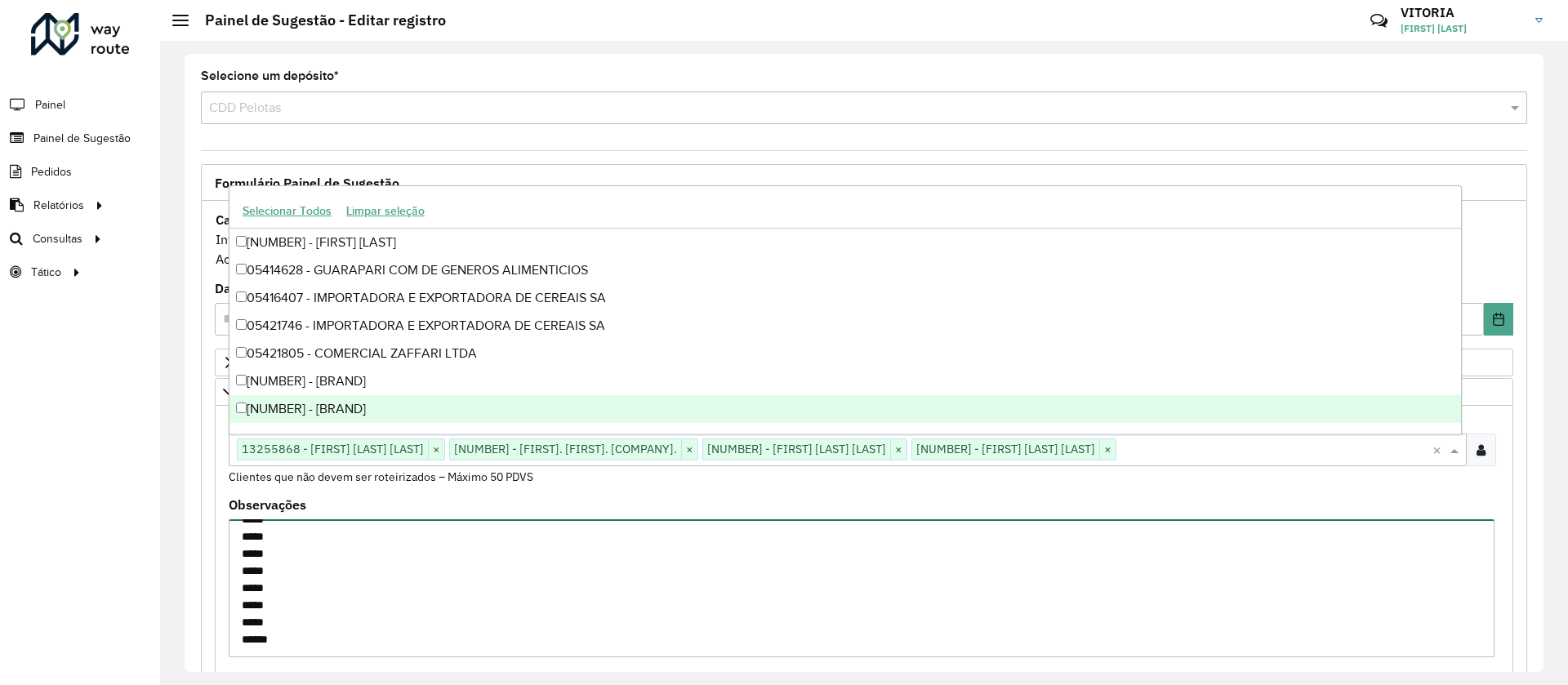 click on "*****
*****
*****
*****
*****
*****
*****
*****
*****
*****" at bounding box center [862, 588] 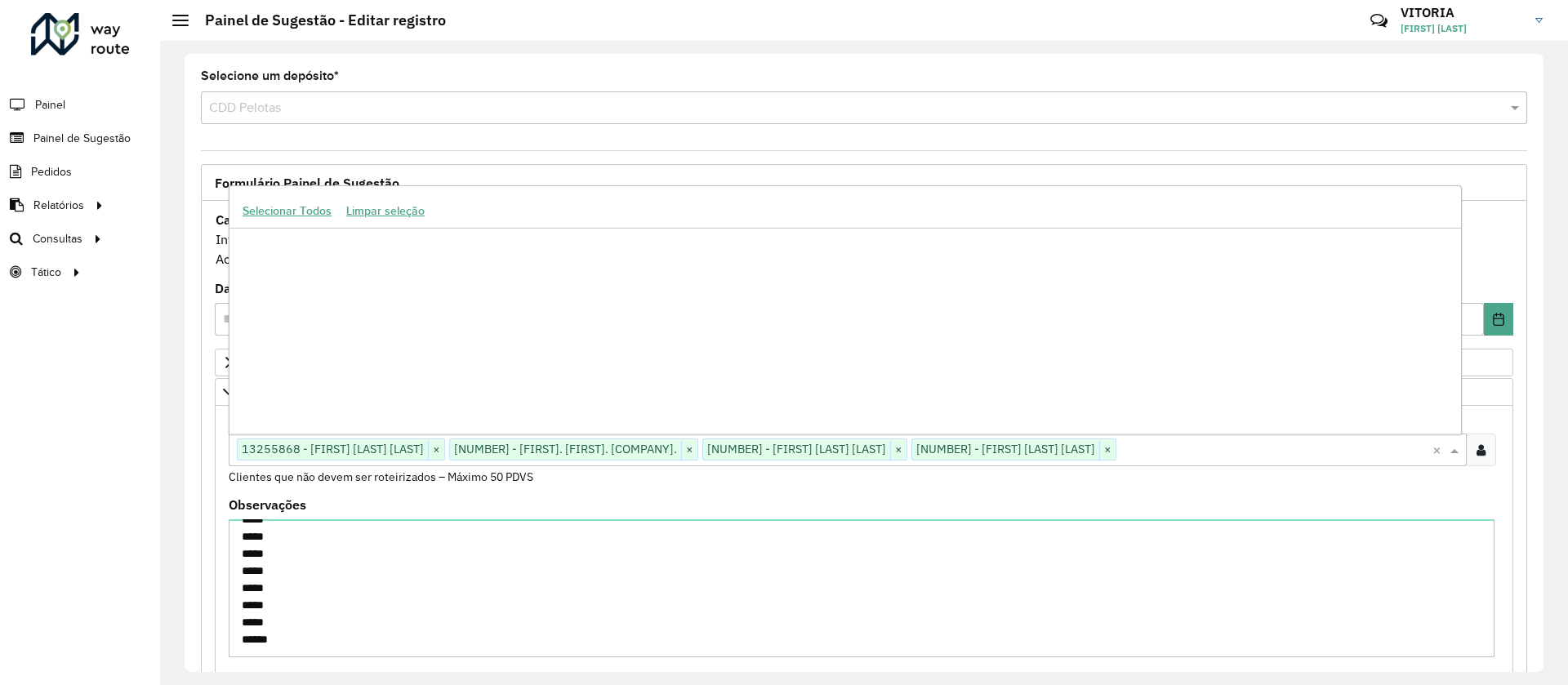 click at bounding box center [1274, 451] 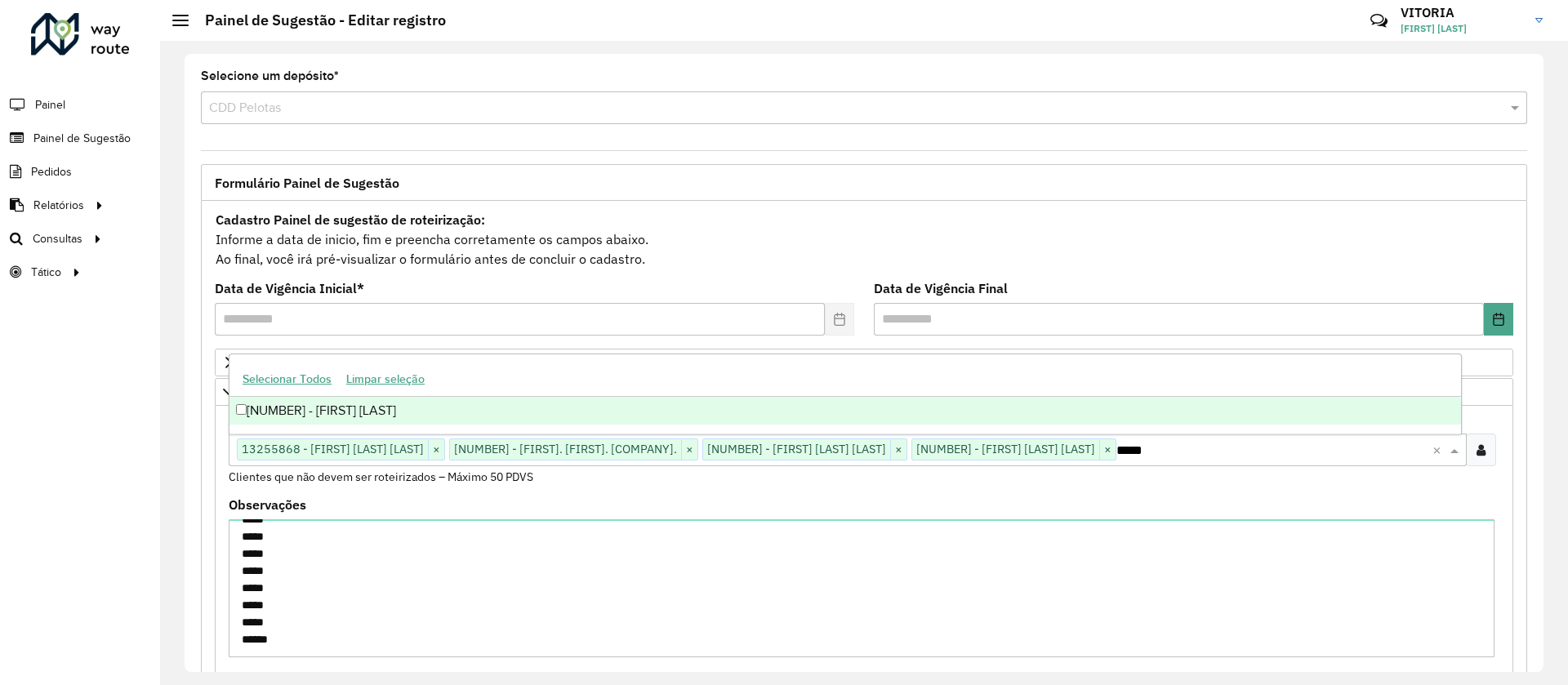 scroll, scrollTop: 0, scrollLeft: 0, axis: both 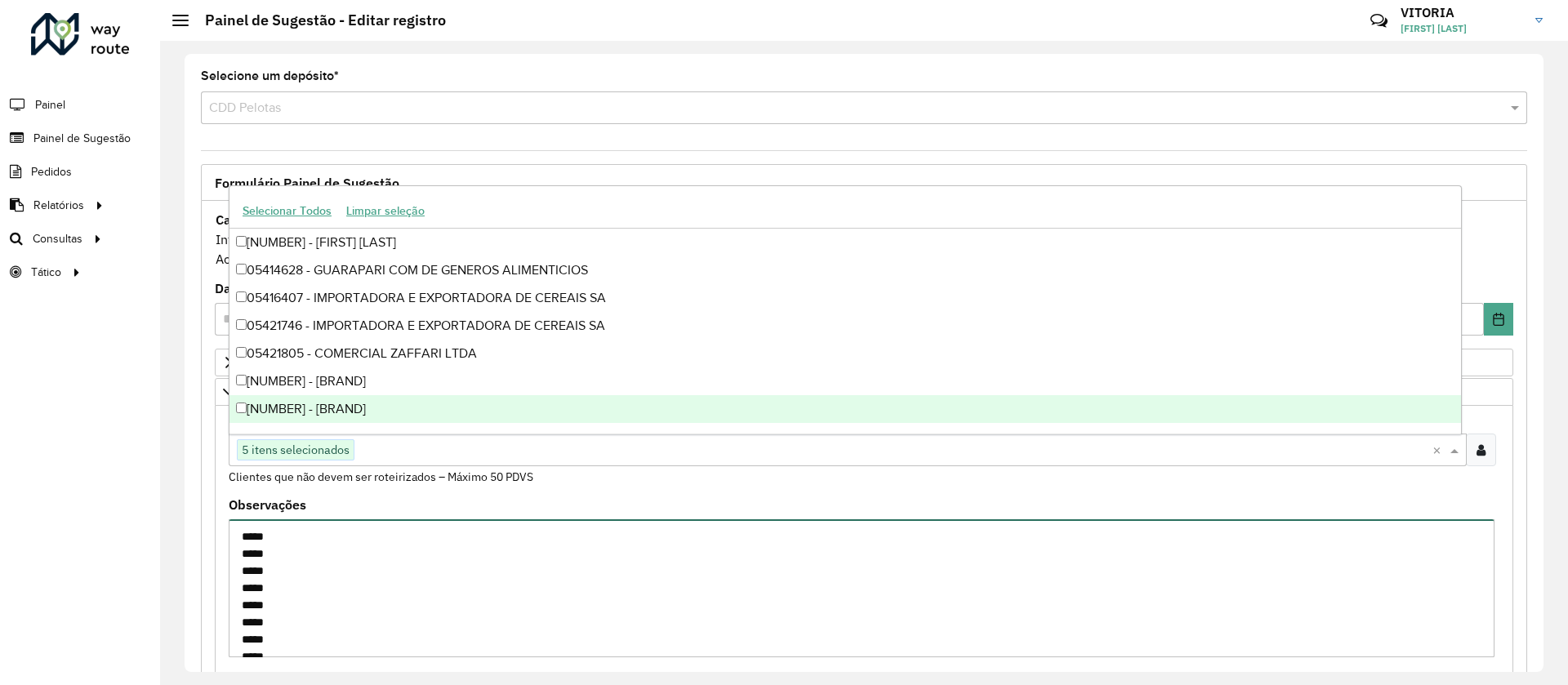 click on "*****
*****
*****
*****
*****
*****
*****
*****
*****
*****" at bounding box center [862, 588] 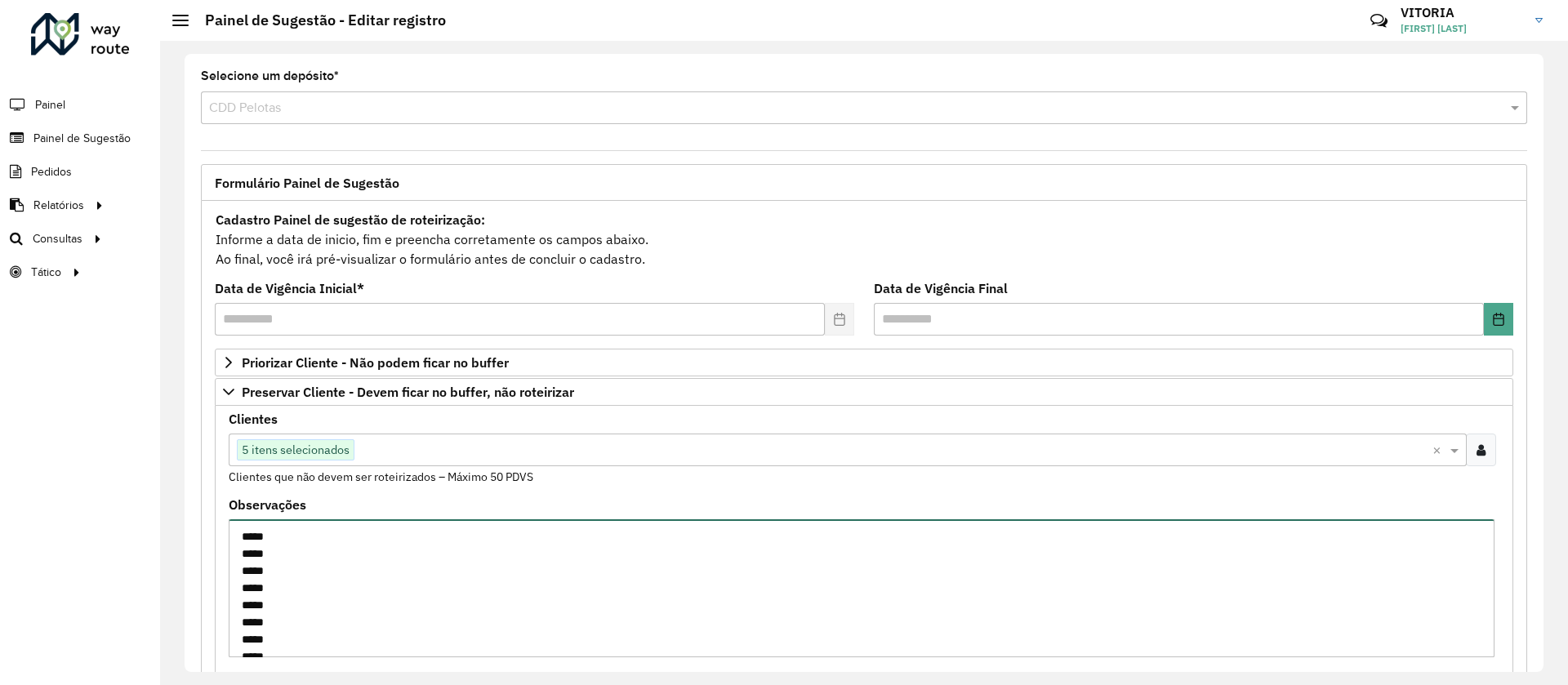 click on "*****
*****
*****
*****
*****
*****
*****
*****
*****
*****" at bounding box center [862, 588] 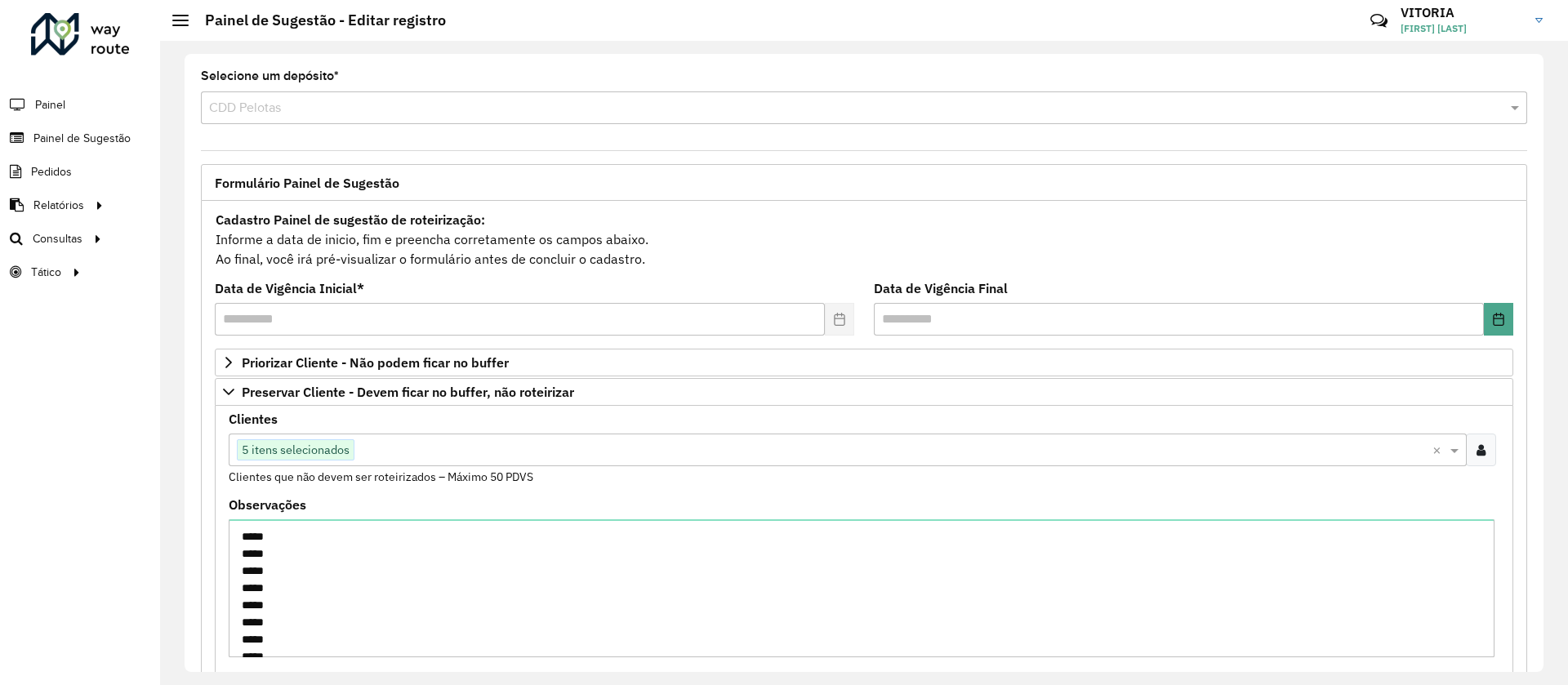 click at bounding box center [893, 451] 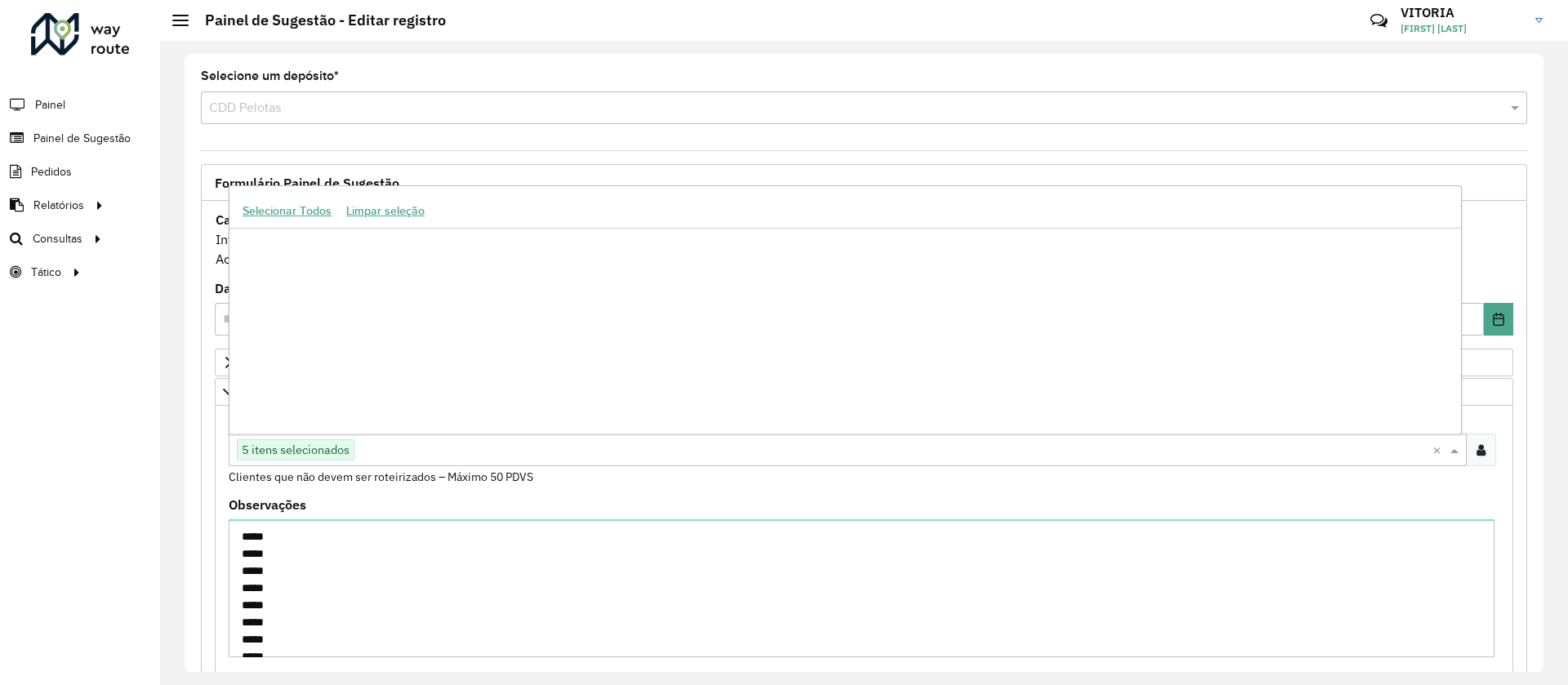 paste on "*****" 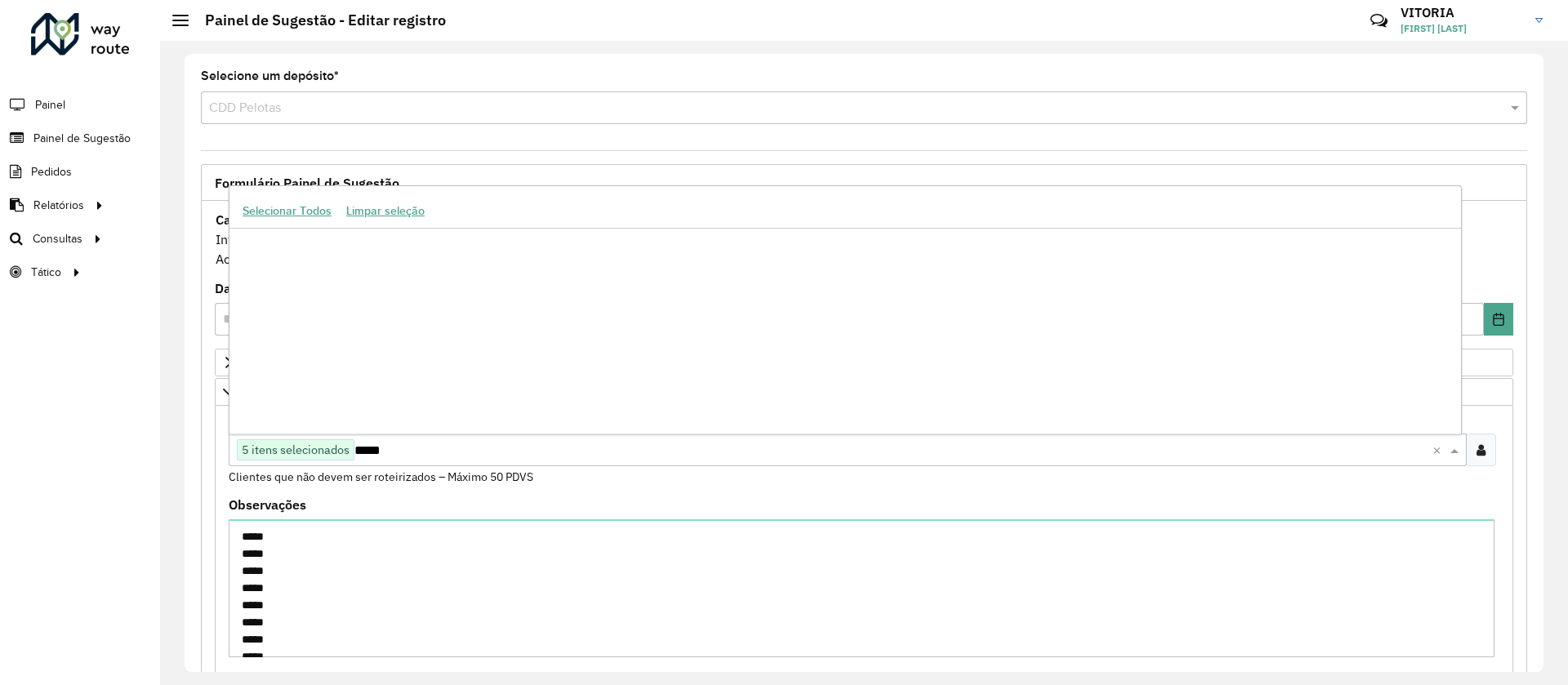 scroll, scrollTop: 0, scrollLeft: 0, axis: both 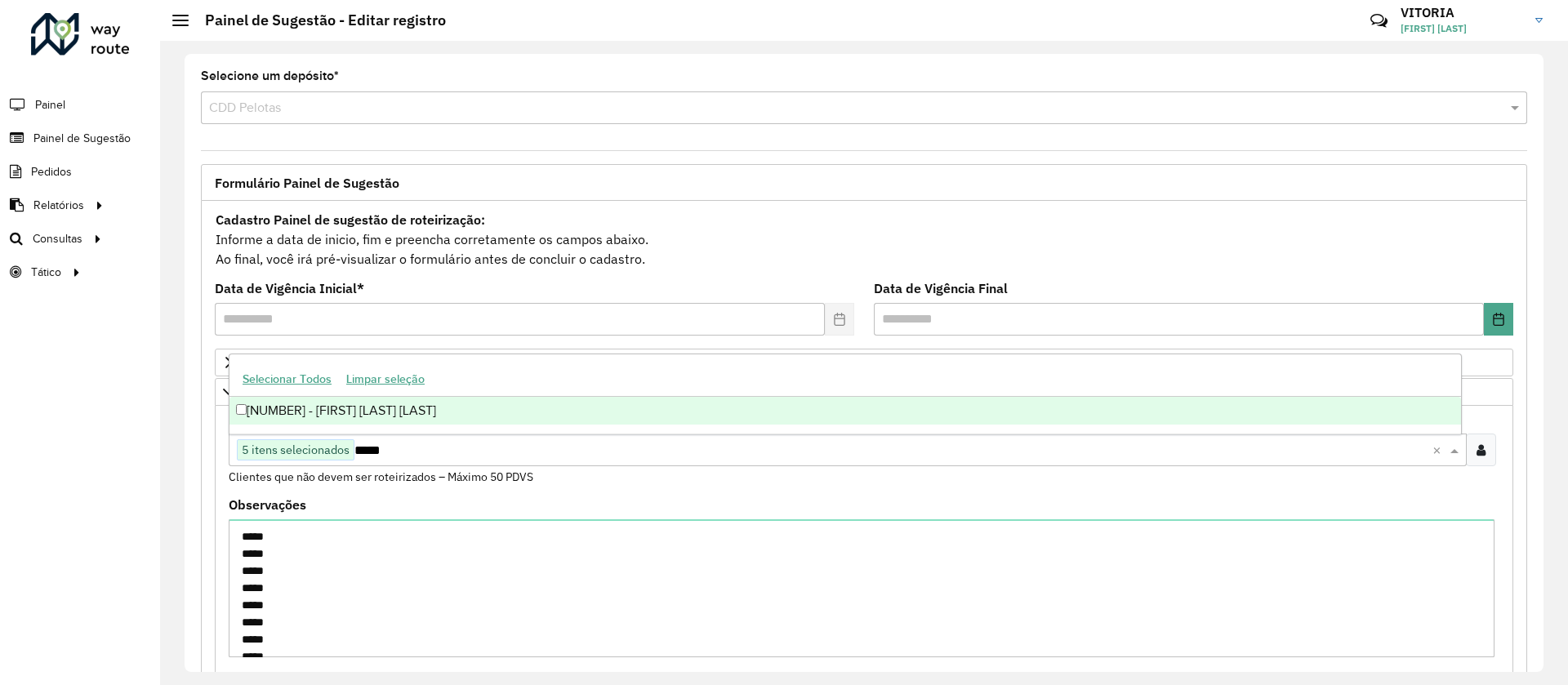 click on "[NUMBER] - [FIRST] [LAST] [LAST]" at bounding box center [845, 411] 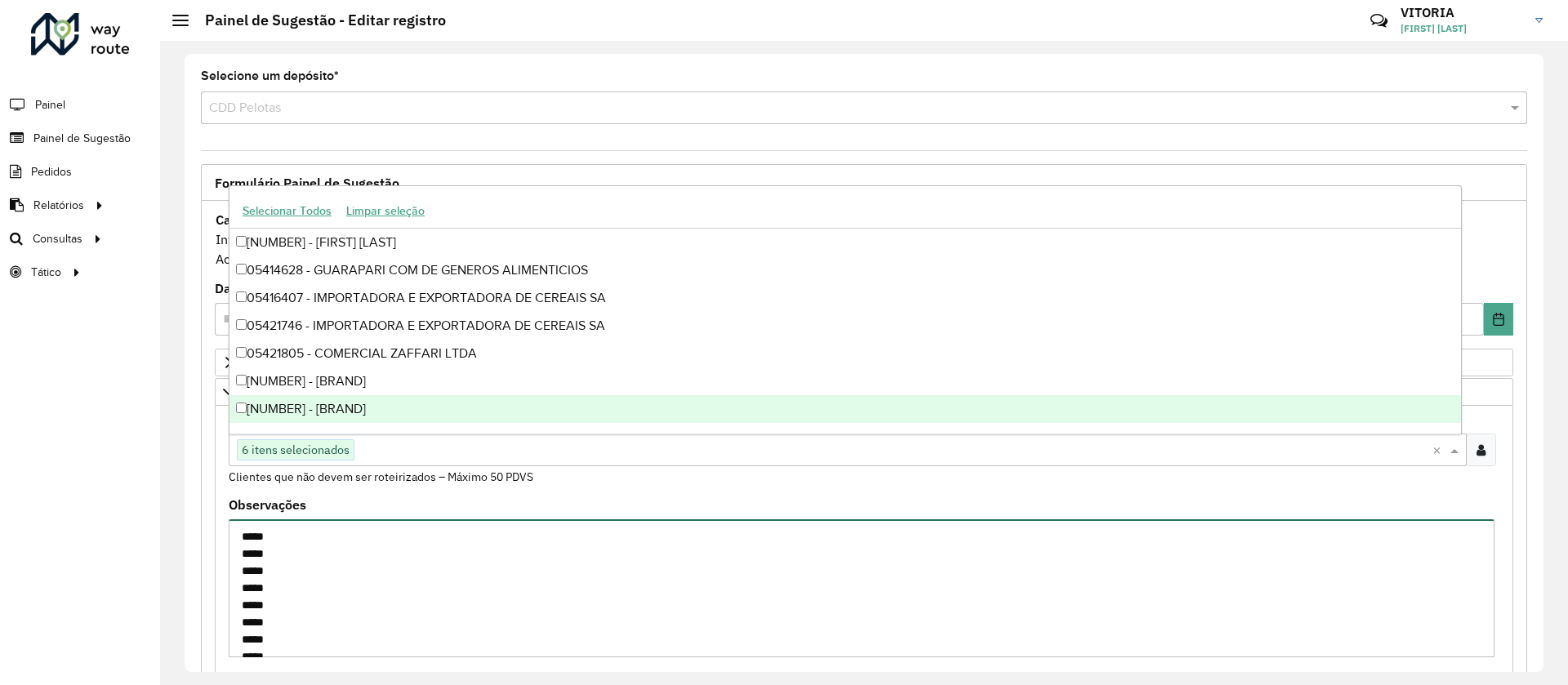 click on "*****
*****
*****
*****
*****
*****
*****
*****
*****
*****" at bounding box center (862, 588) 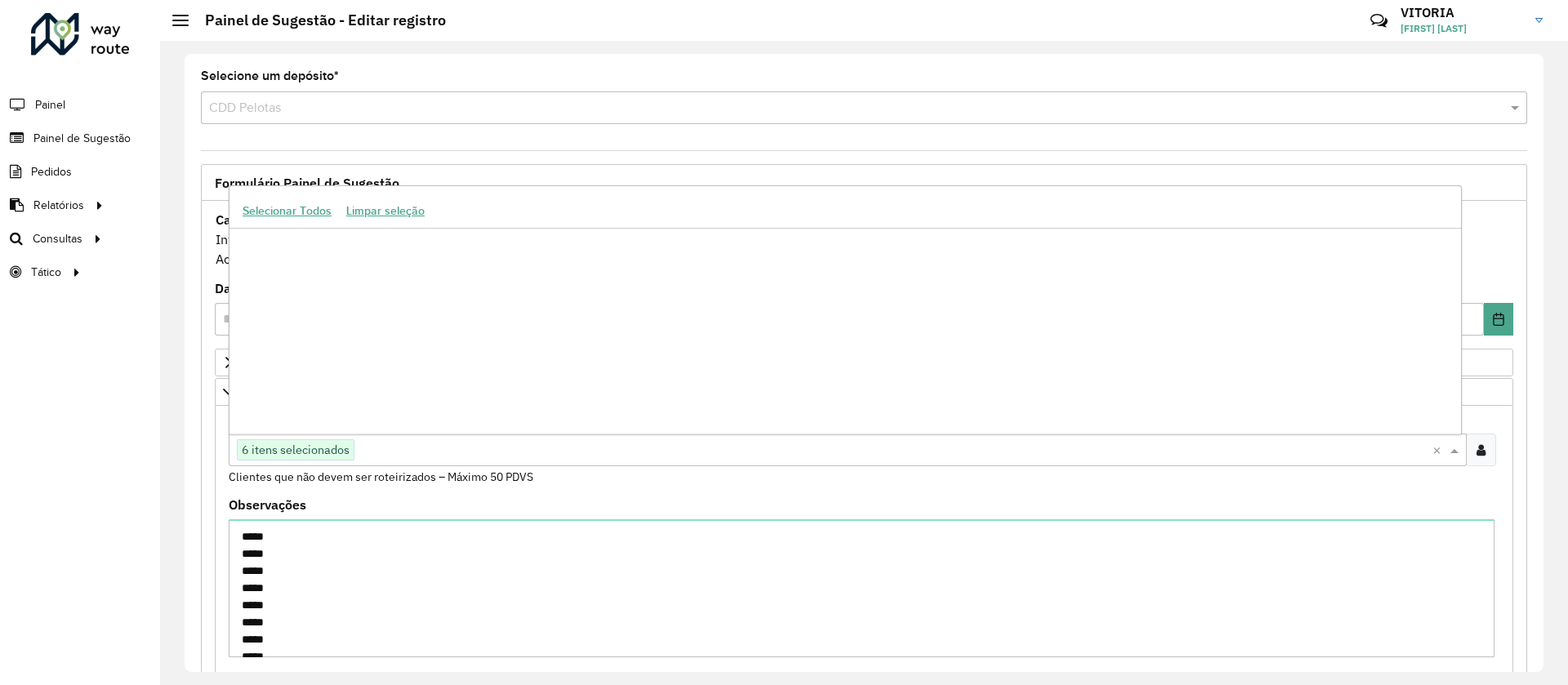 click at bounding box center (893, 451) 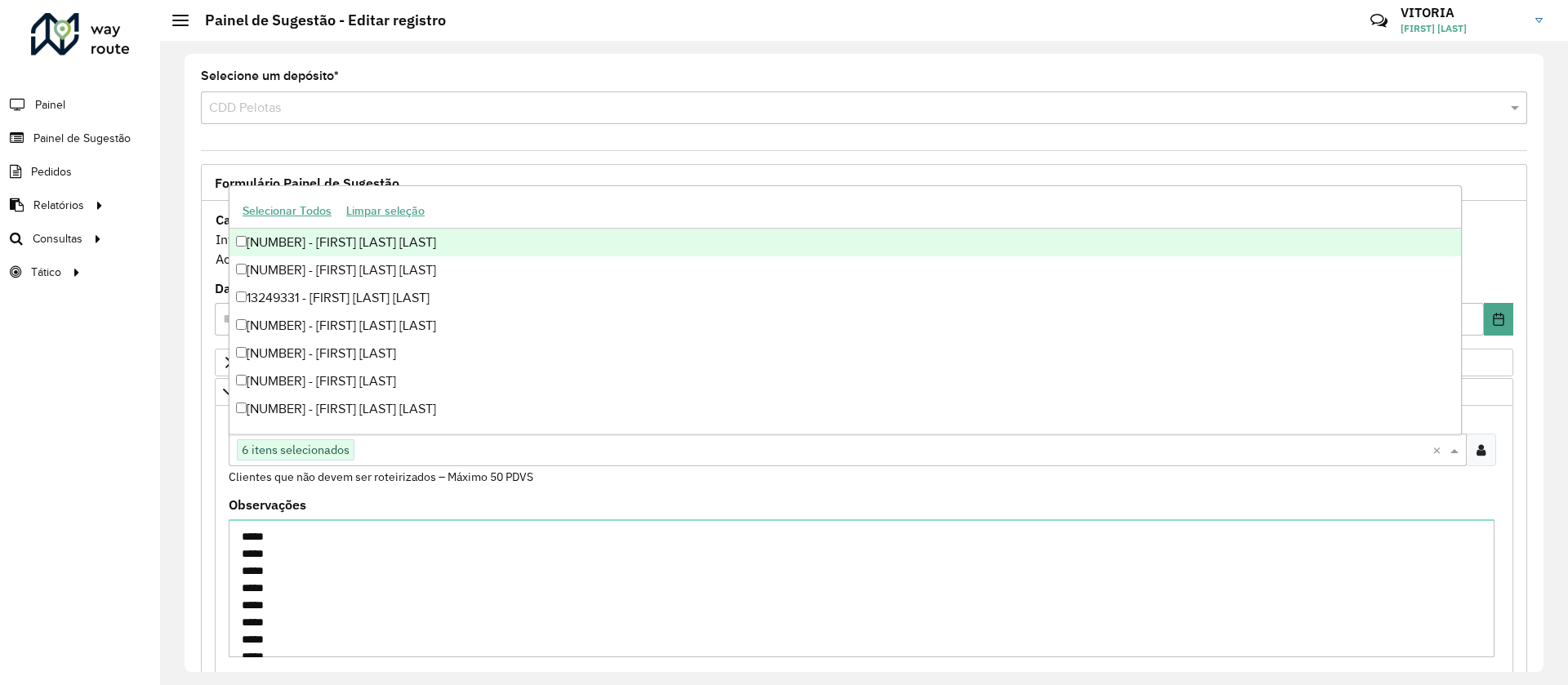 paste on "*****" 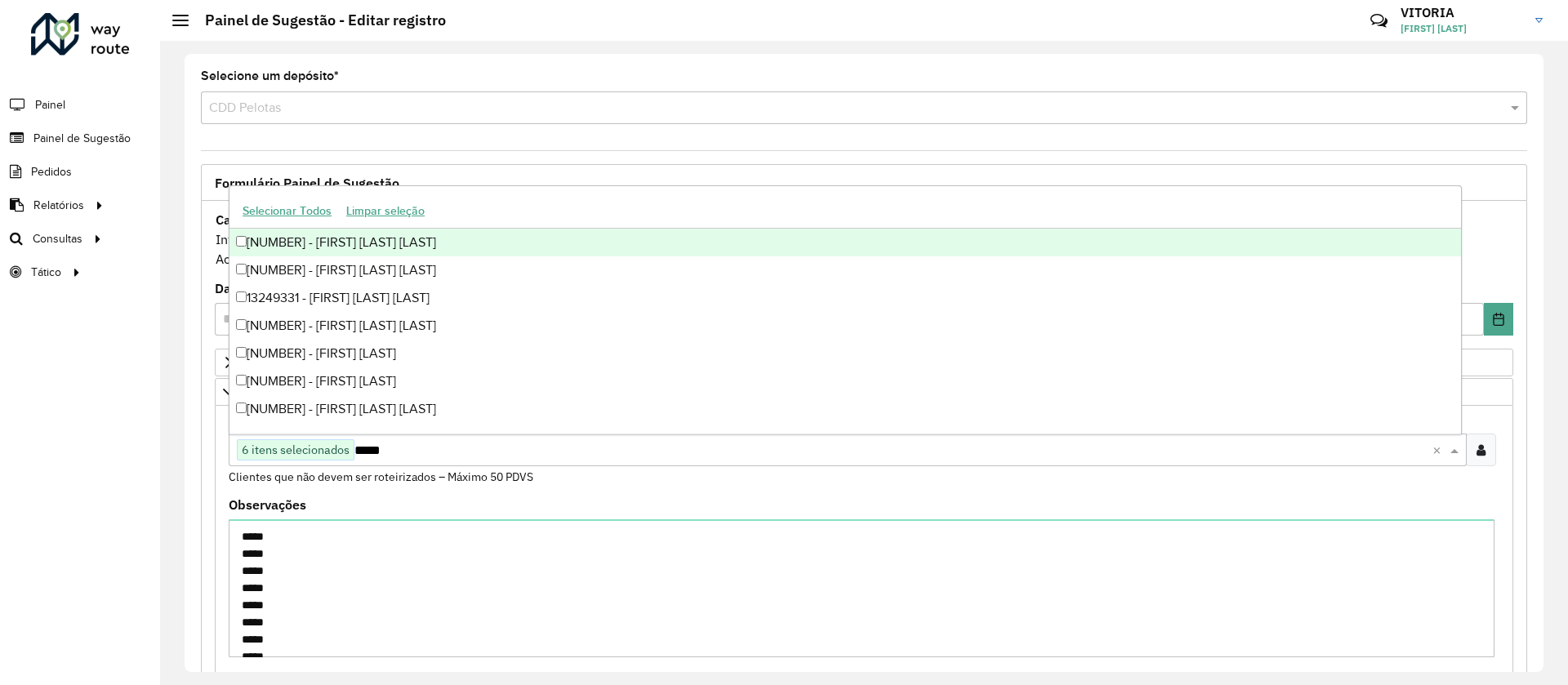 scroll, scrollTop: 0, scrollLeft: 0, axis: both 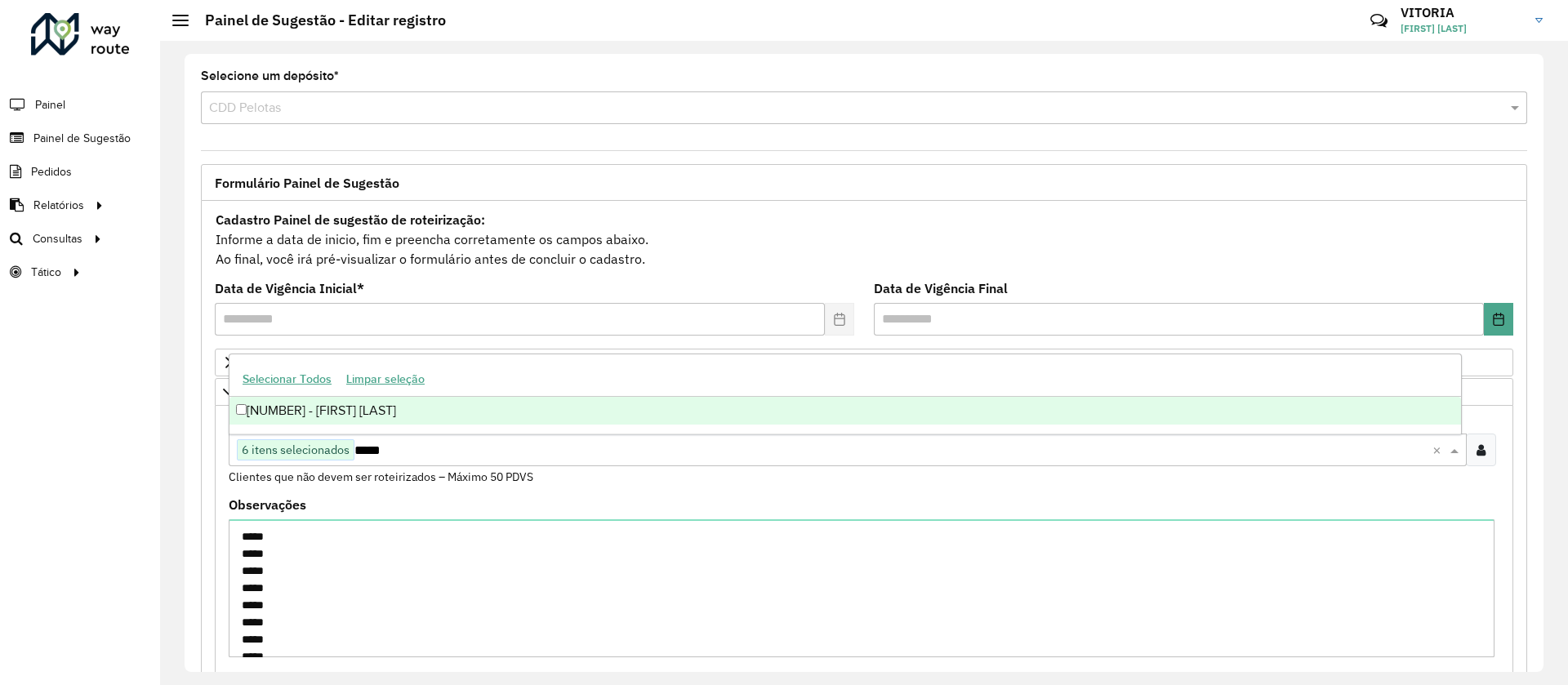 click on "[NUMBER] - [FIRST] [LAST]" at bounding box center [845, 411] 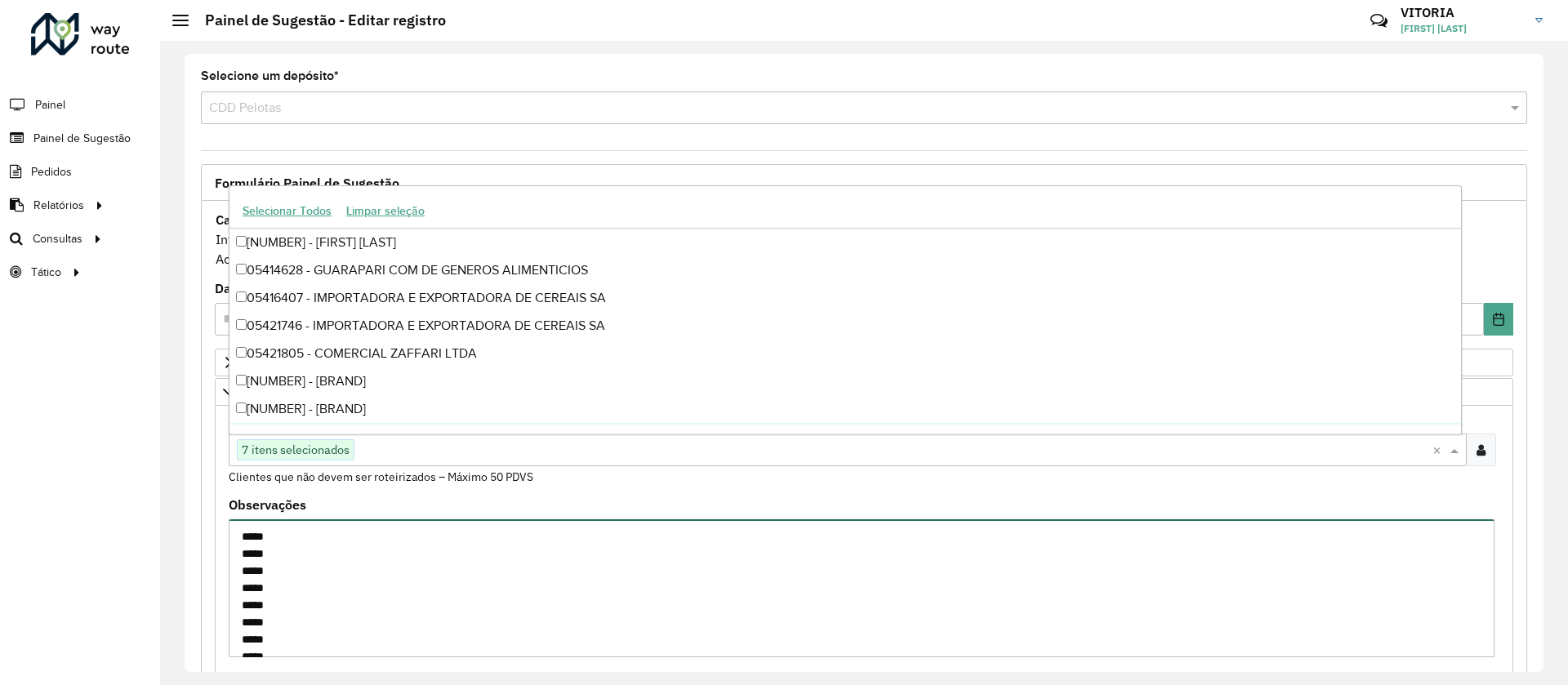 click on "*****
*****
*****
*****
*****
*****
*****
*****
*****
*****" at bounding box center (862, 588) 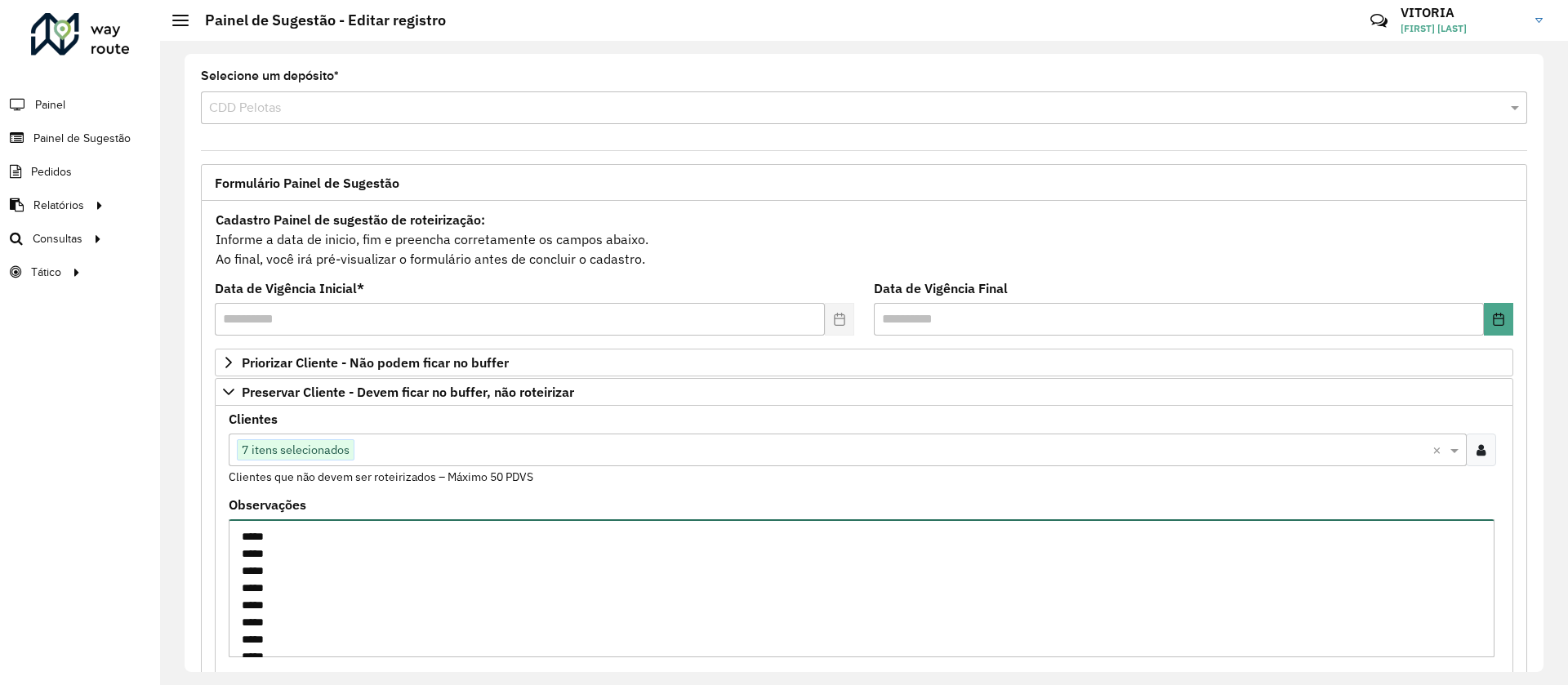 click on "*****
*****
*****
*****
*****
*****
*****
*****
*****
*****" at bounding box center [862, 588] 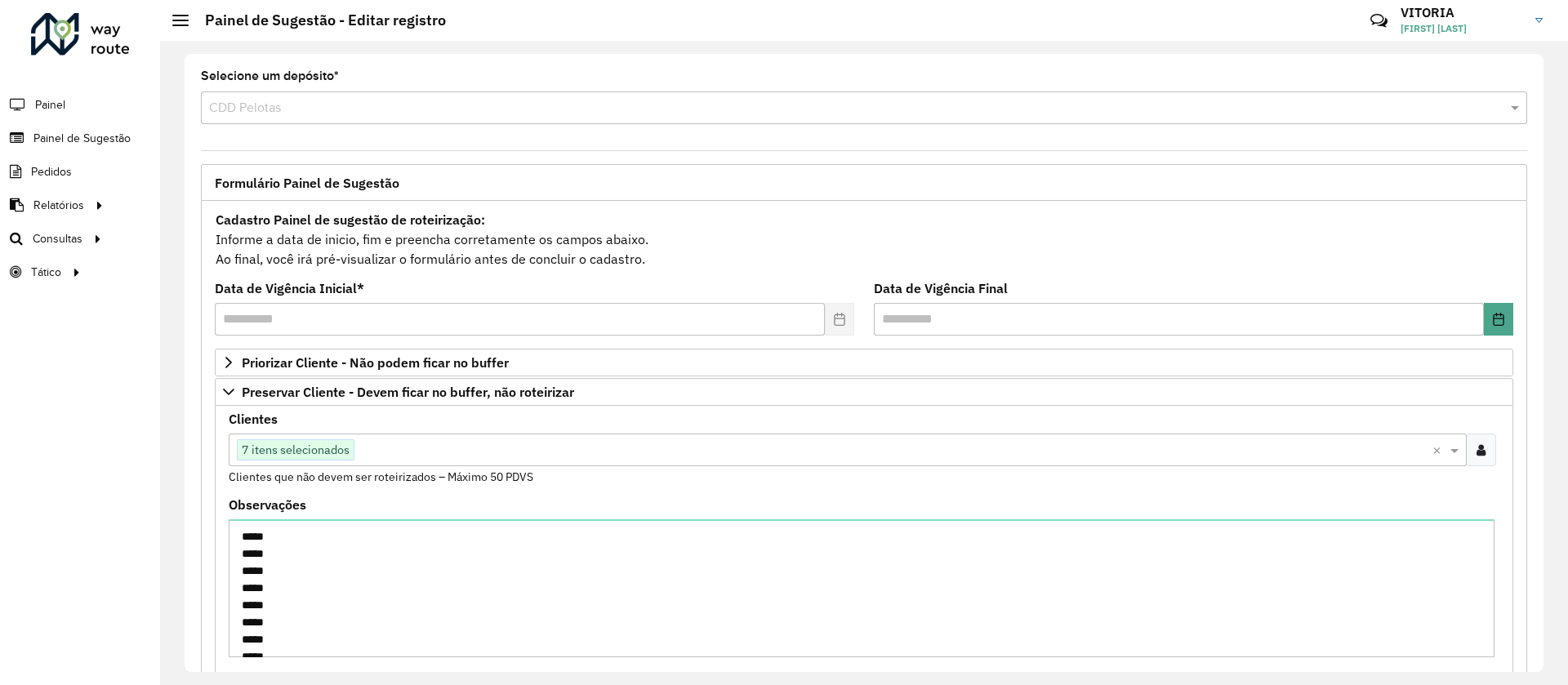 click at bounding box center [893, 451] 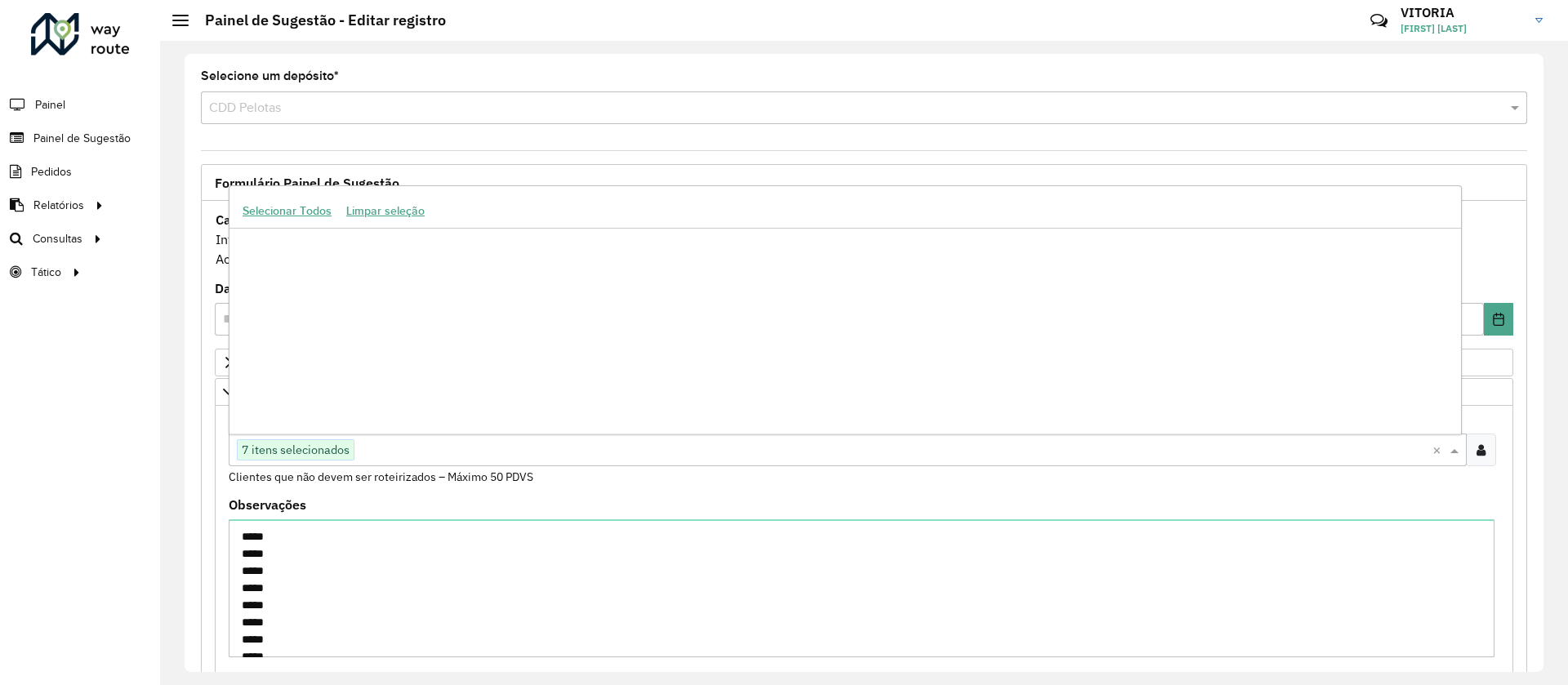 paste on "*****" 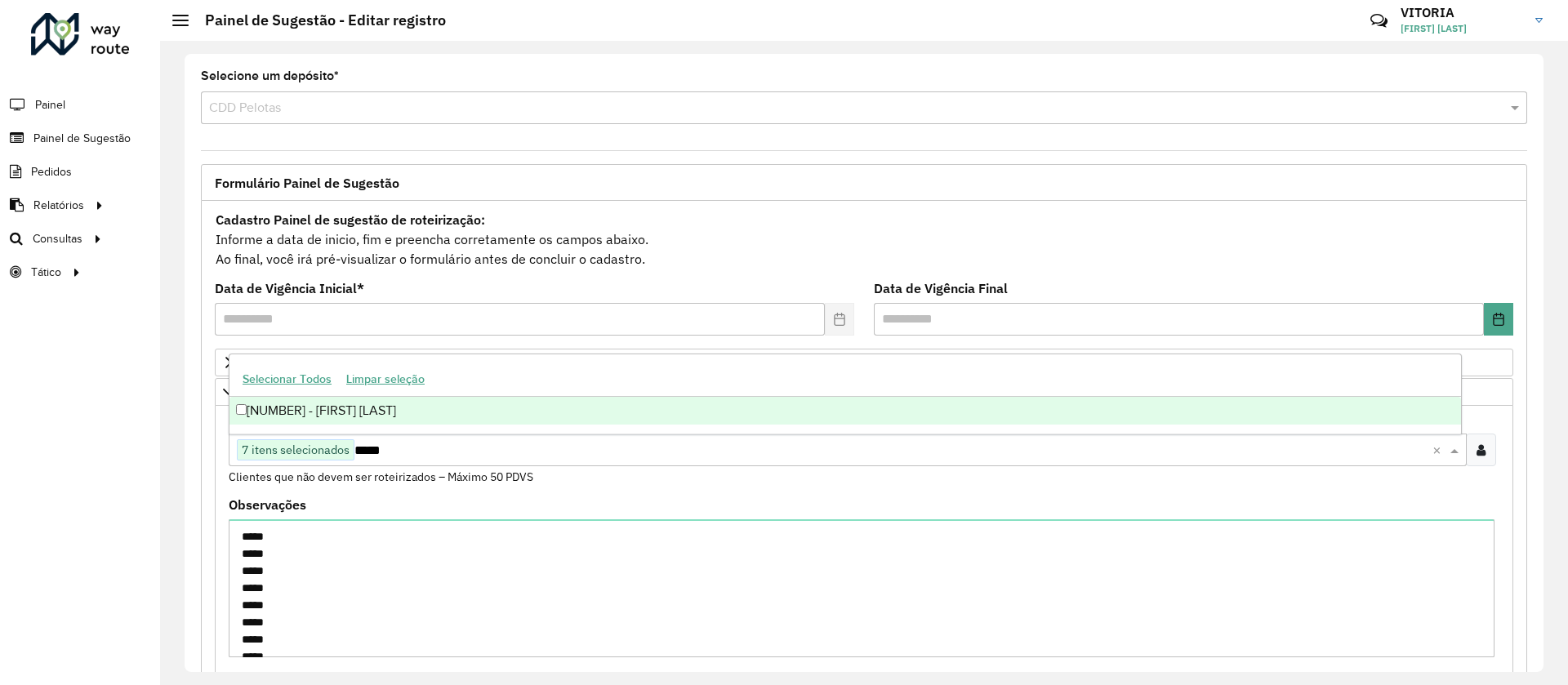 click on "[NUMBER] - [FIRST] [LAST]" at bounding box center (845, 411) 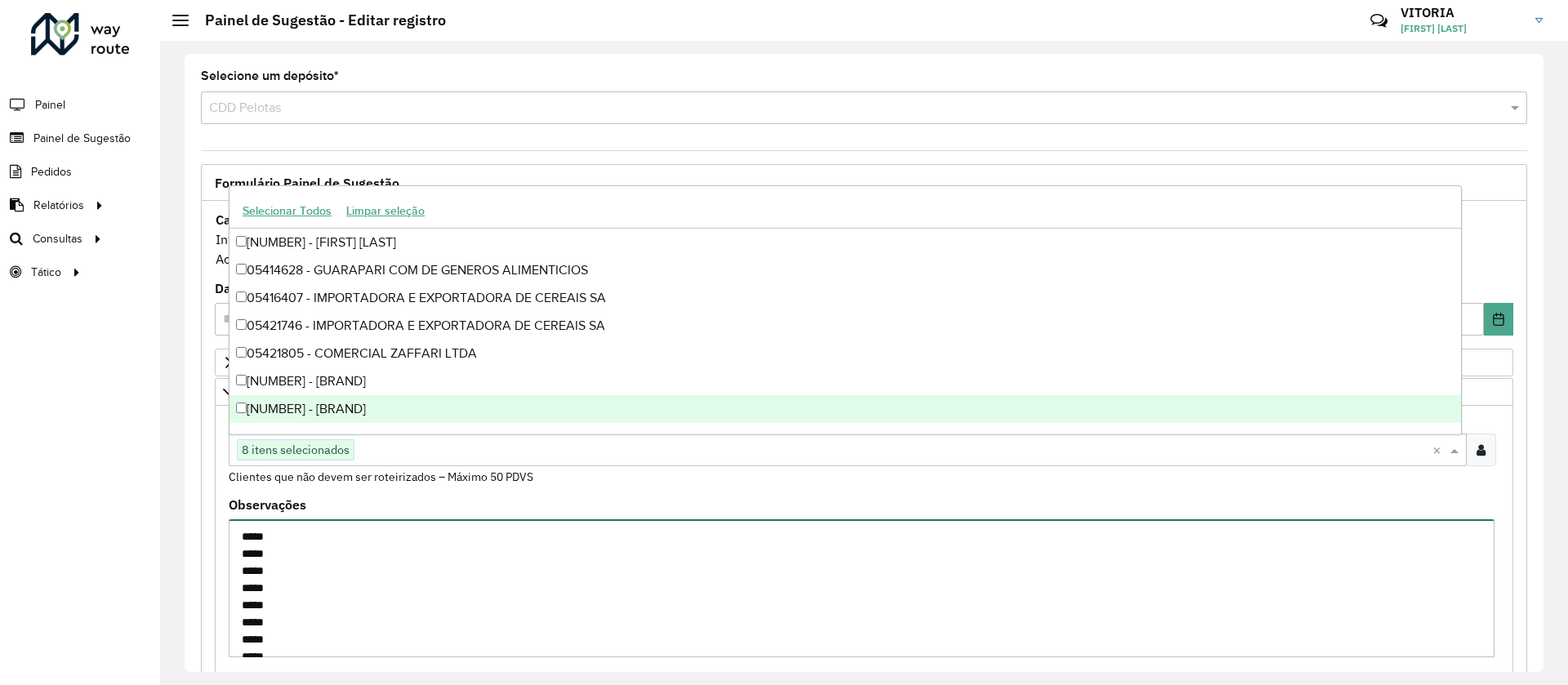 click on "*****
*****
*****
*****
*****
*****
*****
*****
*****
*****" at bounding box center [862, 588] 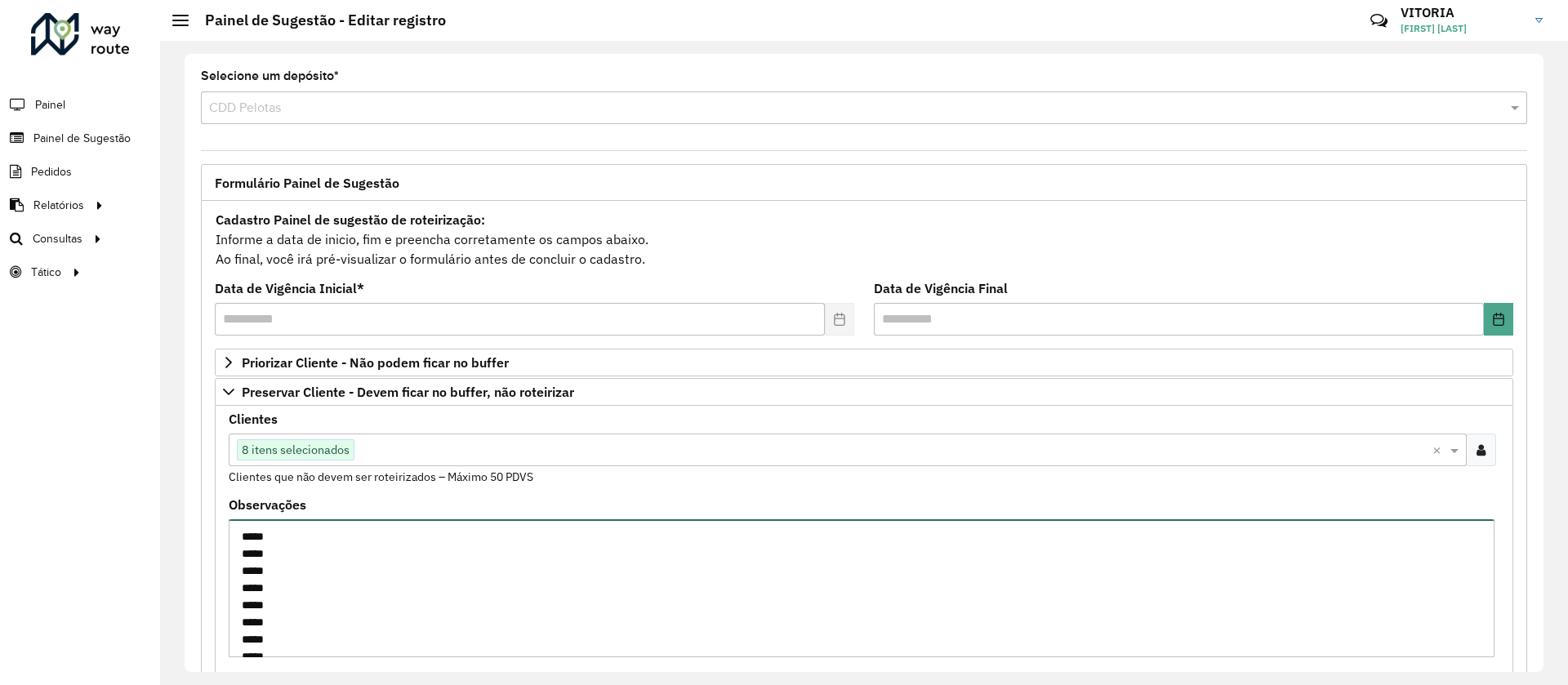 click on "*****
*****
*****
*****
*****
*****
*****
*****
*****
*****" at bounding box center [862, 588] 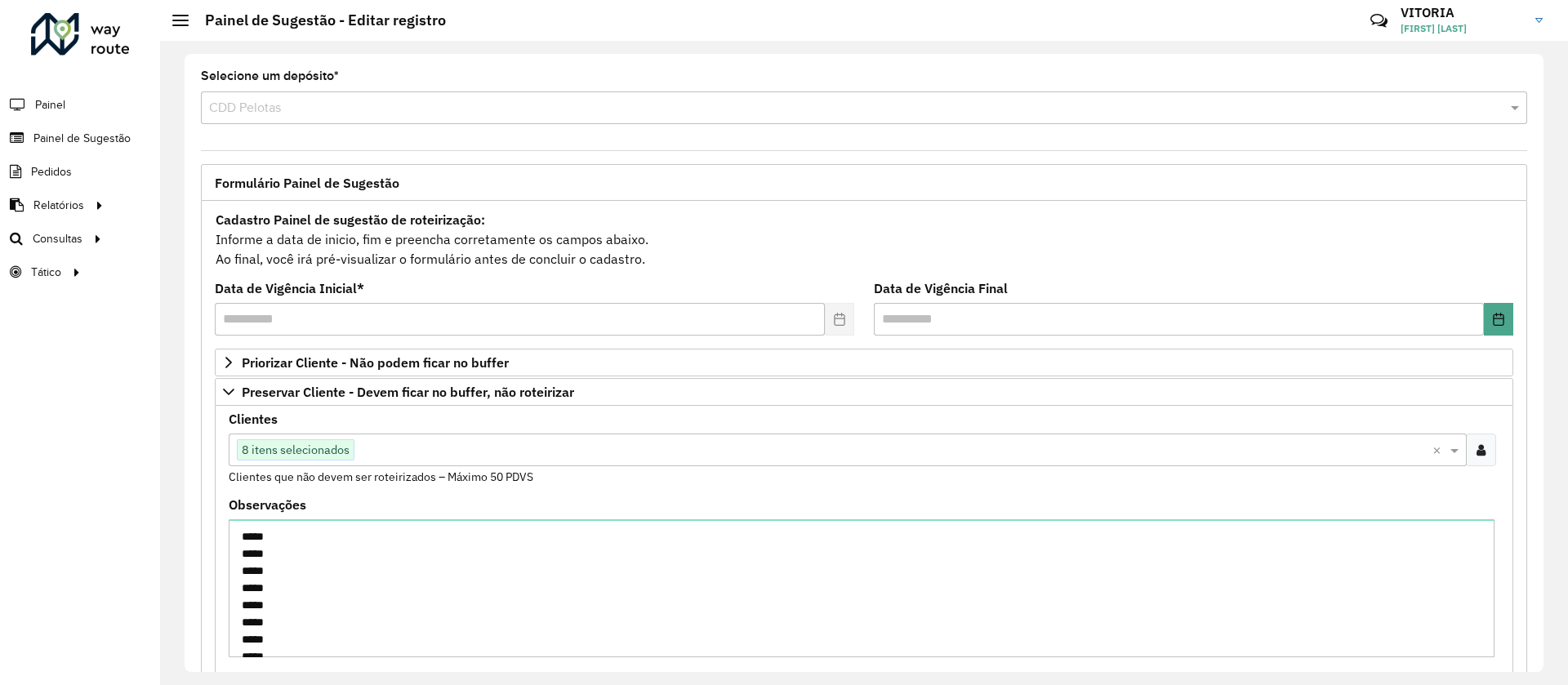 click at bounding box center (893, 451) 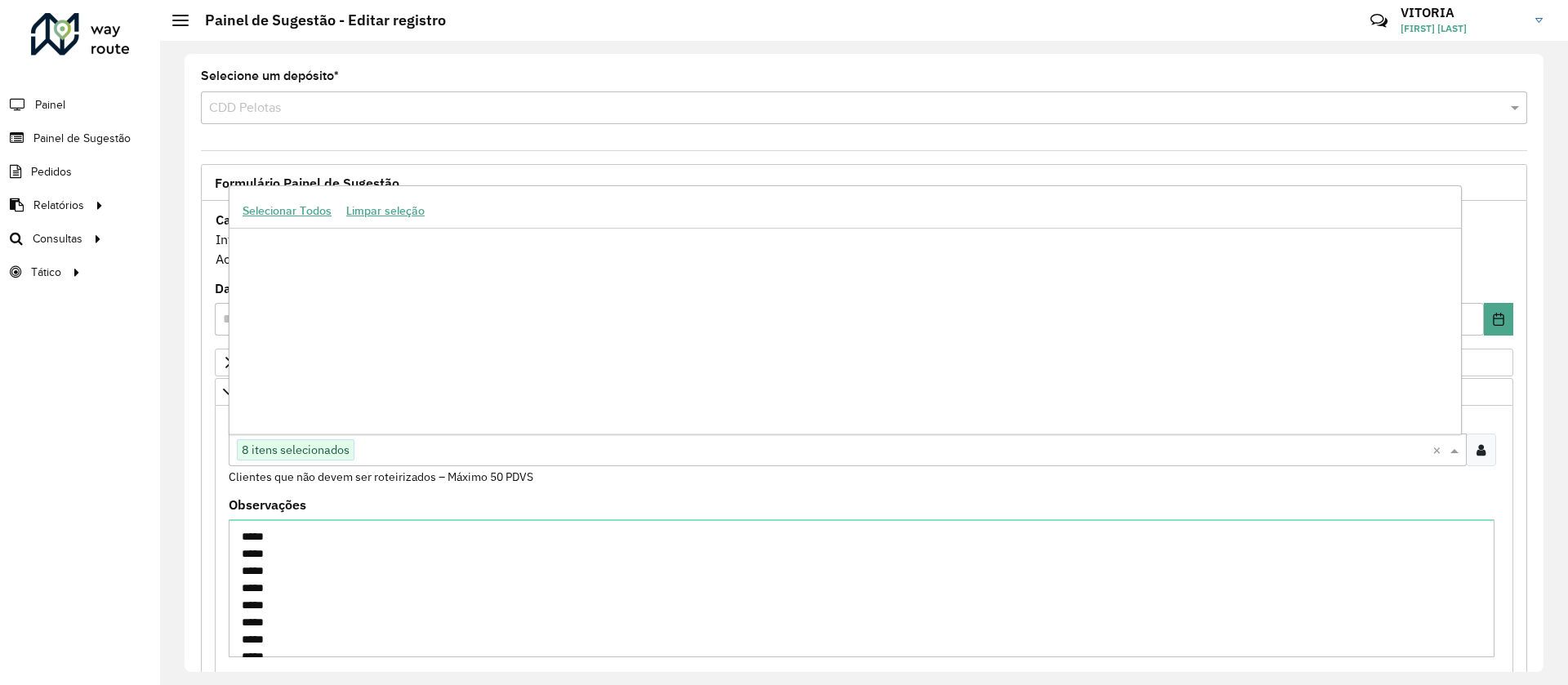 paste on "*****" 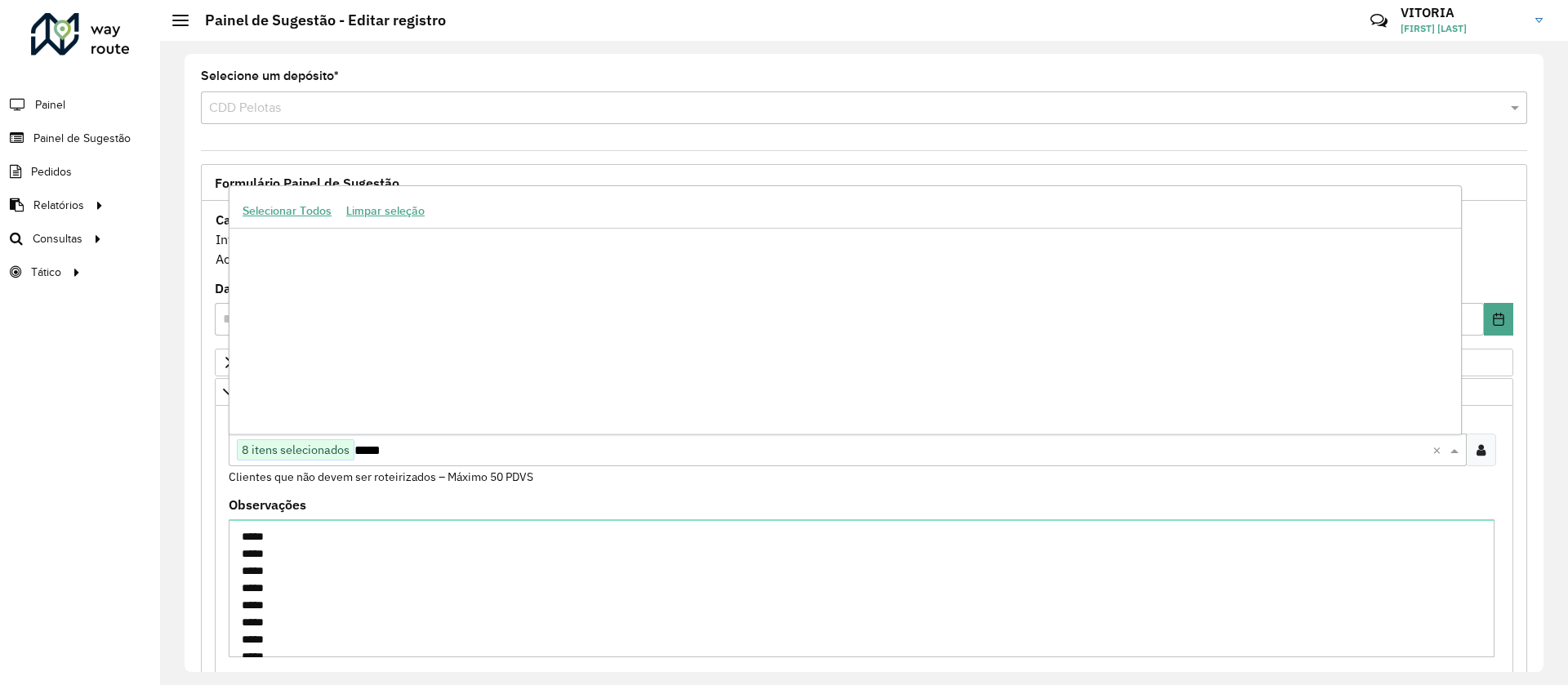 scroll, scrollTop: 0, scrollLeft: 0, axis: both 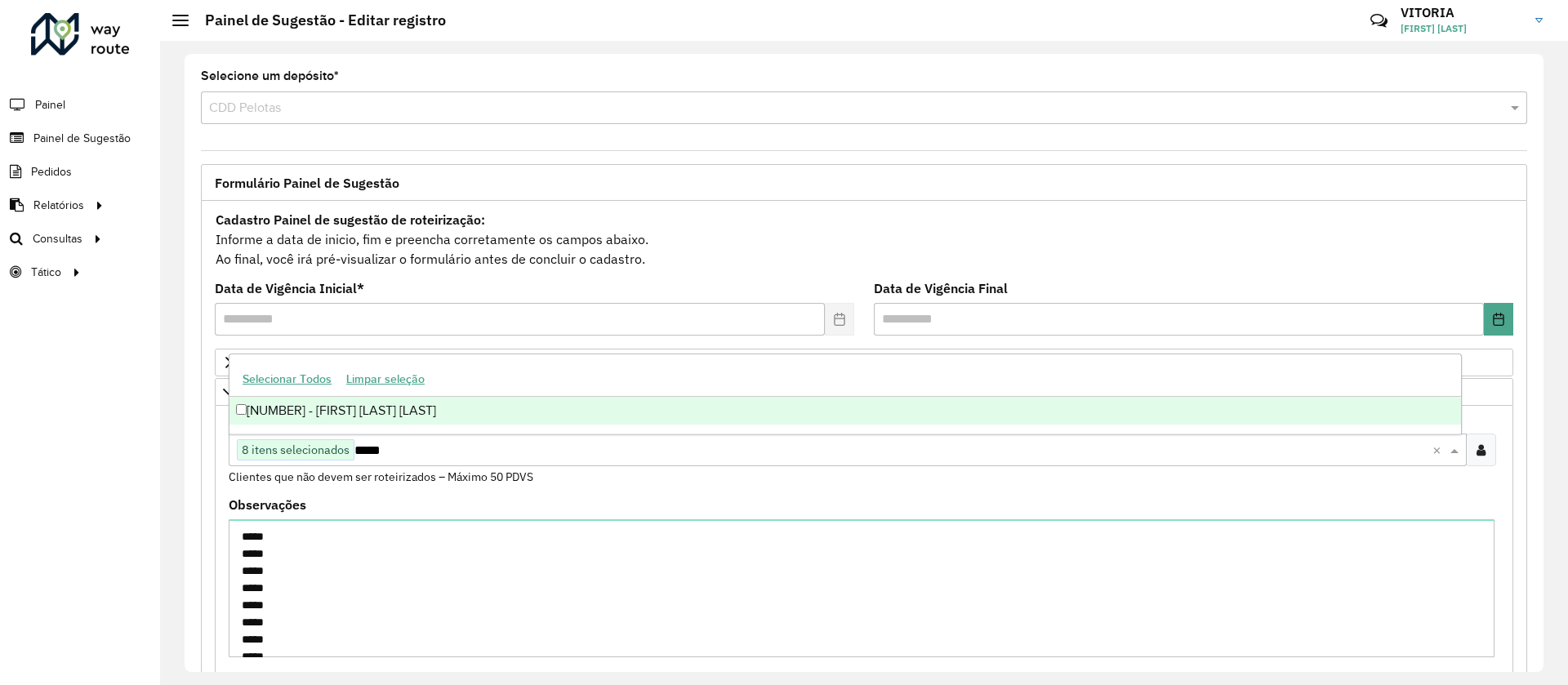 click on "[NUMBER] - [FIRST] [LAST] [LAST]" at bounding box center [845, 411] 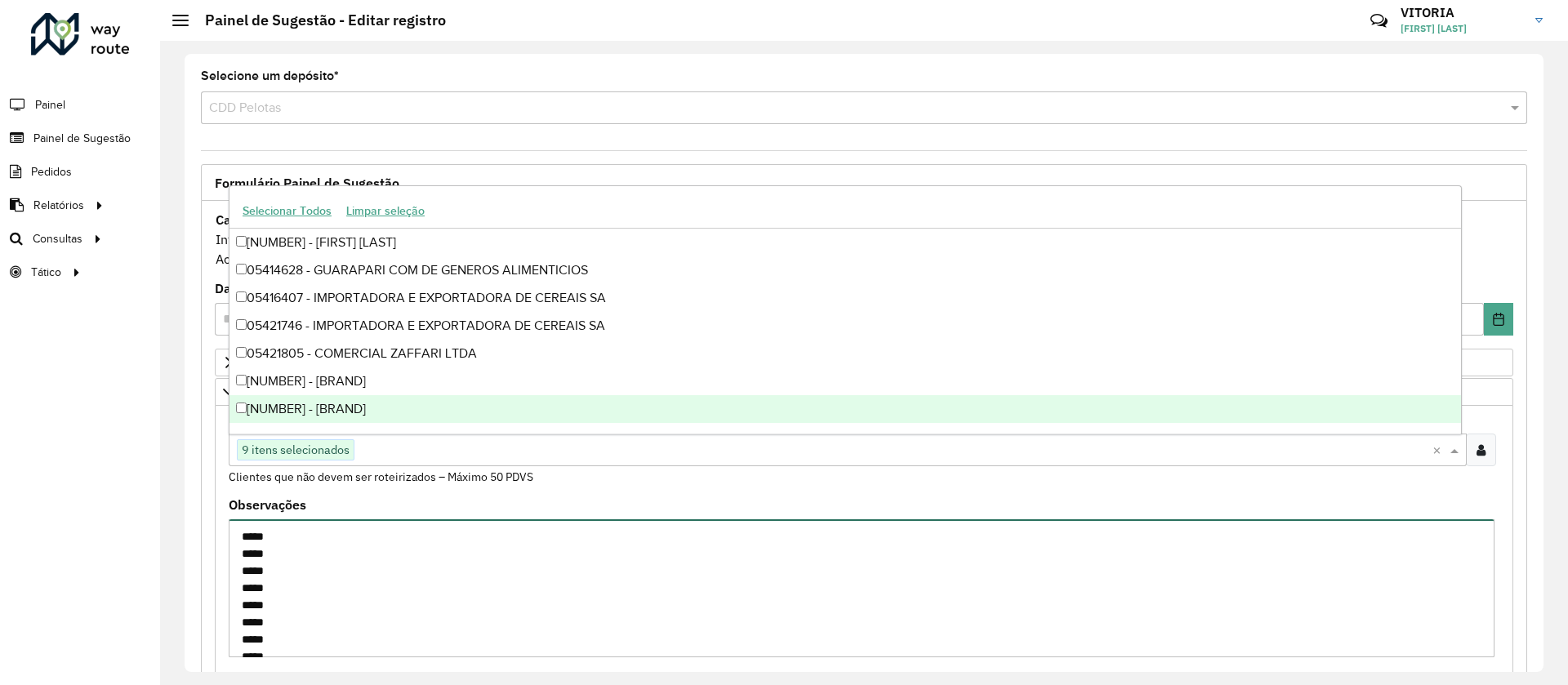click on "*****
*****
*****
*****
*****
*****
*****
*****
*****
*****" at bounding box center (862, 588) 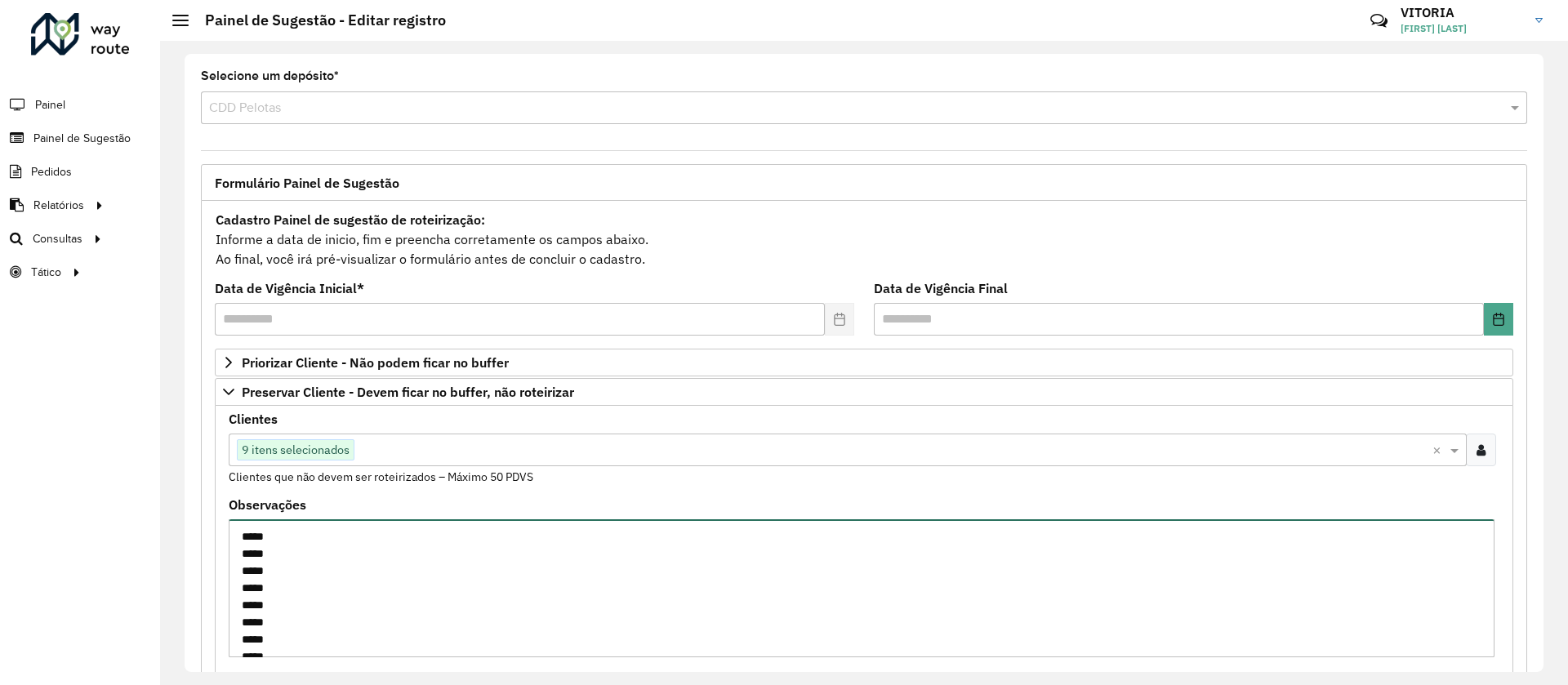 click on "*****
*****
*****
*****
*****
*****
*****
*****
*****
*****" at bounding box center [862, 588] 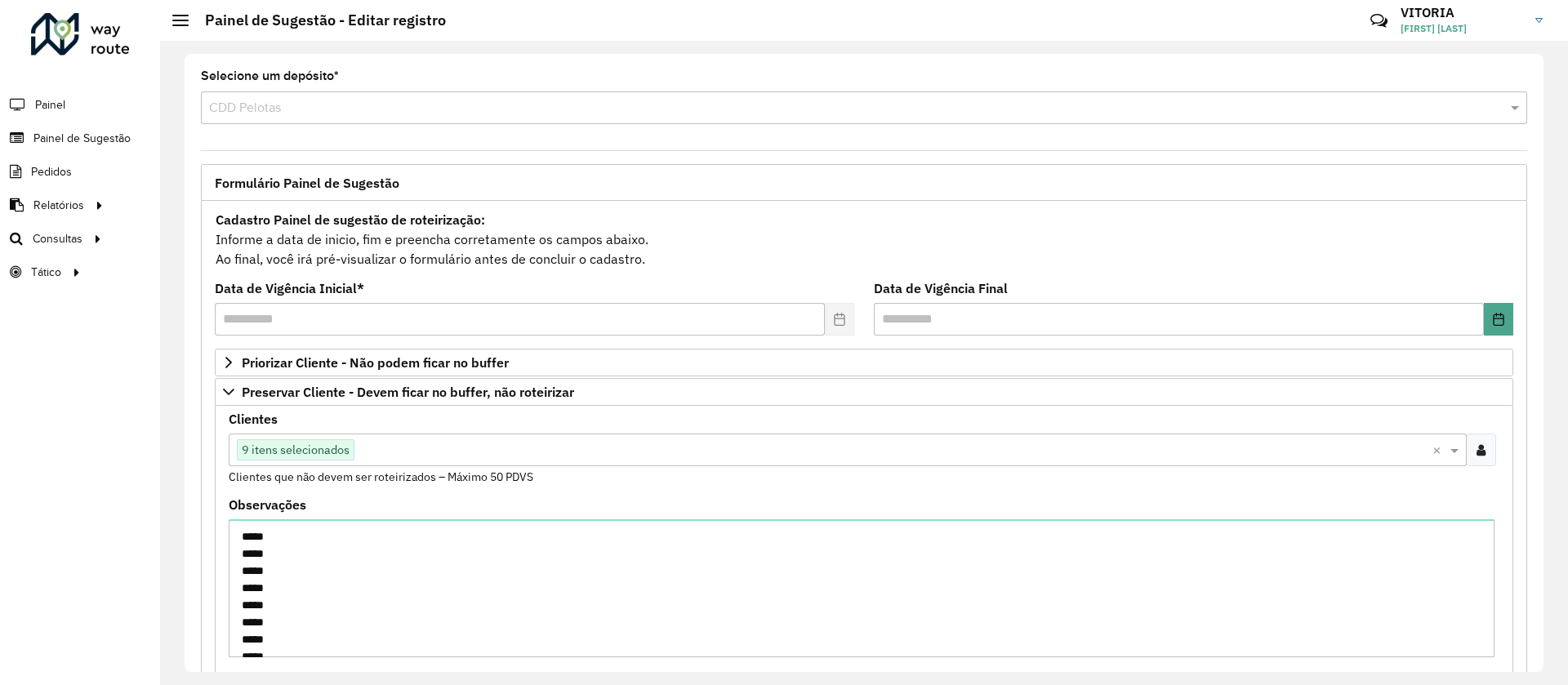 click on "Clientes  Clique no botão para buscar clientes 9 itens selecionados × Clientes que não devem ser roteirizados – Máximo 50 PDVS" at bounding box center [864, 449] 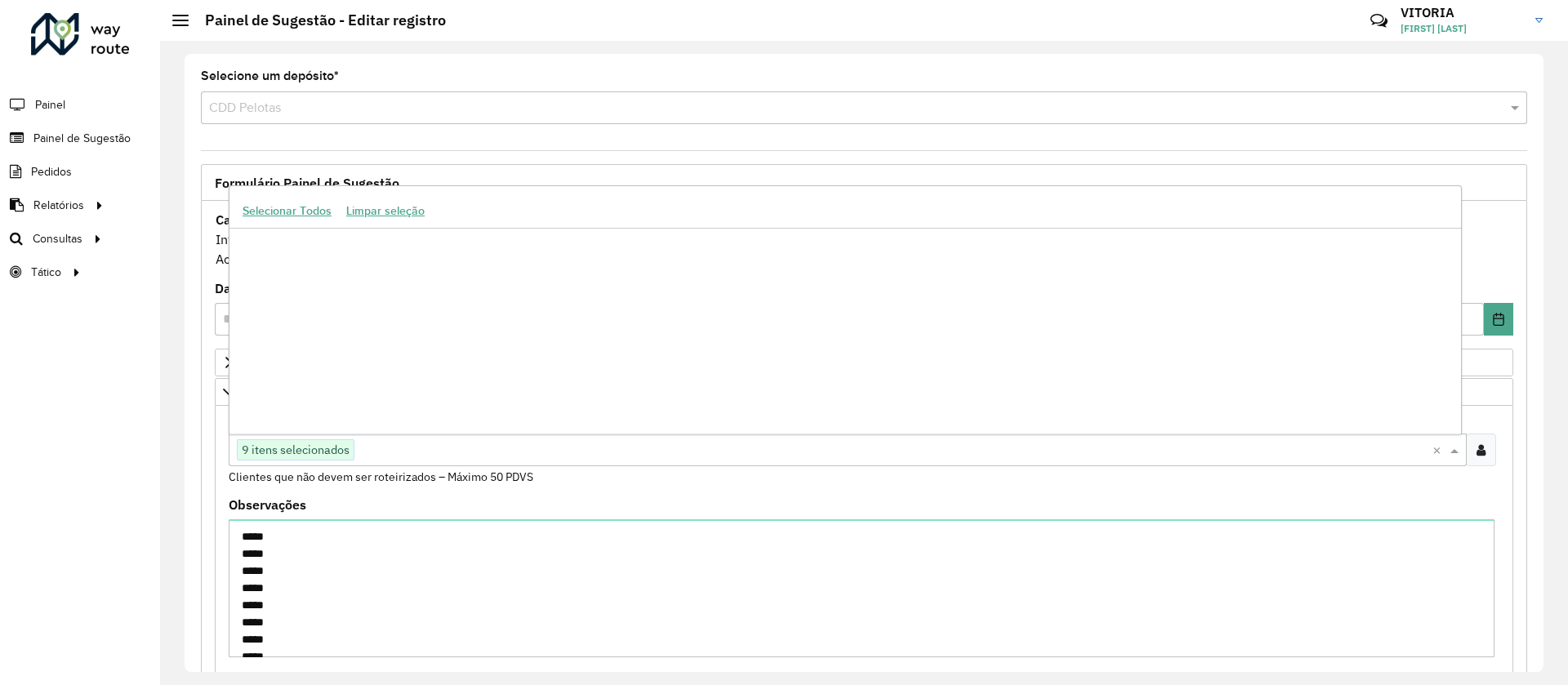 paste on "*****" 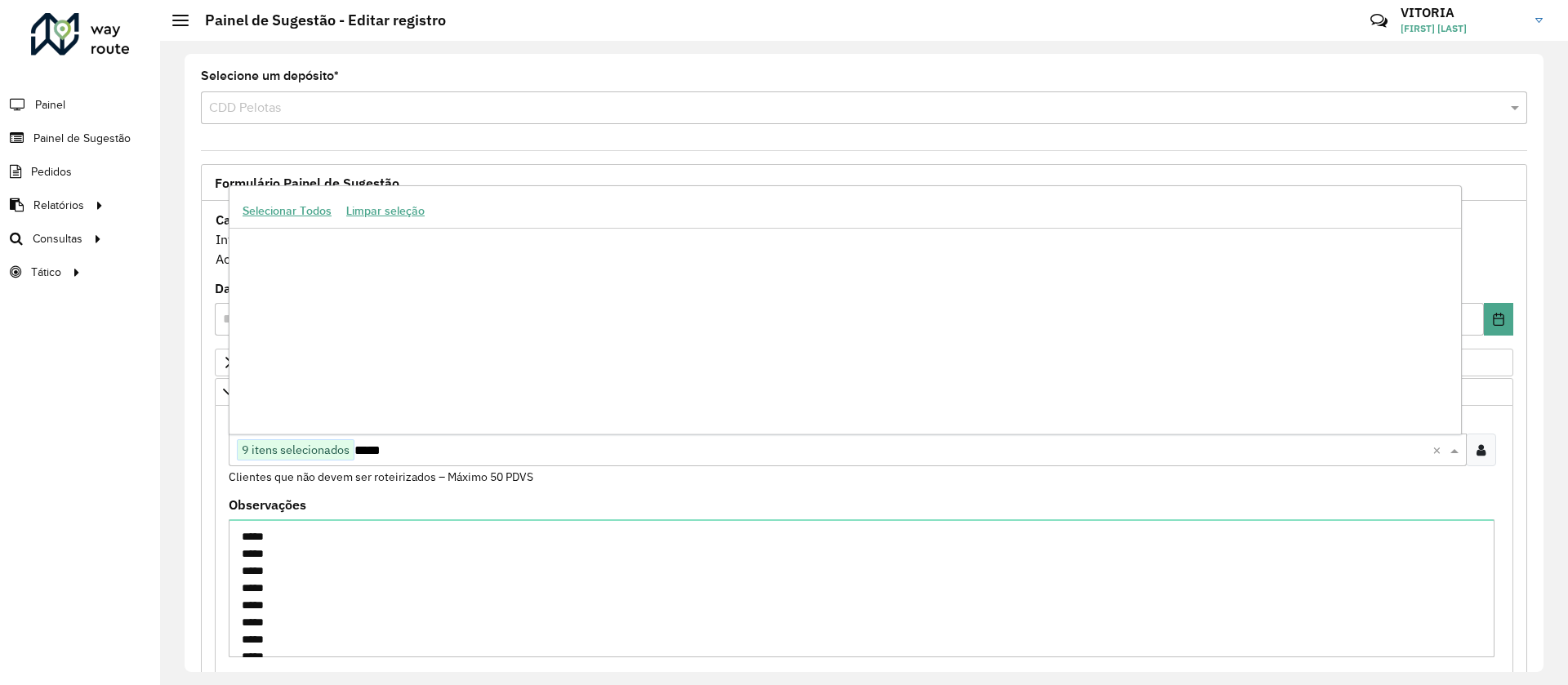 scroll, scrollTop: 0, scrollLeft: 0, axis: both 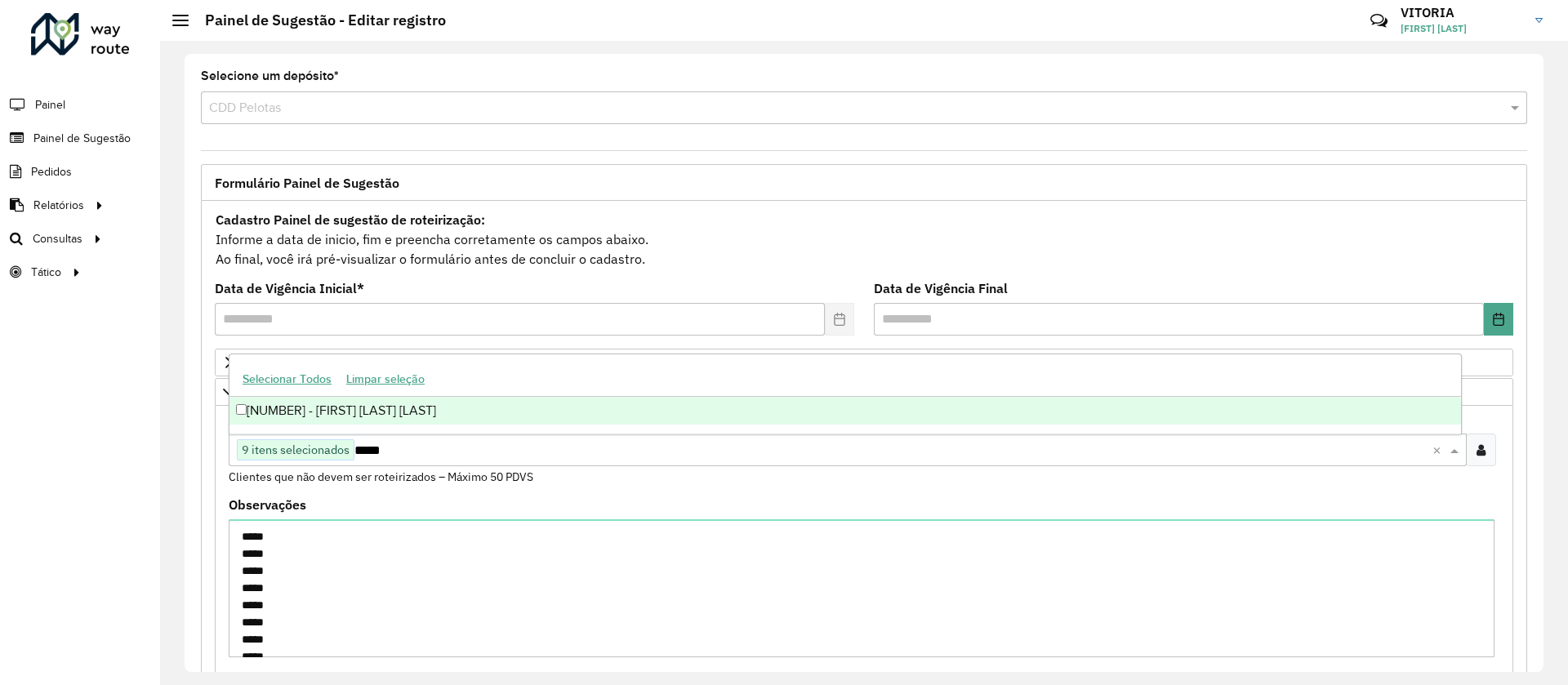 click on "[NUMBER] - [FIRST] [LAST] [LAST]" at bounding box center (845, 411) 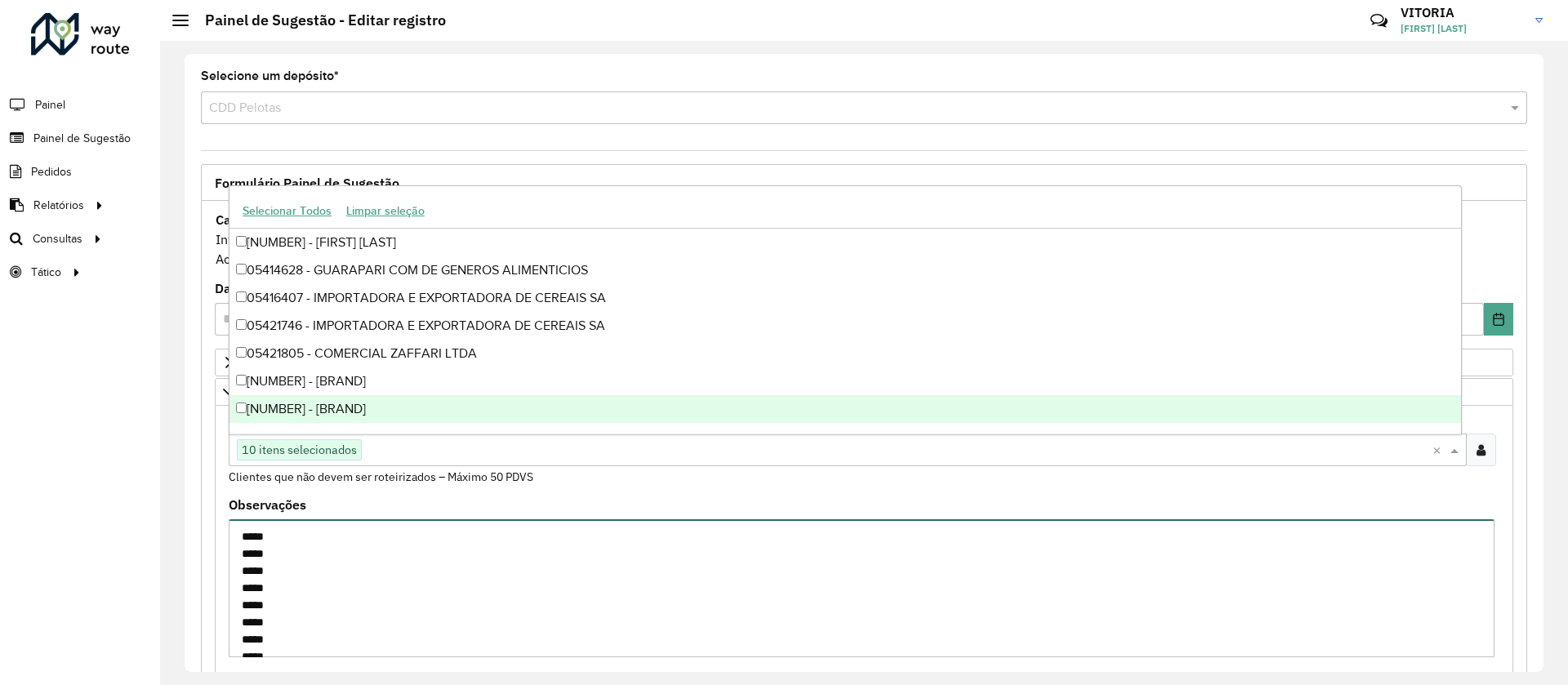 click on "*****
*****
*****
*****
*****
*****
*****
*****
*****
*****" at bounding box center [862, 588] 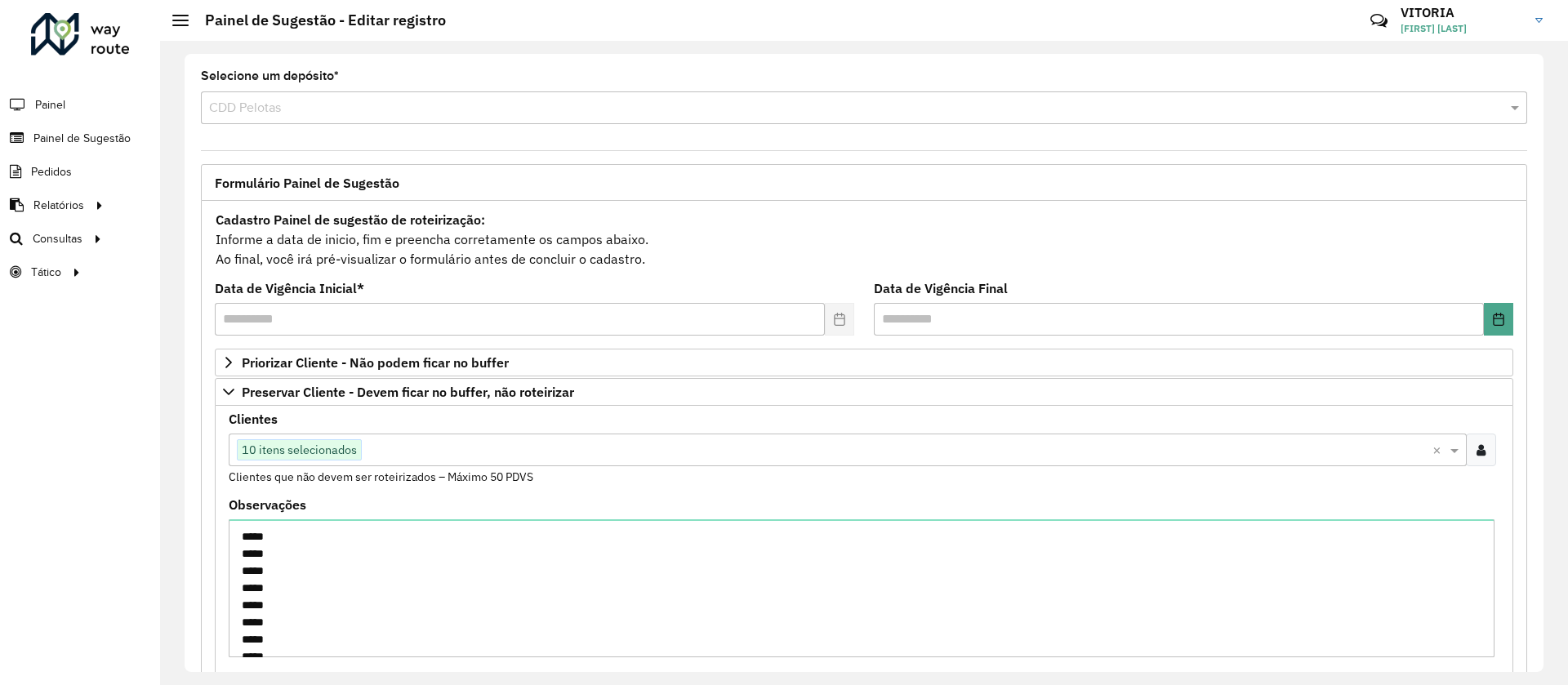 click at bounding box center [897, 451] 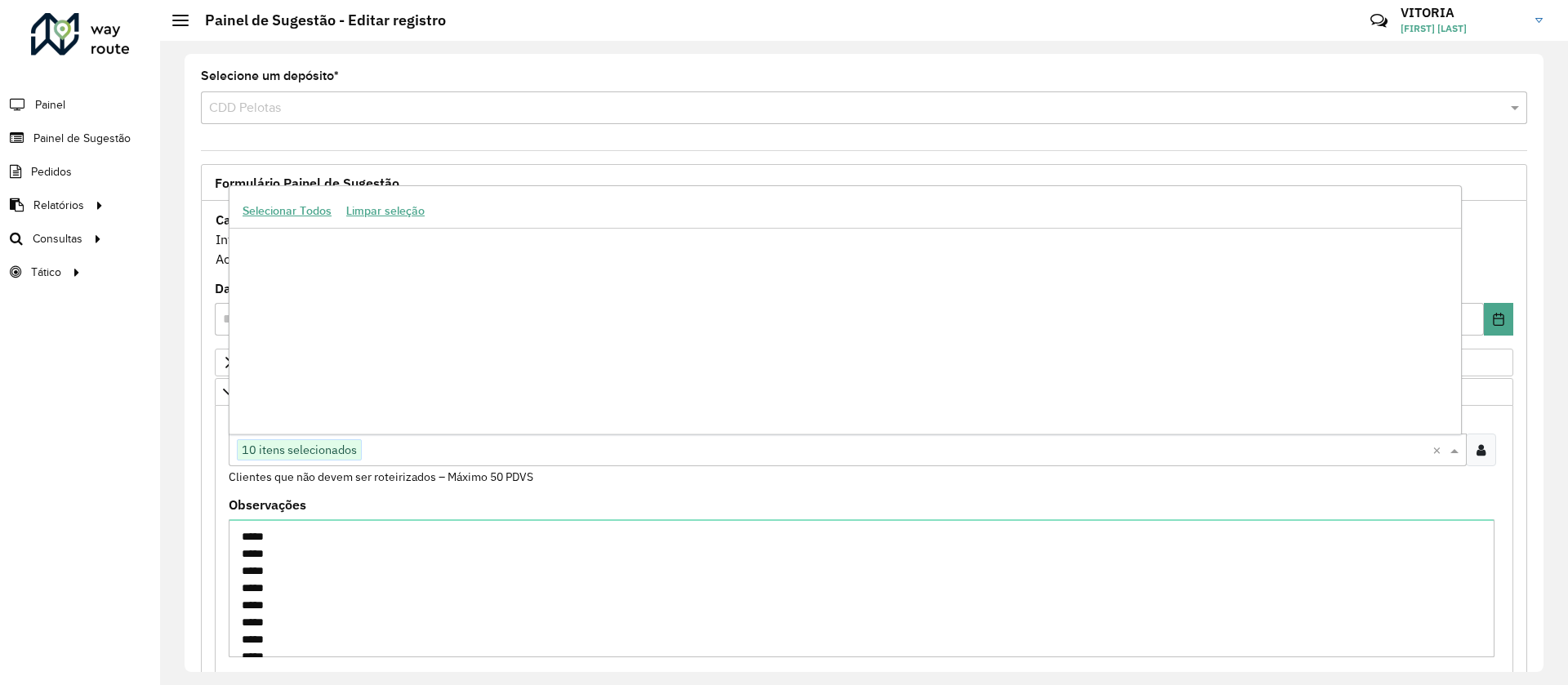 paste on "*****" 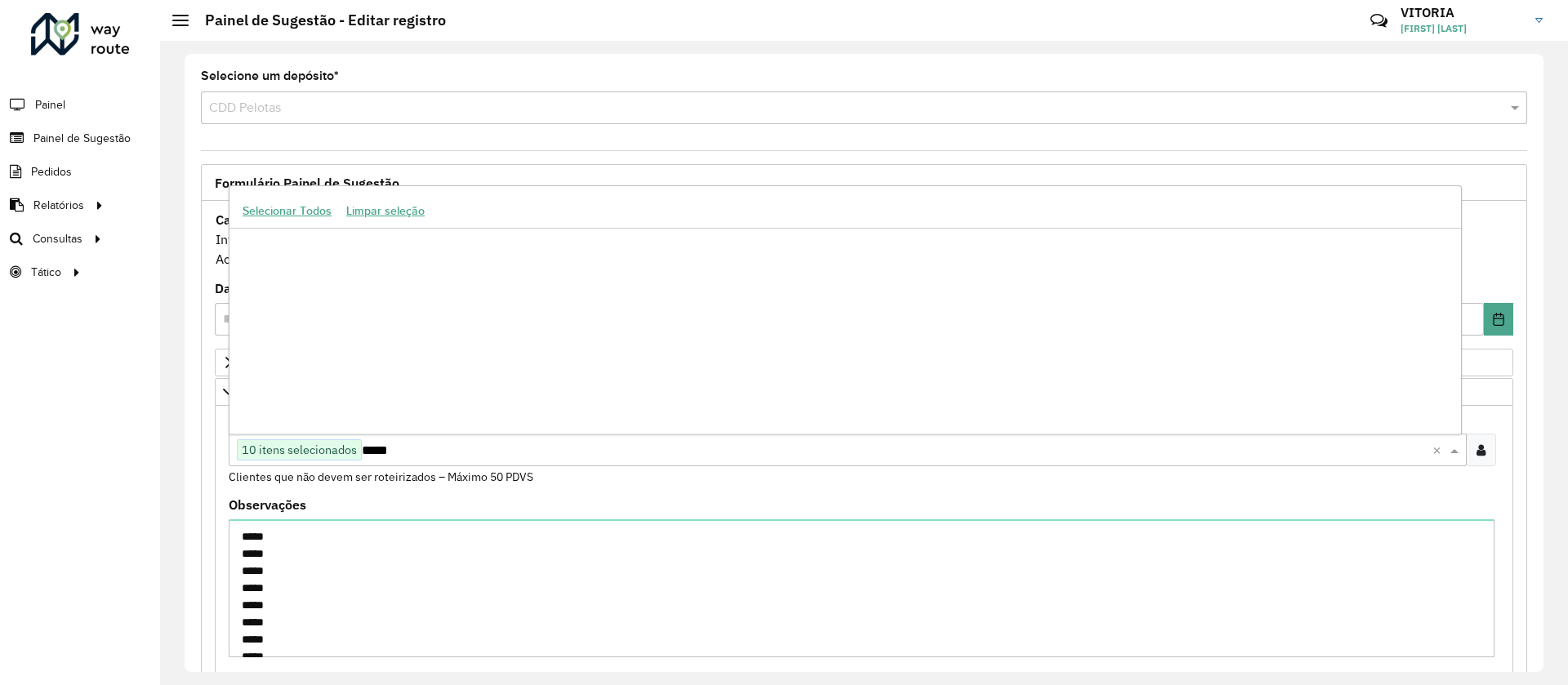scroll, scrollTop: 0, scrollLeft: 0, axis: both 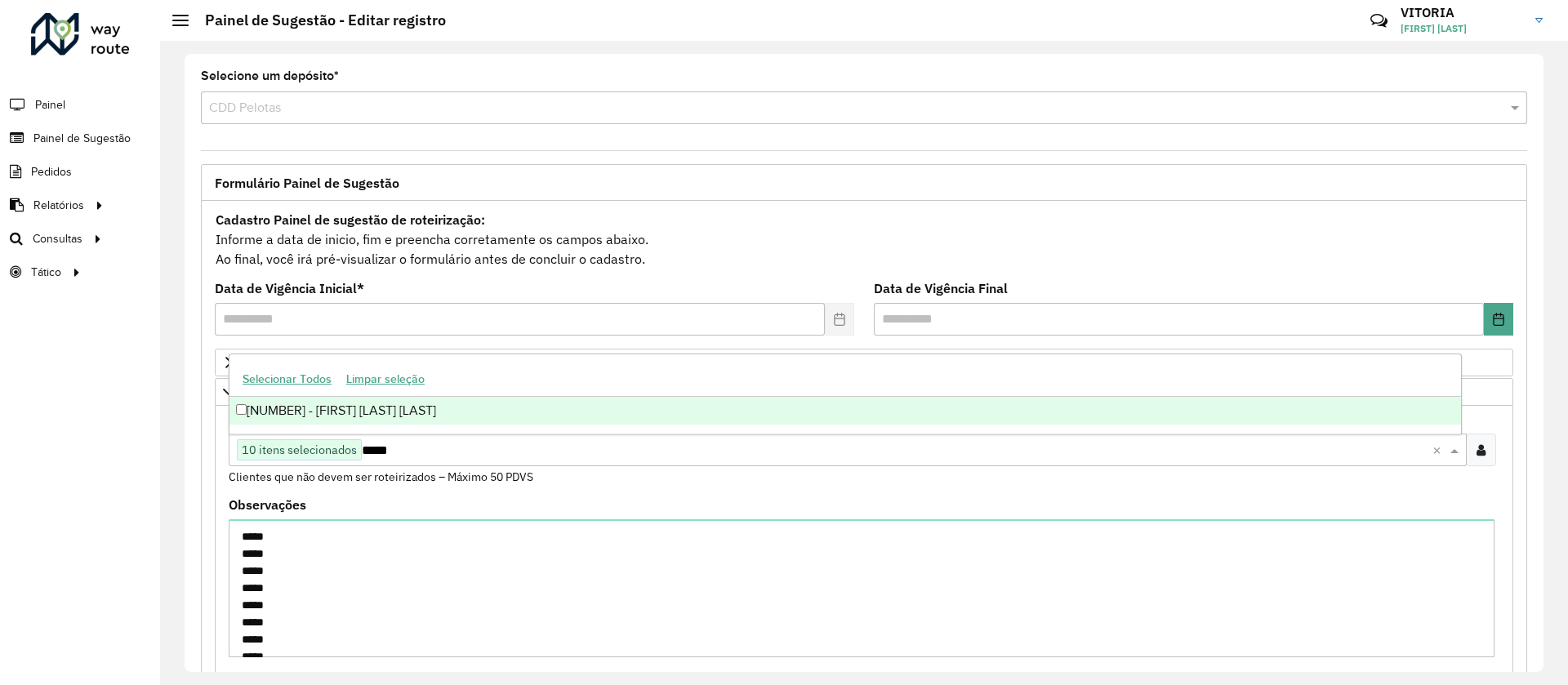 type on "*****" 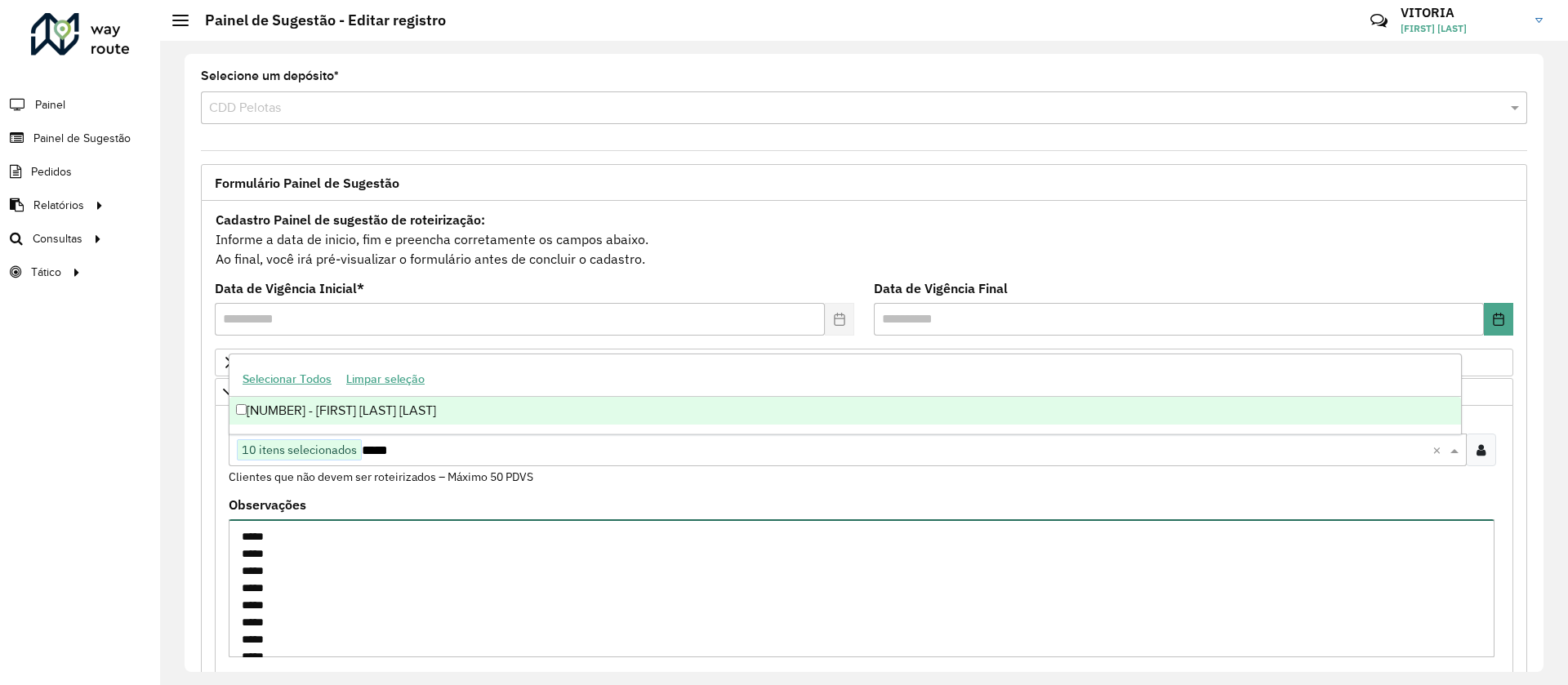 click on "*****
*****
*****
*****
*****
*****
*****
*****
*****
*****" at bounding box center [862, 588] 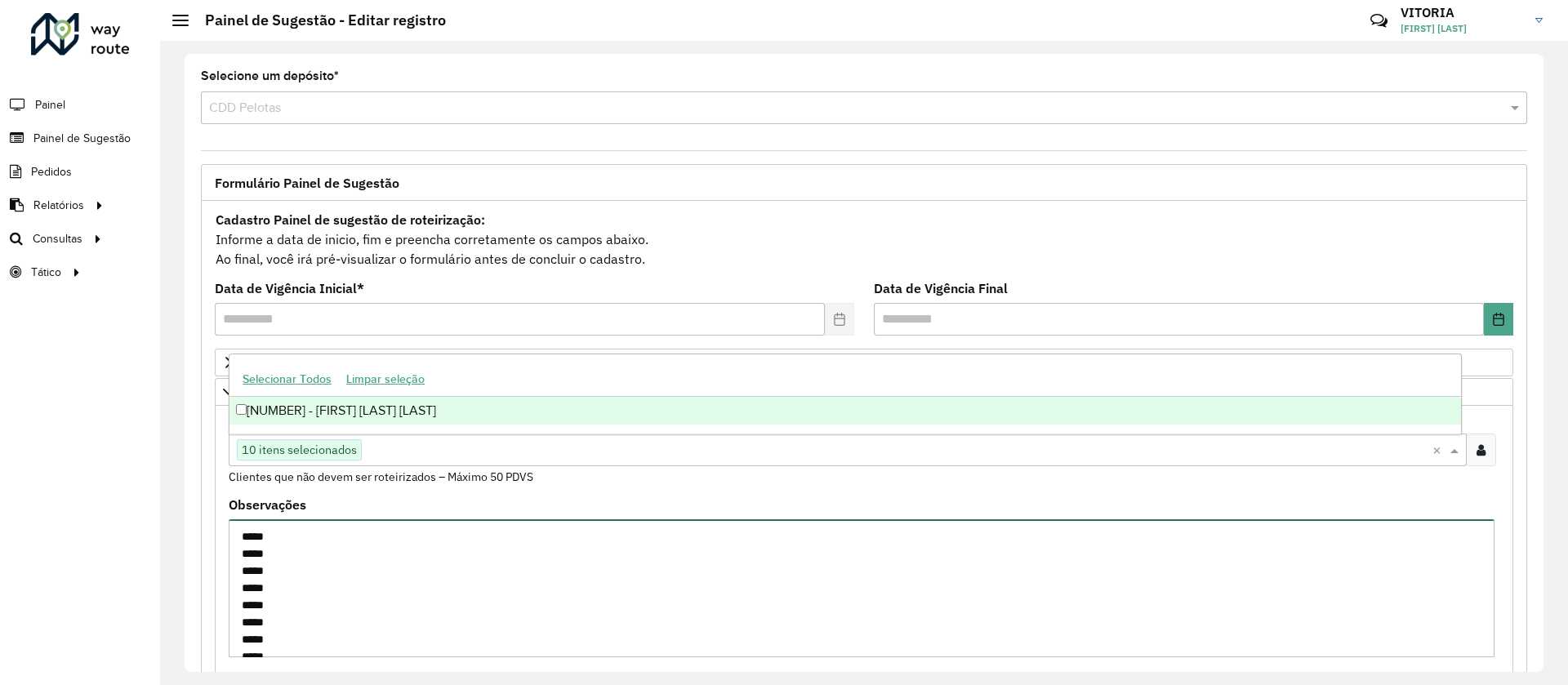 click on "*****
*****
*****
*****
*****
*****
*****
*****
*****
*****" at bounding box center [862, 588] 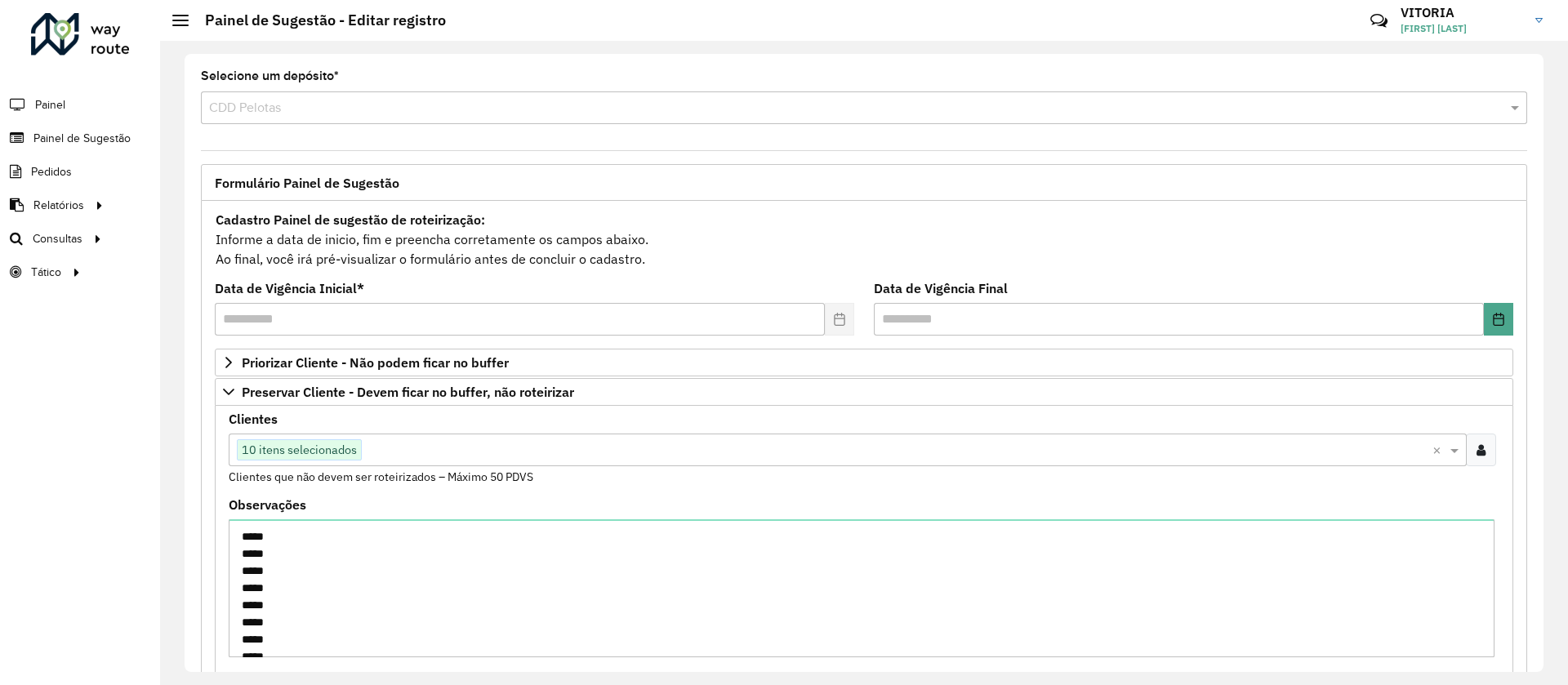 click at bounding box center [897, 451] 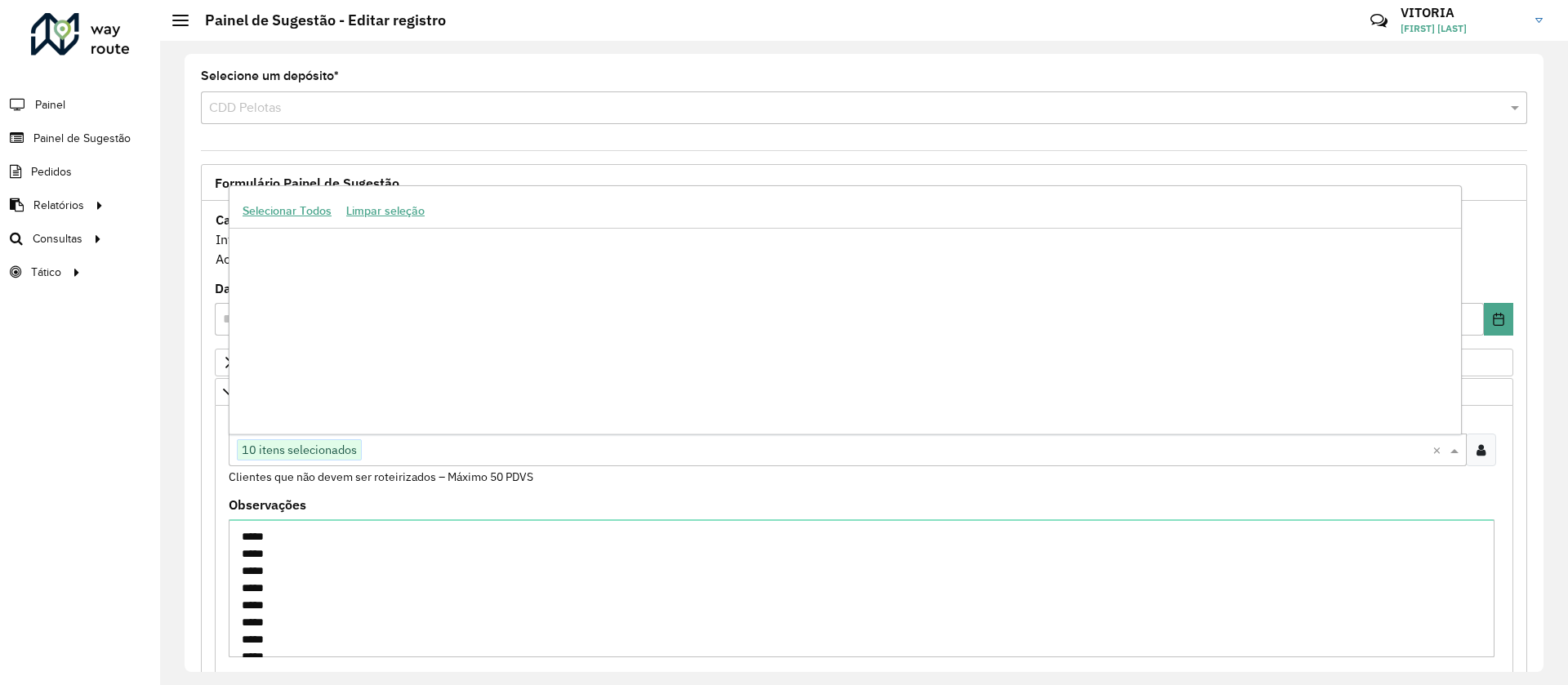 scroll, scrollTop: 119753, scrollLeft: 0, axis: vertical 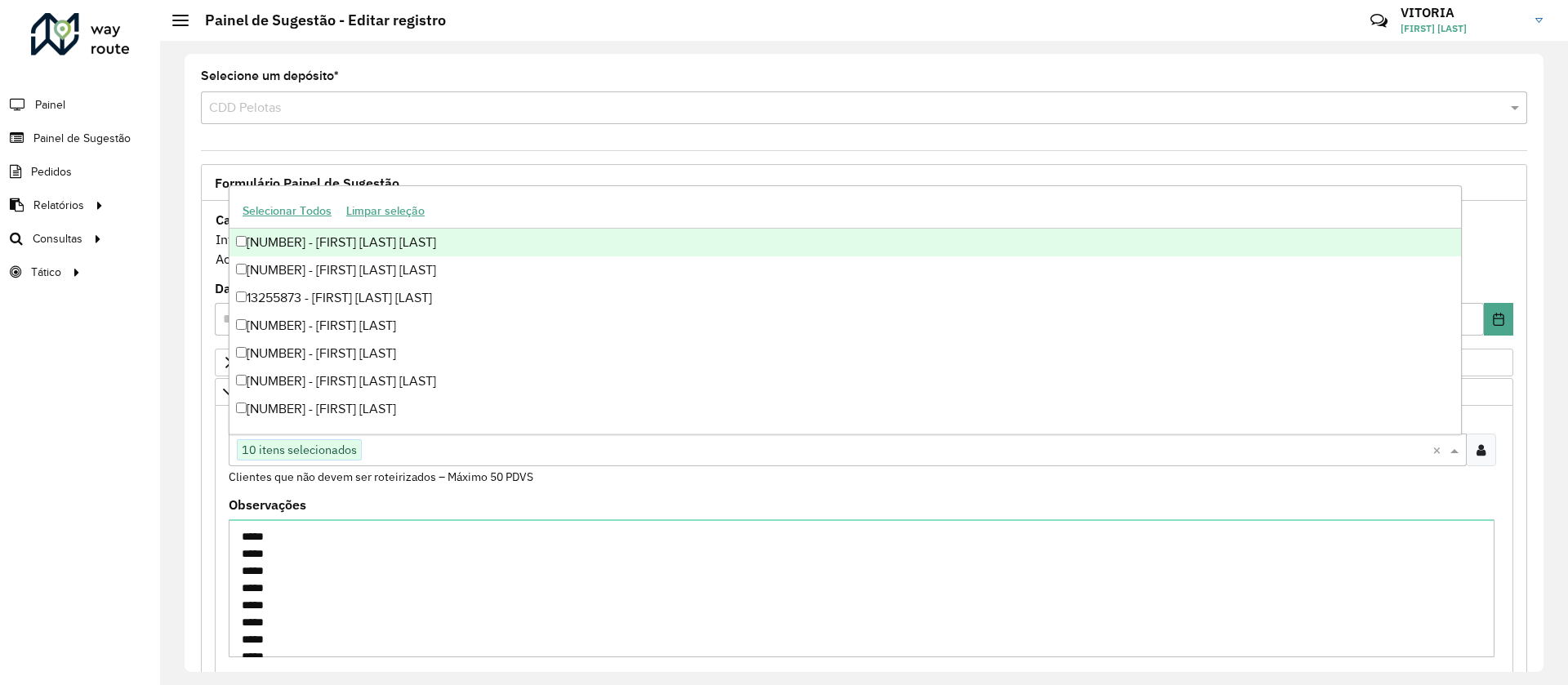 paste on "*****" 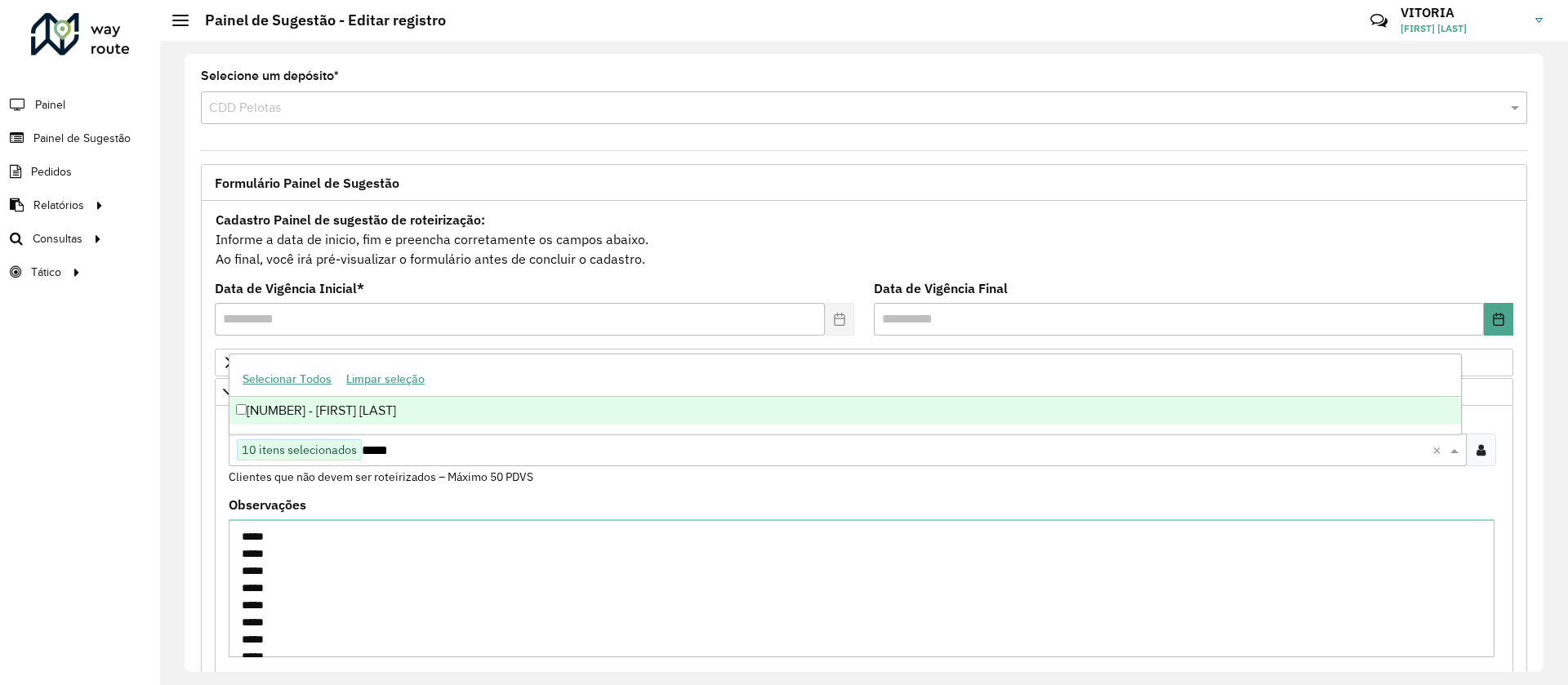 scroll, scrollTop: 0, scrollLeft: 0, axis: both 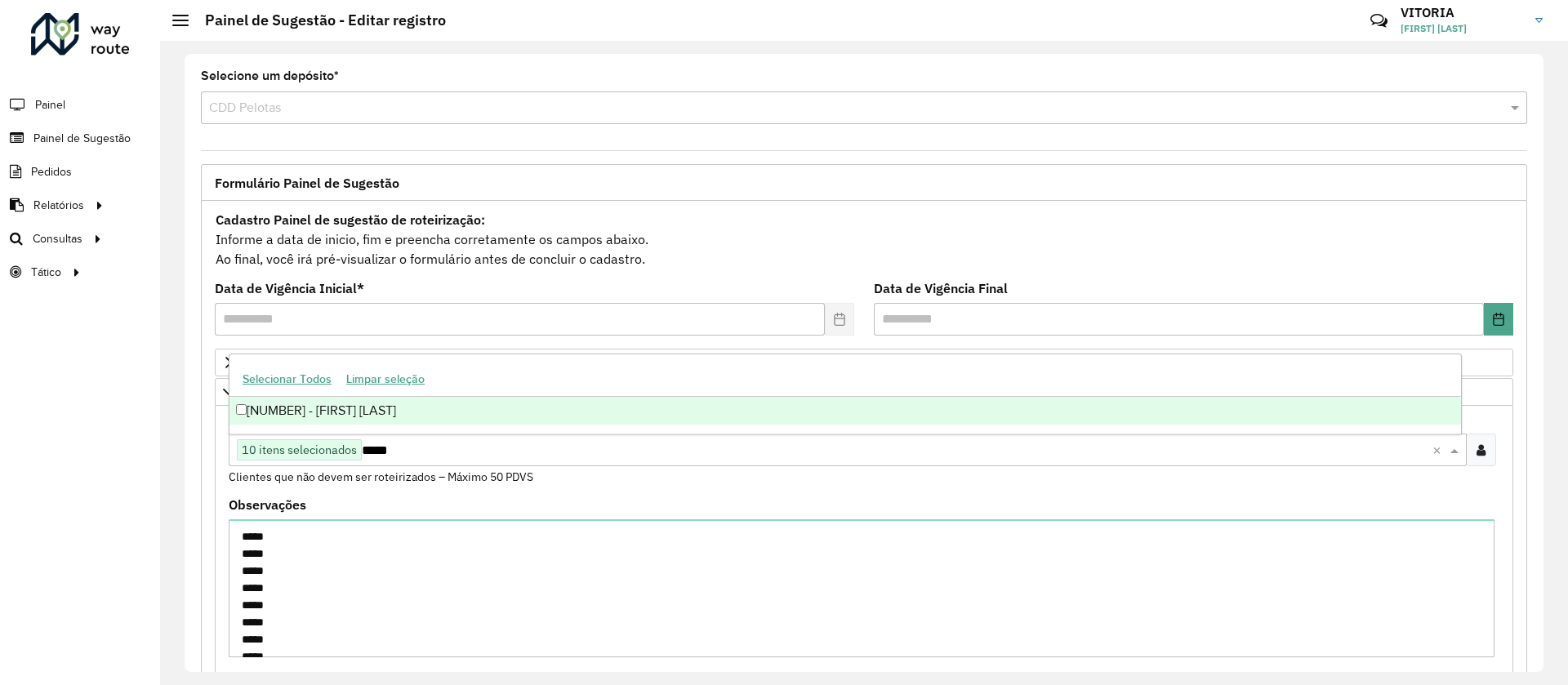 type on "*****" 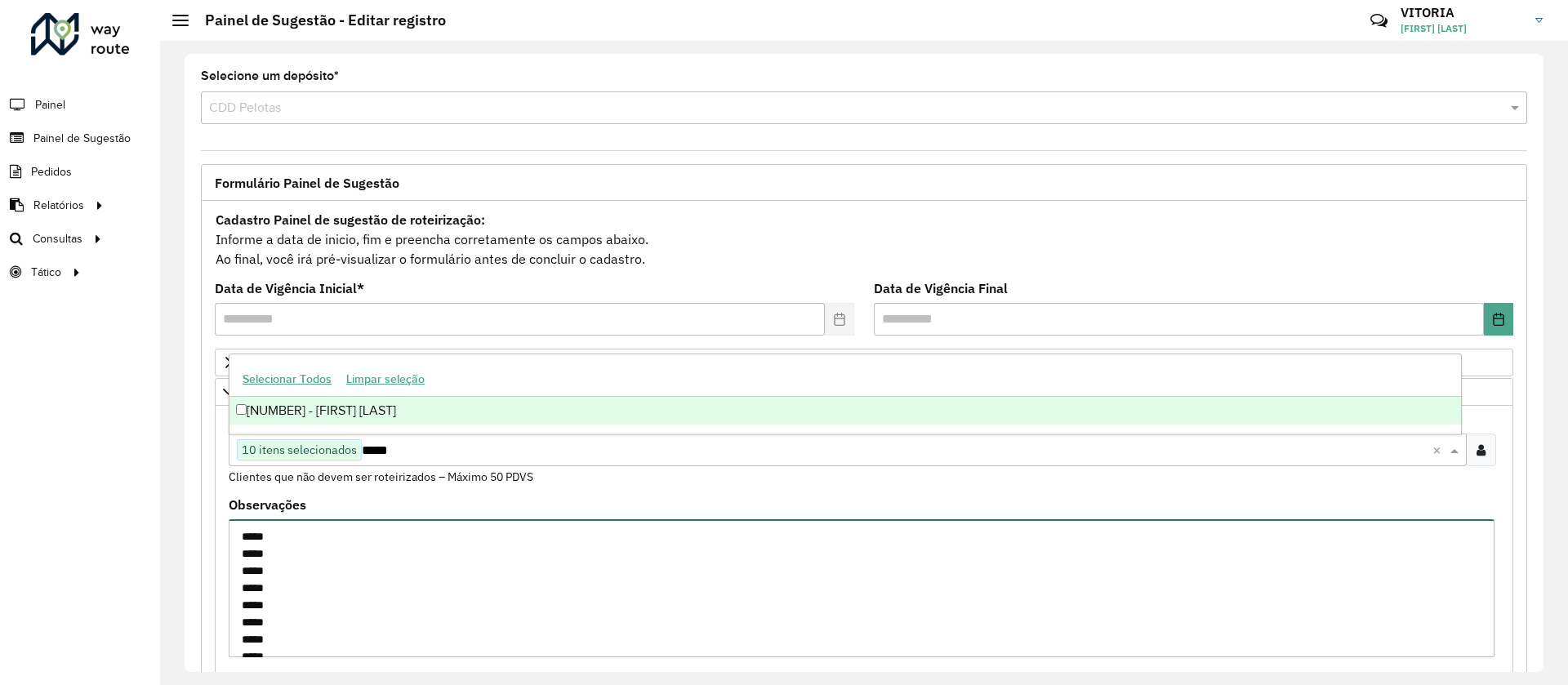 click on "*****
*****
*****
*****
*****
*****
*****
*****
*****
*****" at bounding box center [862, 588] 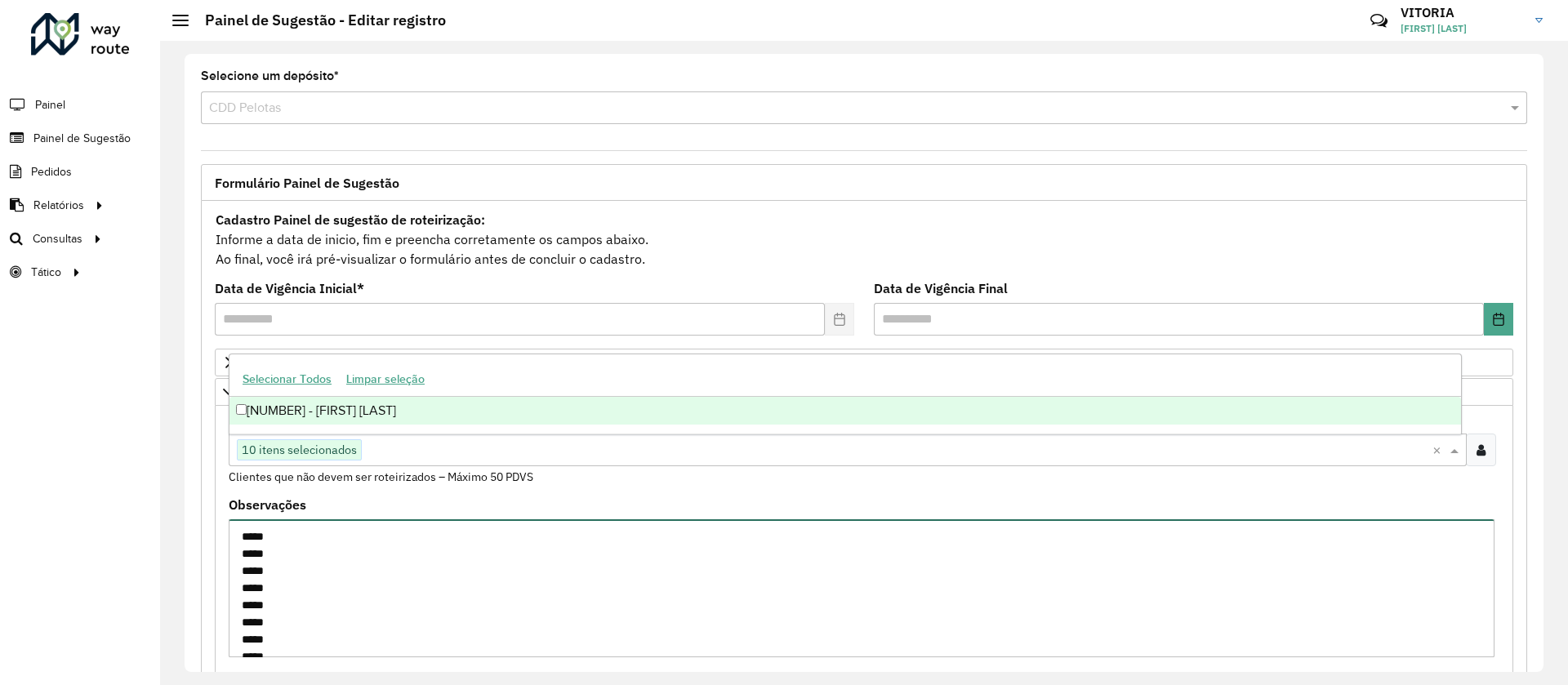 click on "*****
*****
*****
*****
*****
*****
*****
*****
*****
*****" at bounding box center (862, 588) 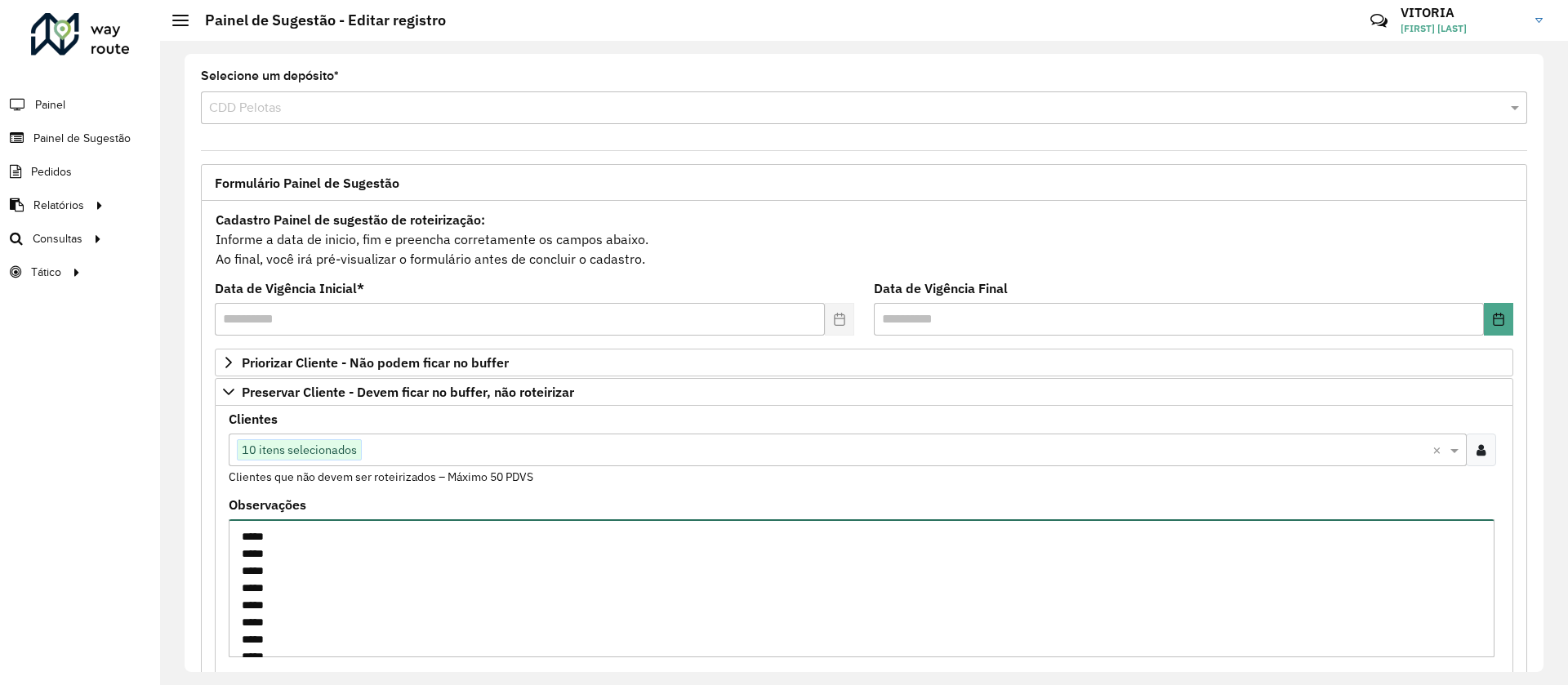 click on "*****
*****
*****
*****
*****
*****
*****
*****
*****
*****" at bounding box center [862, 588] 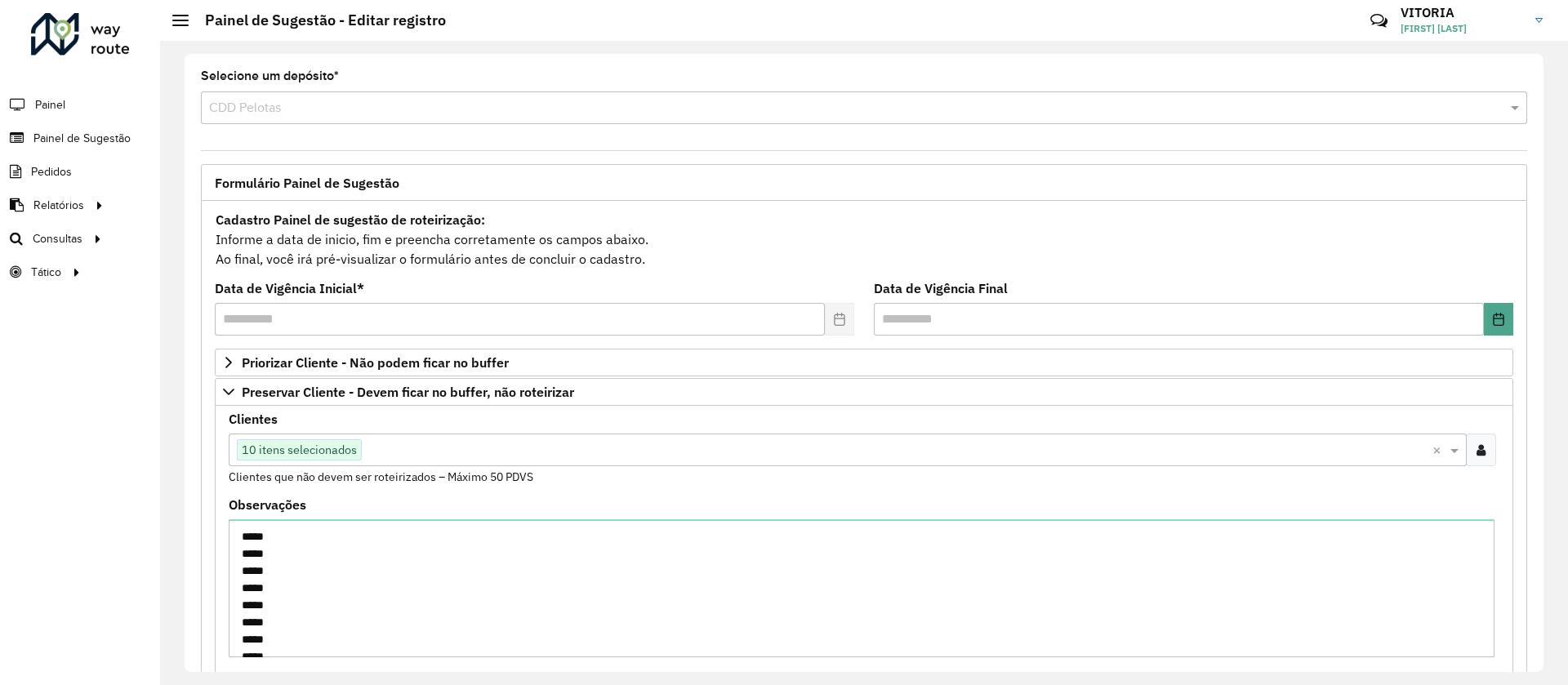 click at bounding box center (897, 451) 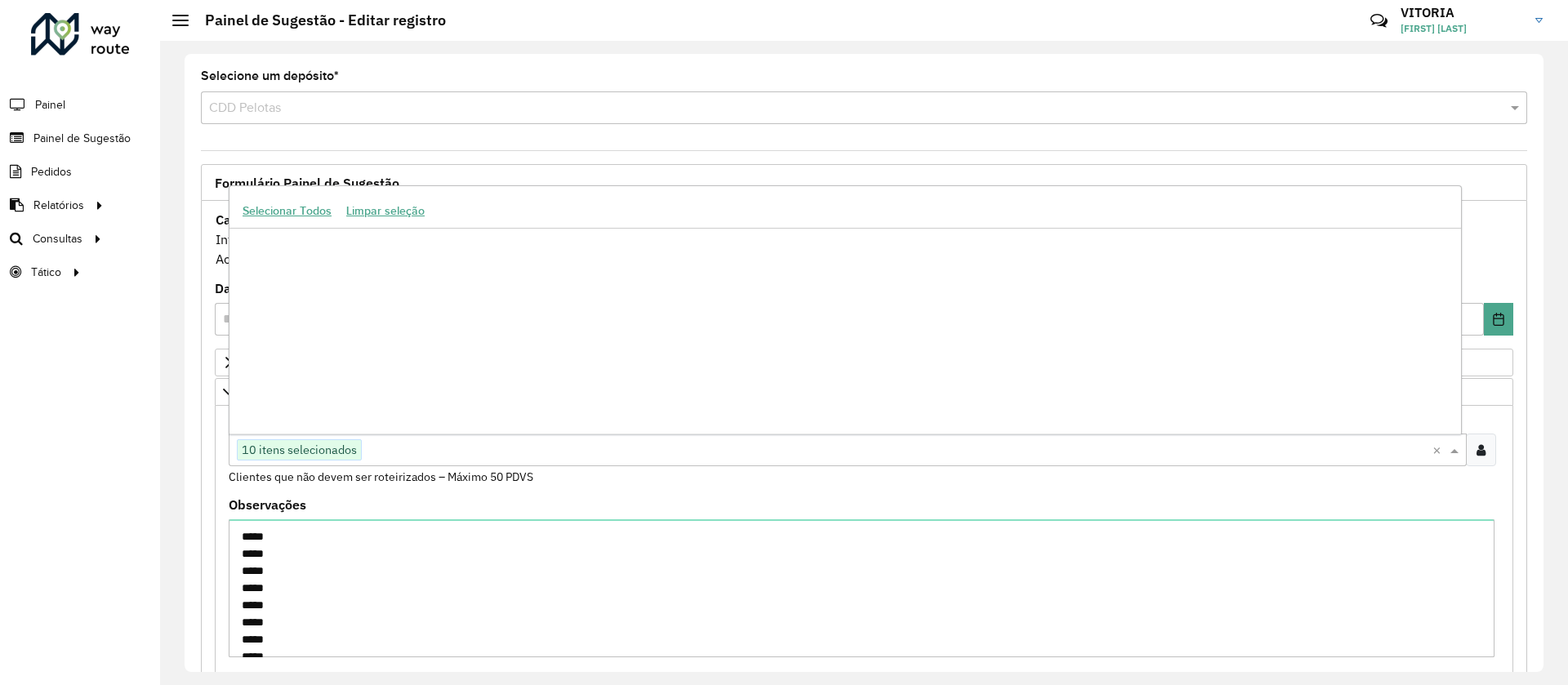 paste on "*****" 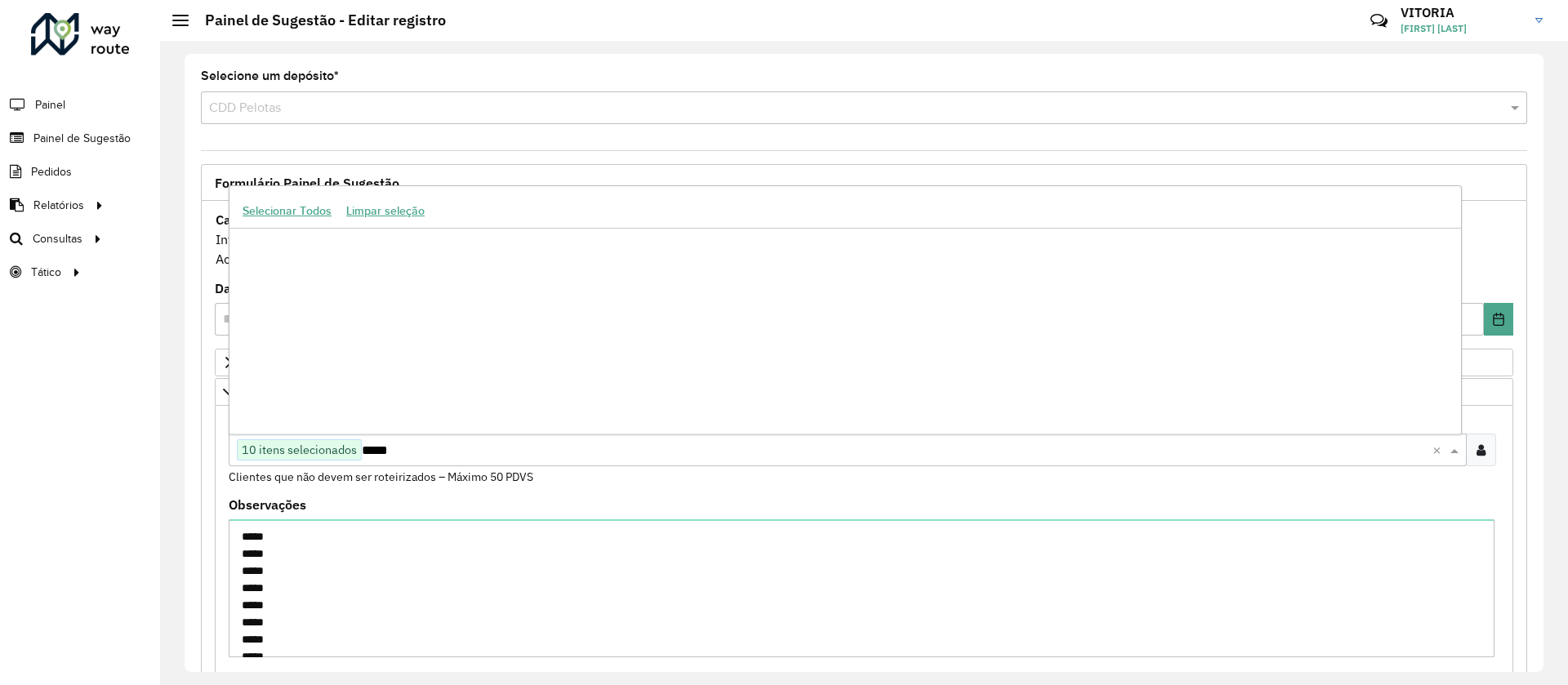 scroll, scrollTop: 0, scrollLeft: 0, axis: both 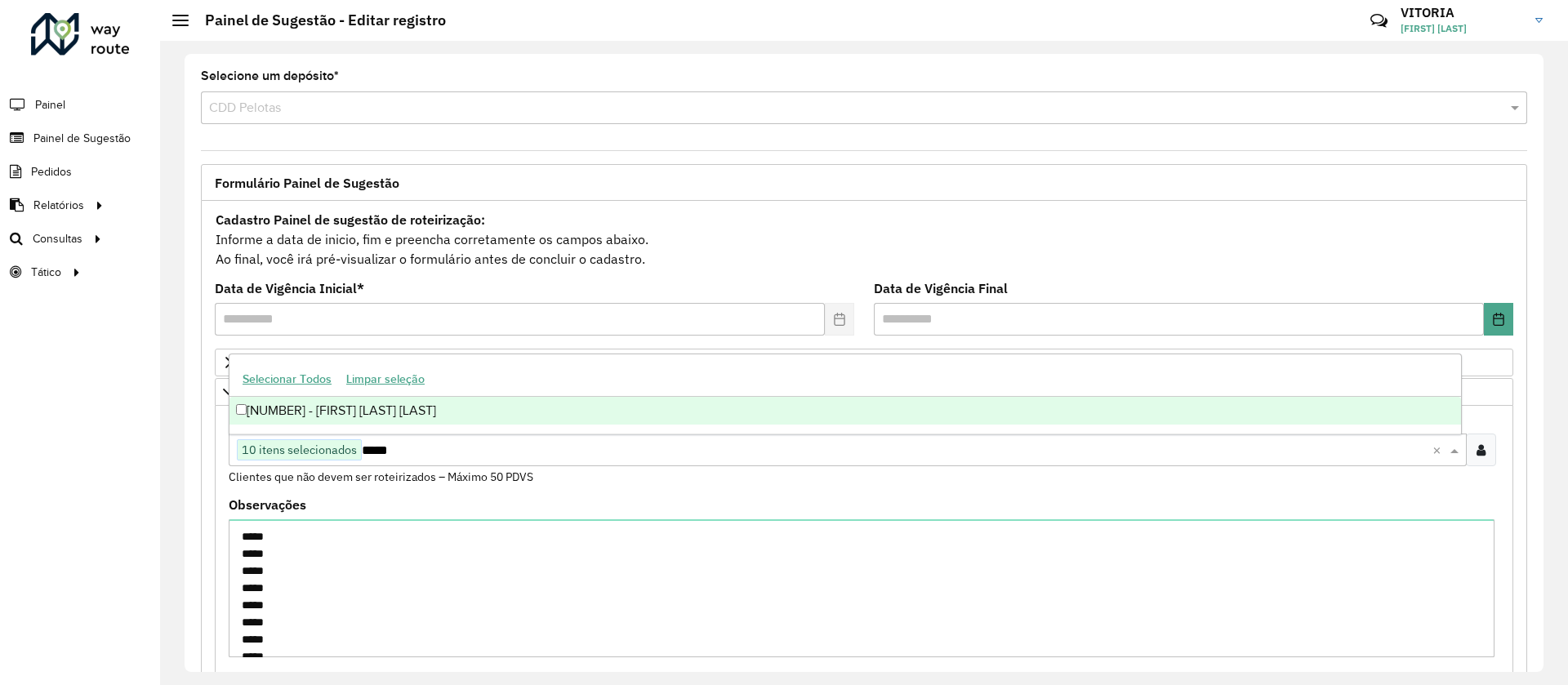 type on "*****" 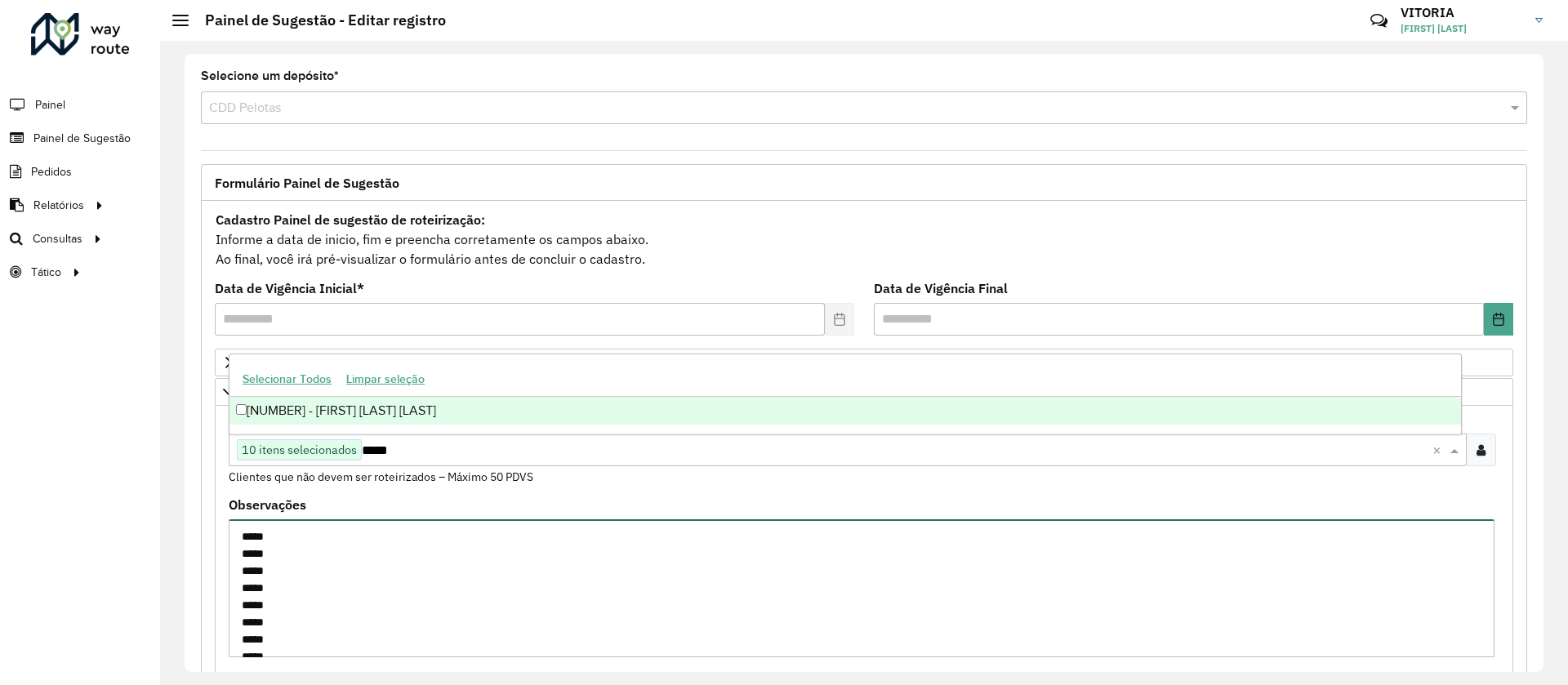 click on "*****
*****
*****
*****
*****
*****
*****
*****
*****
*****" at bounding box center [862, 588] 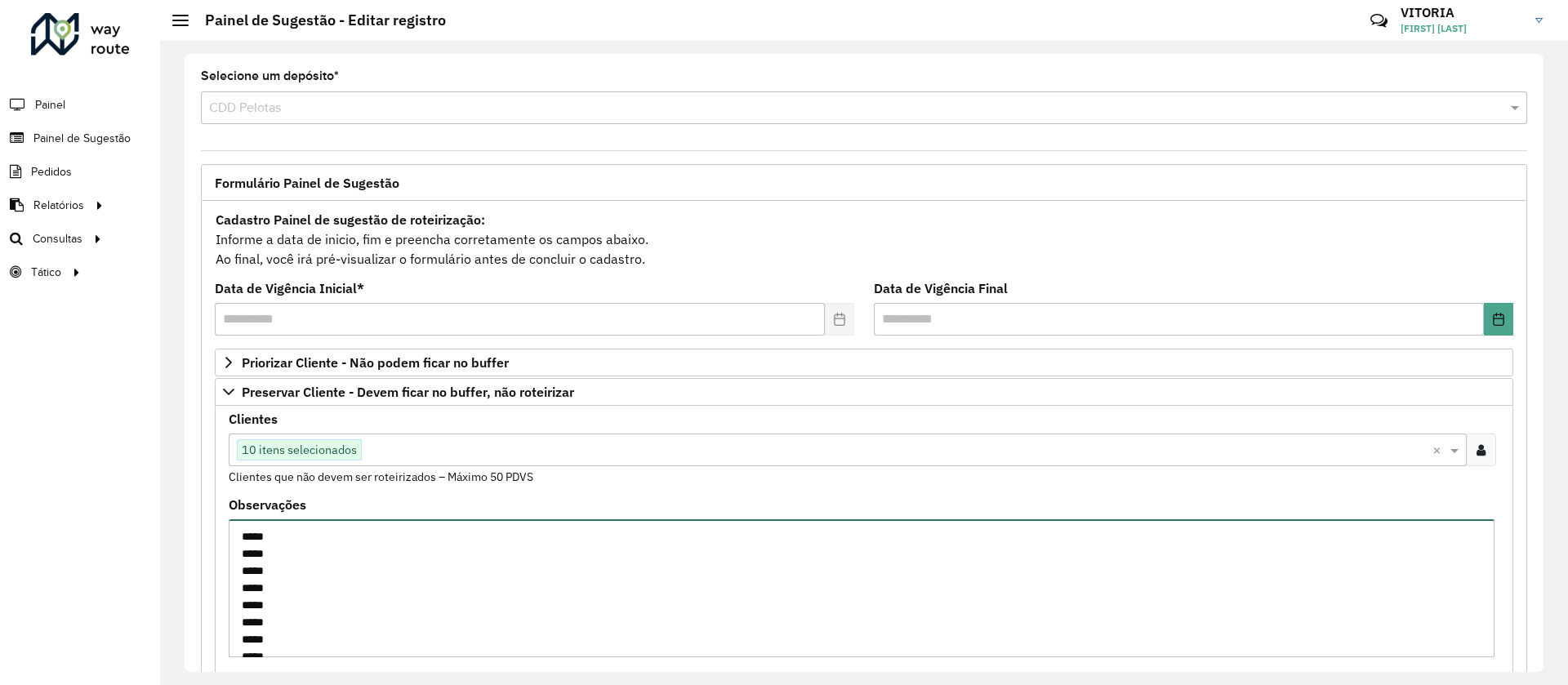 click on "*****
*****
*****
*****
*****
*****
*****
*****
*****
*****" at bounding box center [862, 588] 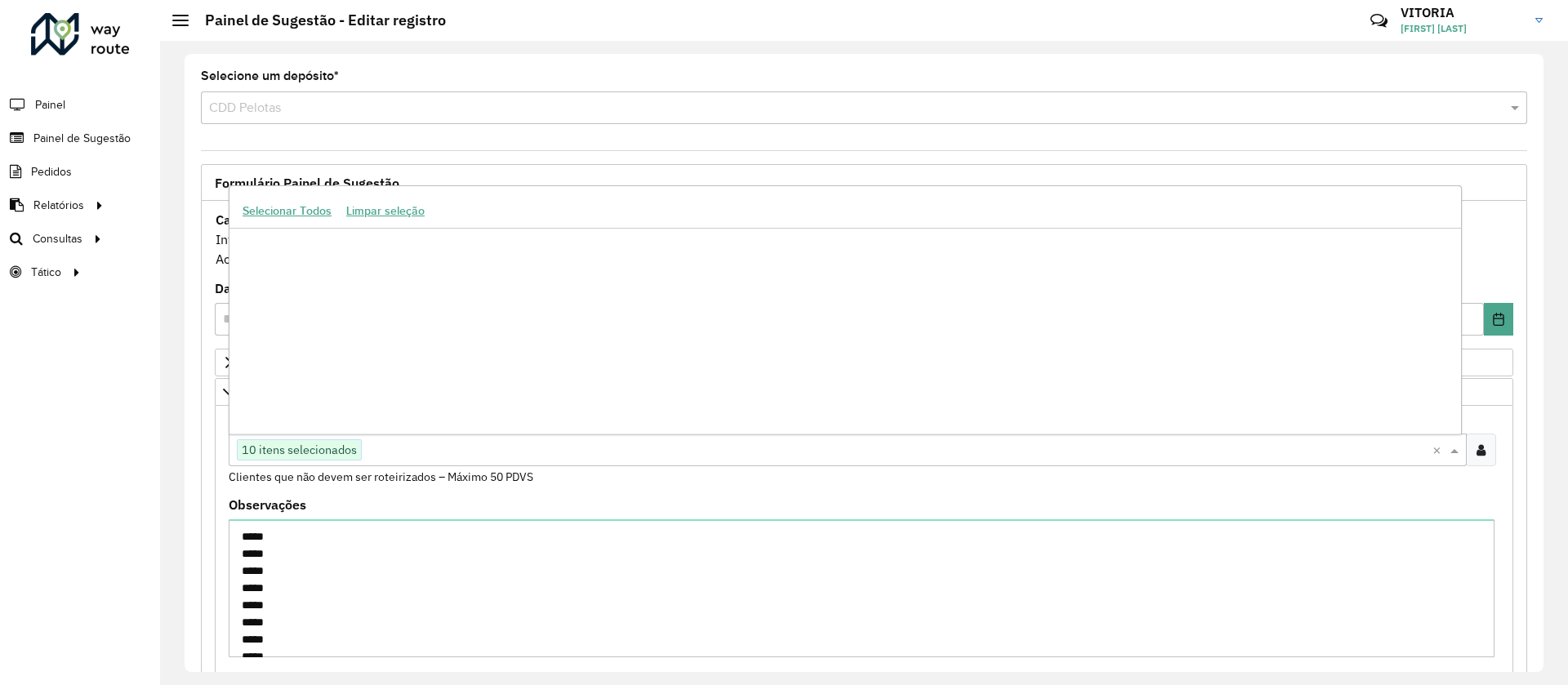 click at bounding box center [897, 451] 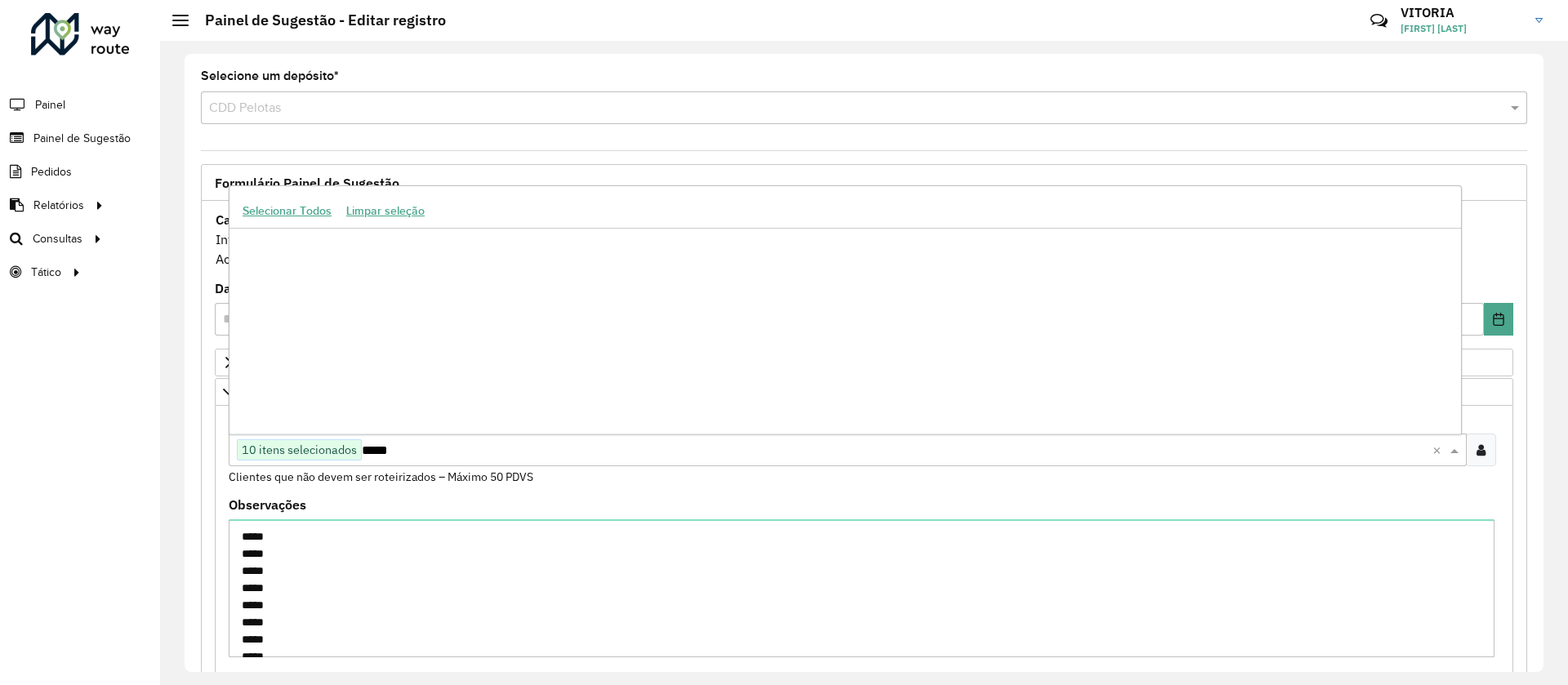 scroll, scrollTop: 0, scrollLeft: 0, axis: both 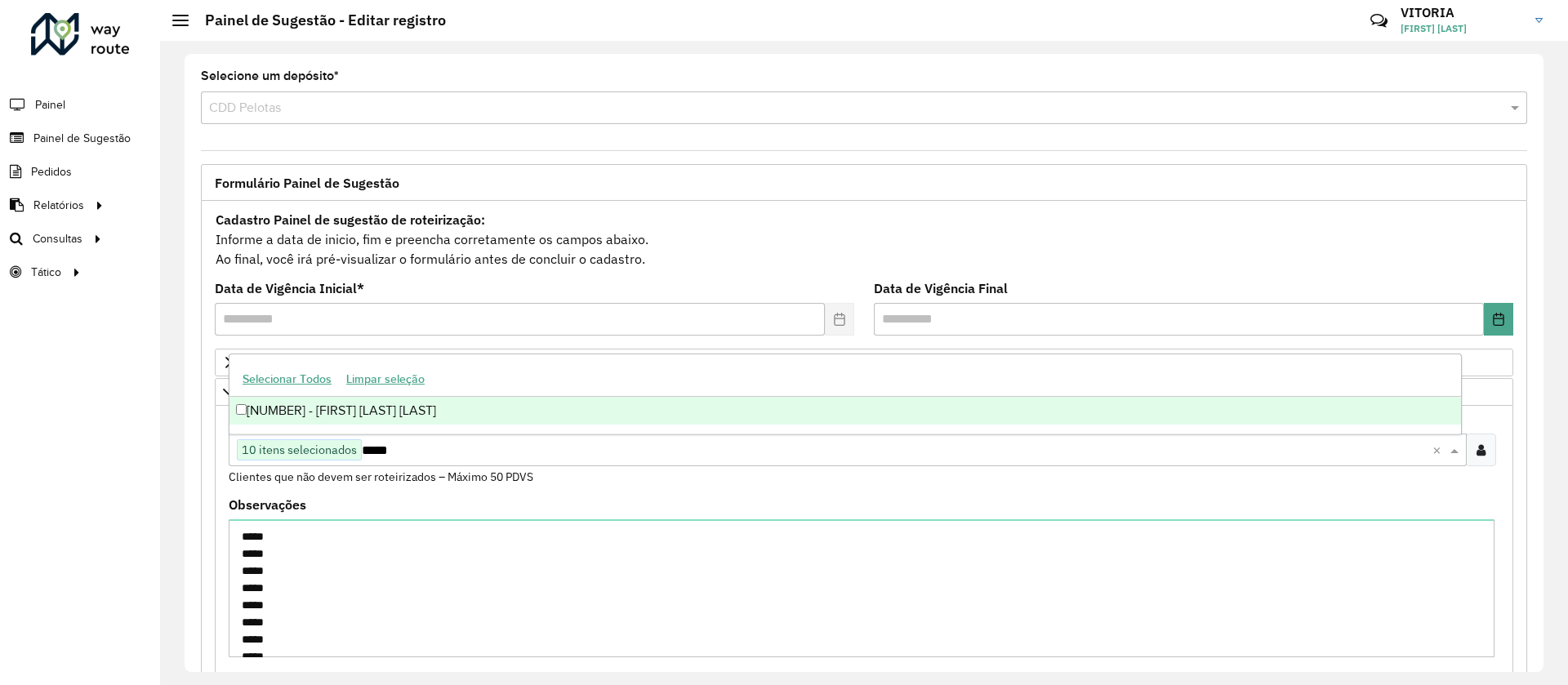 type on "*****" 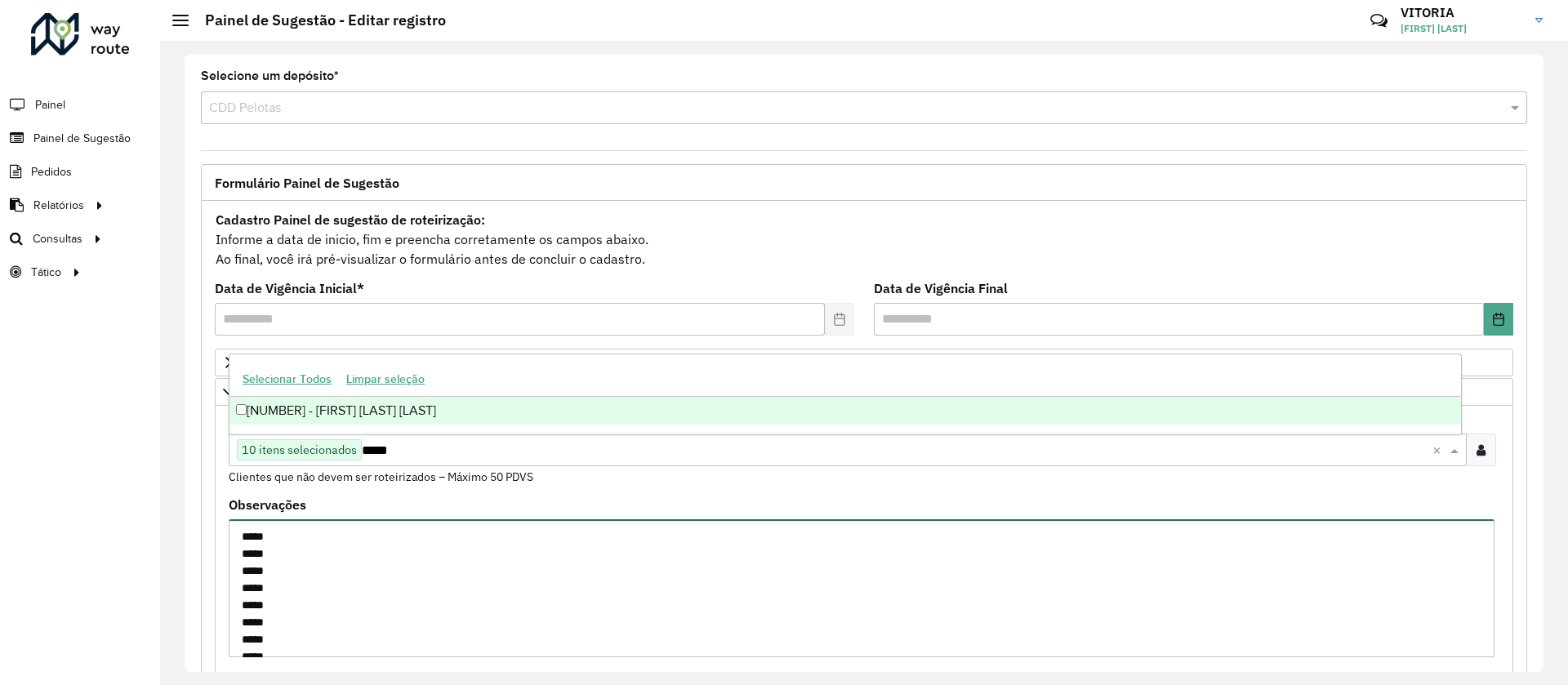 click on "*****
*****
*****
*****
*****
*****
*****
*****
*****
*****" at bounding box center (862, 588) 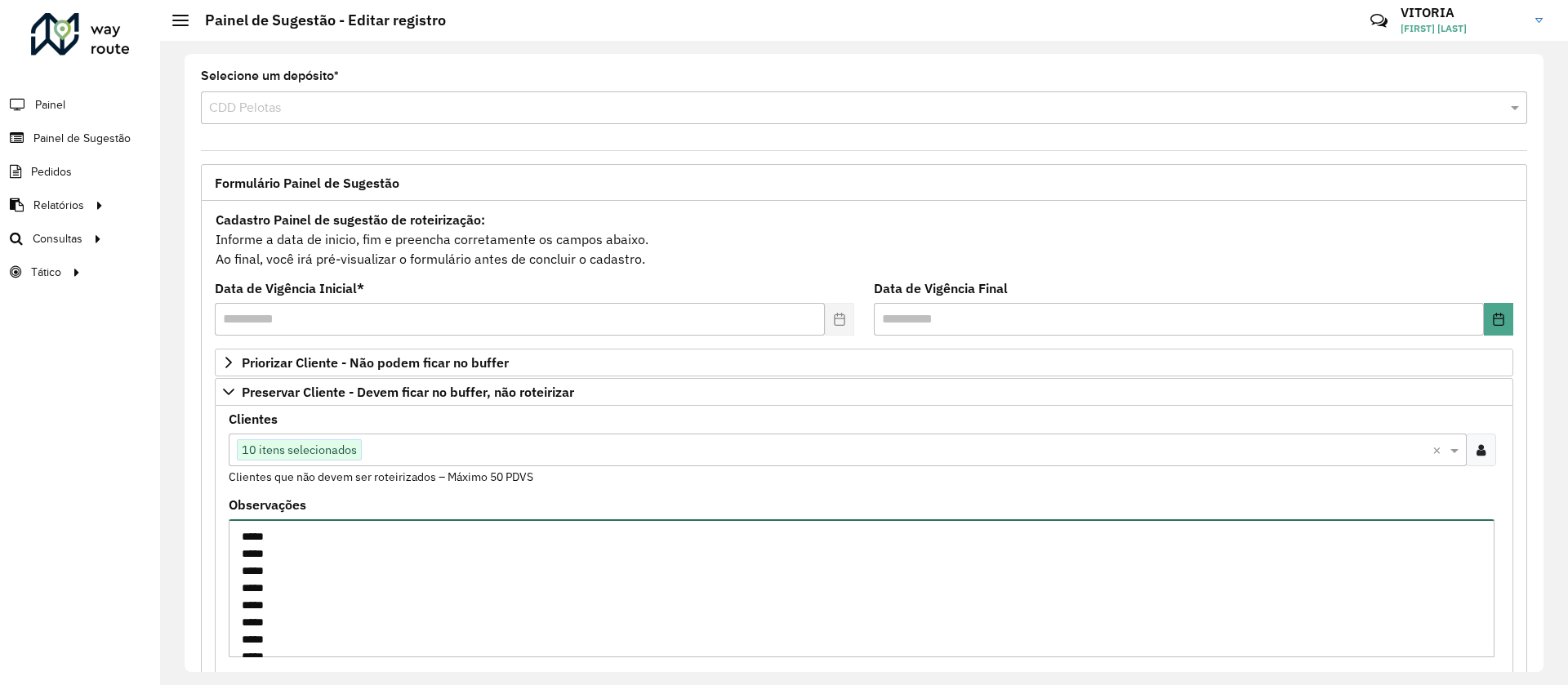 scroll, scrollTop: 69, scrollLeft: 0, axis: vertical 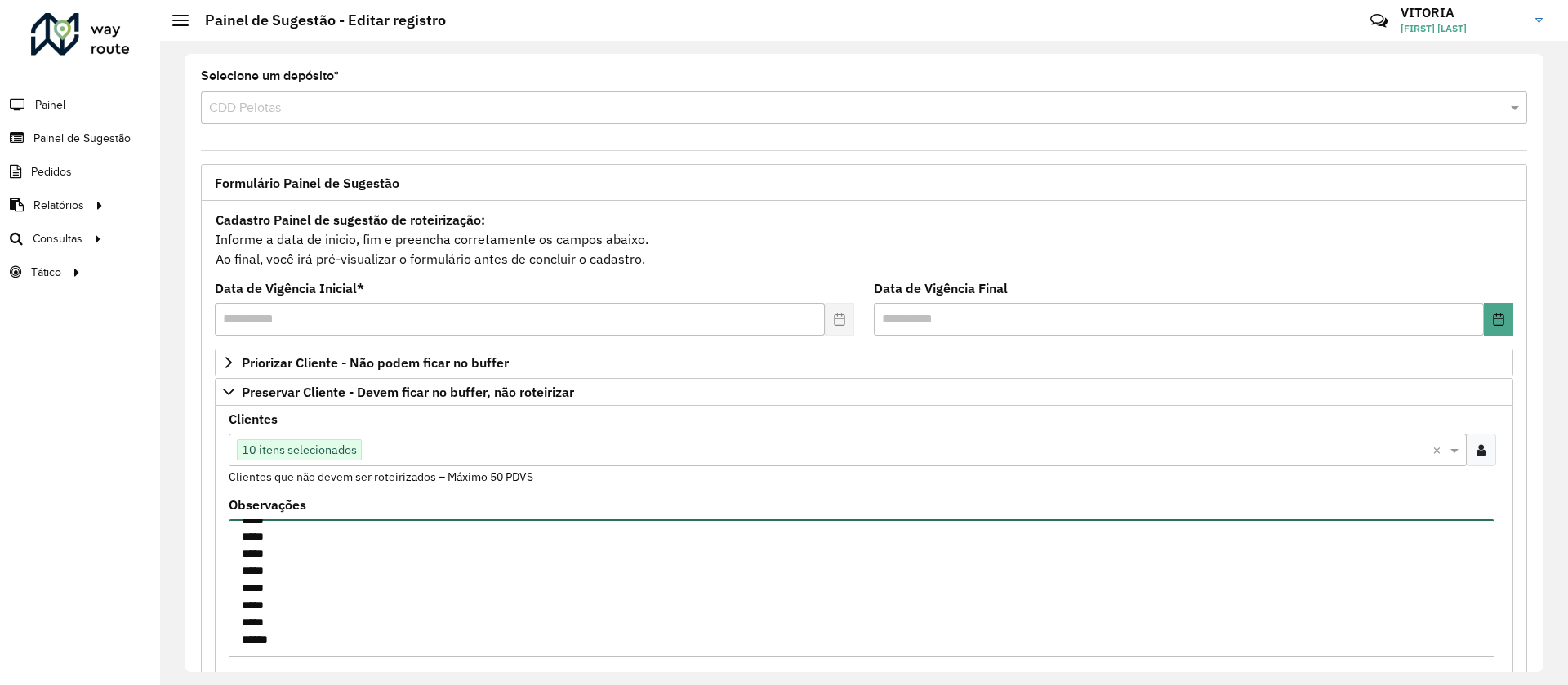 click on "*****
*****
*****
*****
*****
*****
*****
*****
*****
*****" at bounding box center (862, 588) 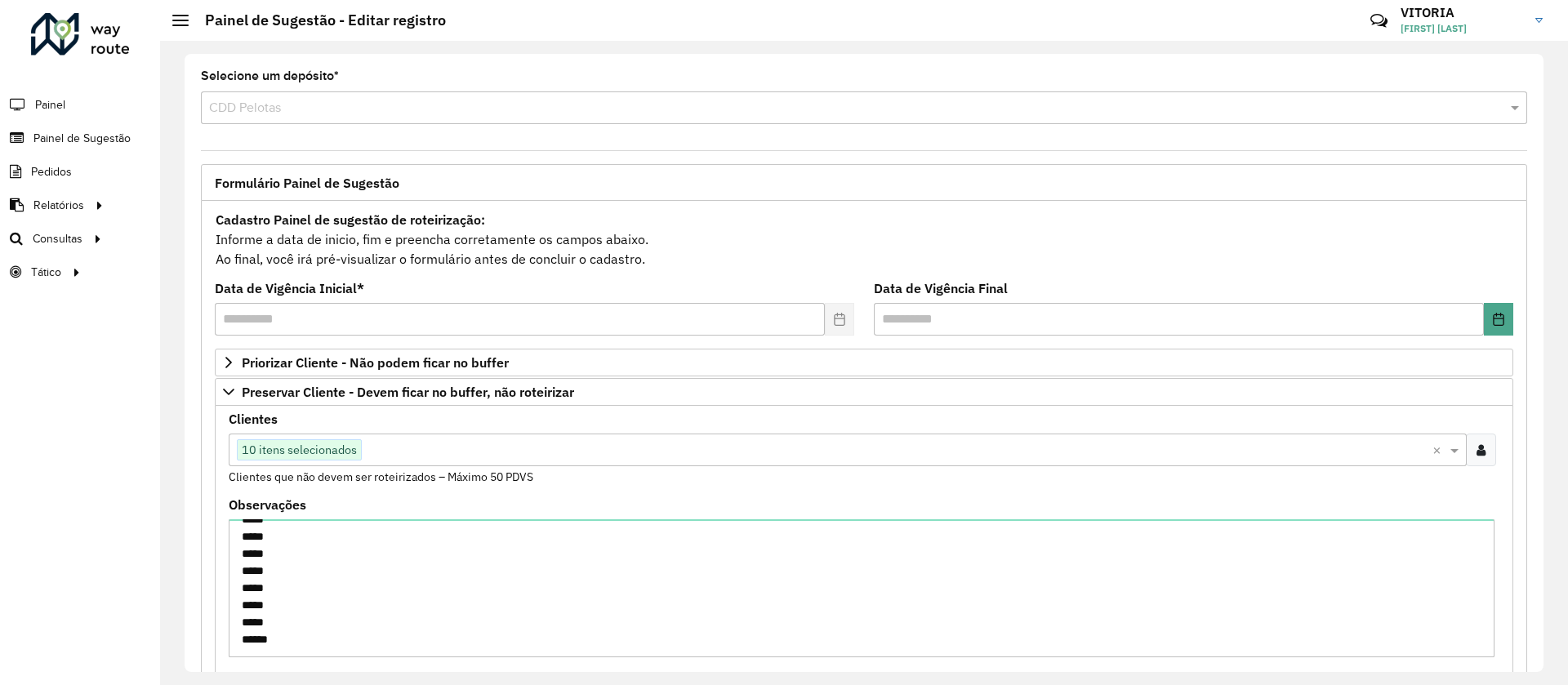 click at bounding box center [897, 451] 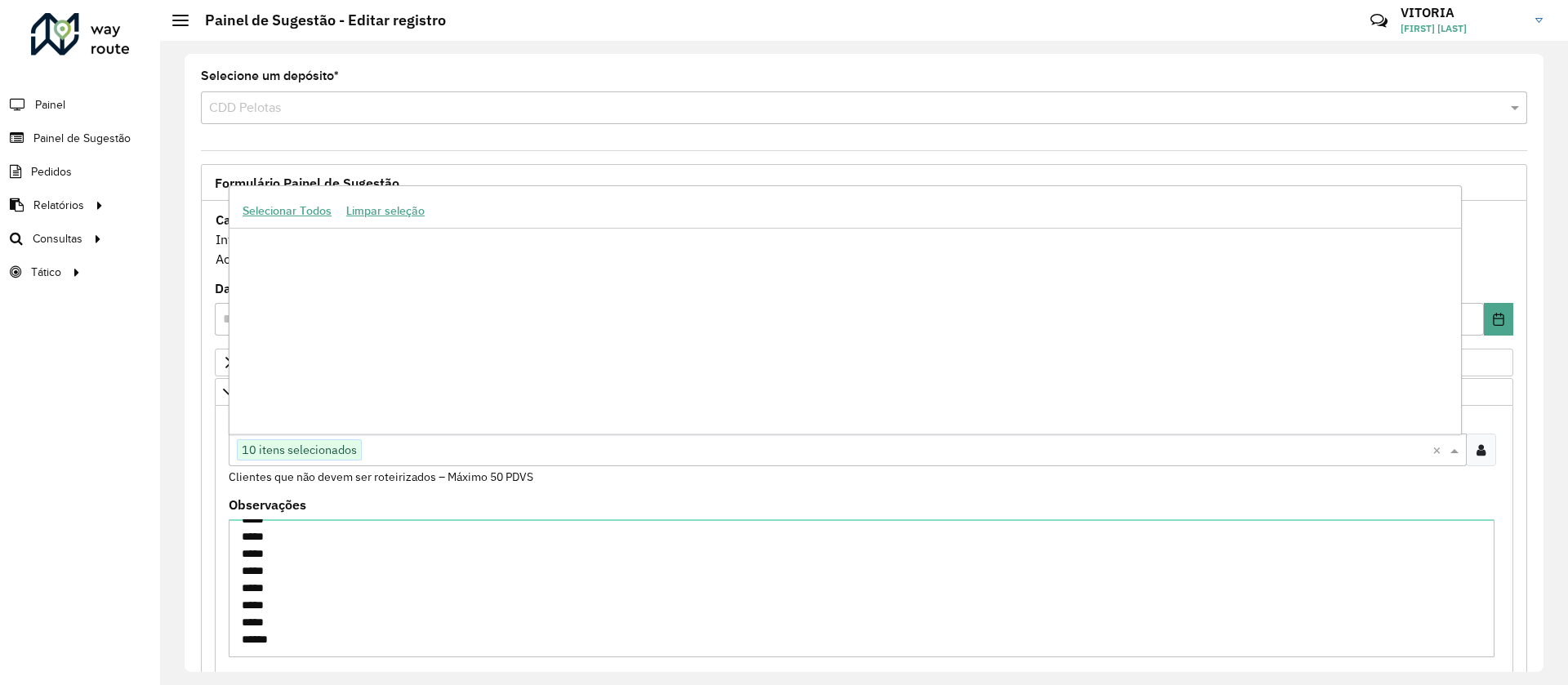 scroll, scrollTop: 119753, scrollLeft: 0, axis: vertical 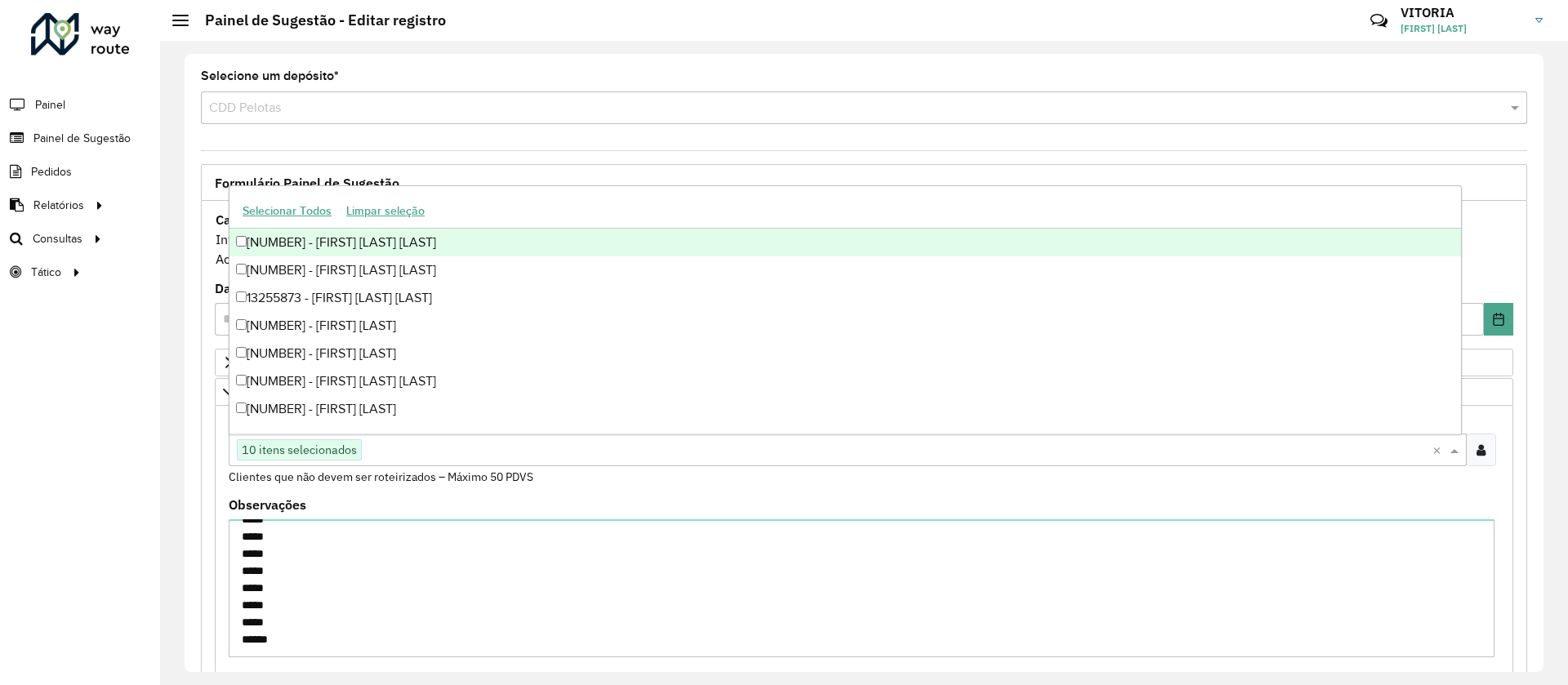 paste on "*****" 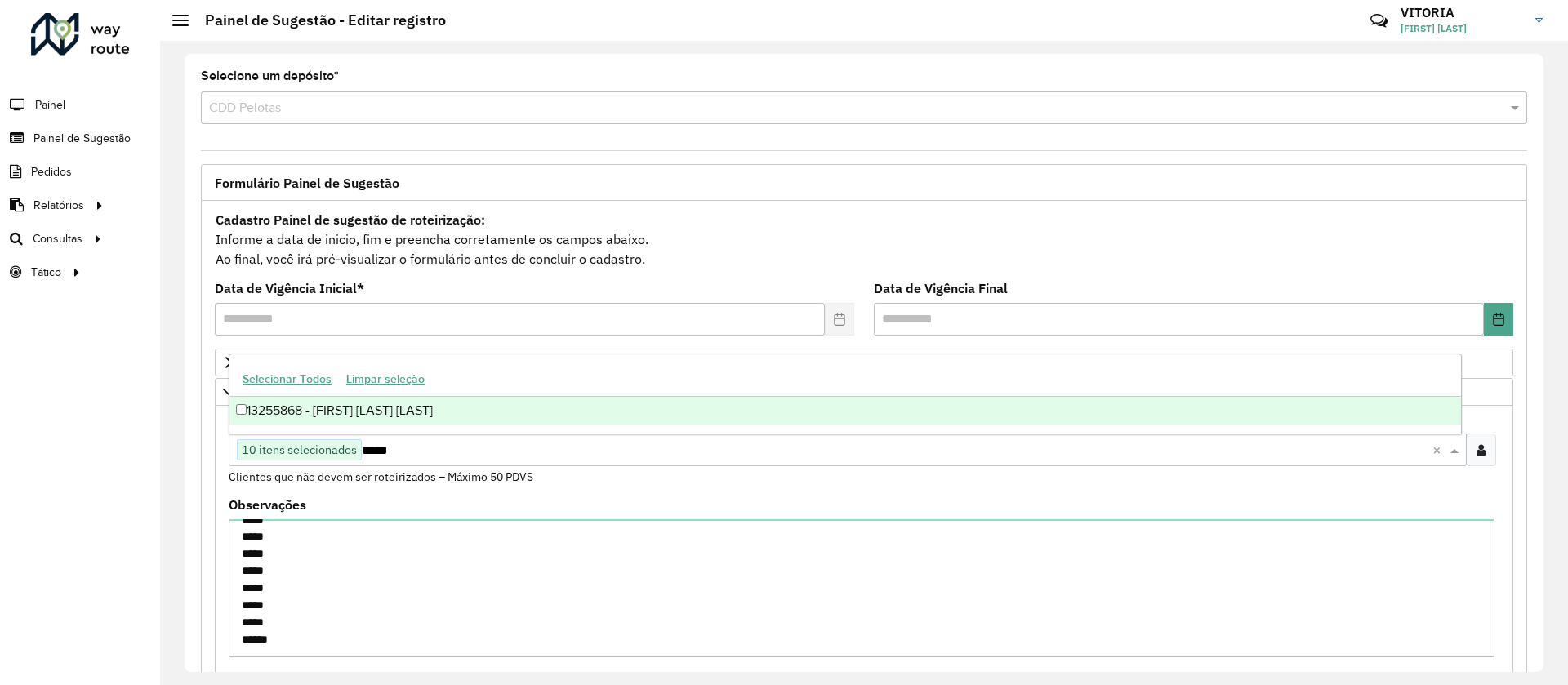 scroll, scrollTop: 0, scrollLeft: 0, axis: both 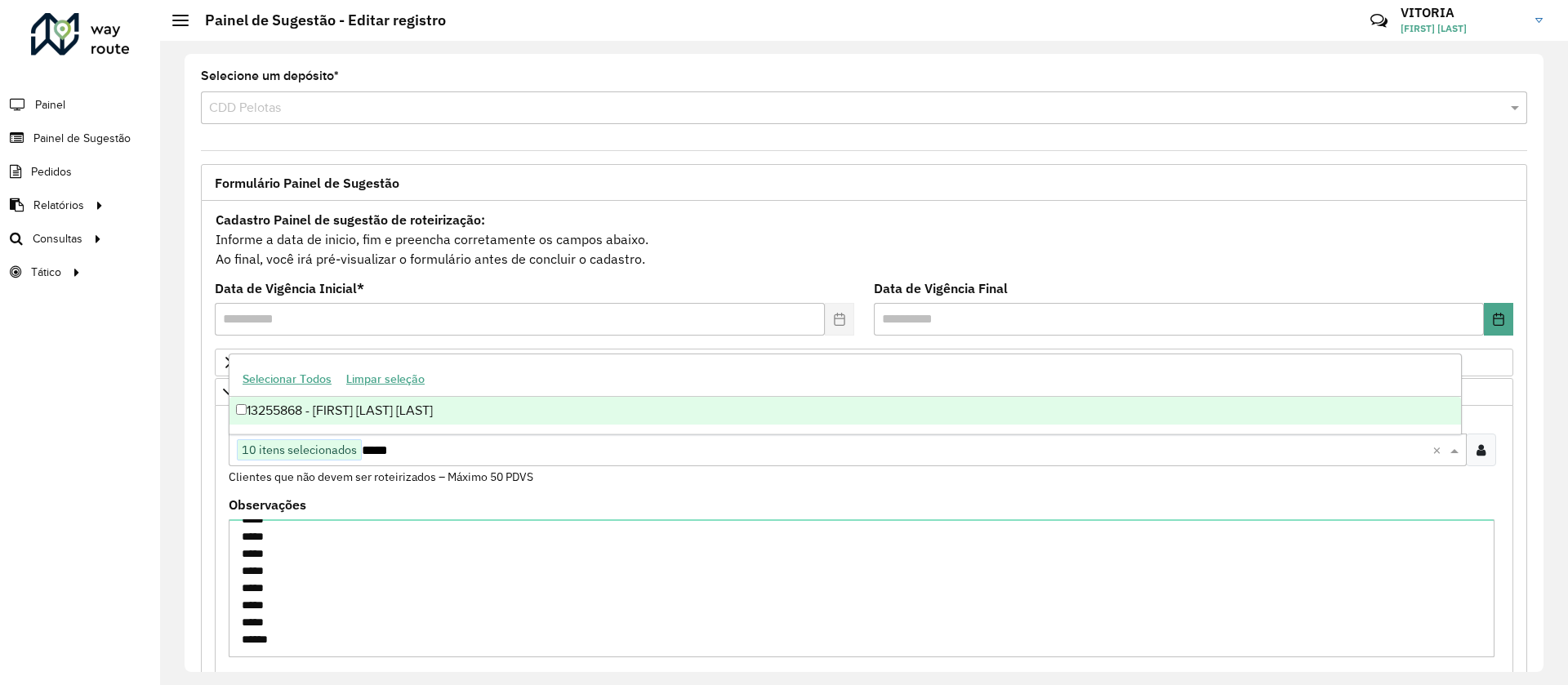 type on "*****" 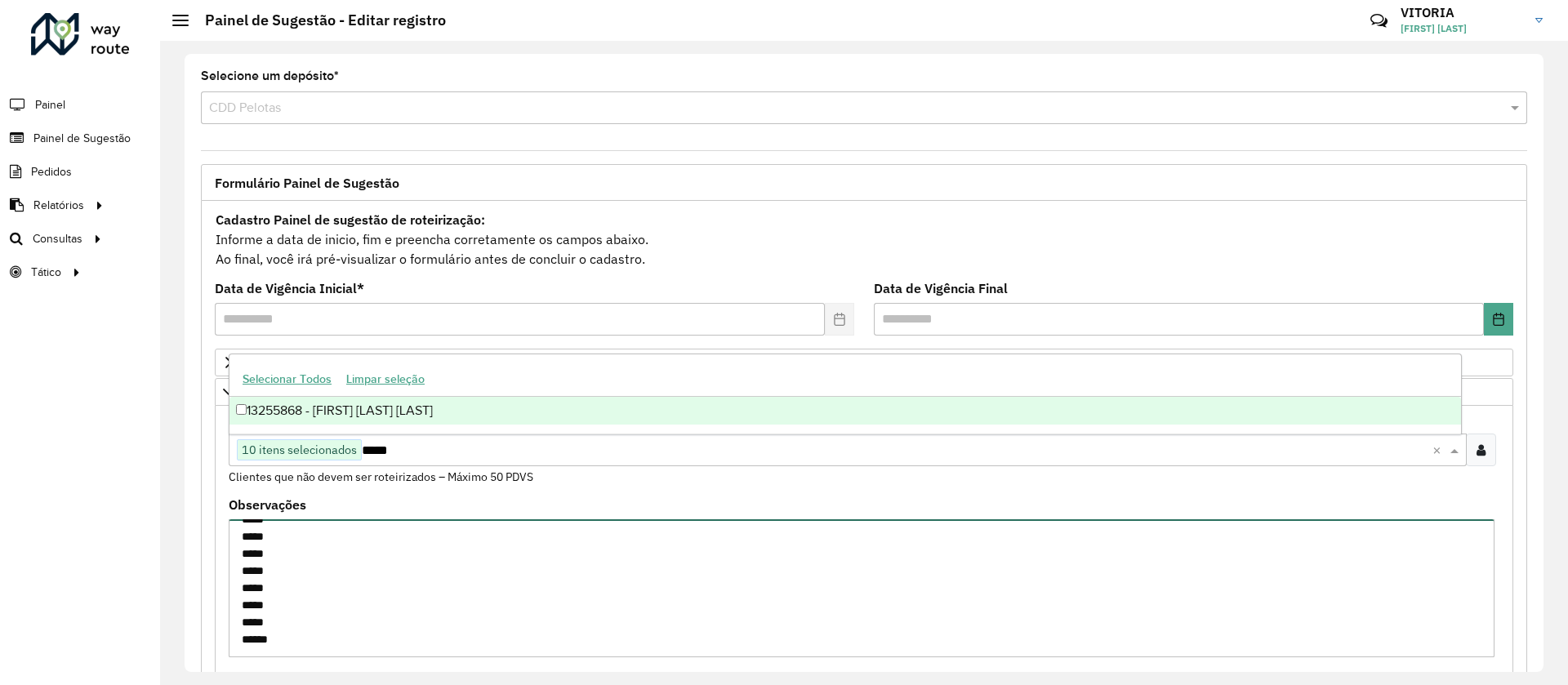 click on "*****
*****
*****
*****
*****
*****
*****
*****
*****
*****" at bounding box center (862, 588) 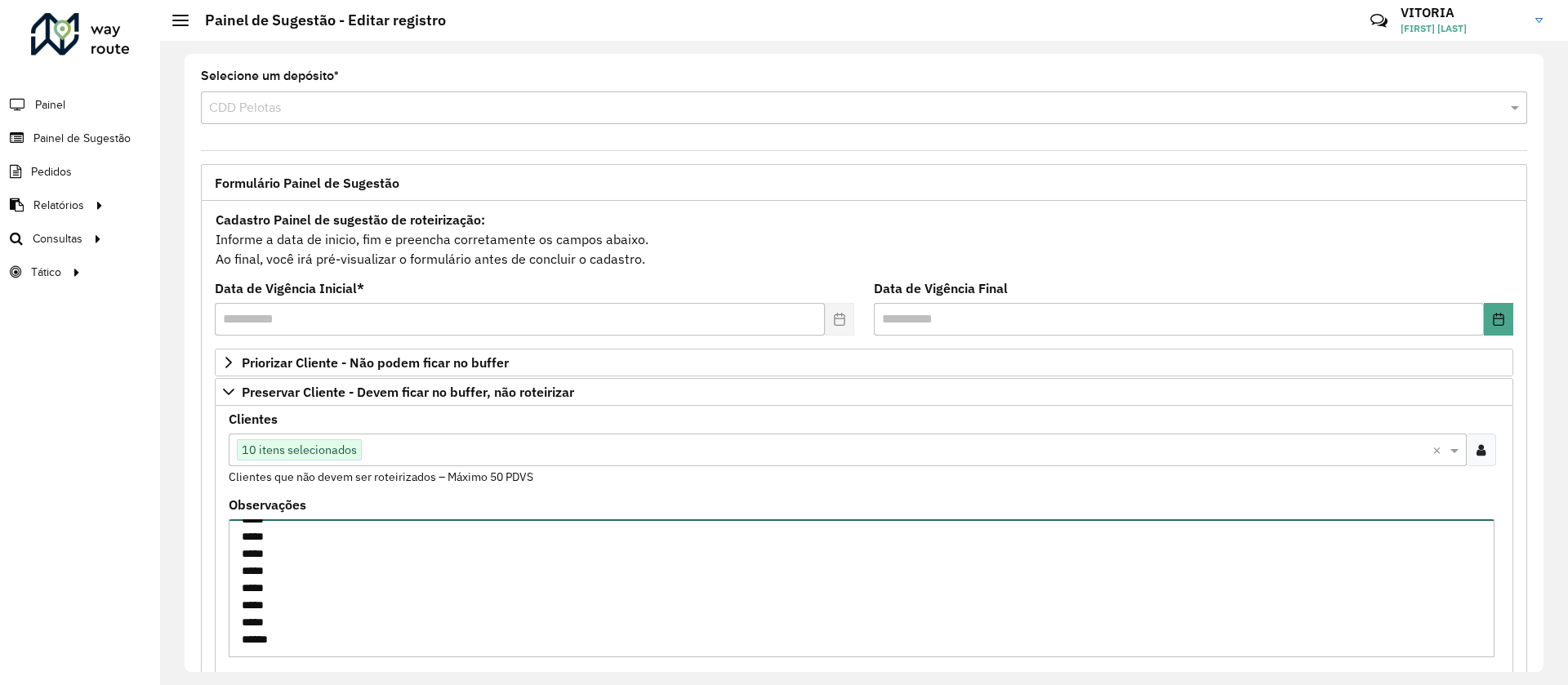 click on "*****
*****
*****
*****
*****
*****
*****
*****
*****
*****" at bounding box center [862, 588] 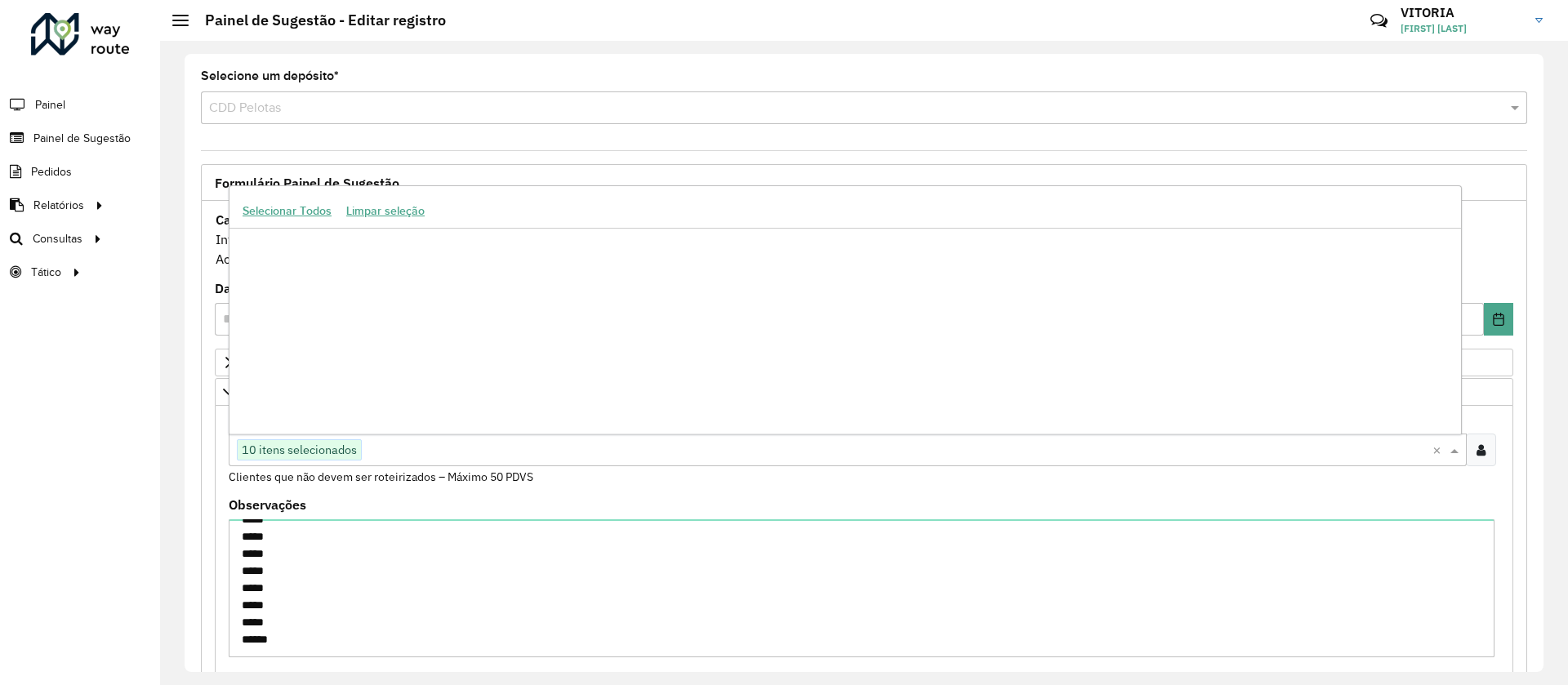 click at bounding box center [897, 451] 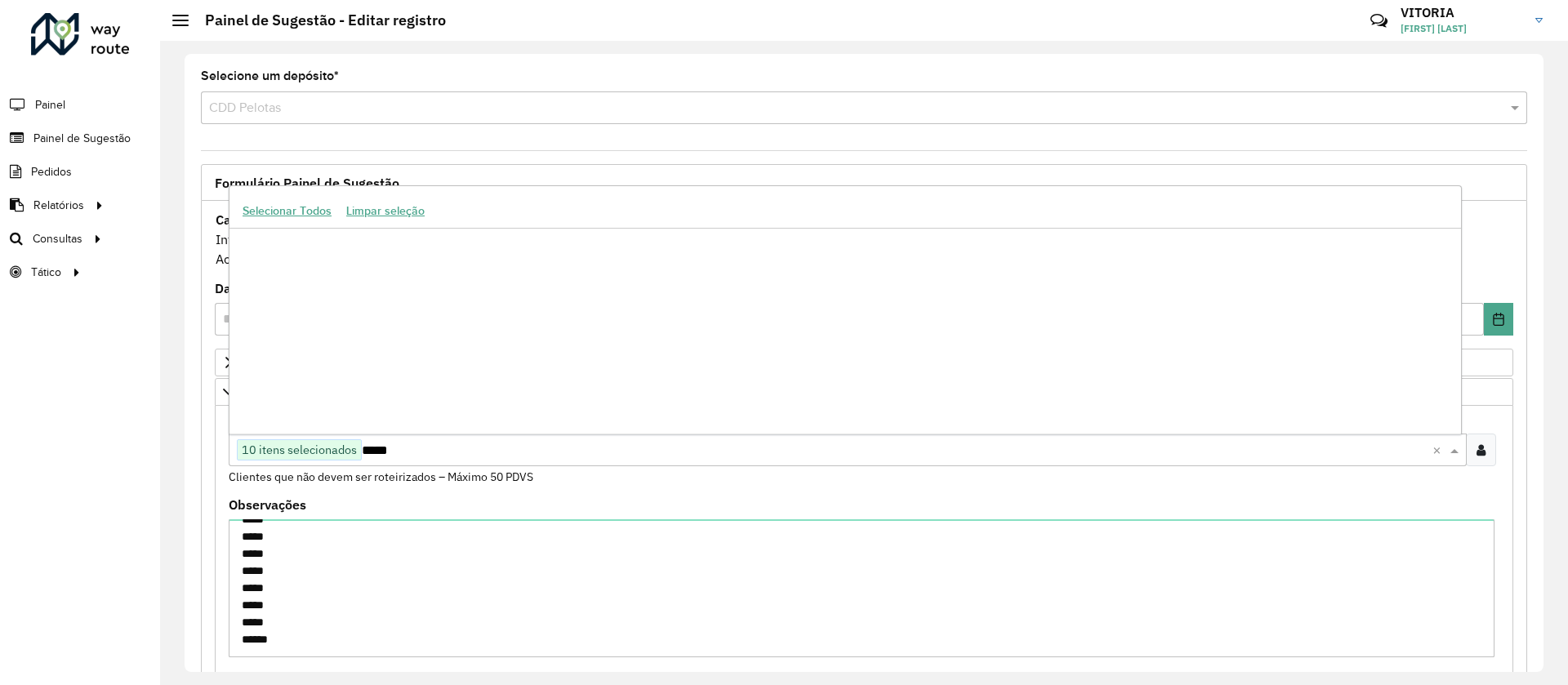 scroll, scrollTop: 0, scrollLeft: 0, axis: both 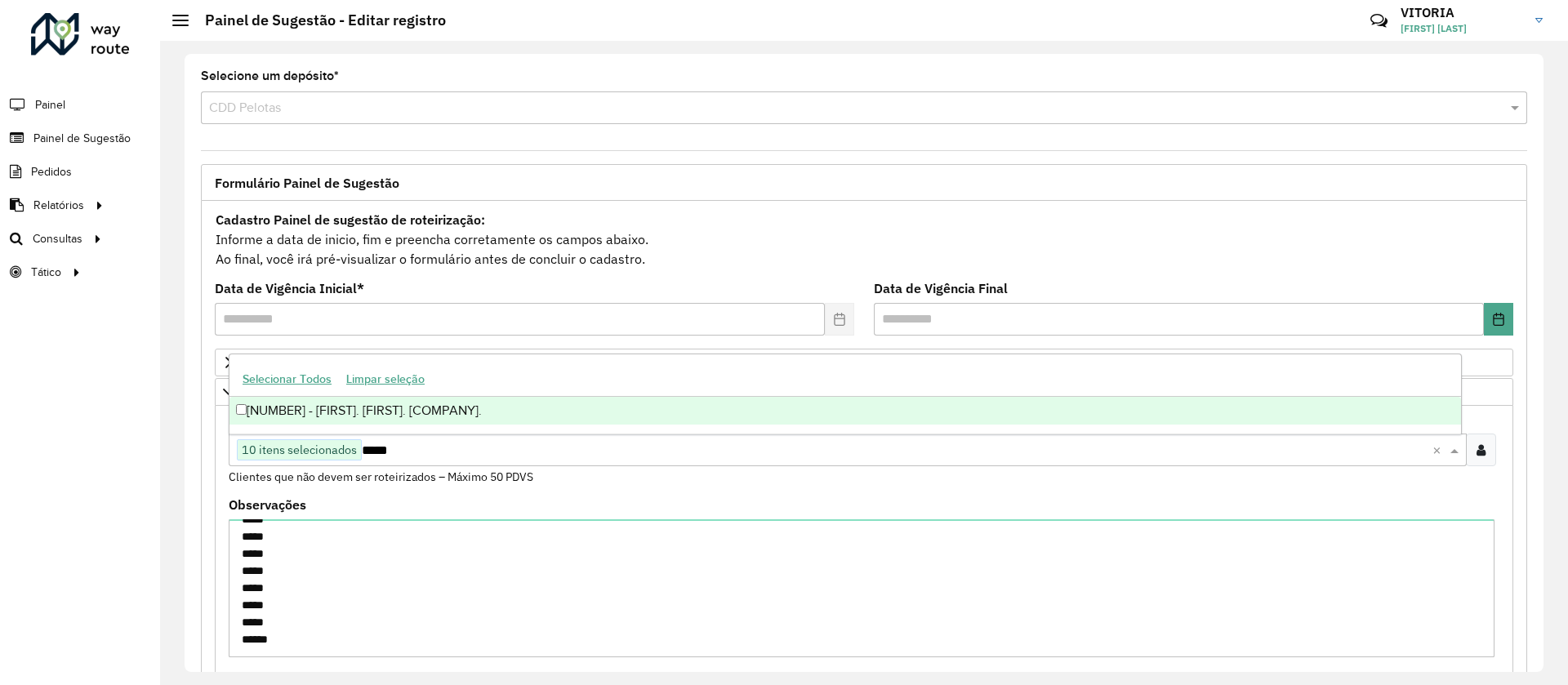 type on "*****" 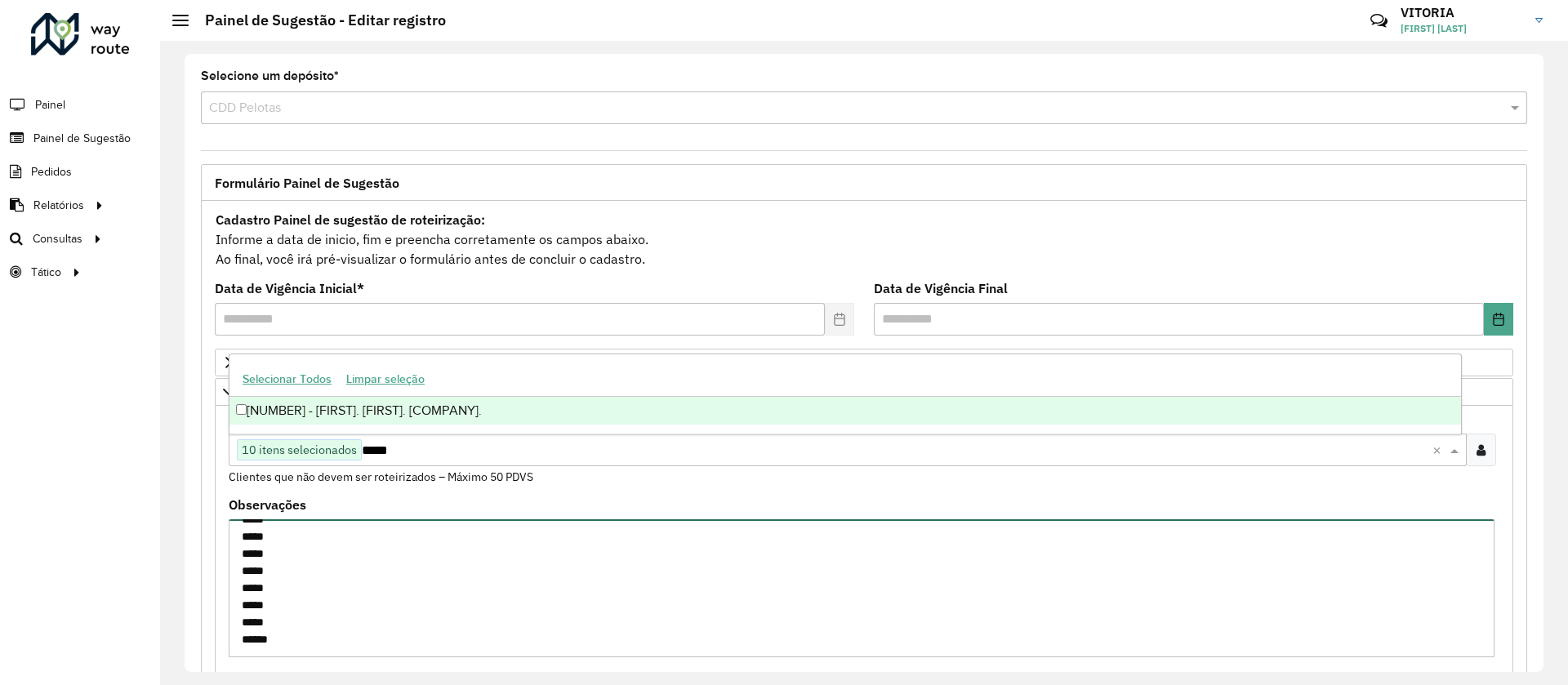 click on "*****
*****
*****
*****
*****
*****
*****
*****
*****
*****" at bounding box center [862, 588] 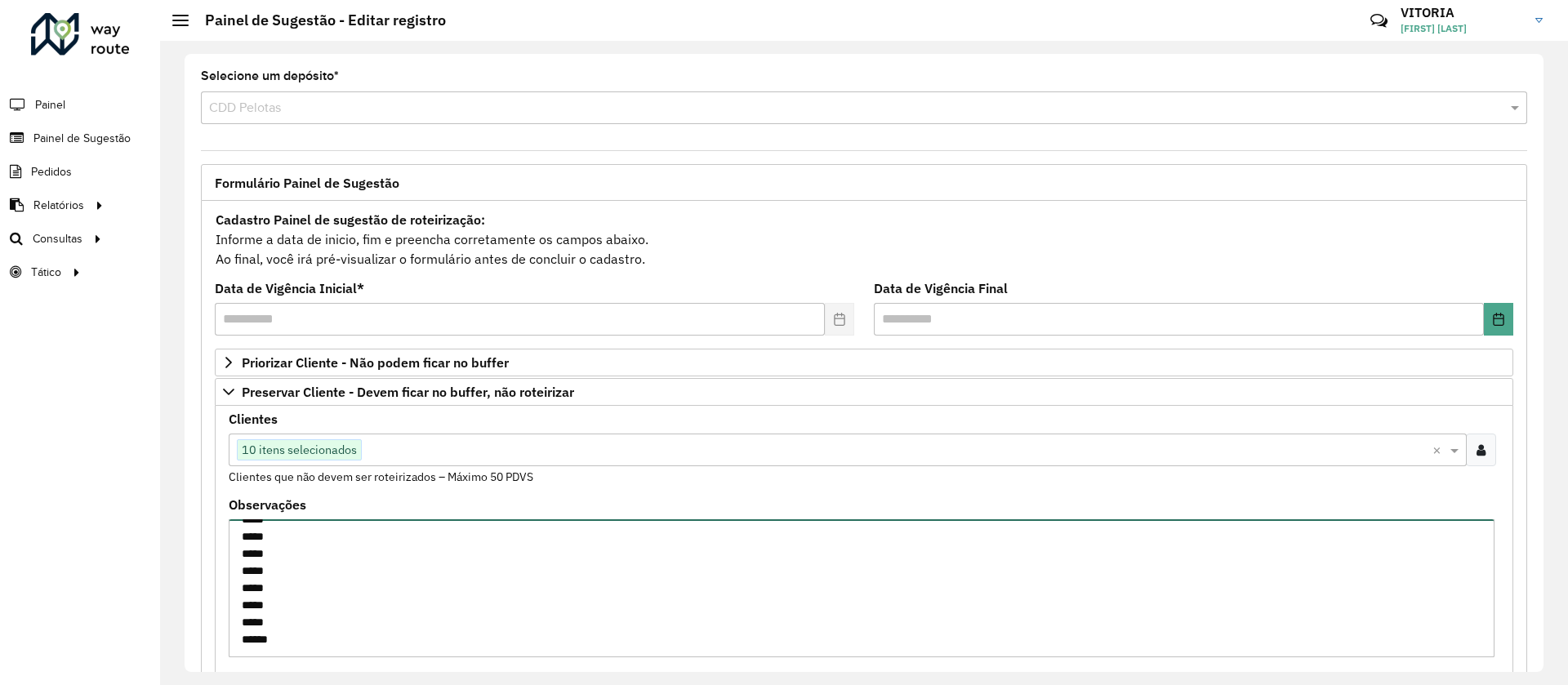 click on "*****
*****
*****
*****
*****
*****
*****
*****
*****
*****" at bounding box center (862, 588) 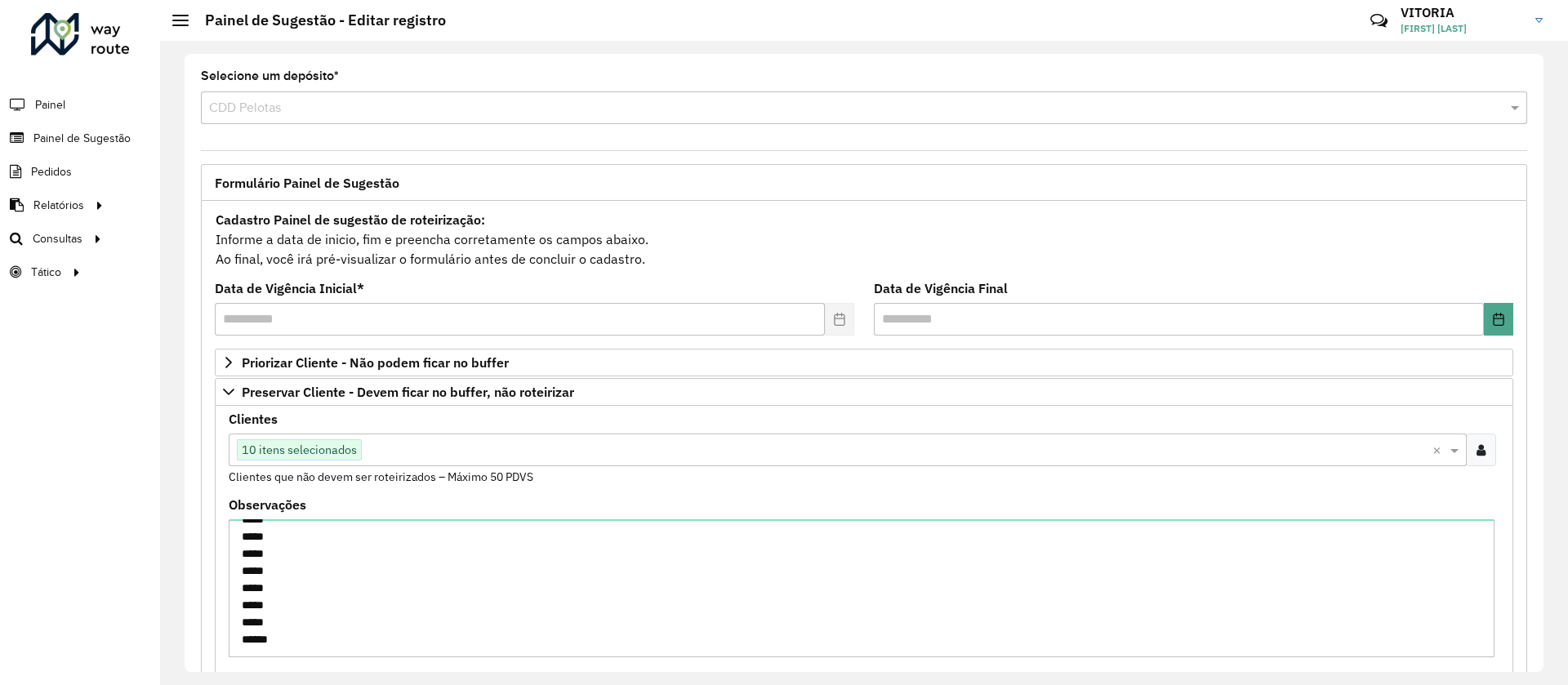 click at bounding box center (897, 451) 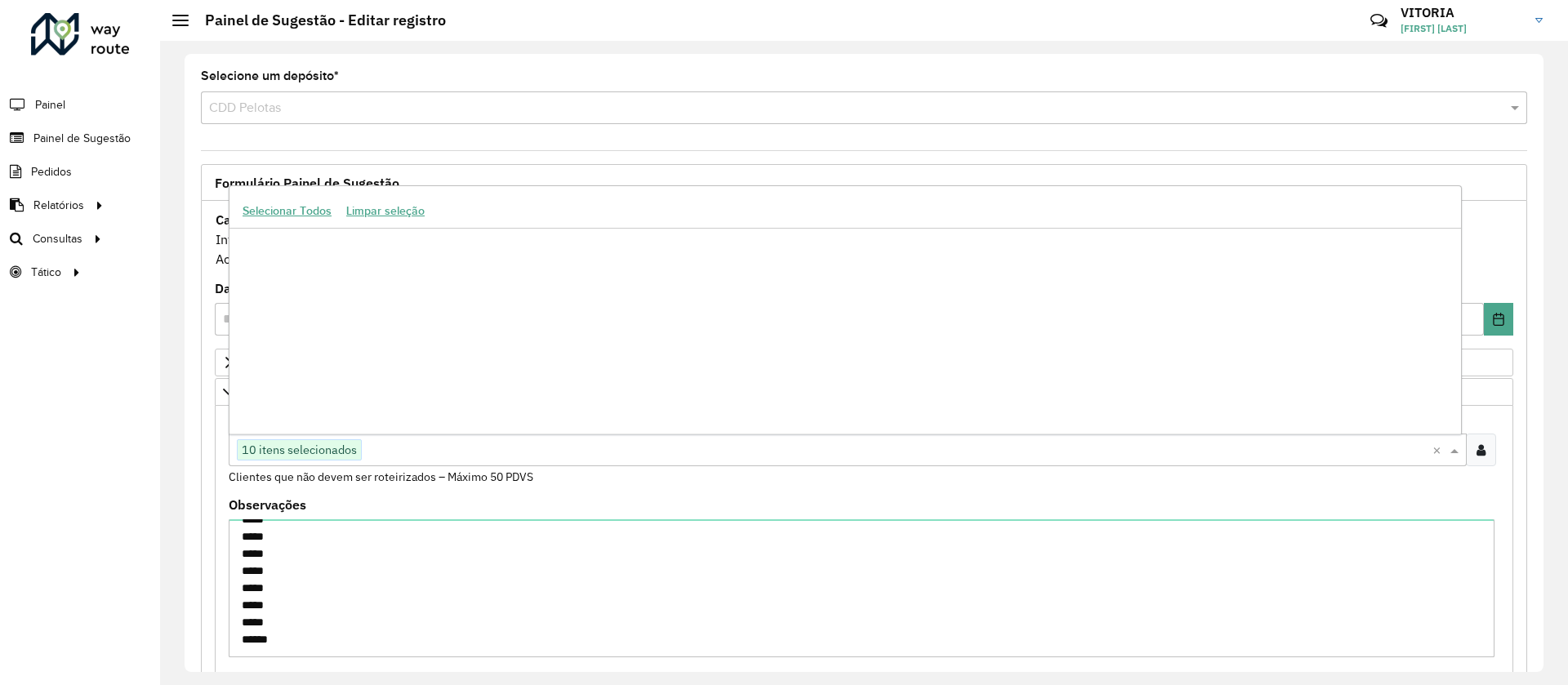 paste on "*****" 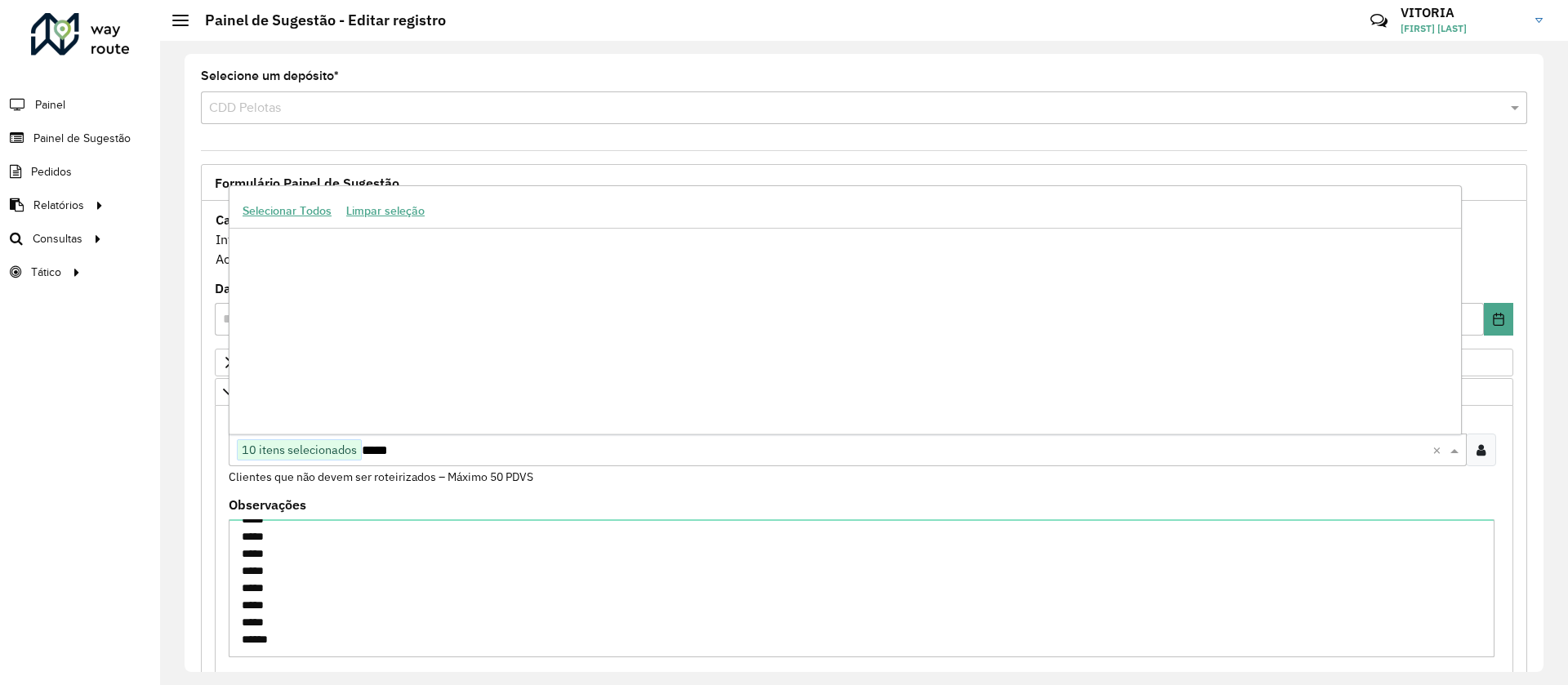 scroll, scrollTop: 0, scrollLeft: 0, axis: both 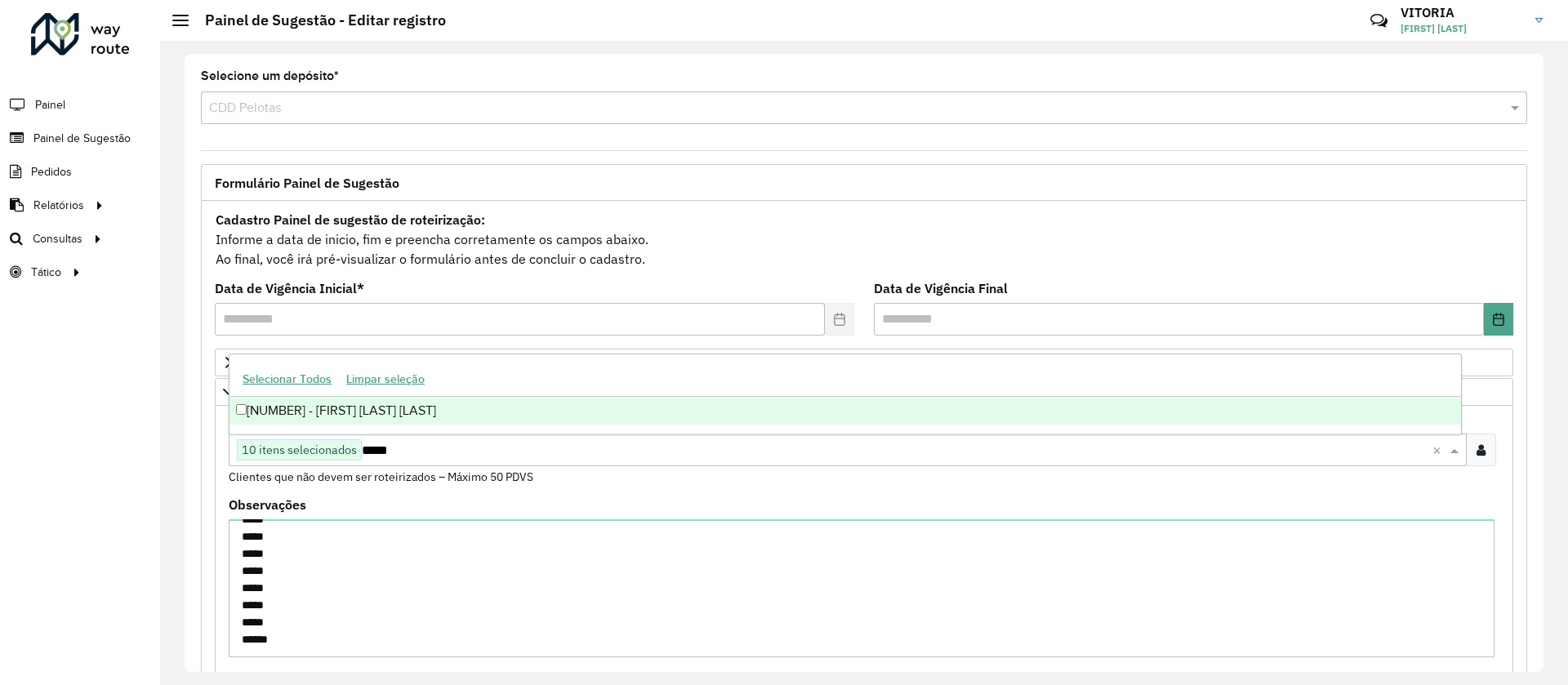 type on "*****" 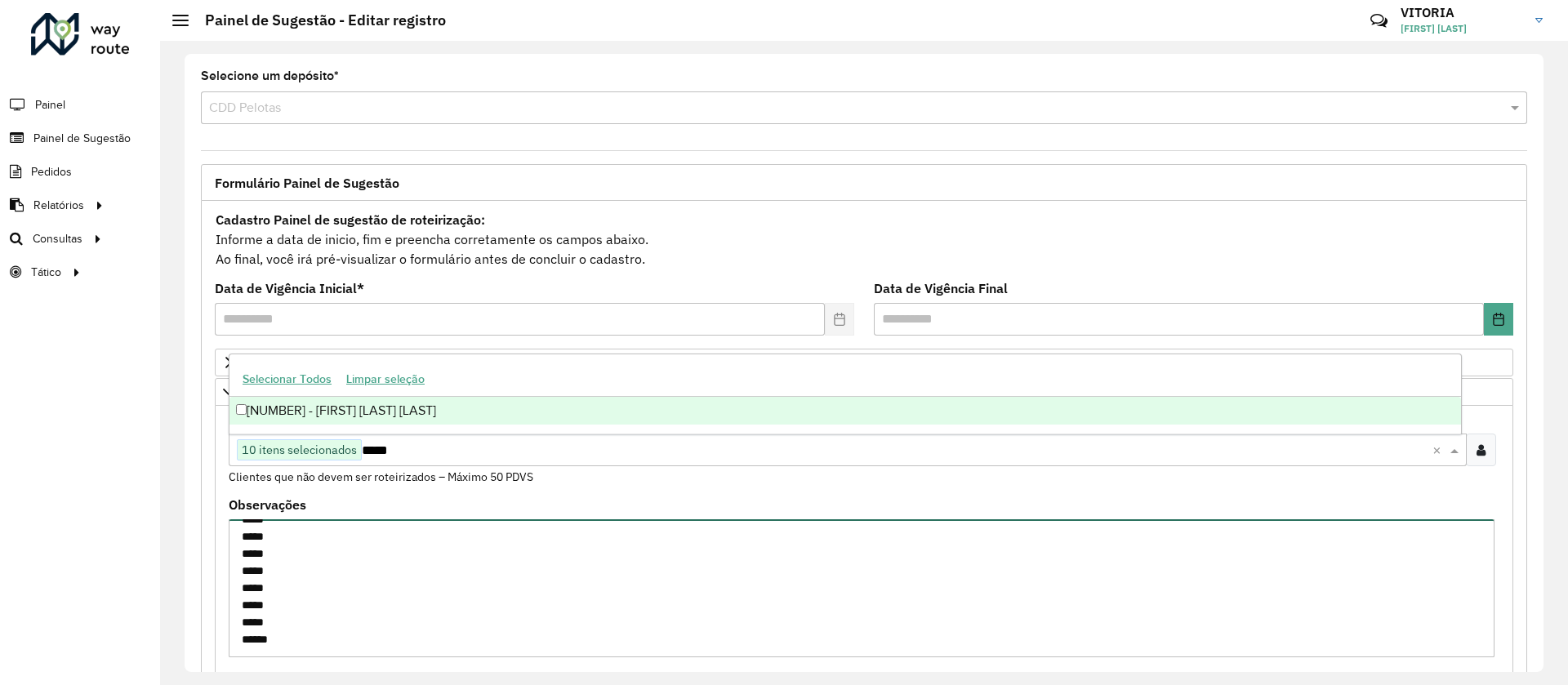 click on "*****
*****
*****
*****
*****
*****
*****
*****
*****
*****" at bounding box center [862, 588] 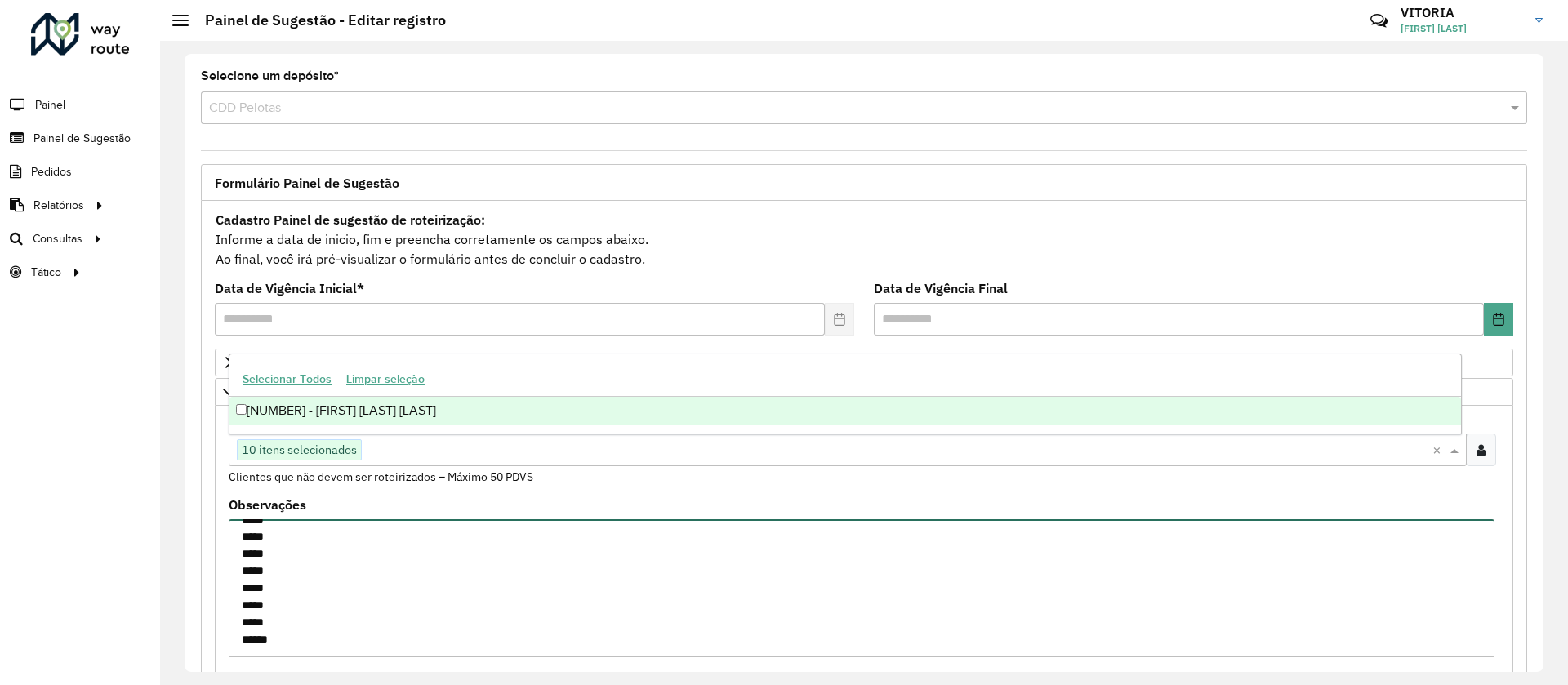 click on "*****
*****
*****
*****
*****
*****
*****
*****
*****
*****" at bounding box center [862, 588] 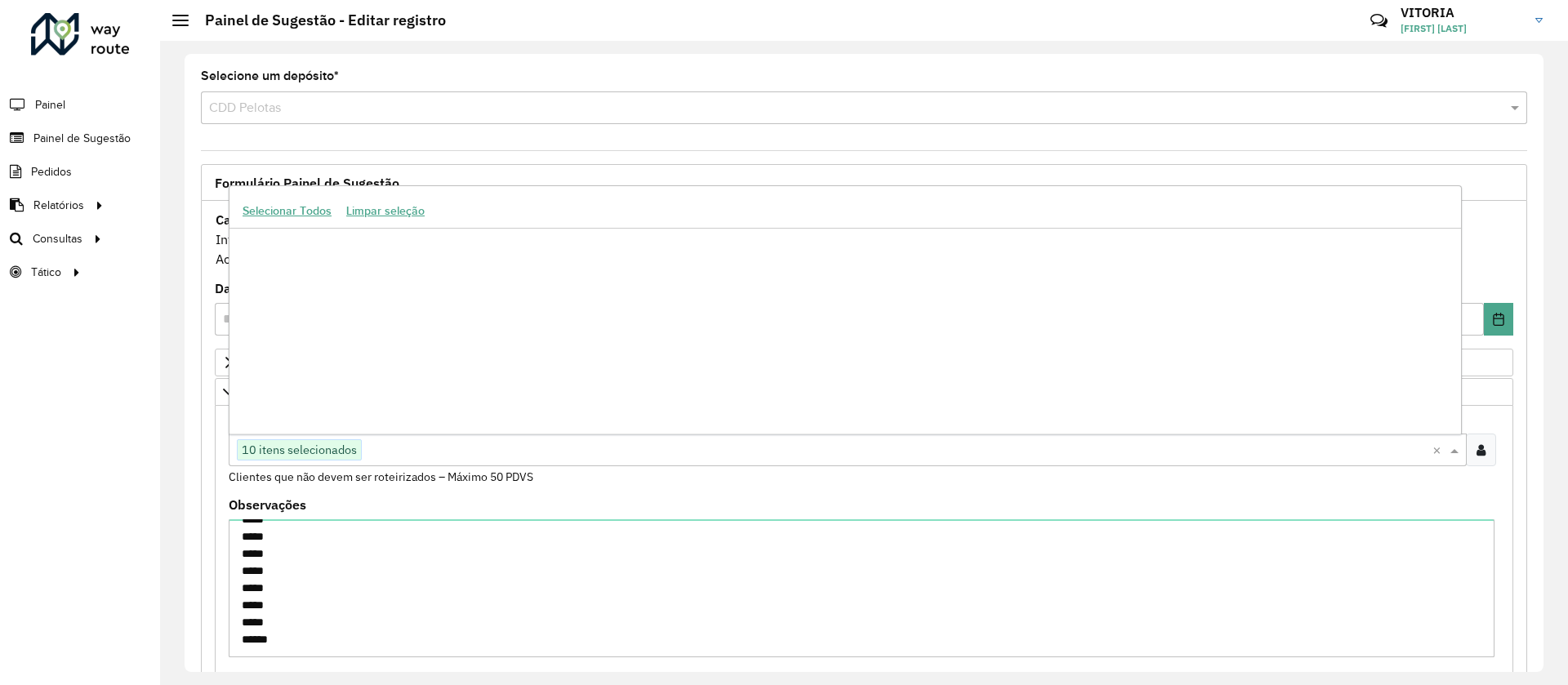 click at bounding box center (897, 451) 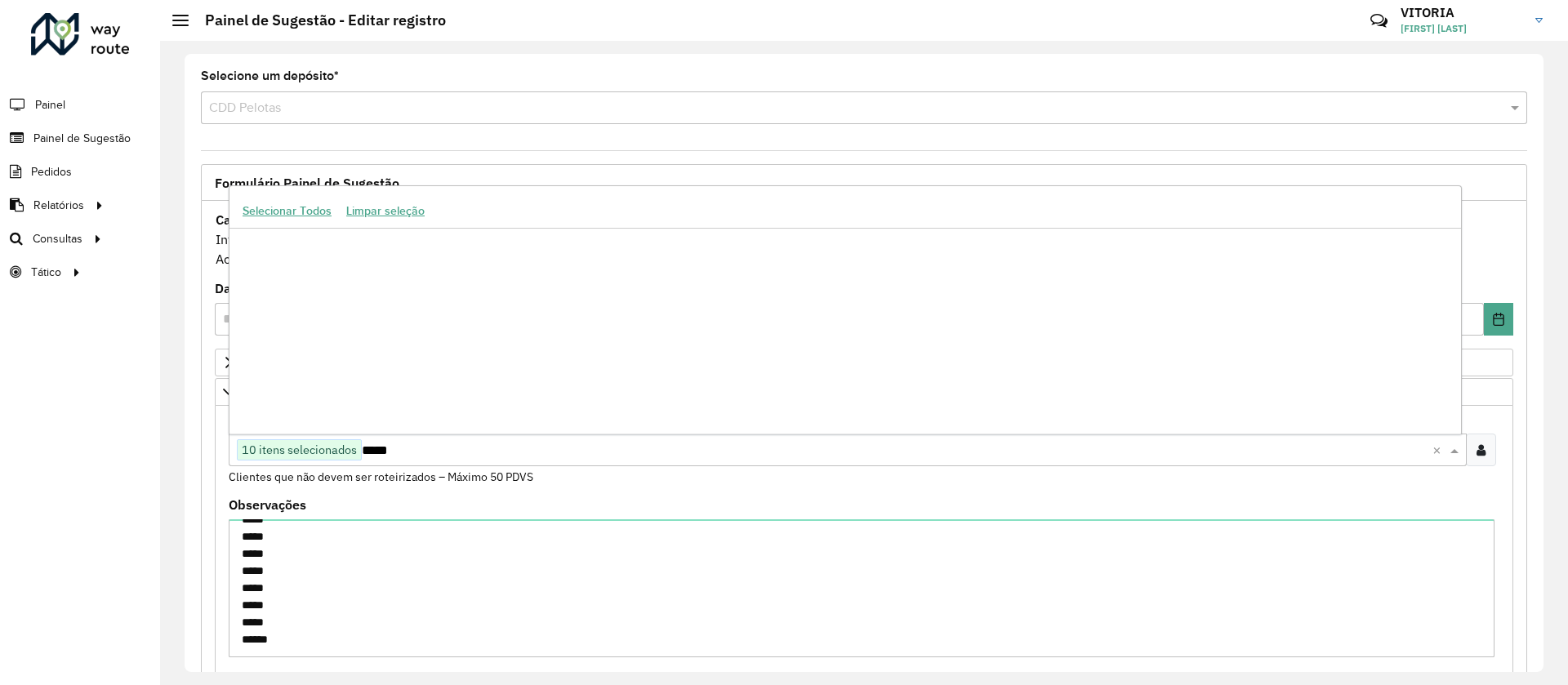 scroll, scrollTop: 0, scrollLeft: 0, axis: both 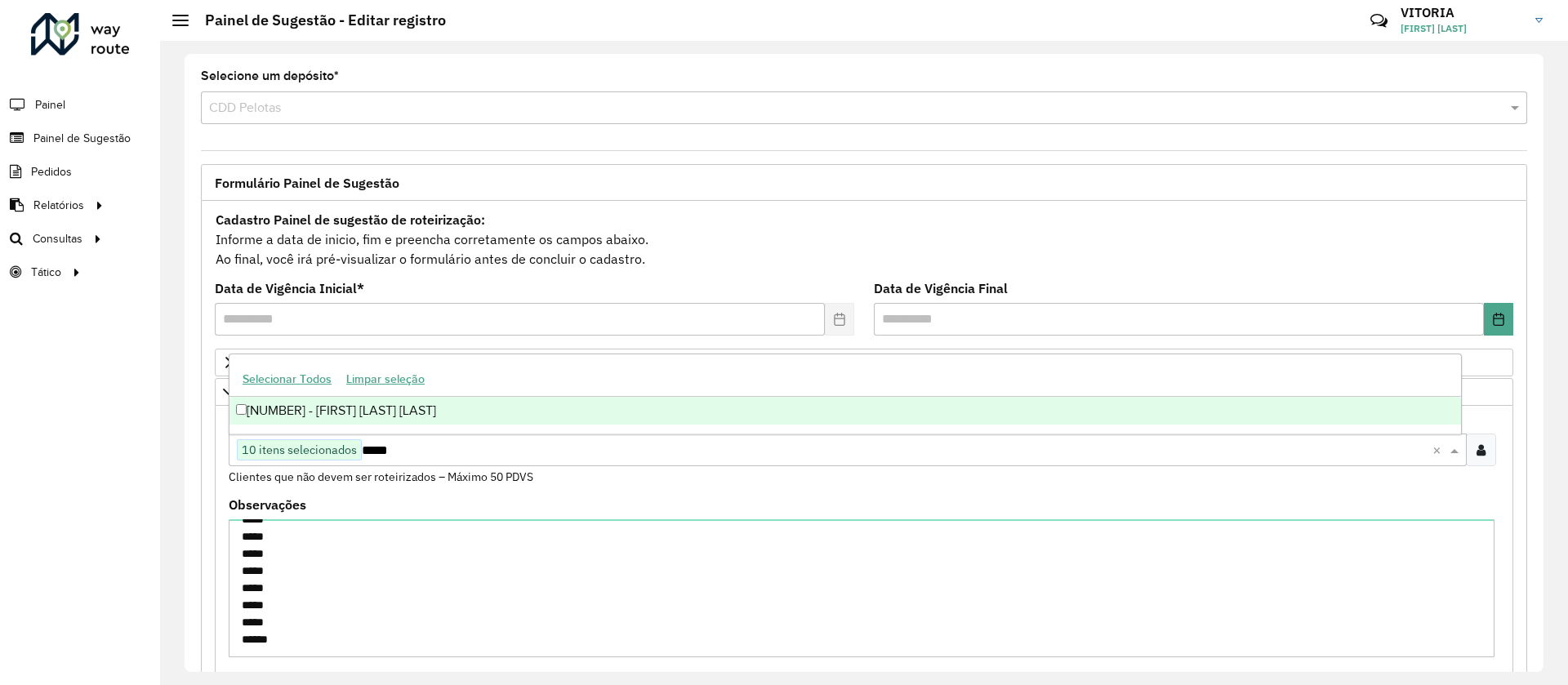 type on "*****" 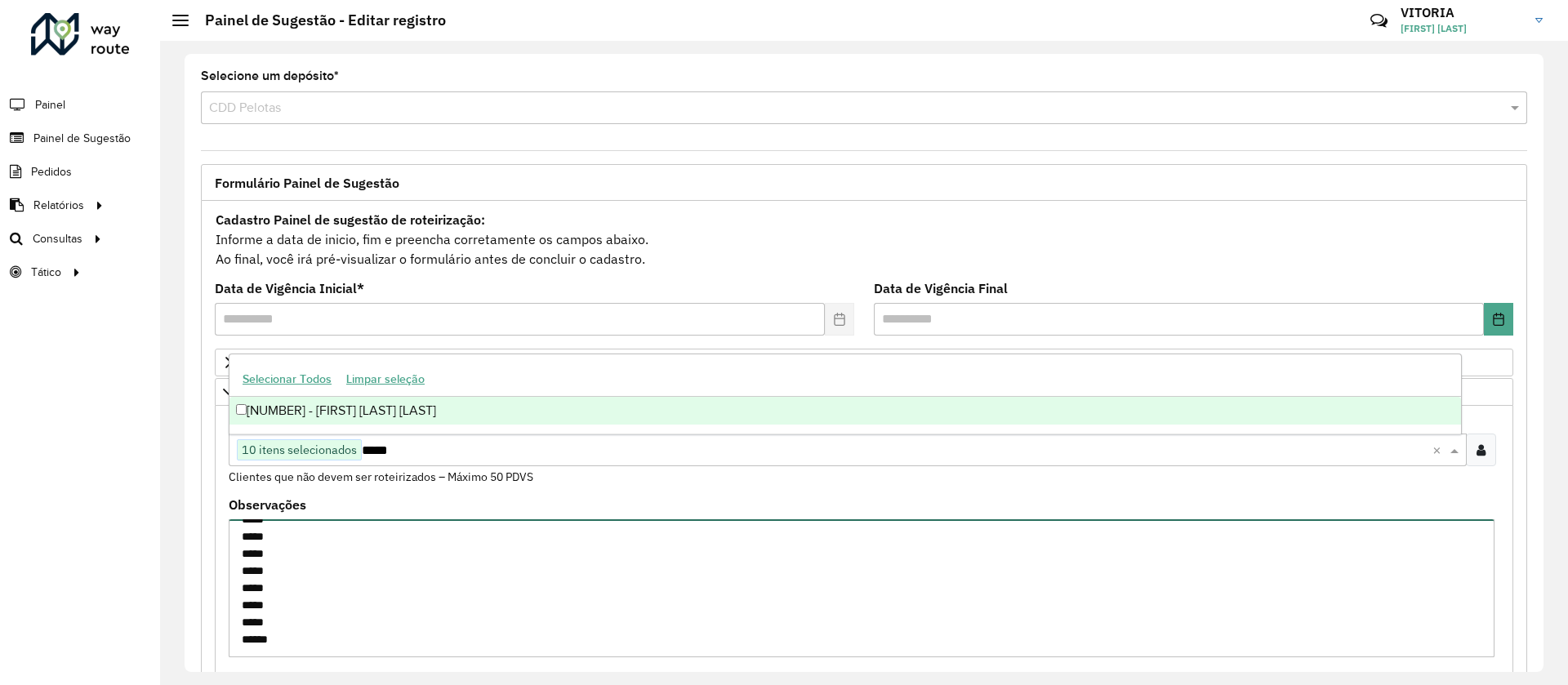 click on "*****
*****
*****
*****
*****
*****
*****
*****
*****
*****" at bounding box center (862, 588) 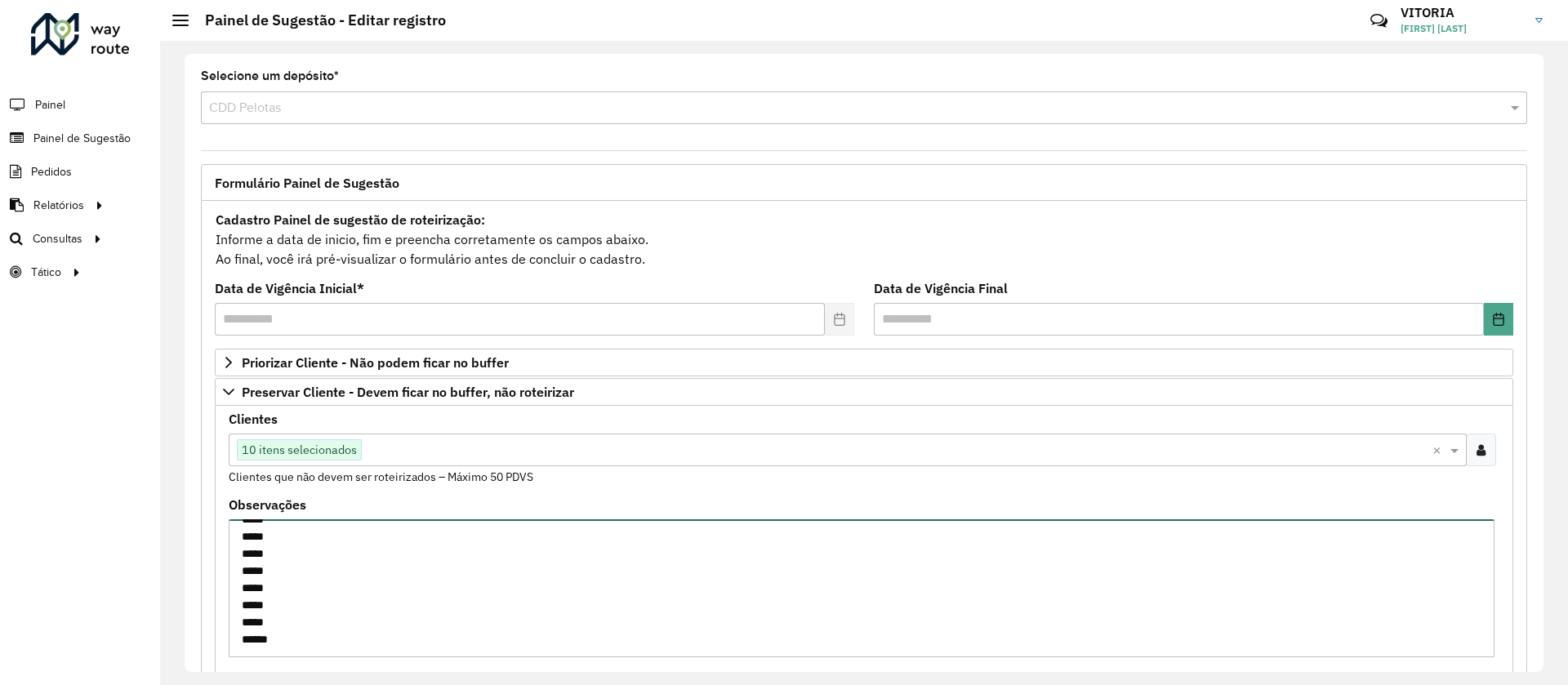 click on "*****
*****
*****
*****
*****
*****
*****
*****
*****
*****" at bounding box center [862, 588] 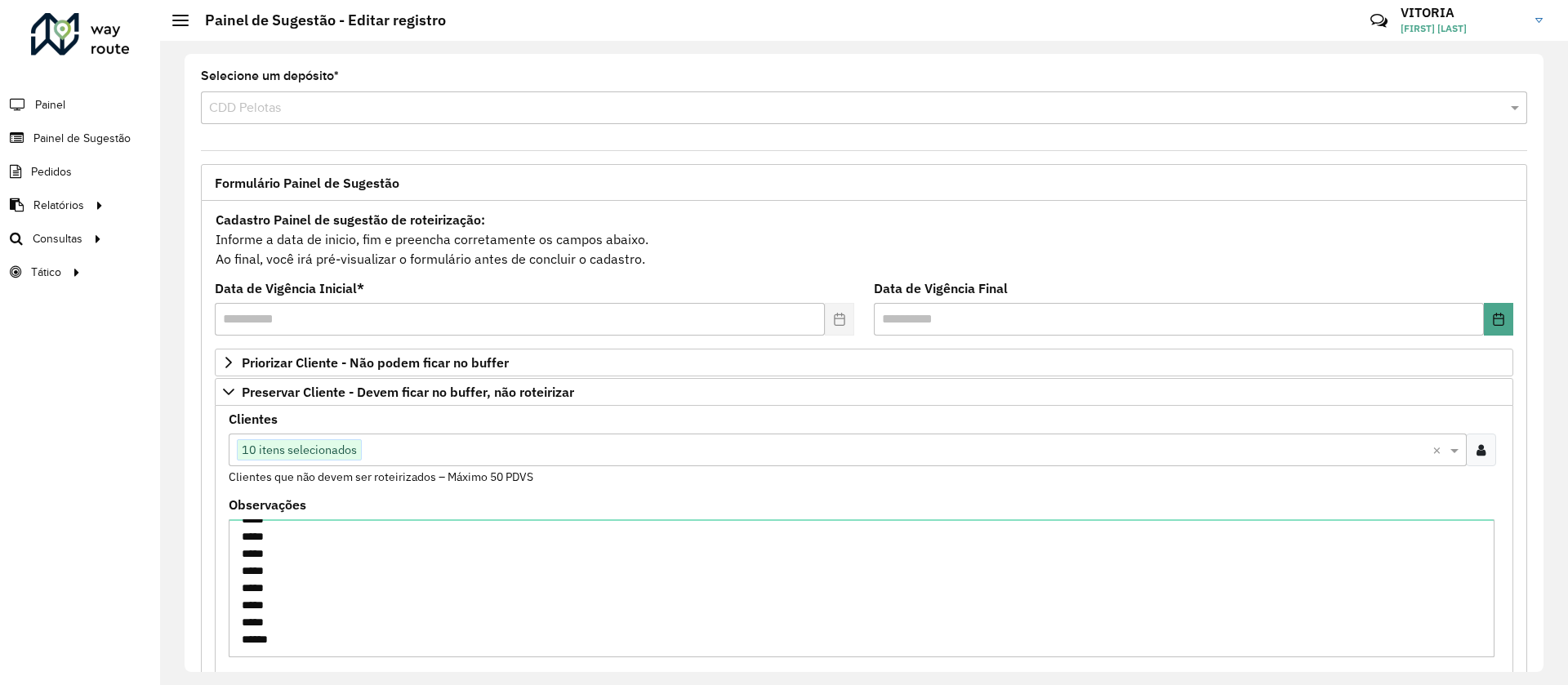 click at bounding box center (897, 451) 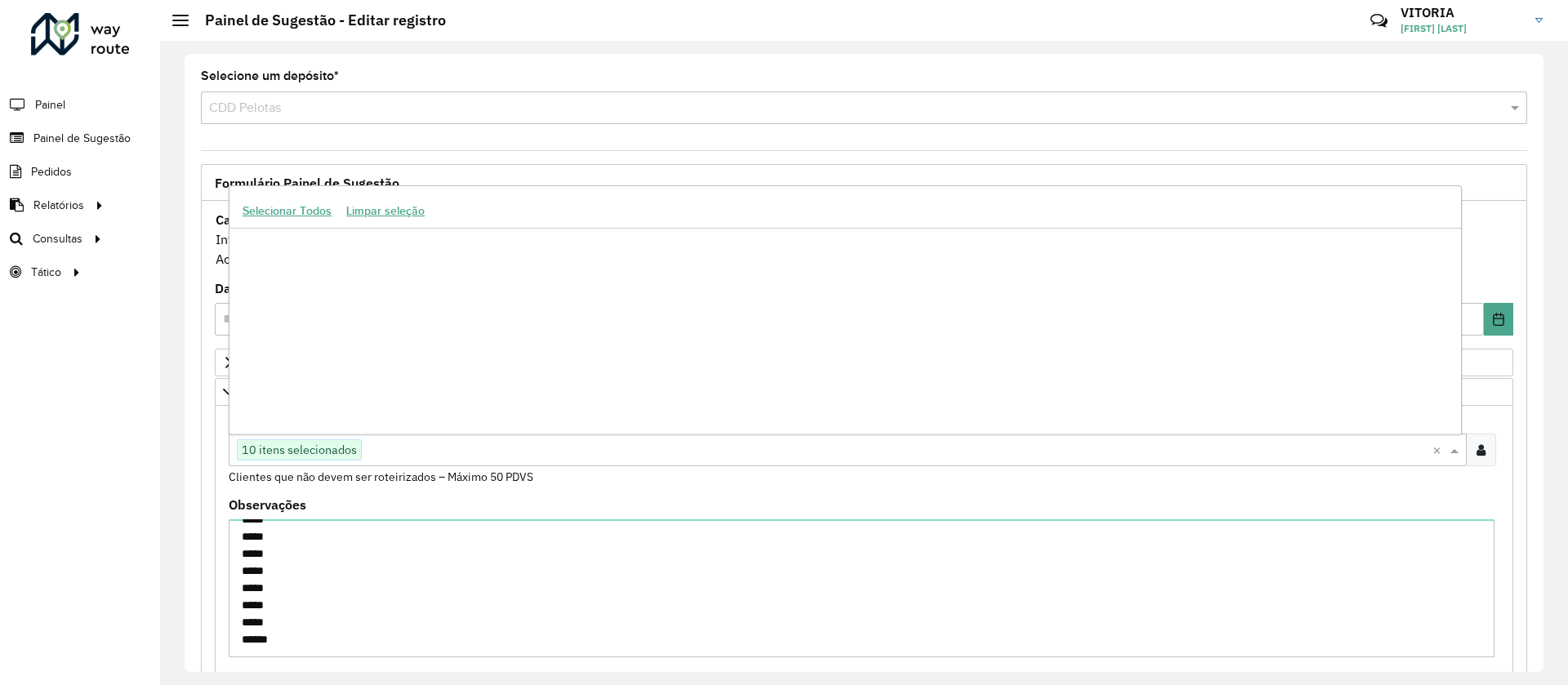 paste on "*****" 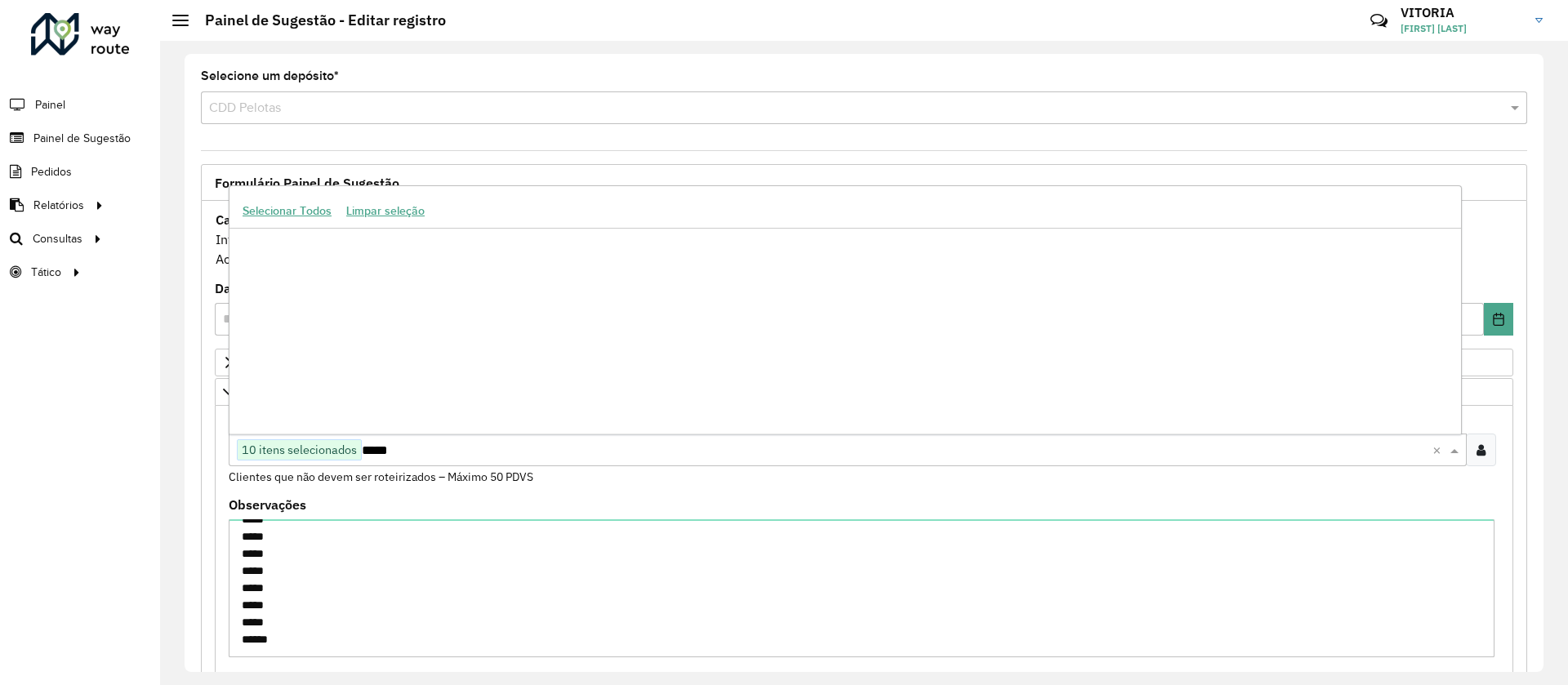 scroll, scrollTop: 0, scrollLeft: 0, axis: both 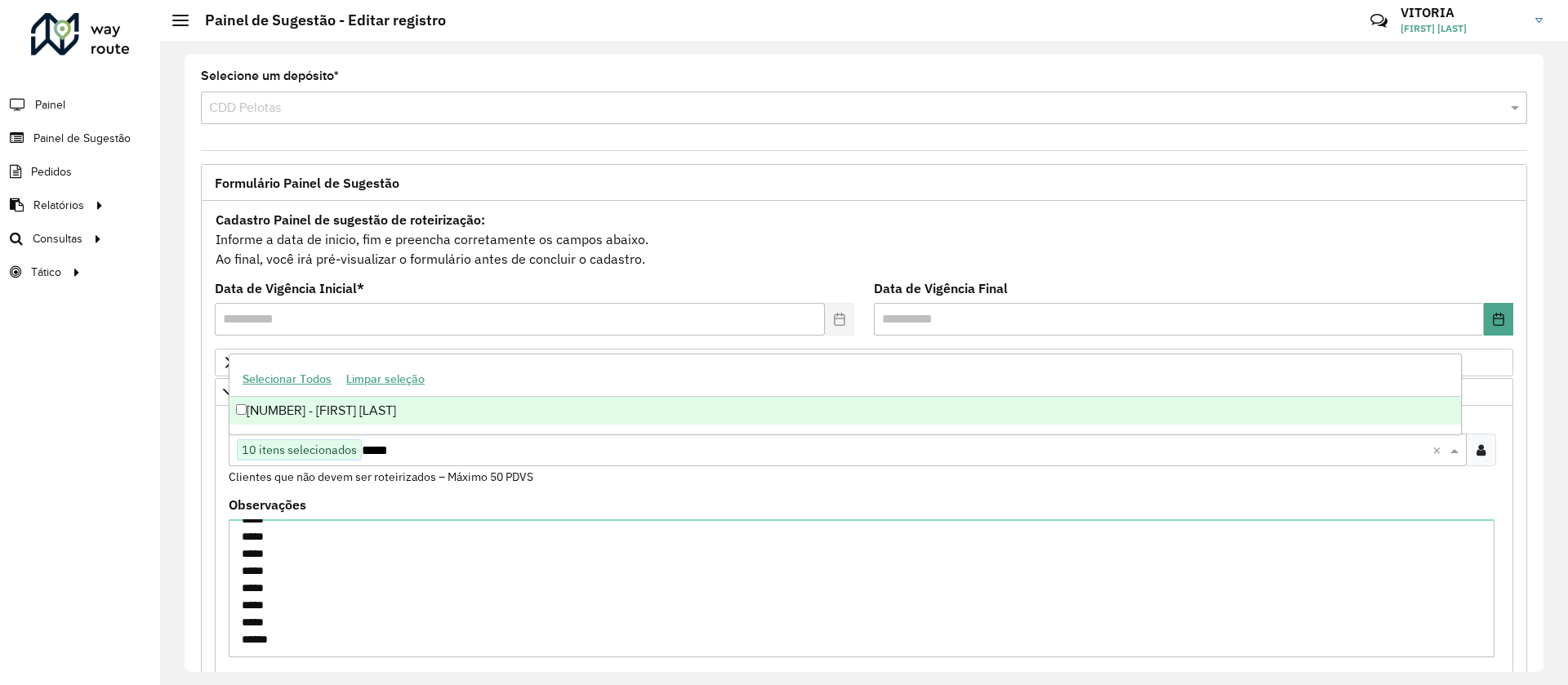 type on "*****" 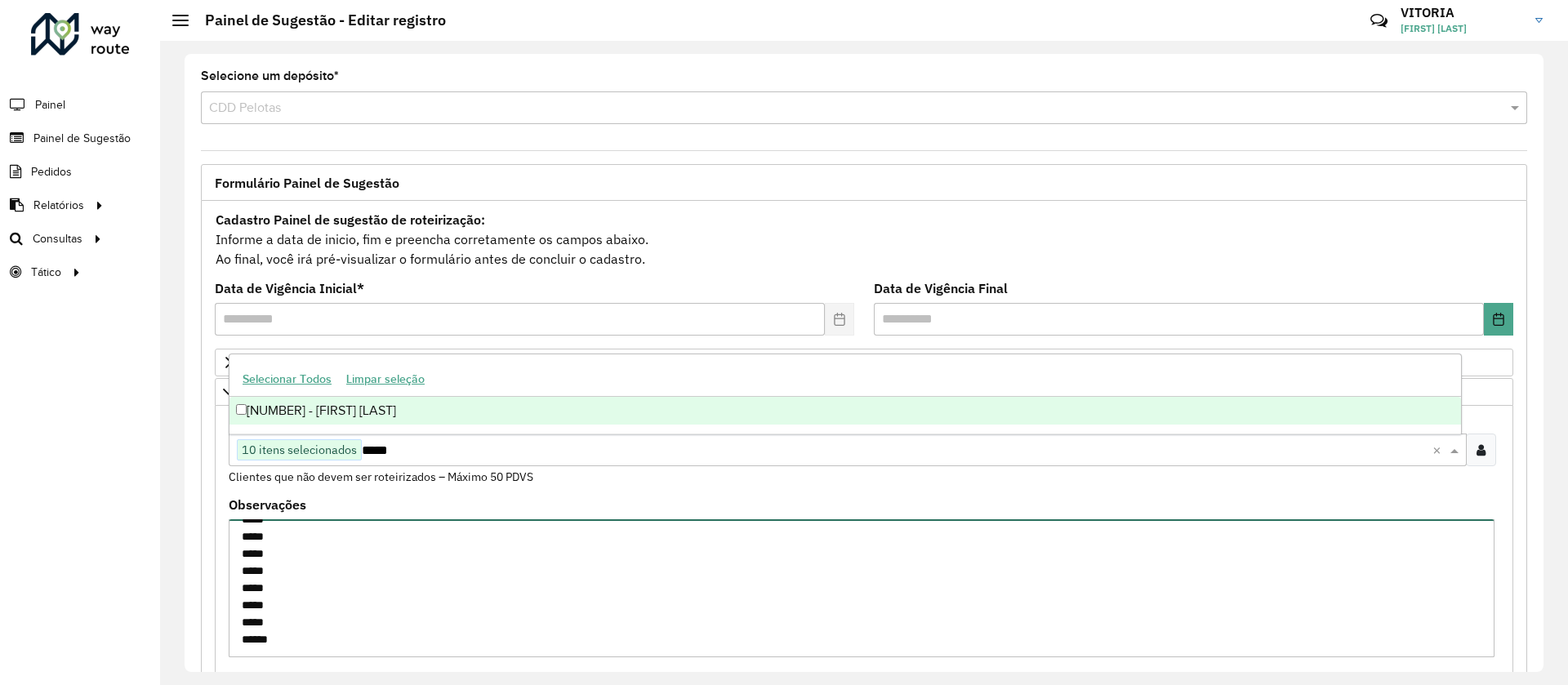 click on "*****
*****
*****
*****
*****
*****
*****
*****
*****
*****" at bounding box center [862, 588] 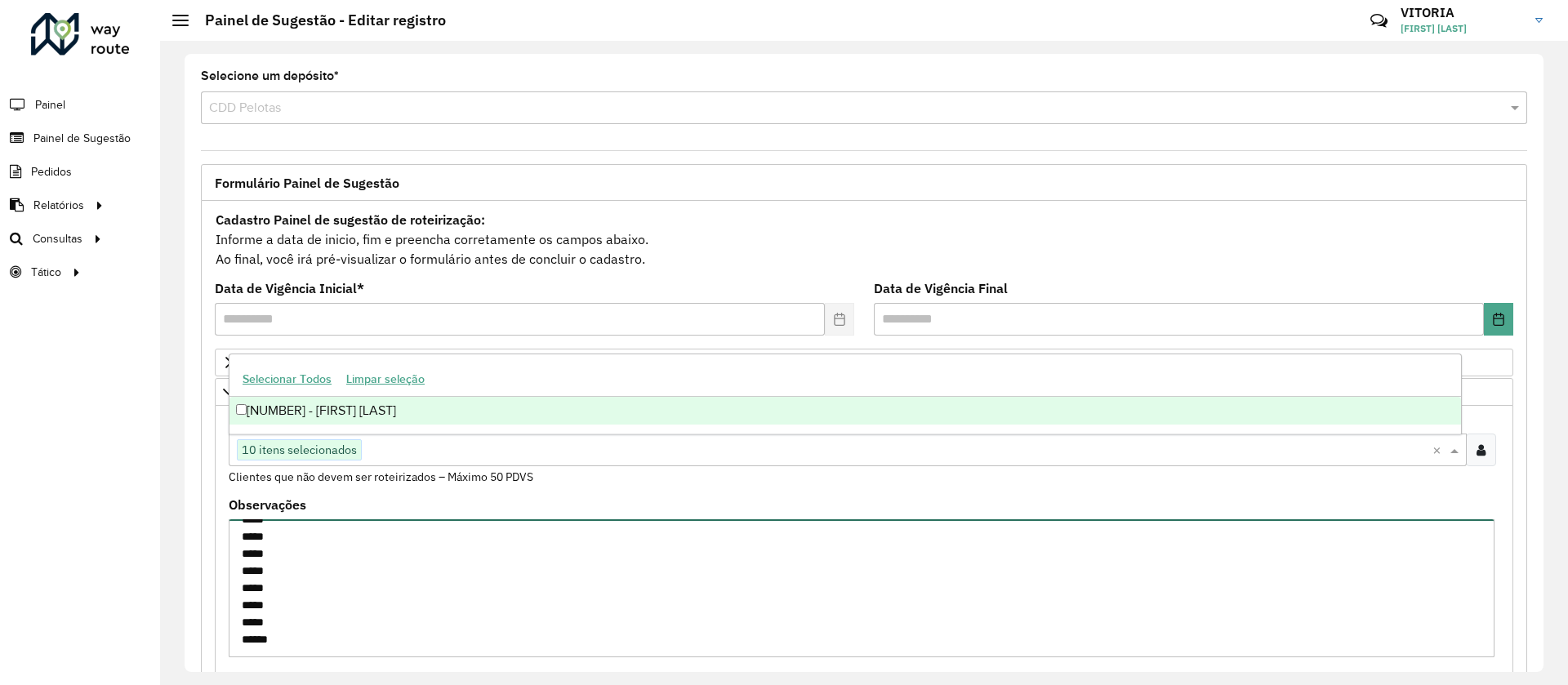 click on "*****
*****
*****
*****
*****
*****
*****
*****
*****
*****" at bounding box center (862, 588) 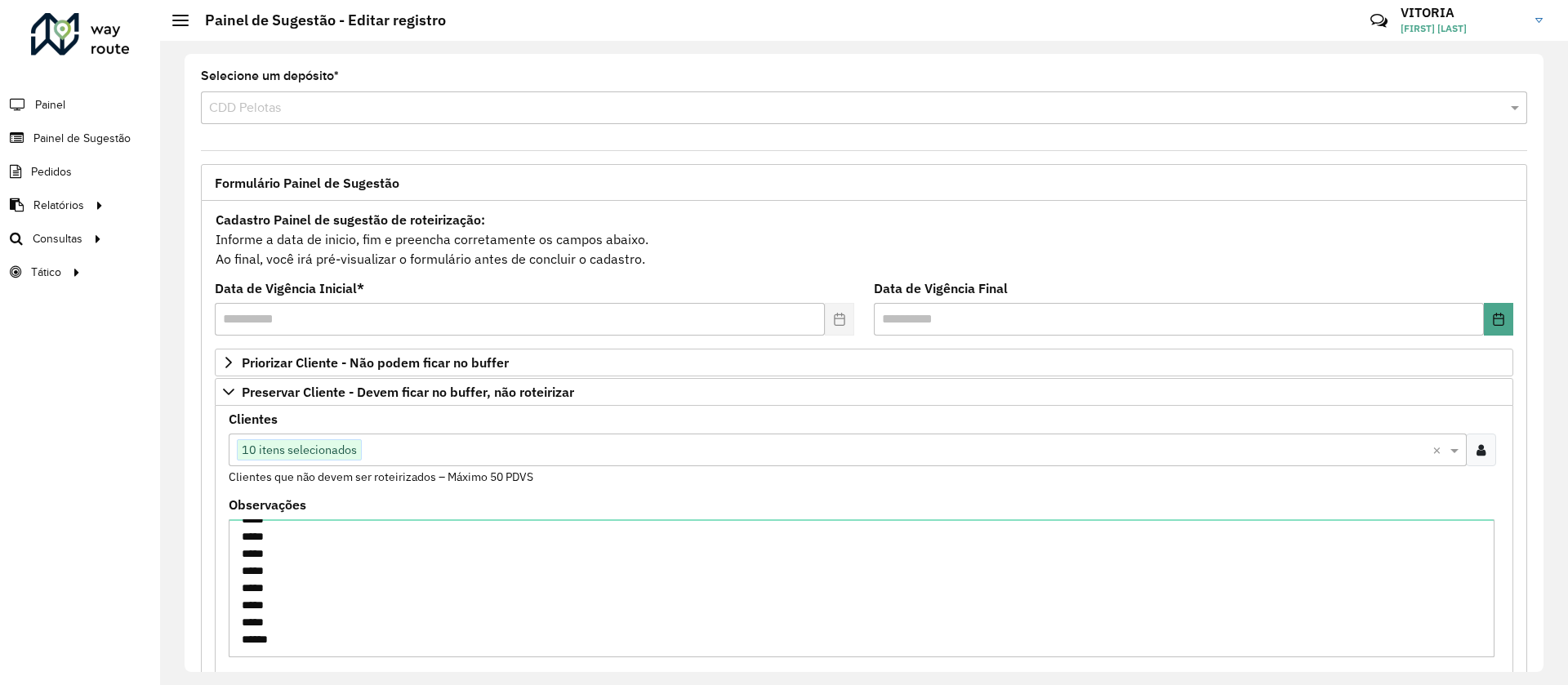 click at bounding box center [897, 451] 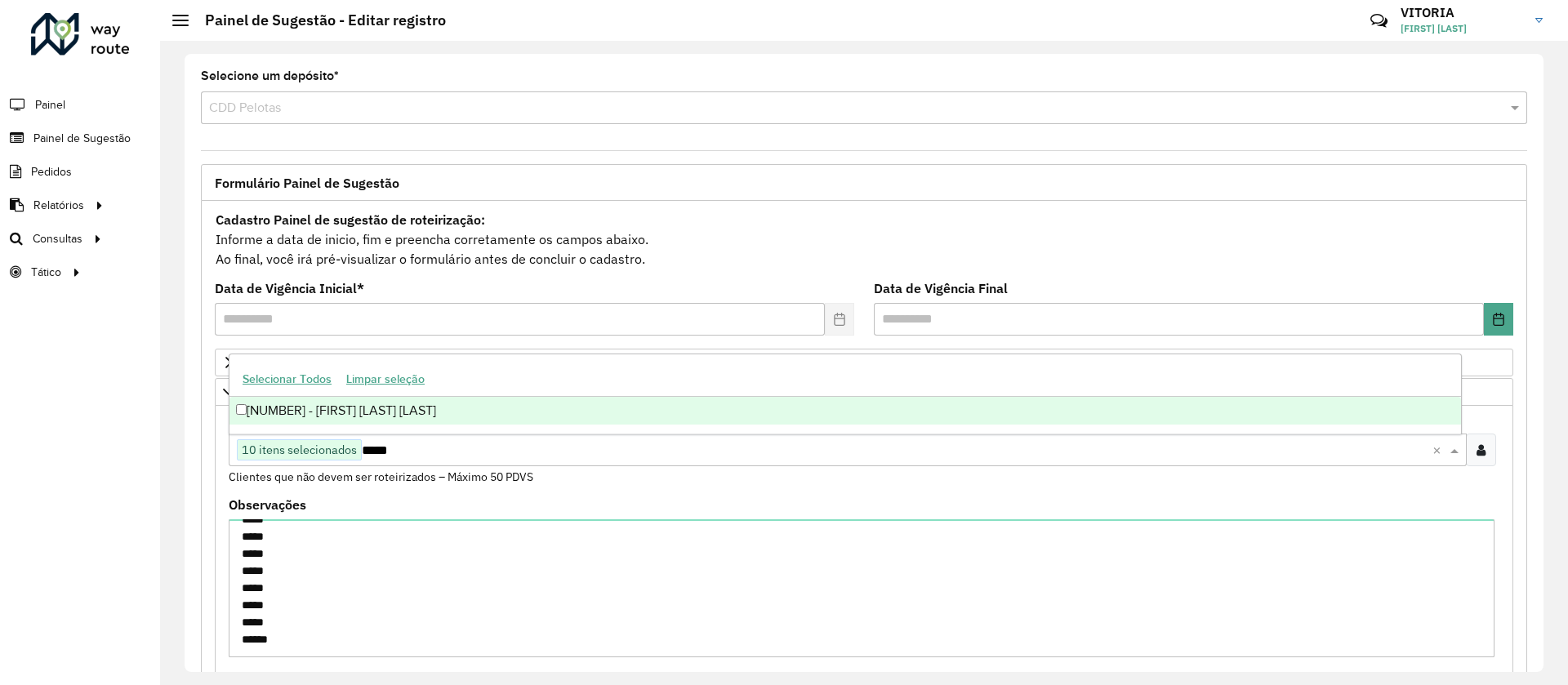 scroll, scrollTop: 0, scrollLeft: 0, axis: both 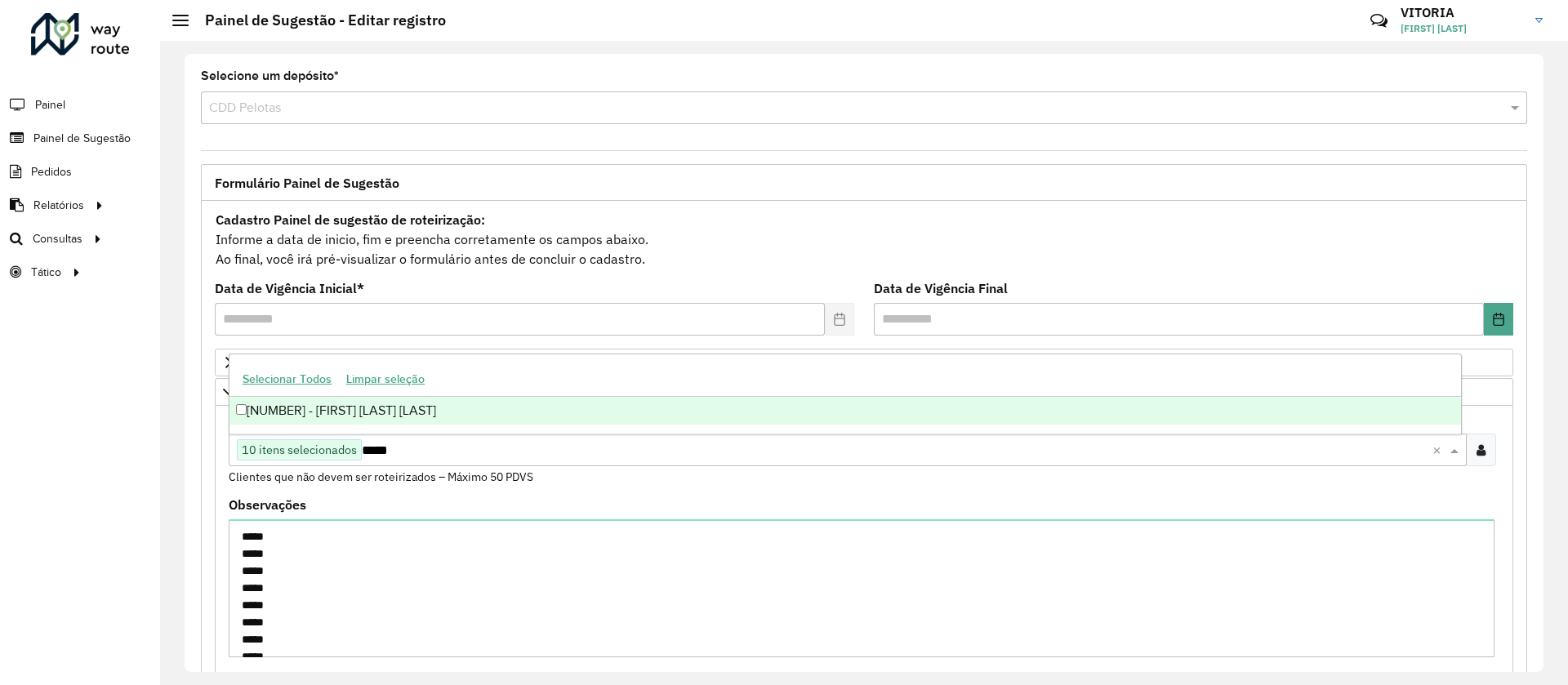 type on "*****" 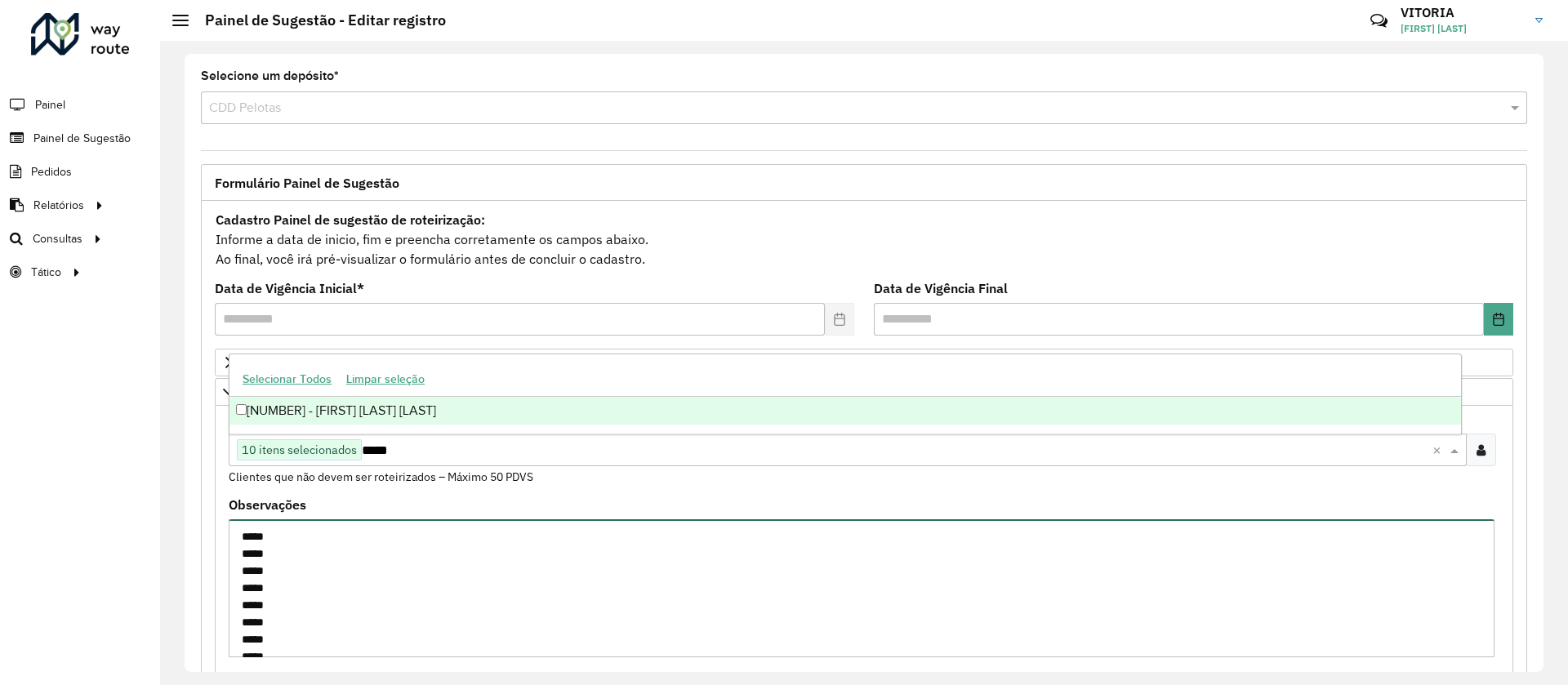 click on "*****
*****
*****
*****
*****
*****
*****
*****
*****
*****" at bounding box center [862, 588] 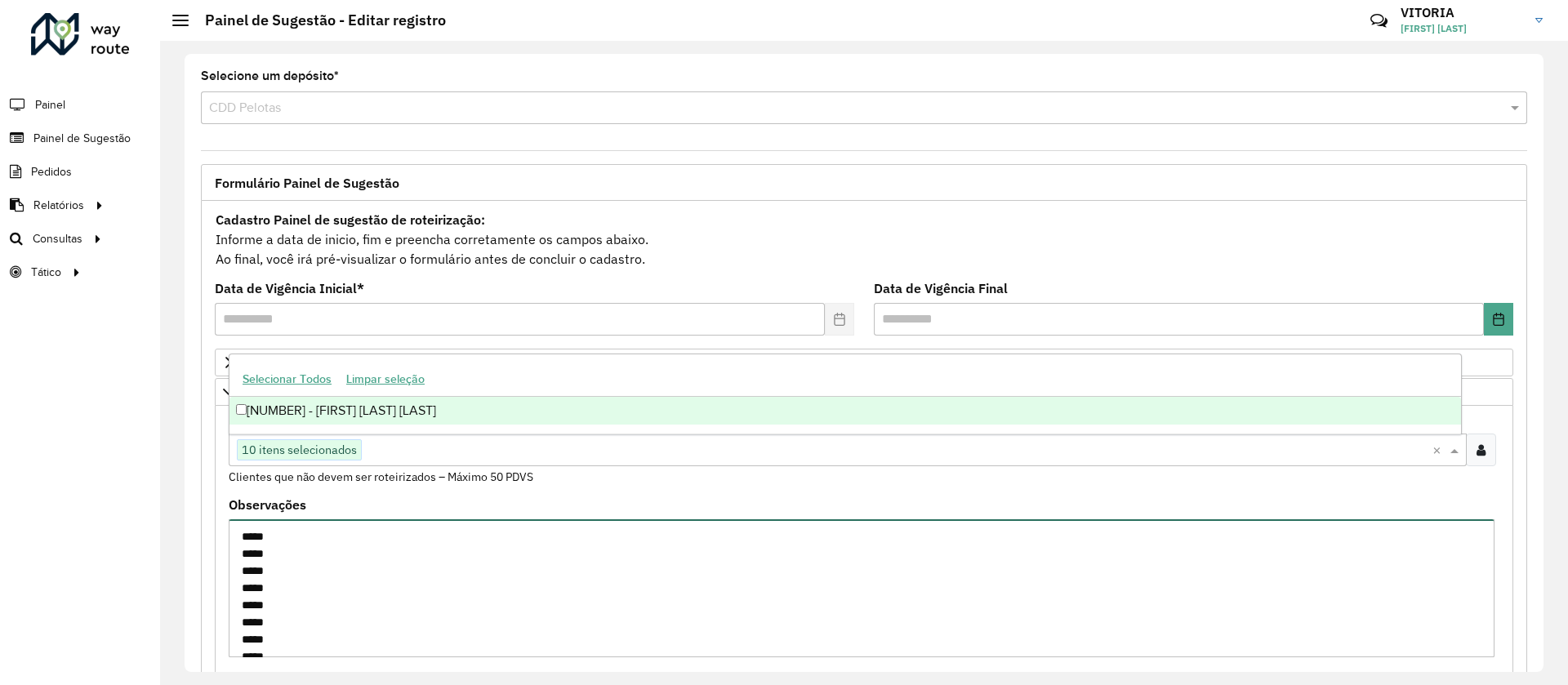 click on "*****
*****
*****
*****
*****
*****
*****
*****
*****
*****" at bounding box center [862, 588] 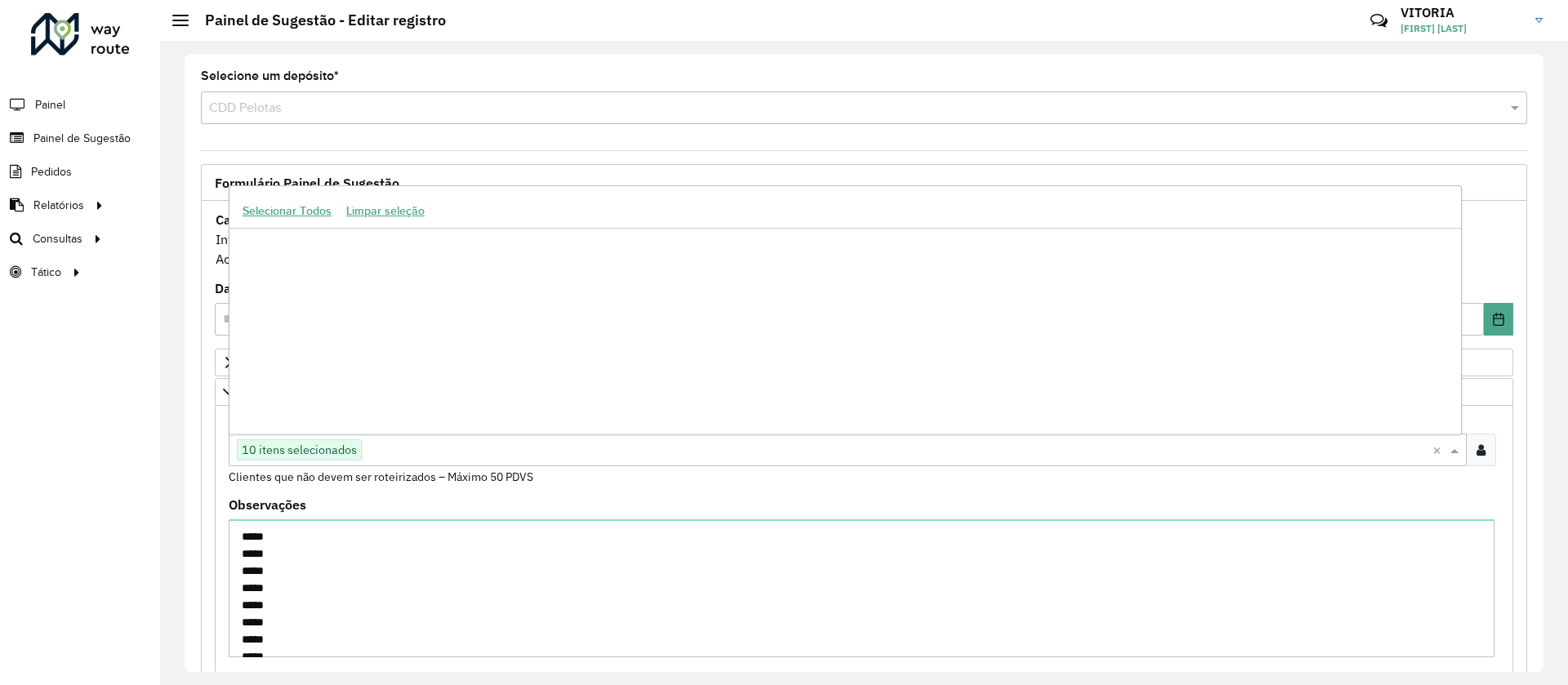 click at bounding box center [897, 451] 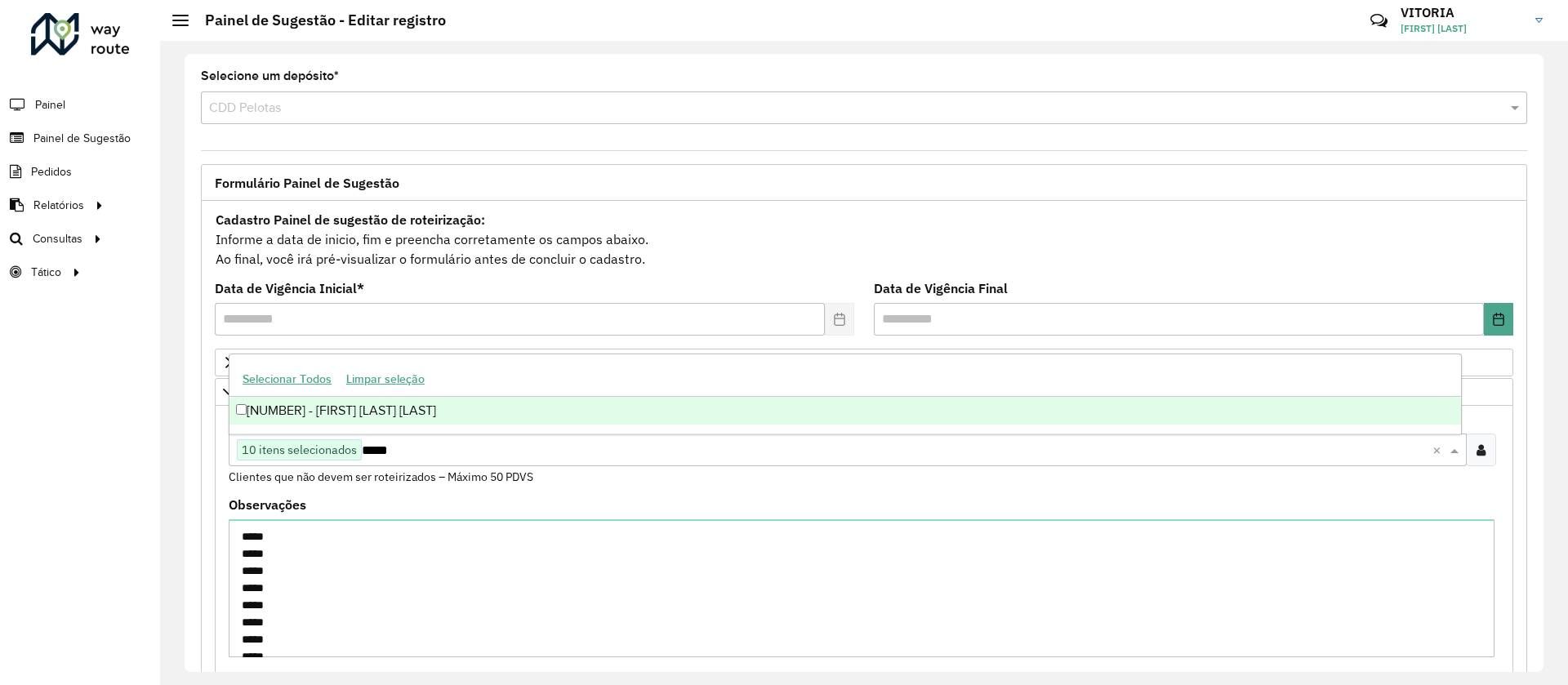 type on "*****" 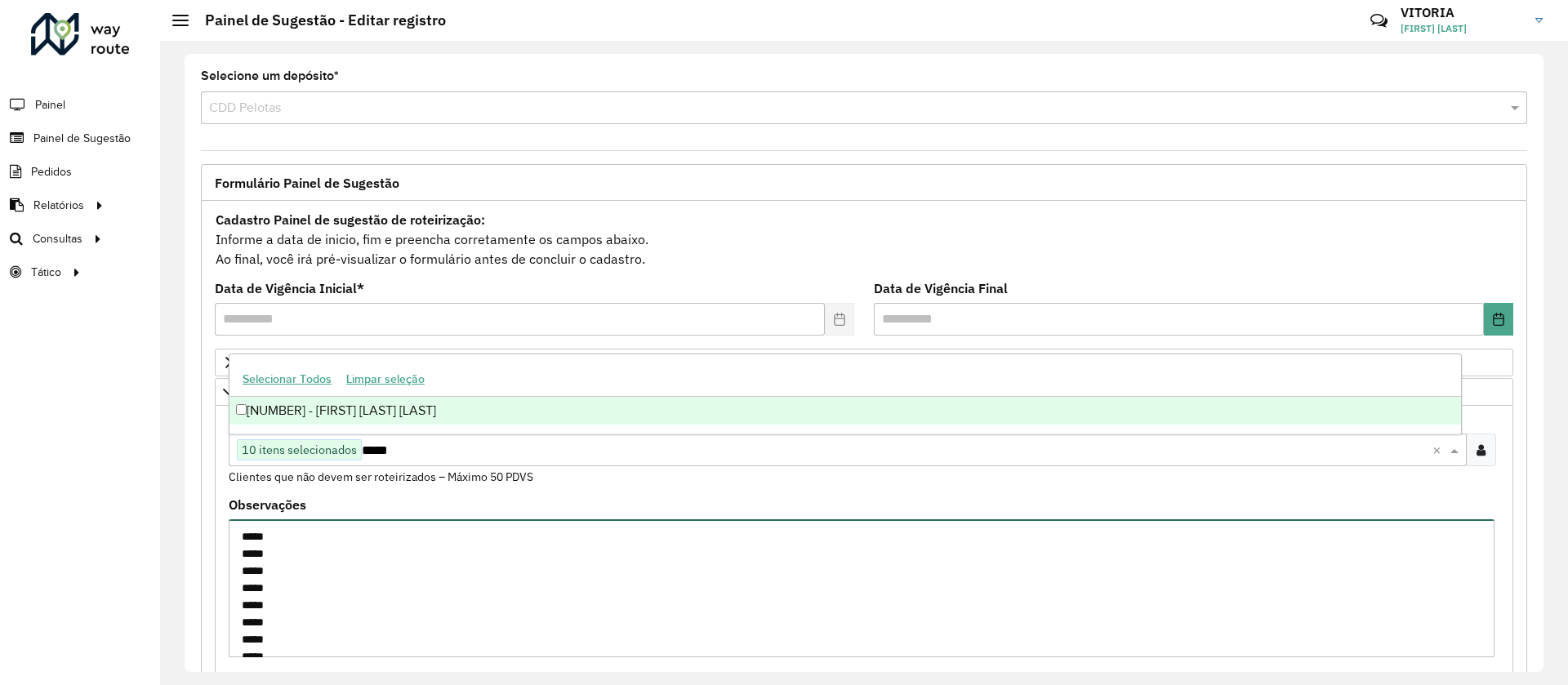 click on "*****
*****
*****
*****
*****
*****
*****
*****
*****
*****" at bounding box center (862, 588) 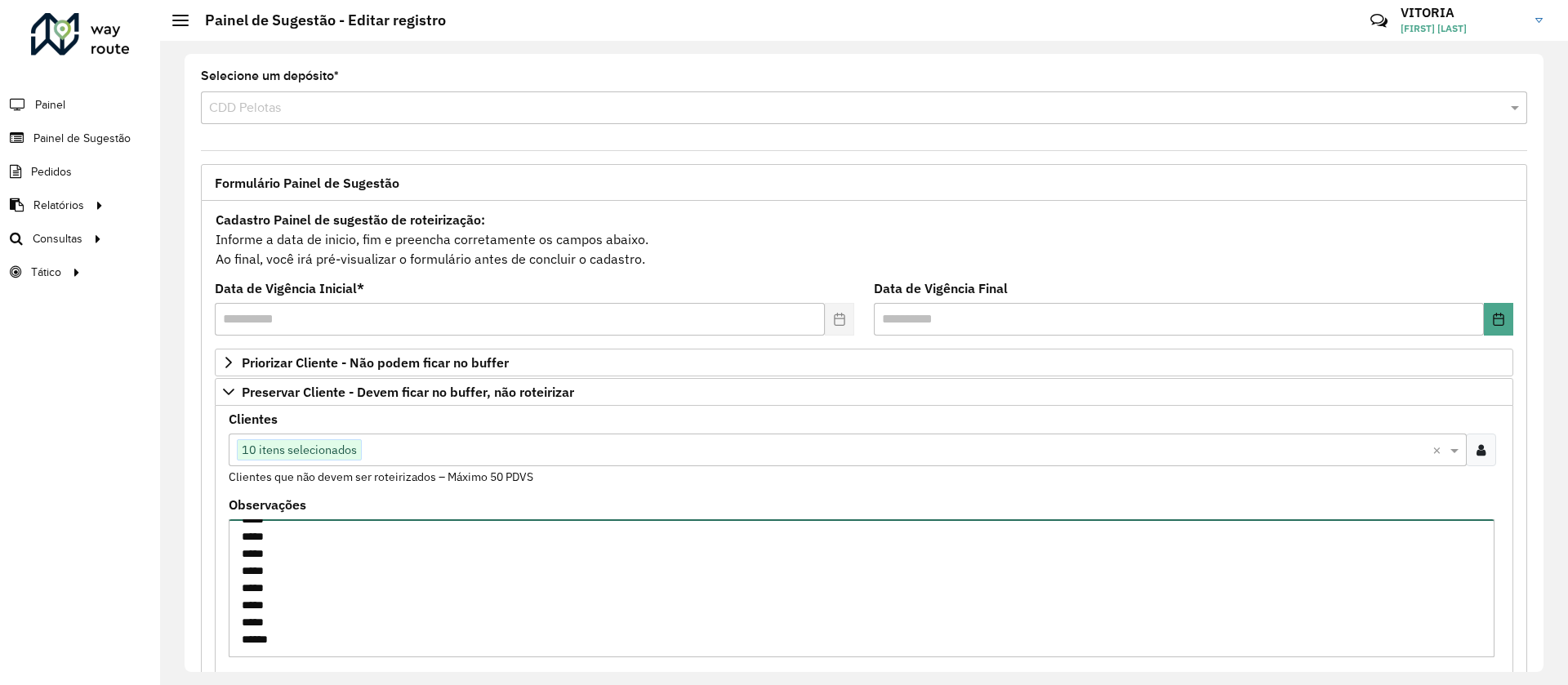 scroll, scrollTop: 0, scrollLeft: 0, axis: both 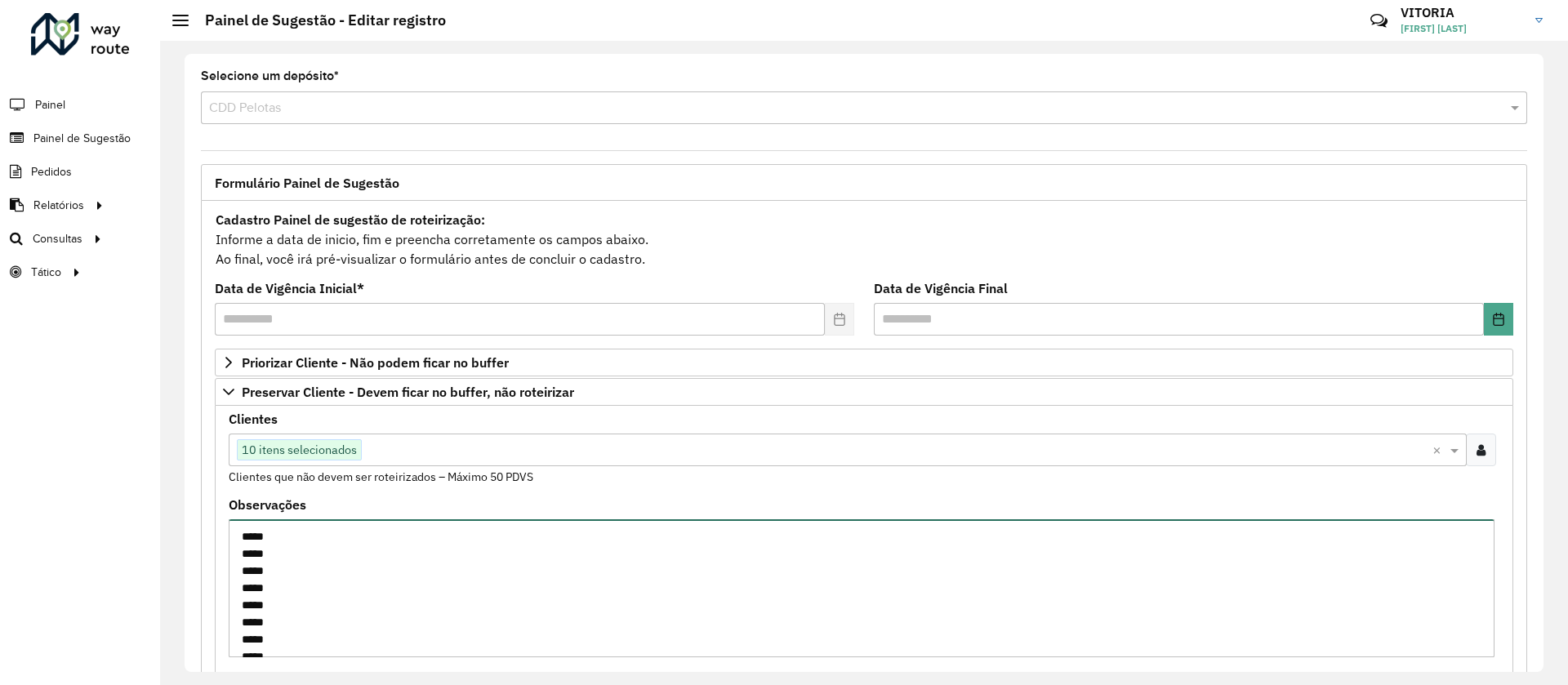 drag, startPoint x: 310, startPoint y: 621, endPoint x: 224, endPoint y: 512, distance: 138.84164 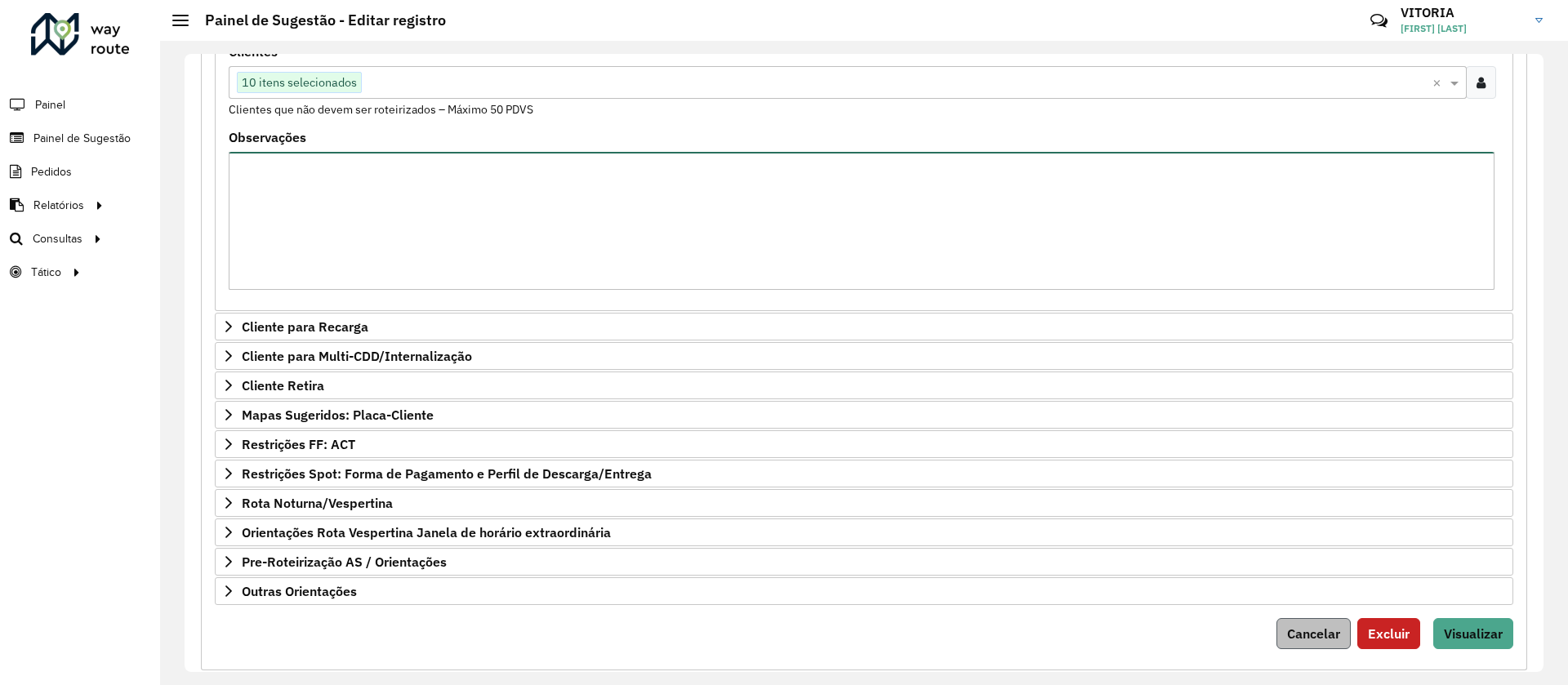 scroll, scrollTop: 402, scrollLeft: 0, axis: vertical 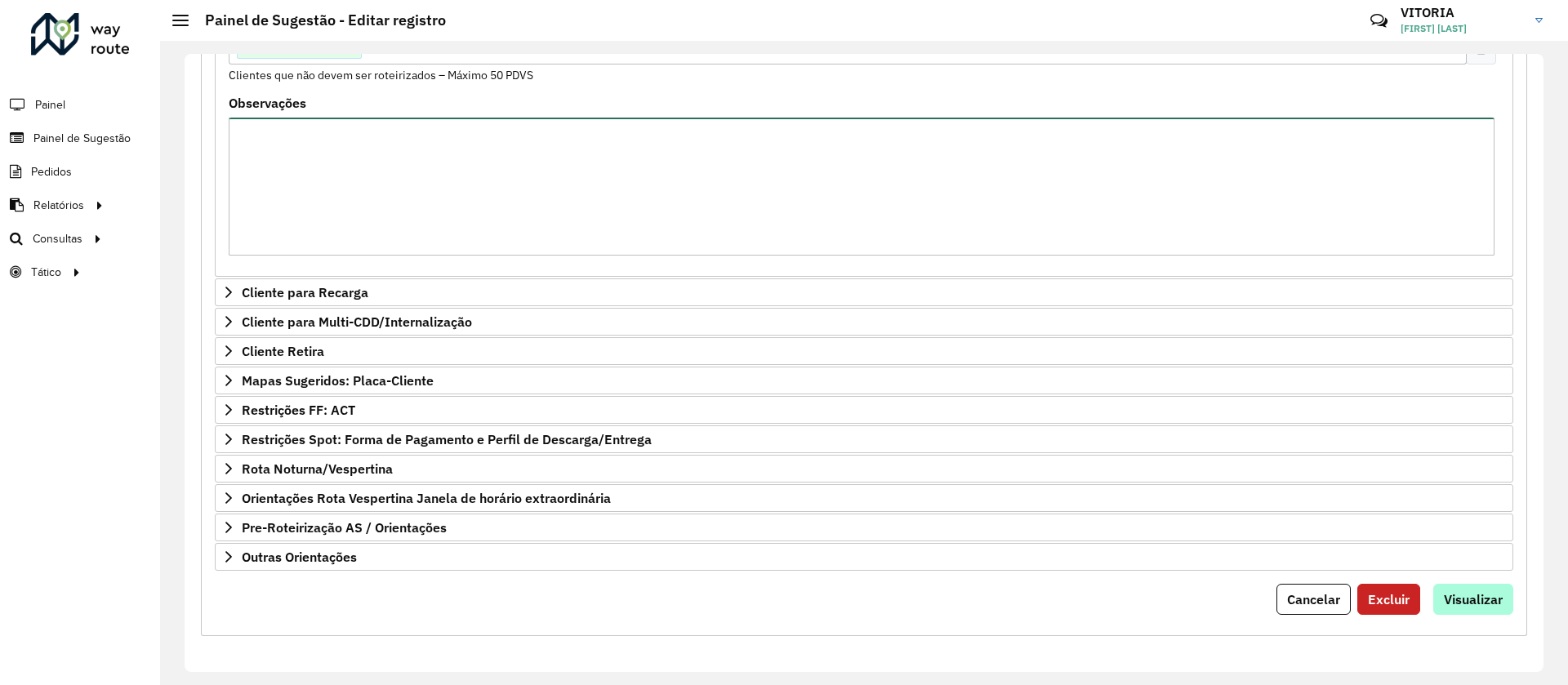 type 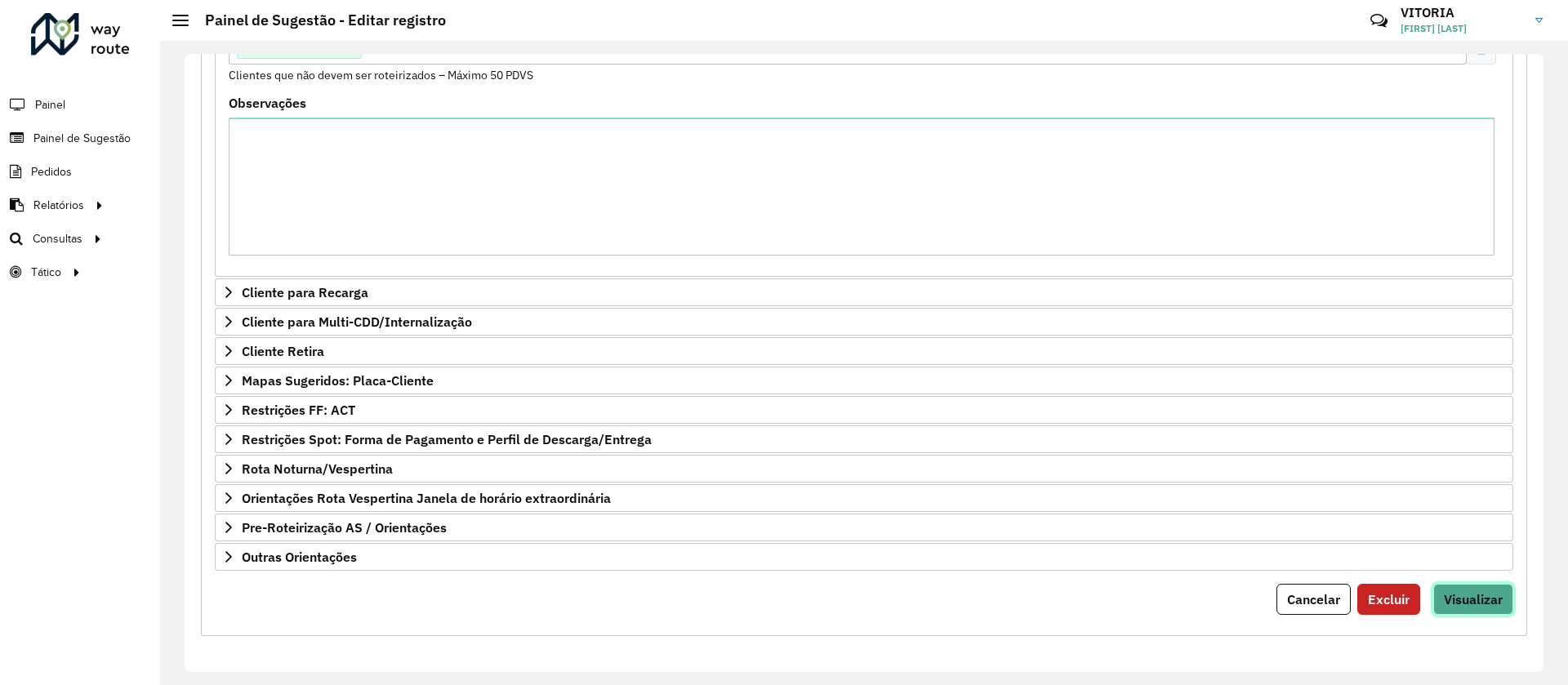 click on "Visualizar" at bounding box center [1473, 599] 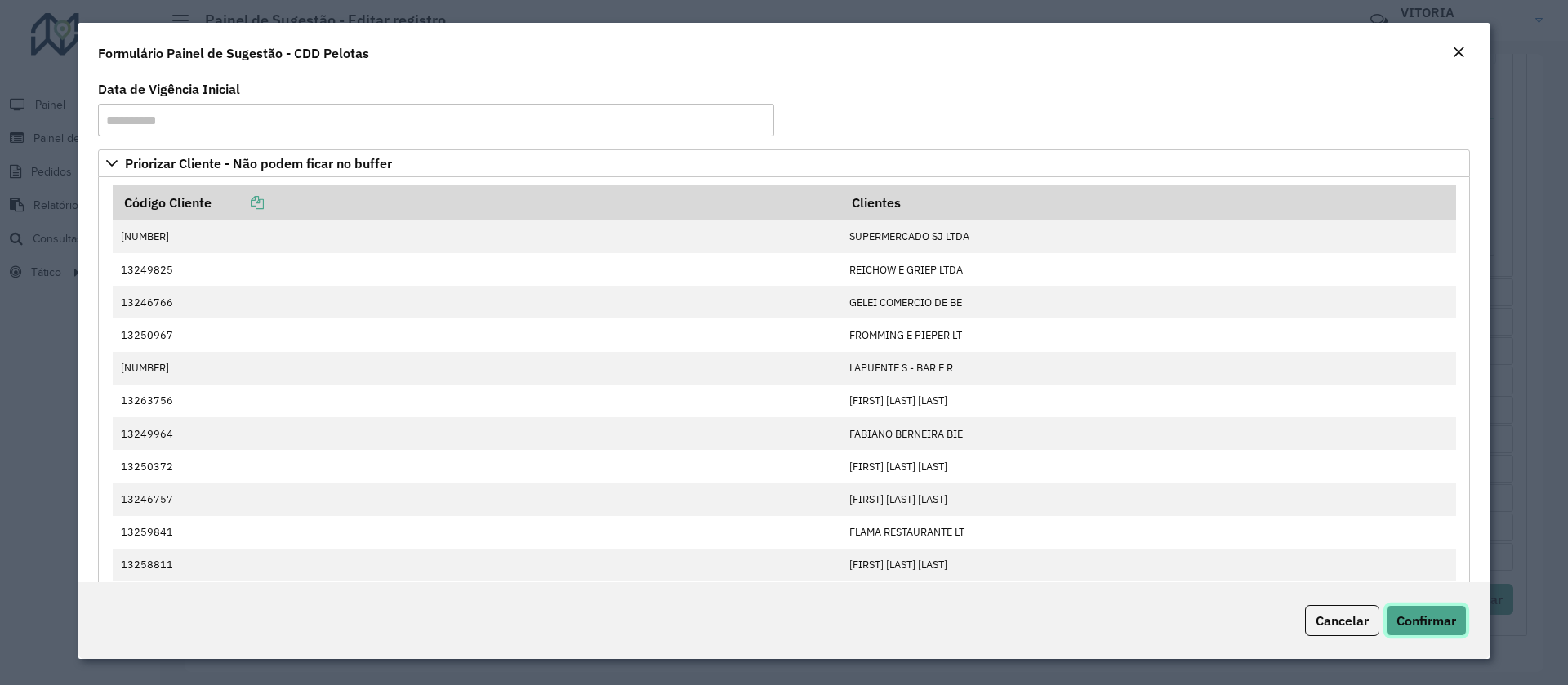 click on "Confirmar" 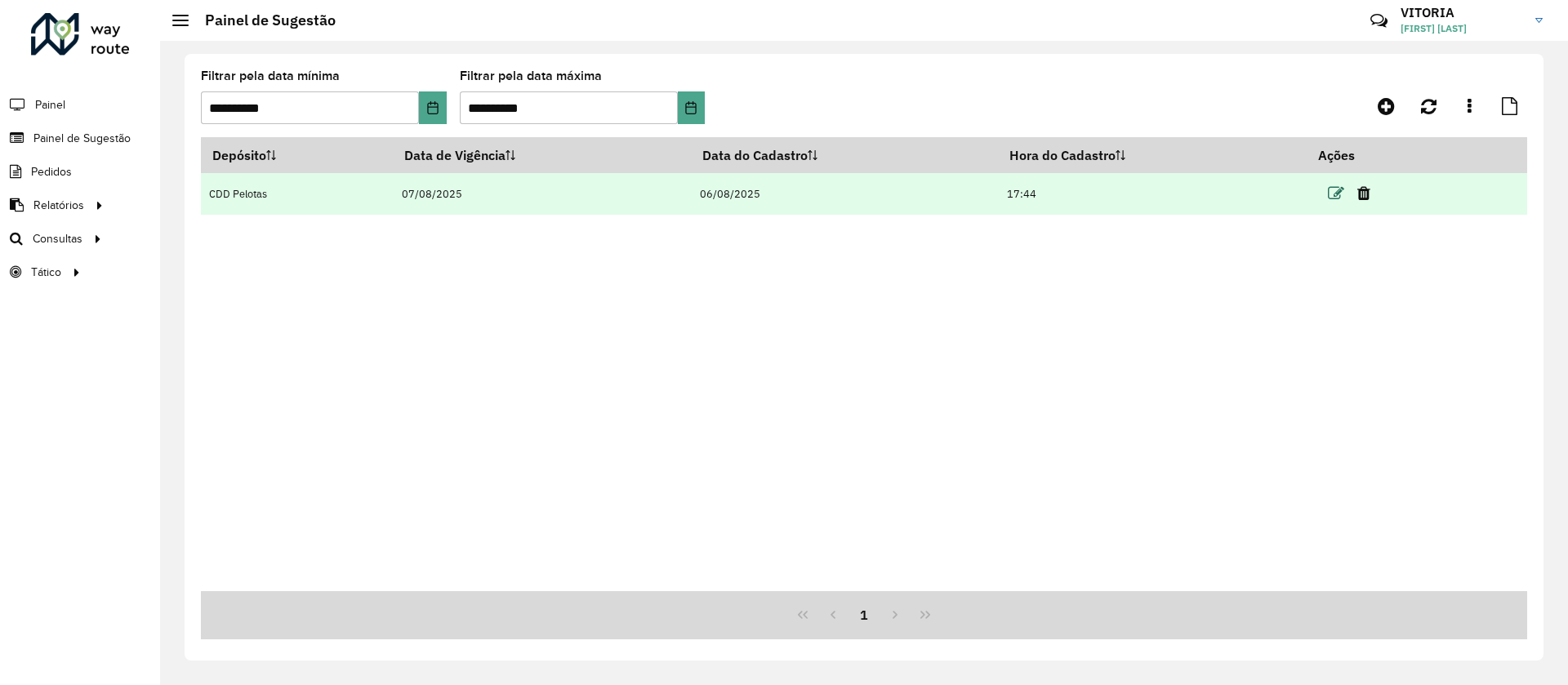 click at bounding box center (1336, 193) 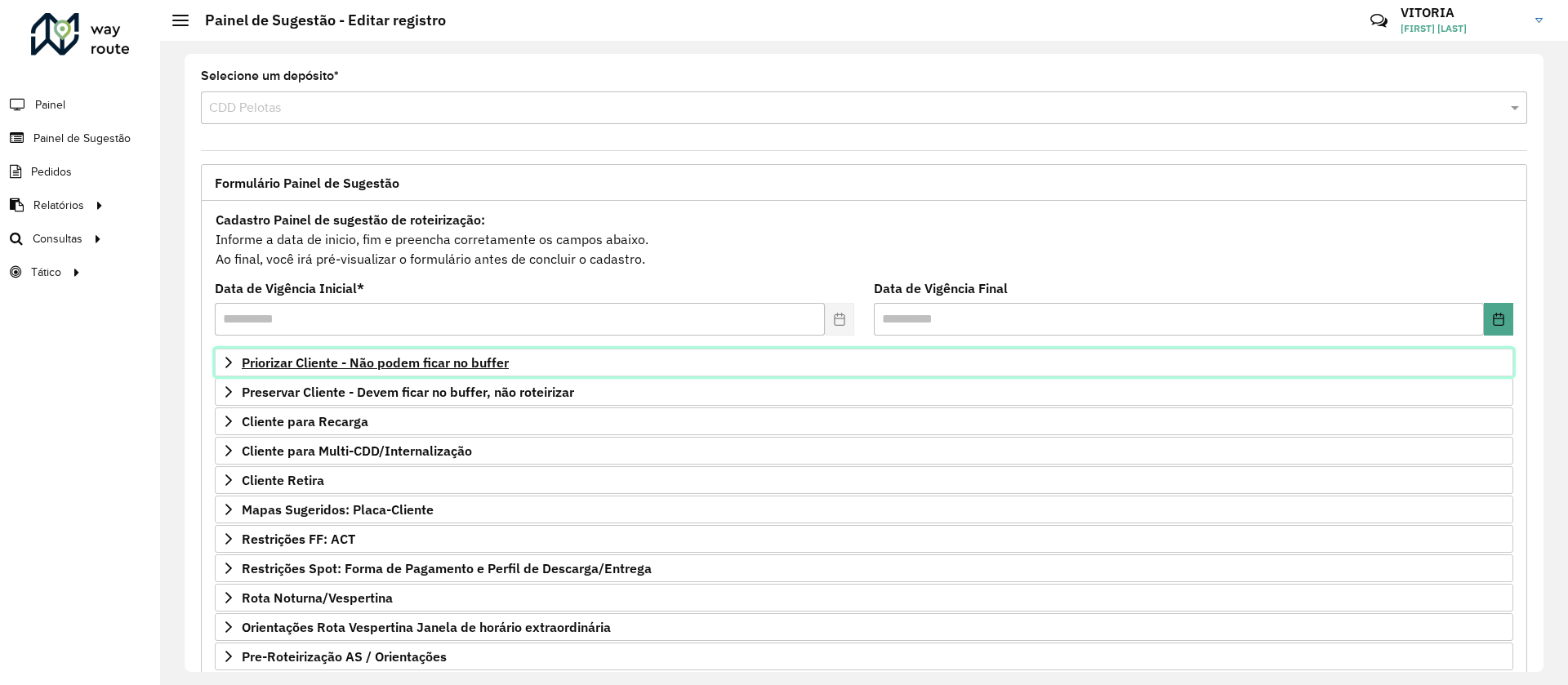click on "Priorizar Cliente - Não podem ficar no buffer" at bounding box center [864, 363] 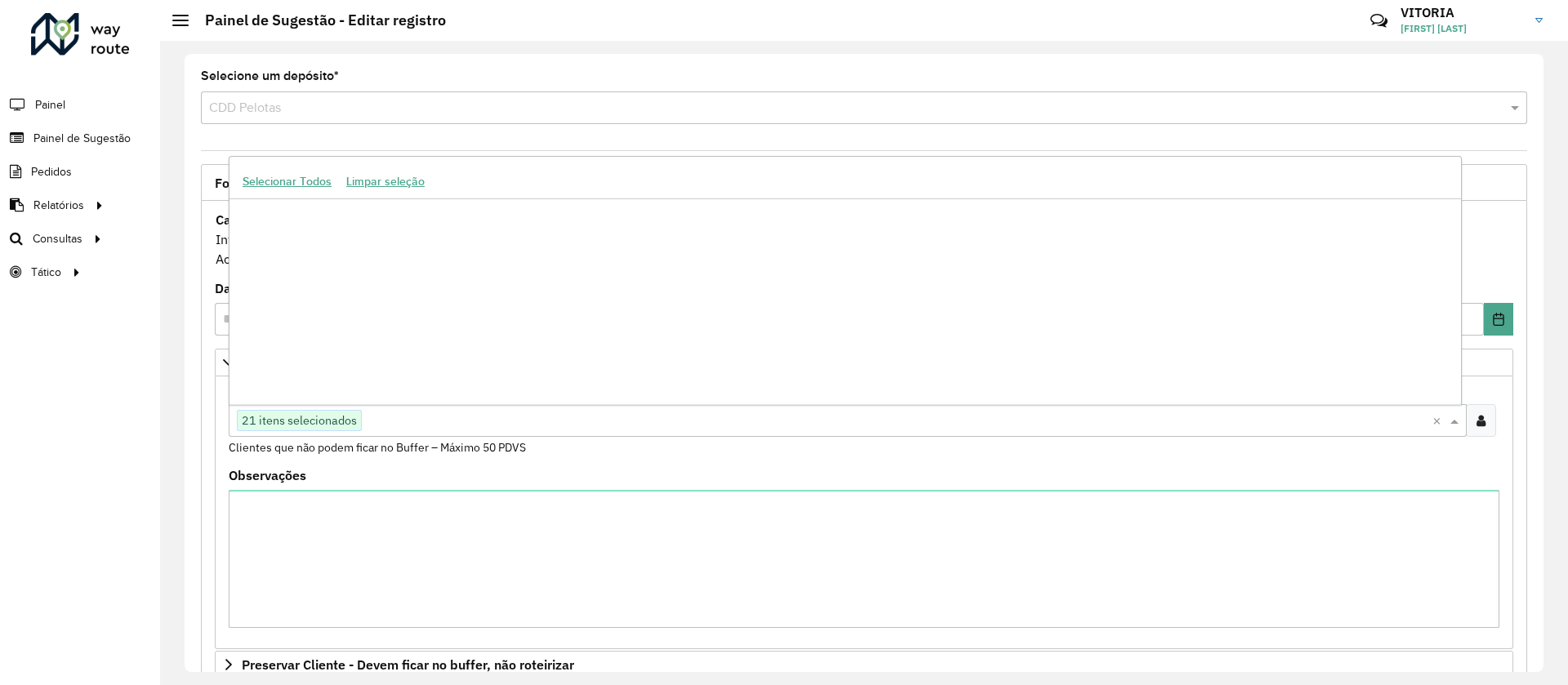click at bounding box center [897, 421] 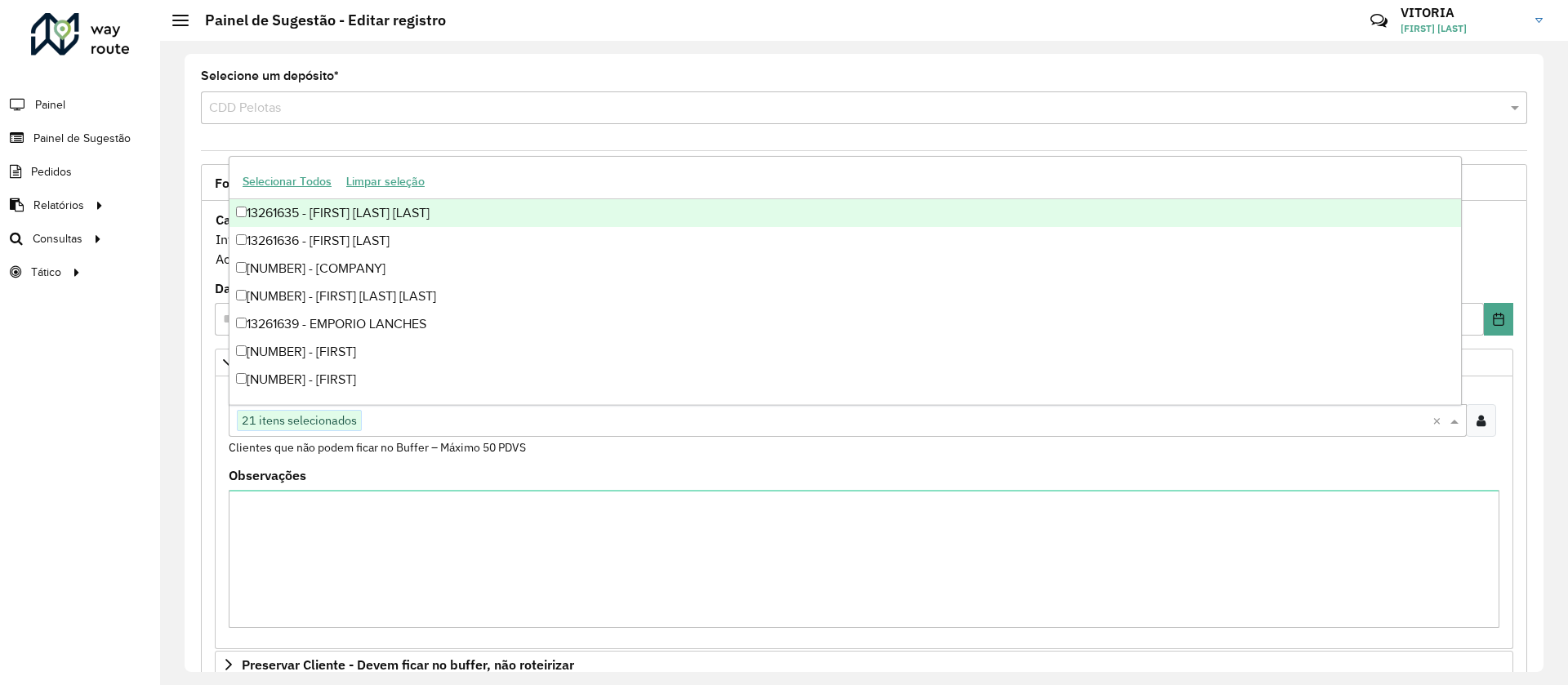 paste on "*****" 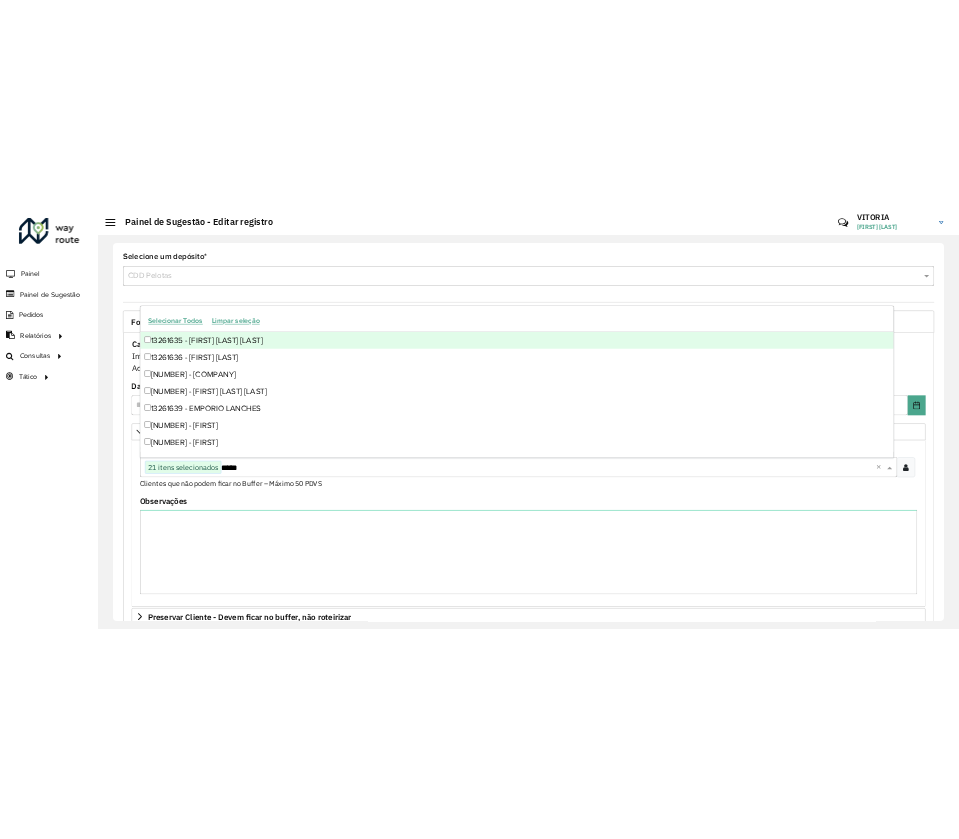 scroll, scrollTop: 0, scrollLeft: 0, axis: both 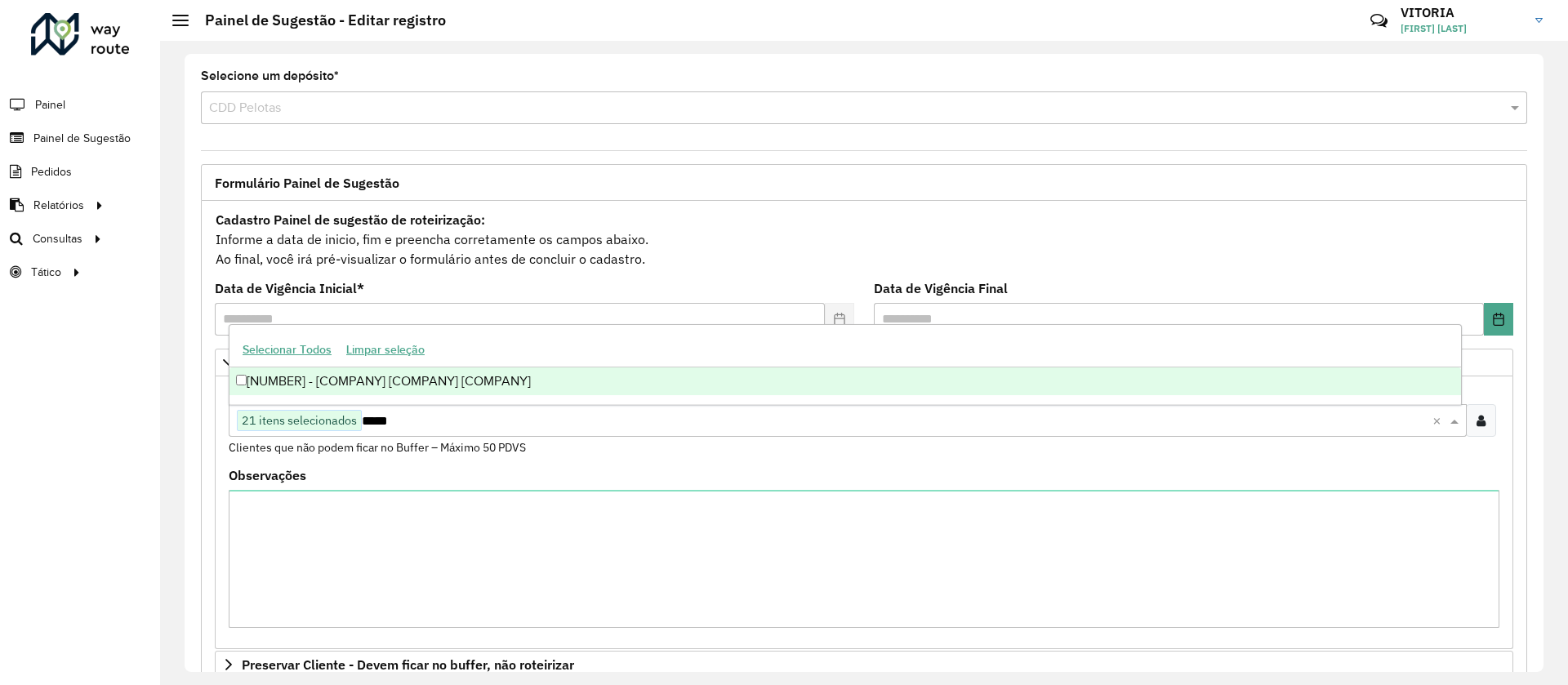 type on "*****" 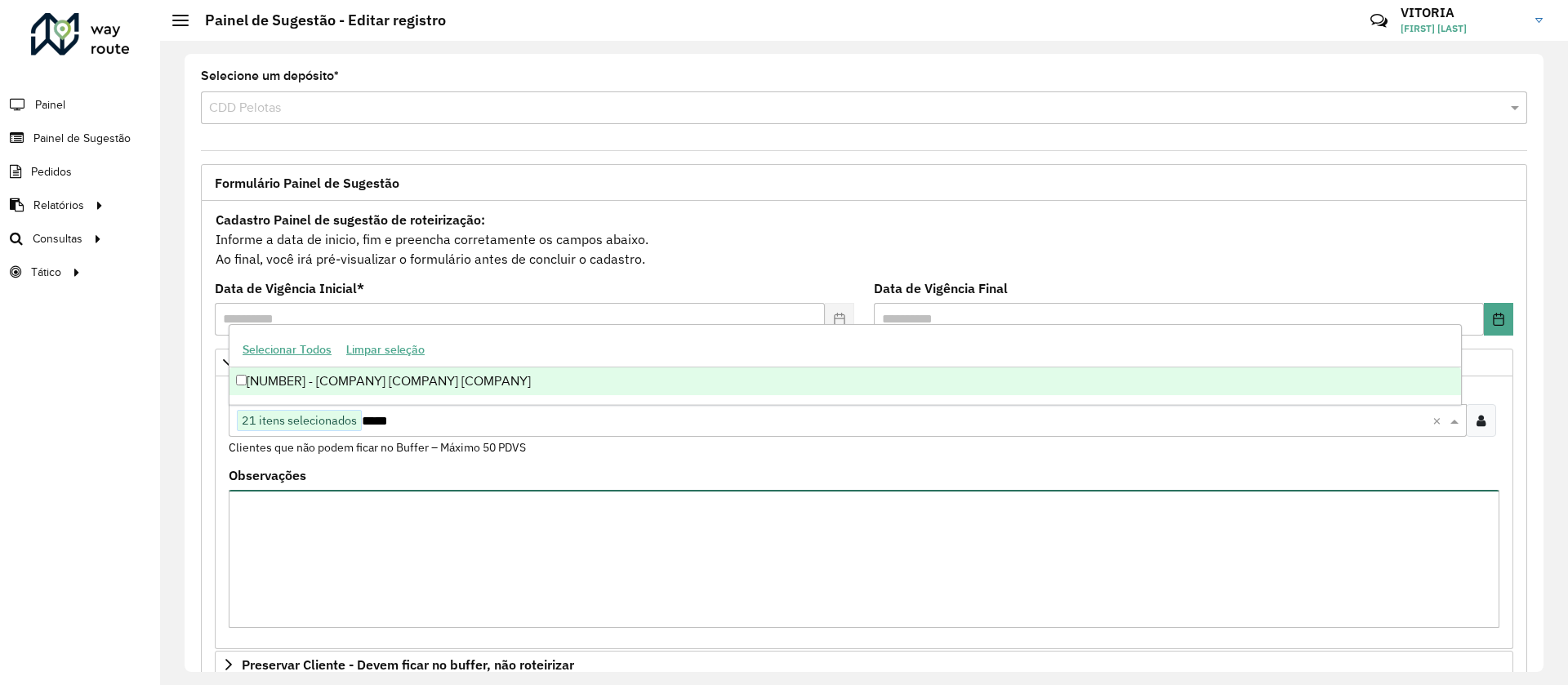 click on "Observações" at bounding box center (864, 558) 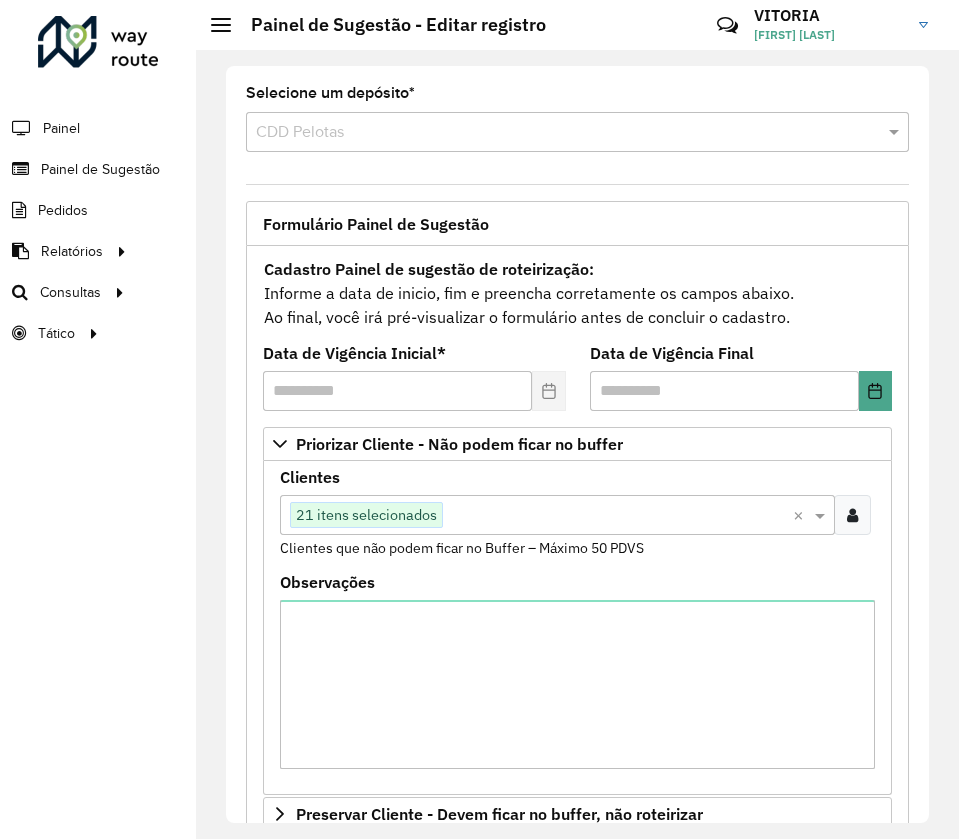 click at bounding box center [618, 516] 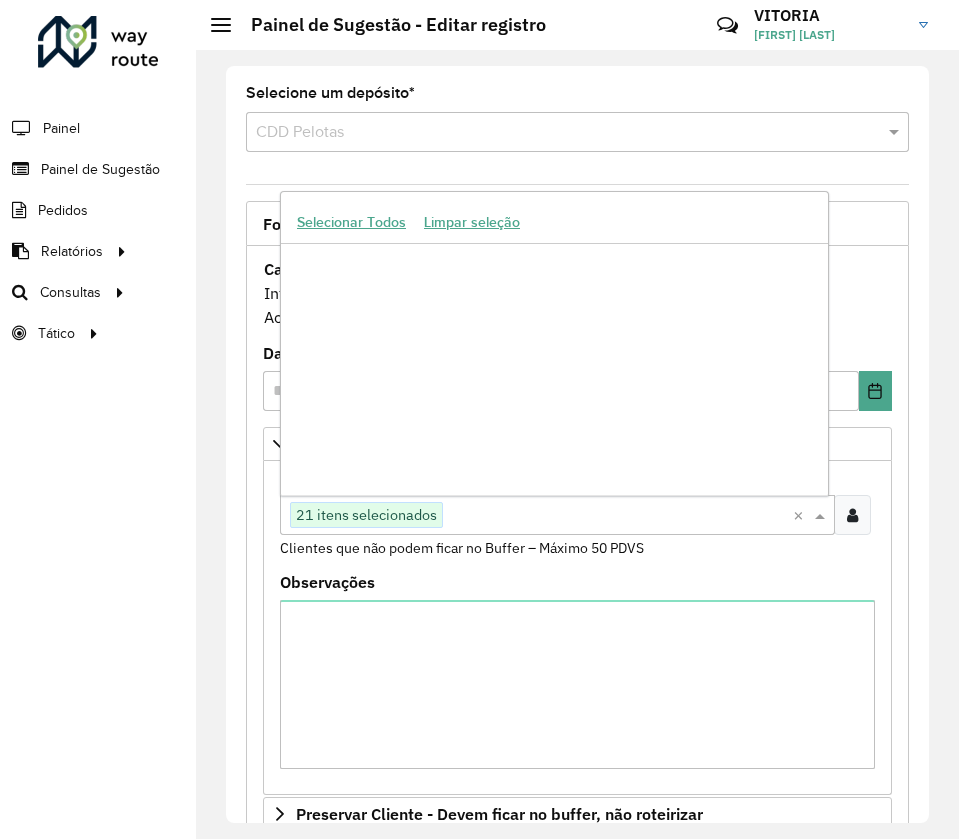 paste on "*****" 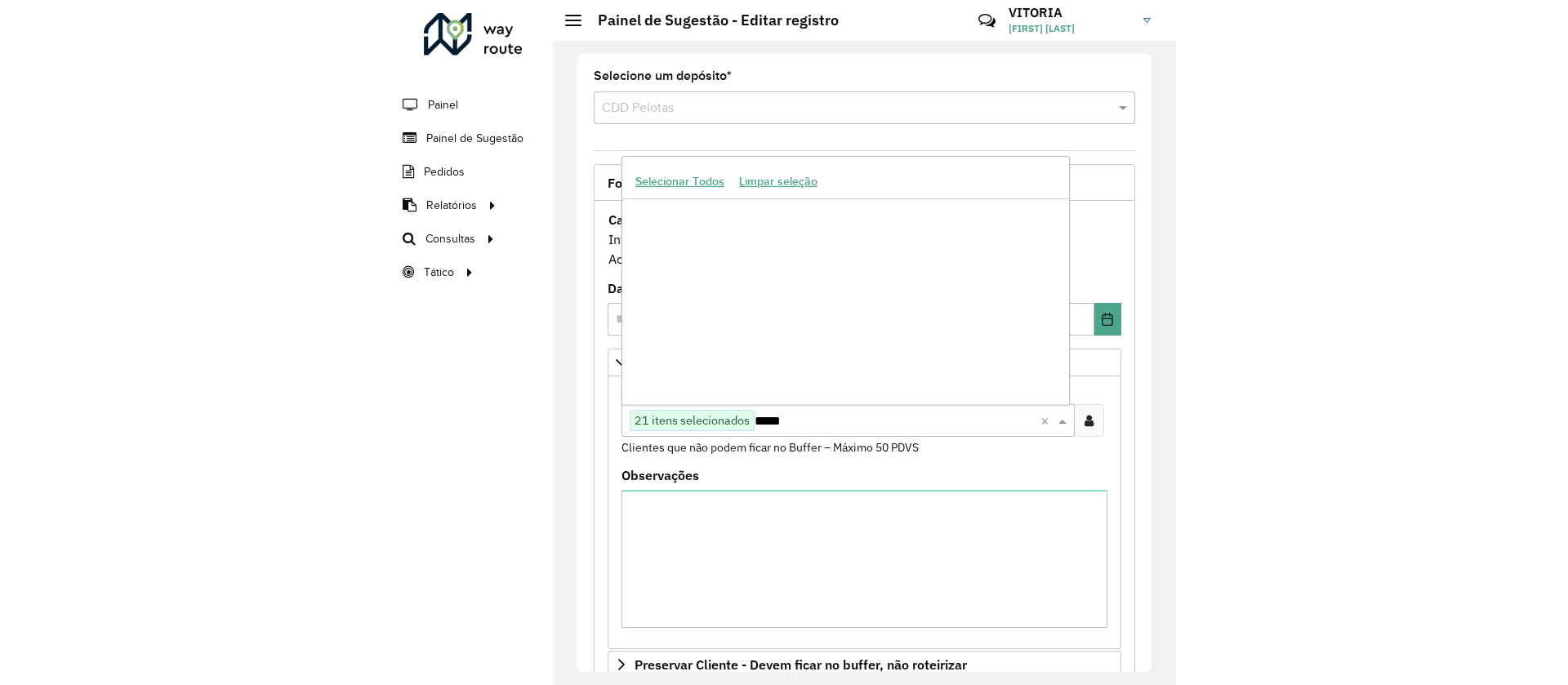 scroll, scrollTop: 0, scrollLeft: 0, axis: both 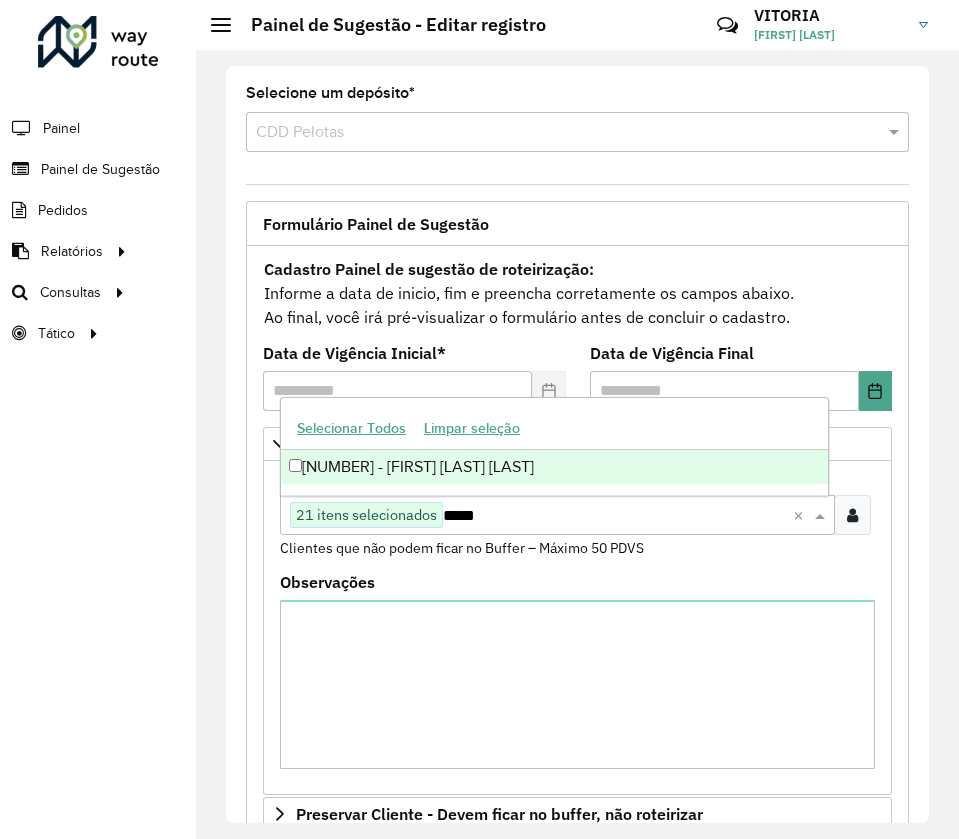 click on "*****" at bounding box center [618, 516] 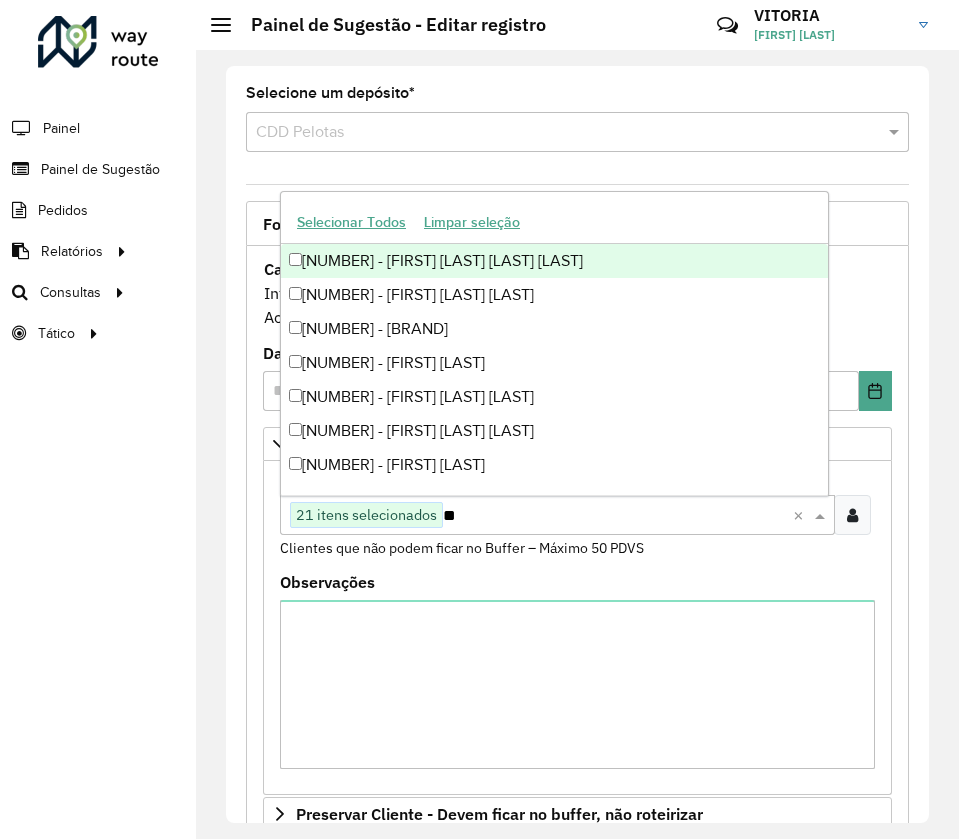 type on "*" 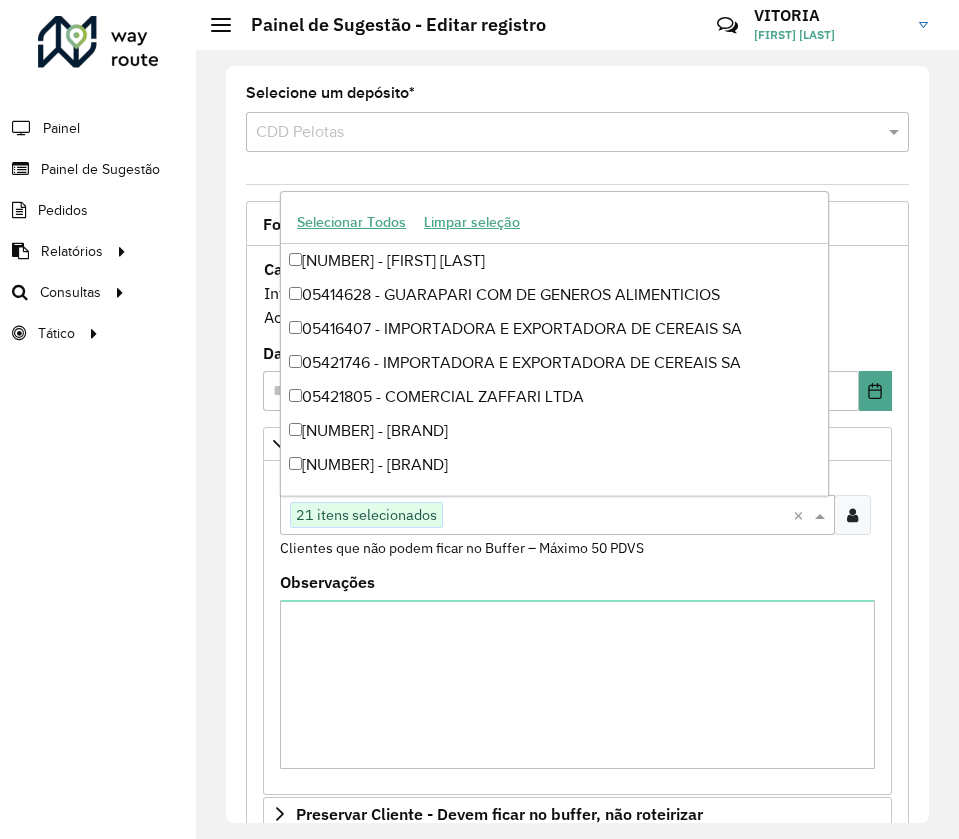 paste on "*****" 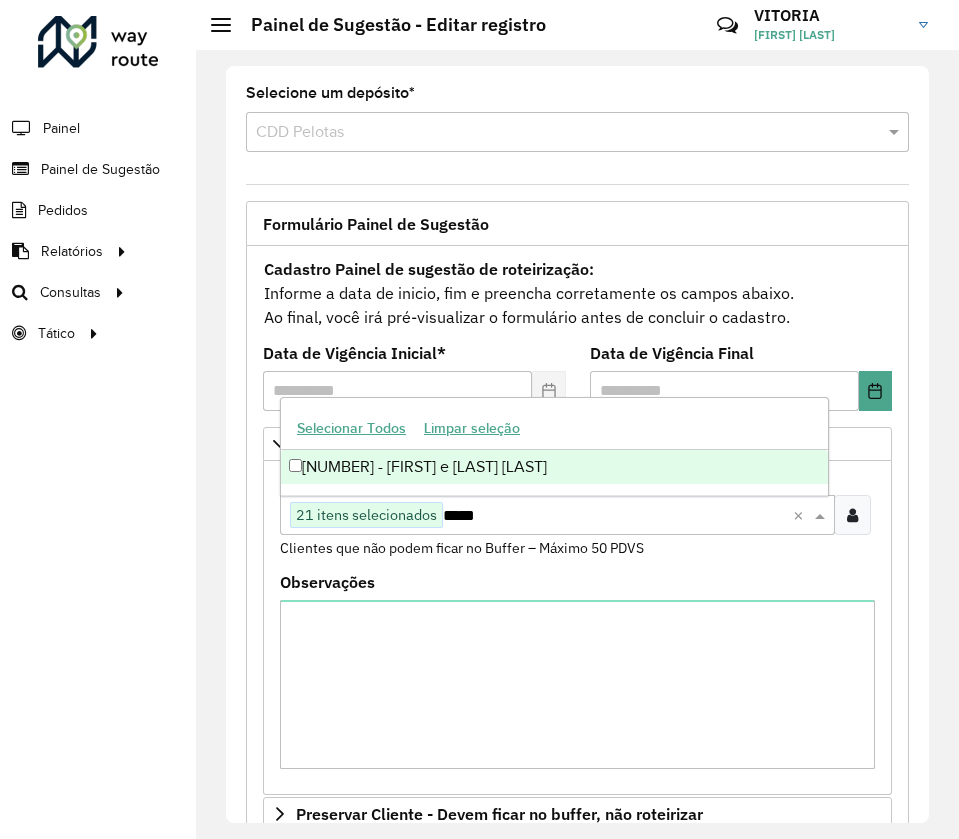 click on "*****" at bounding box center [618, 516] 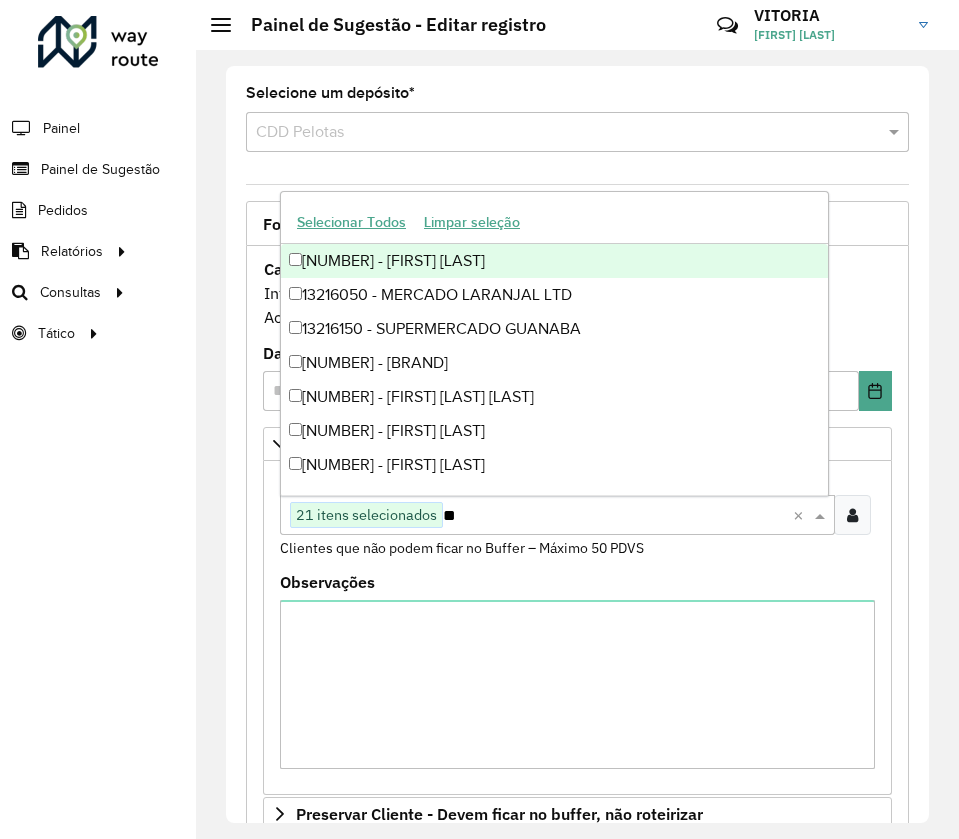 type on "*" 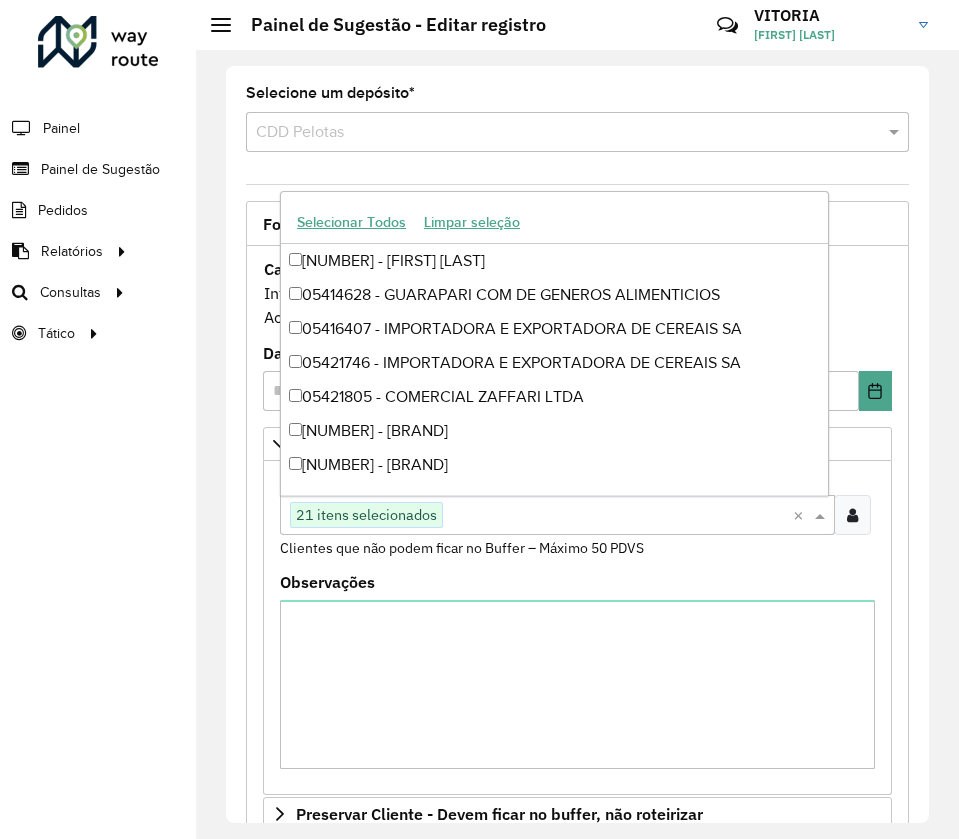 paste on "*****" 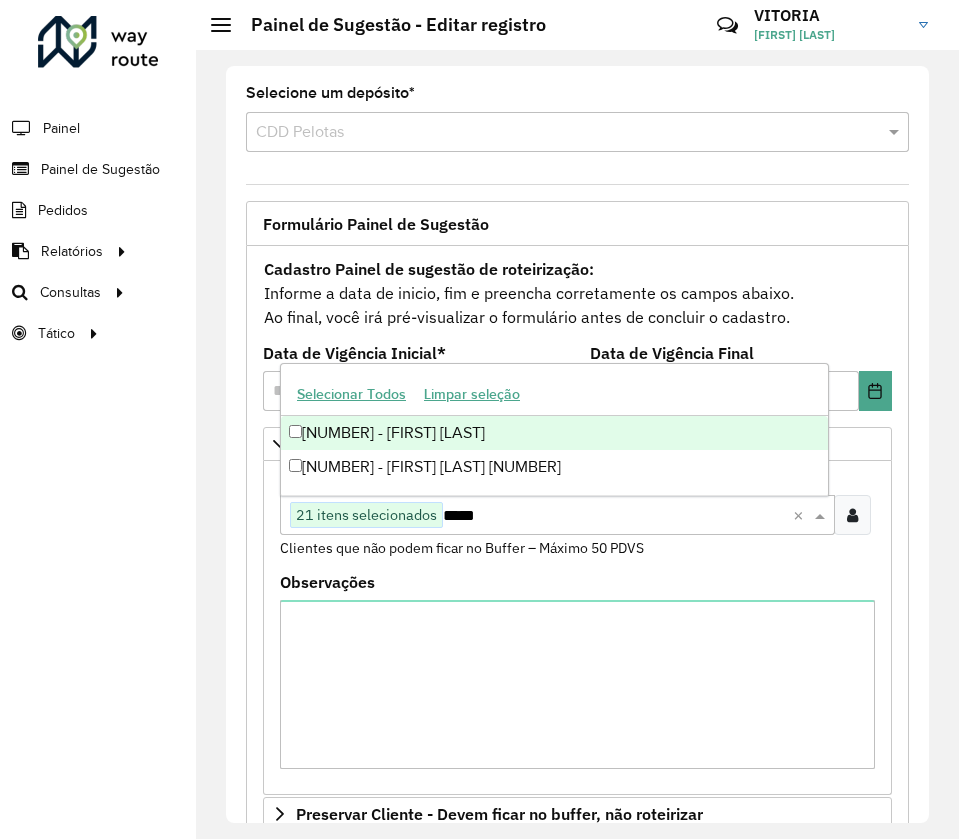 click on "*****" at bounding box center [618, 516] 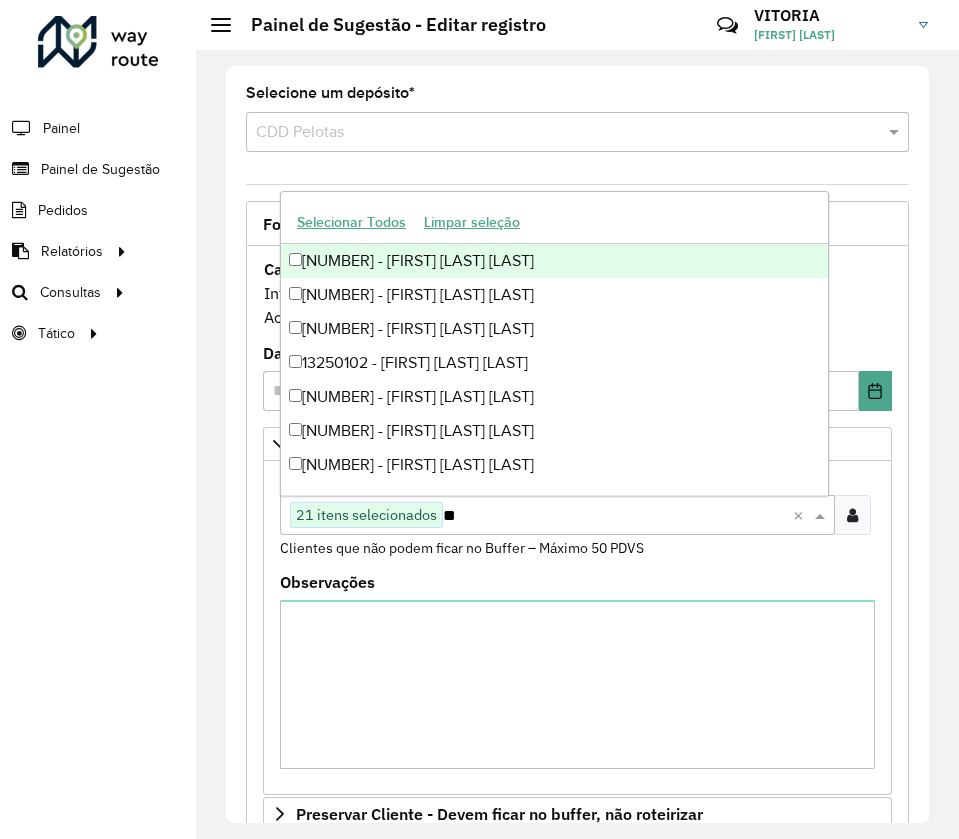 type on "*" 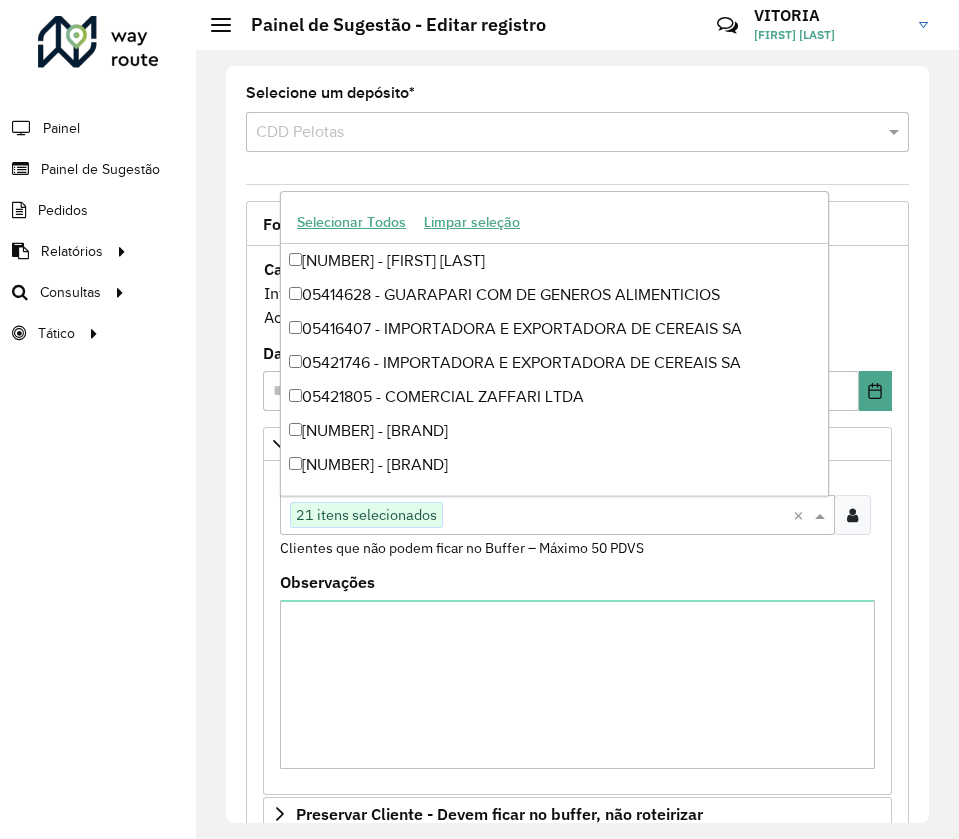 paste on "*****" 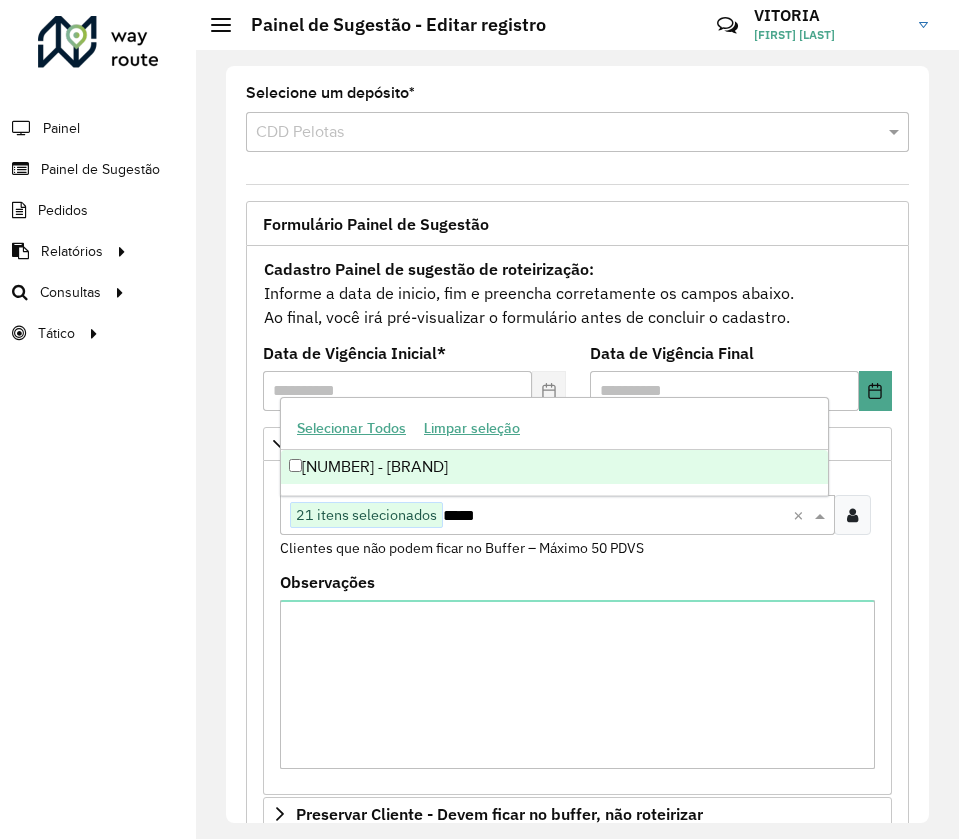 click on "Clique no botão para buscar clientes 21 itens selecionados *****" at bounding box center [536, 515] 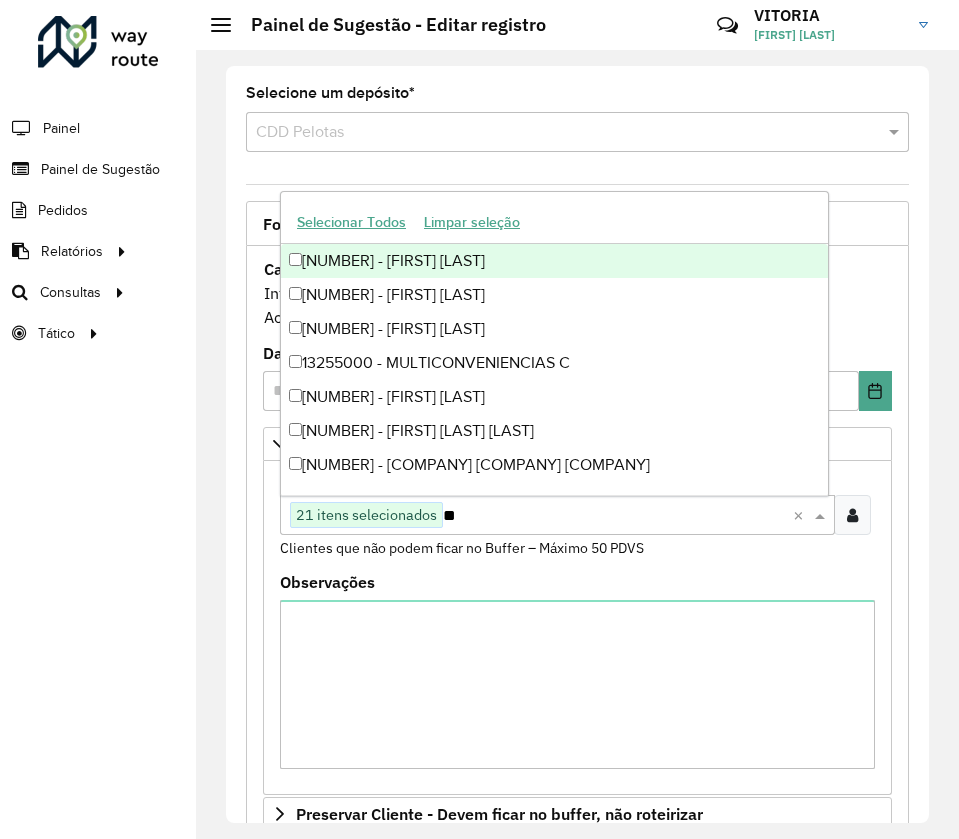 type on "*" 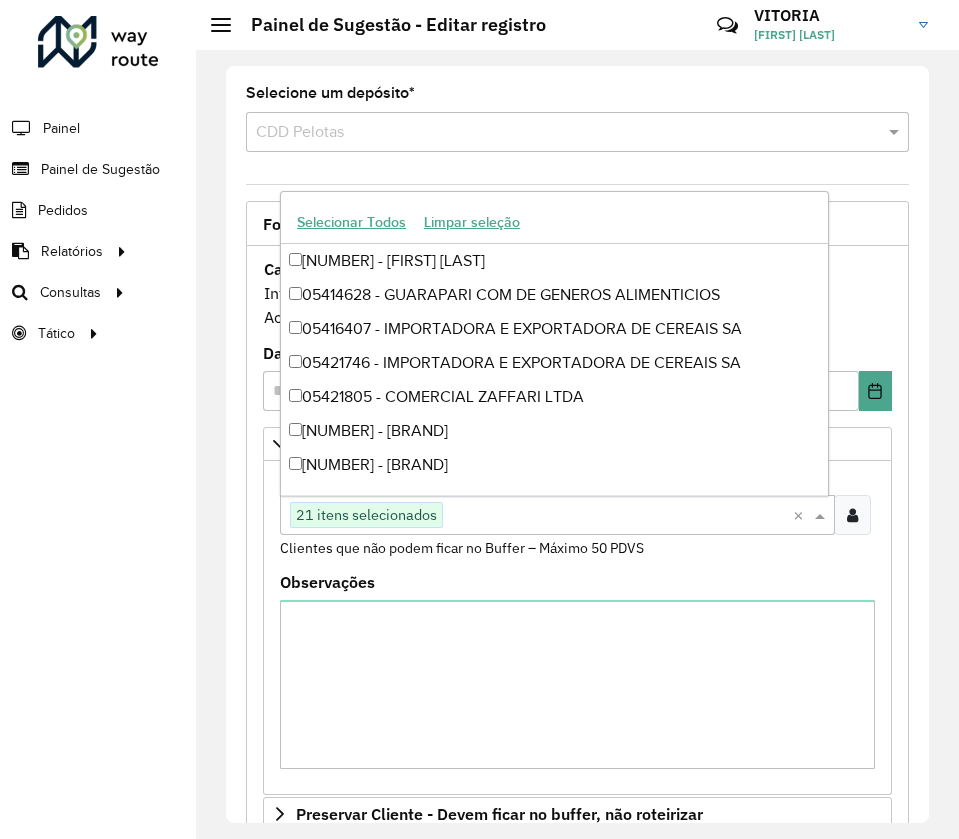 paste on "*****" 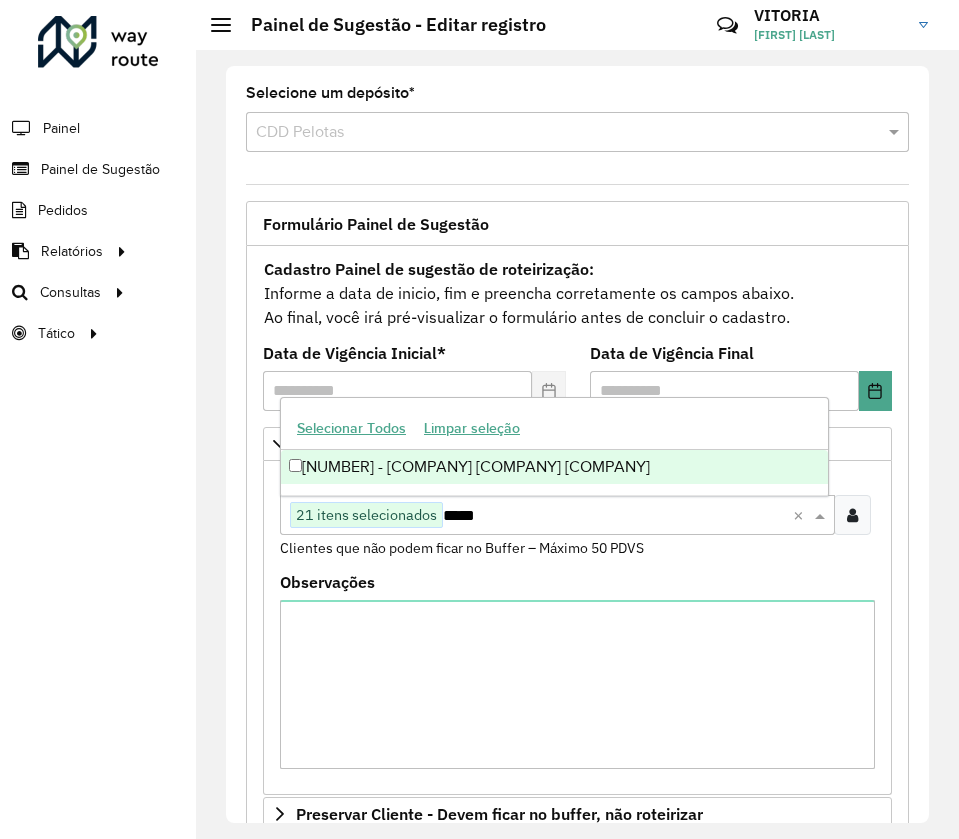 click on "[NUMBER] - [COMPANY] [COMPANY] [COMPANY]" at bounding box center [554, 467] 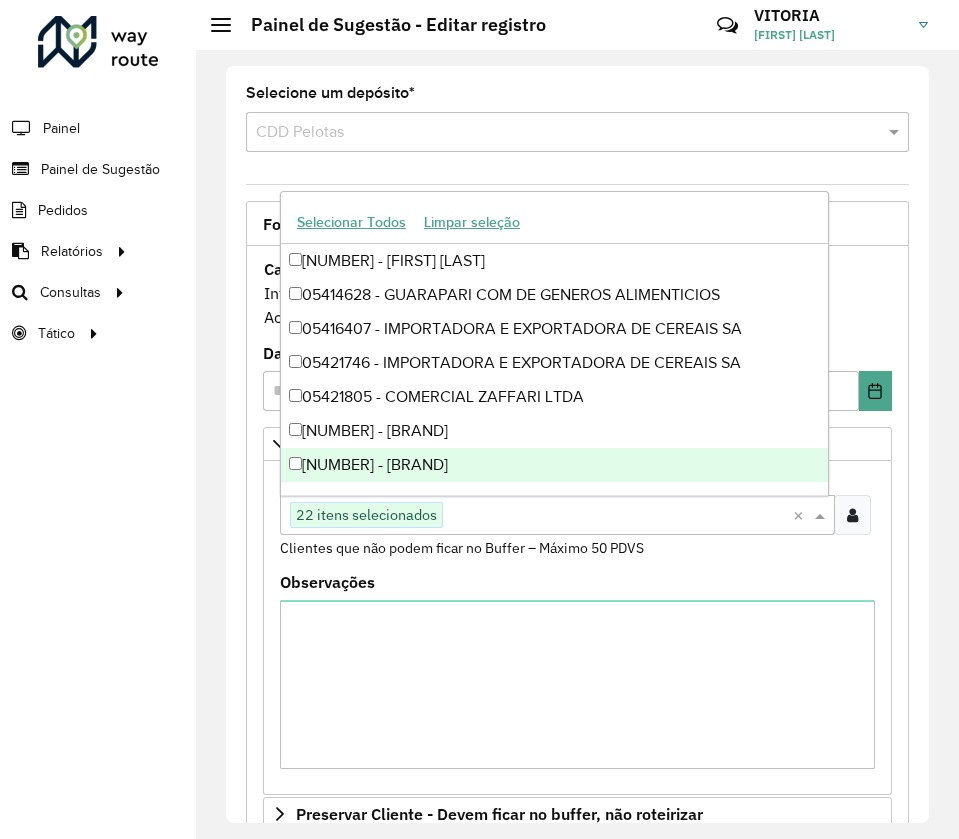 click at bounding box center (618, 516) 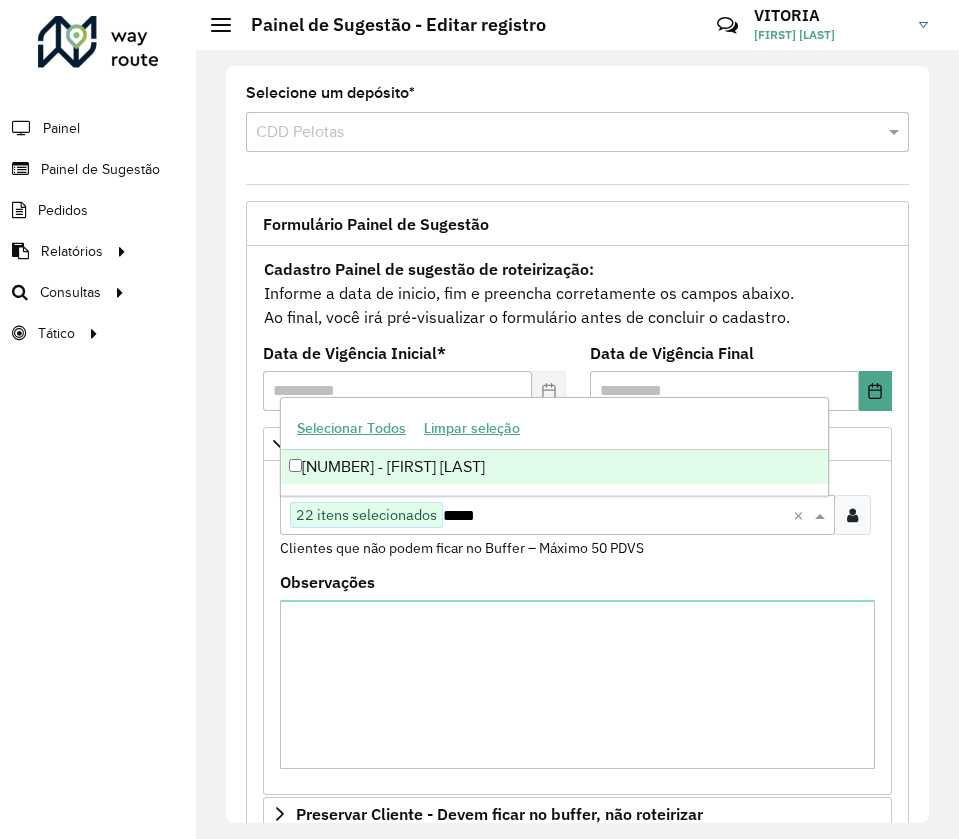 click on "[NUMBER] - [FIRST] [LAST]" at bounding box center (554, 467) 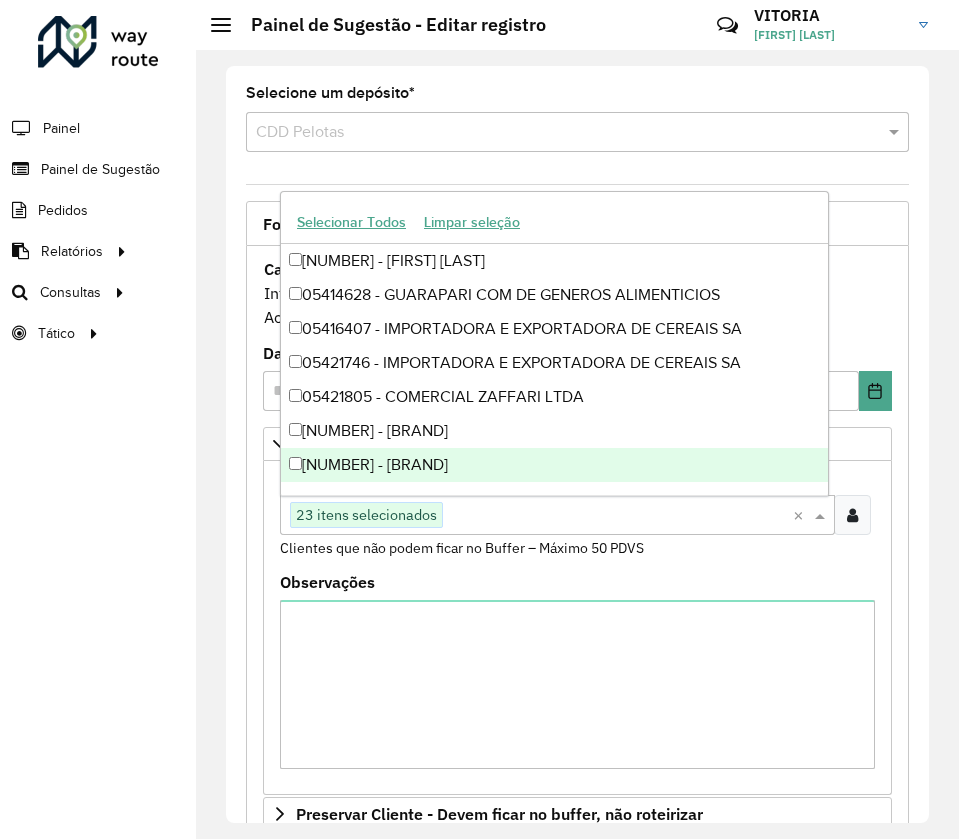 click at bounding box center (618, 516) 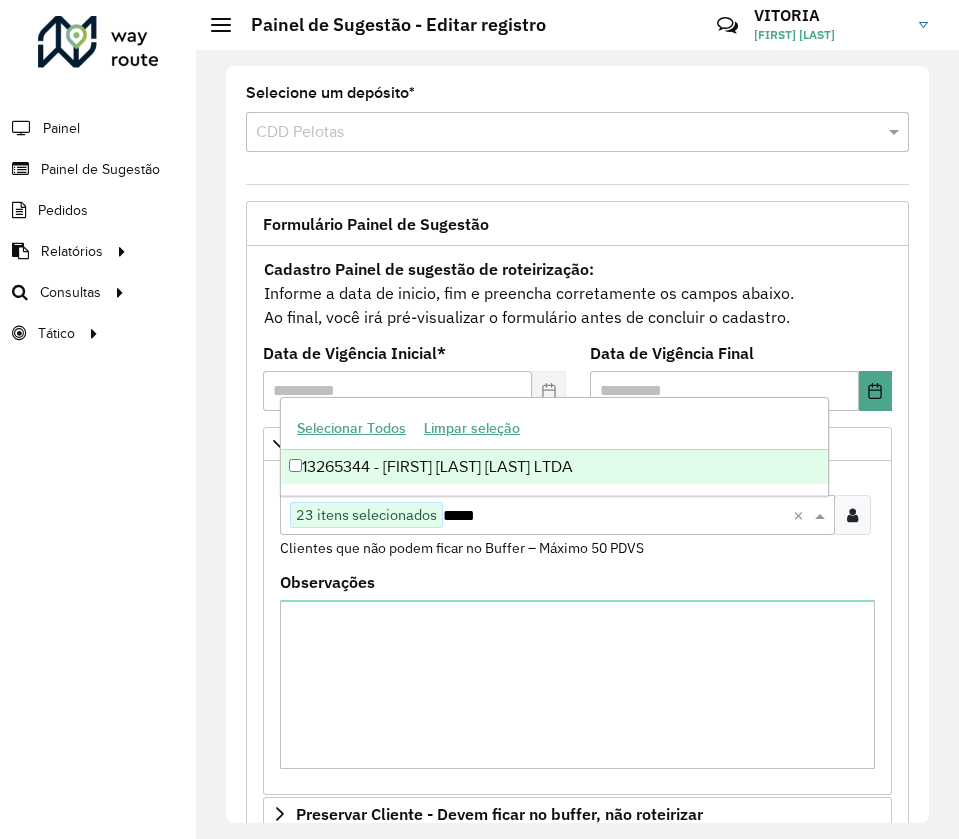 click on "13265344 - [FIRST] [LAST] [LAST] LTDA" at bounding box center (554, 467) 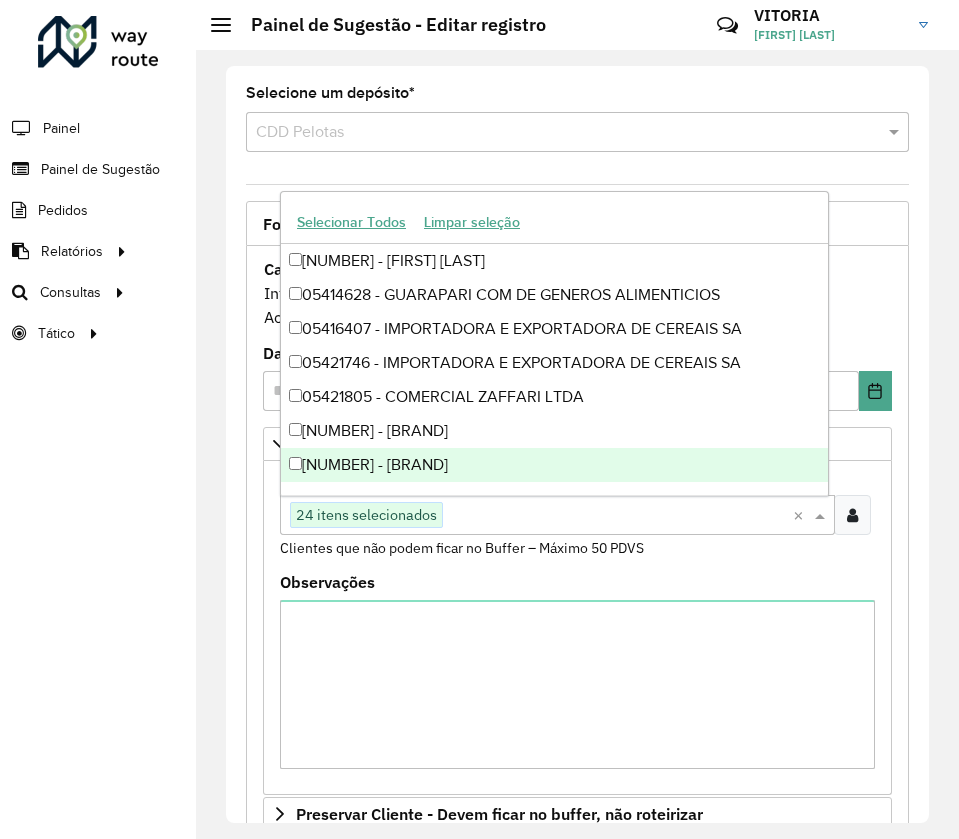 click on "Clique no botão para buscar clientes 24 itens selecionados ×" at bounding box center [557, 515] 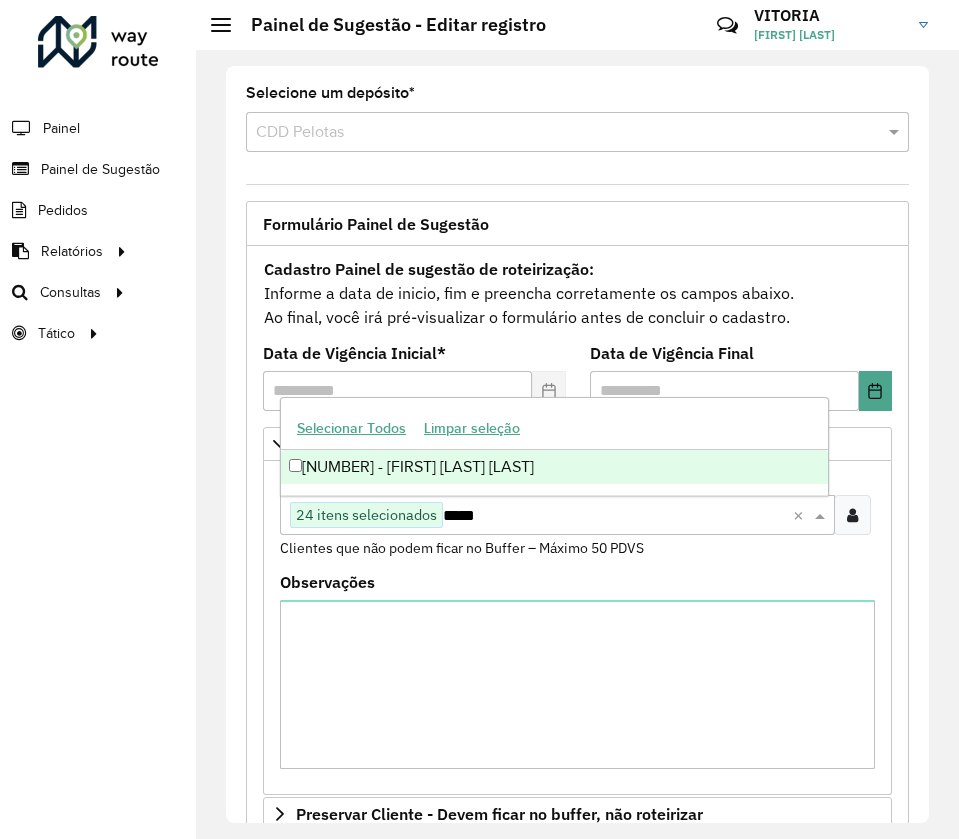 click on "[NUMBER] - [FIRST] [LAST] [LAST]" at bounding box center [554, 467] 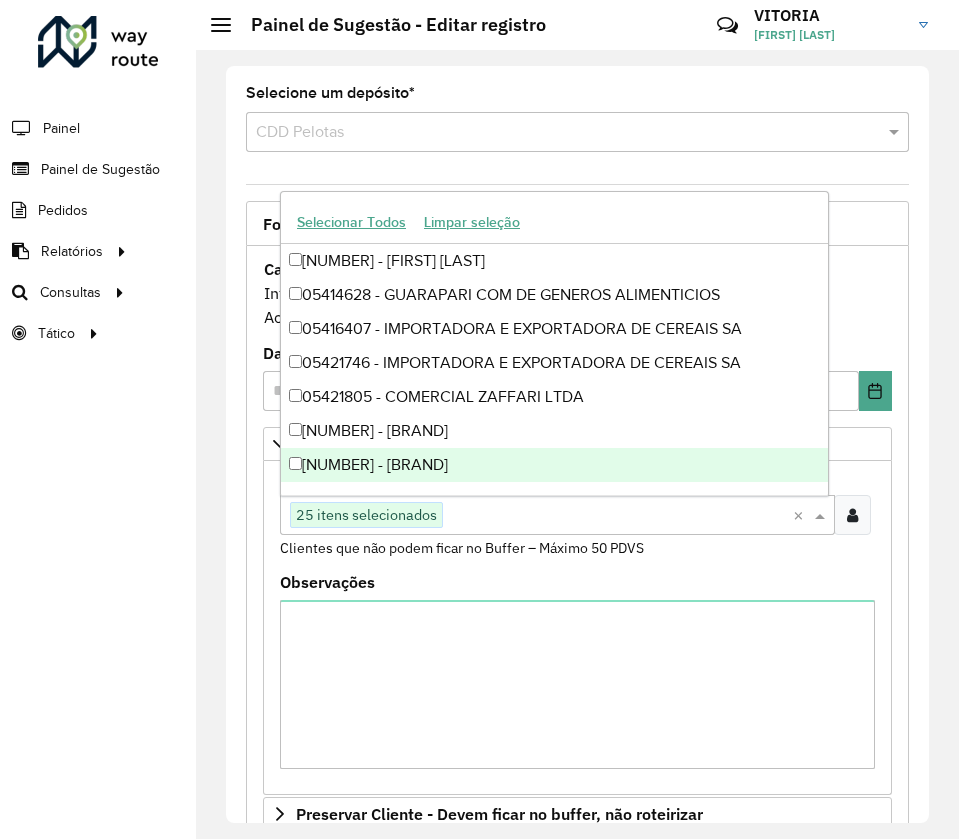click at bounding box center (618, 516) 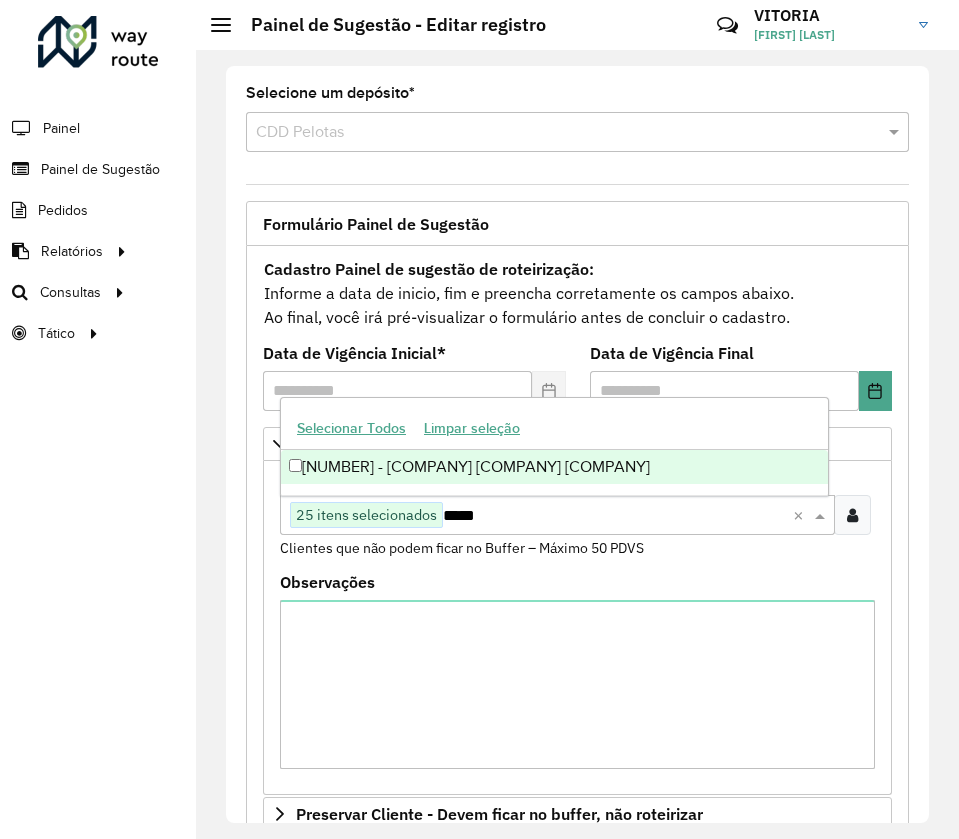 drag, startPoint x: 545, startPoint y: 510, endPoint x: 527, endPoint y: 508, distance: 18.110771 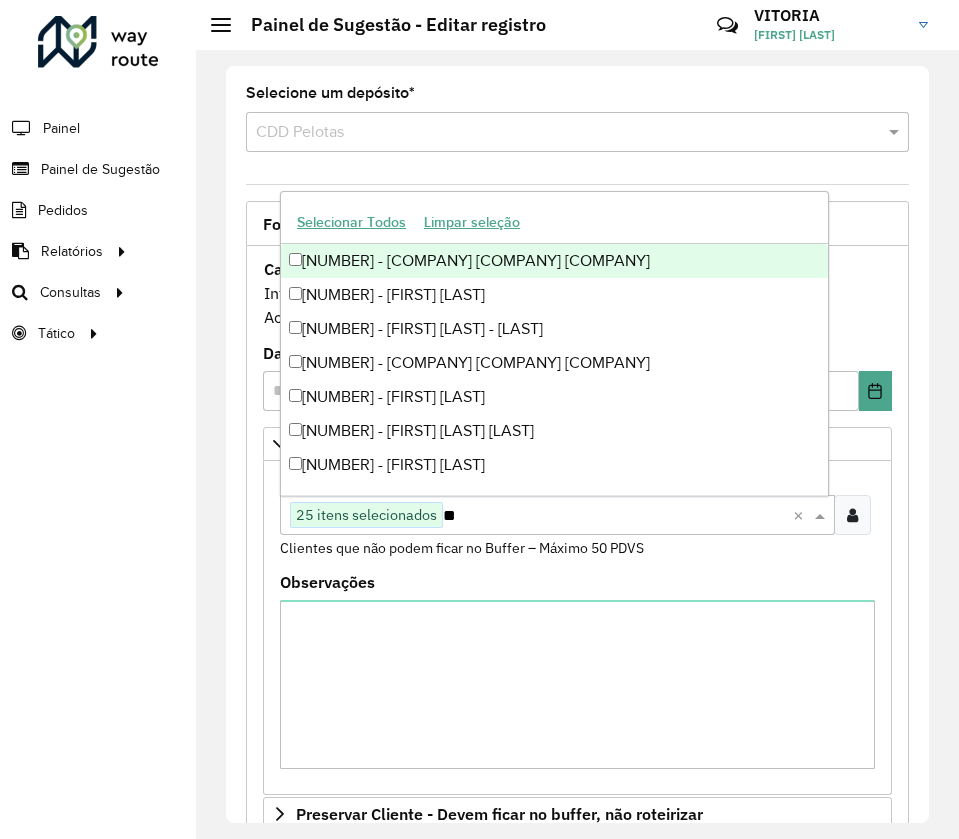 type on "*" 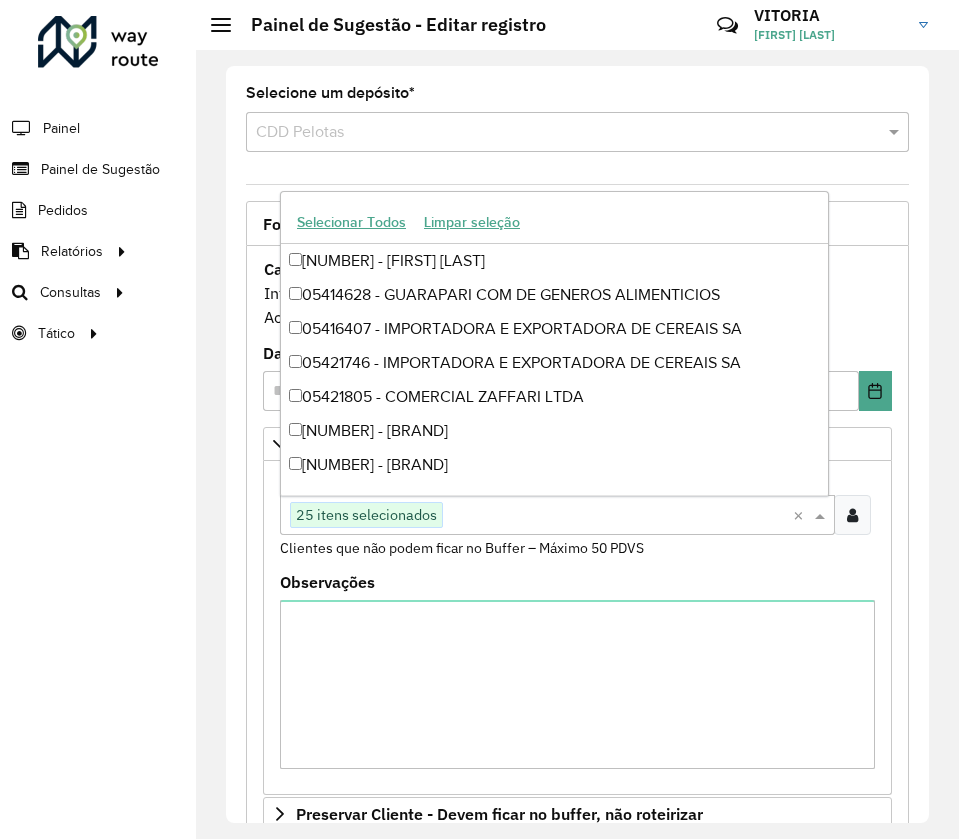 paste on "*****" 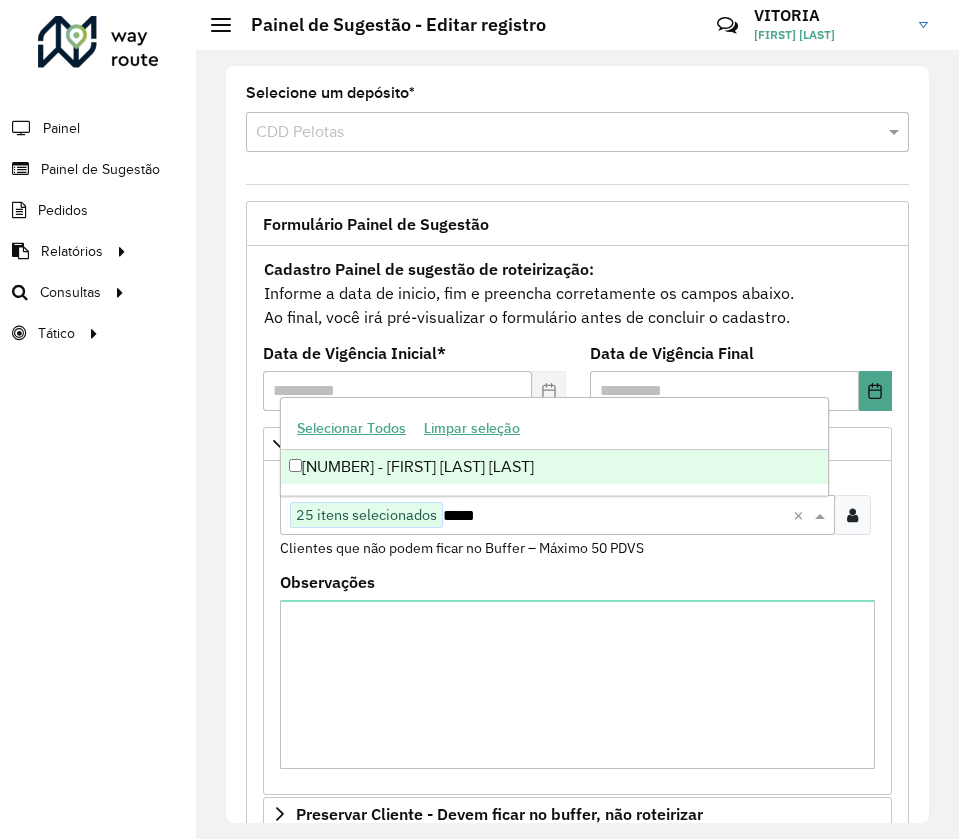 click on "[NUMBER] - [FIRST] [LAST] [LAST]" at bounding box center (554, 467) 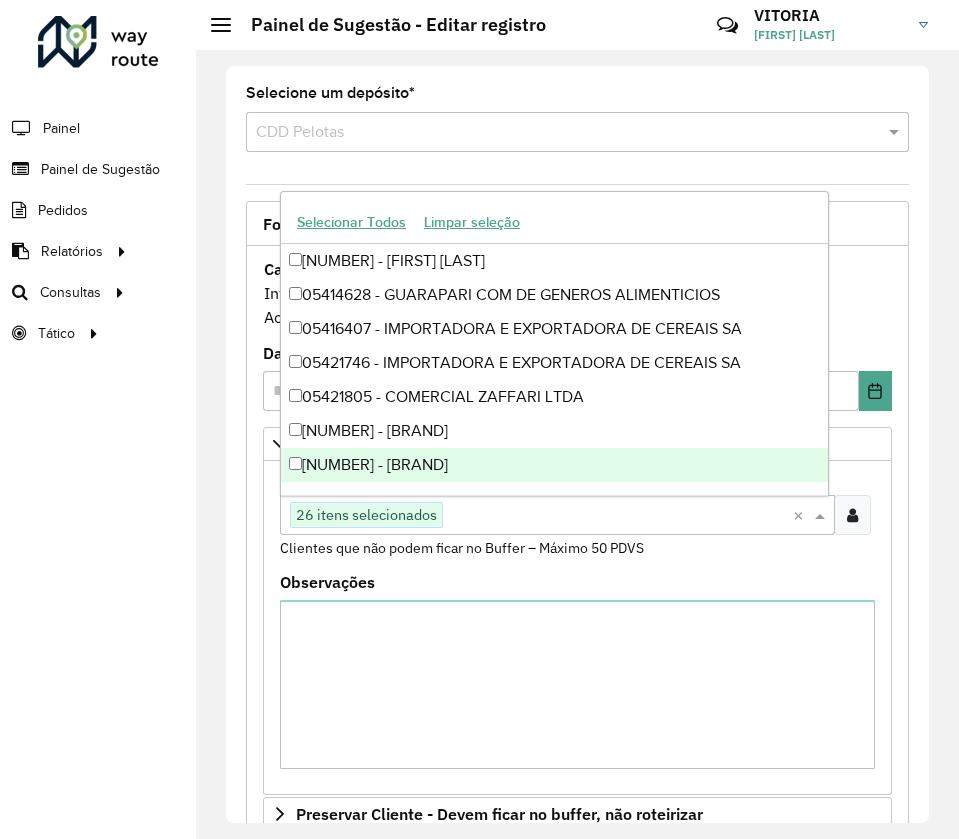 type 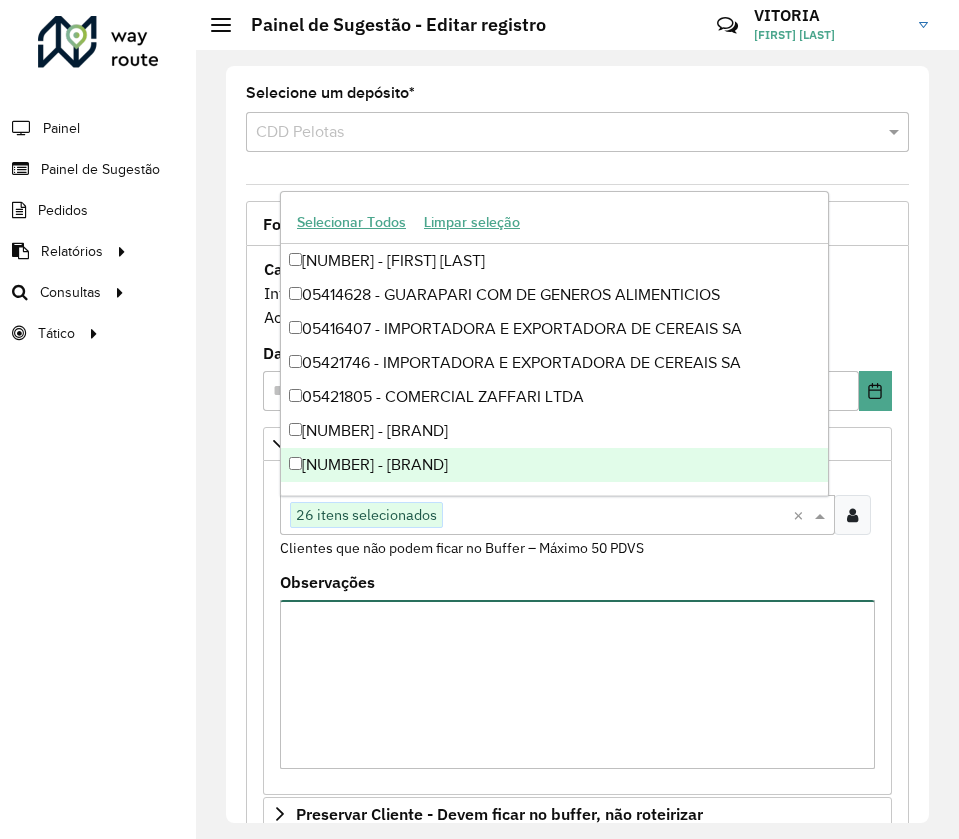 click on "Observações" at bounding box center [577, 684] 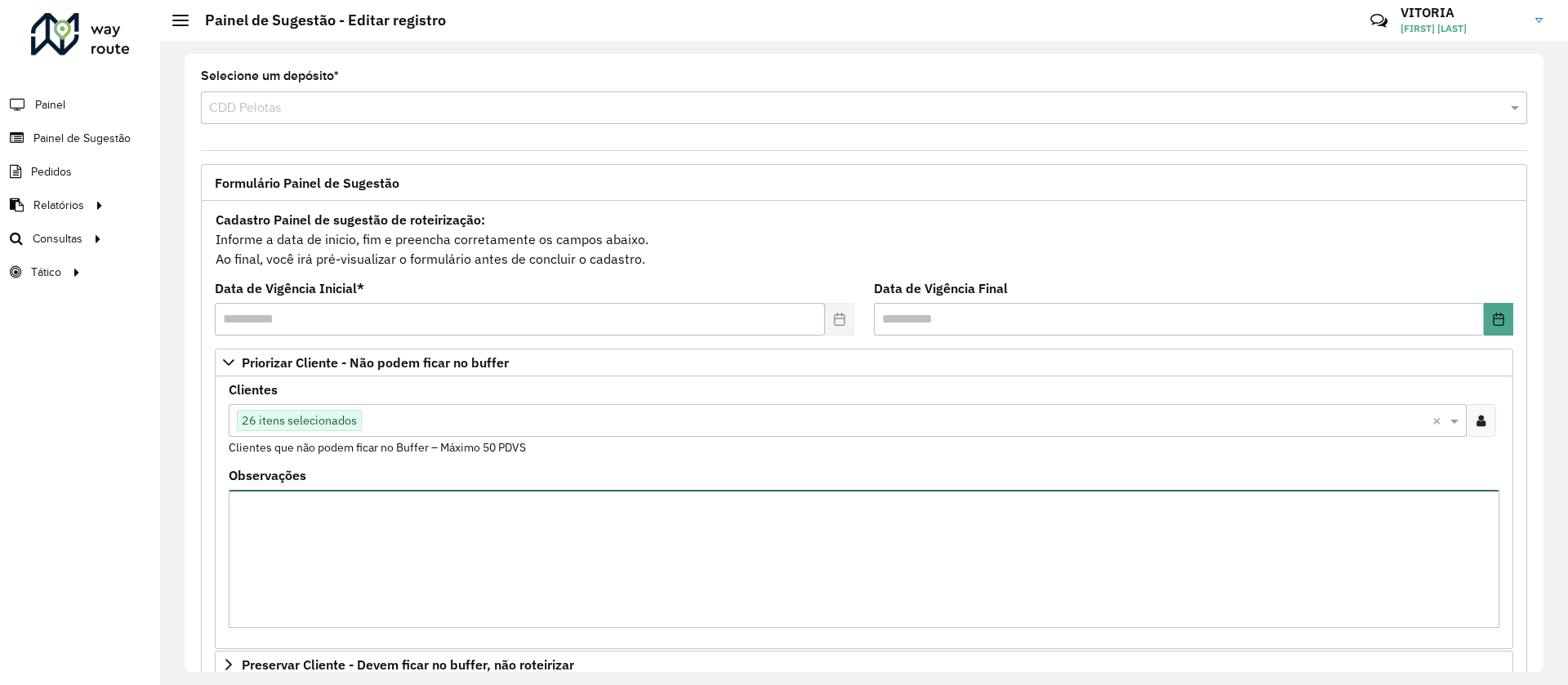 scroll, scrollTop: 402, scrollLeft: 0, axis: vertical 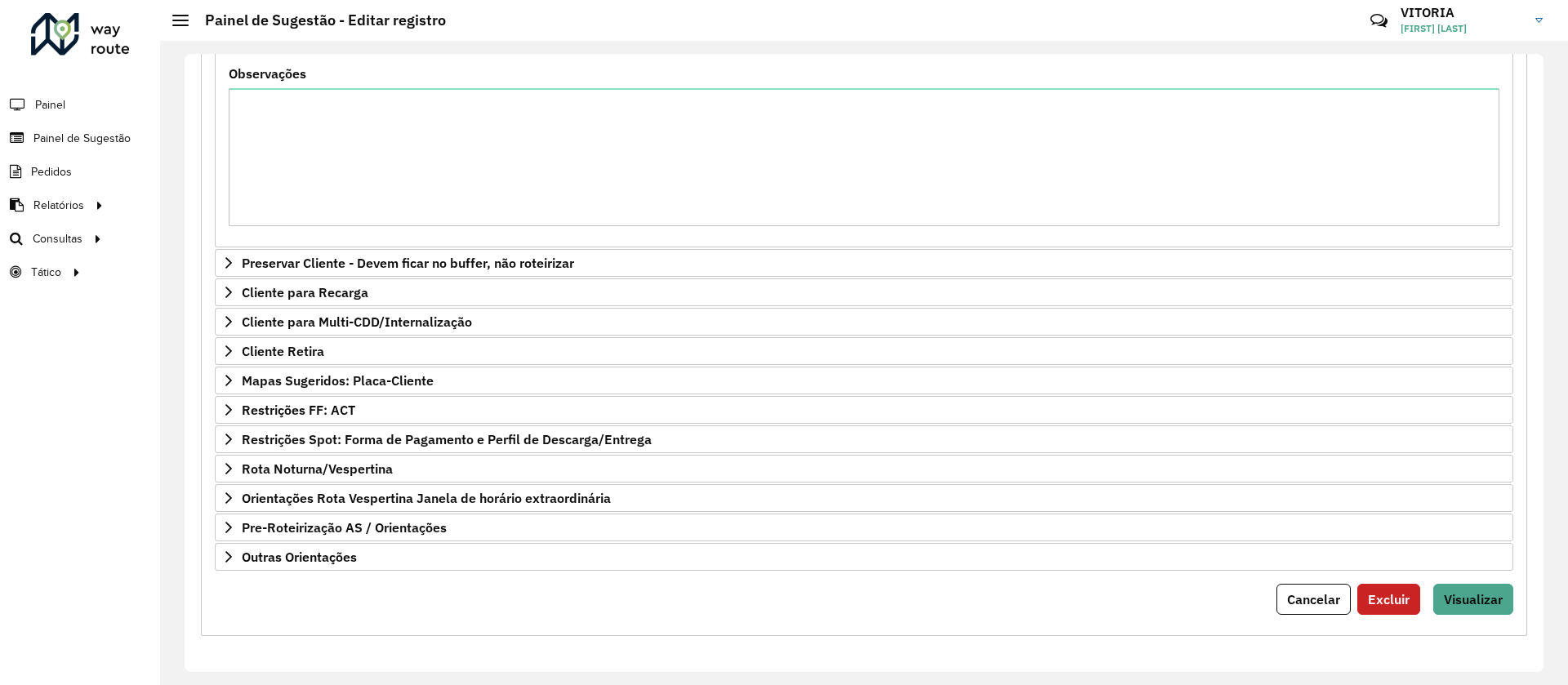 click on "**********" at bounding box center [864, 211] 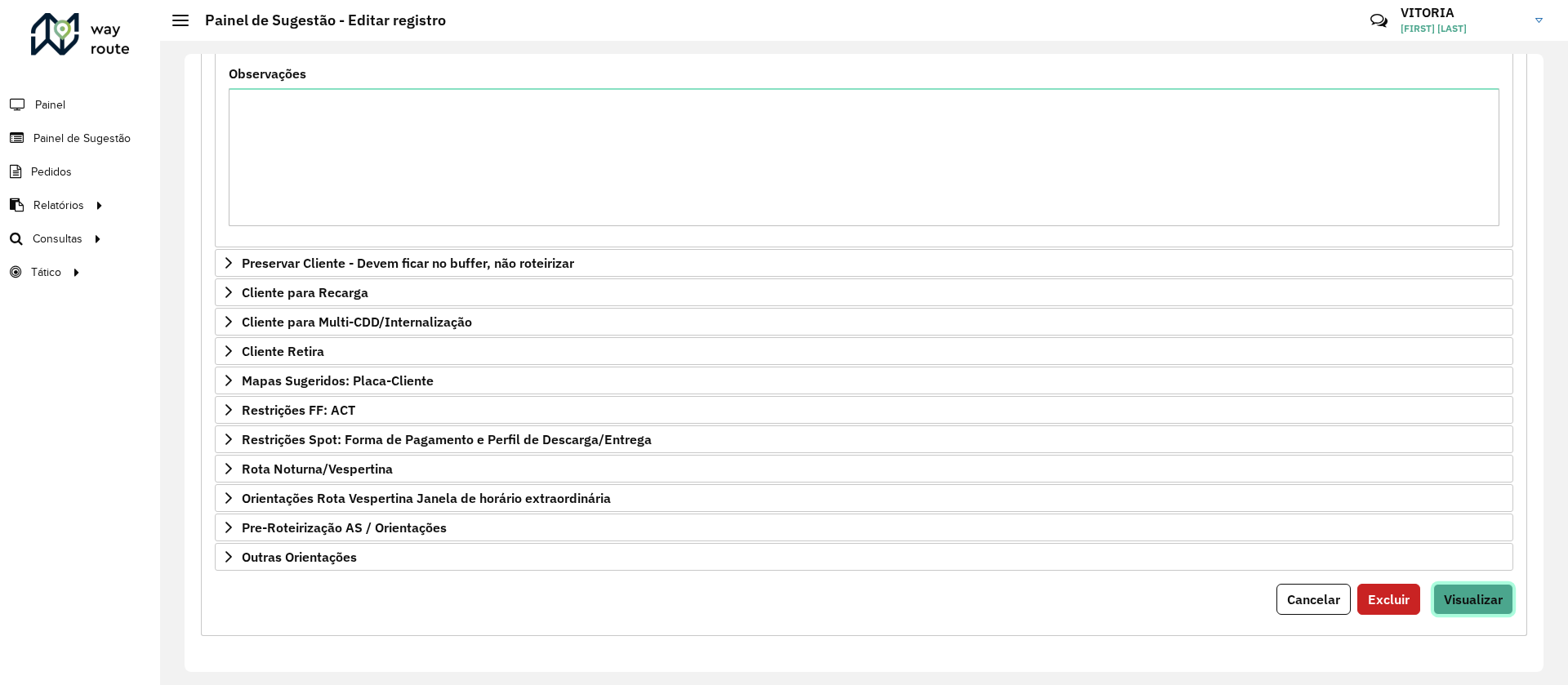 click on "Visualizar" at bounding box center [1473, 599] 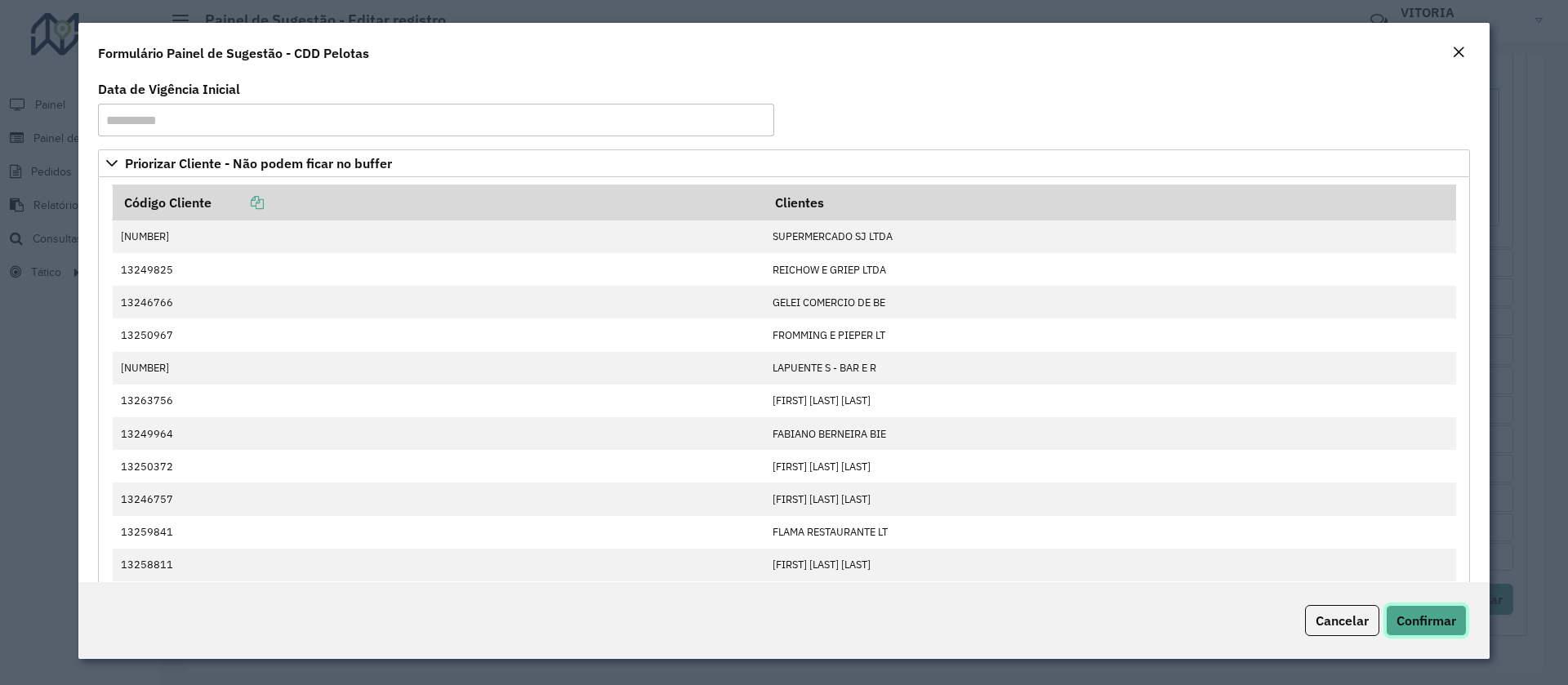 click on "Confirmar" 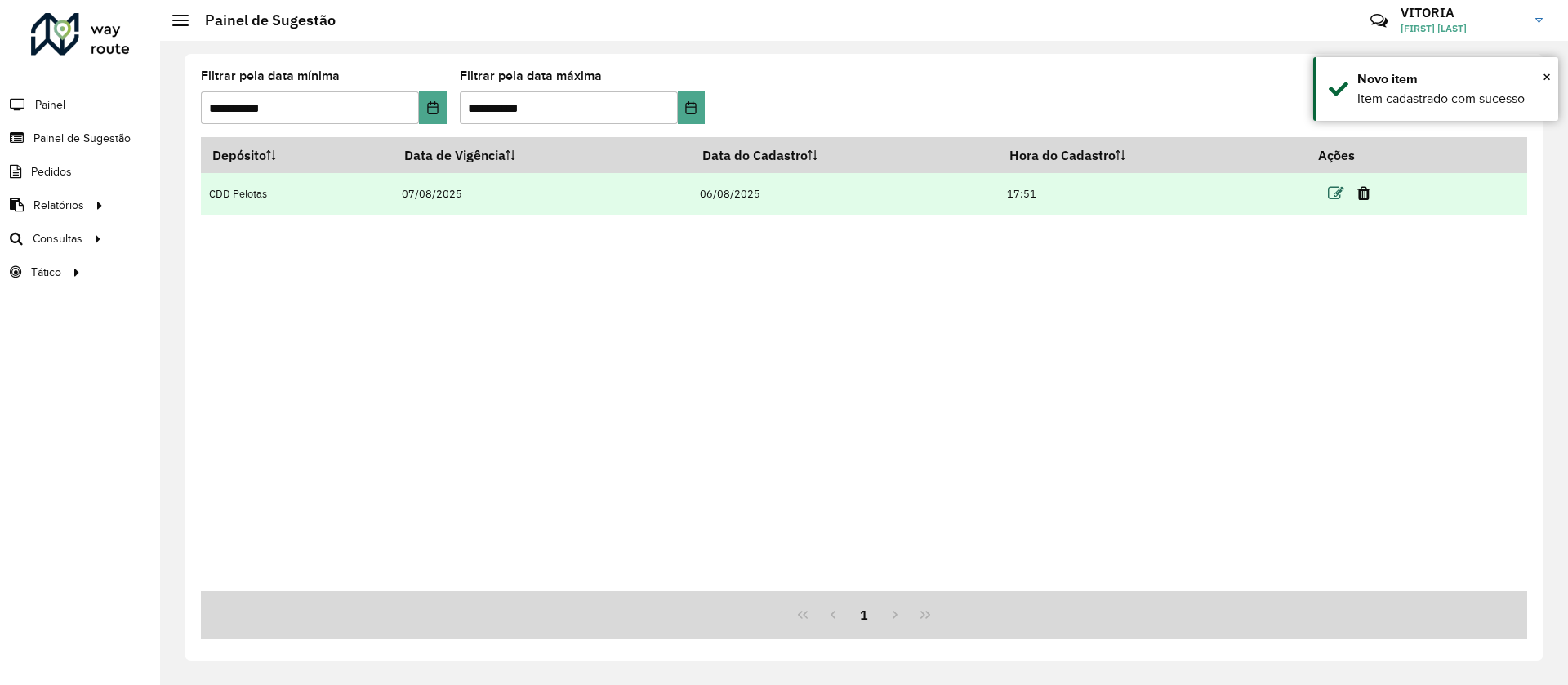 click at bounding box center [1336, 193] 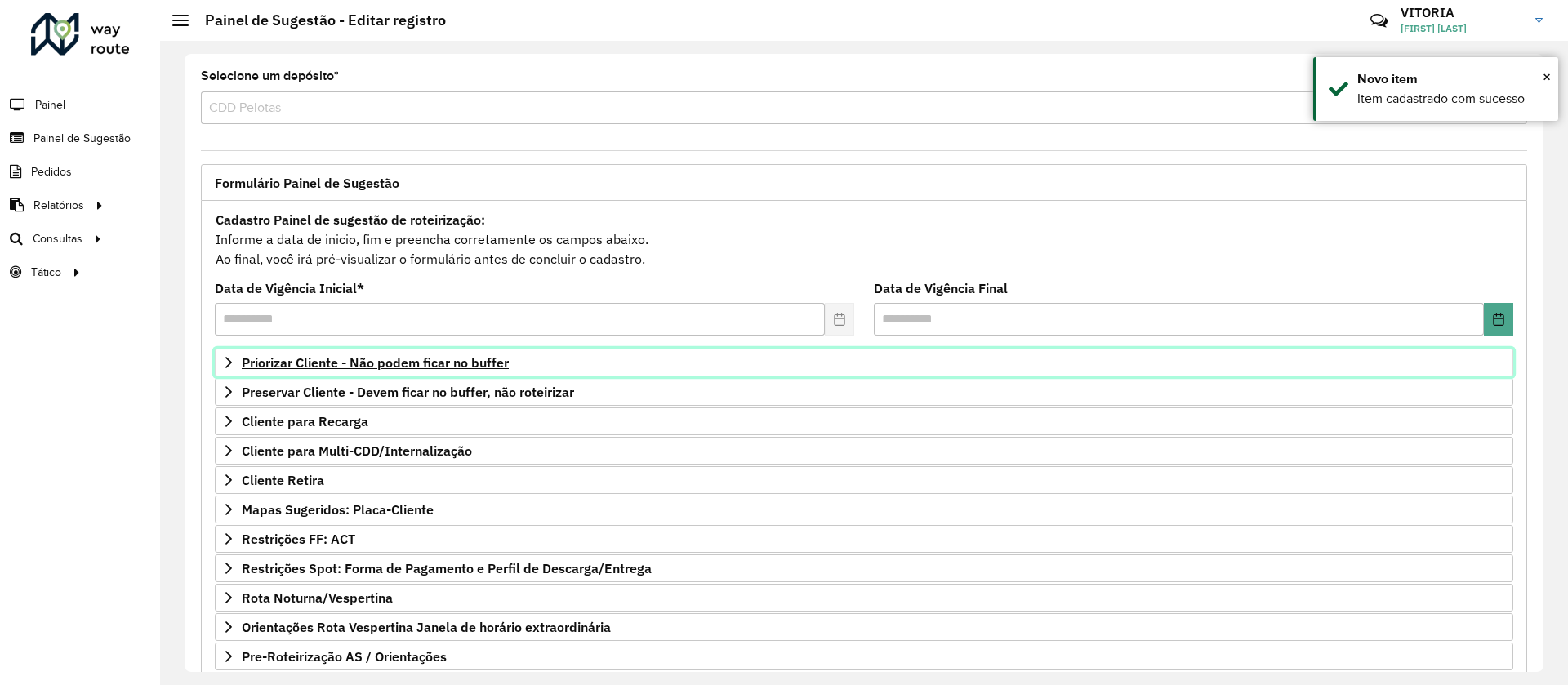 click on "Priorizar Cliente - Não podem ficar no buffer" at bounding box center (375, 363) 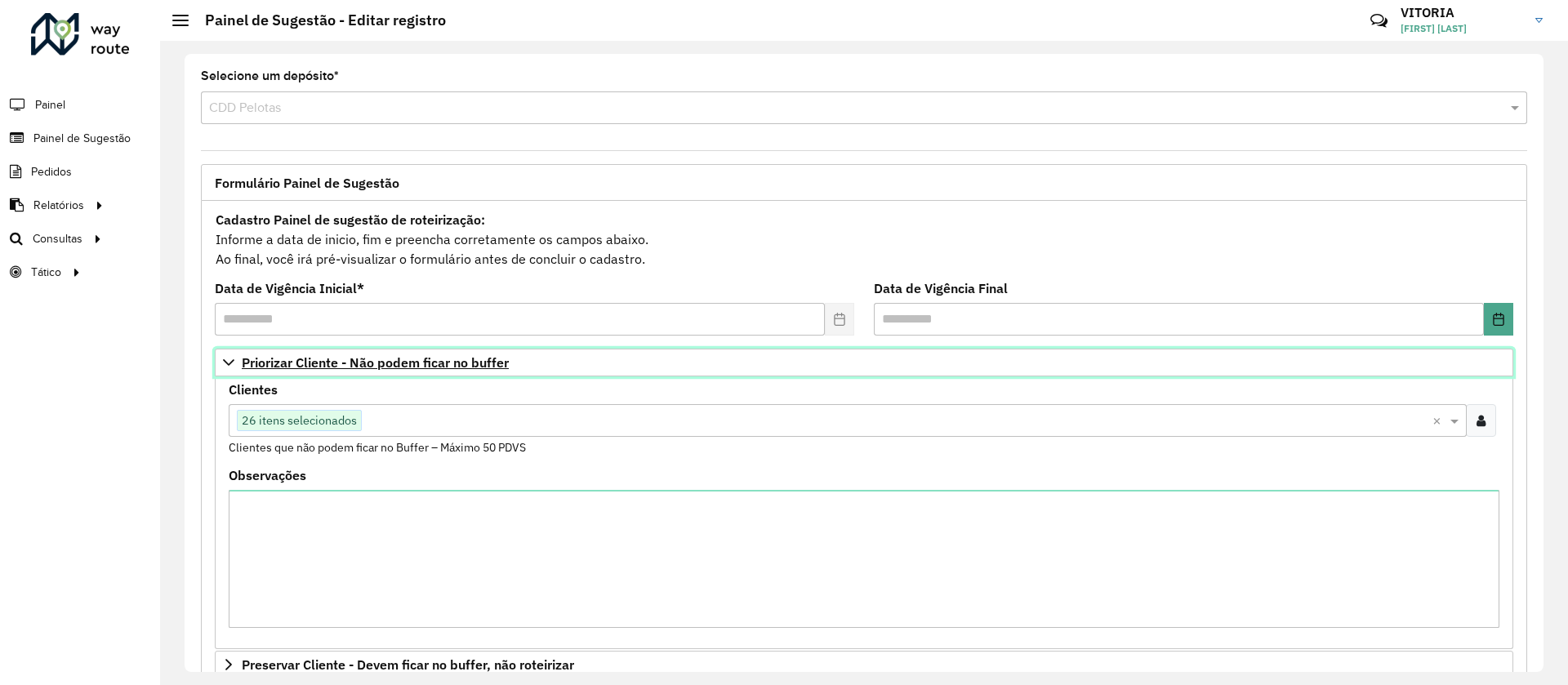 click on "Priorizar Cliente - Não podem ficar no buffer" at bounding box center (375, 363) 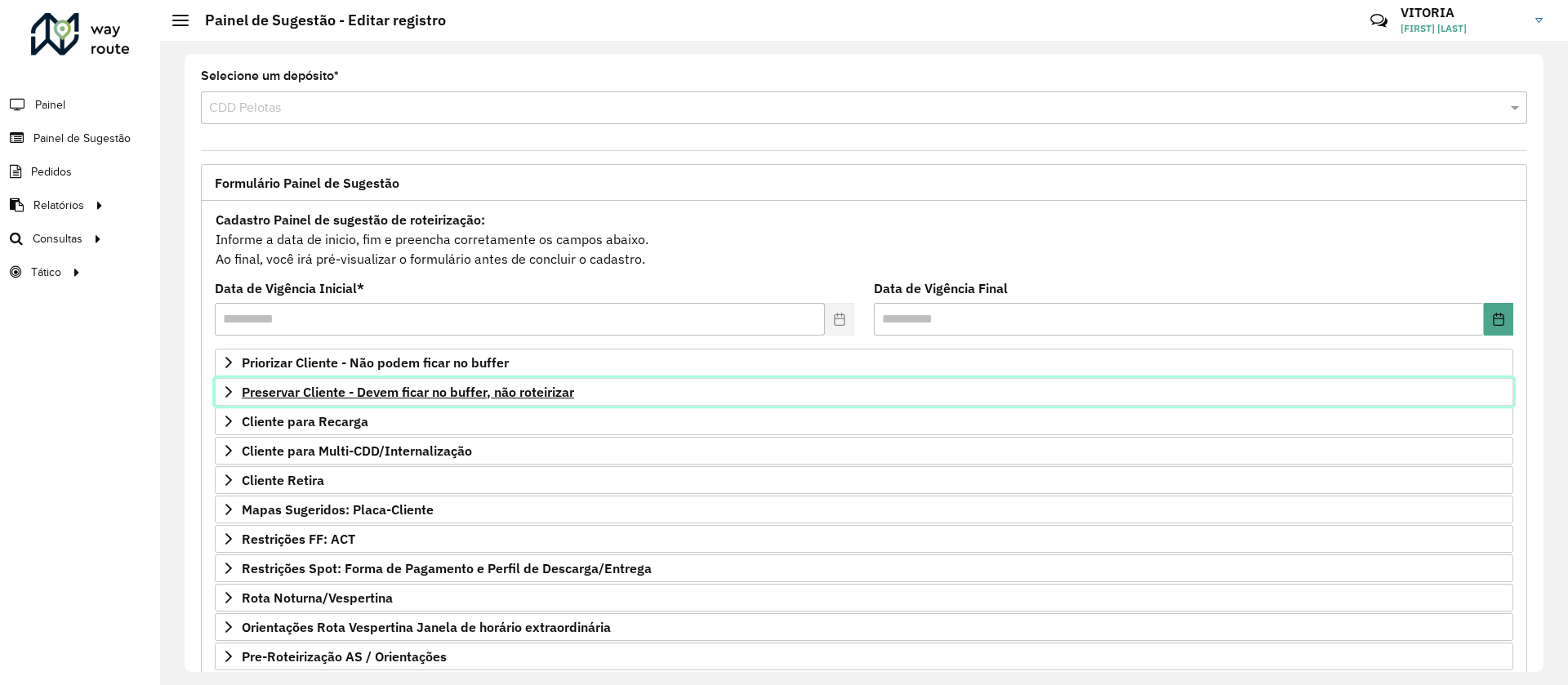 click on "Preservar Cliente - Devem ficar no buffer, não roteirizar" at bounding box center (408, 392) 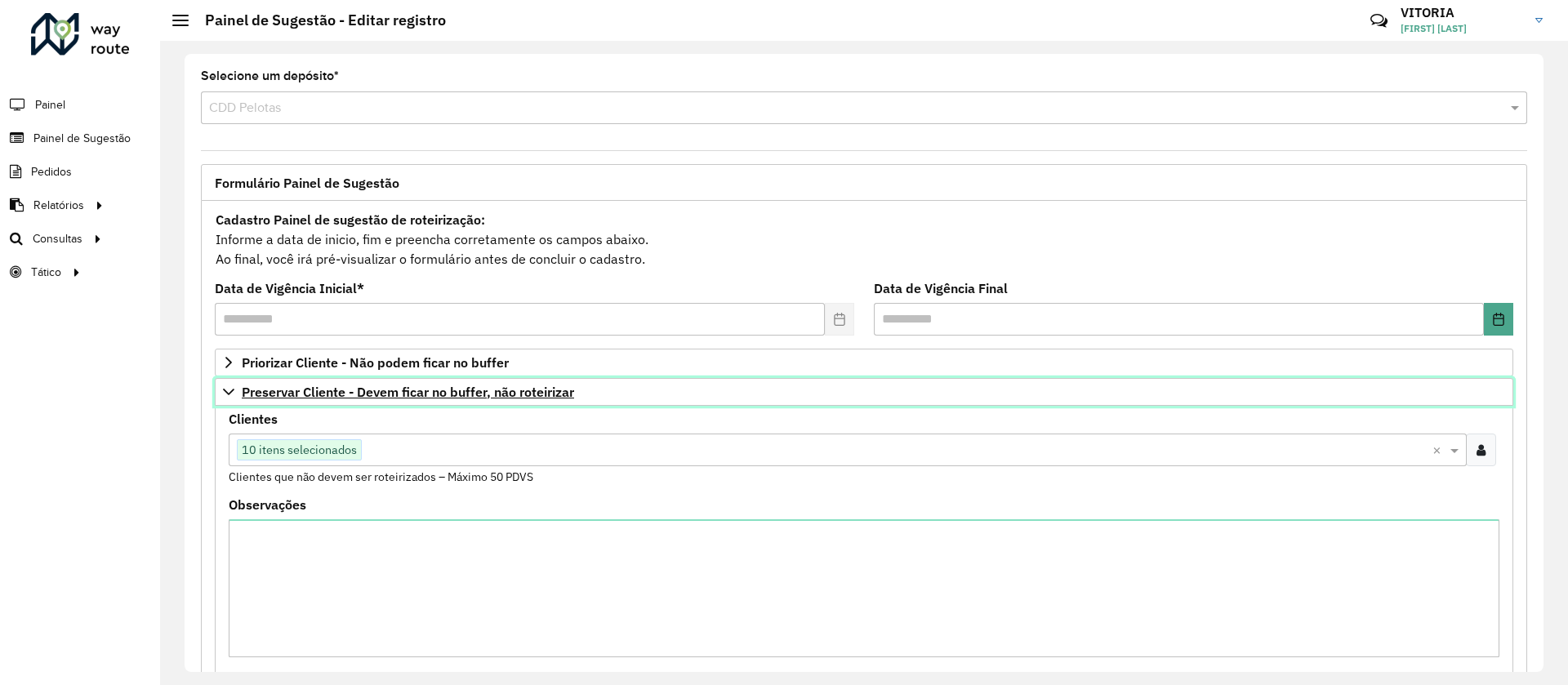 click on "Preservar Cliente - Devem ficar no buffer, não roteirizar" at bounding box center [864, 392] 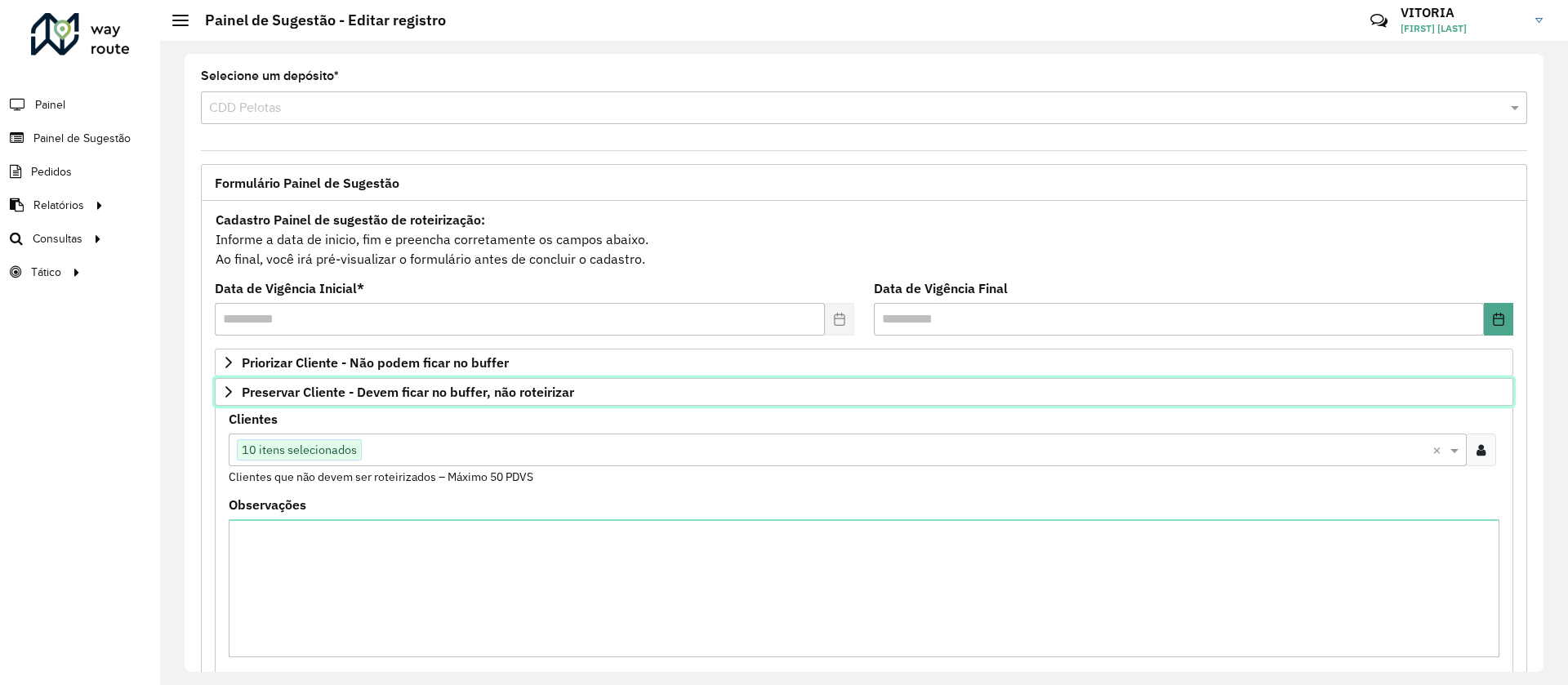 scroll, scrollTop: 129, scrollLeft: 0, axis: vertical 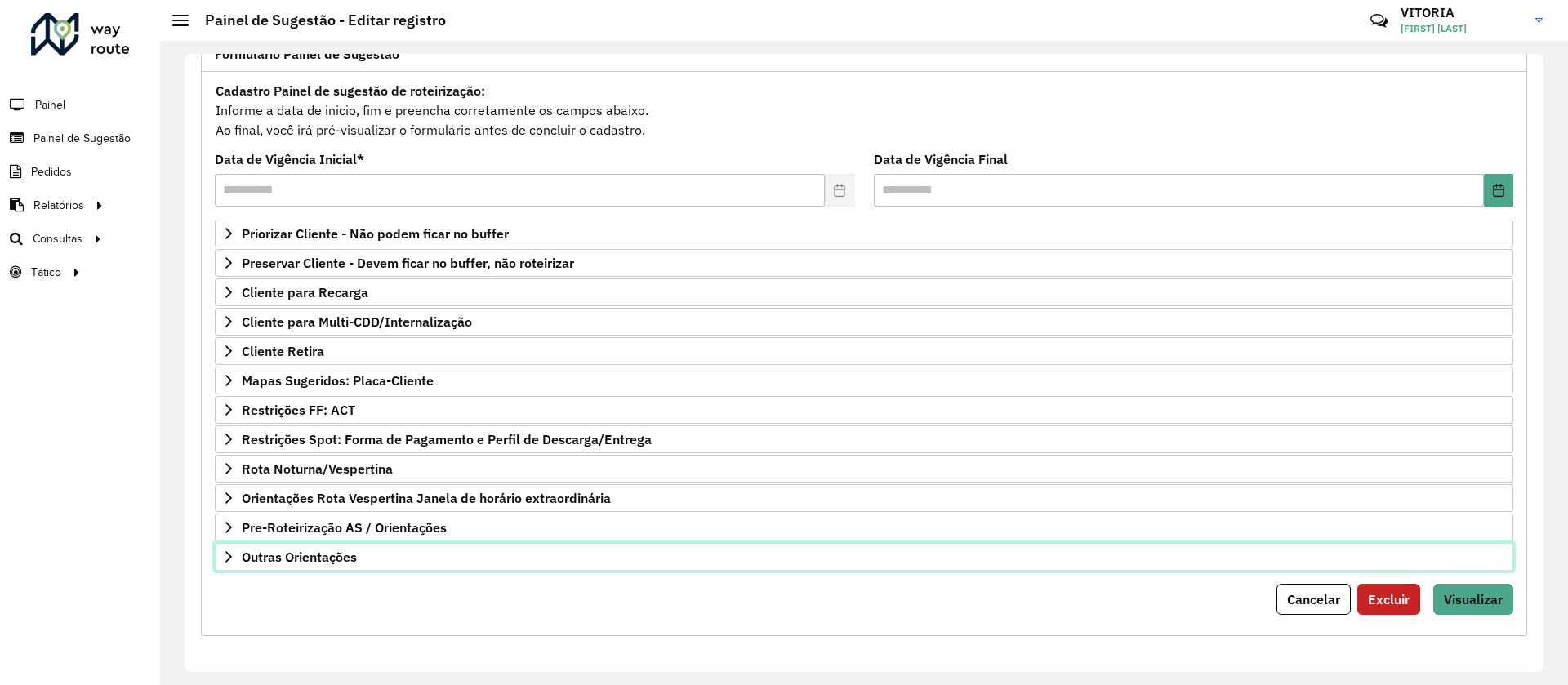 click on "Outras Orientações" at bounding box center [864, 557] 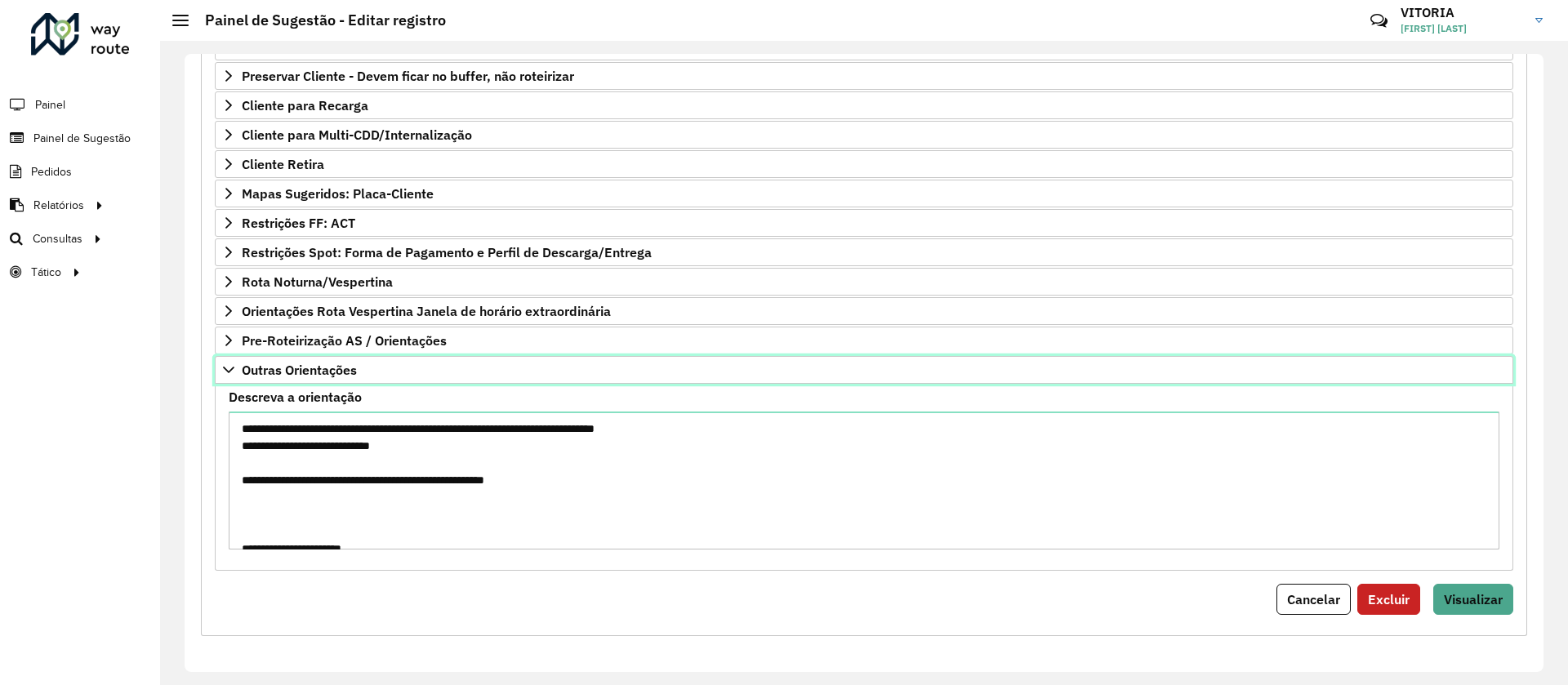 scroll, scrollTop: 193, scrollLeft: 0, axis: vertical 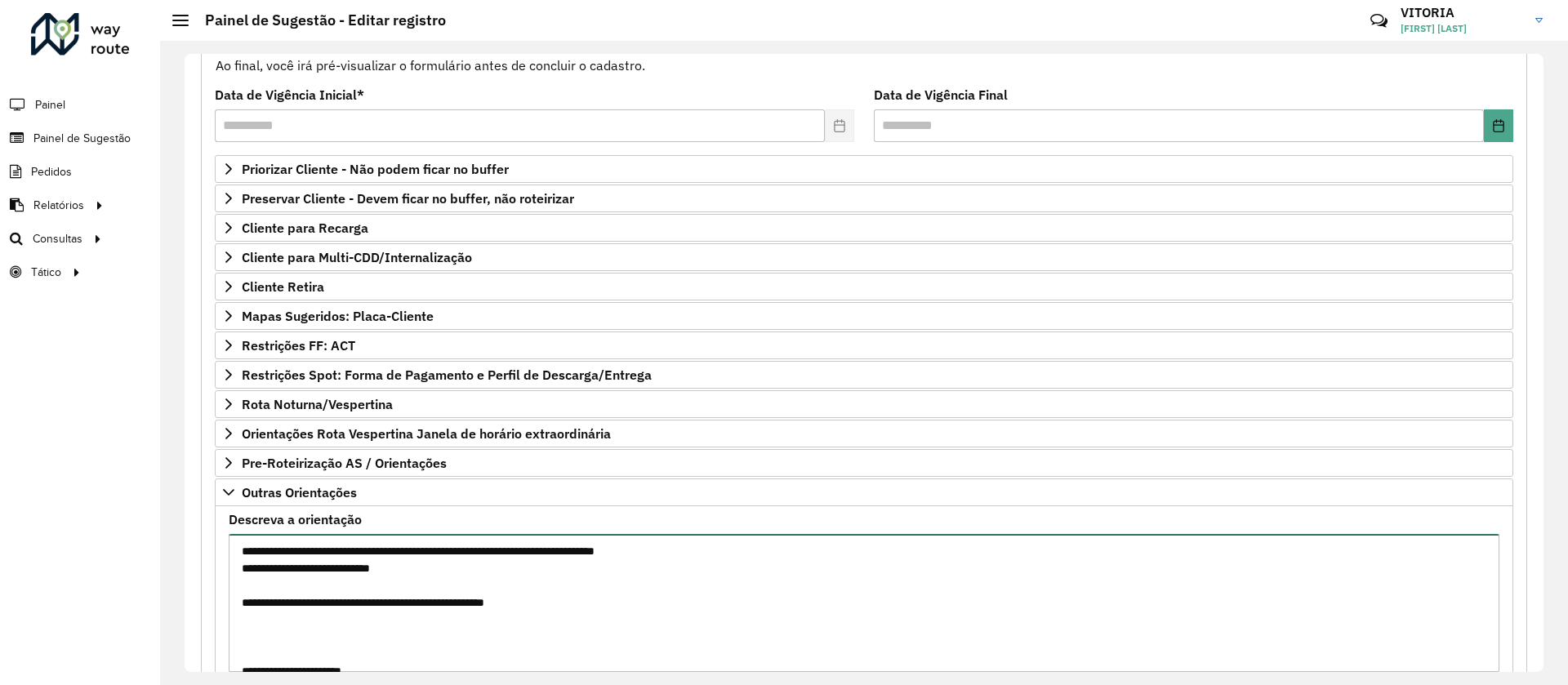 click on "**********" at bounding box center (864, 603) 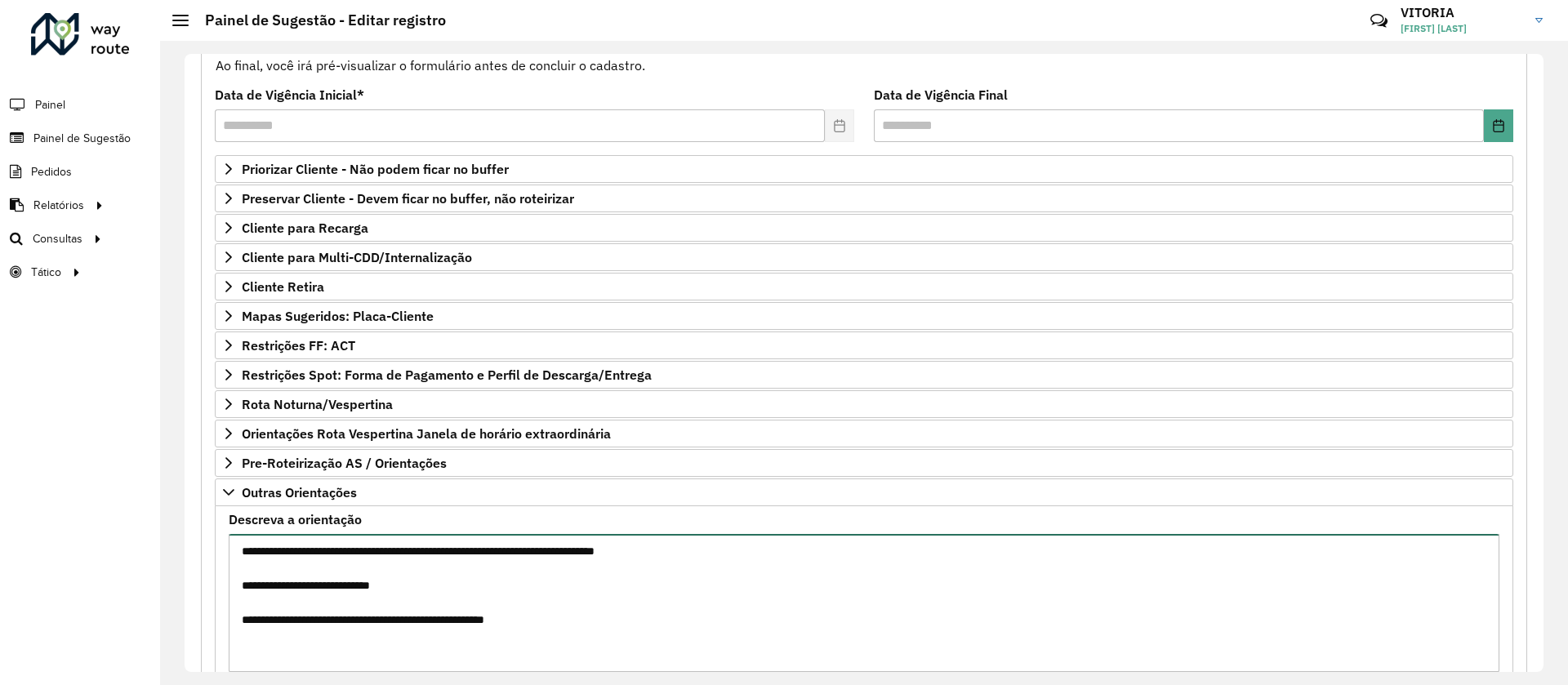 click on "**********" at bounding box center (864, 603) 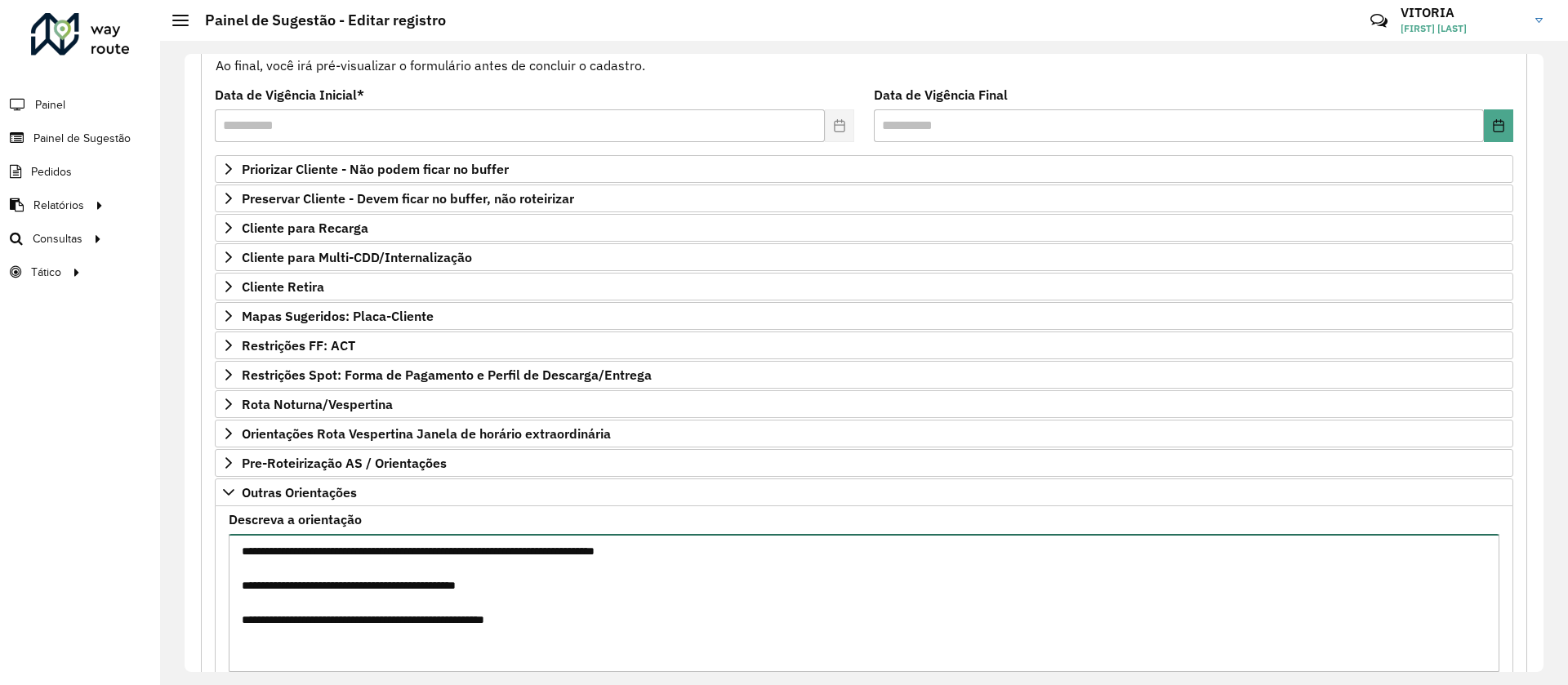 click on "**********" at bounding box center [864, 603] 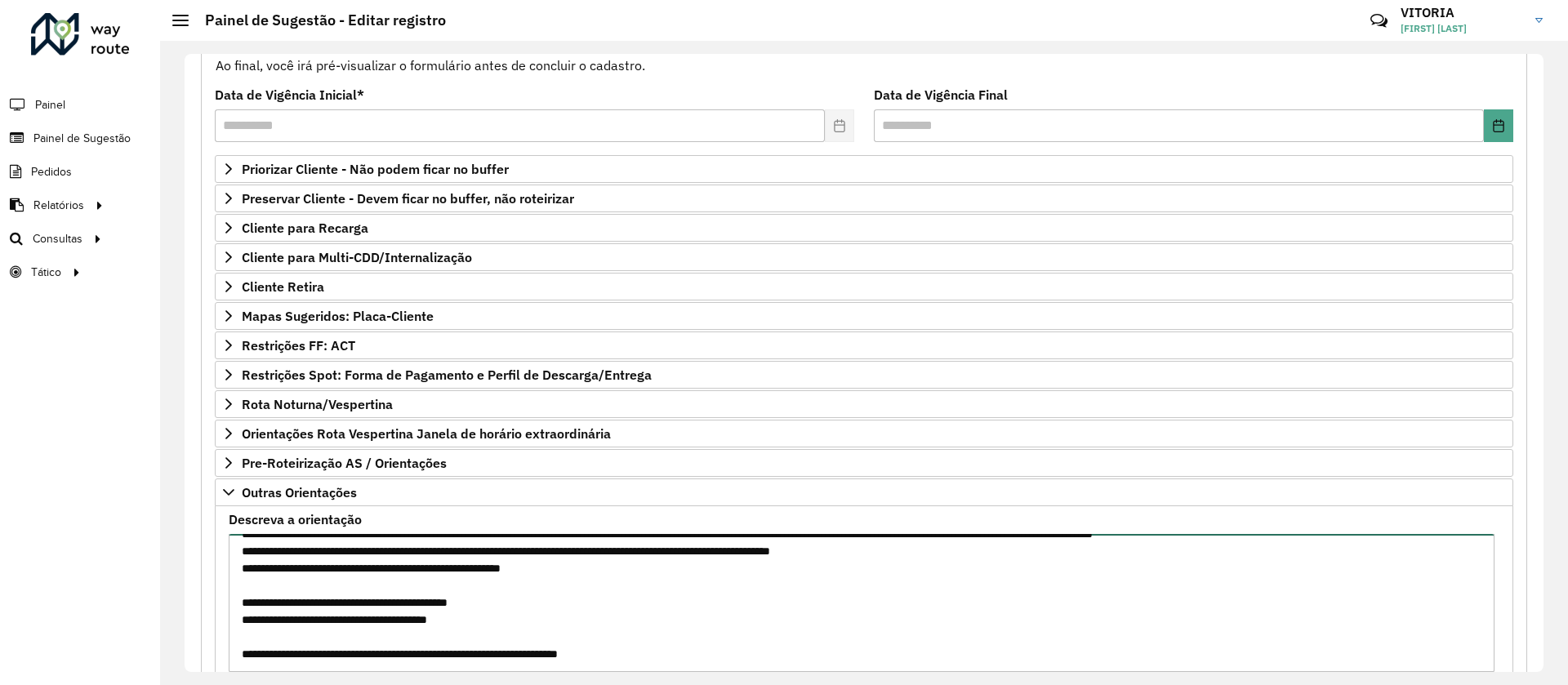 scroll, scrollTop: 316, scrollLeft: 0, axis: vertical 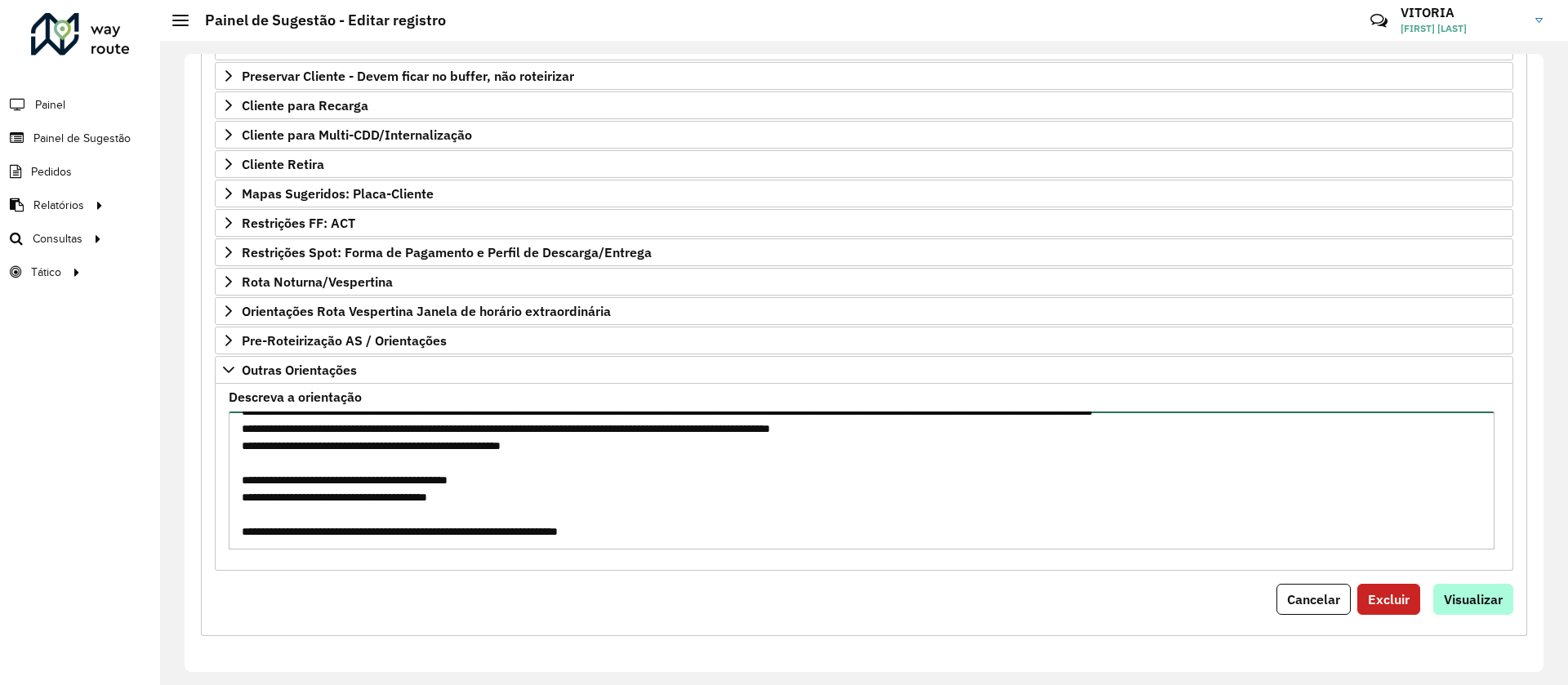 type on "**********" 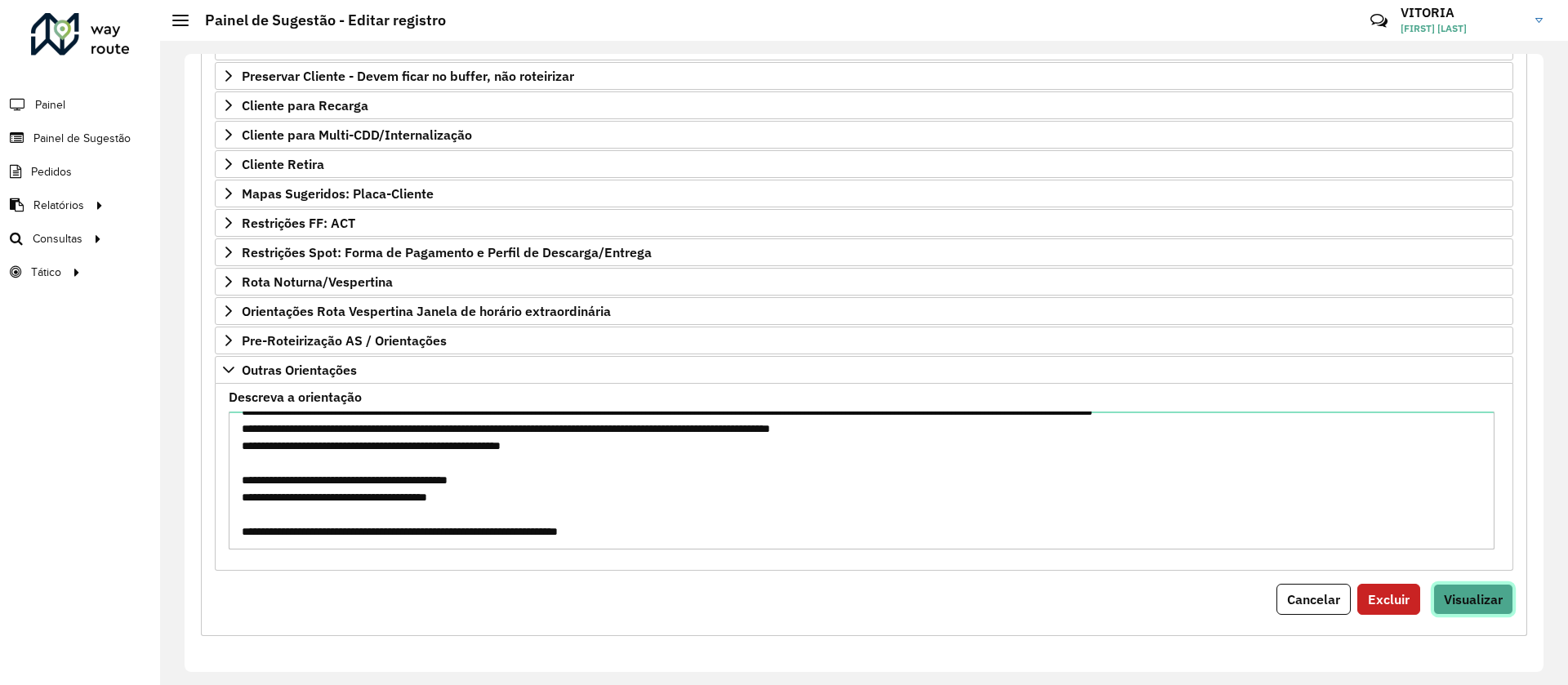 click on "Visualizar" at bounding box center [1473, 599] 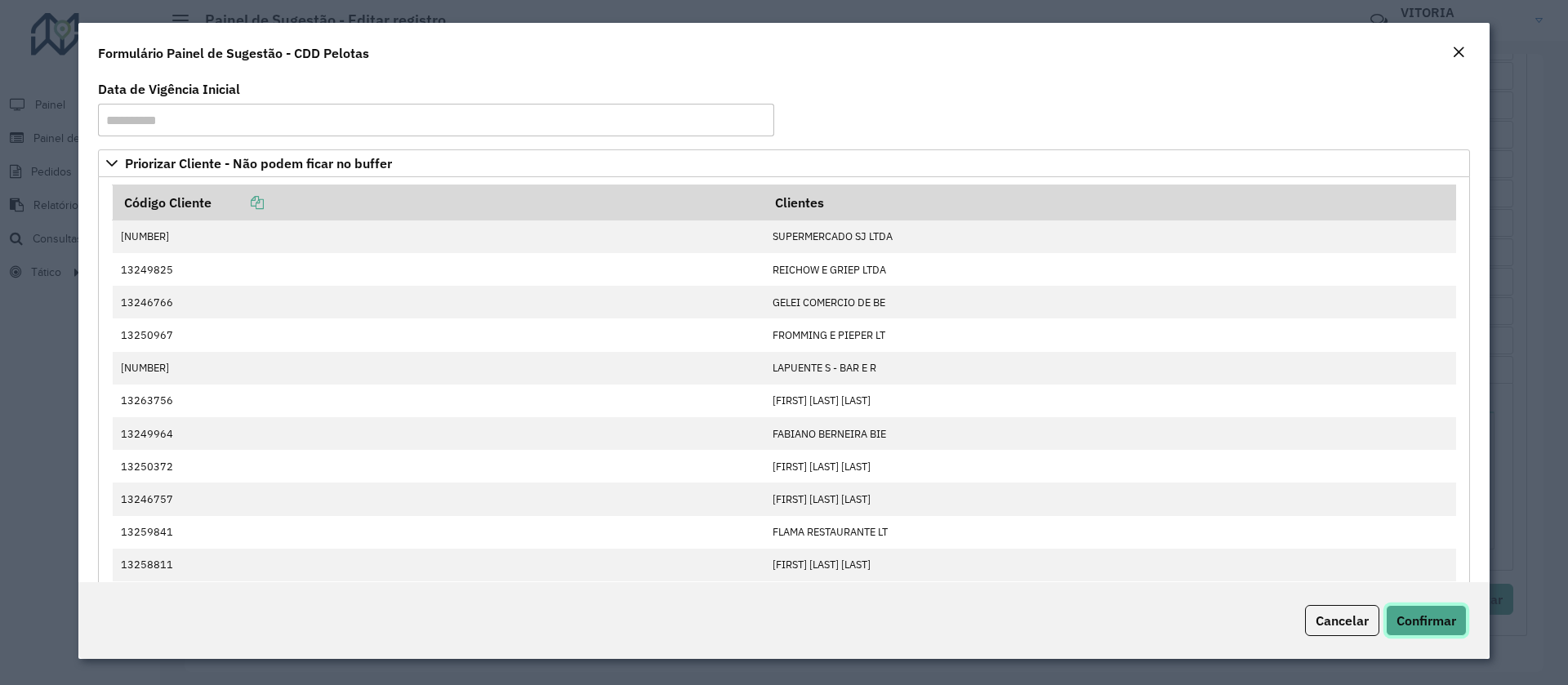 click on "Confirmar" 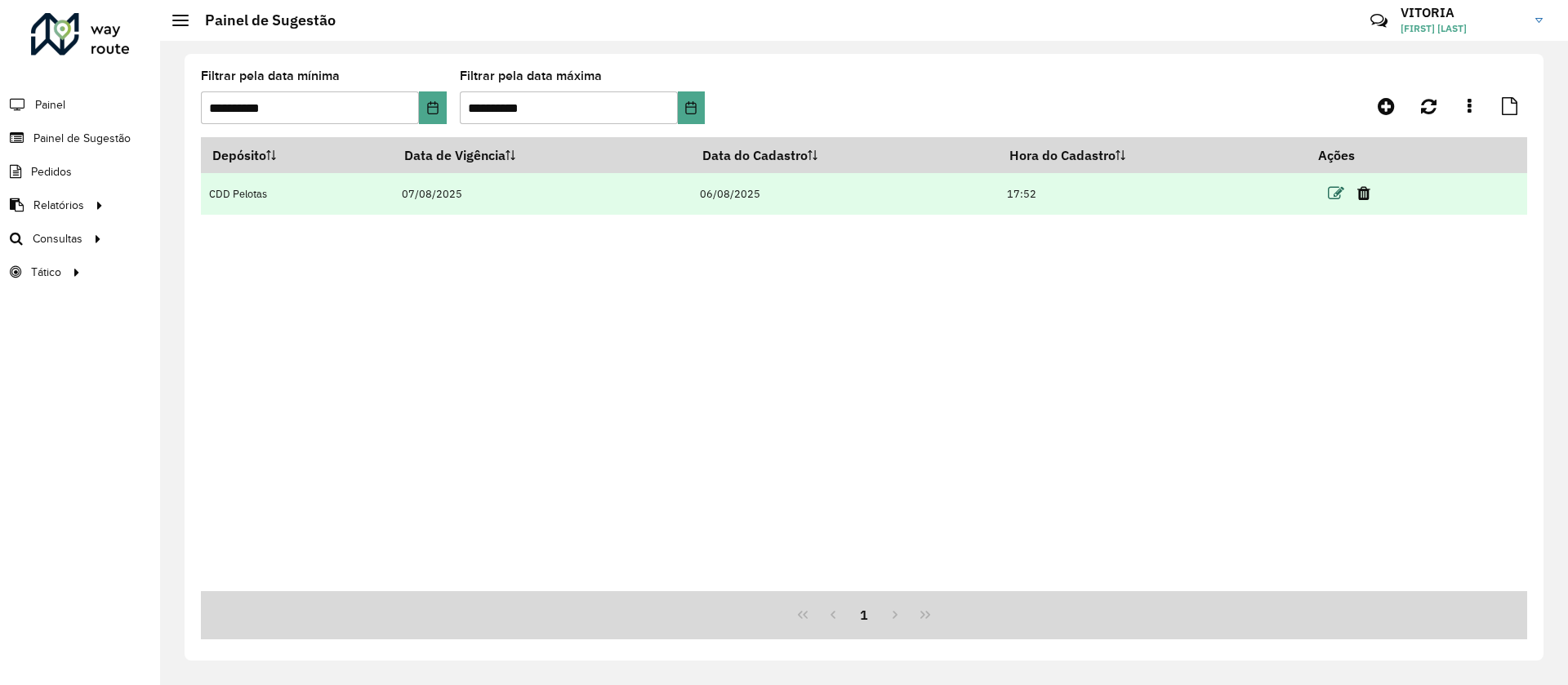 click at bounding box center (1336, 193) 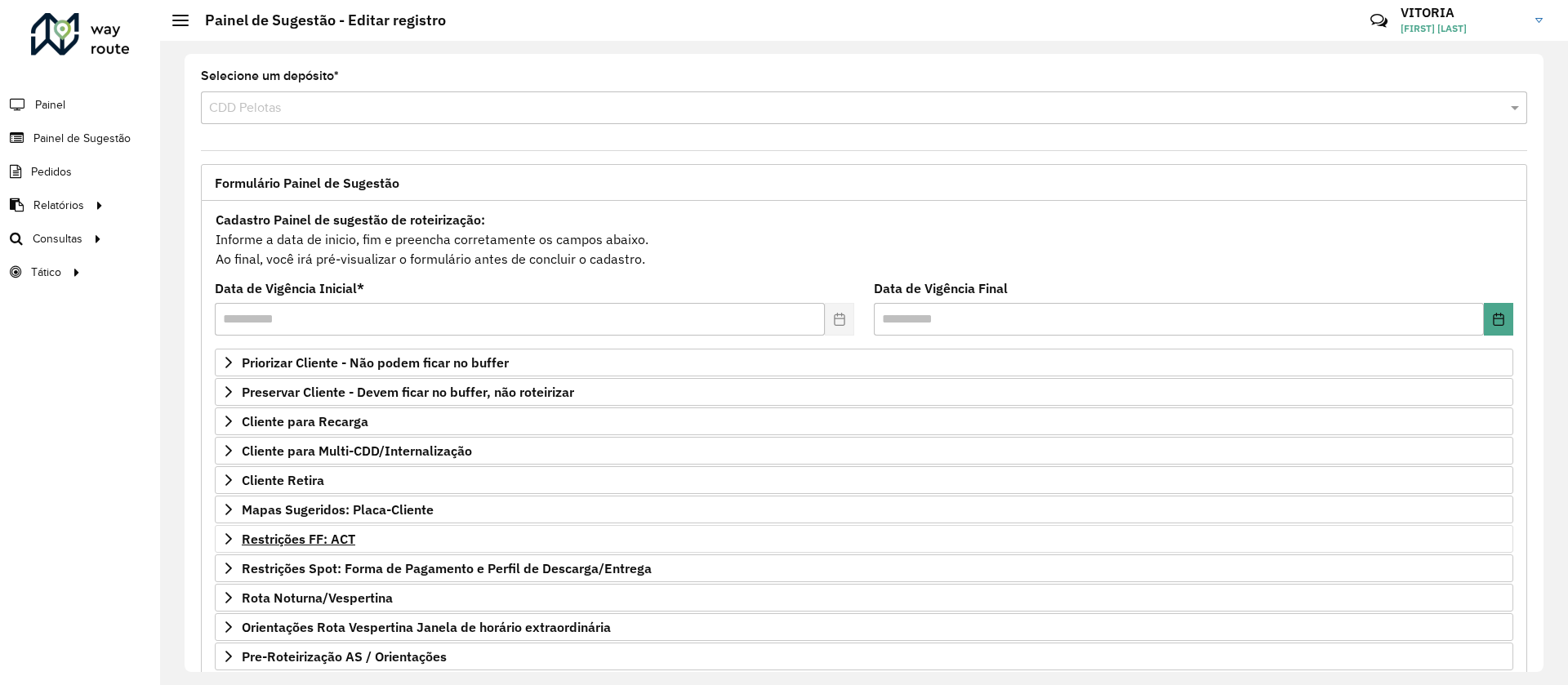 scroll, scrollTop: 129, scrollLeft: 0, axis: vertical 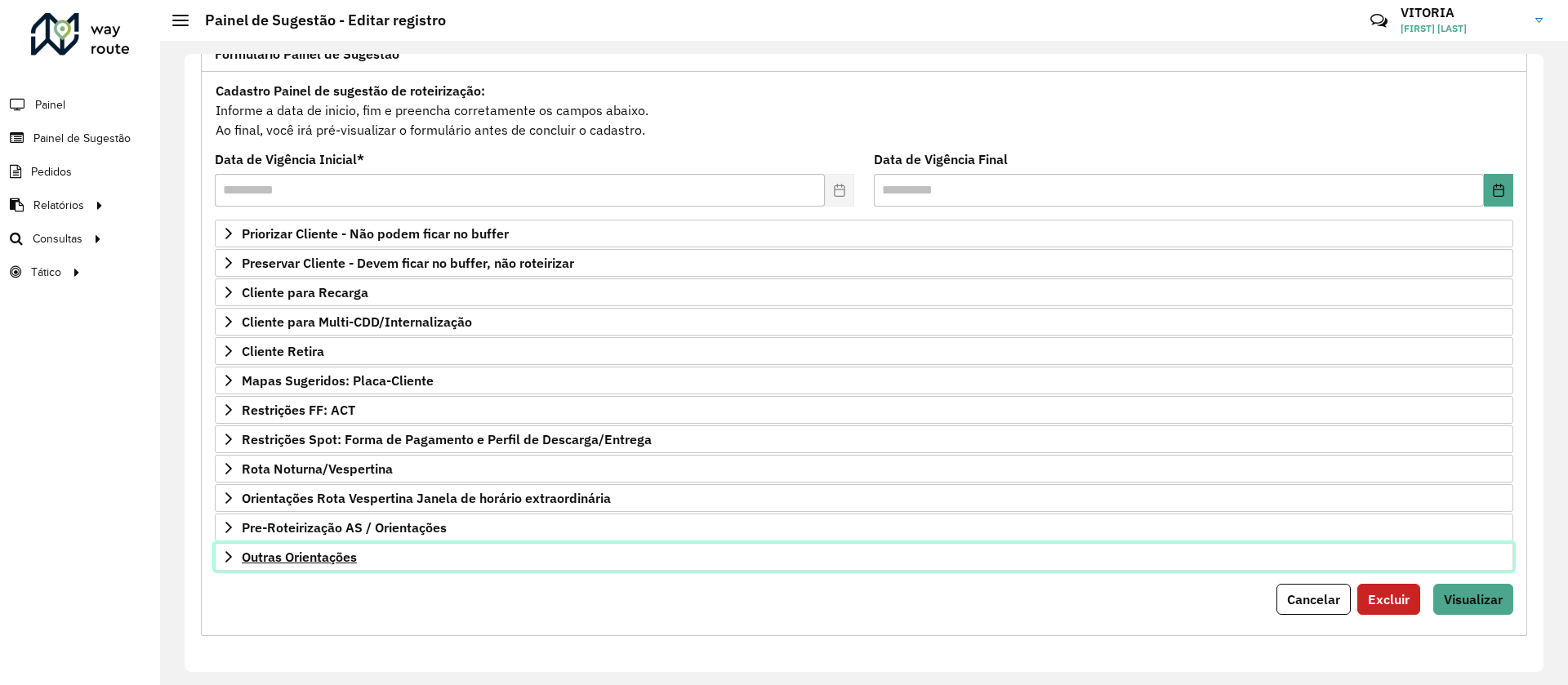 click on "Outras Orientações" at bounding box center (299, 557) 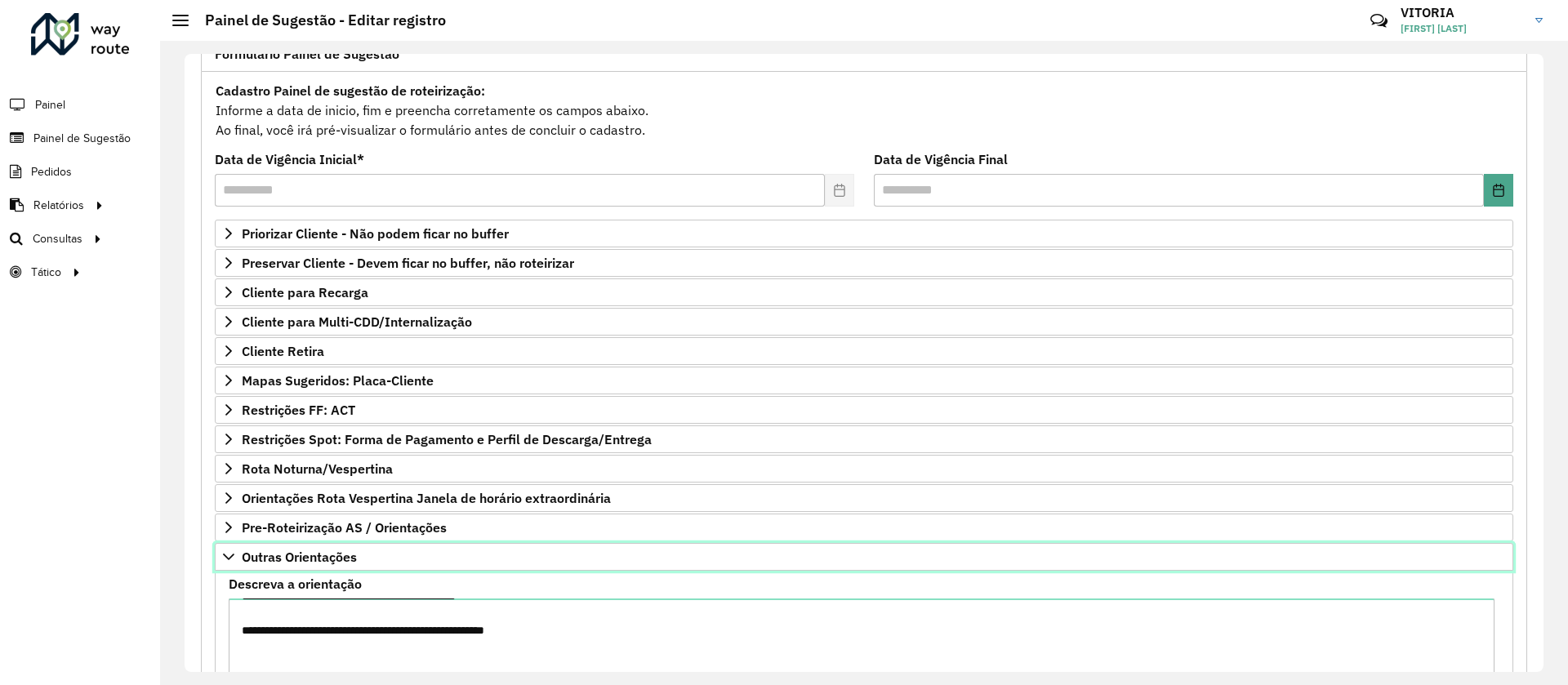 scroll, scrollTop: 43, scrollLeft: 0, axis: vertical 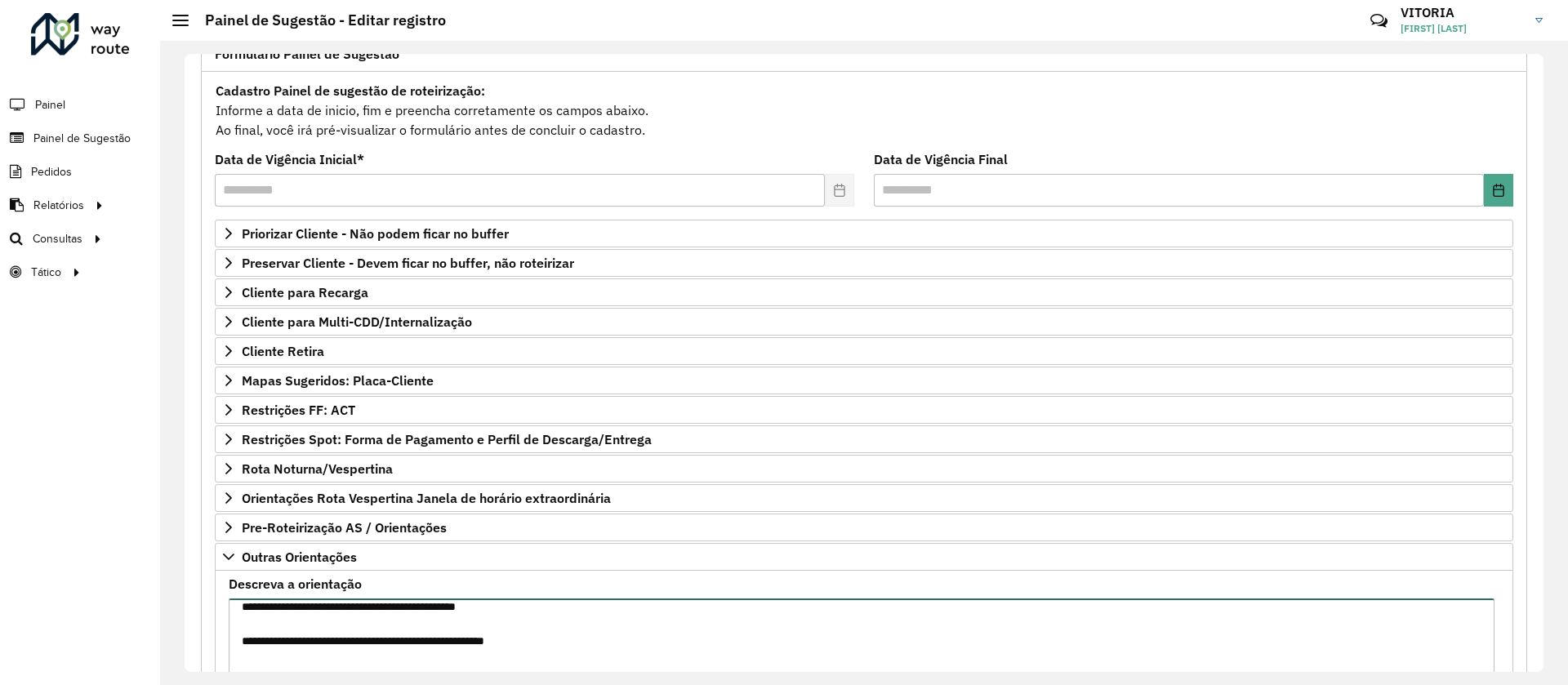 click on "**********" at bounding box center [862, 667] 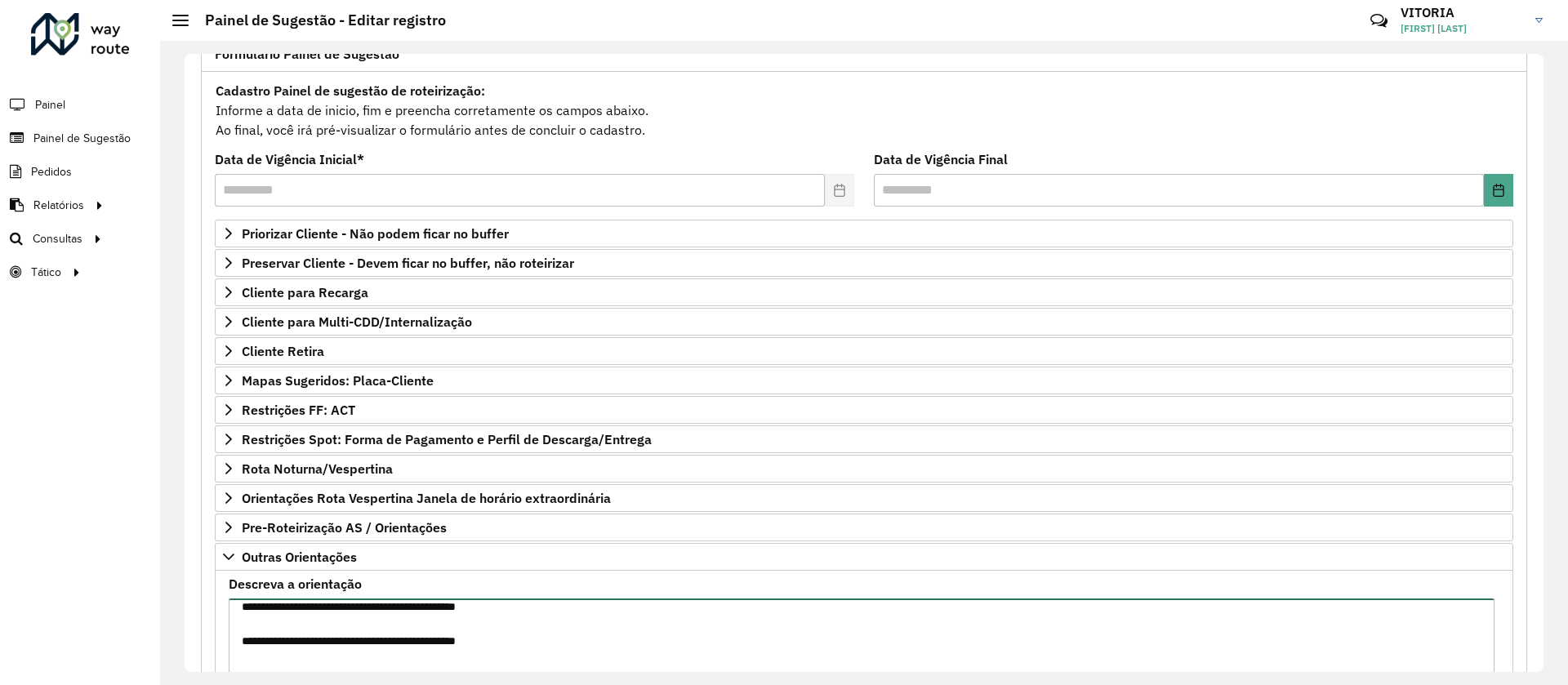 paste on "*******" 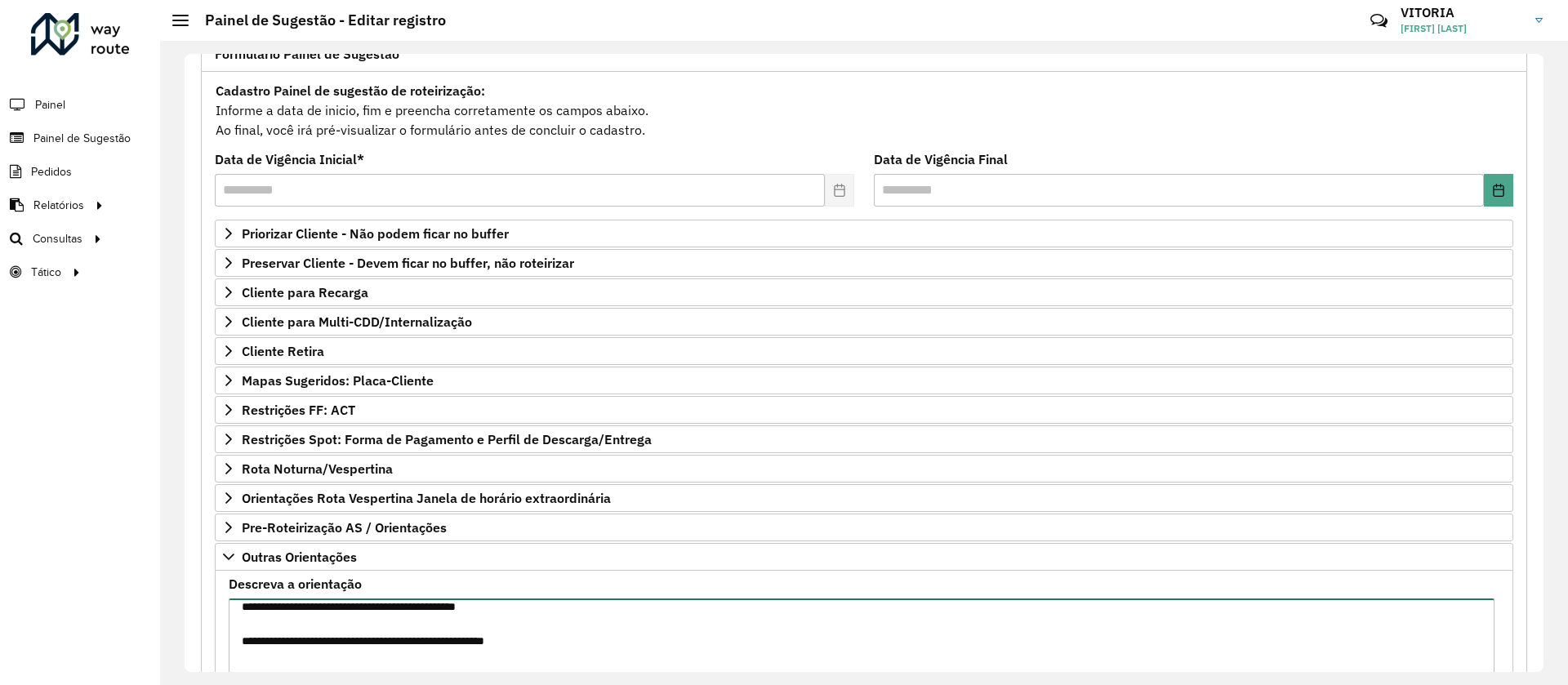click on "**********" at bounding box center (862, 667) 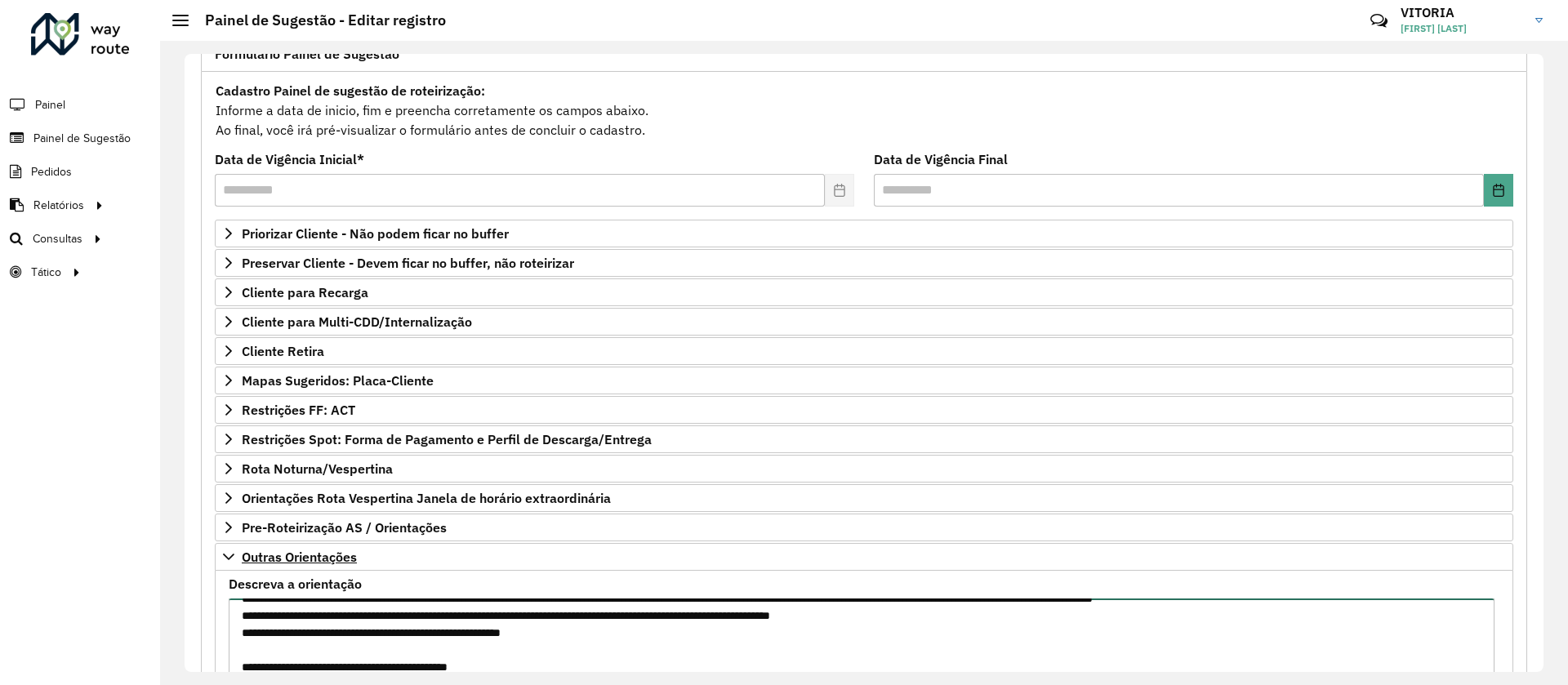 scroll, scrollTop: 316, scrollLeft: 0, axis: vertical 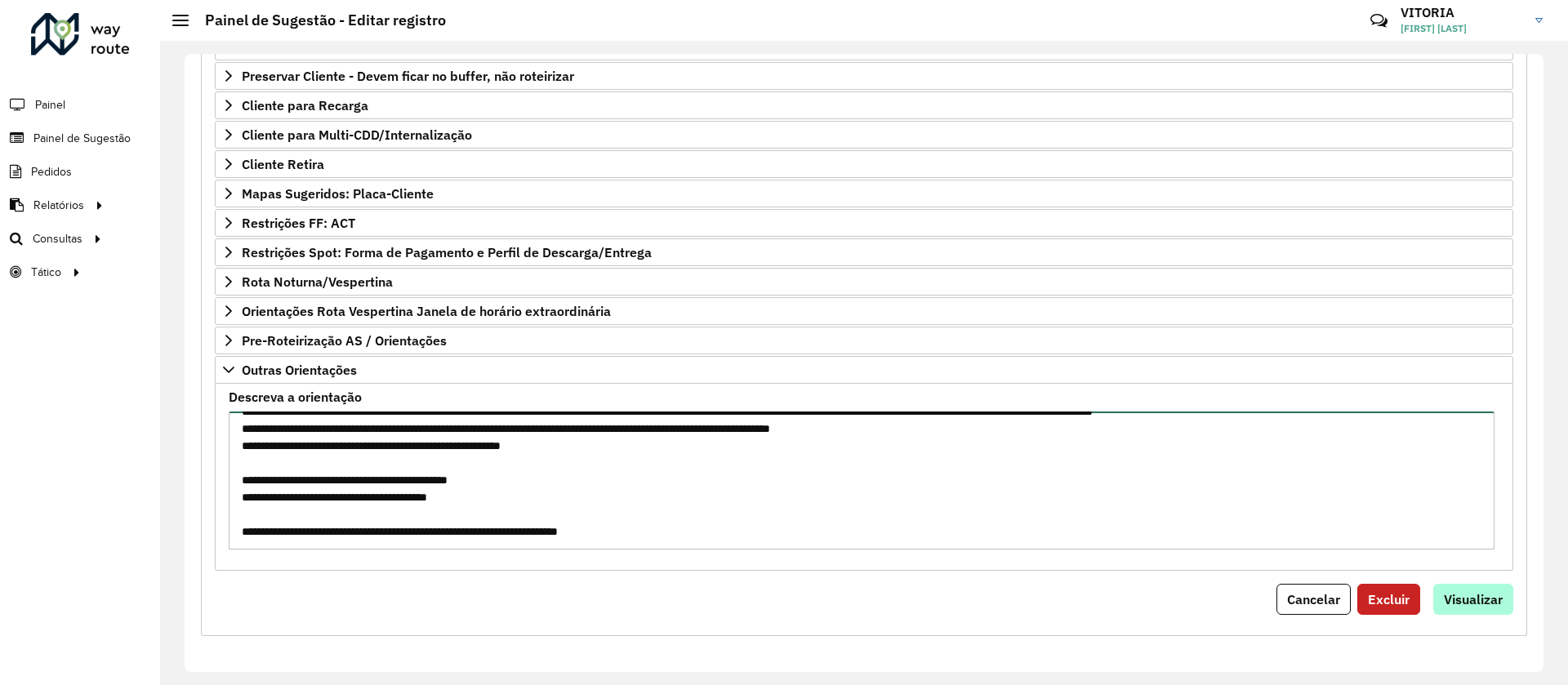 type on "**********" 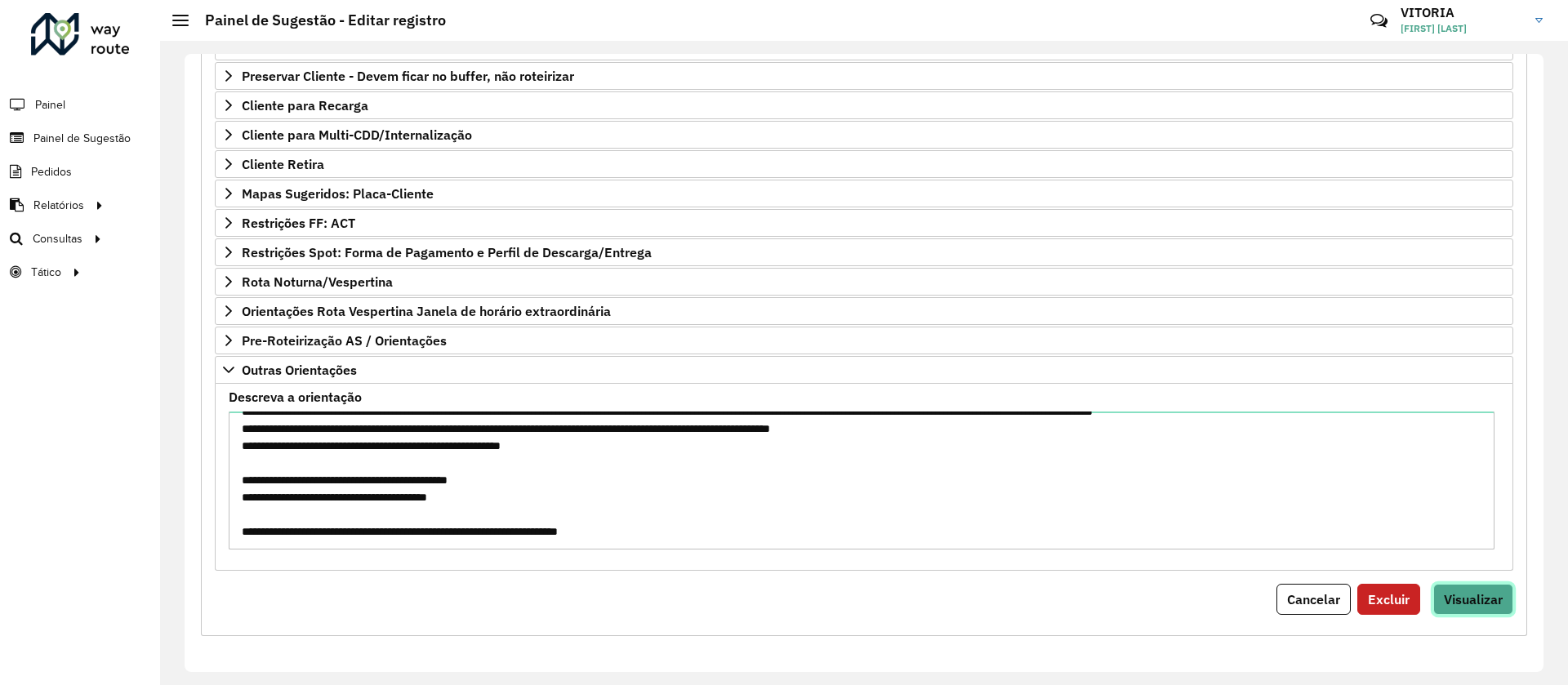 click on "Visualizar" at bounding box center [1473, 599] 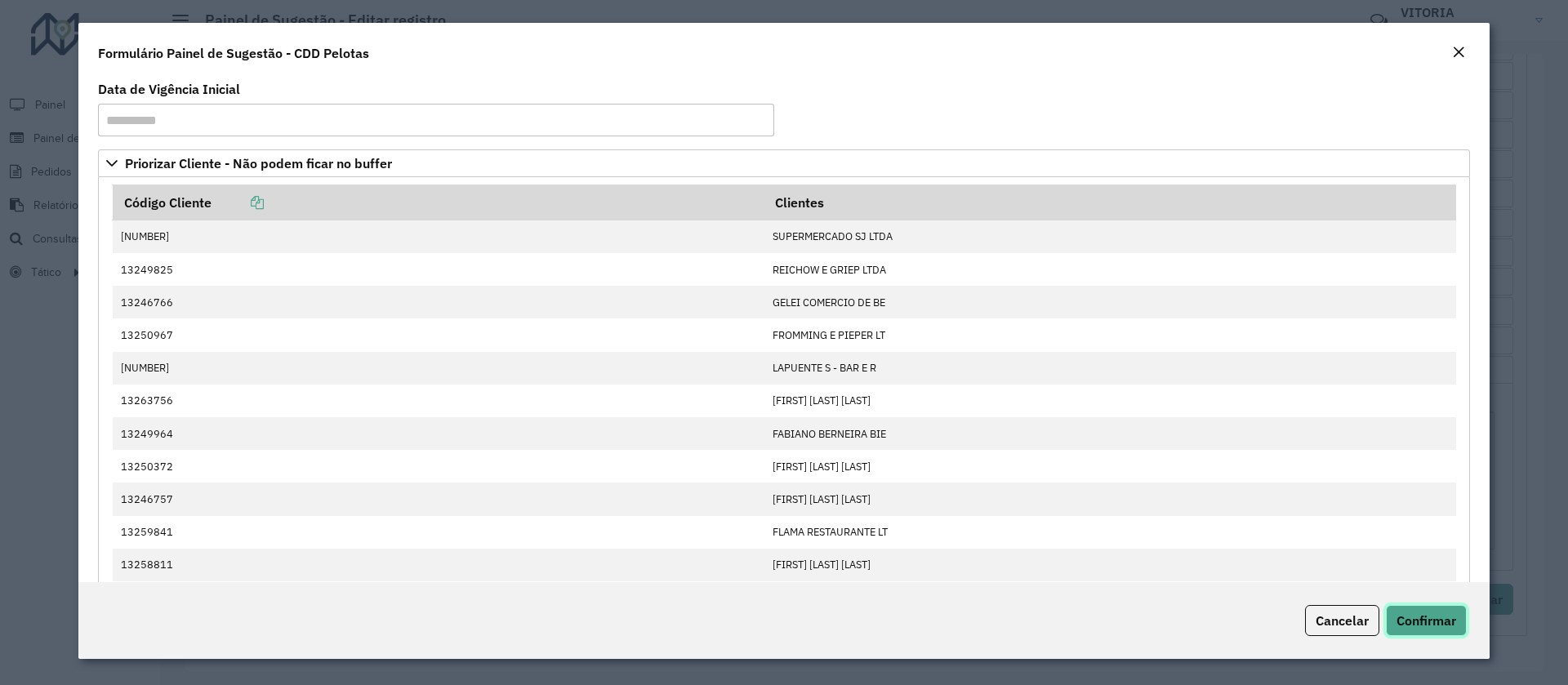 click on "Confirmar" 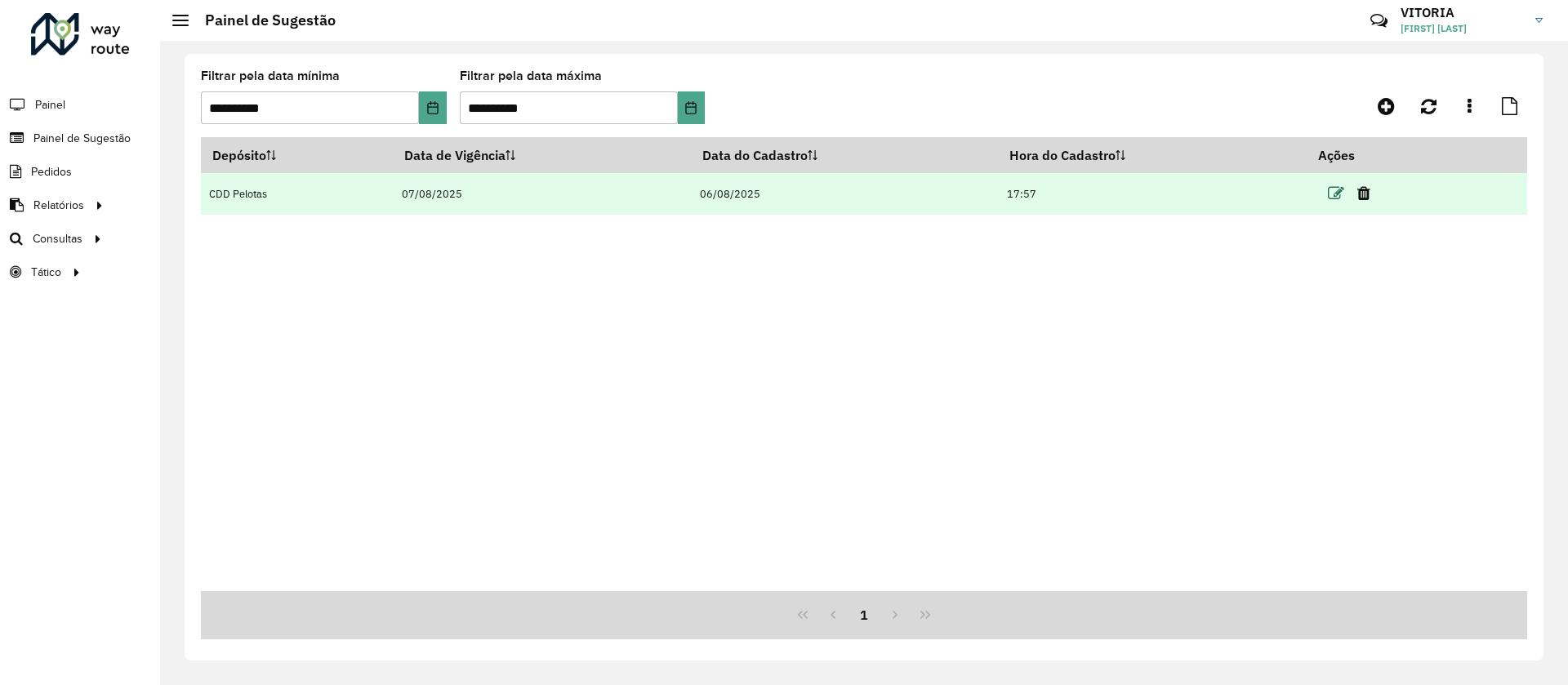 click at bounding box center [1336, 193] 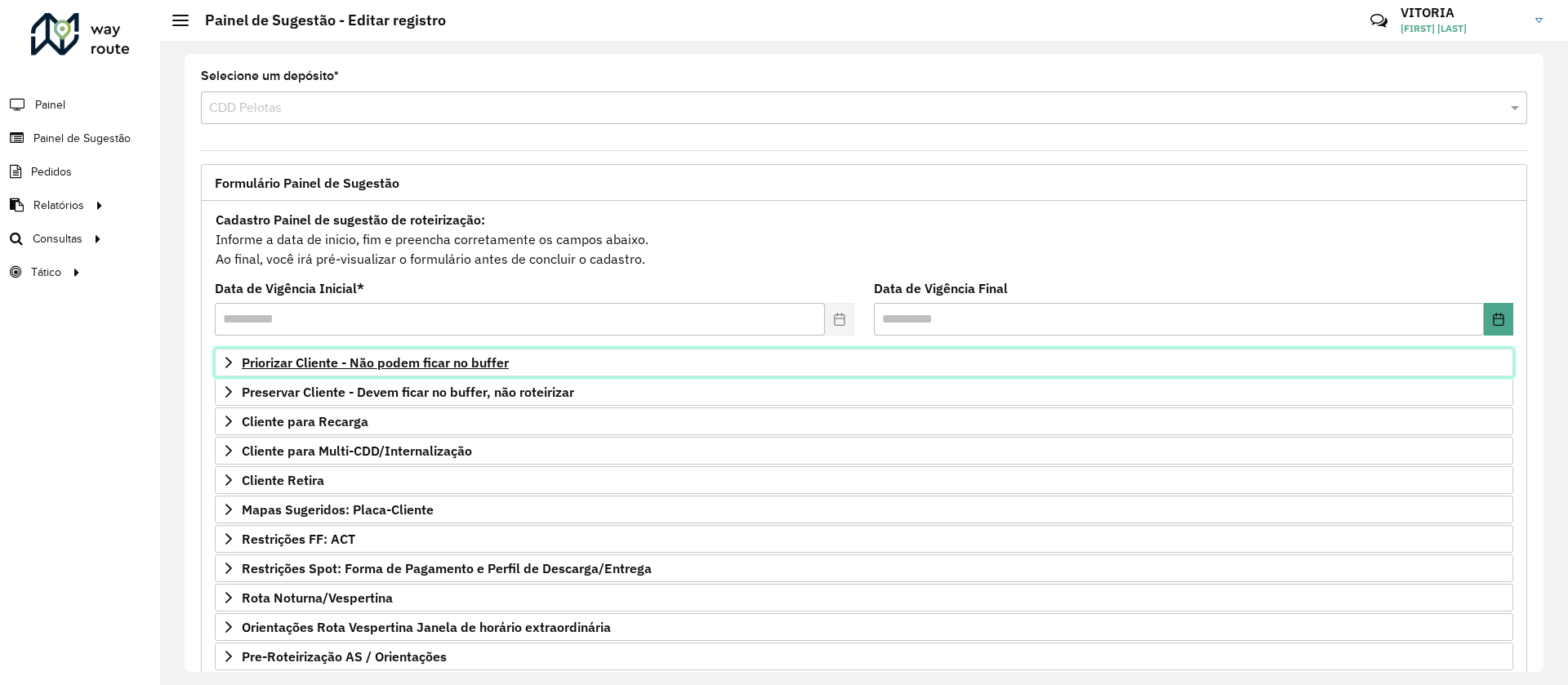 click on "Priorizar Cliente - Não podem ficar no buffer" at bounding box center (375, 363) 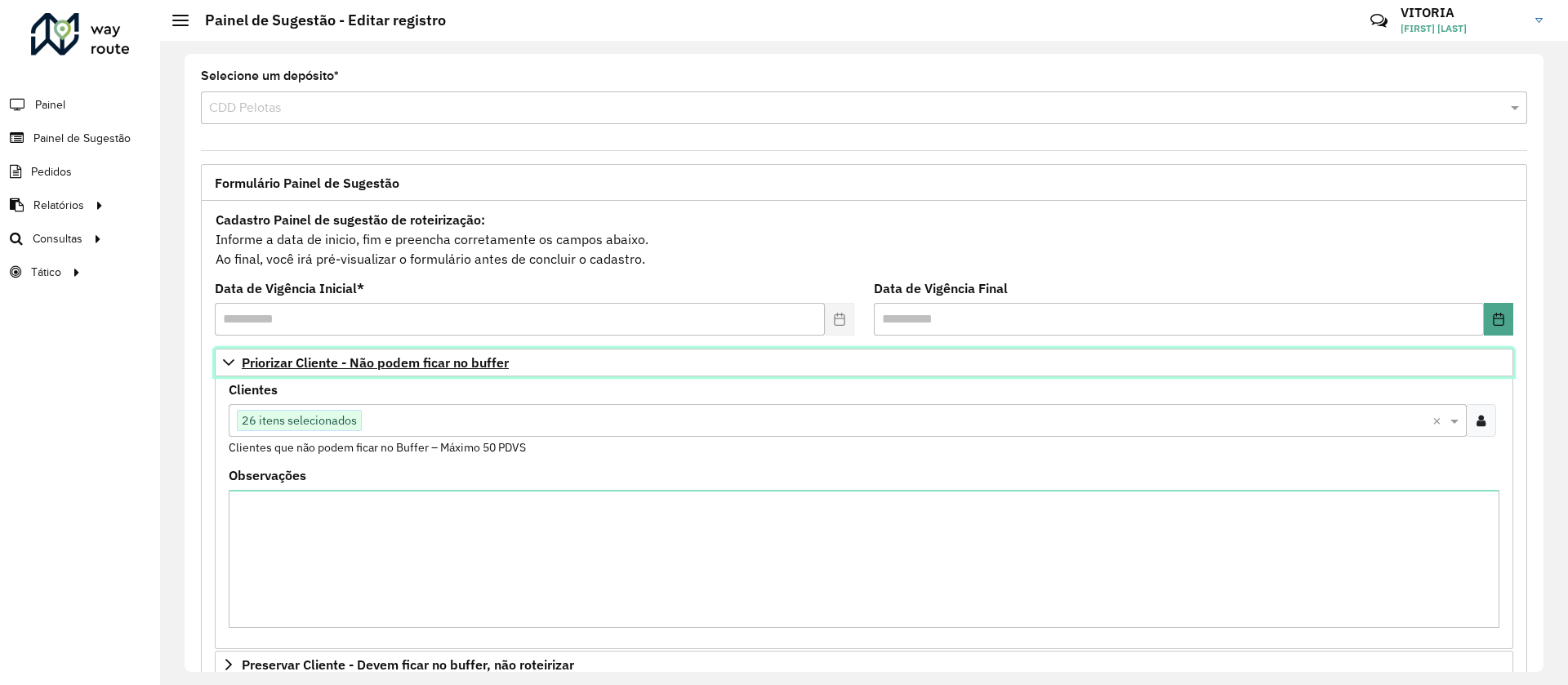 click on "Priorizar Cliente - Não podem ficar no buffer" at bounding box center [375, 363] 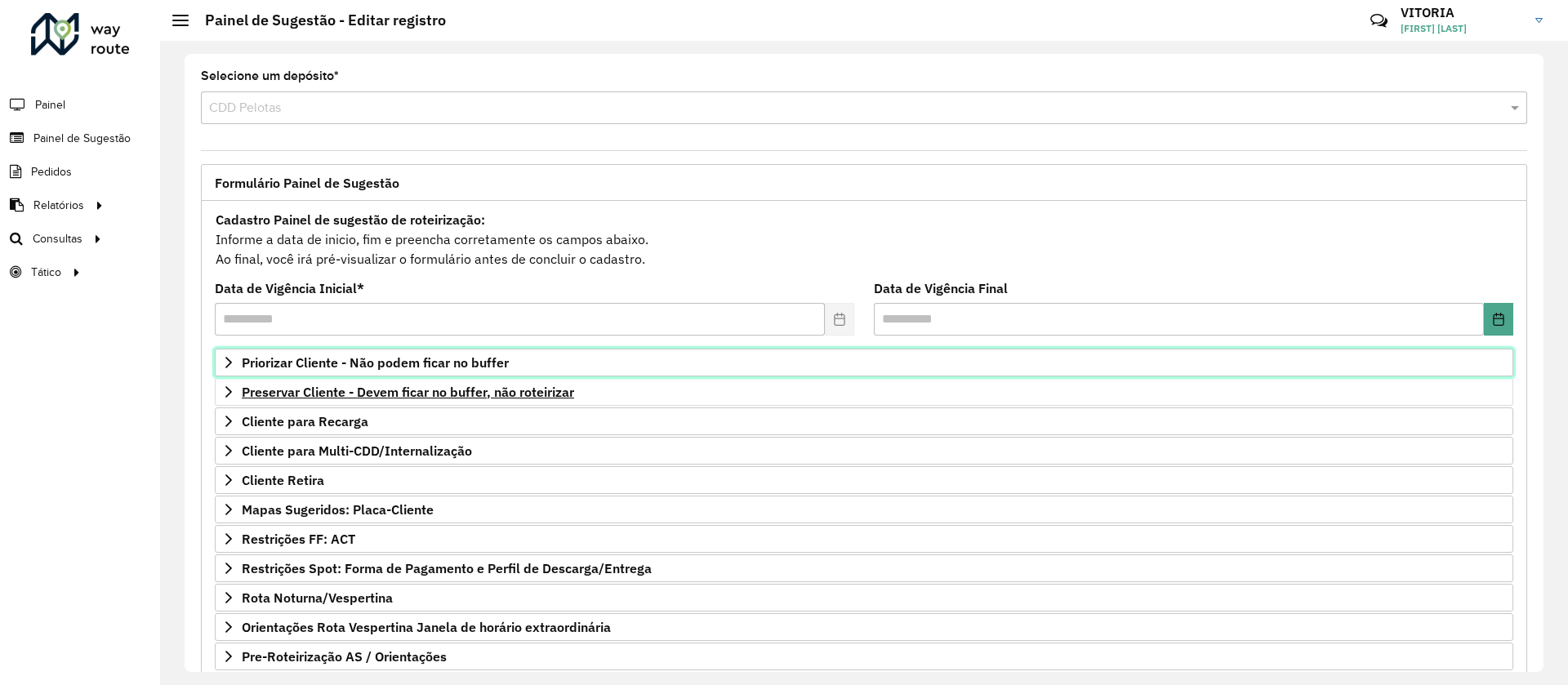 scroll, scrollTop: 129, scrollLeft: 0, axis: vertical 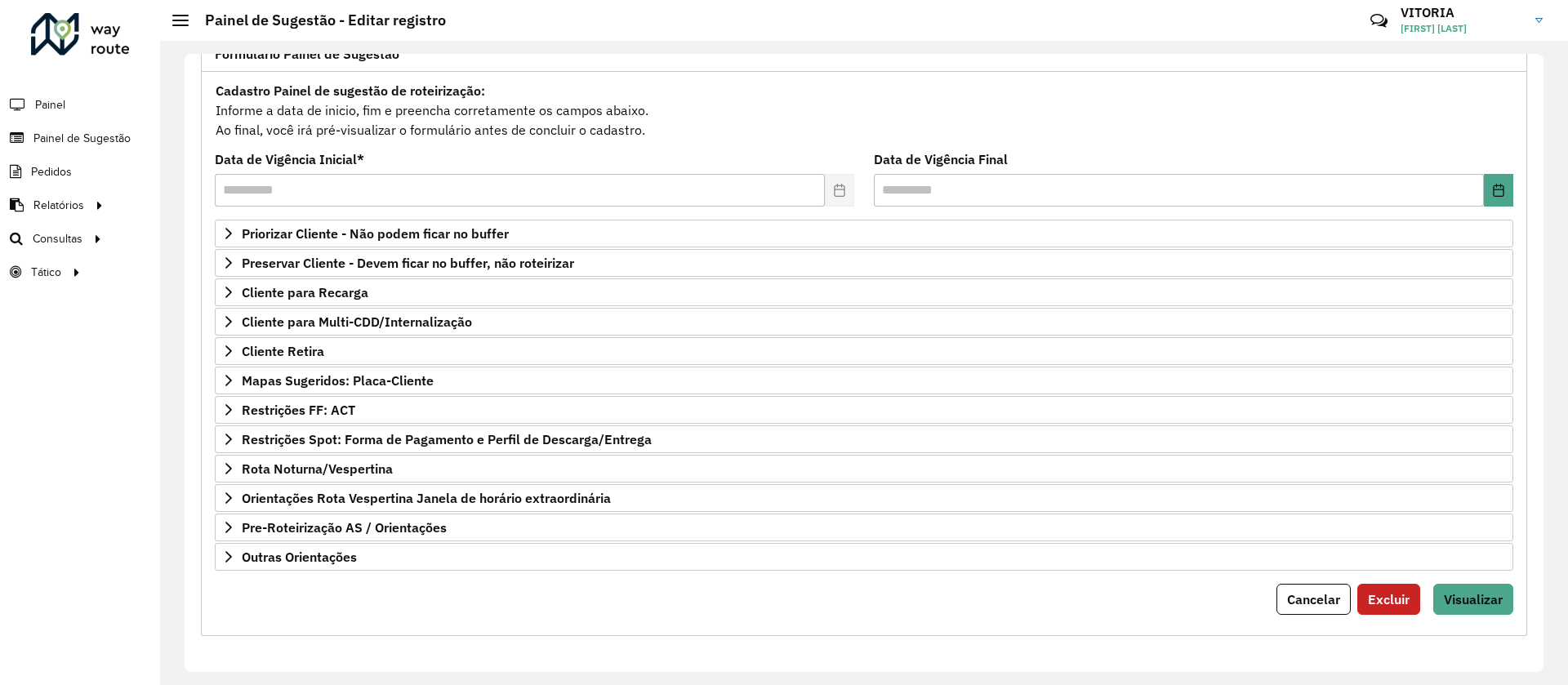 click on "**********" at bounding box center (864, 347) 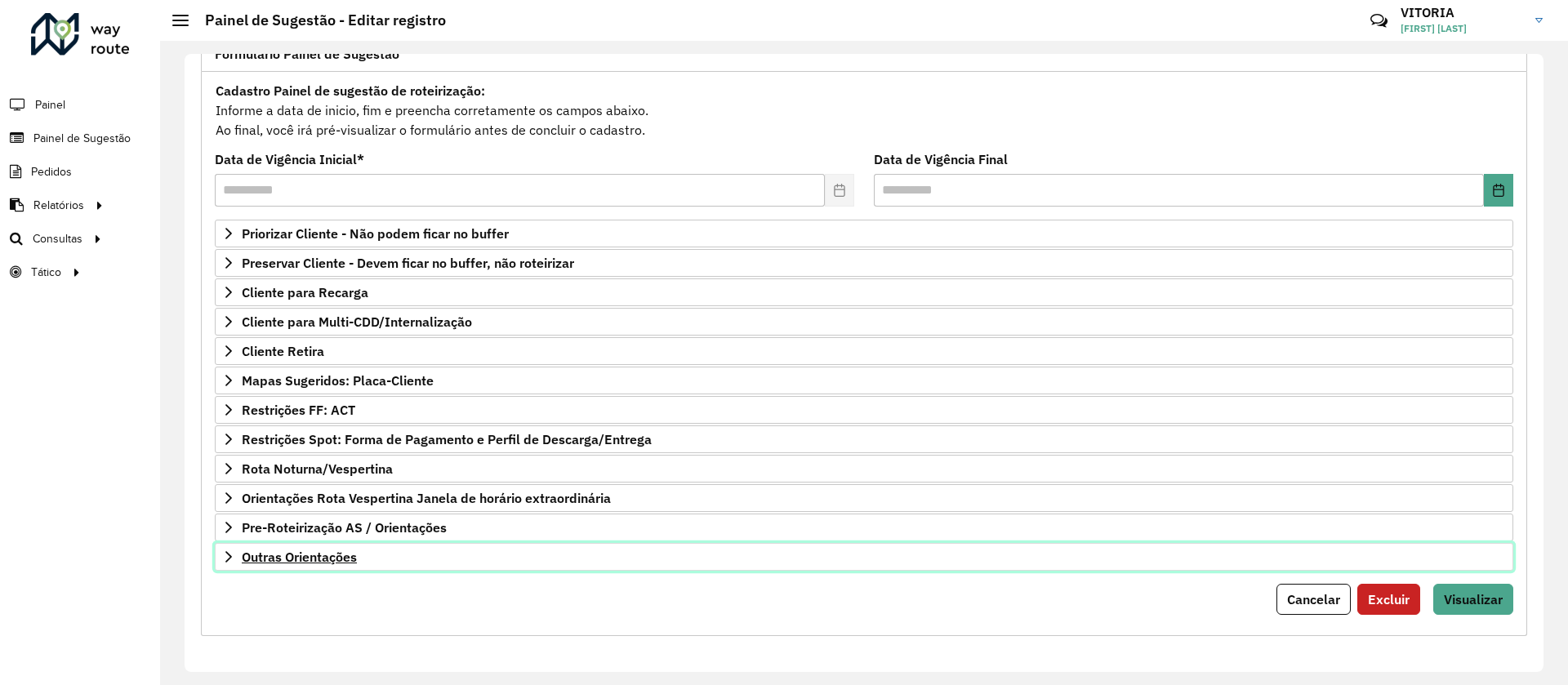 click on "Outras Orientações" at bounding box center [299, 557] 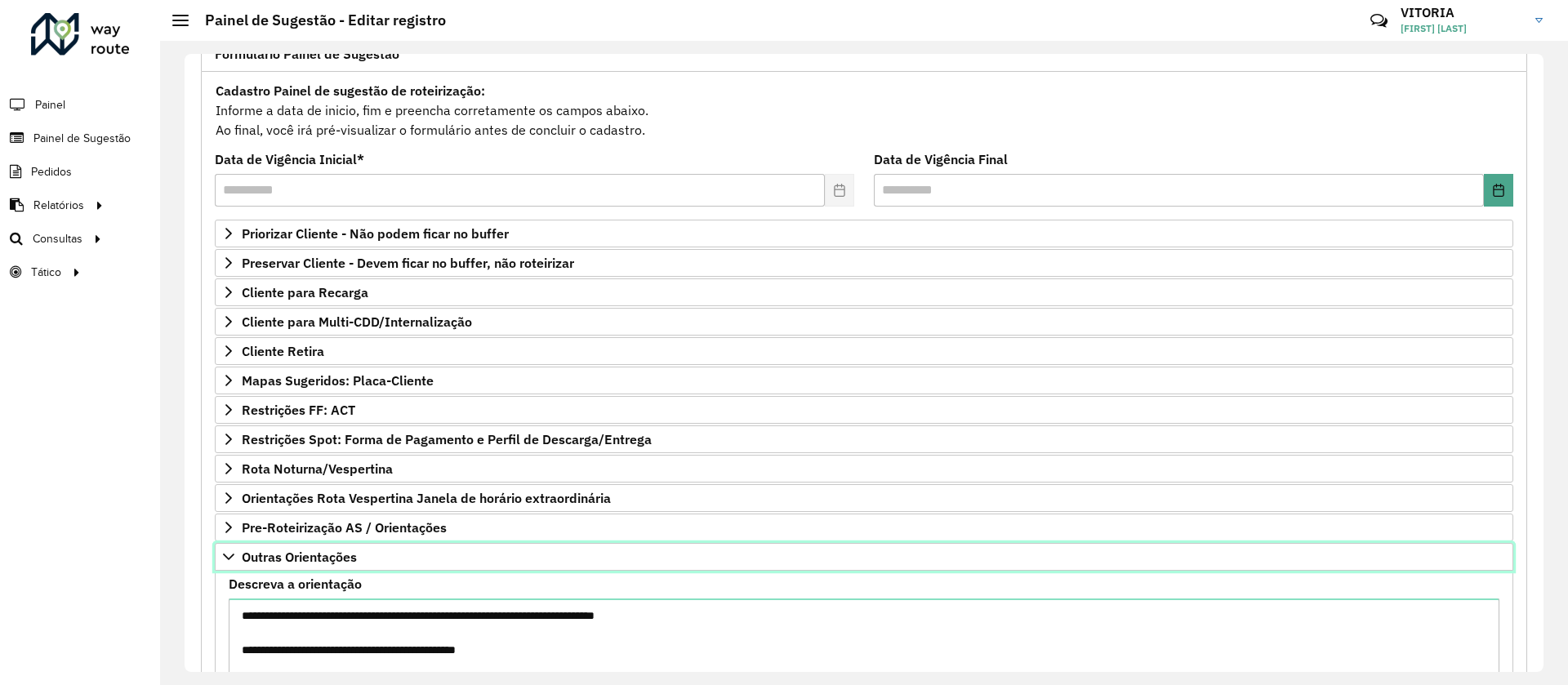scroll, scrollTop: 223, scrollLeft: 0, axis: vertical 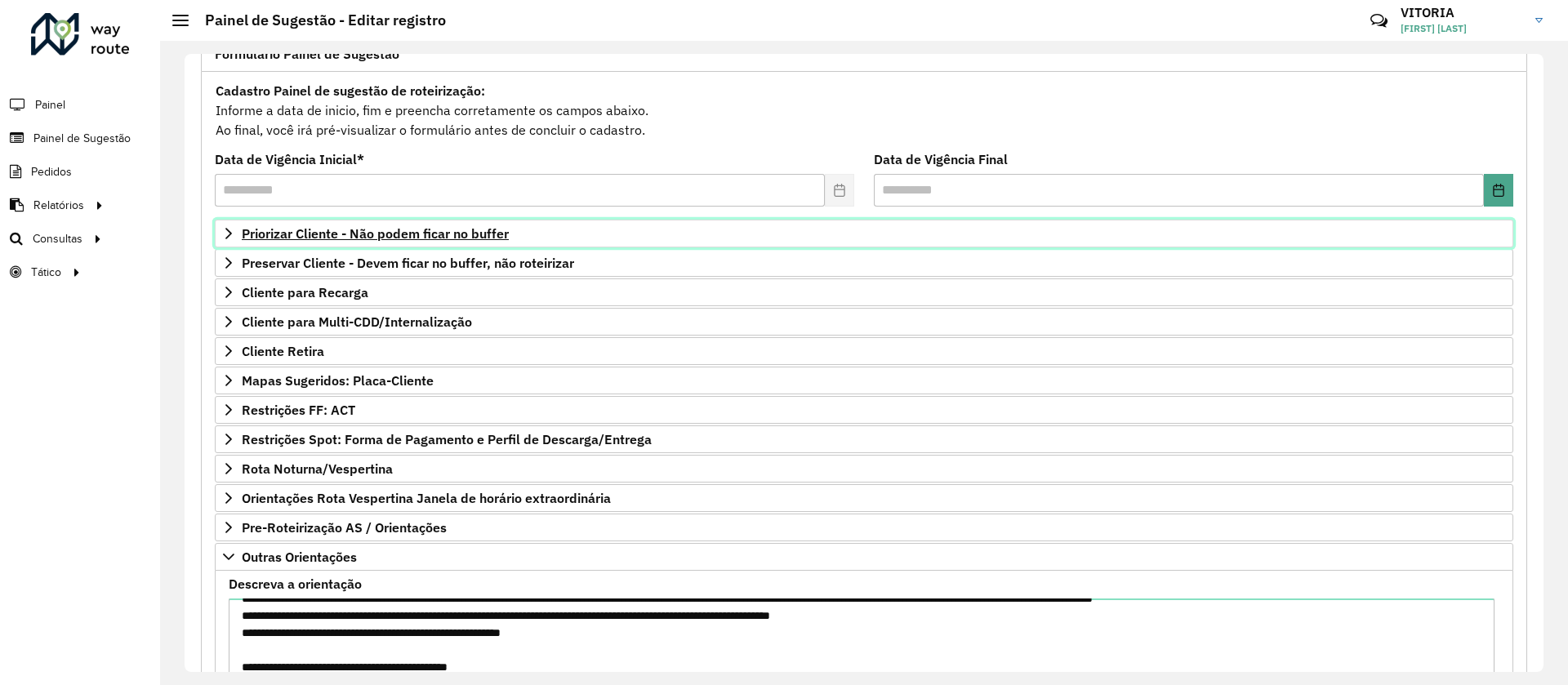 click on "Priorizar Cliente - Não podem ficar no buffer" at bounding box center (375, 234) 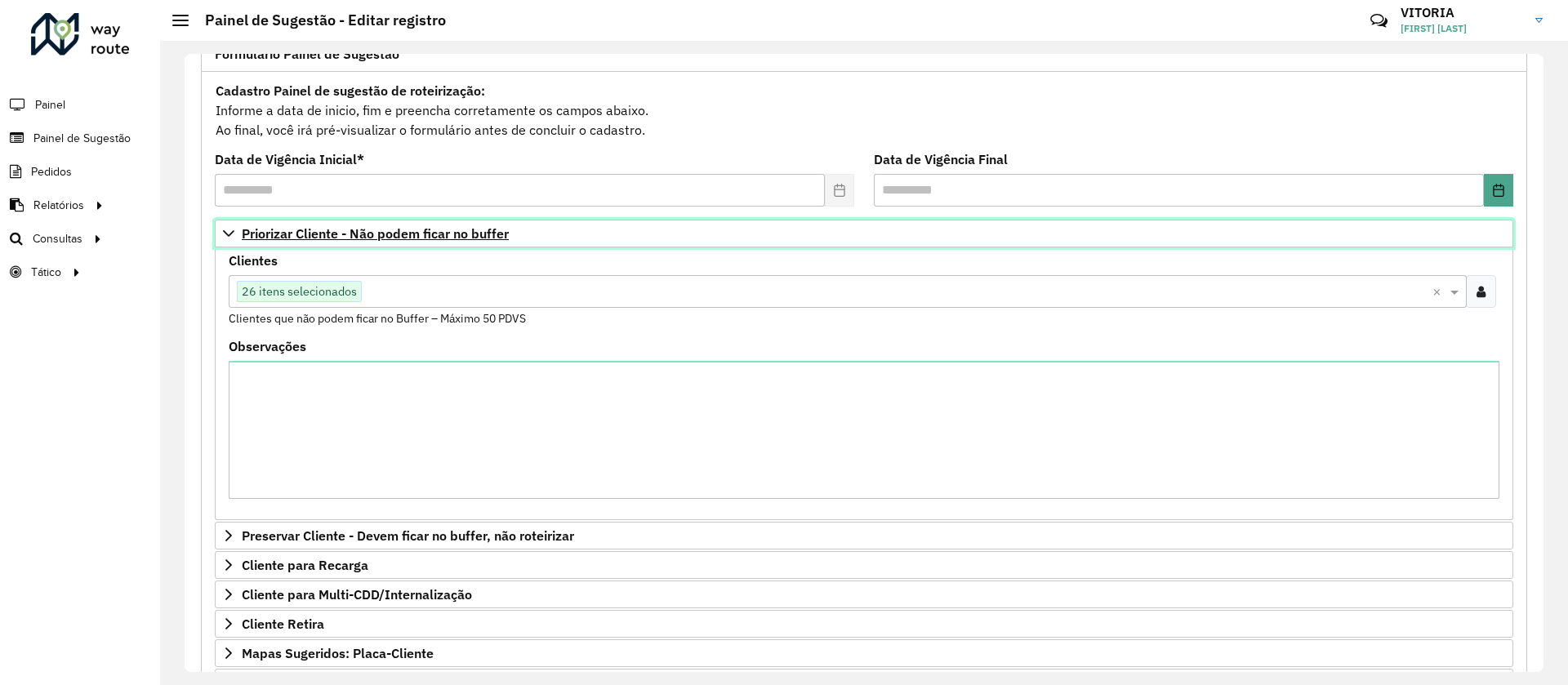 click on "Priorizar Cliente - Não podem ficar no buffer" at bounding box center [375, 234] 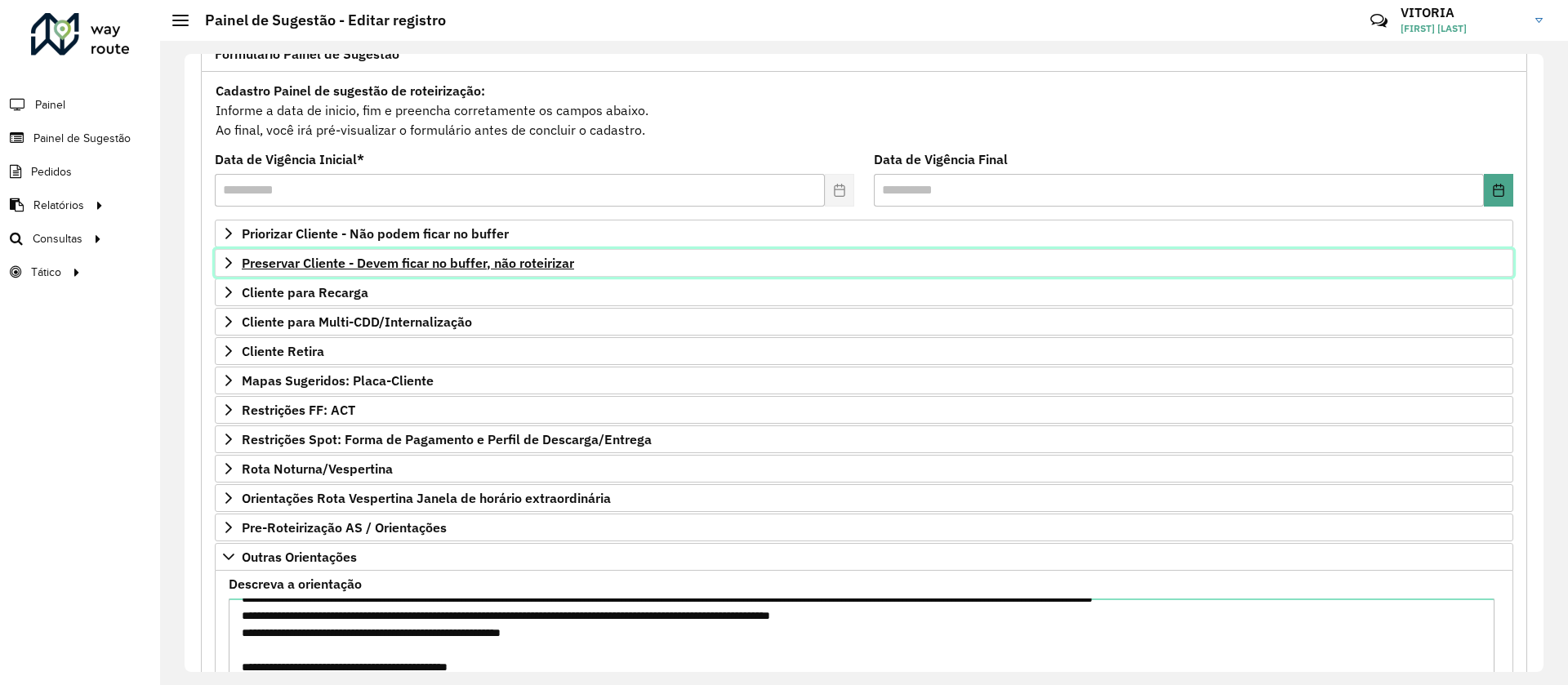click on "Preservar Cliente - Devem ficar no buffer, não roteirizar" at bounding box center (408, 263) 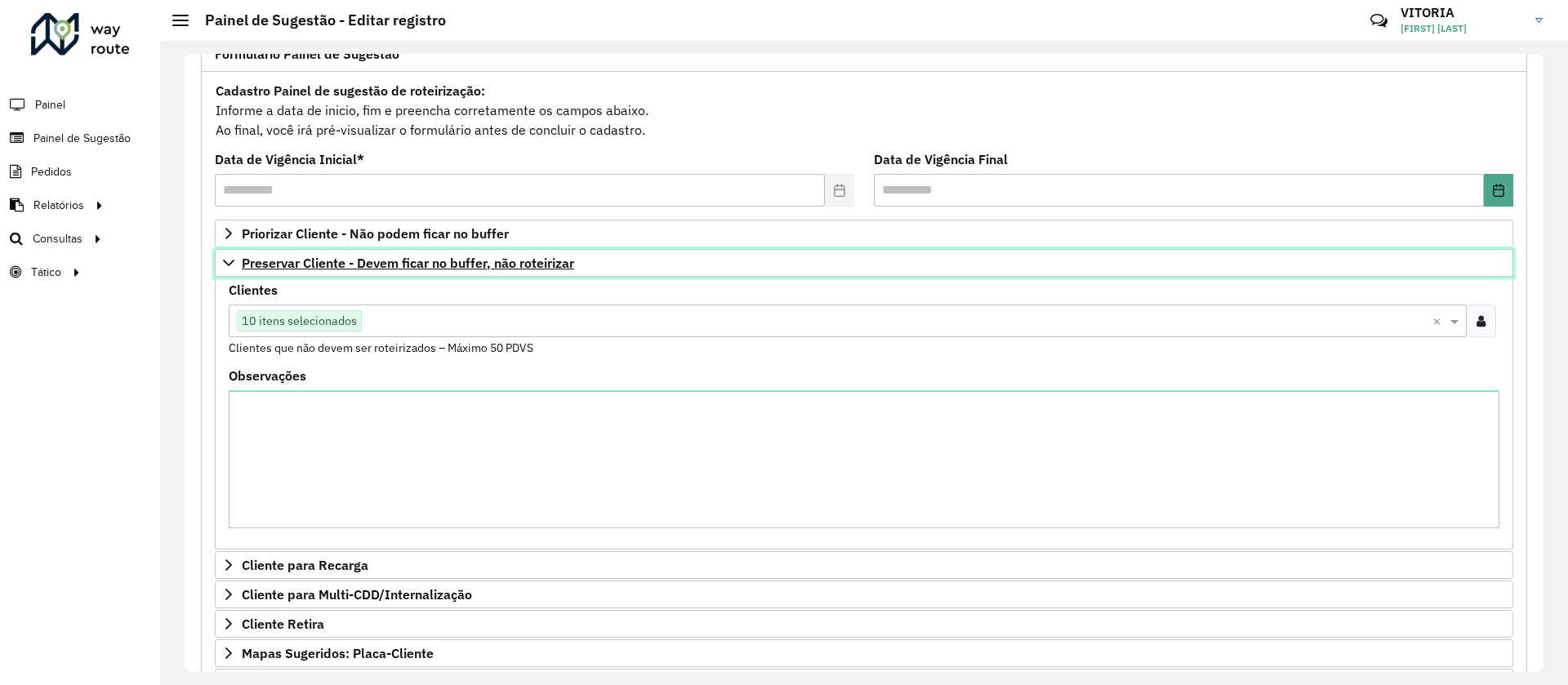 click on "Preservar Cliente - Devem ficar no buffer, não roteirizar" at bounding box center (408, 263) 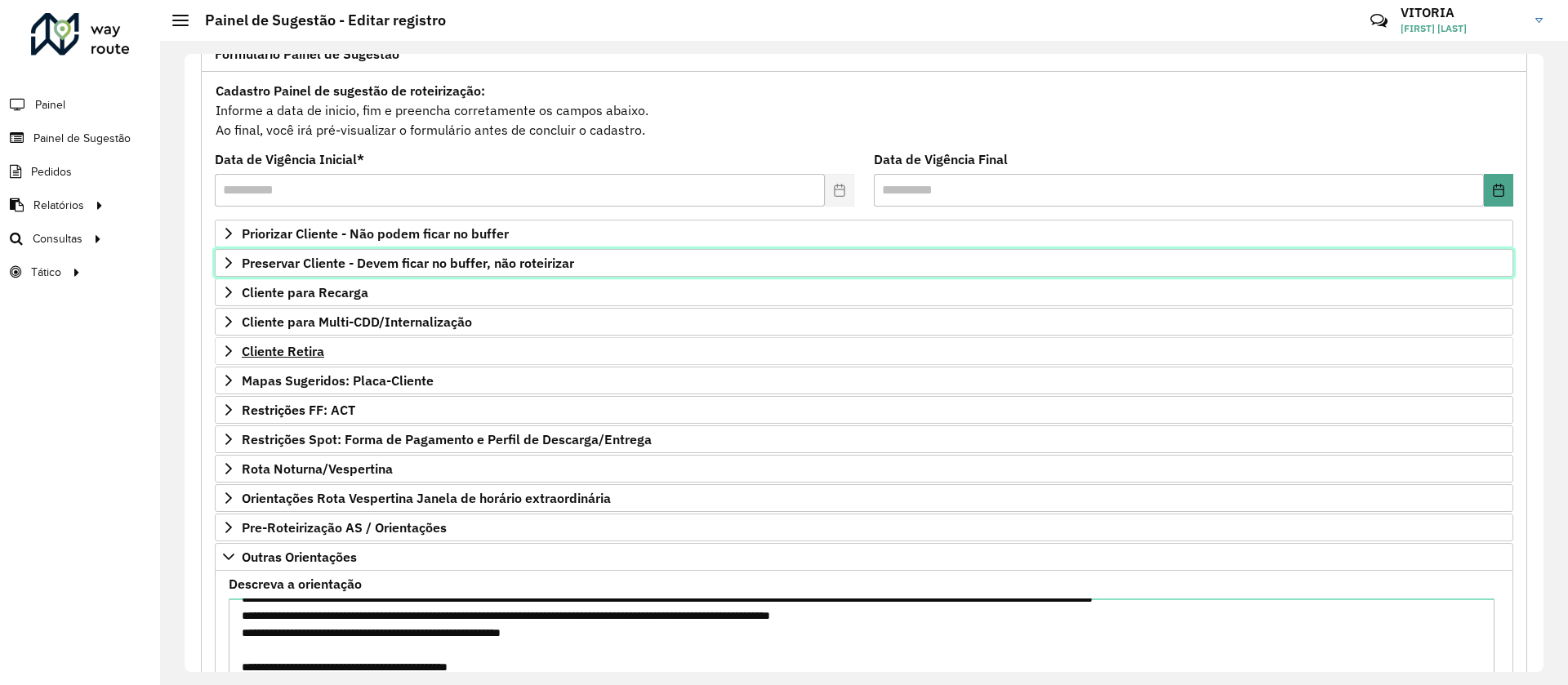 scroll, scrollTop: 316, scrollLeft: 0, axis: vertical 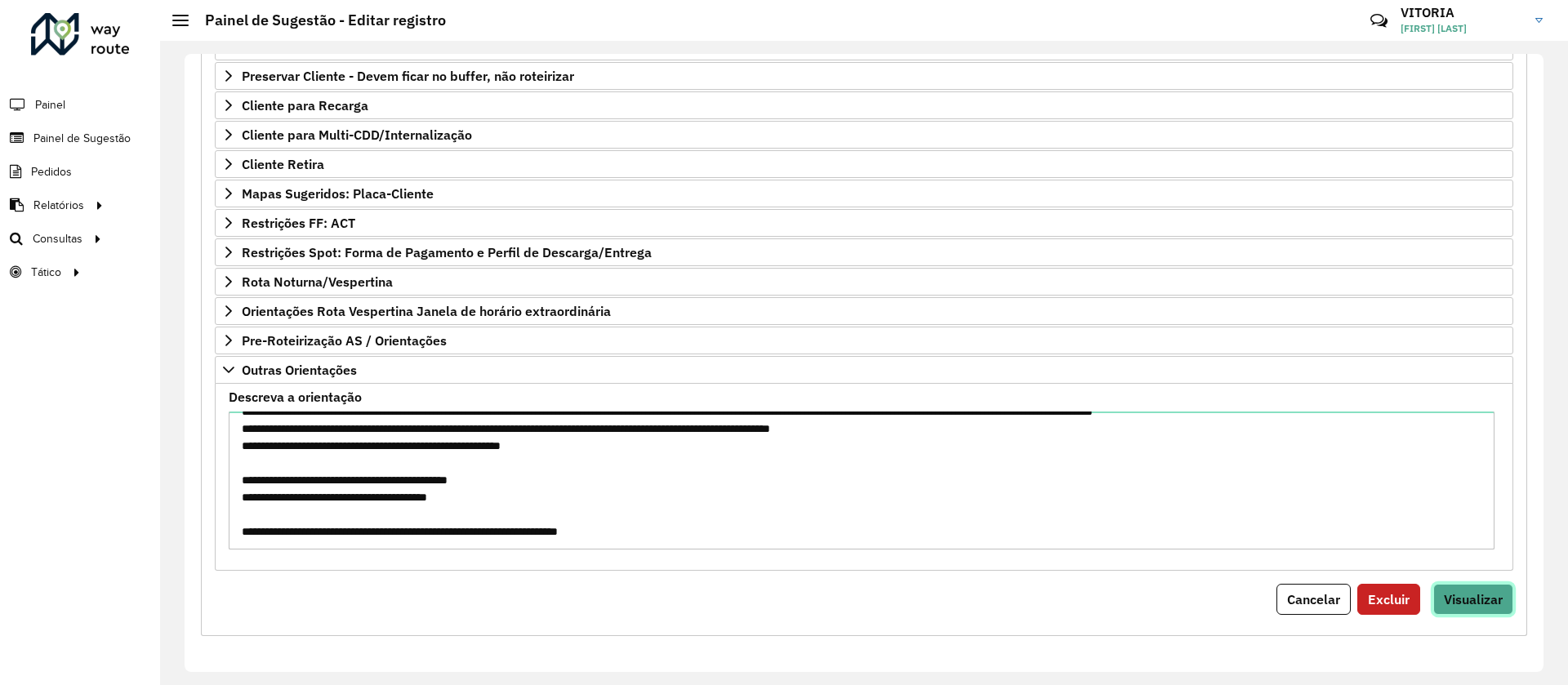 click on "Visualizar" at bounding box center [1473, 599] 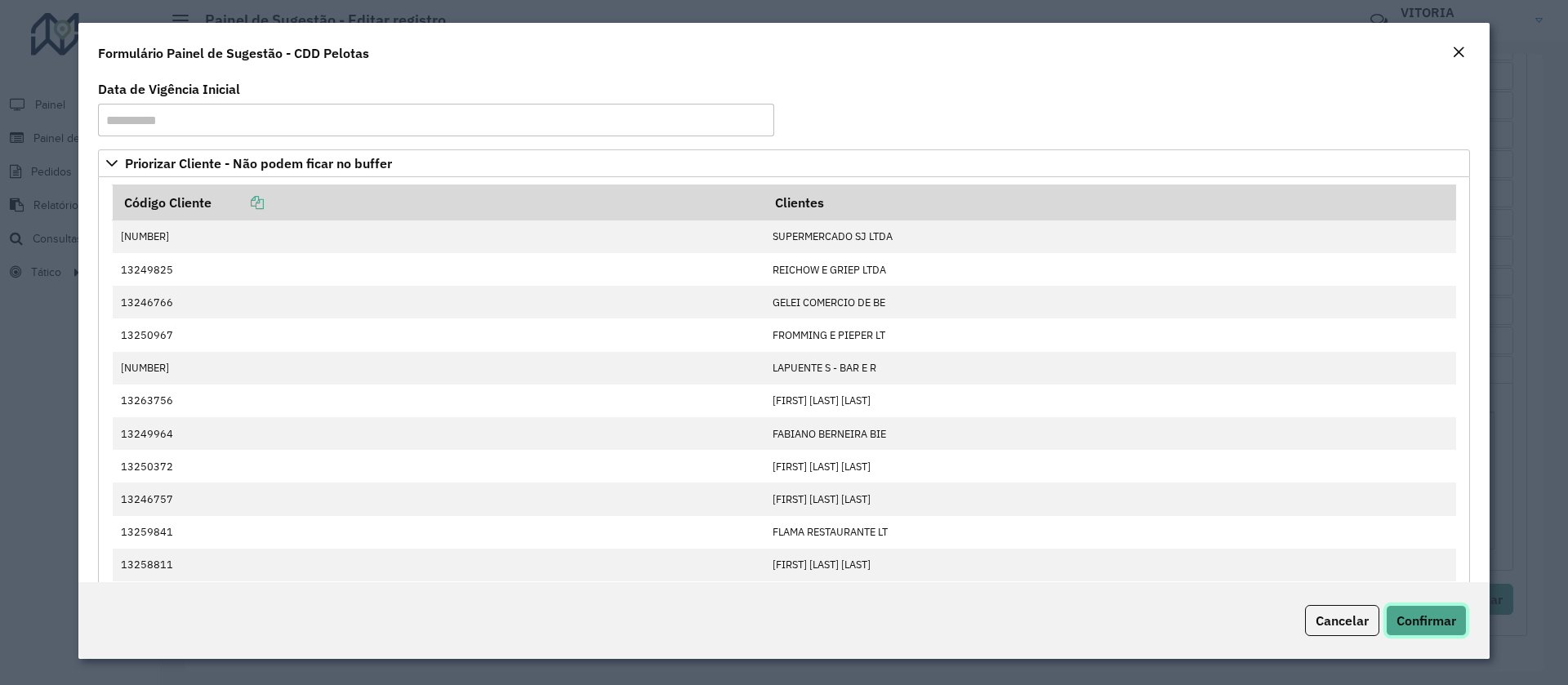 click on "Confirmar" 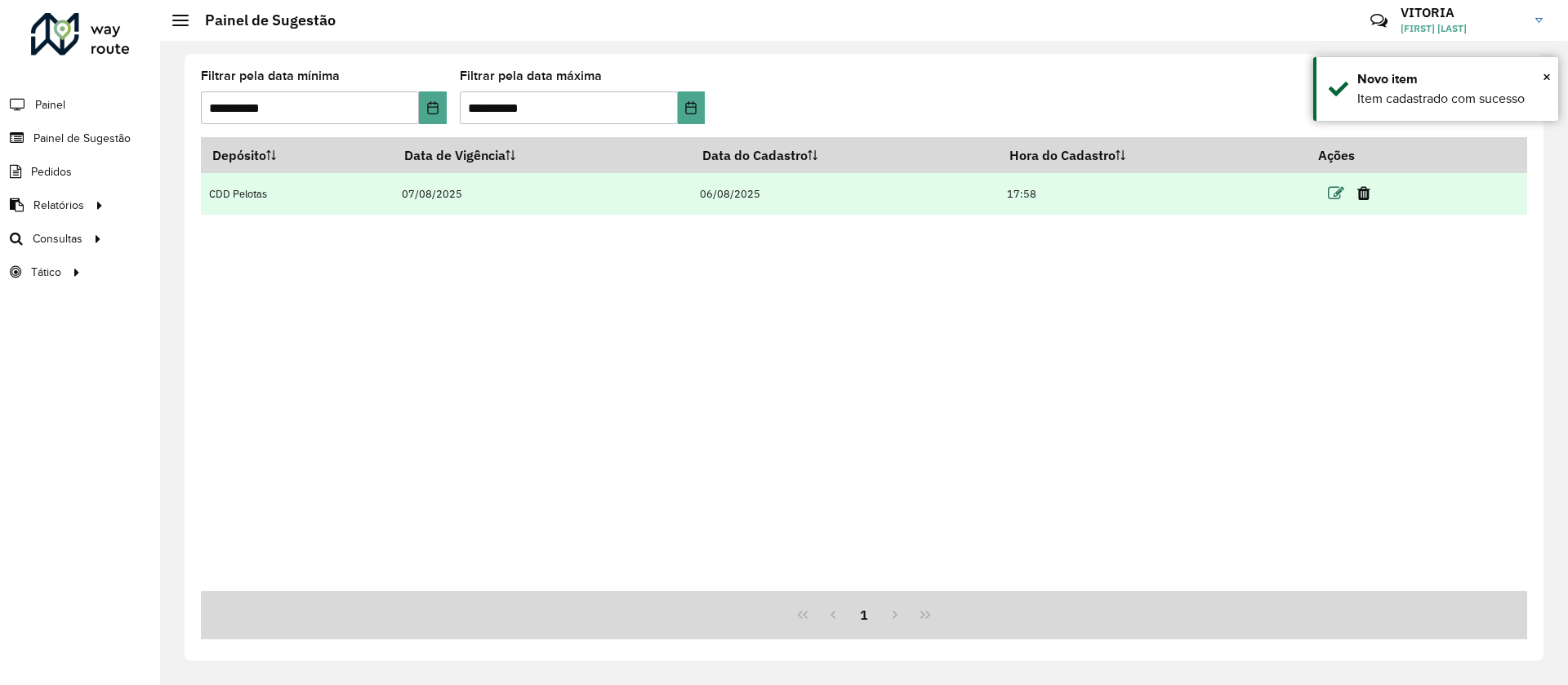 click at bounding box center (1336, 193) 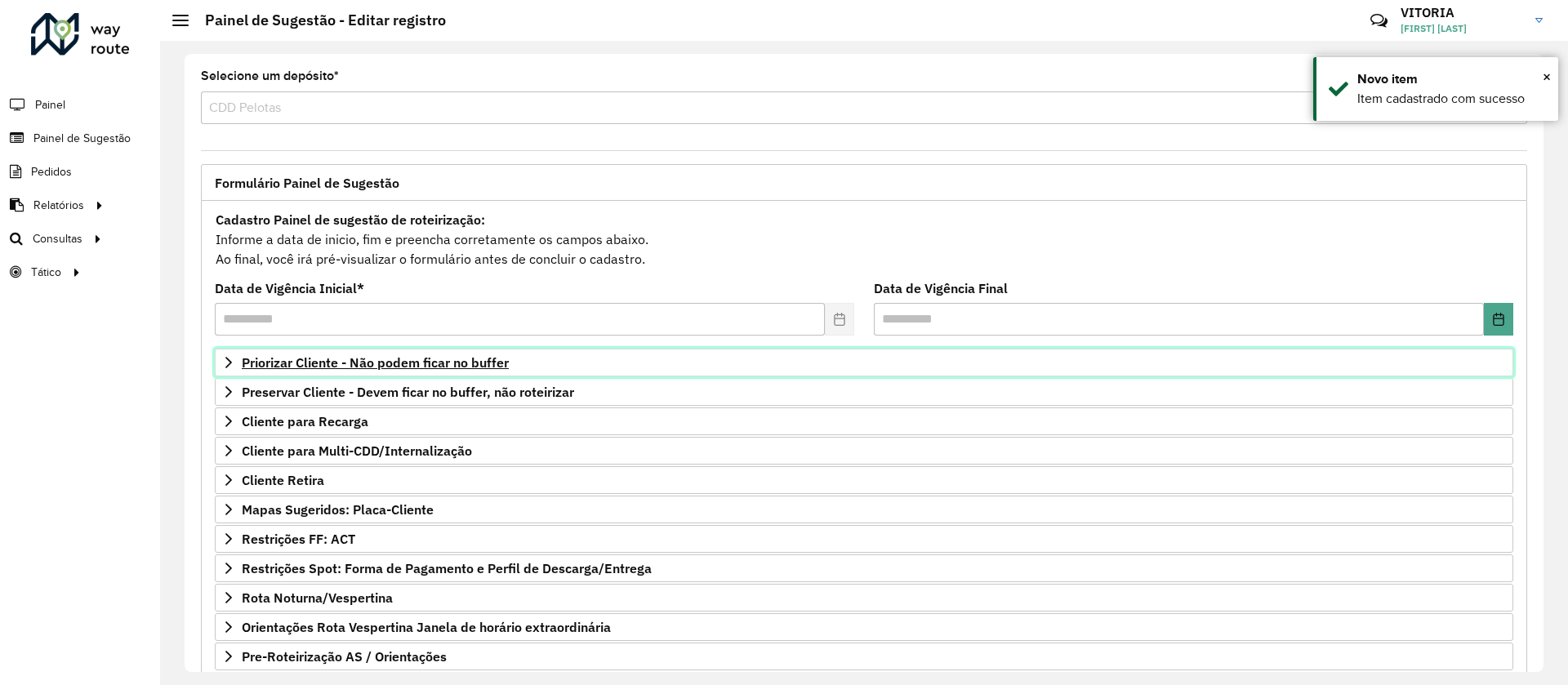 click on "Priorizar Cliente - Não podem ficar no buffer" at bounding box center (375, 363) 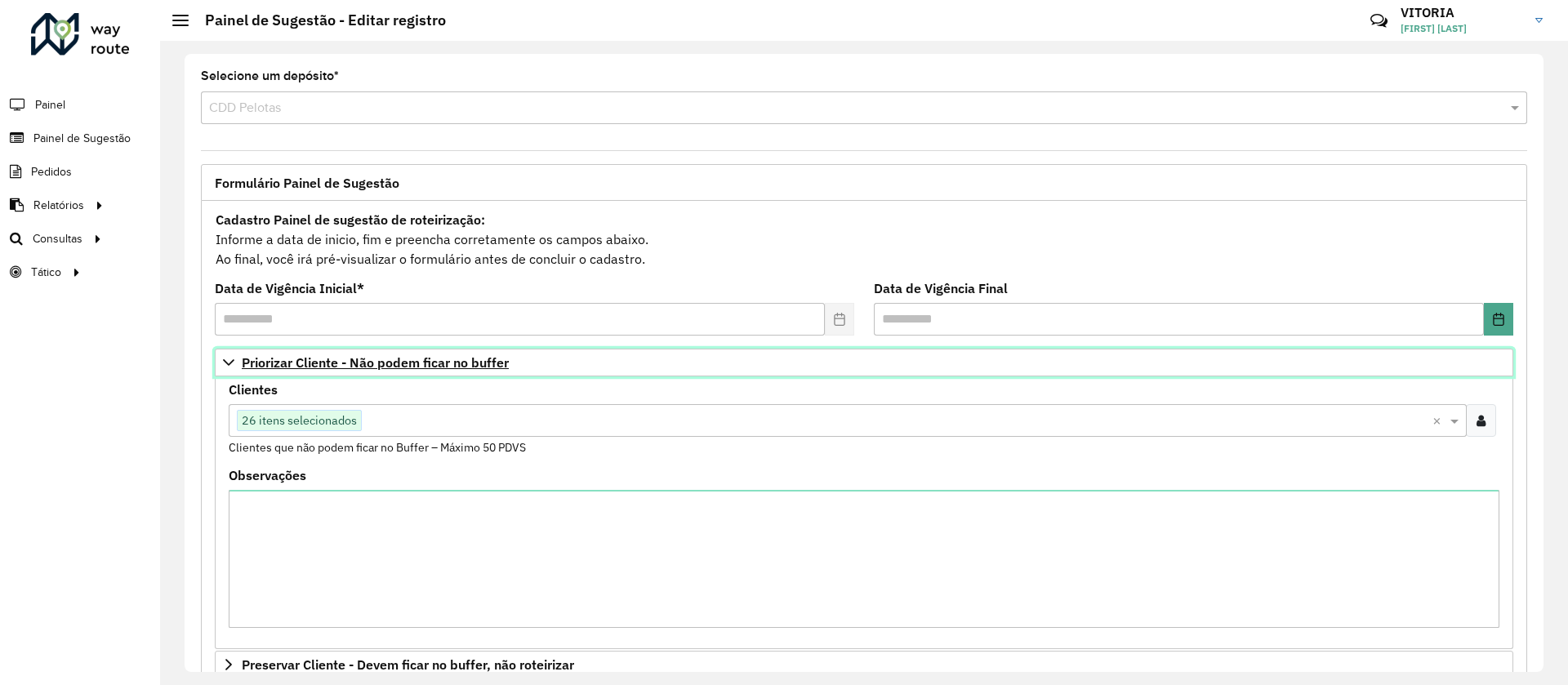 click on "Priorizar Cliente - Não podem ficar no buffer" at bounding box center (375, 363) 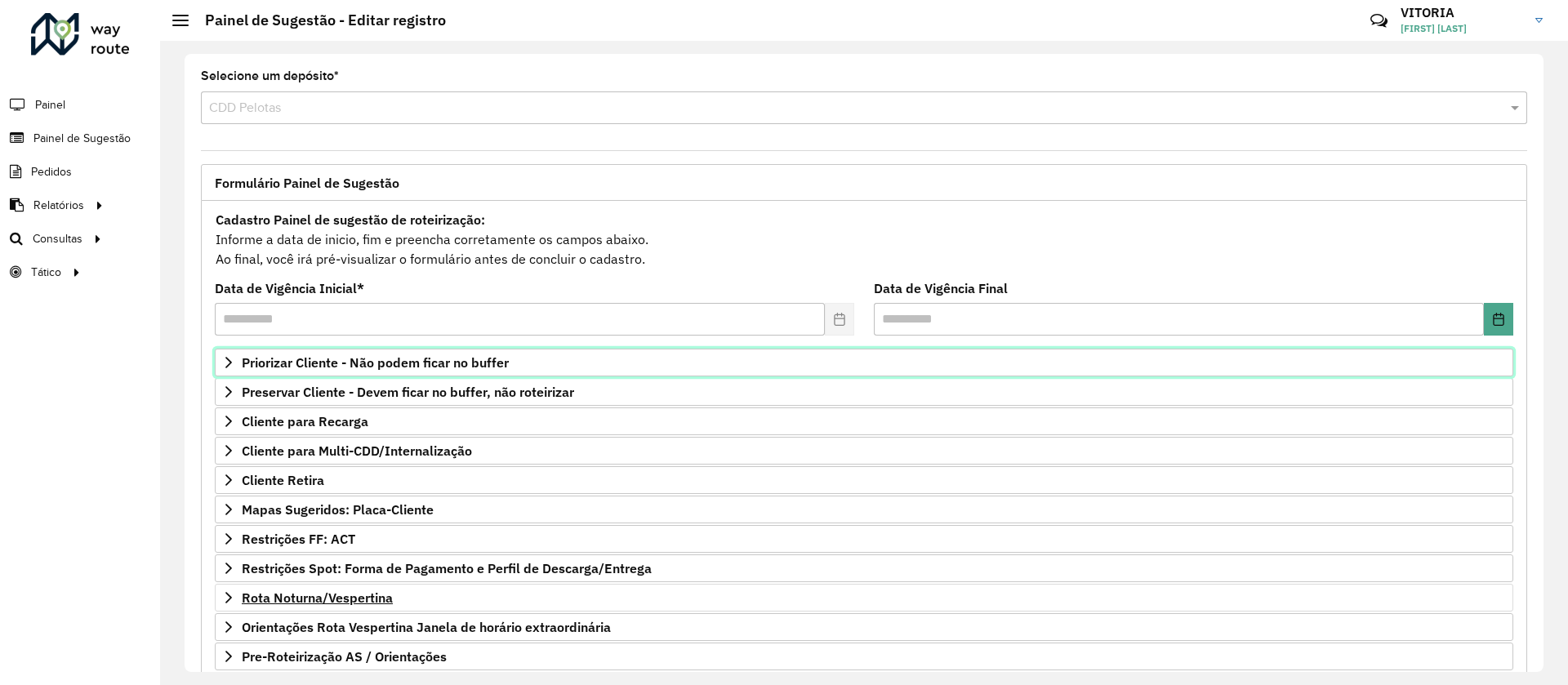 scroll, scrollTop: 129, scrollLeft: 0, axis: vertical 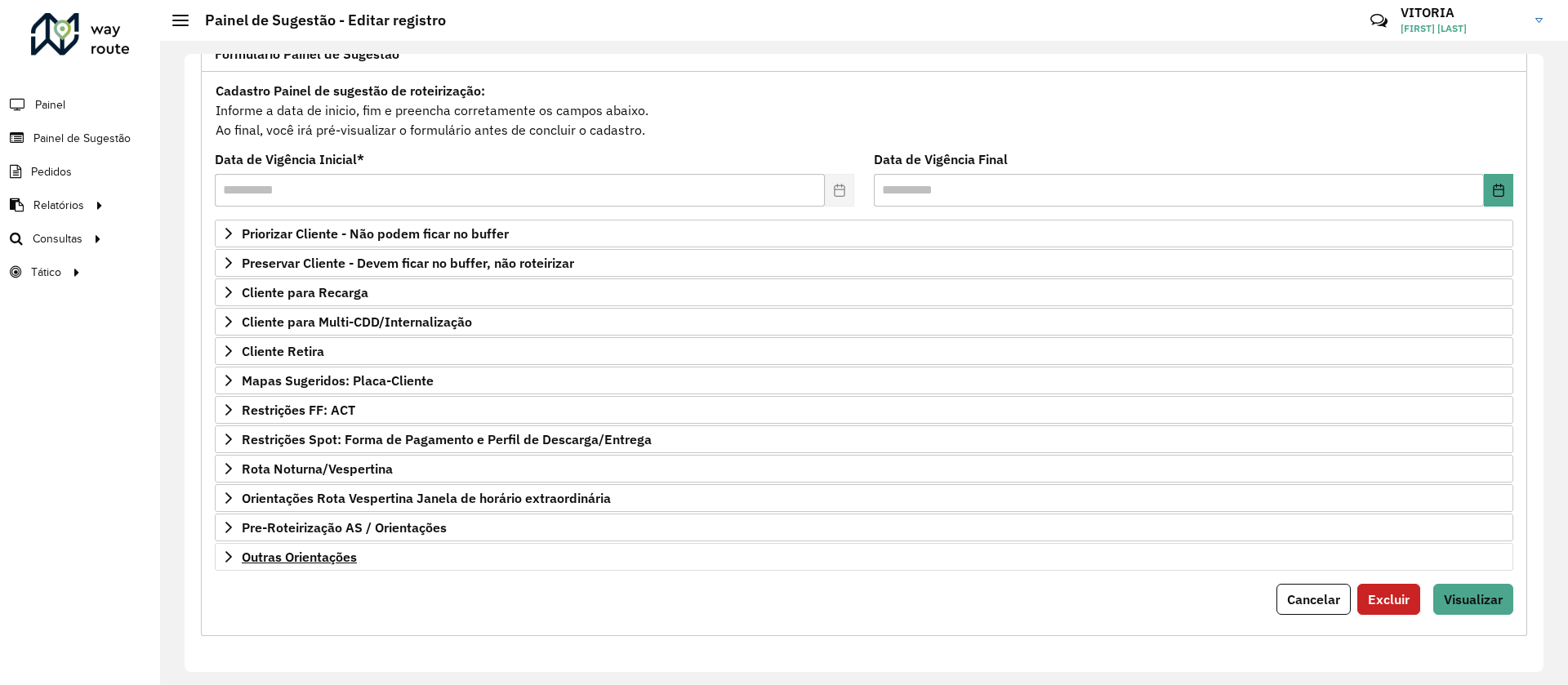 drag, startPoint x: 324, startPoint y: 573, endPoint x: 304, endPoint y: 550, distance: 30.479501 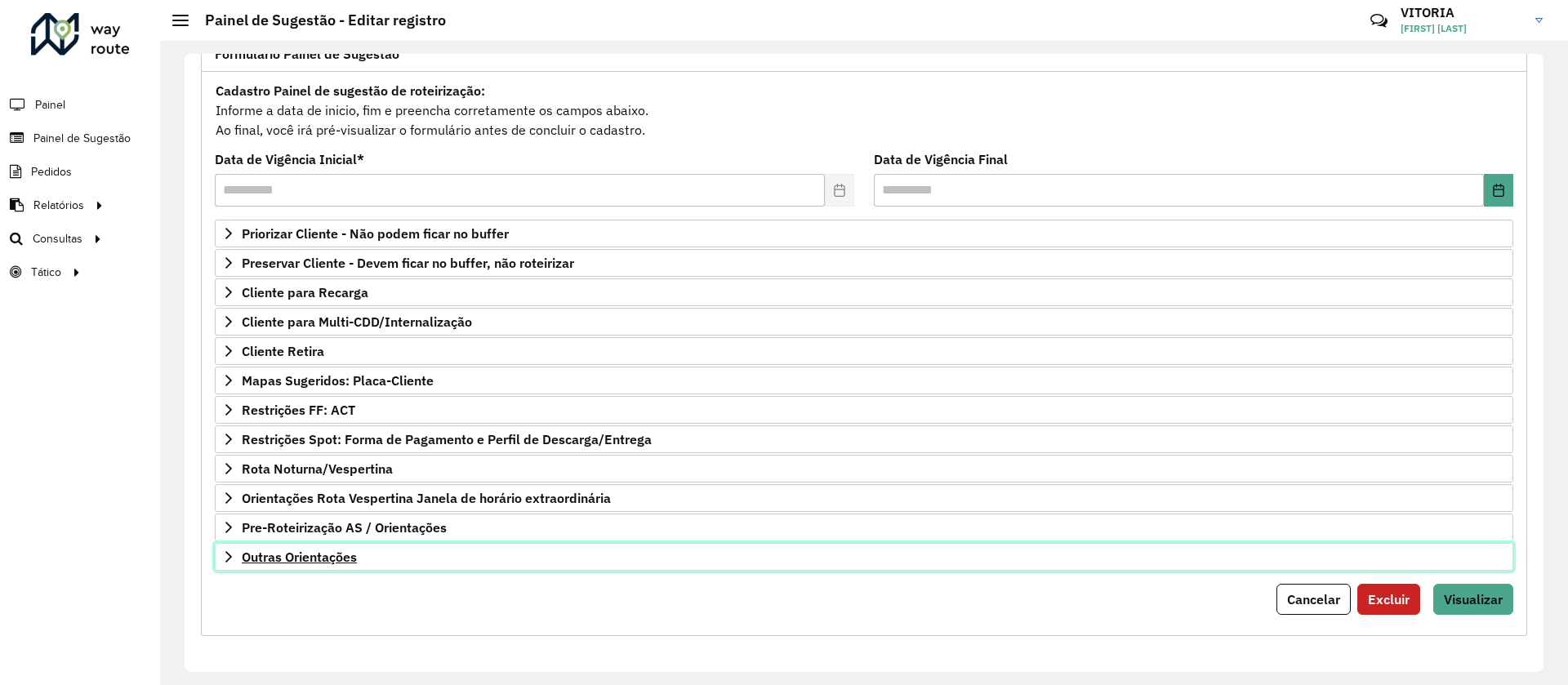 click on "Outras Orientações" at bounding box center [299, 557] 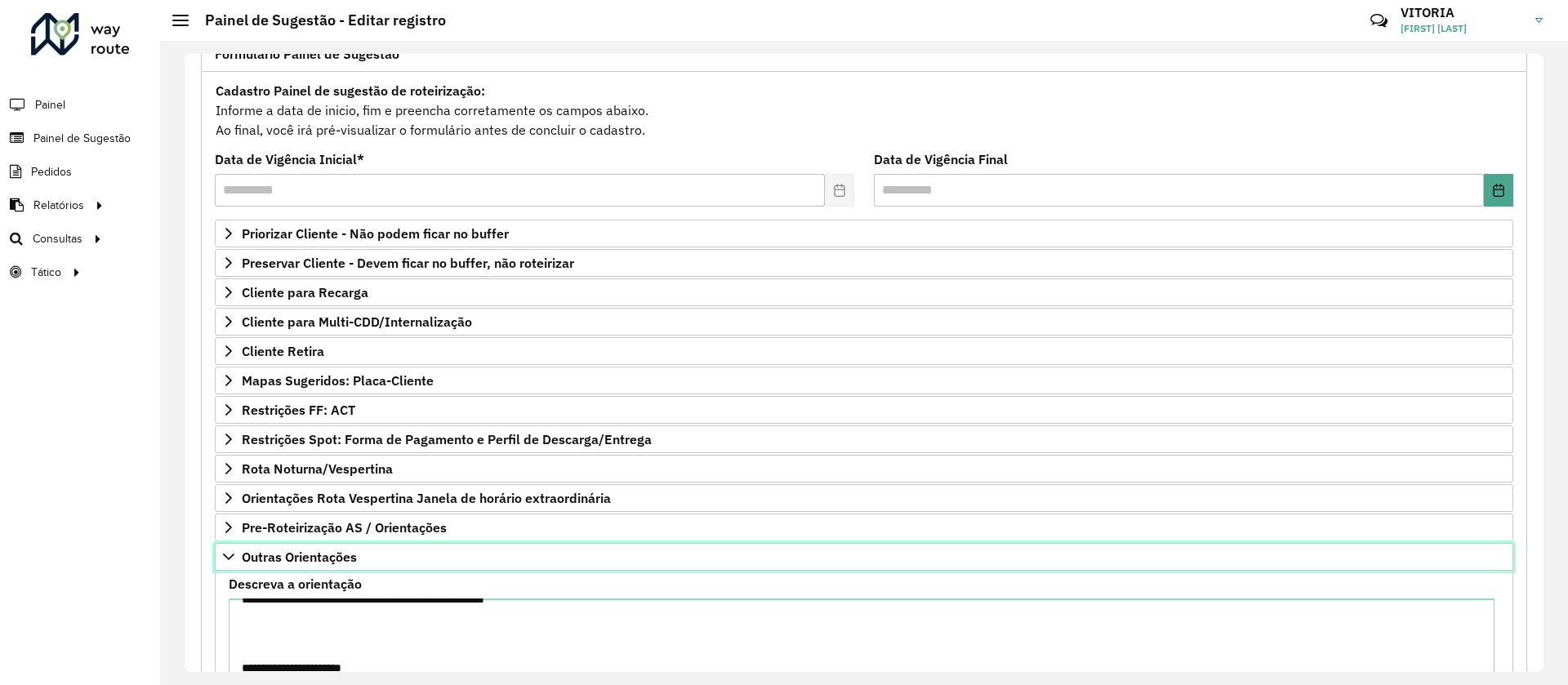 scroll, scrollTop: 223, scrollLeft: 0, axis: vertical 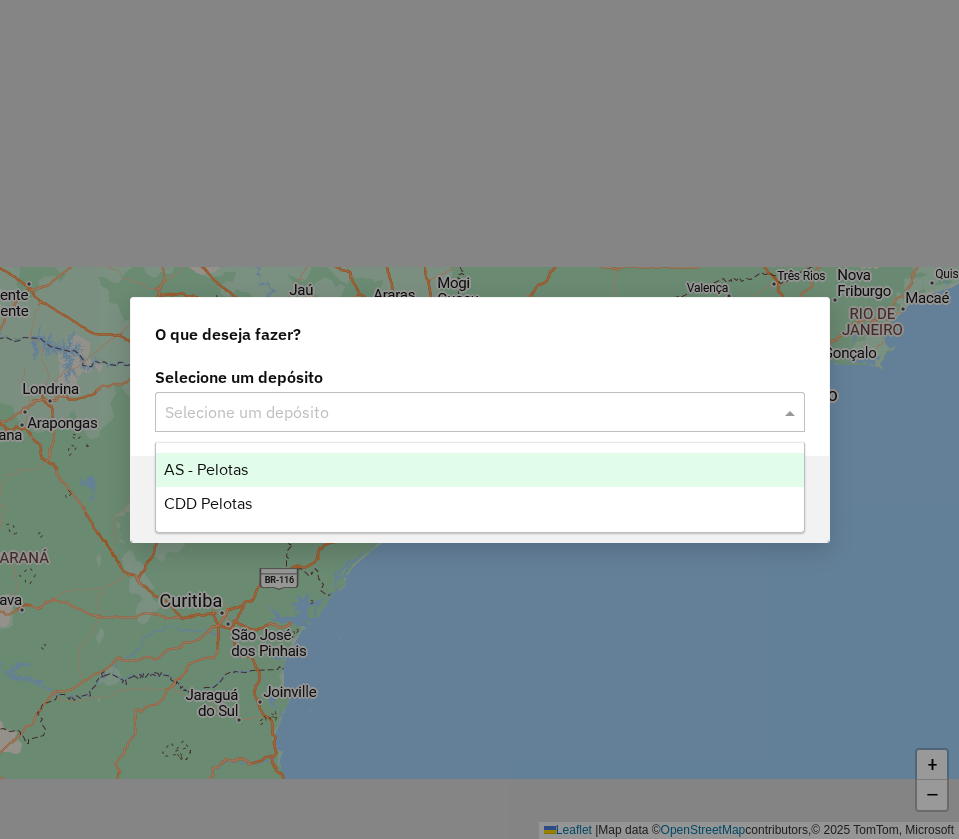 click 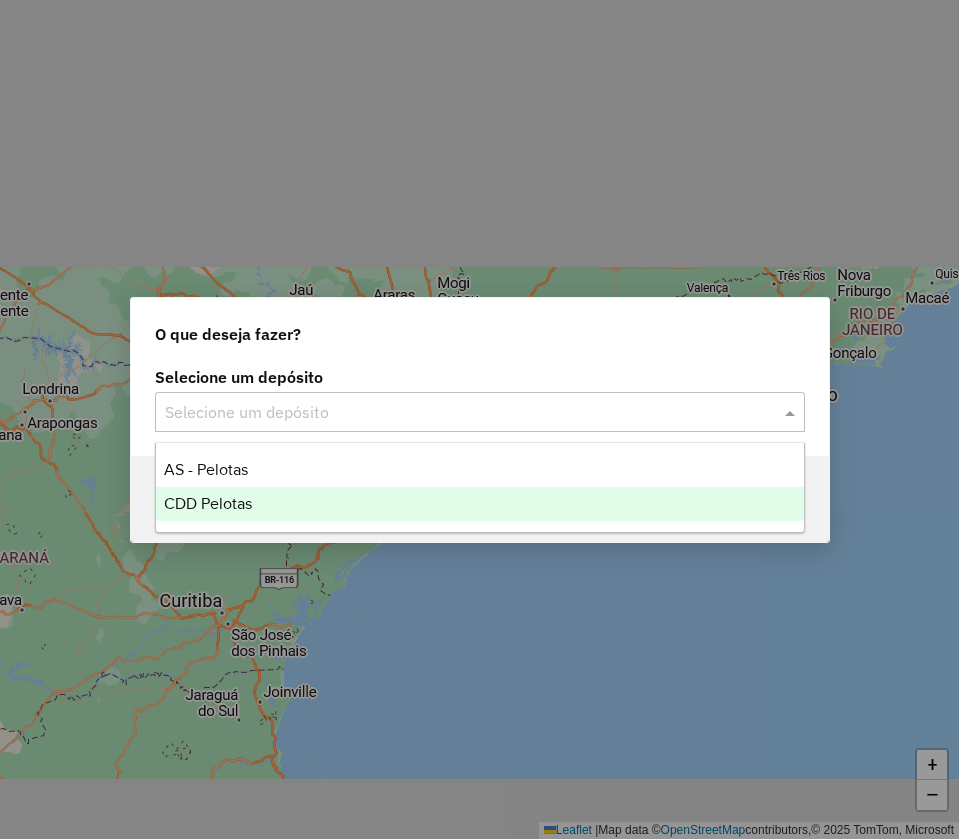 click on "CDD Pelotas" at bounding box center [208, 503] 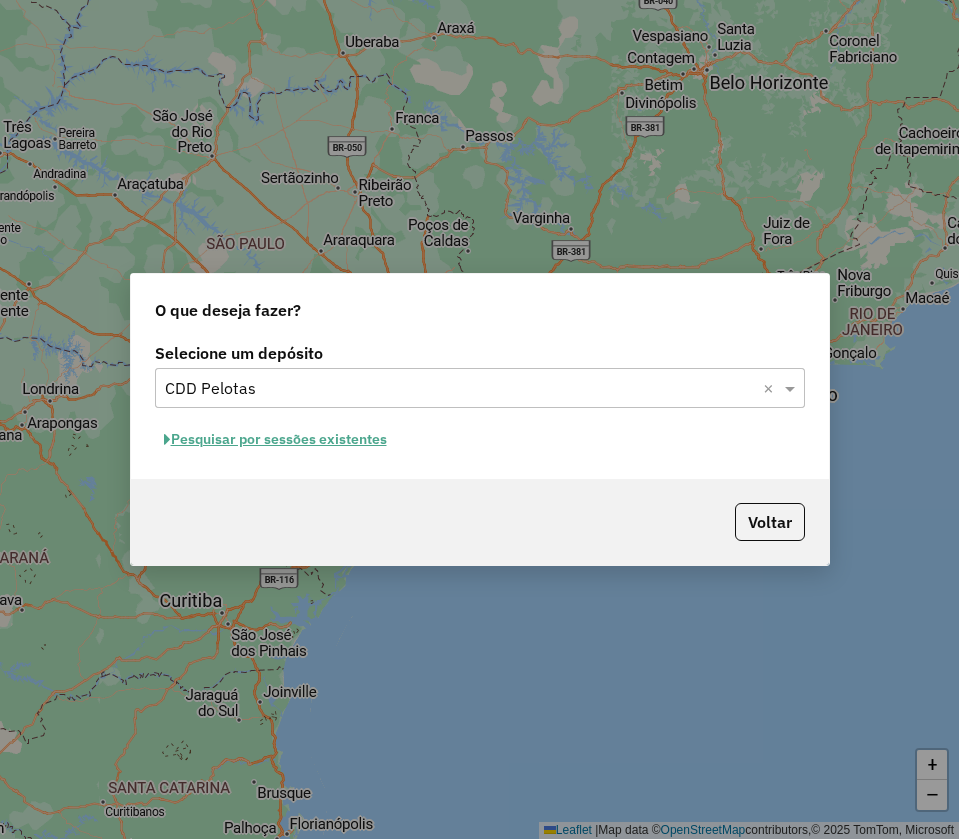 click on "Pesquisar por sessões existentes" 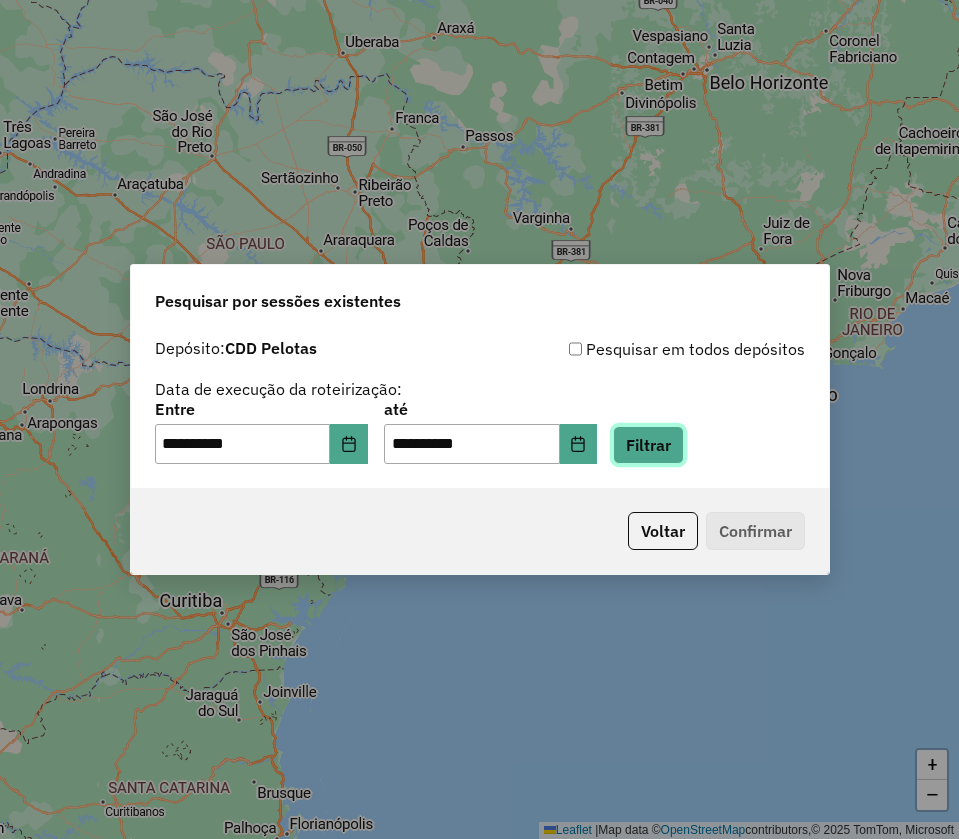 click on "Filtrar" 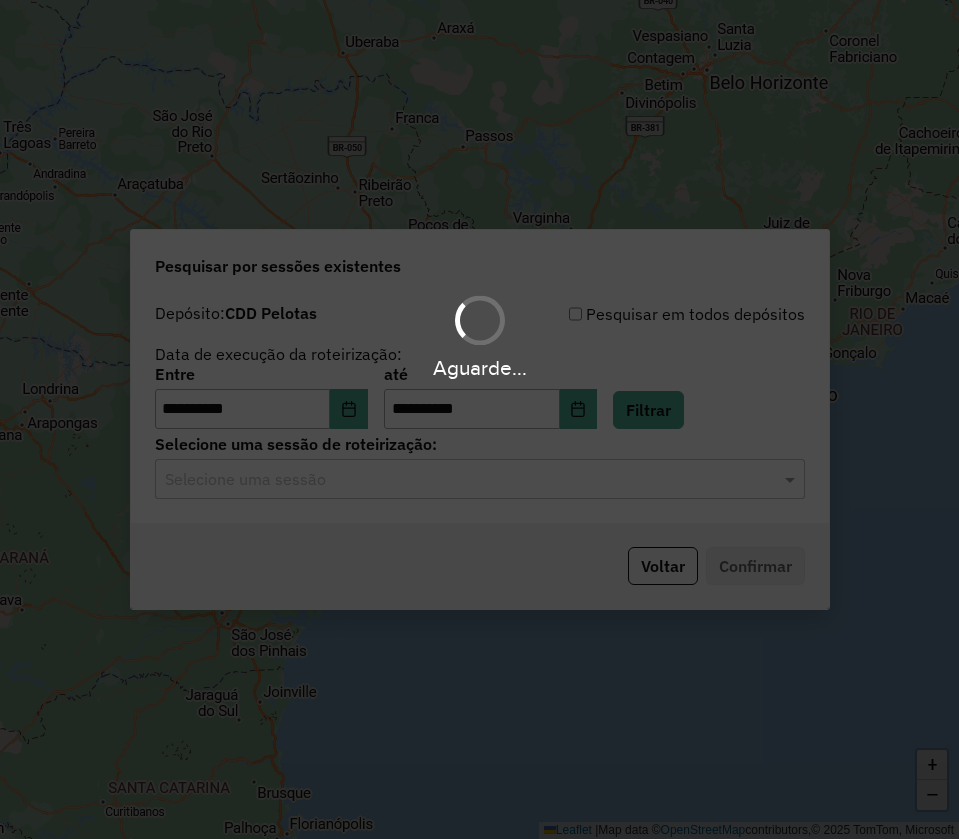 click on "**********" at bounding box center (479, 419) 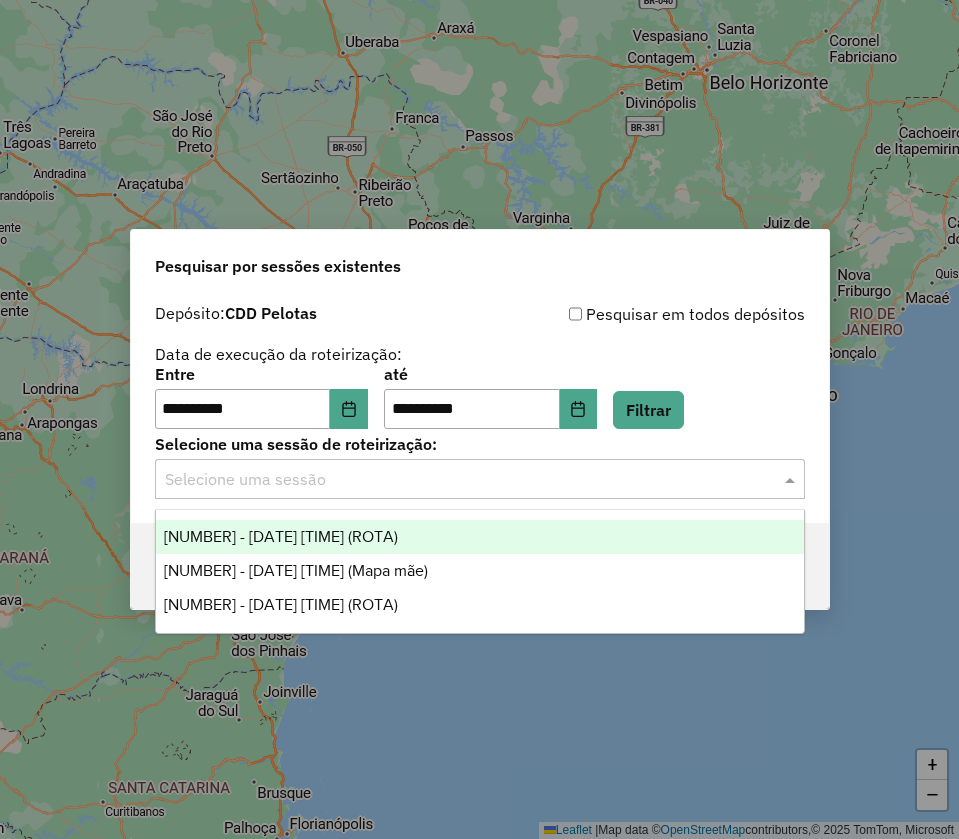 click on "Selecione uma sessão" 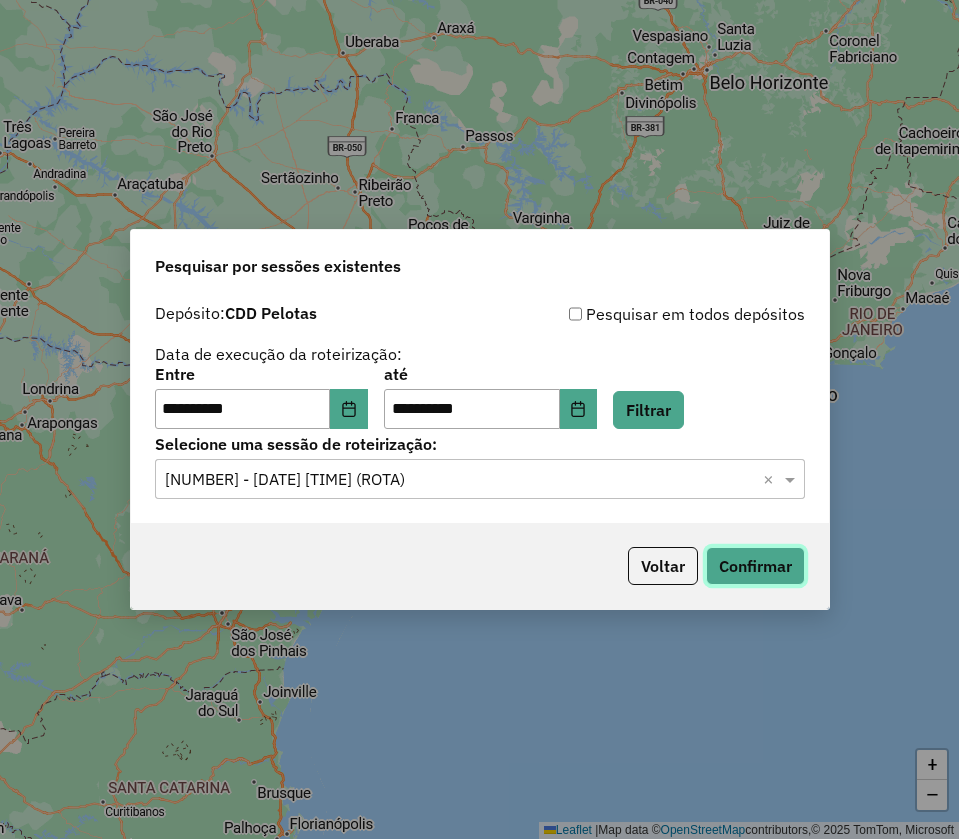 click on "Confirmar" 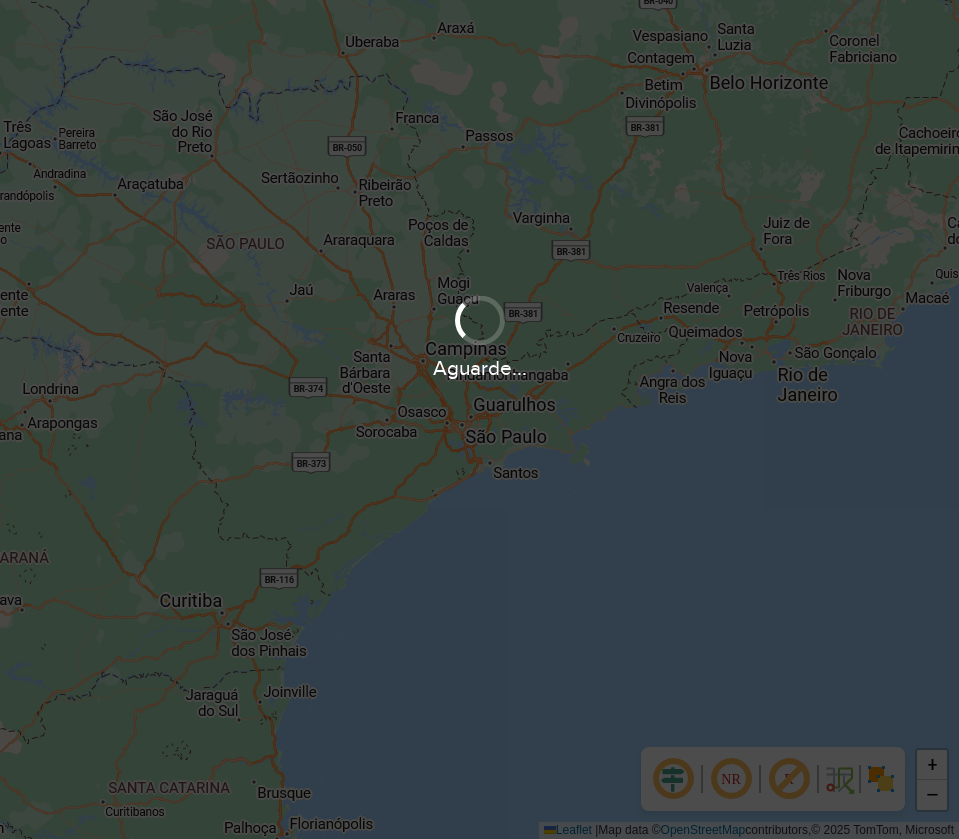 scroll, scrollTop: 0, scrollLeft: 0, axis: both 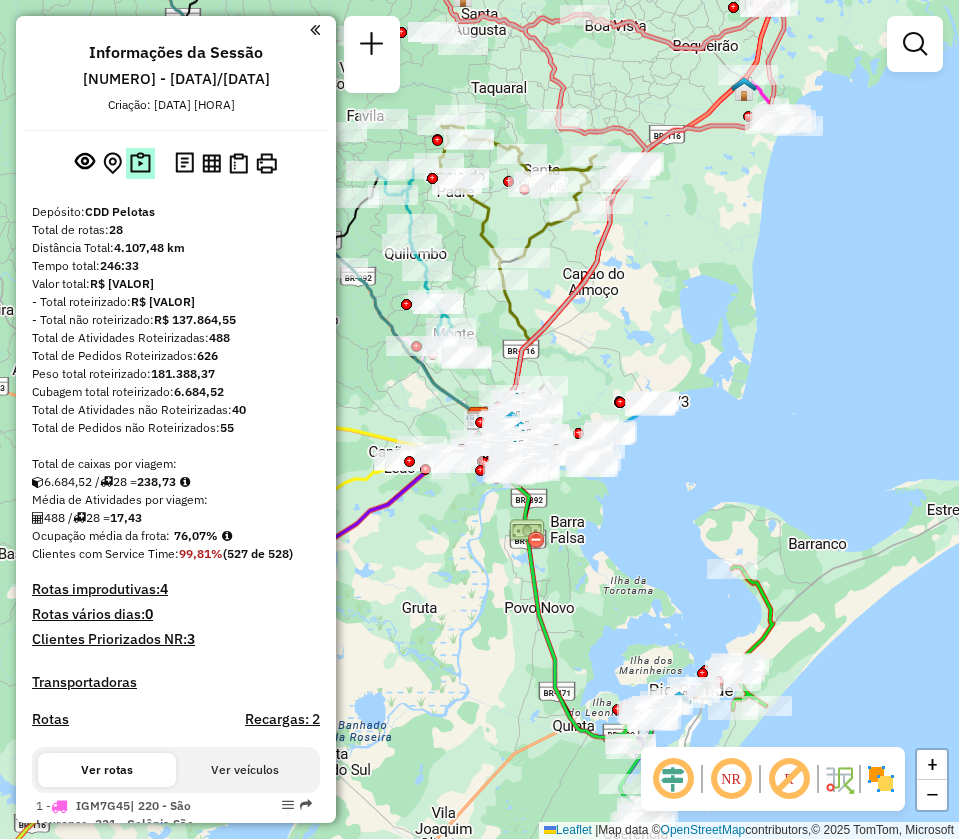 click at bounding box center [140, 163] 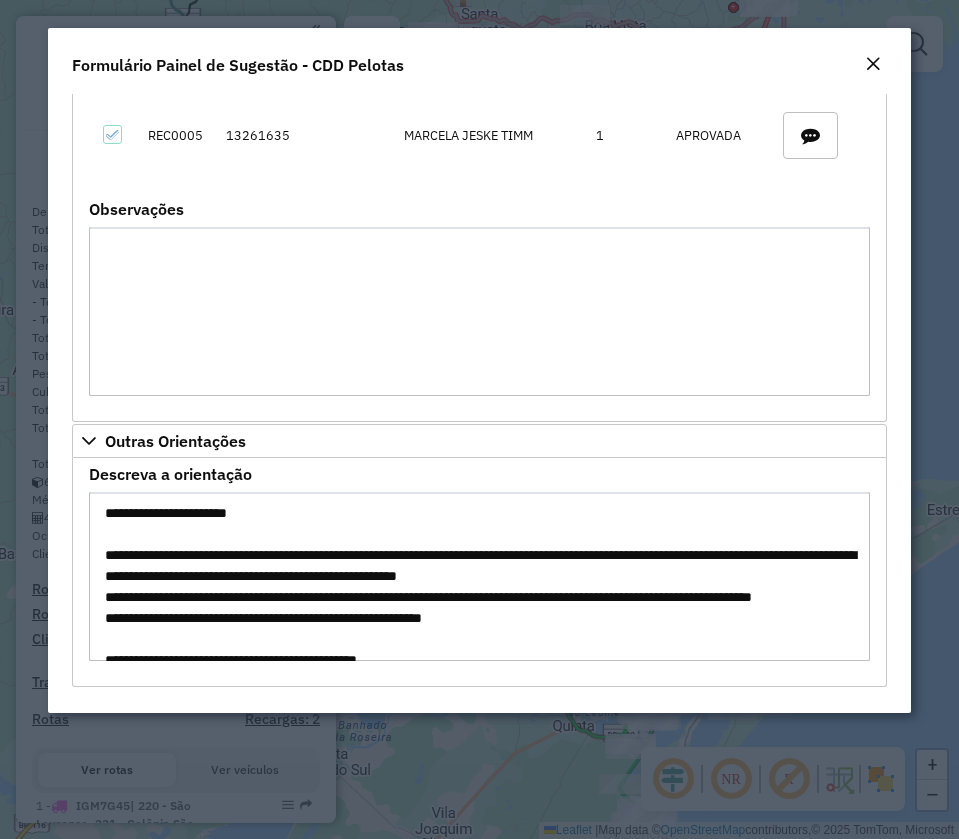 scroll, scrollTop: 3916, scrollLeft: 0, axis: vertical 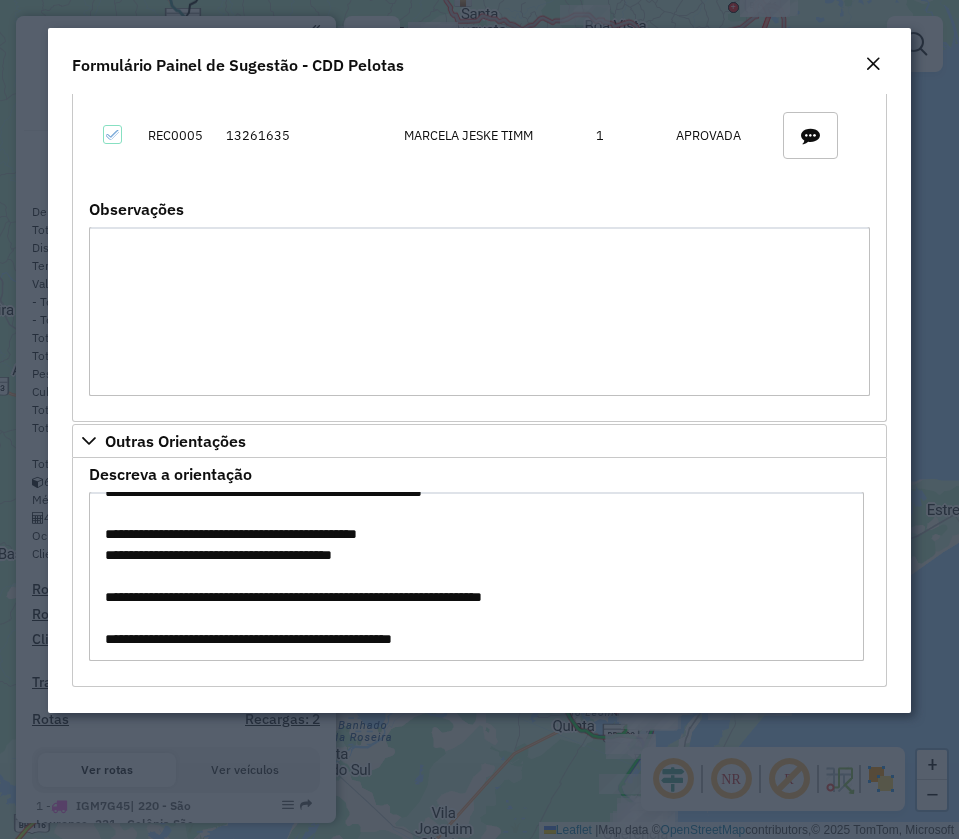 drag, startPoint x: 101, startPoint y: 514, endPoint x: 713, endPoint y: 814, distance: 681.57465 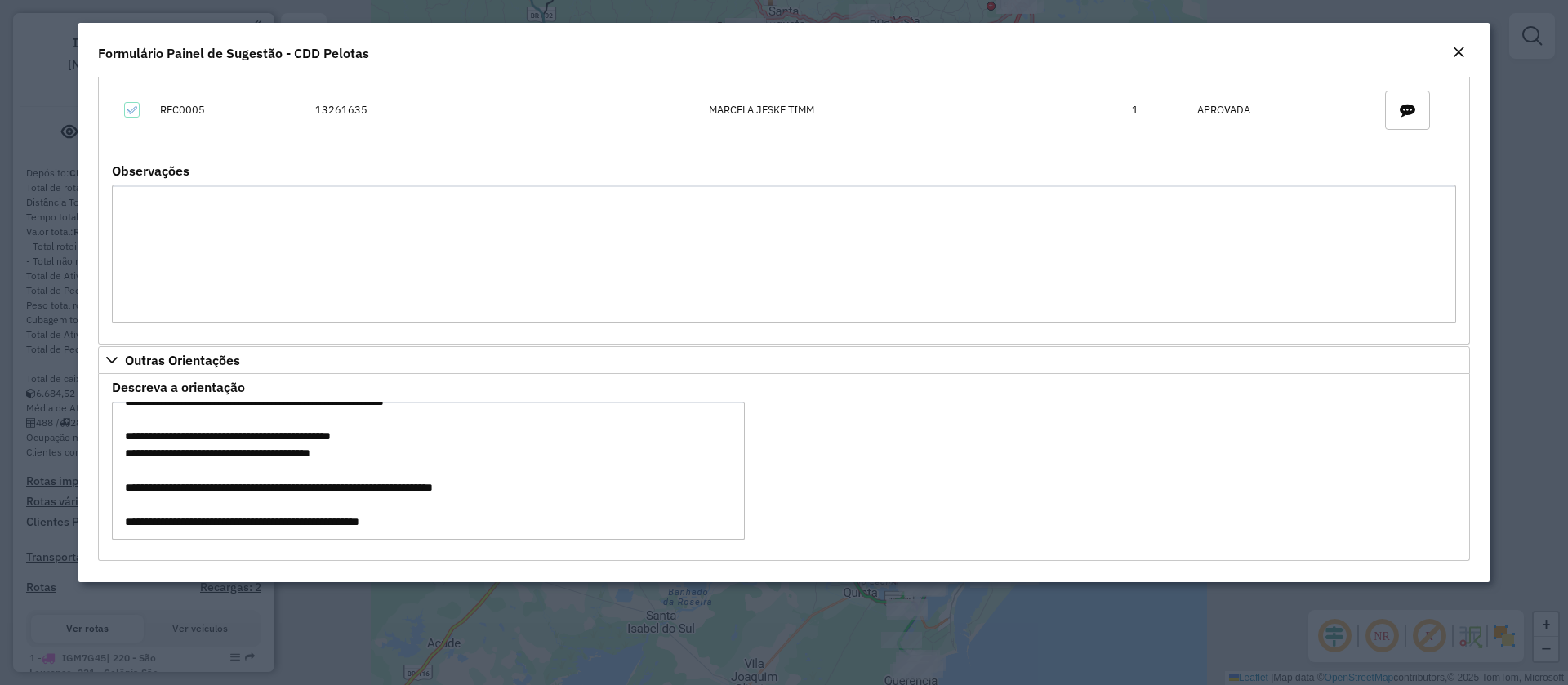scroll, scrollTop: 86, scrollLeft: 0, axis: vertical 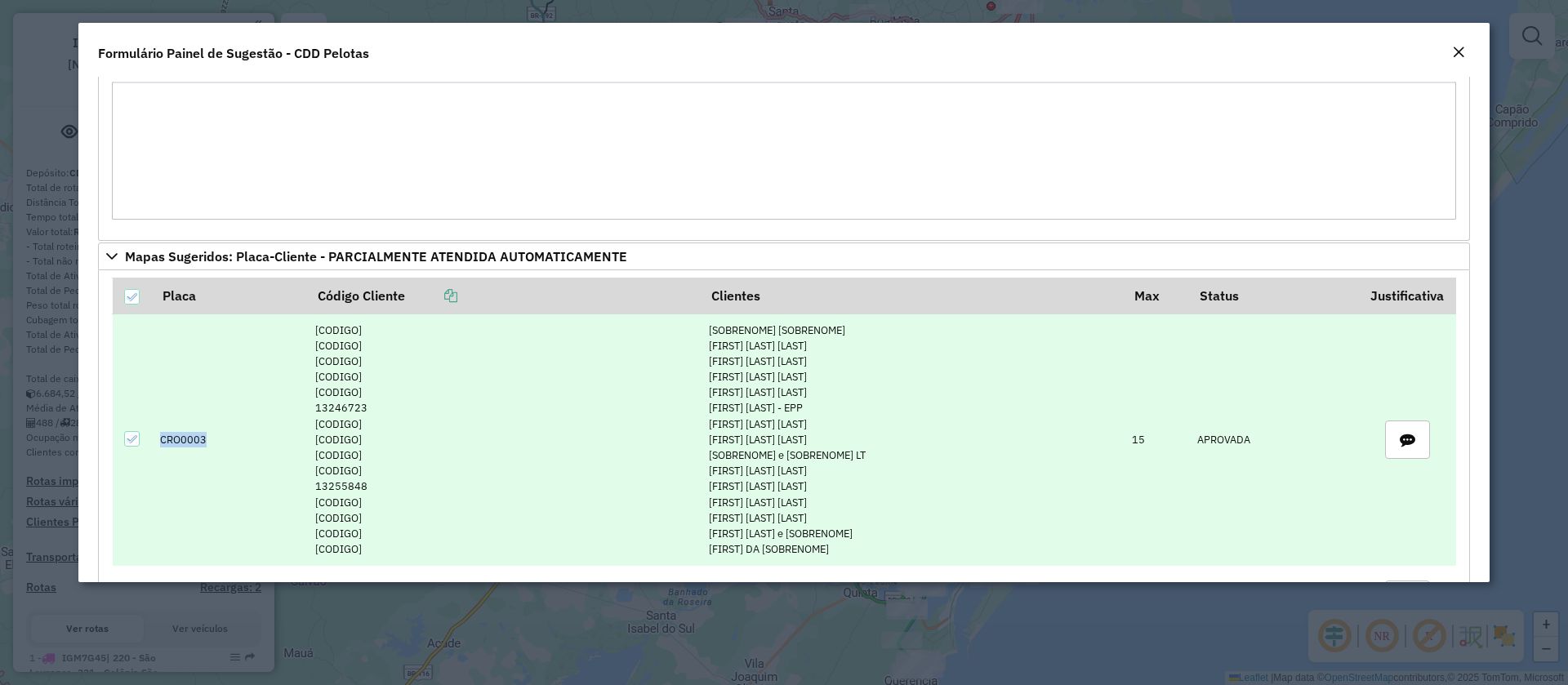 drag, startPoint x: 225, startPoint y: 438, endPoint x: 159, endPoint y: 443, distance: 66.189123 